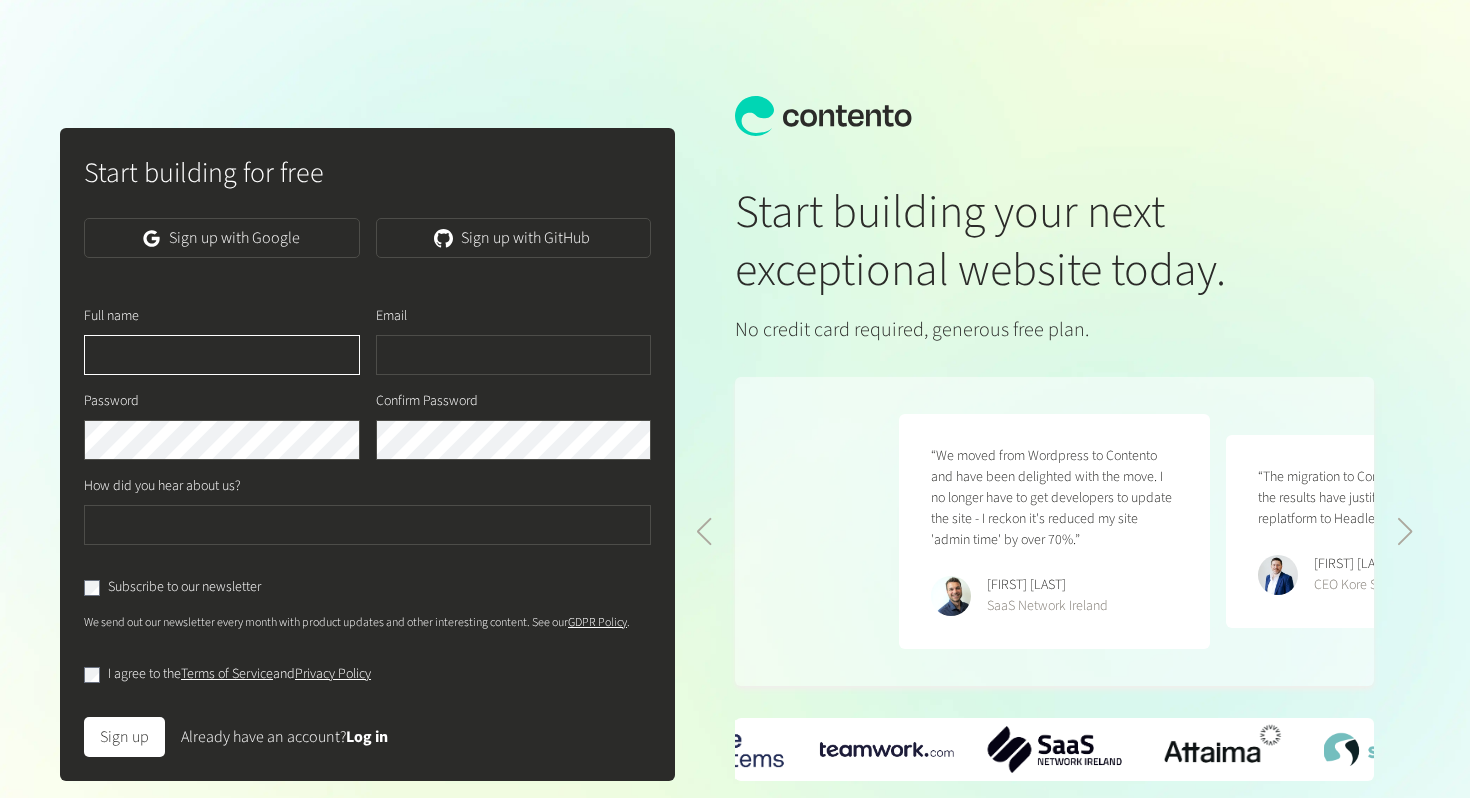 scroll, scrollTop: 0, scrollLeft: 0, axis: both 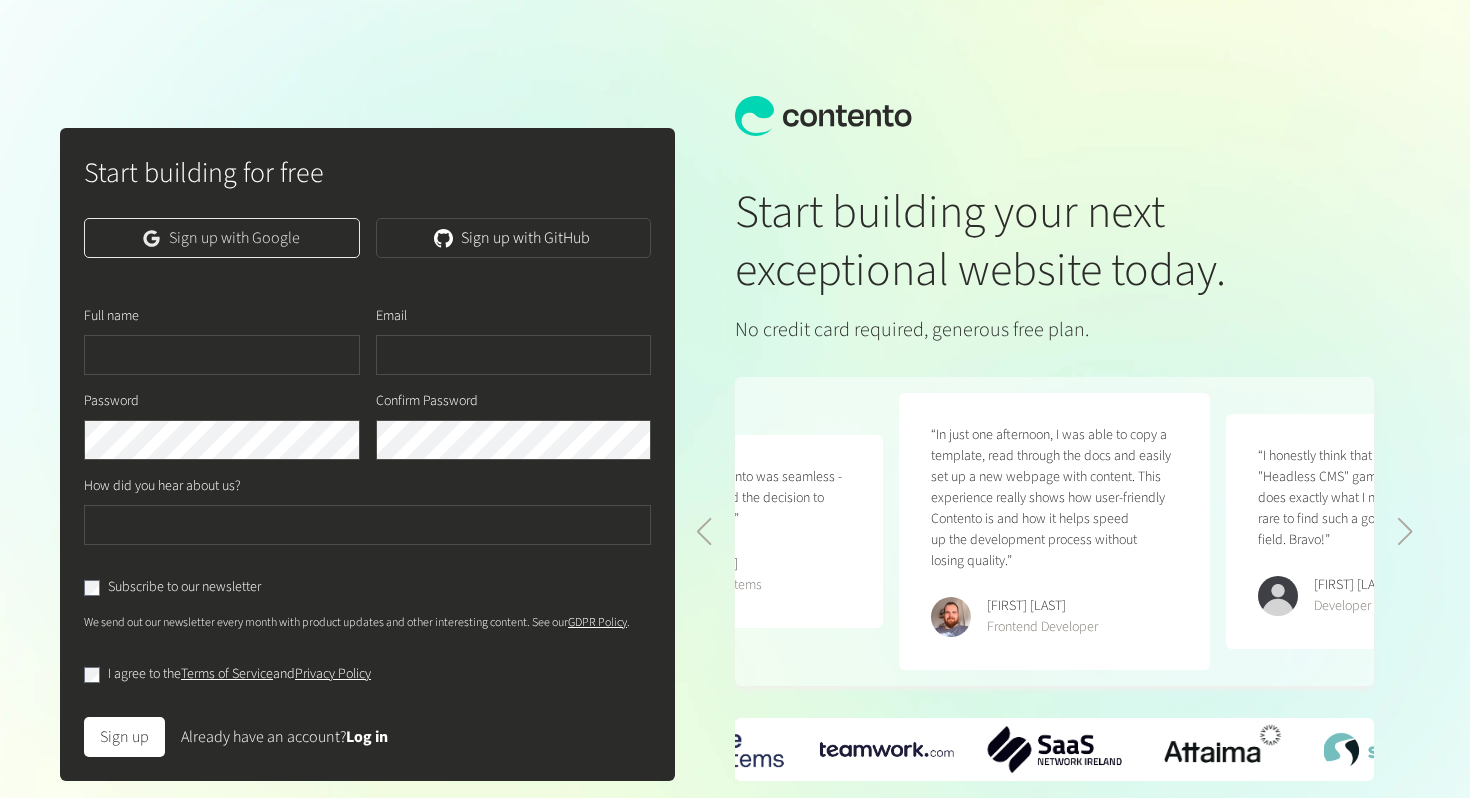 click on "Sign up with Google" 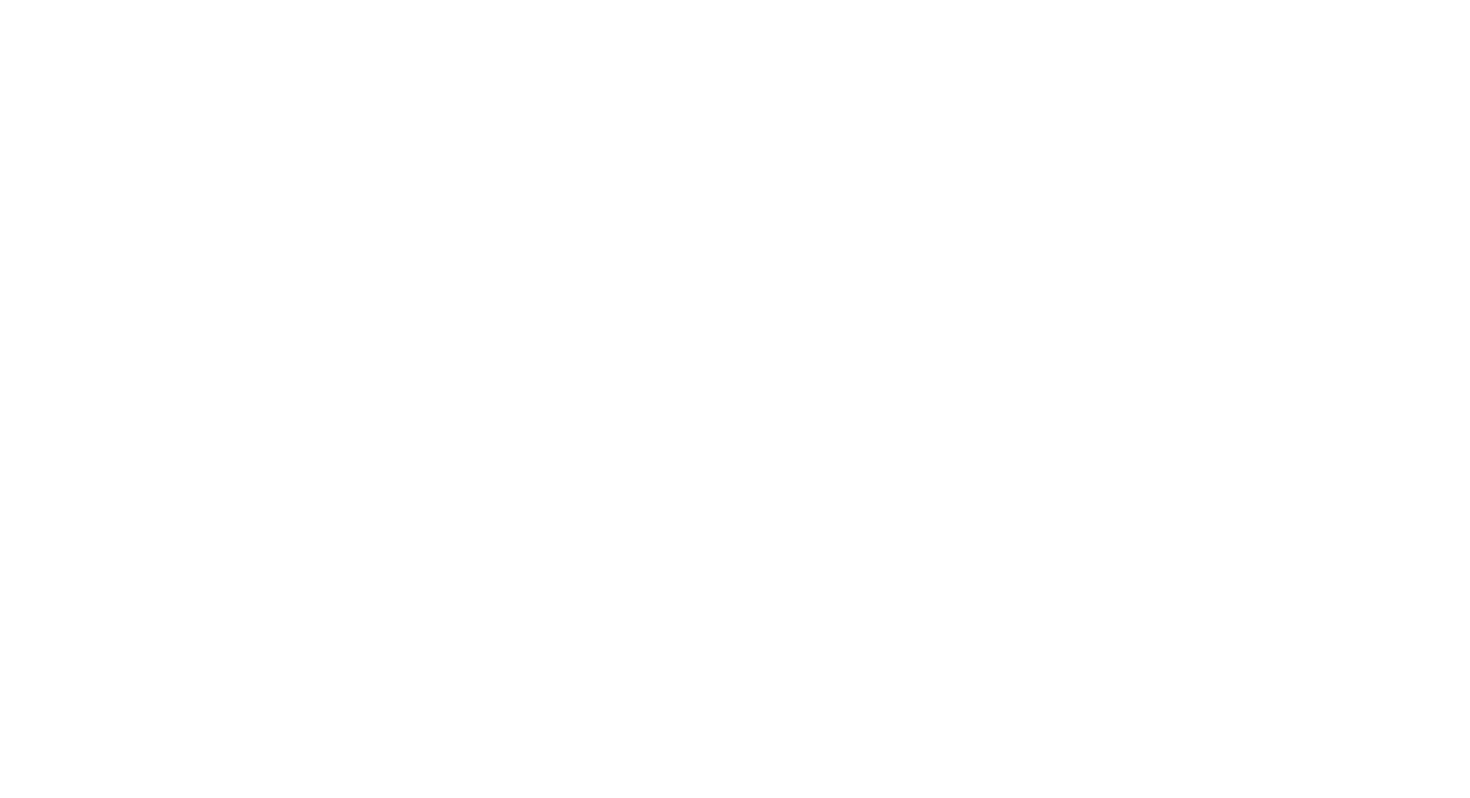scroll, scrollTop: 0, scrollLeft: 0, axis: both 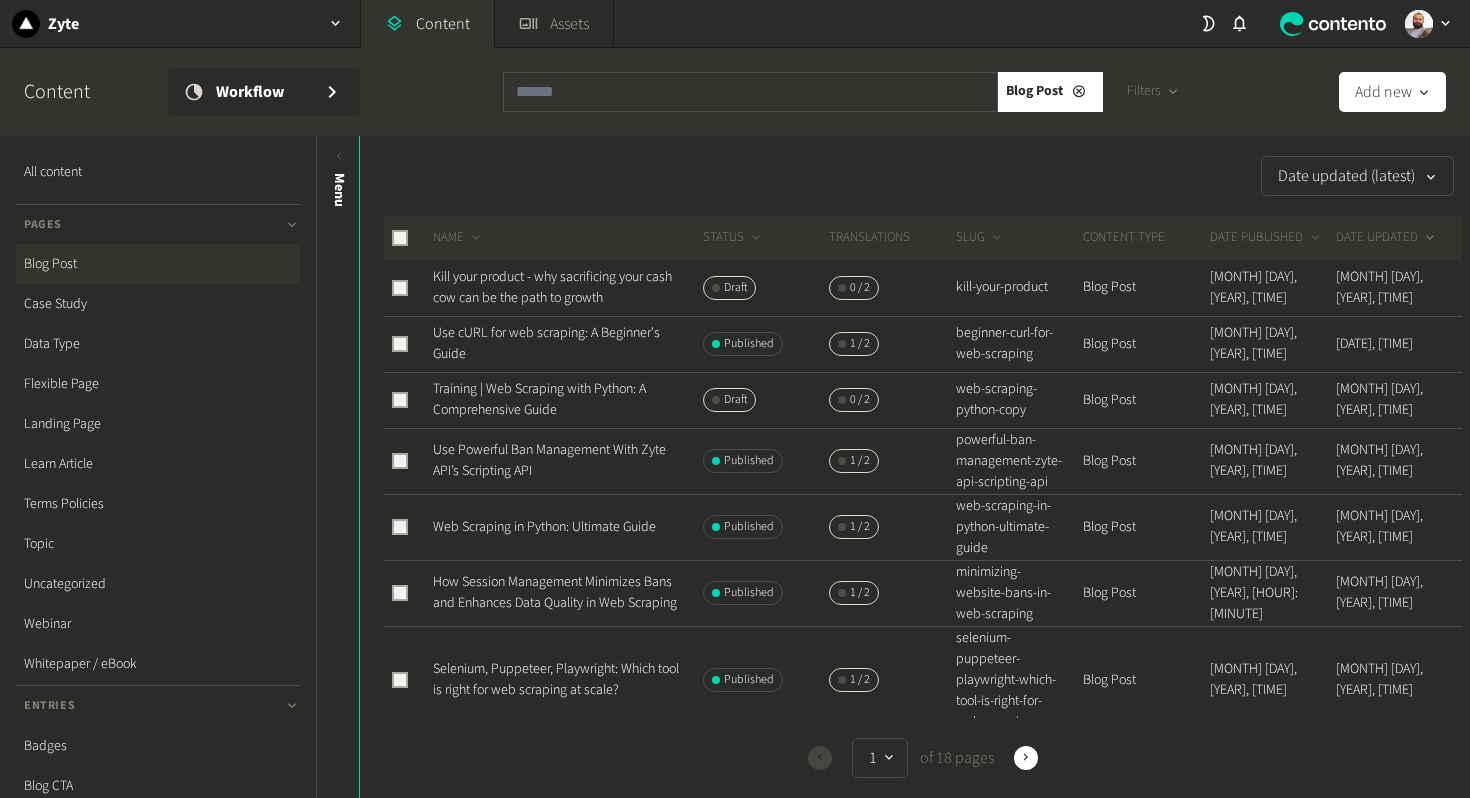 click 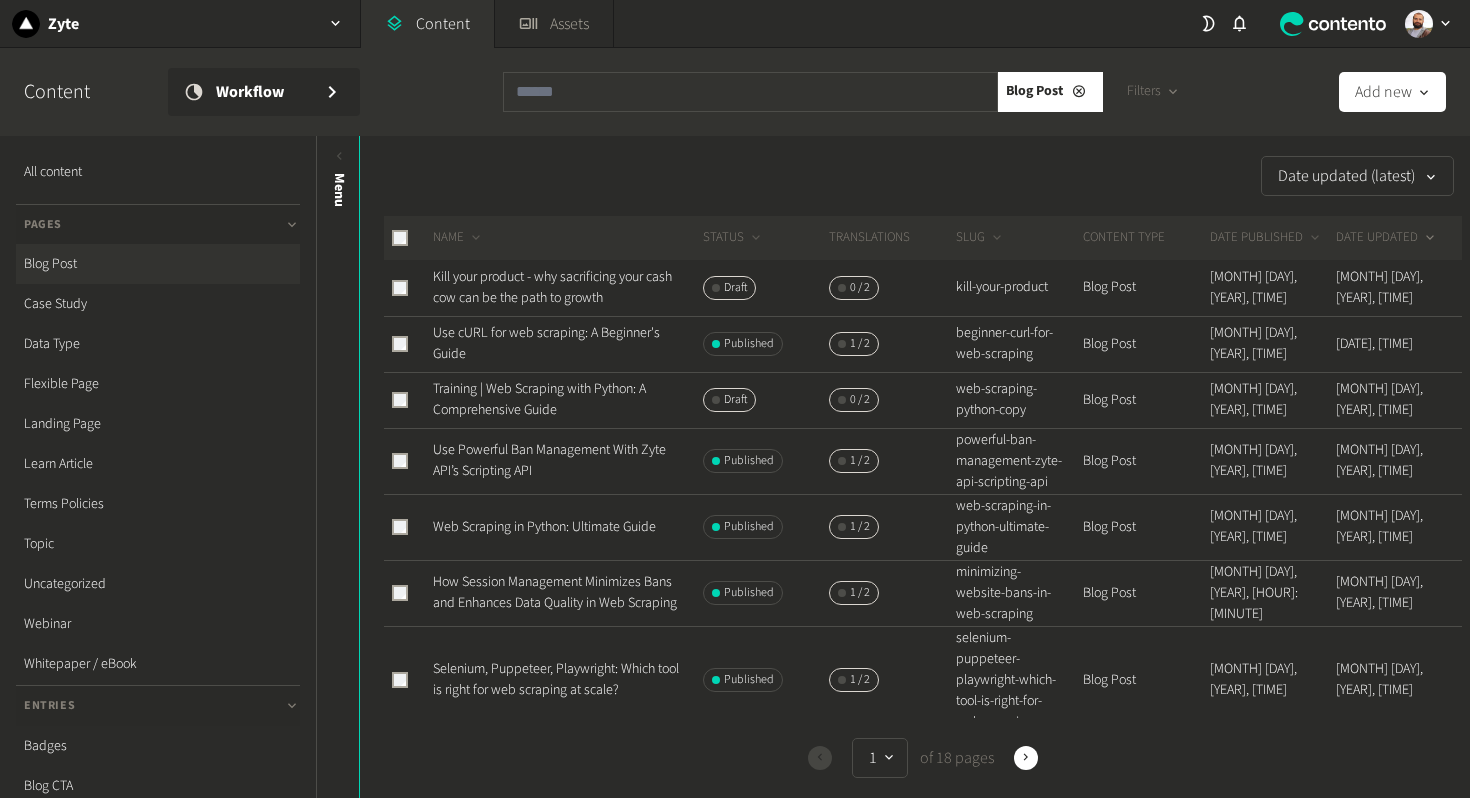click 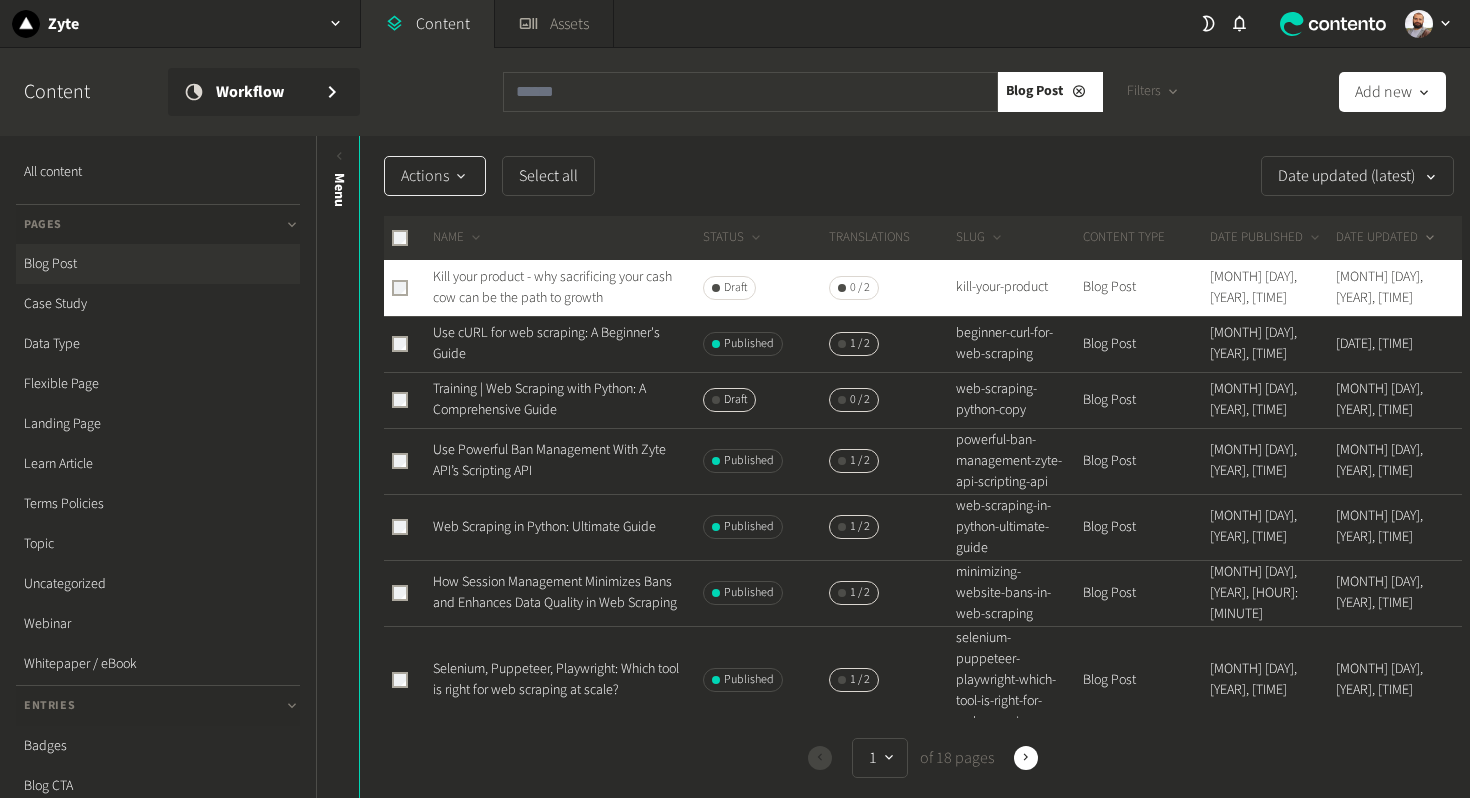 click 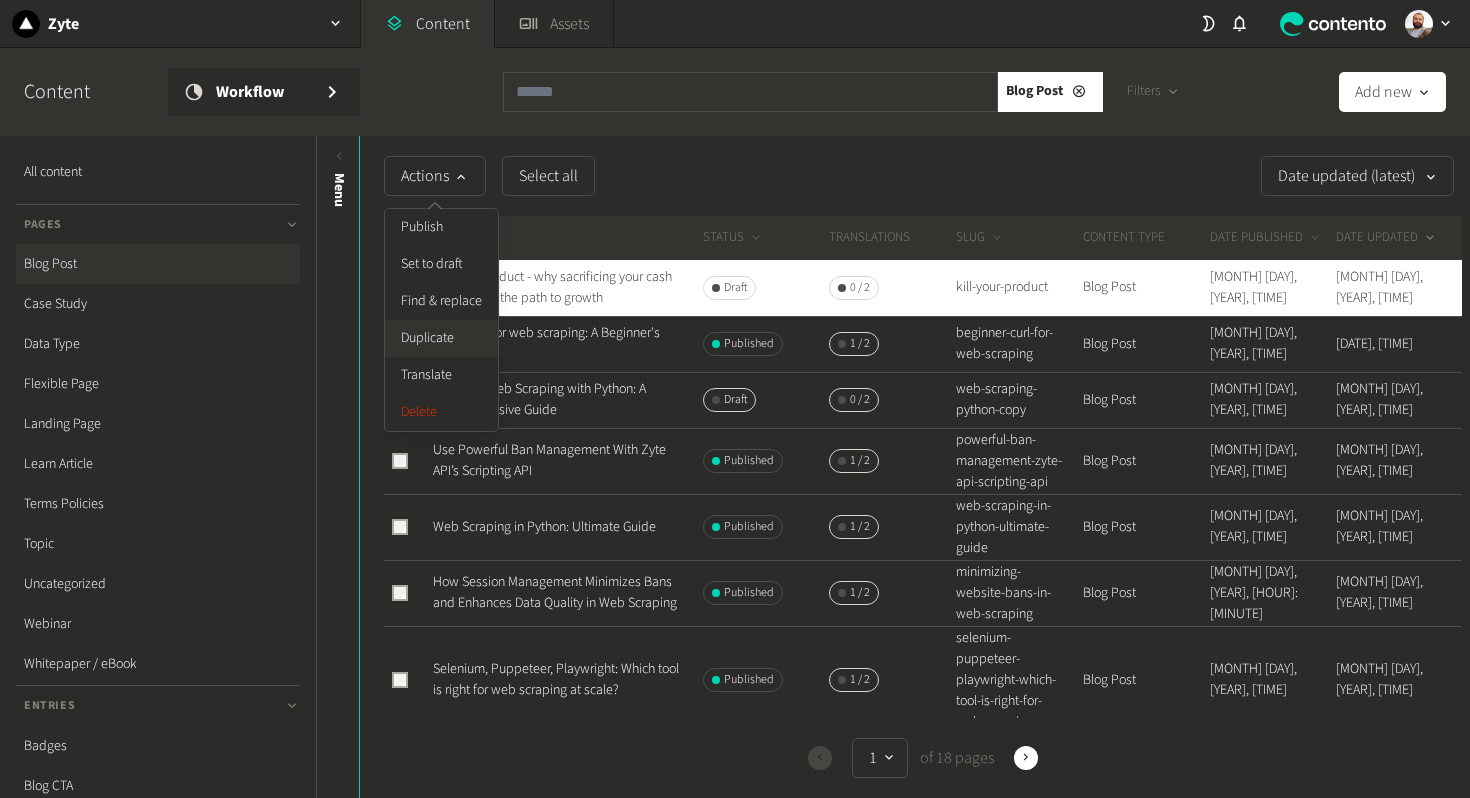 click on "Duplicate" 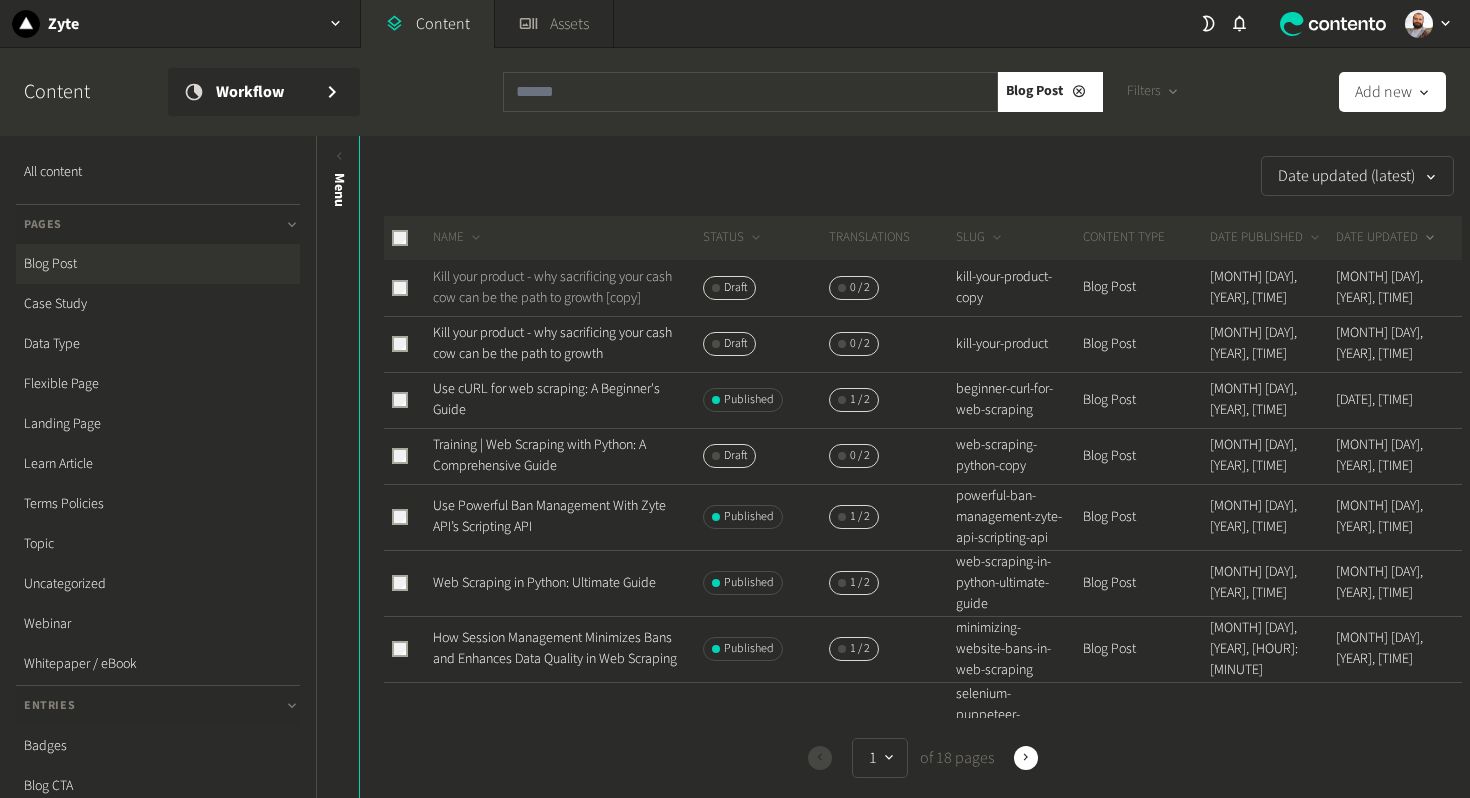 click on "Kill your product - why sacrificing your cash cow can be the path to growth [copy]" 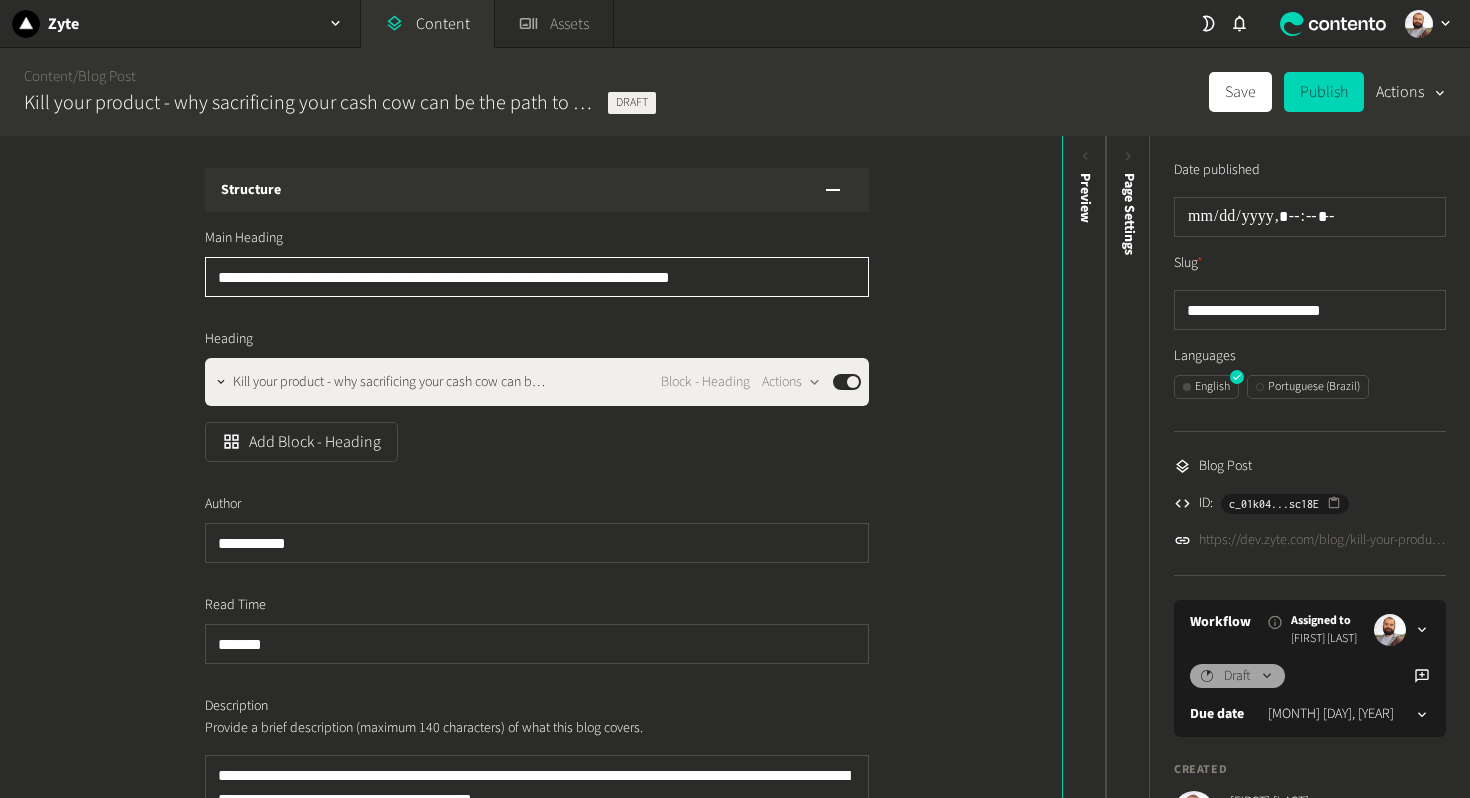 click on "**********" 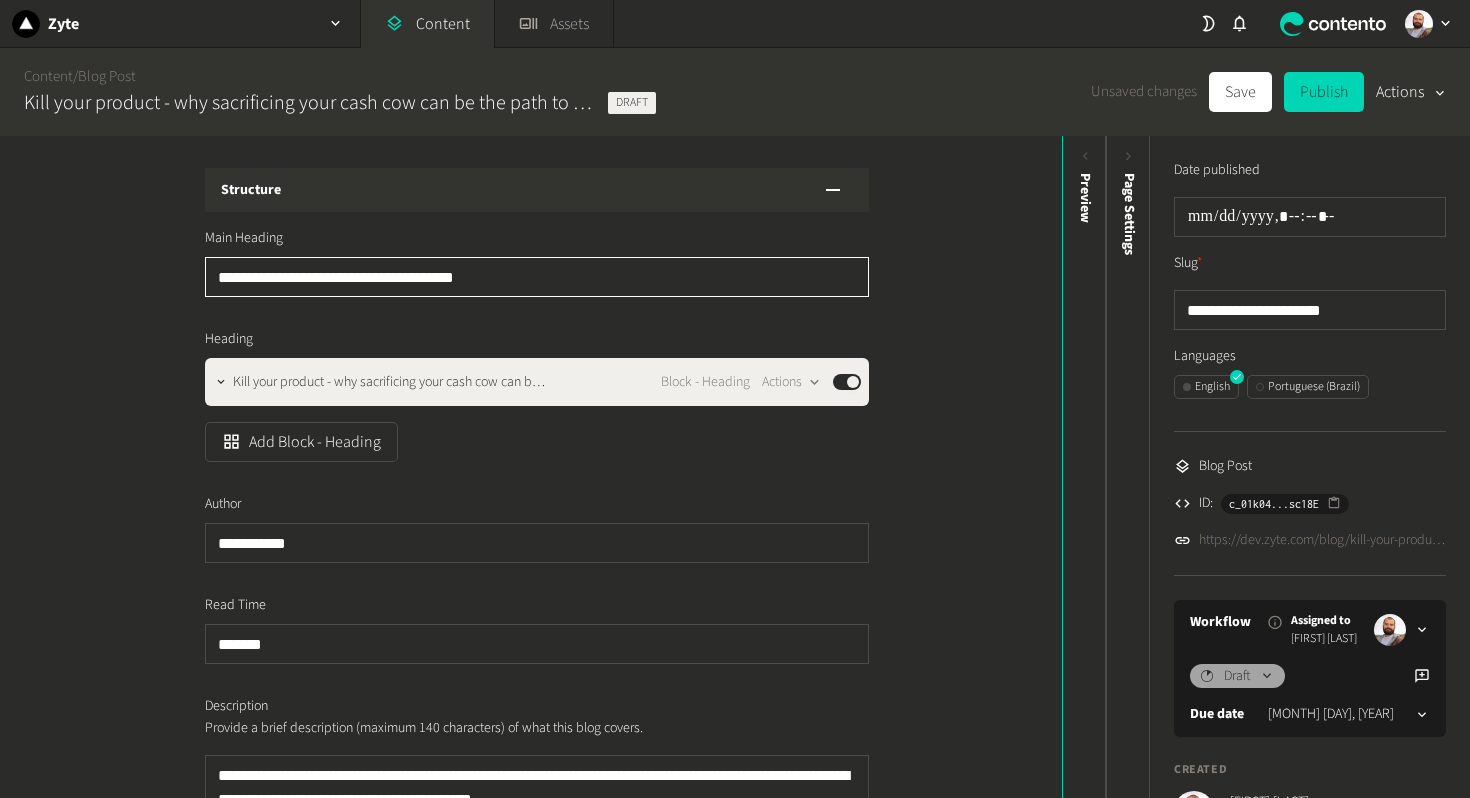 type on "**********" 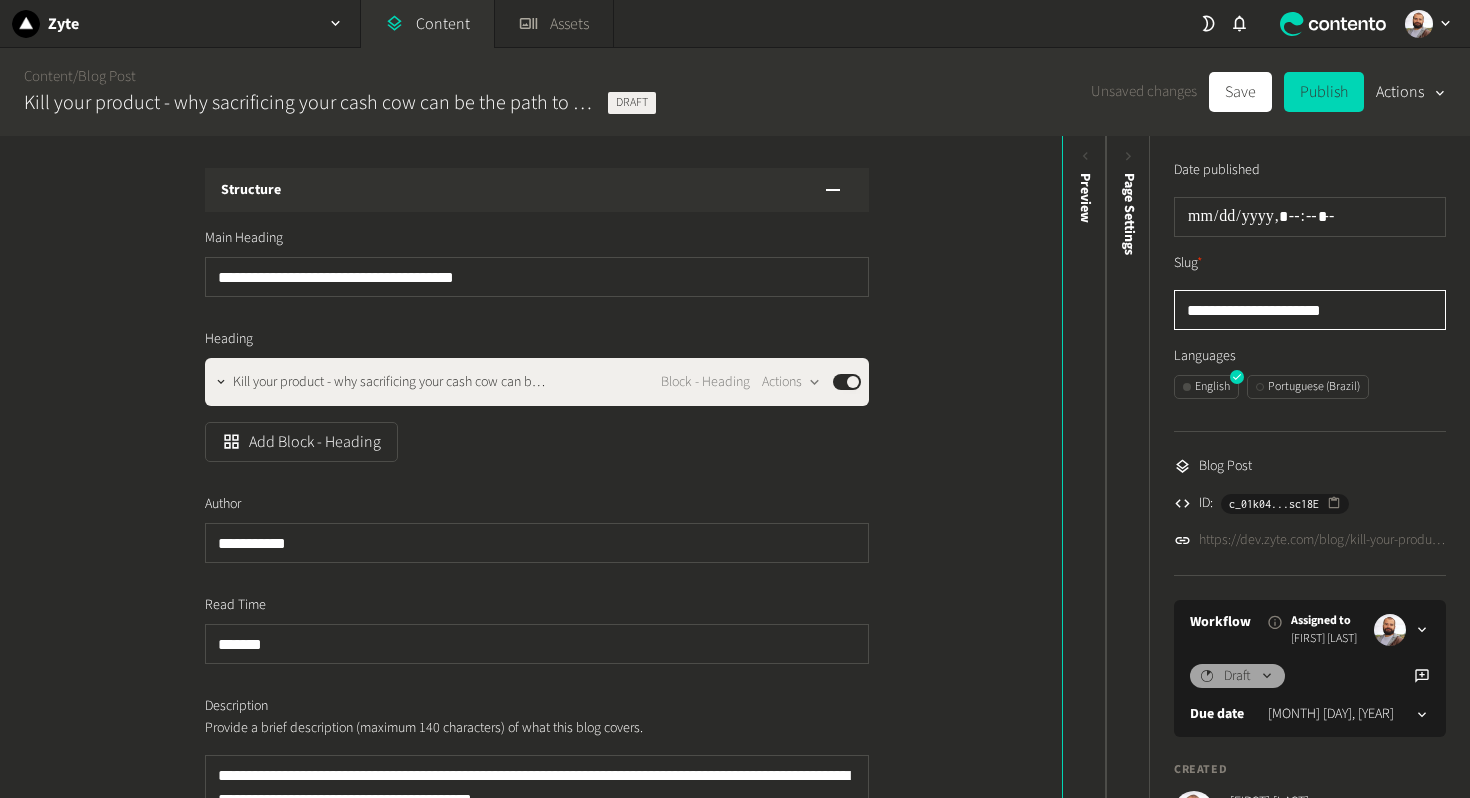 click on "**********" 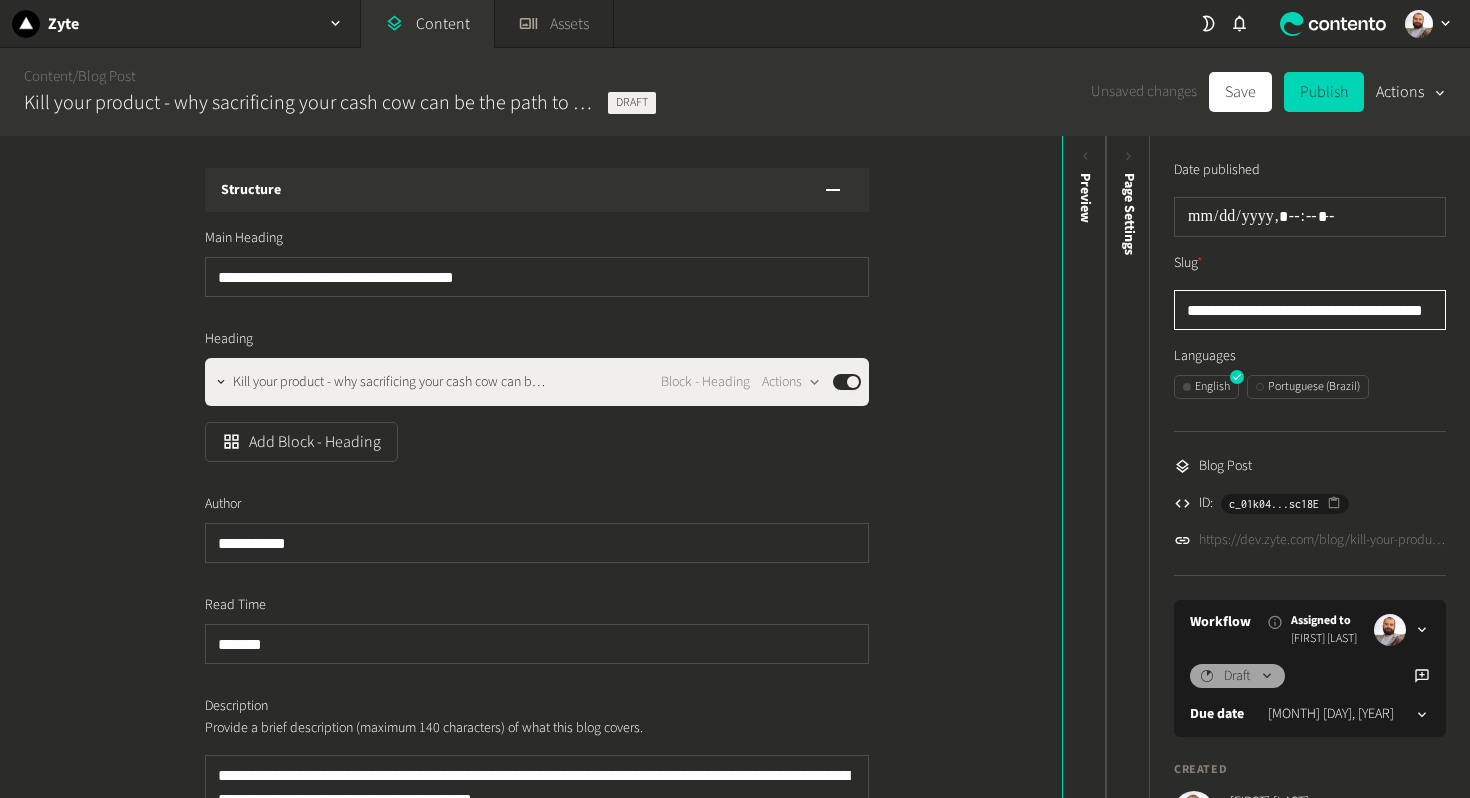 scroll, scrollTop: 0, scrollLeft: 16, axis: horizontal 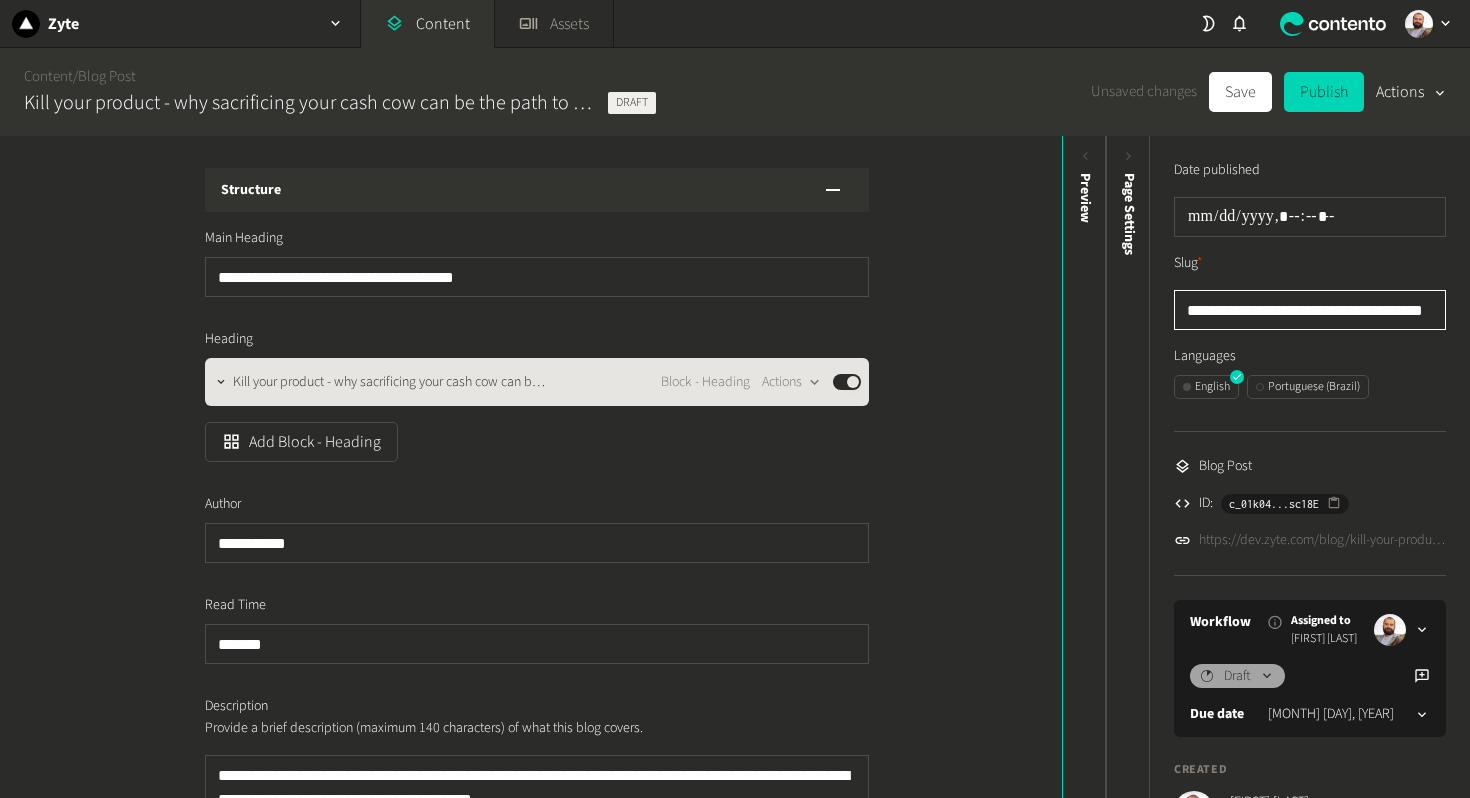 type on "**********" 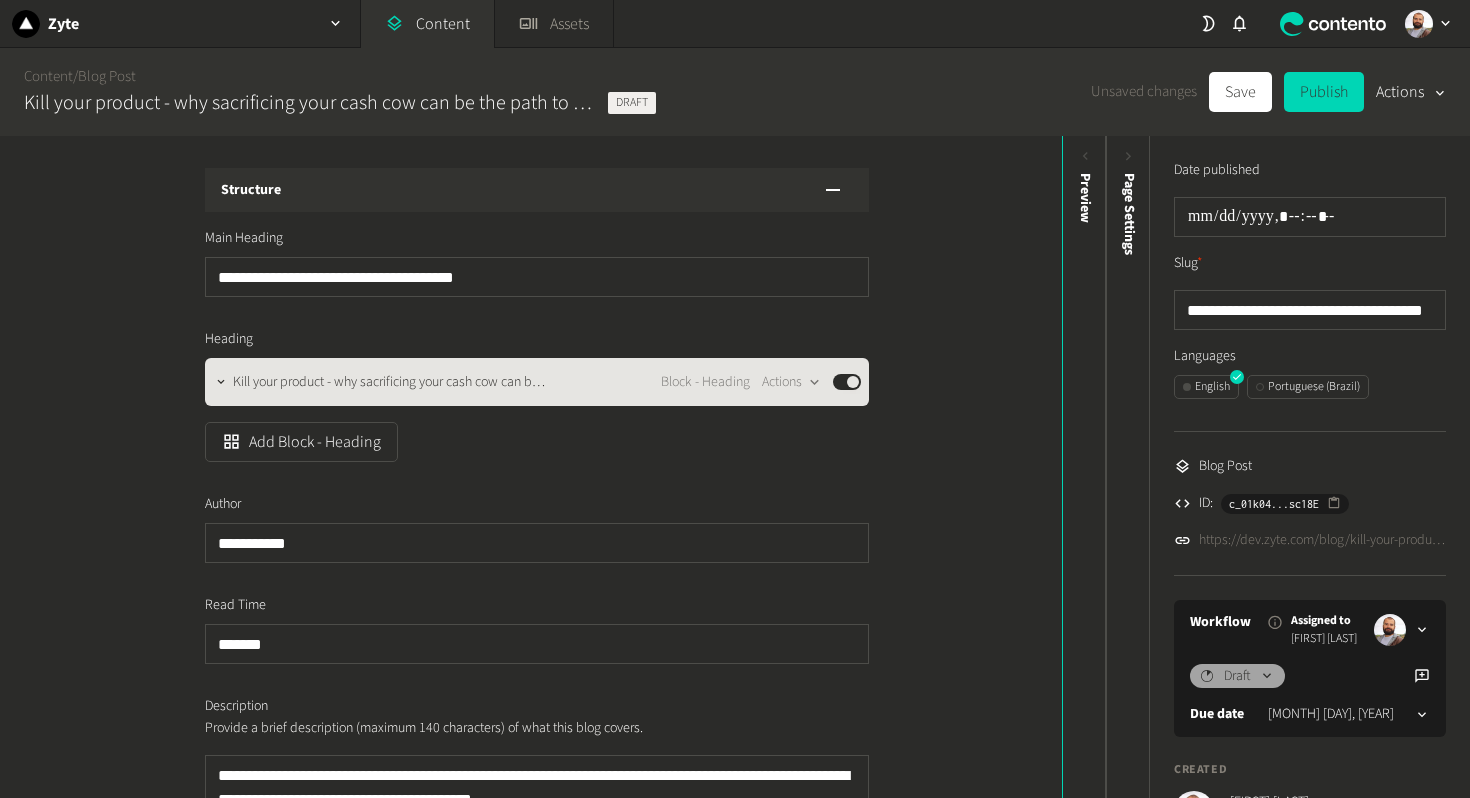 click on "Kill your product - why sacrificing your cash cow can be the… Block - Heading  Actions  Published" 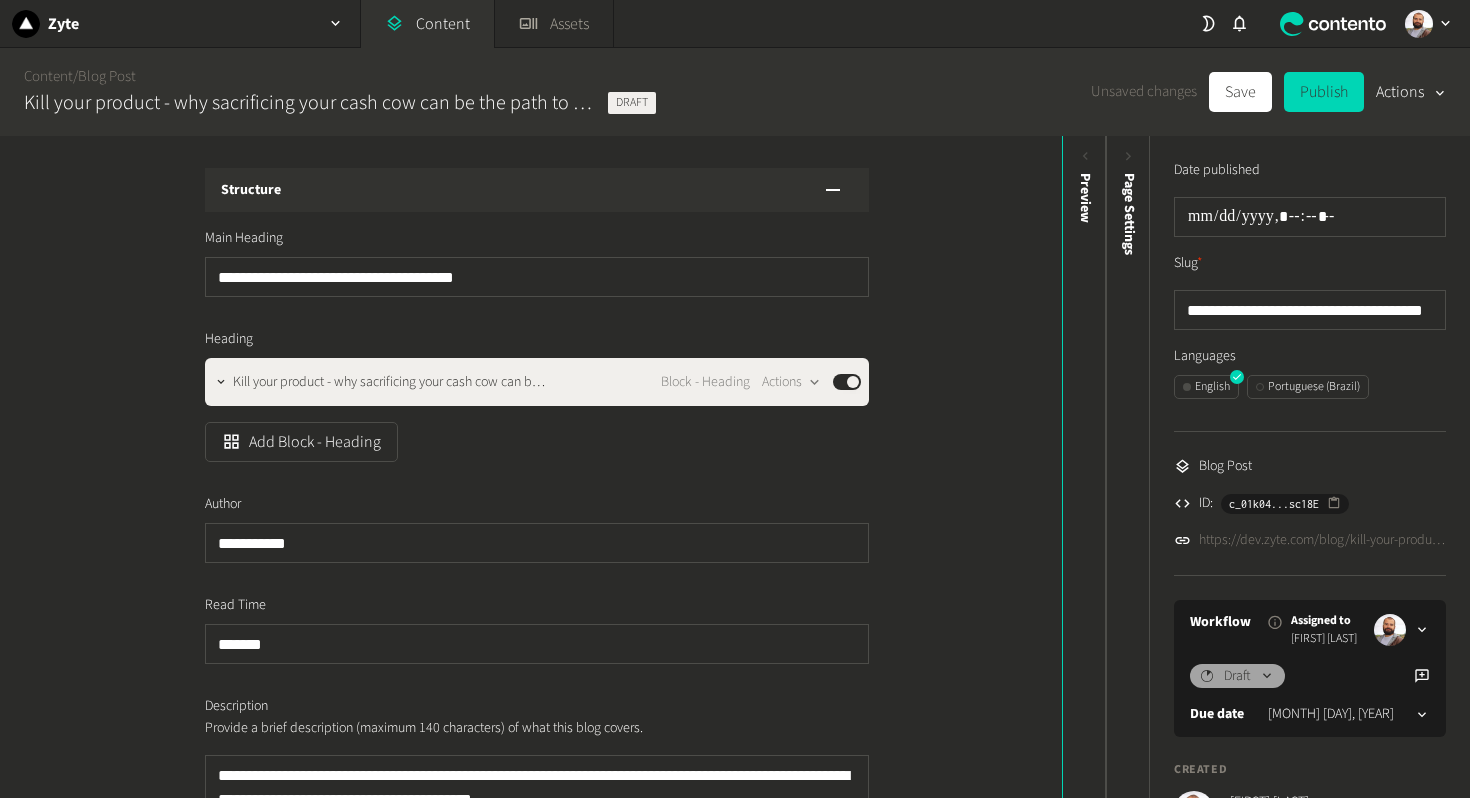 click on "Structure" 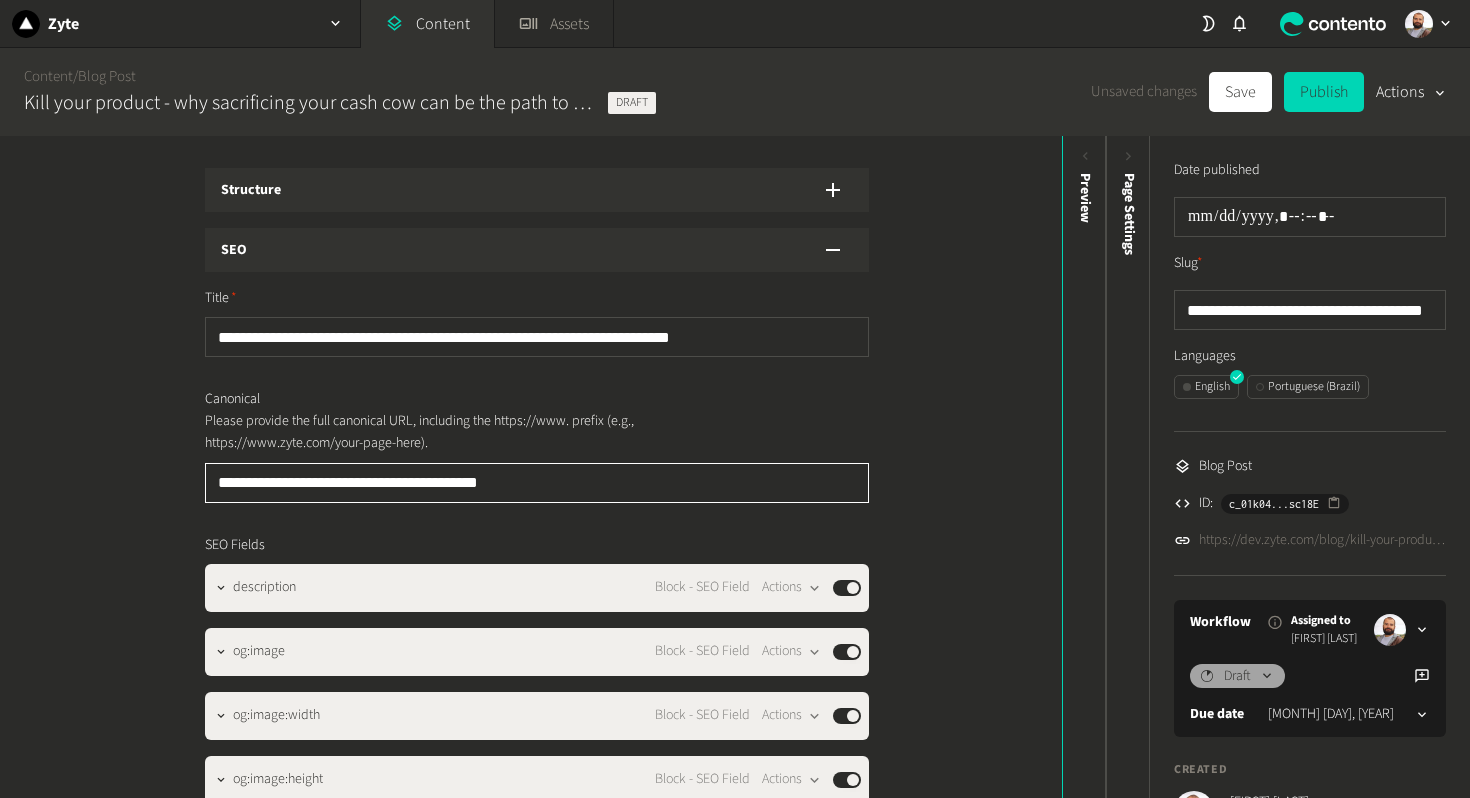 drag, startPoint x: 408, startPoint y: 478, endPoint x: 680, endPoint y: 478, distance: 272 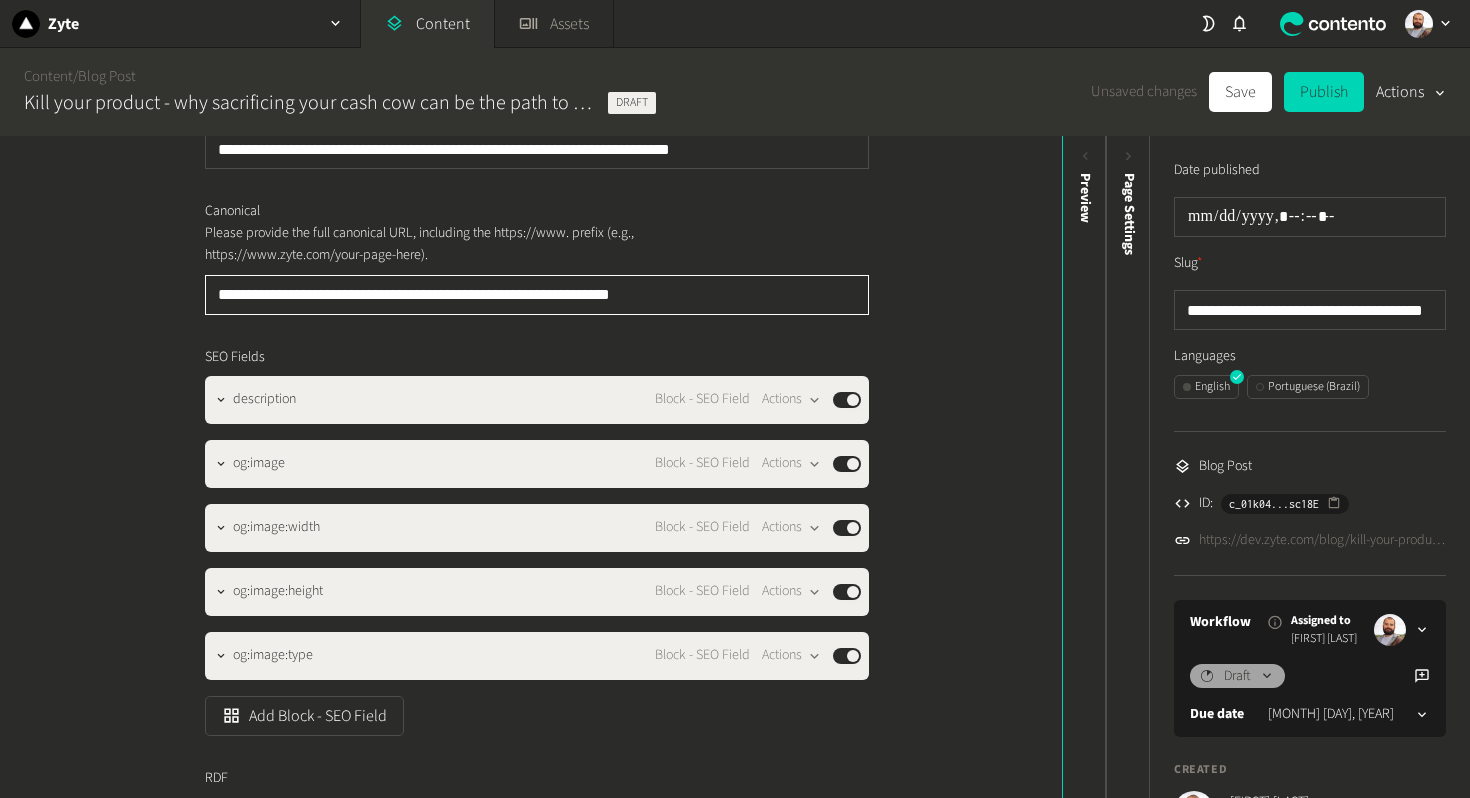 scroll, scrollTop: 192, scrollLeft: 0, axis: vertical 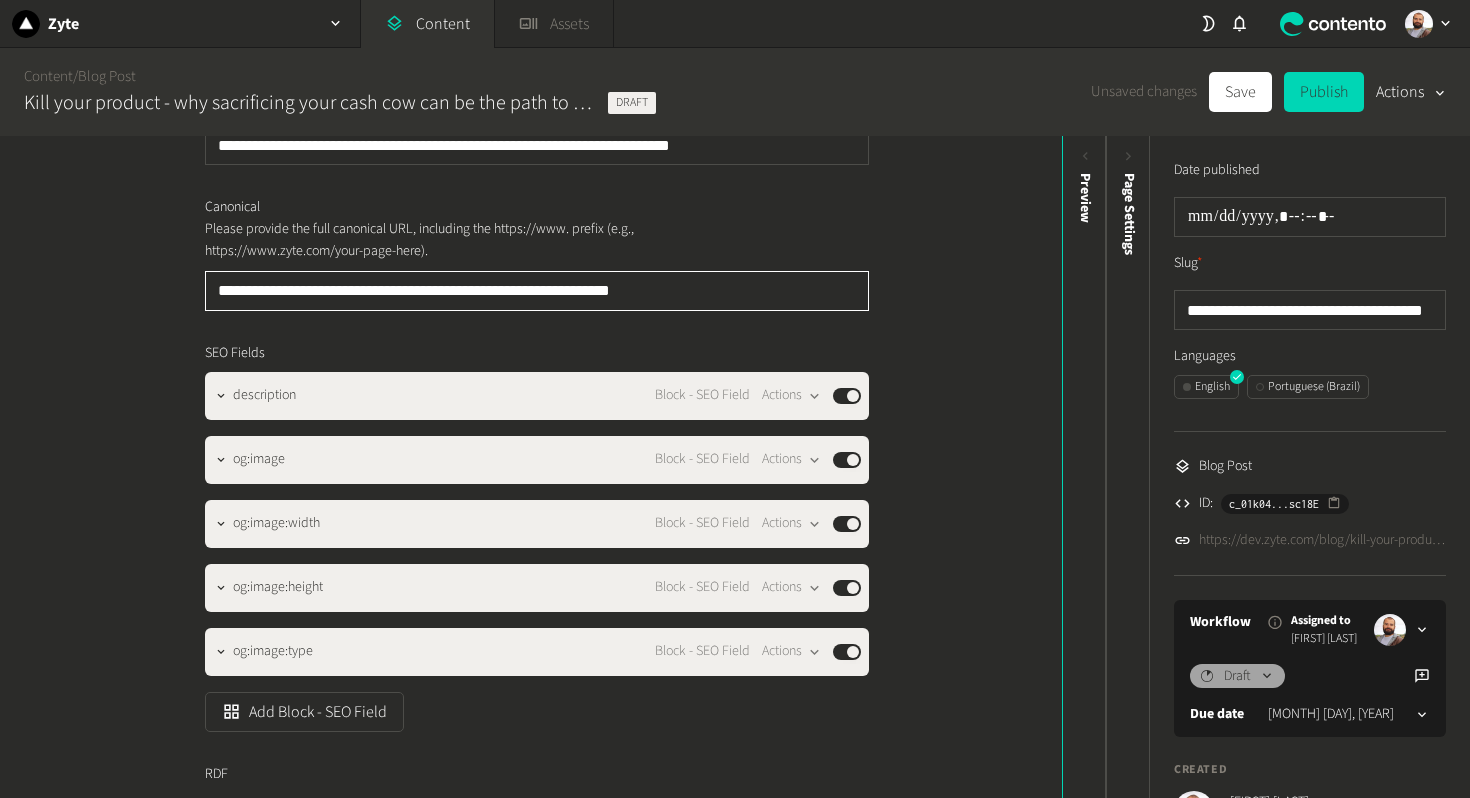 type on "**********" 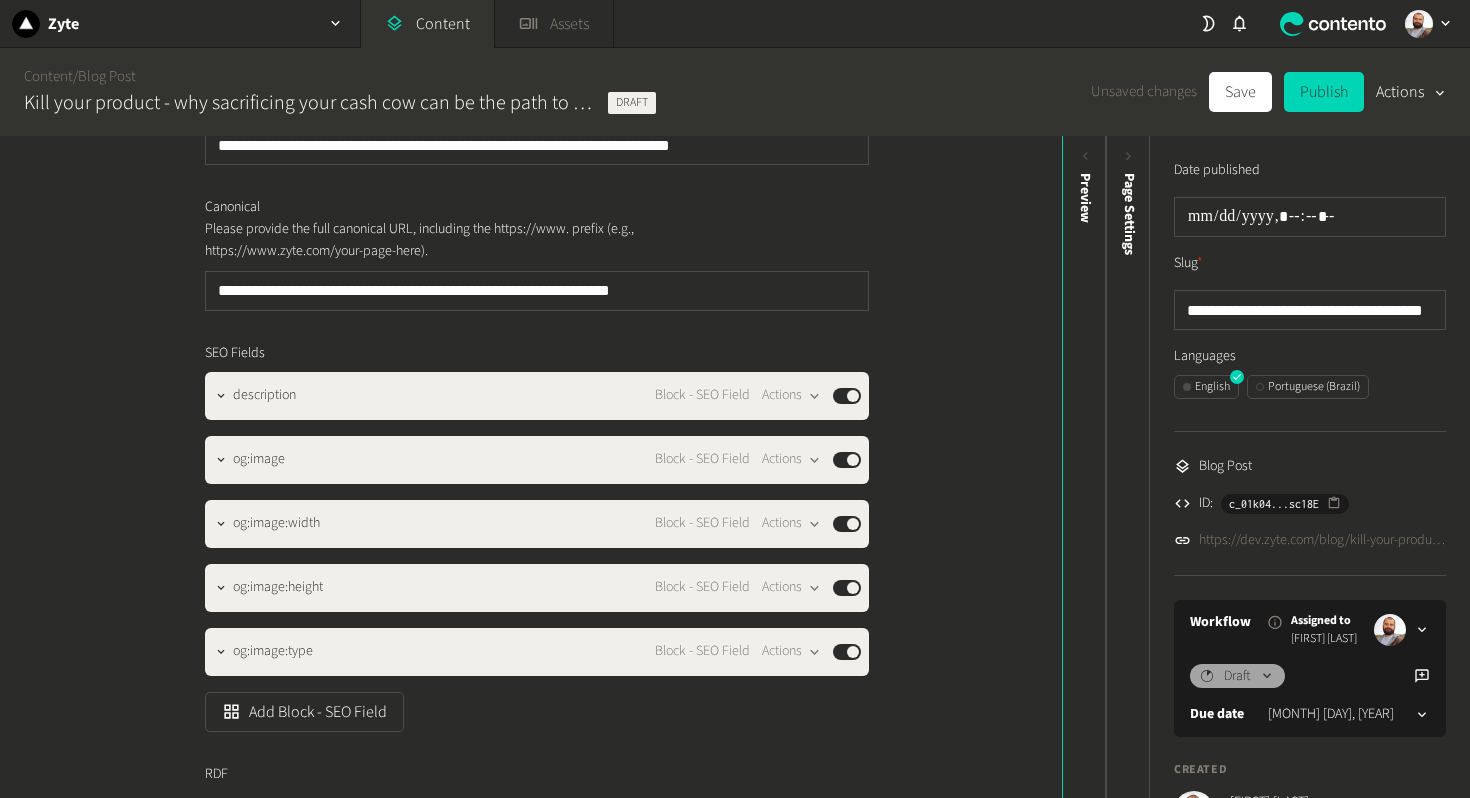 click on "Assets" 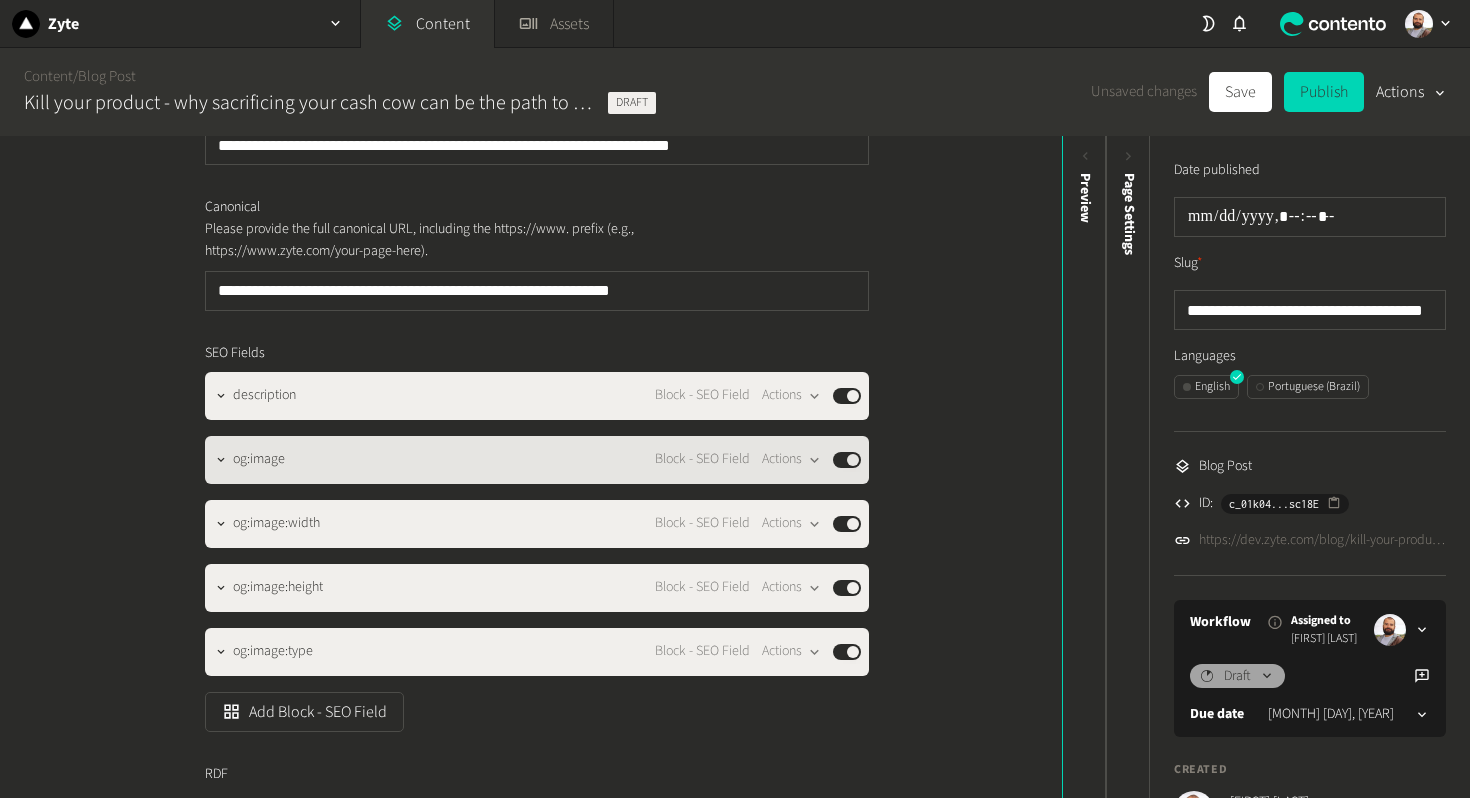 click on "og:image Block - SEO Field  Actions  Published" 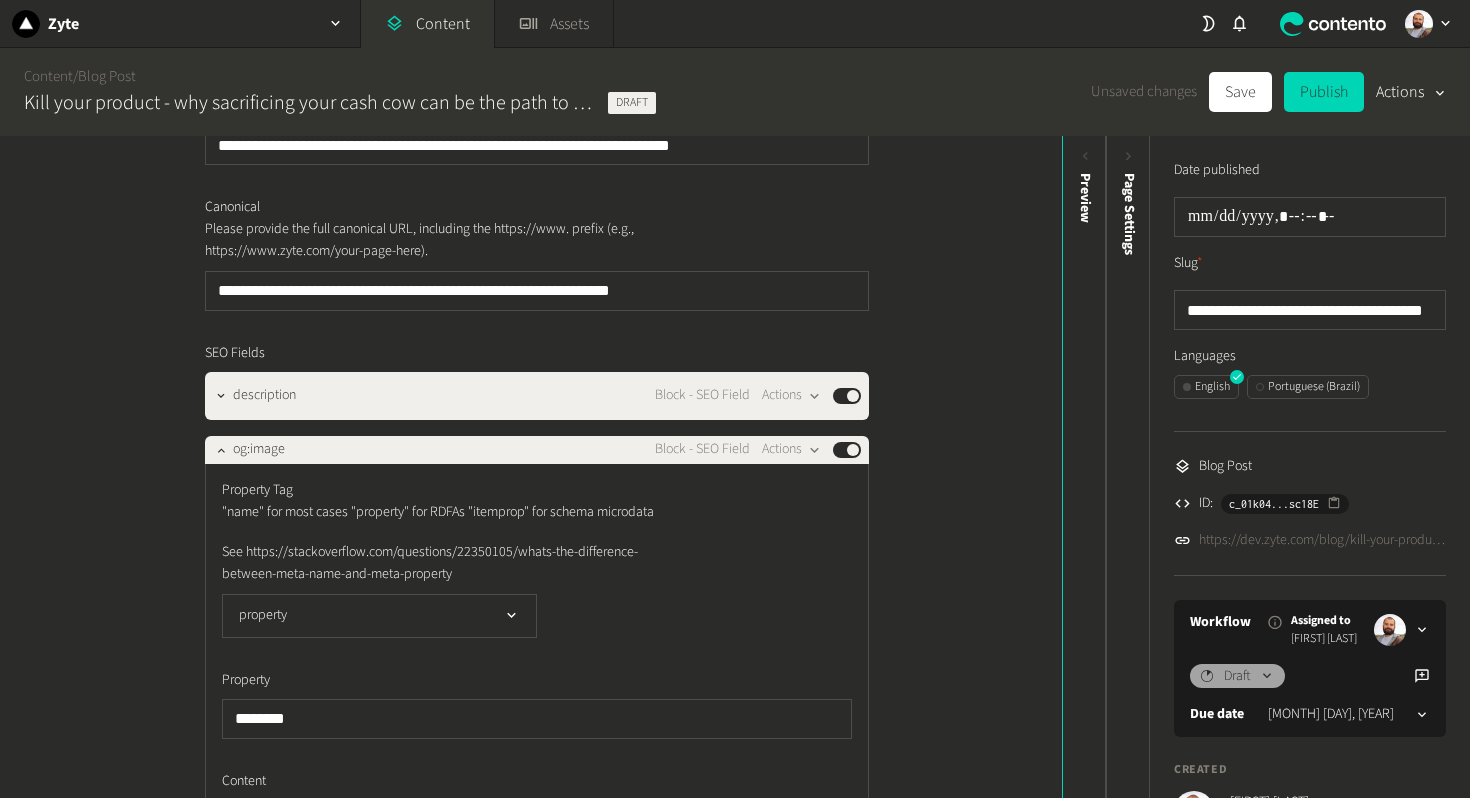 click on ""name" for most cases
"property" for RDFAs
"itemprop" for schema microdata" 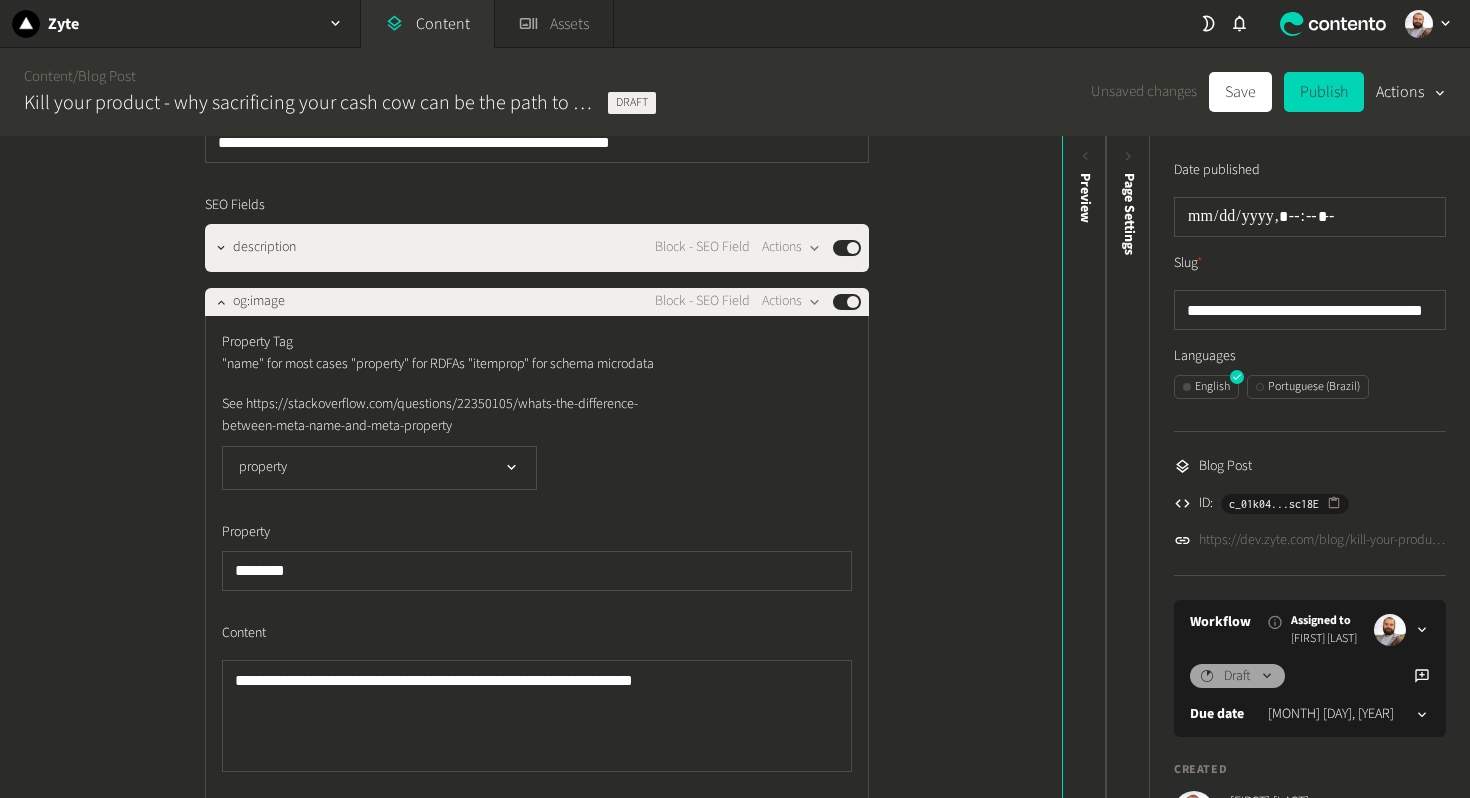 scroll, scrollTop: 372, scrollLeft: 0, axis: vertical 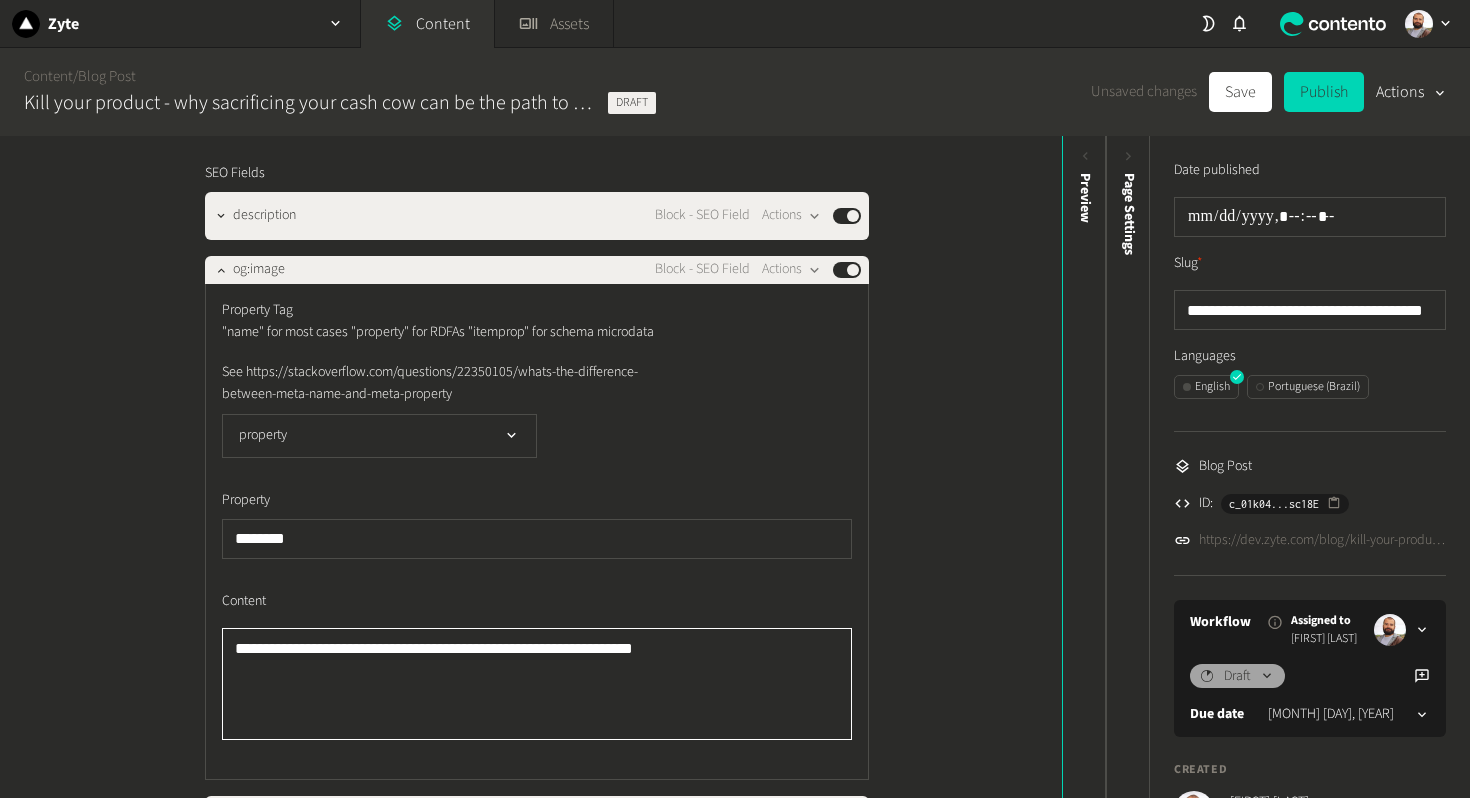 click on "**********" 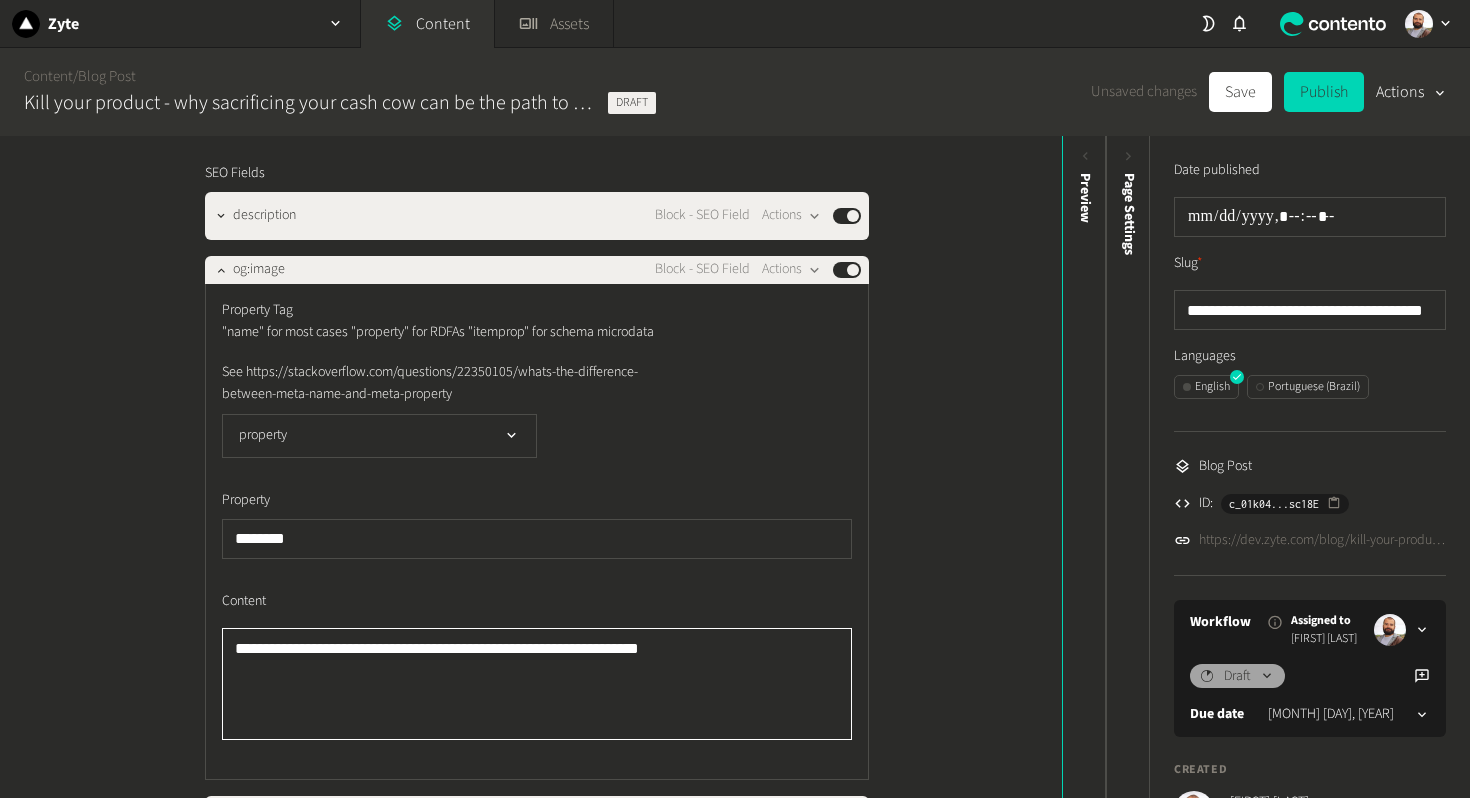 paste on "**********" 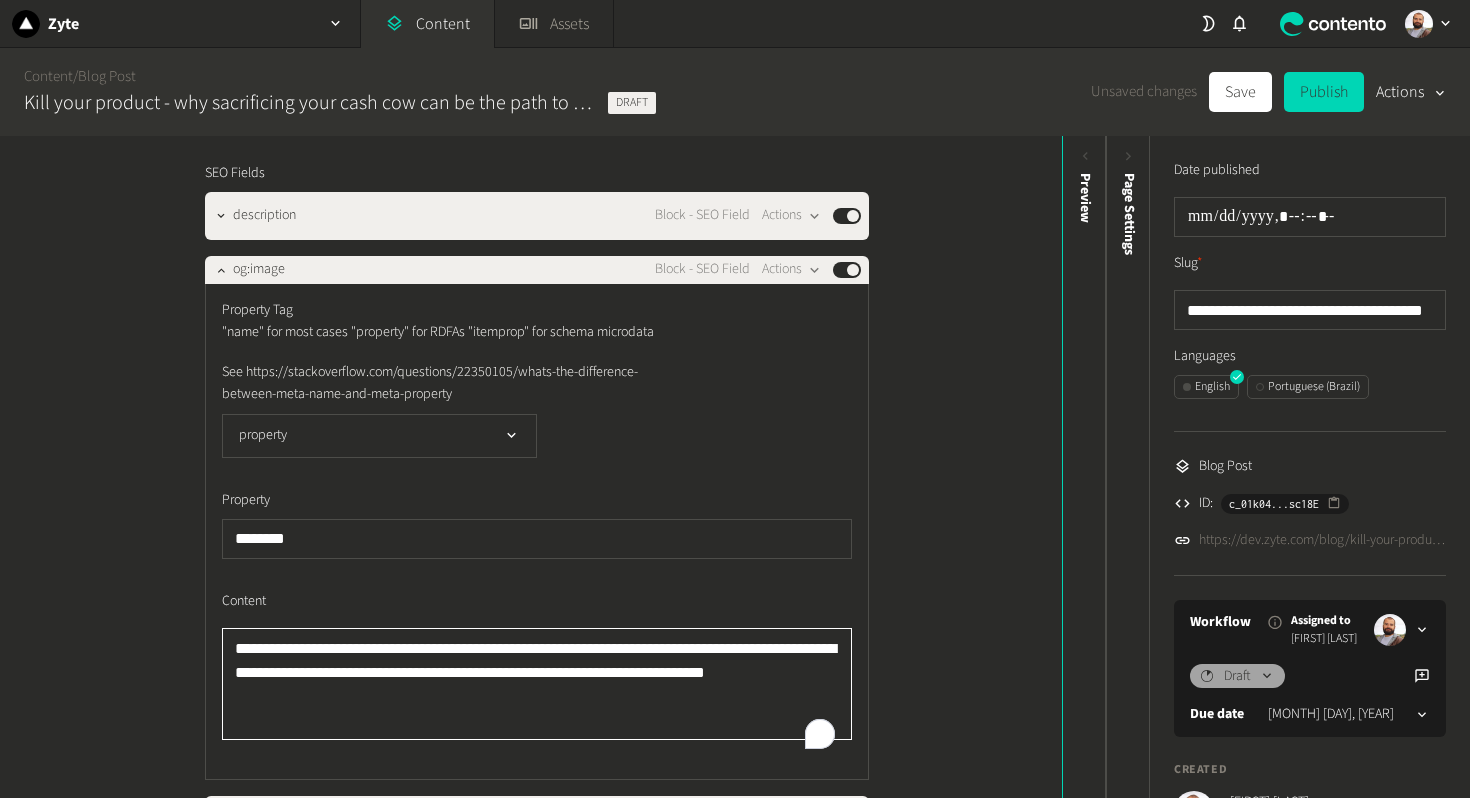 paste 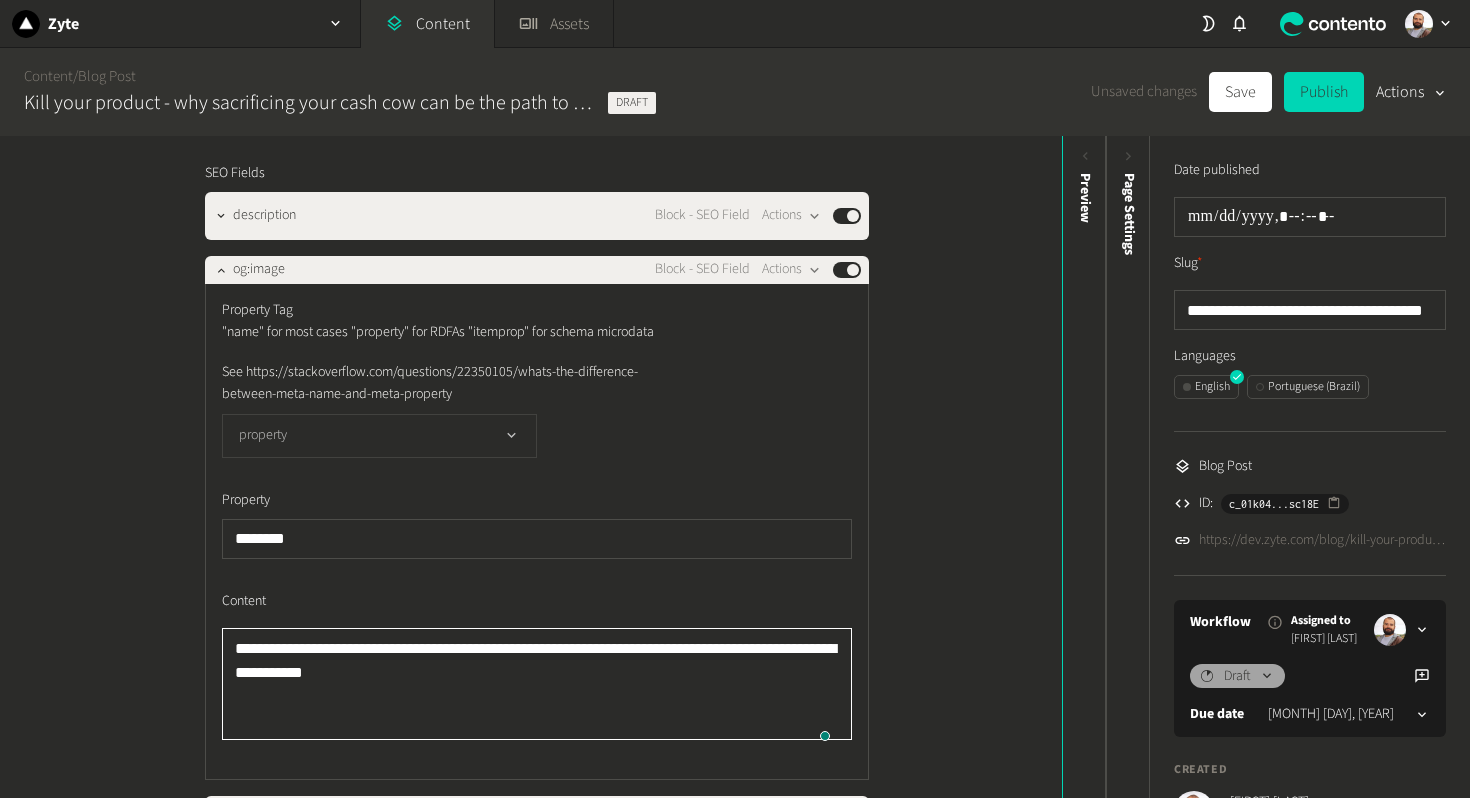 scroll, scrollTop: 0, scrollLeft: 0, axis: both 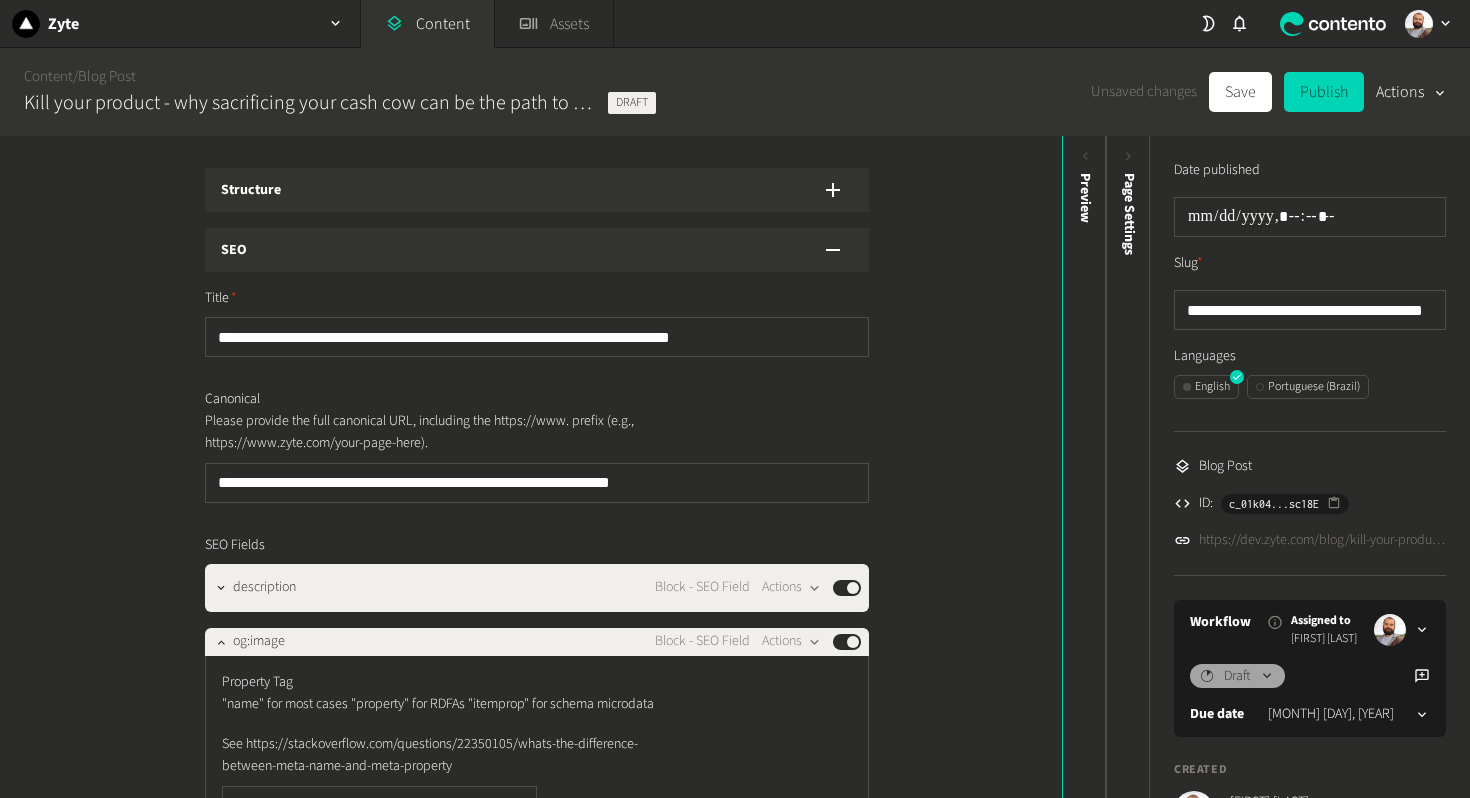 type on "**********" 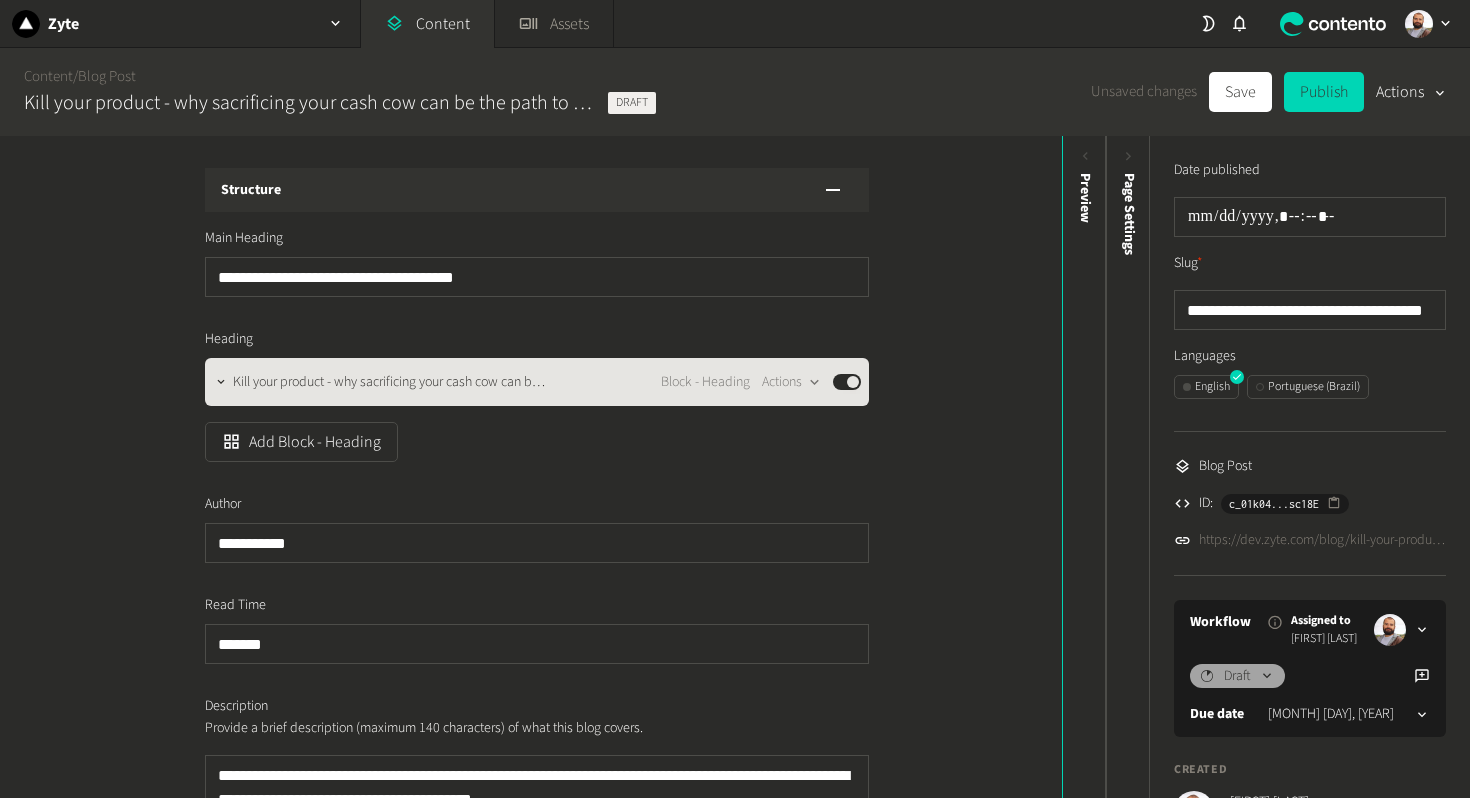 click on "Kill your product - why sacrificing your cash cow can be the…" 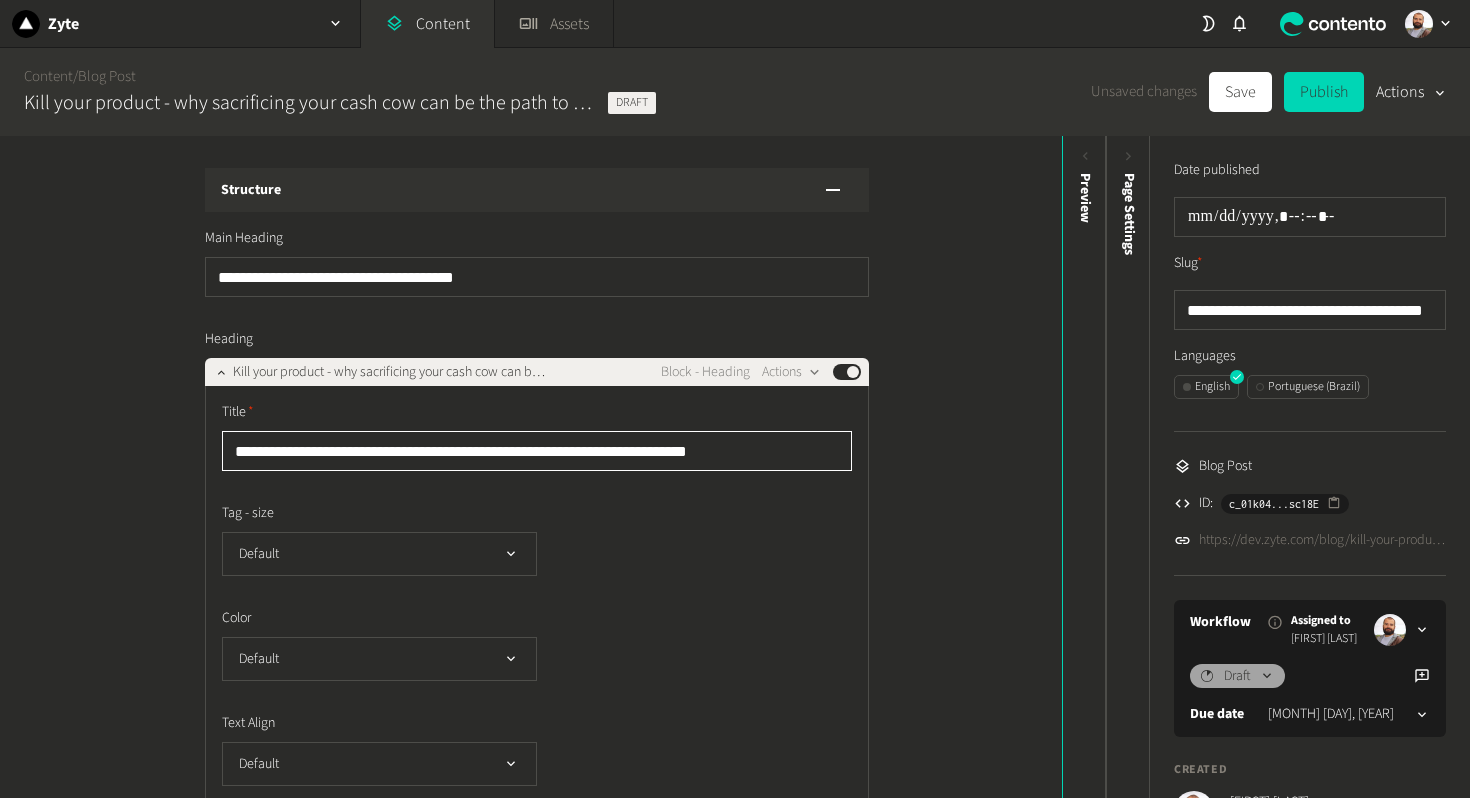 click on "**********" 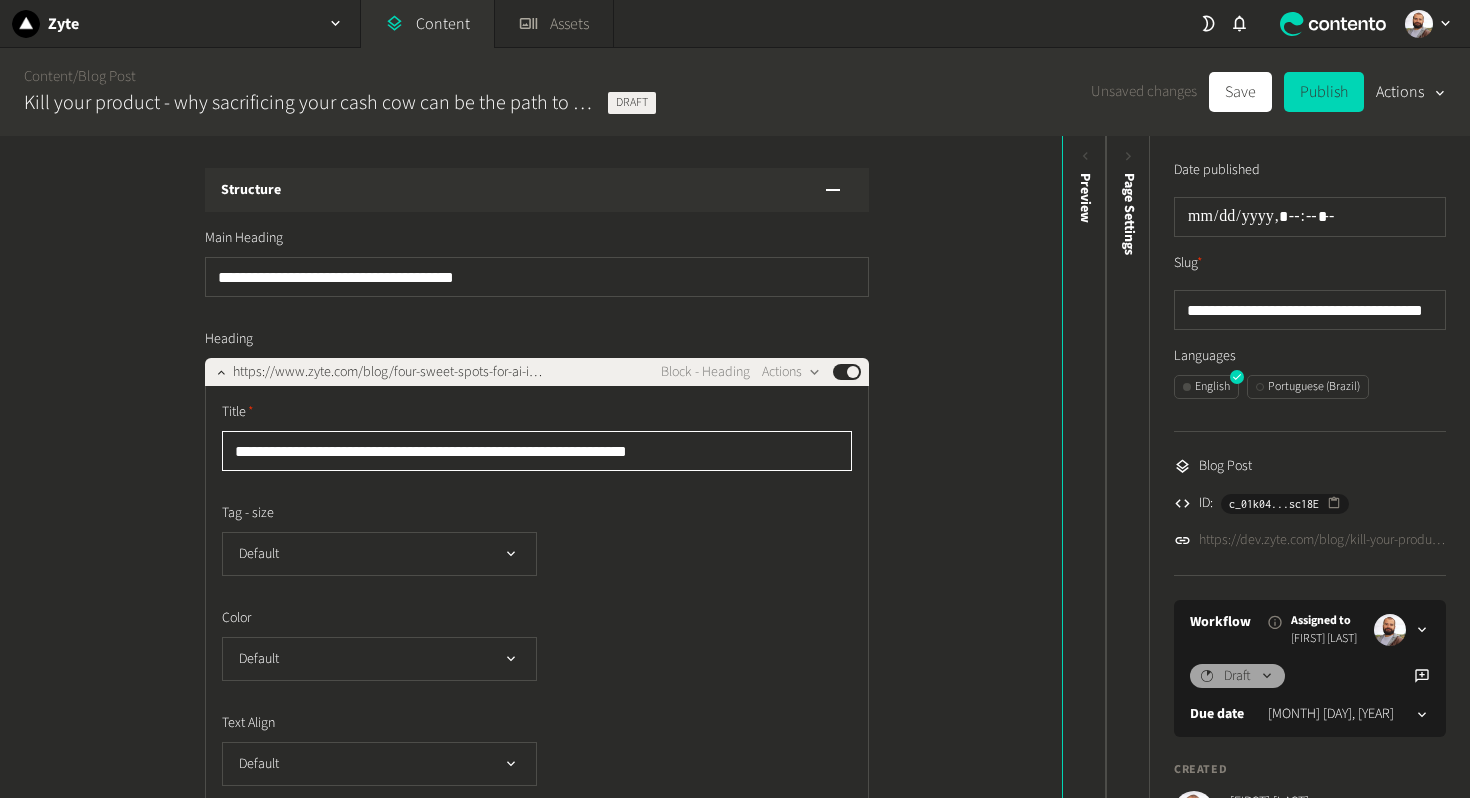 paste 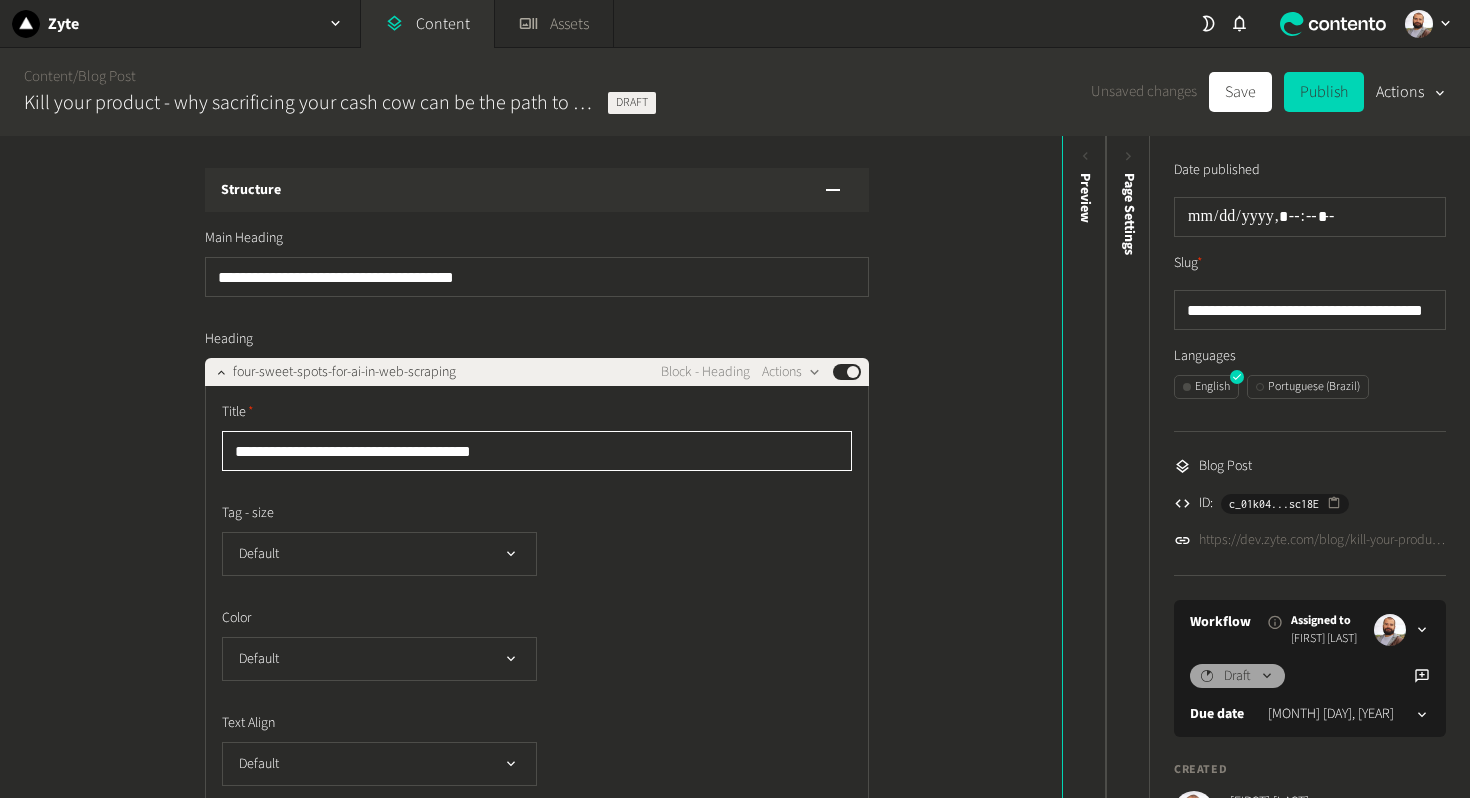 click on "**********" 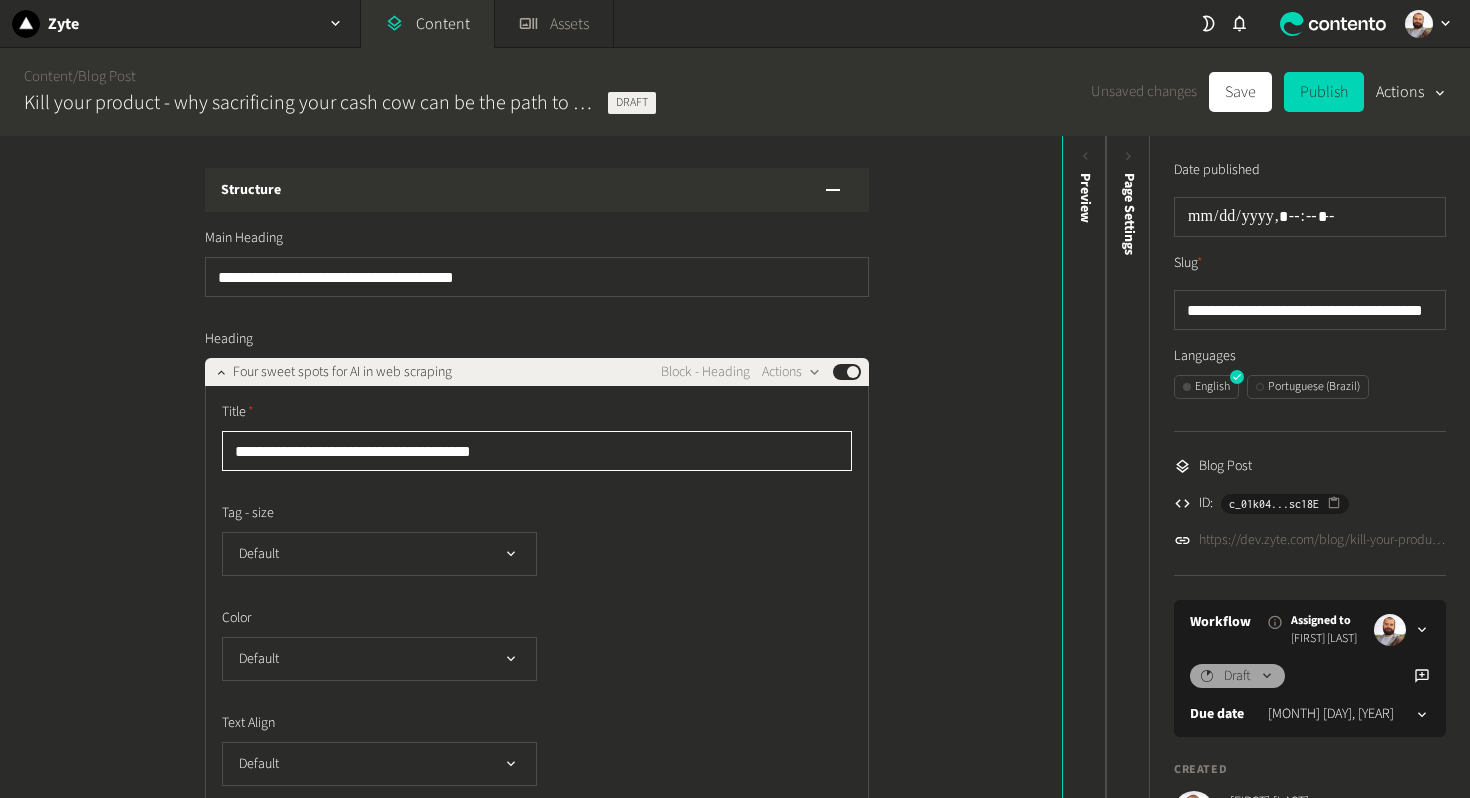 scroll, scrollTop: 47, scrollLeft: 0, axis: vertical 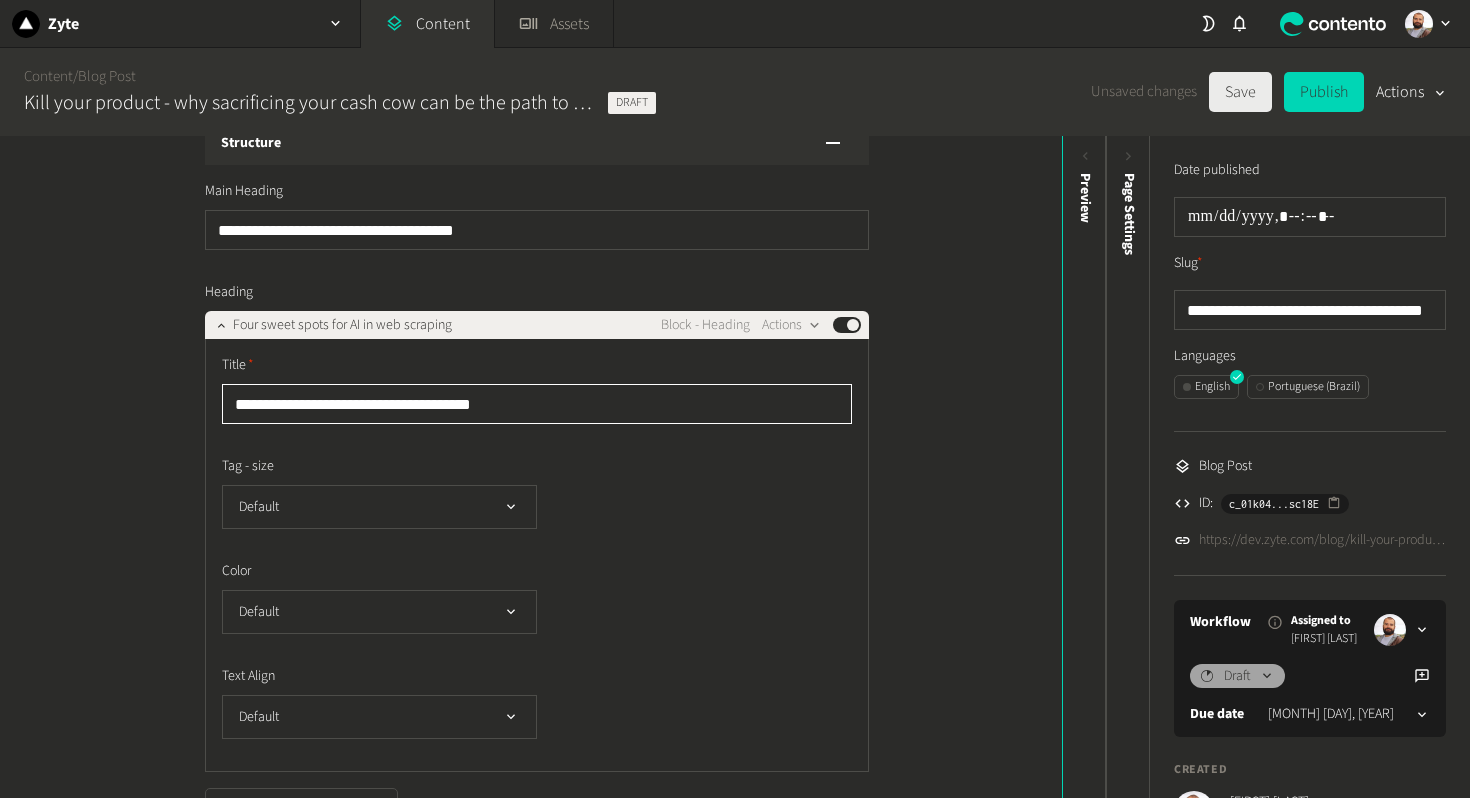 type on "**********" 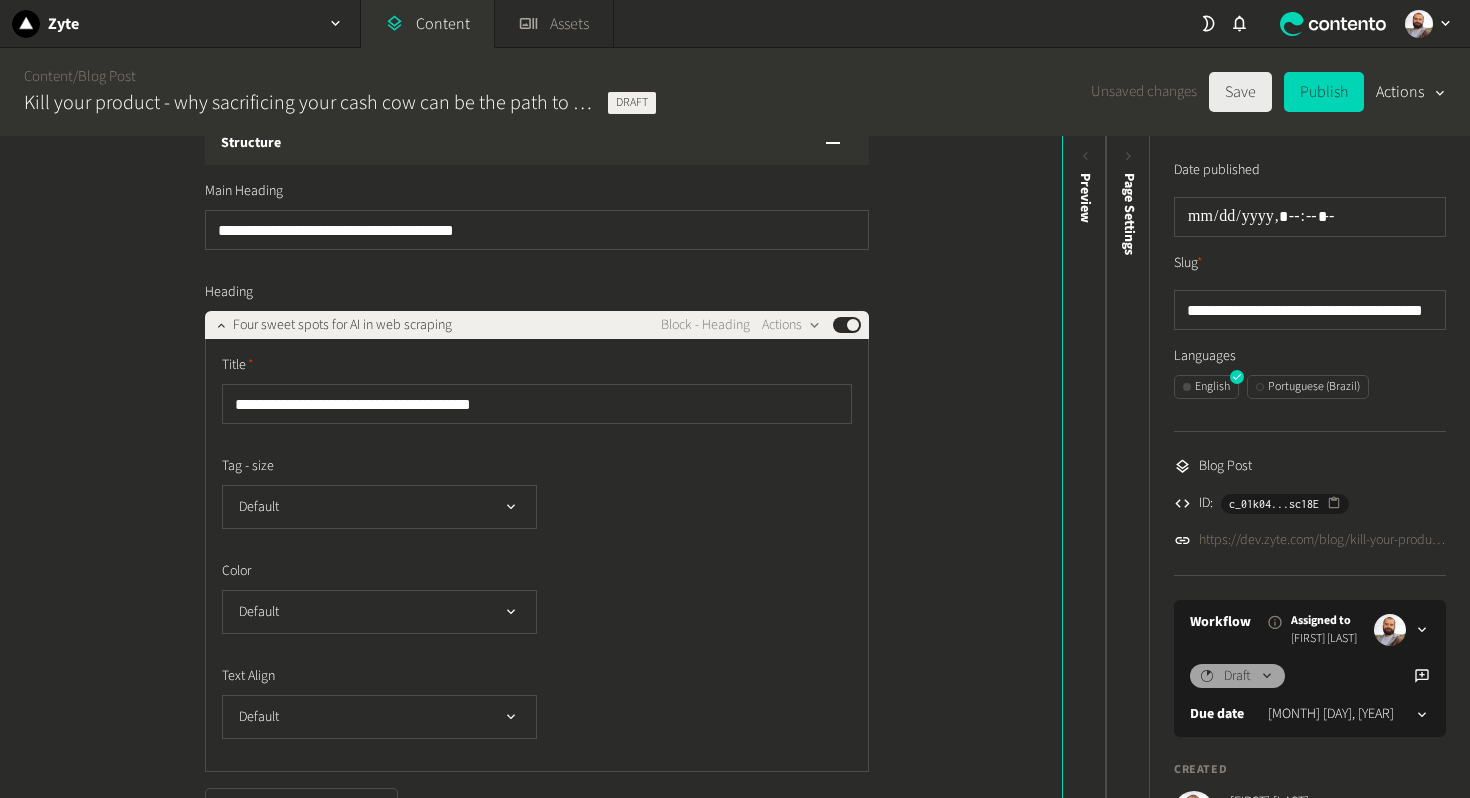 click on "Save" 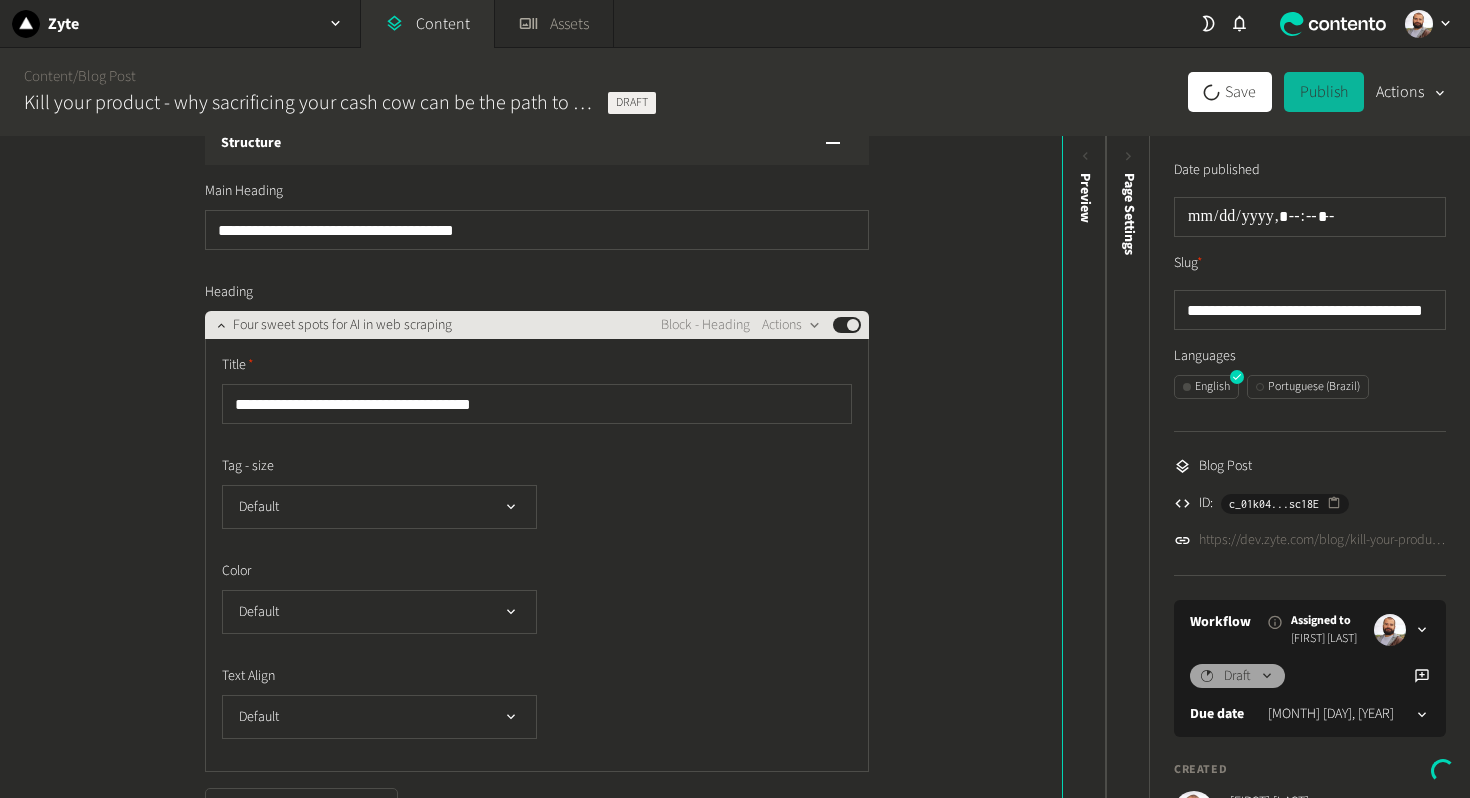 click on "Four sweet spots for AI in web scraping Block - Heading  Actions  Published" 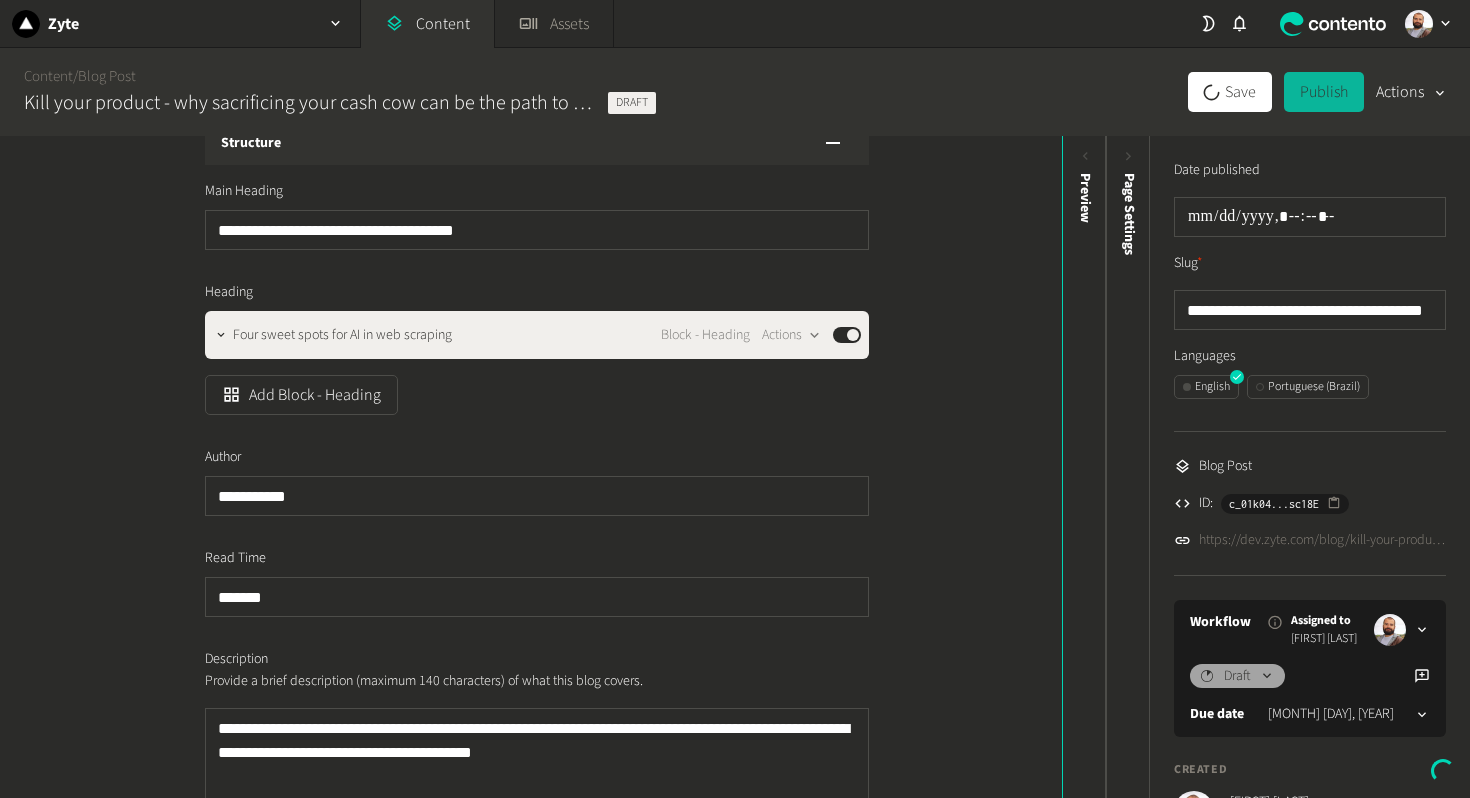 scroll, scrollTop: 253, scrollLeft: 0, axis: vertical 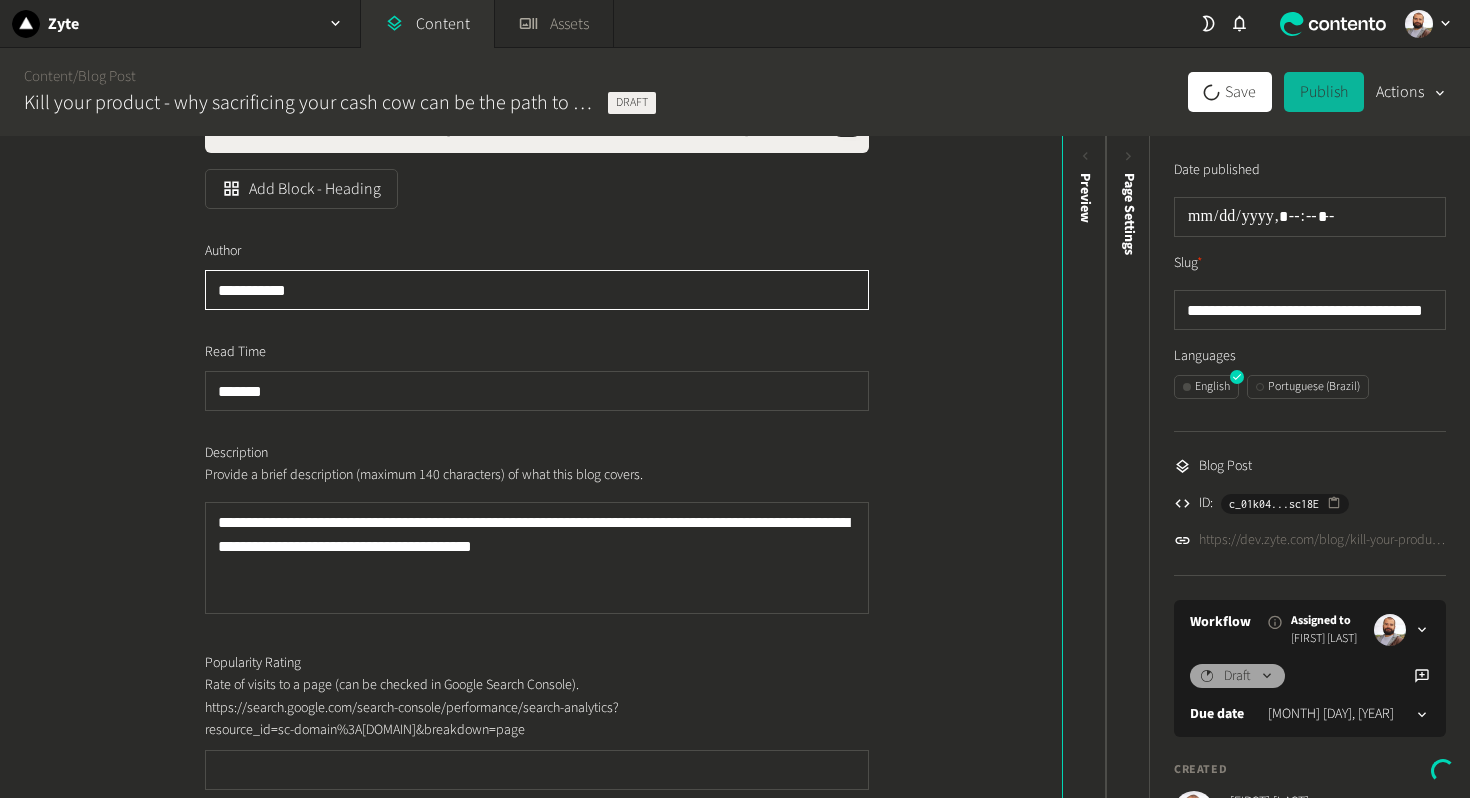 click on "**********" 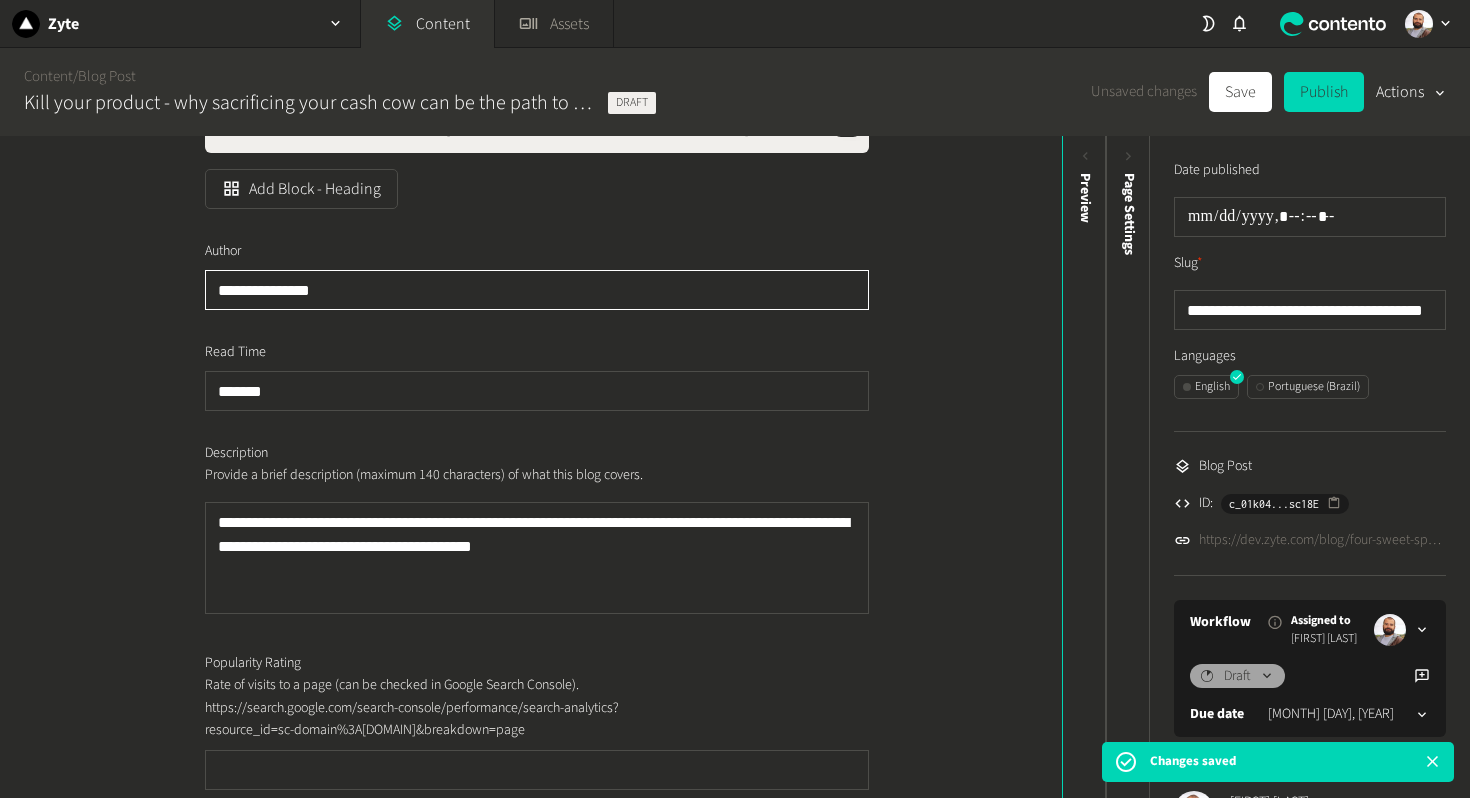 type on "**********" 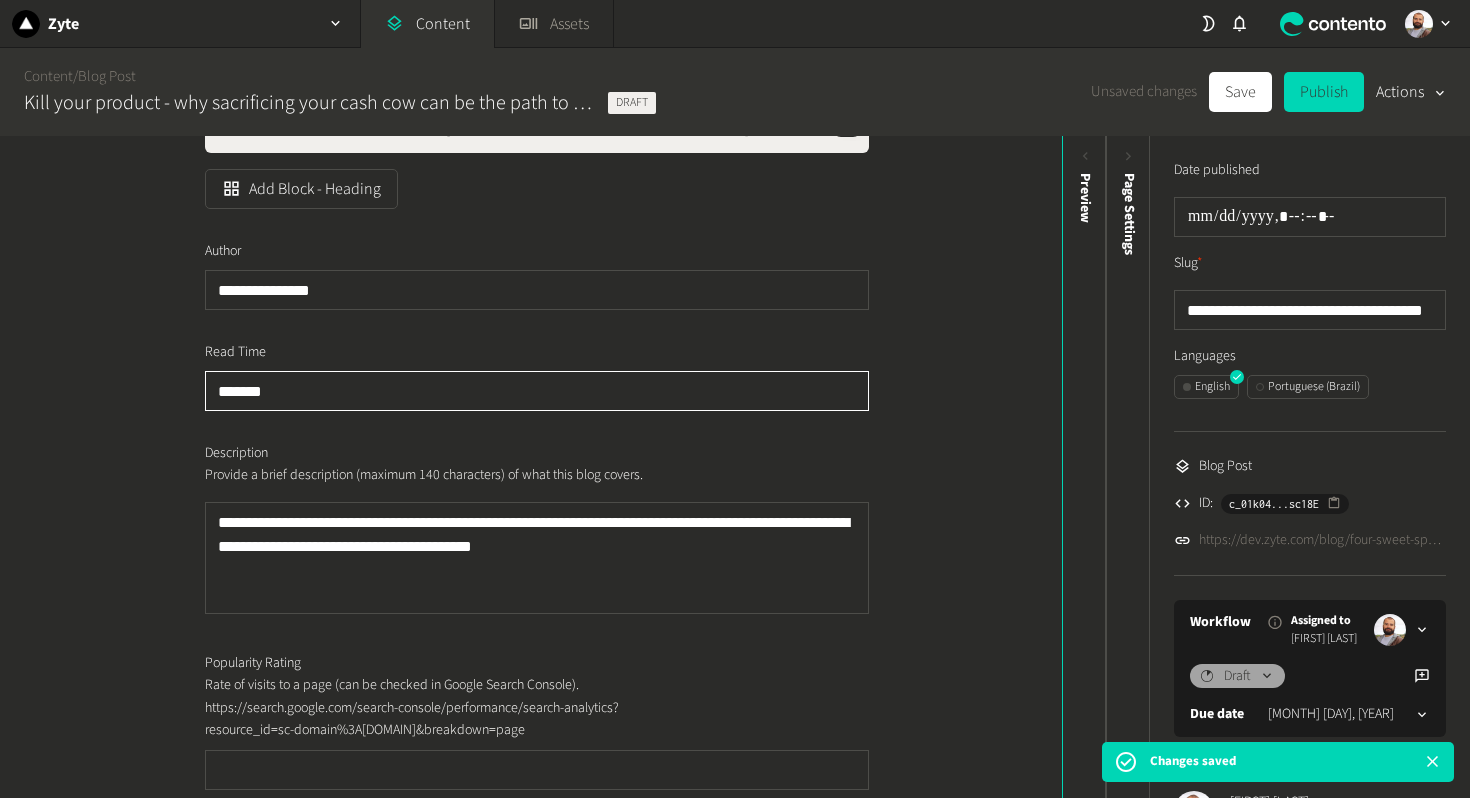 drag, startPoint x: 232, startPoint y: 379, endPoint x: 191, endPoint y: 379, distance: 41 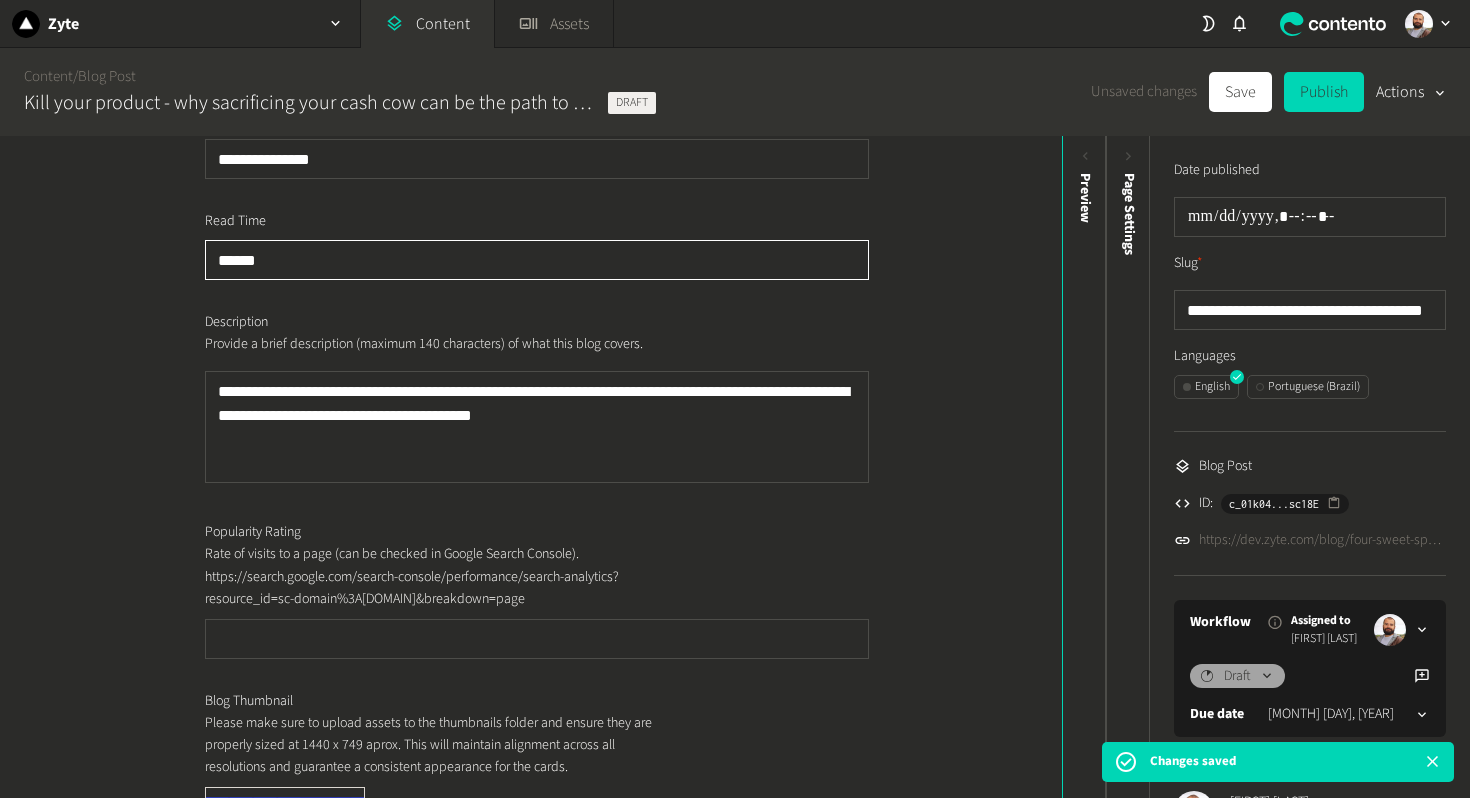 scroll, scrollTop: 385, scrollLeft: 0, axis: vertical 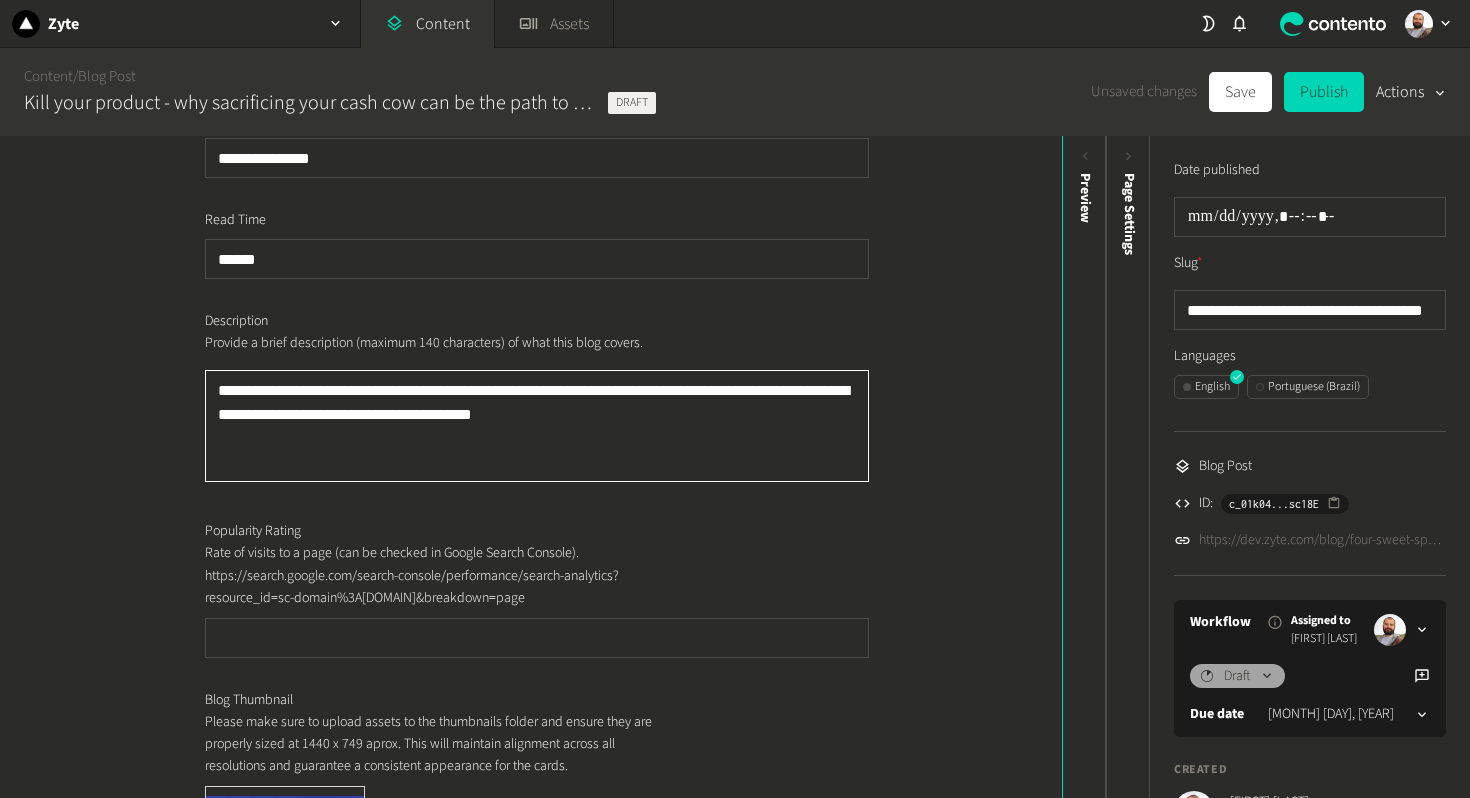 click on "**********" 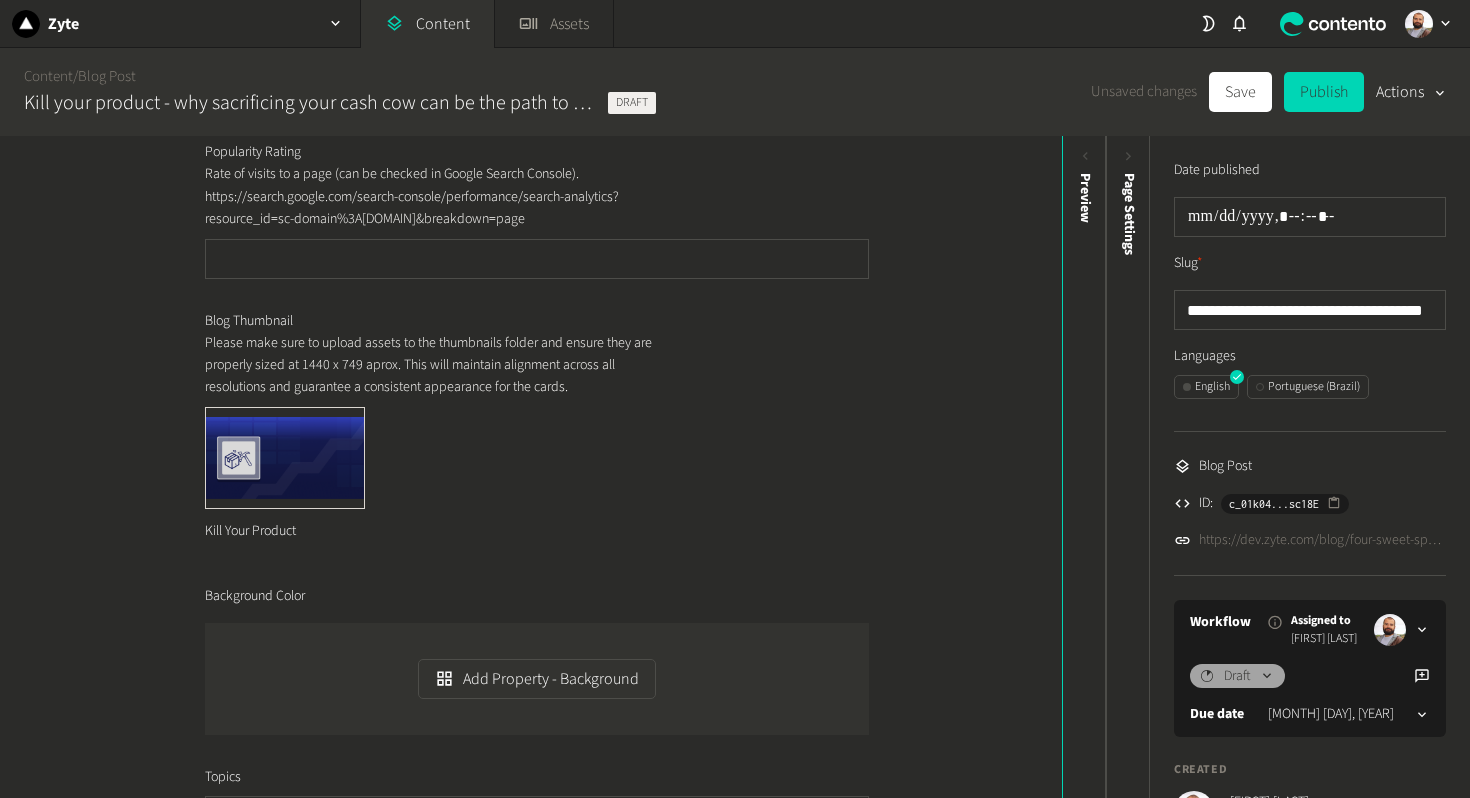 scroll, scrollTop: 0, scrollLeft: 0, axis: both 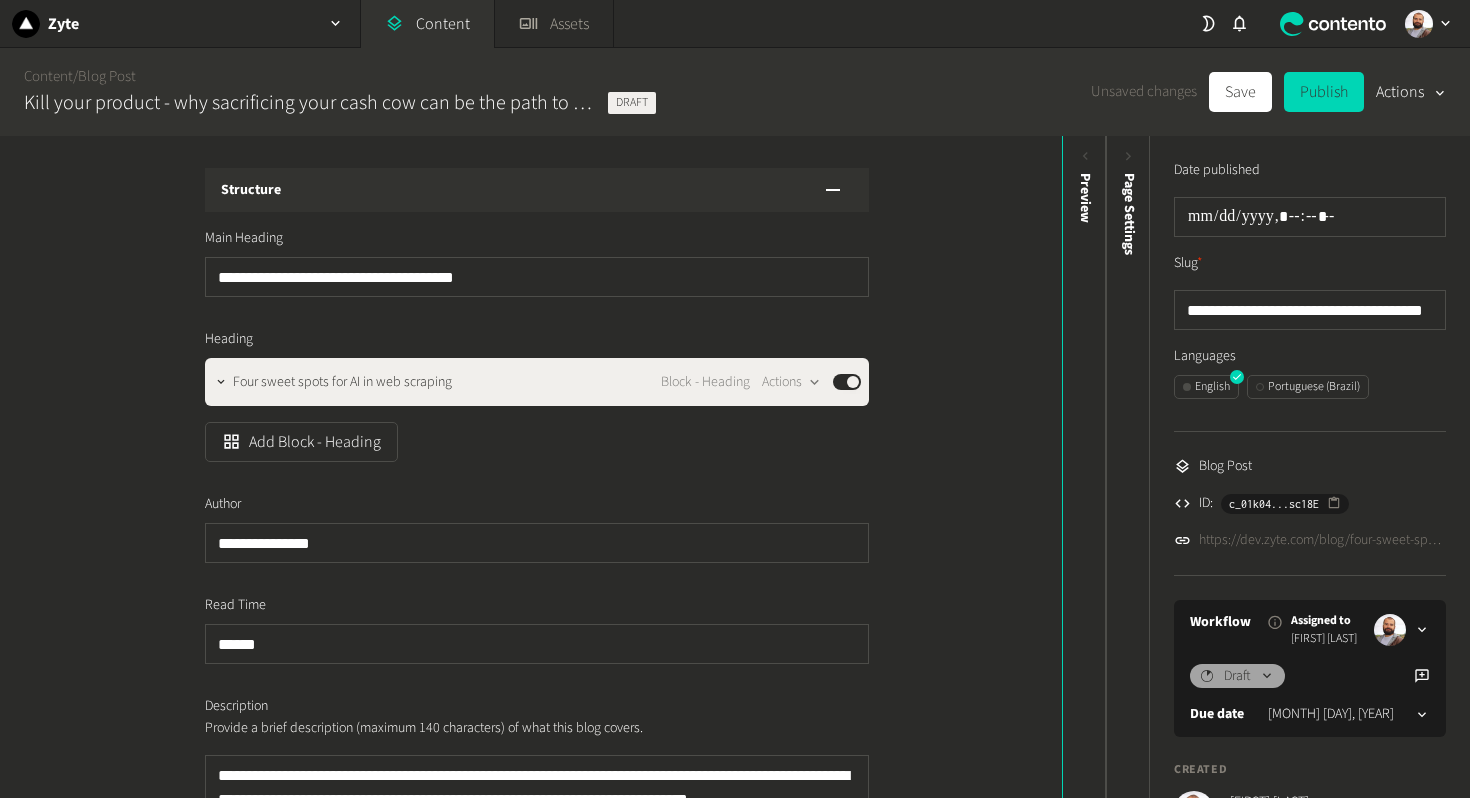 click on "Structure" 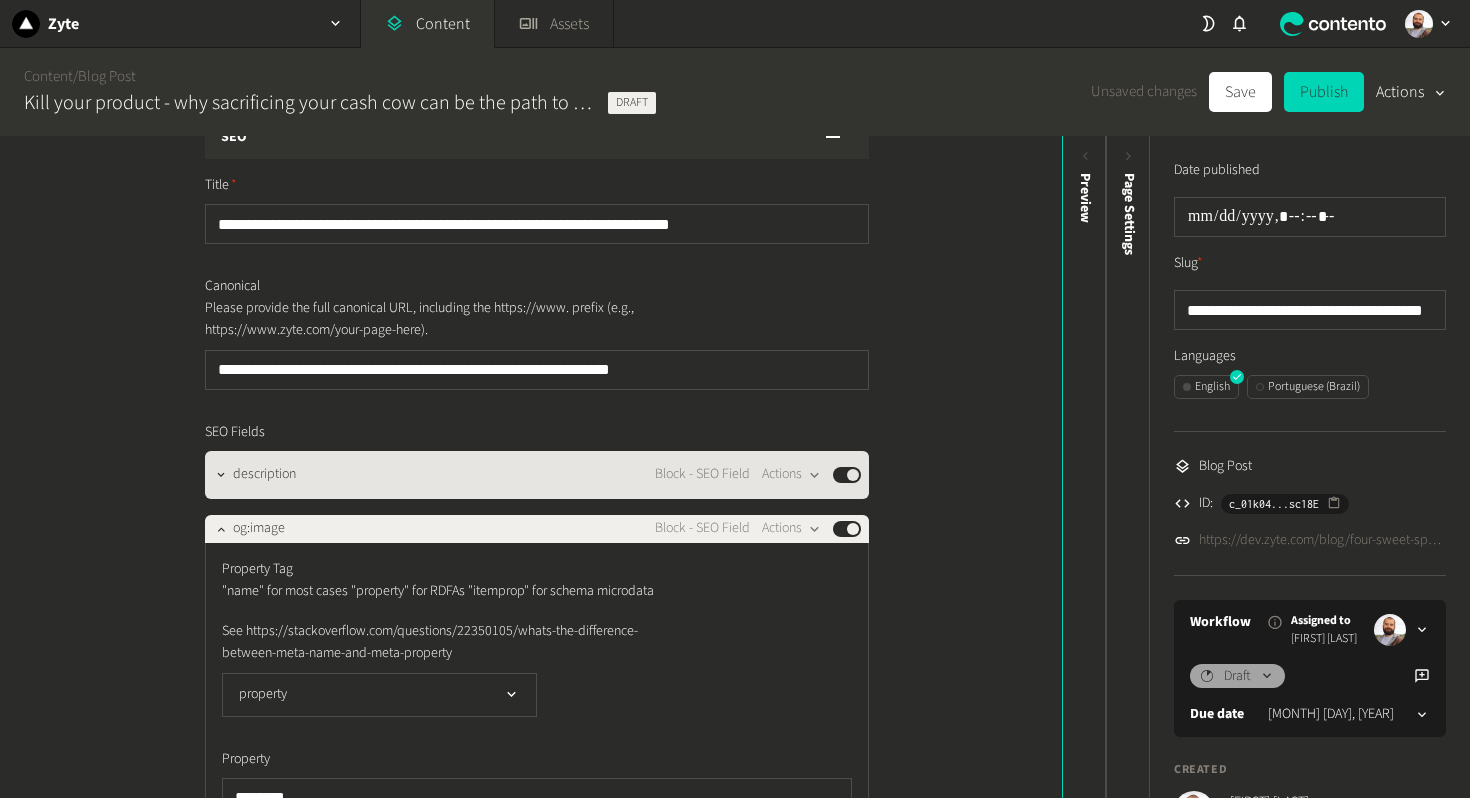 scroll, scrollTop: 380, scrollLeft: 0, axis: vertical 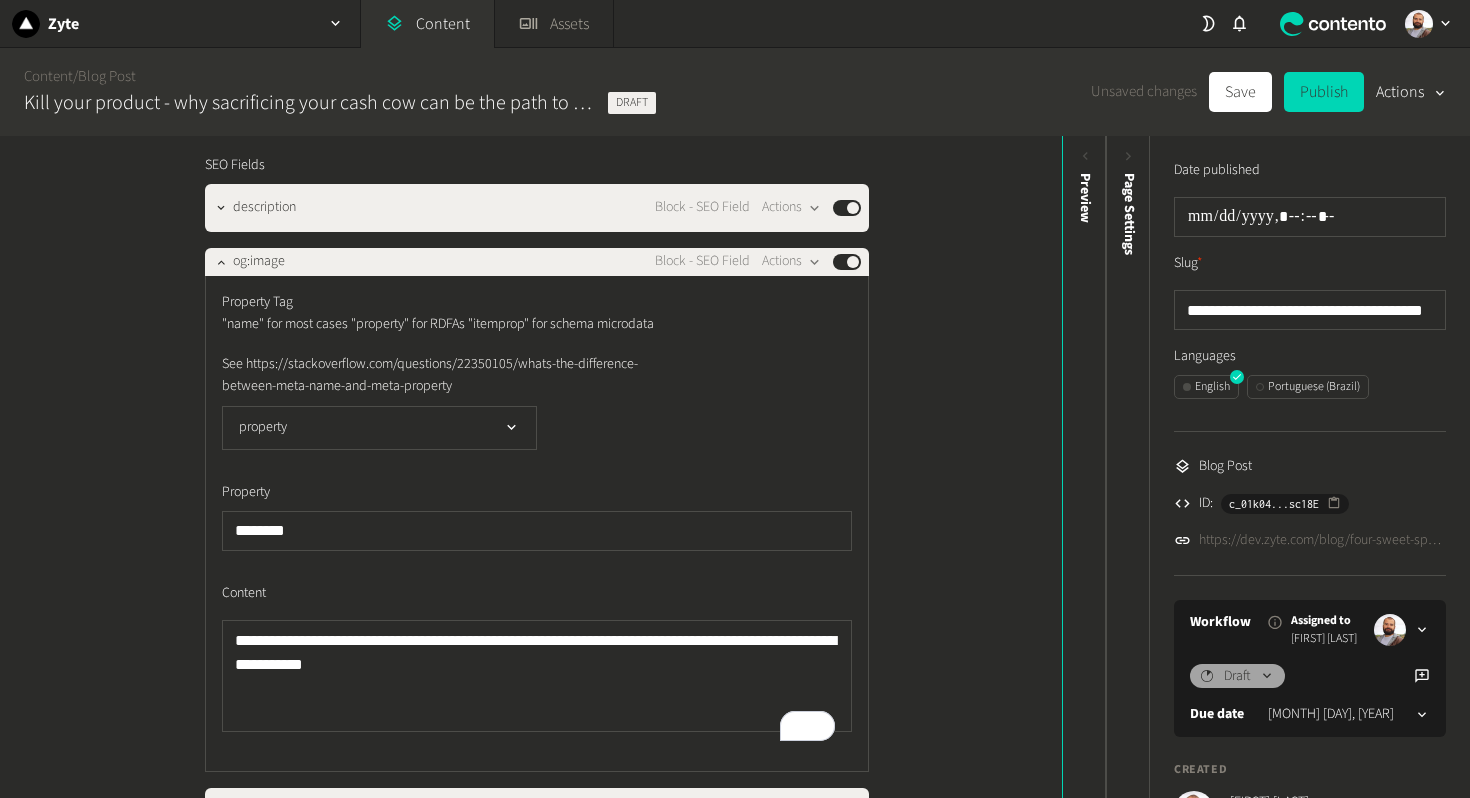 click on "**********" 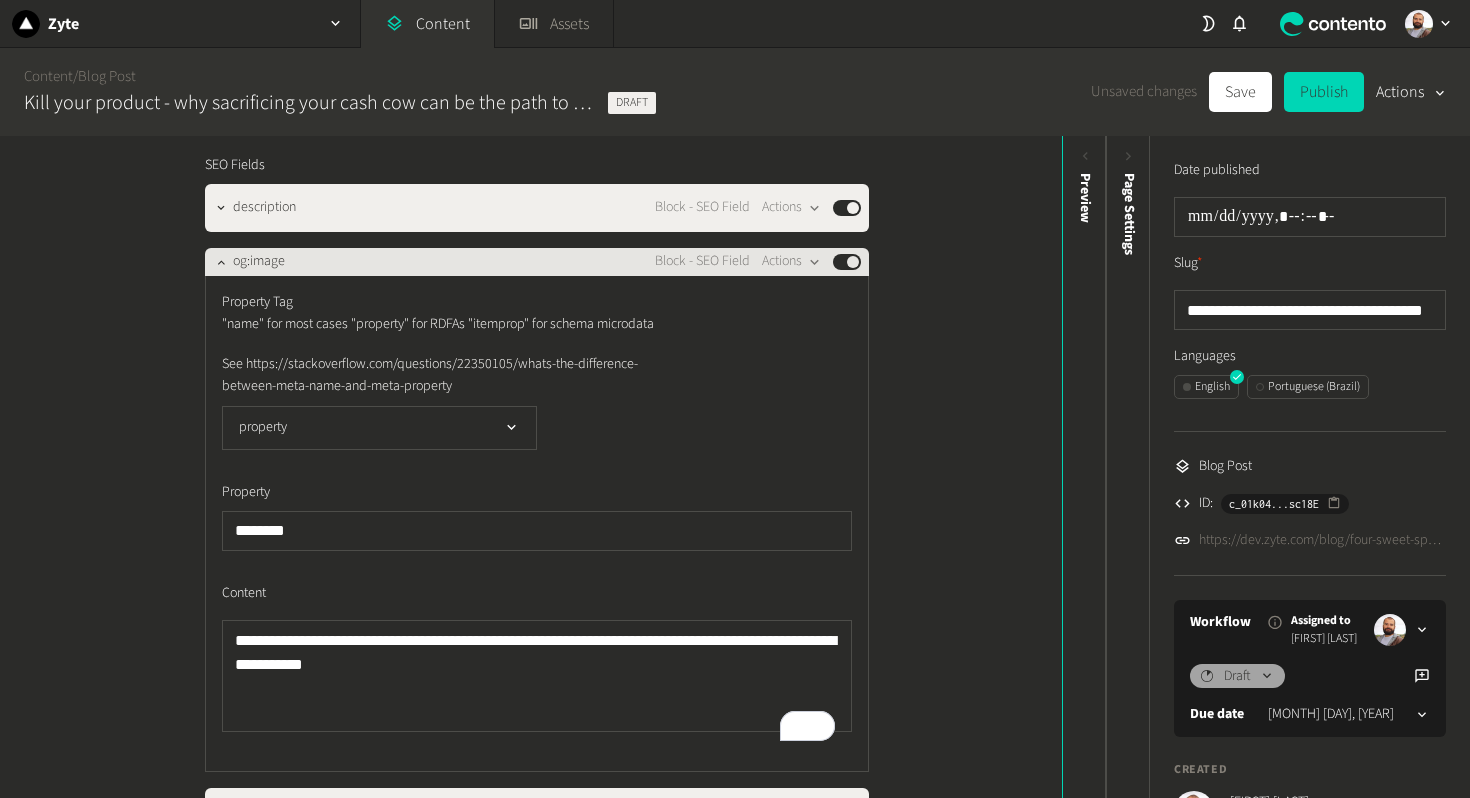 click on "og:image Block - SEO Field  Actions  Published" 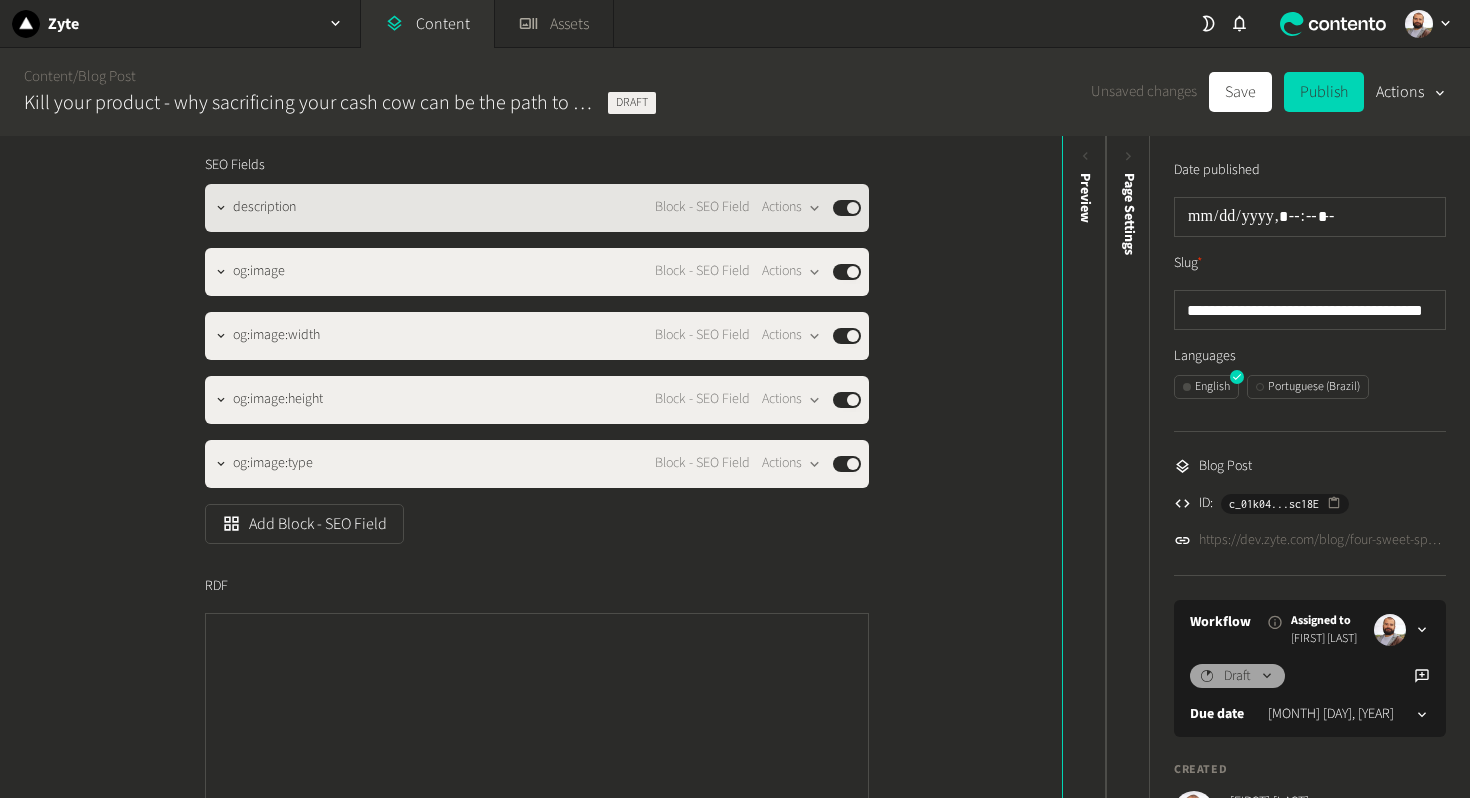 click on "description Block - SEO Field  Actions  Published" 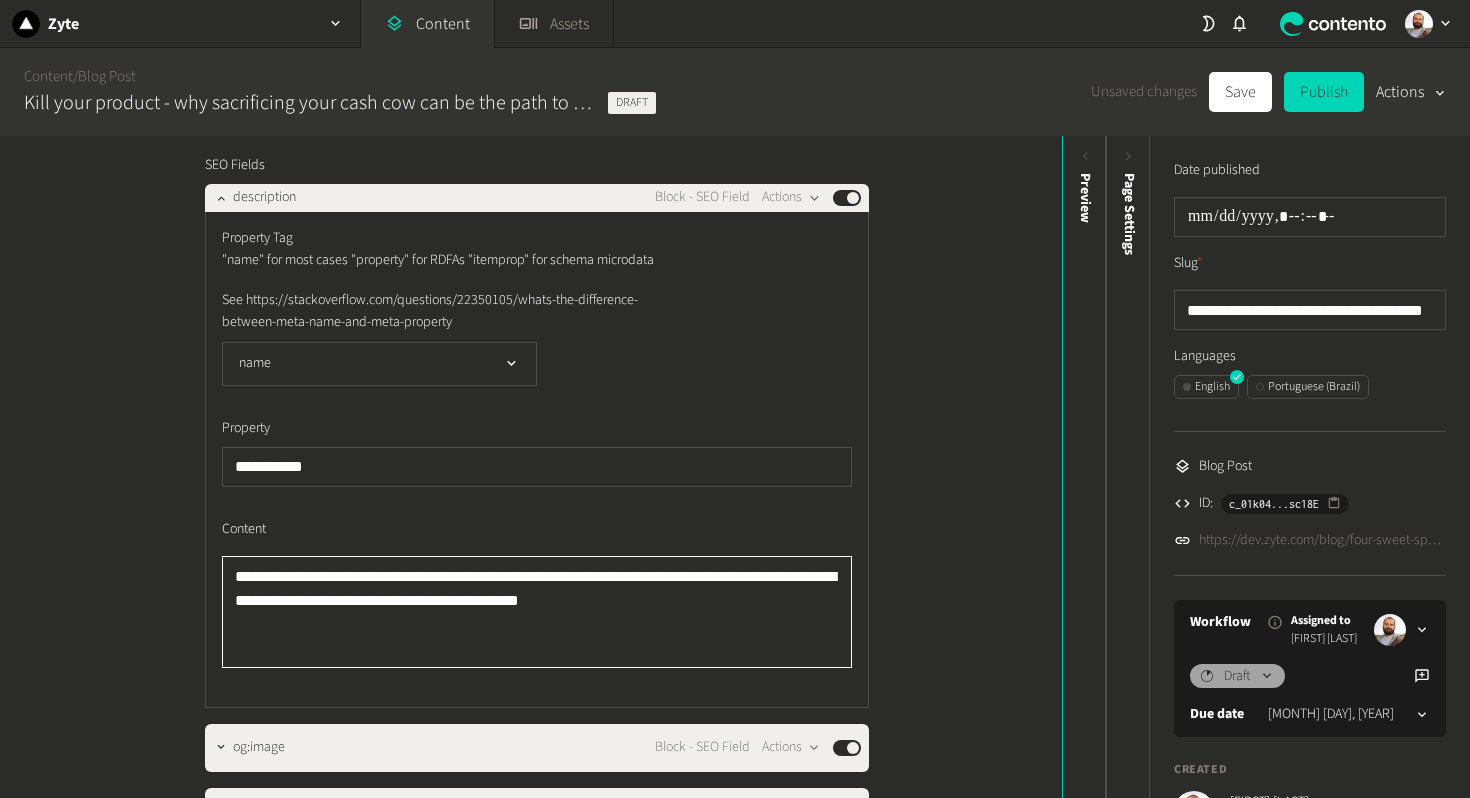 click on "**********" 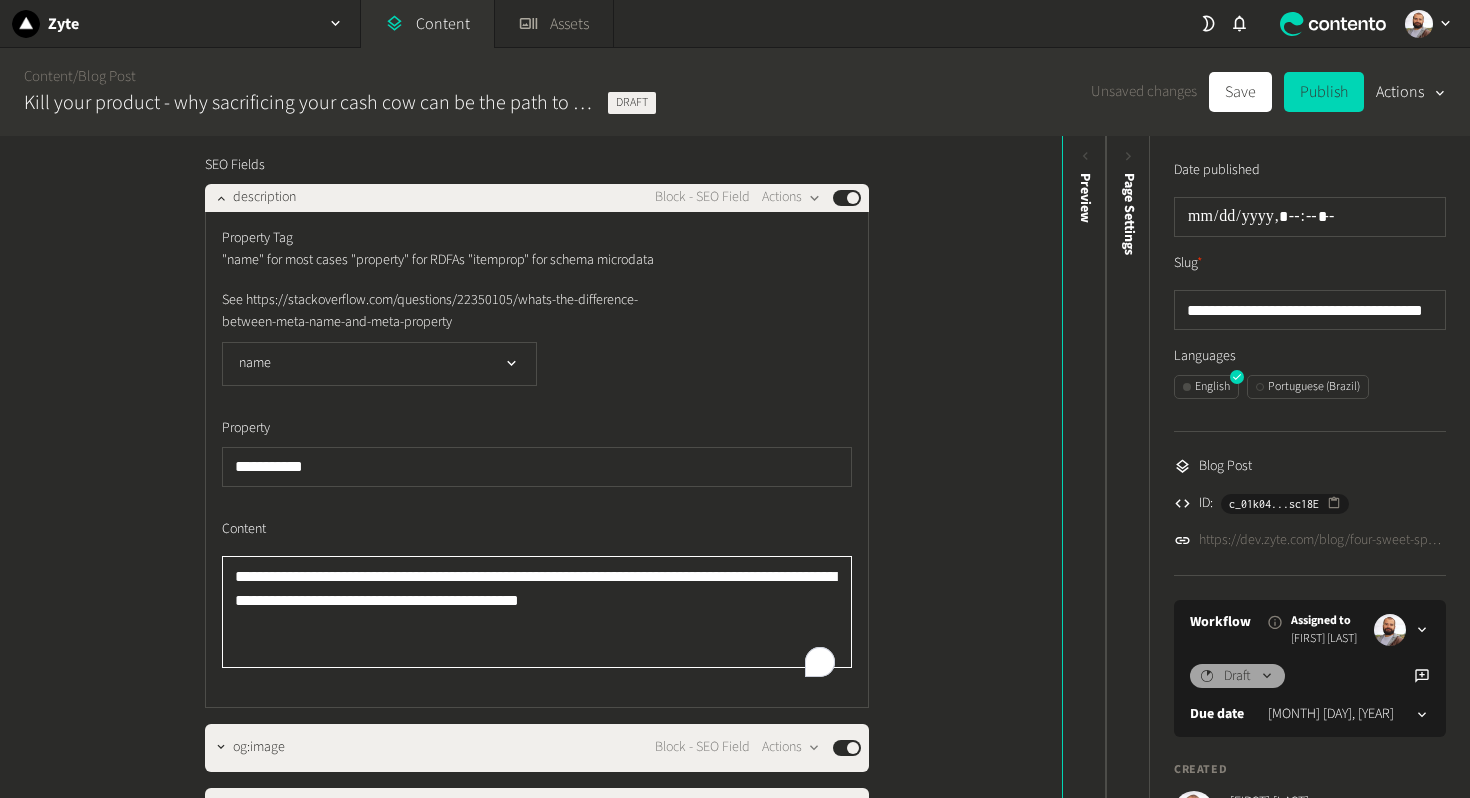 paste on "**********" 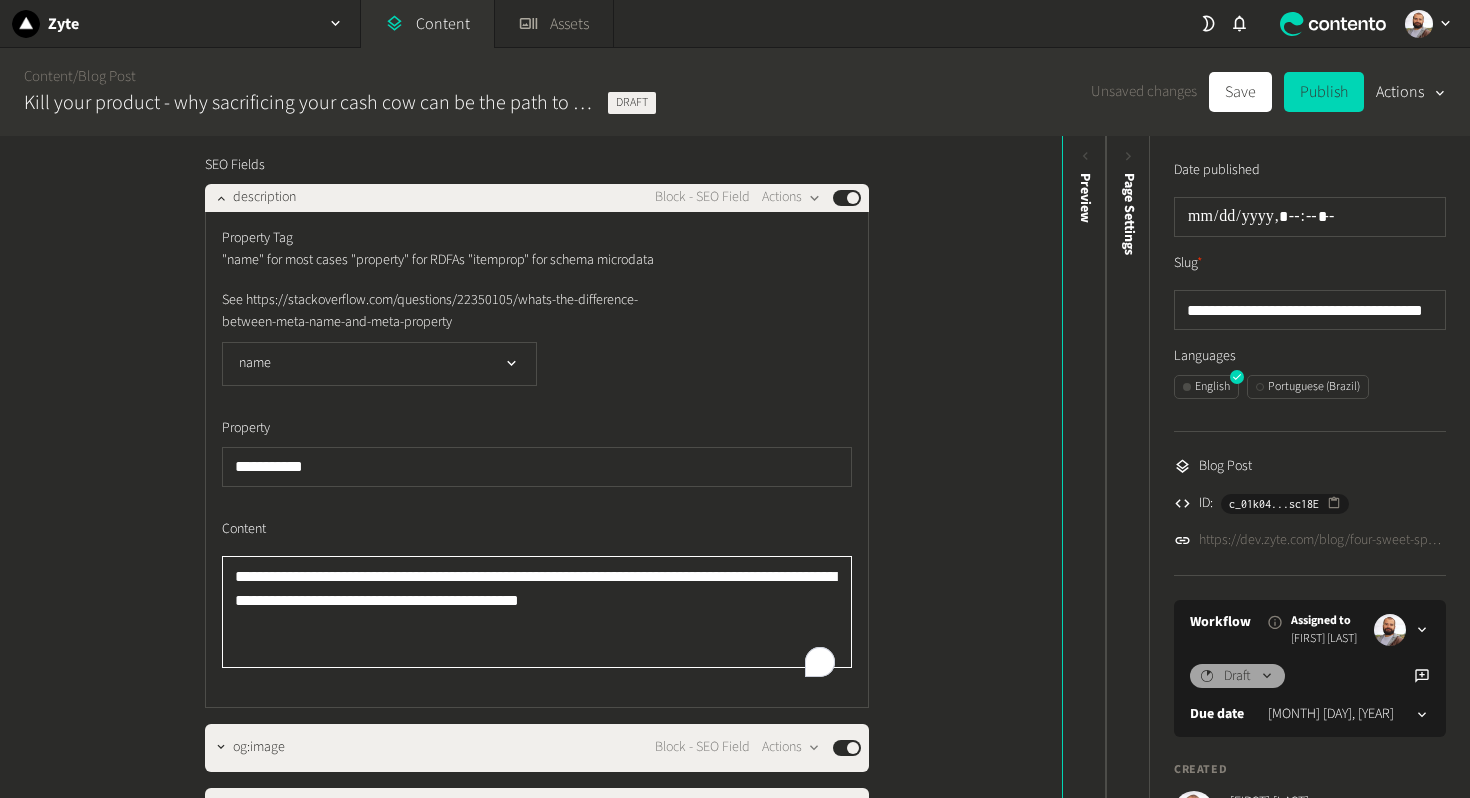 type on "**********" 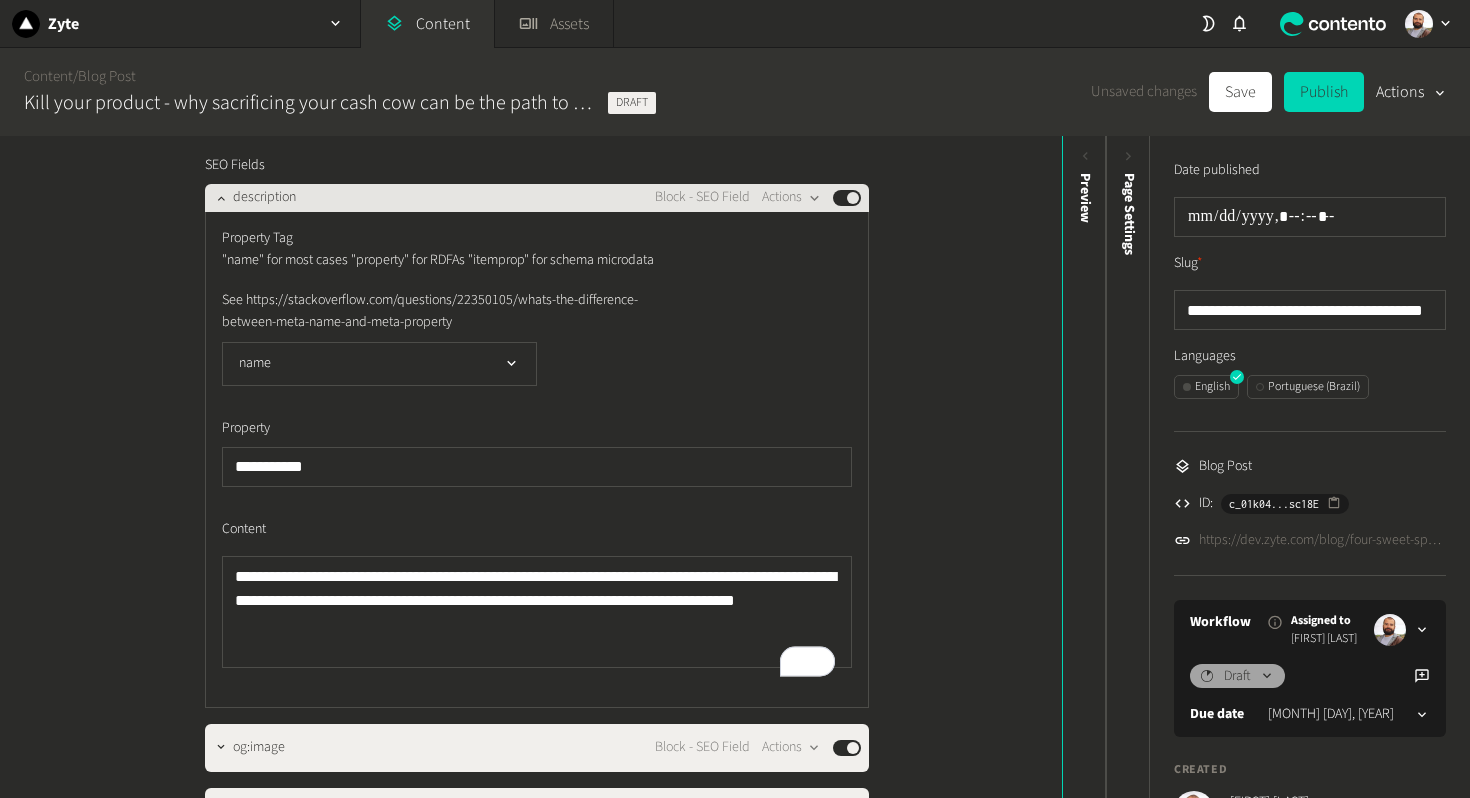 click on "description Block - SEO Field  Actions  Published" 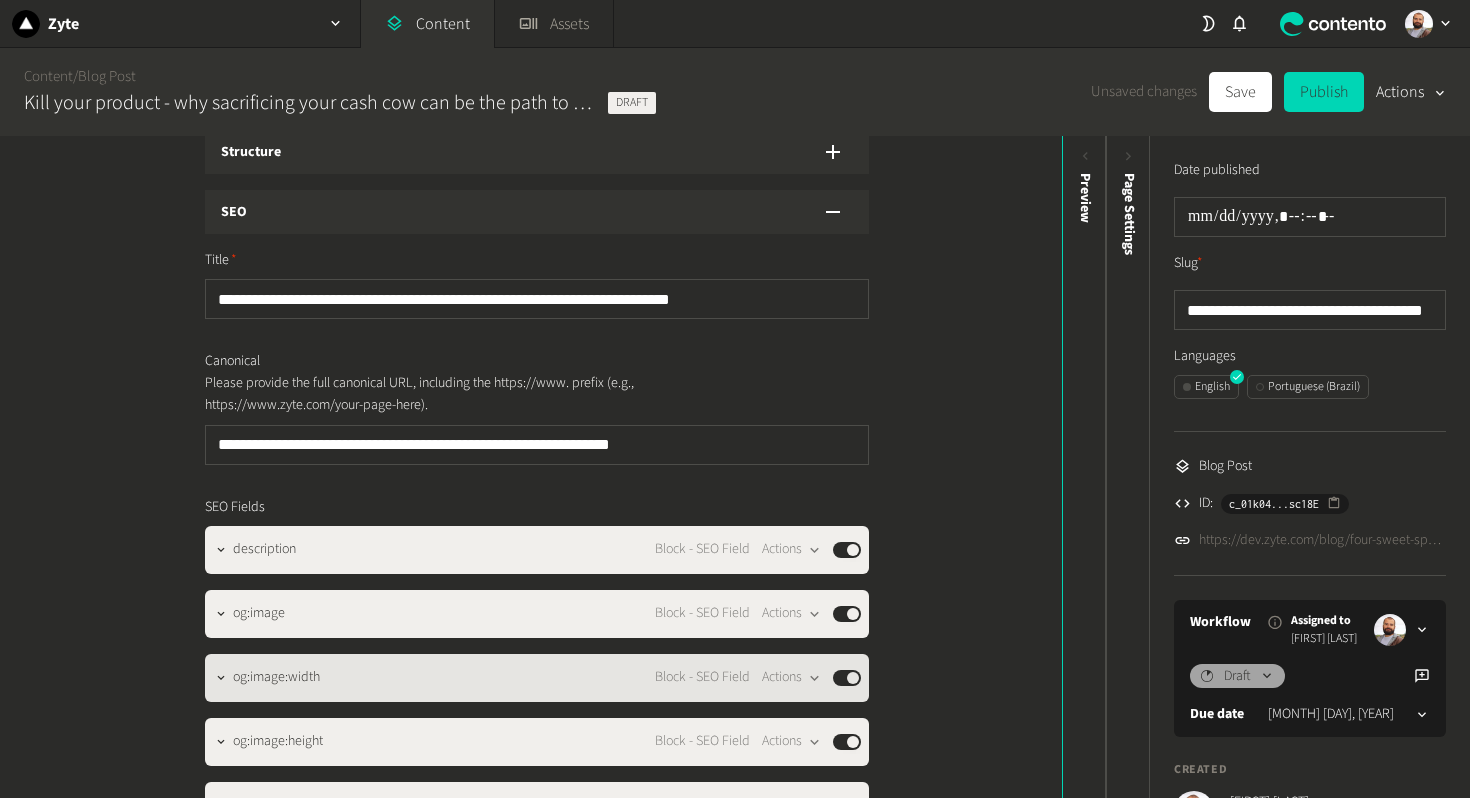 scroll, scrollTop: 0, scrollLeft: 0, axis: both 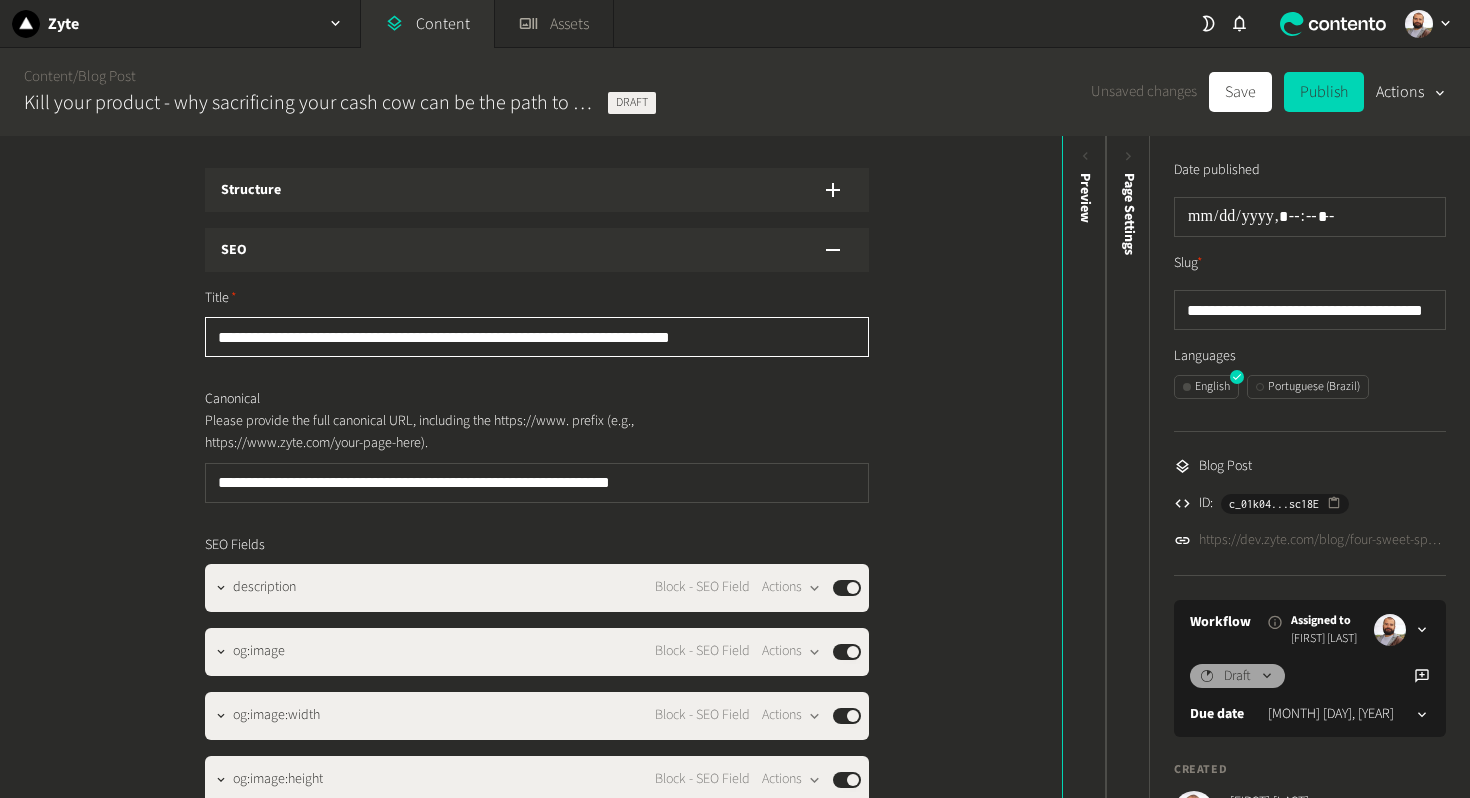 click on "**********" 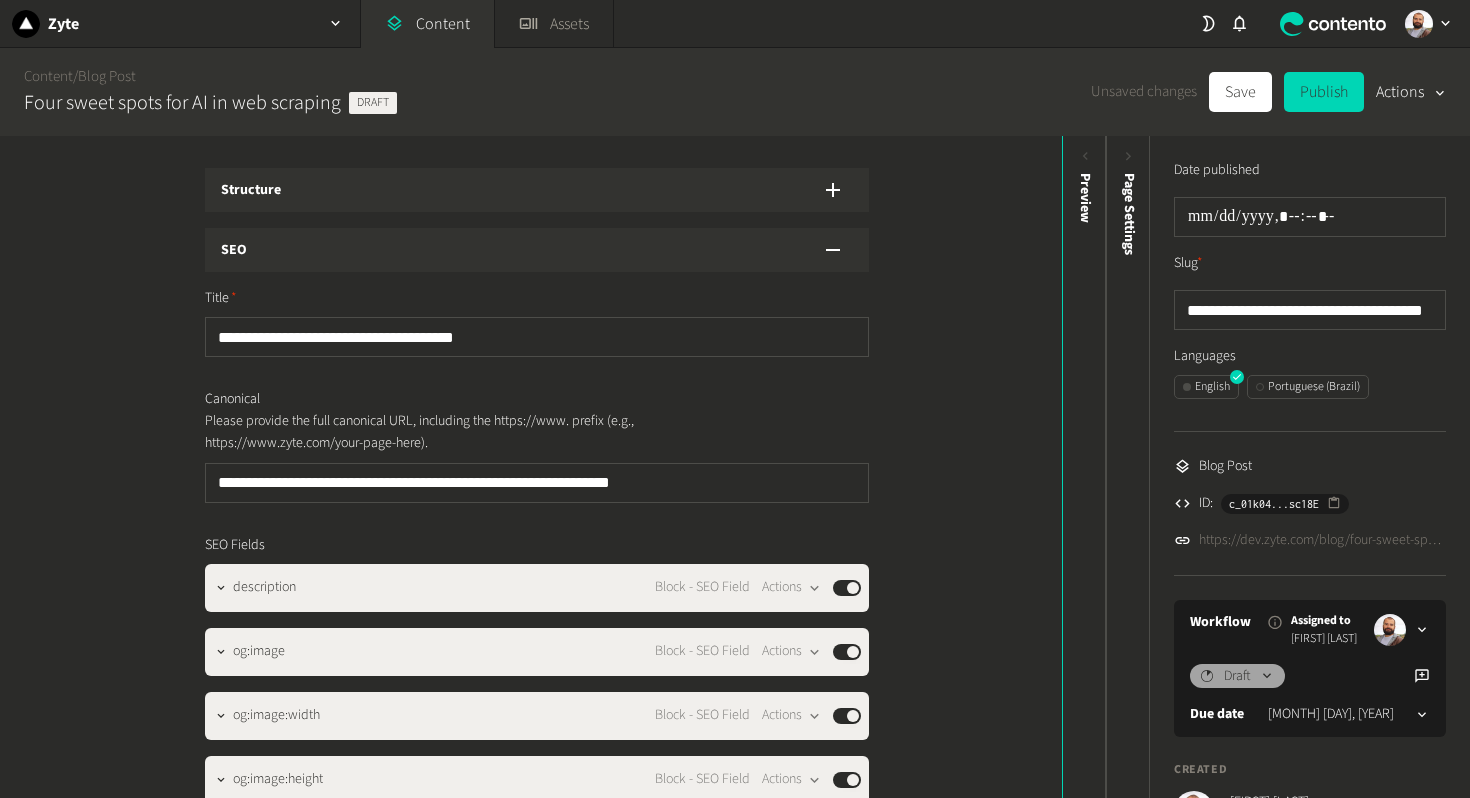 click on "SEO" 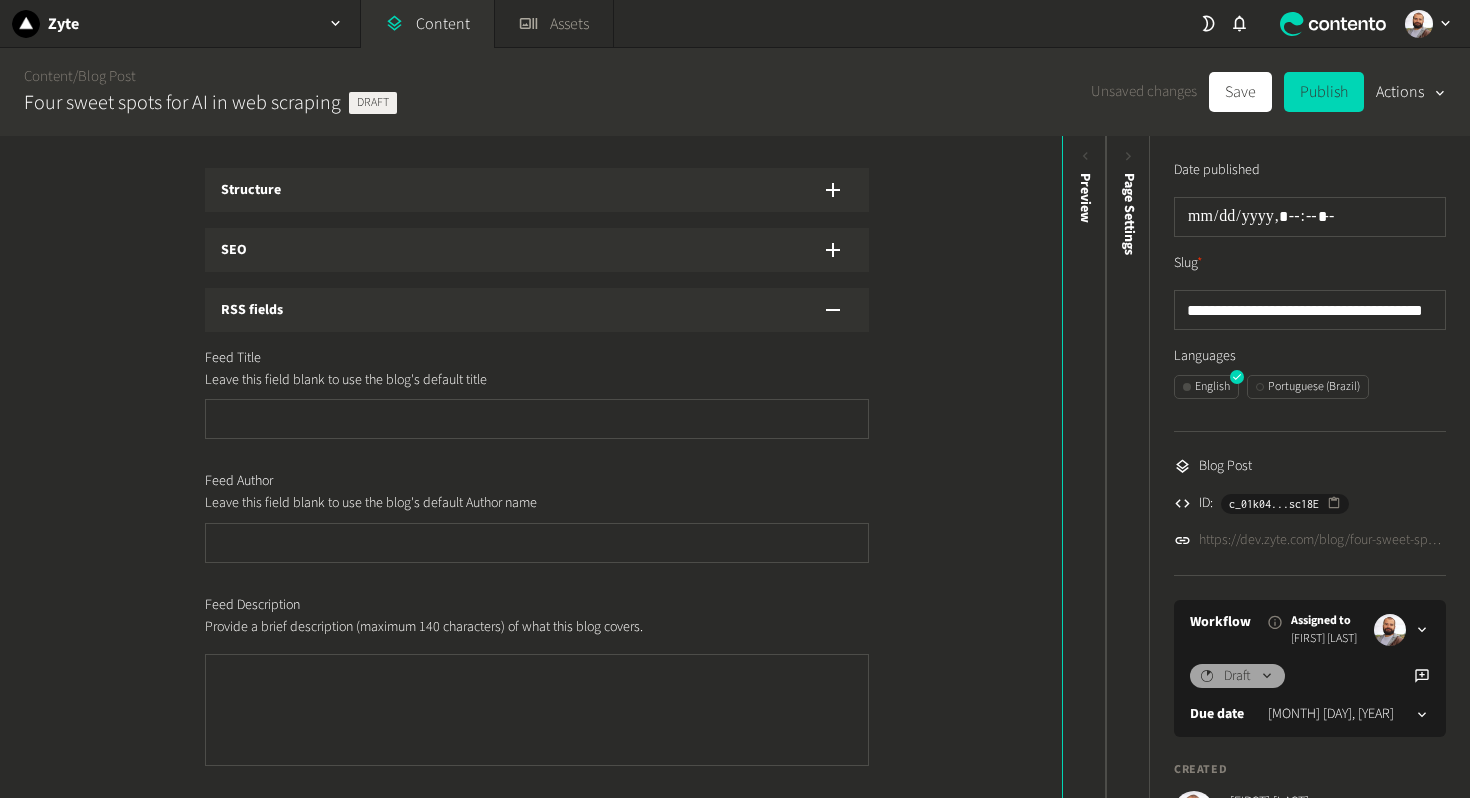 click on "Structure" 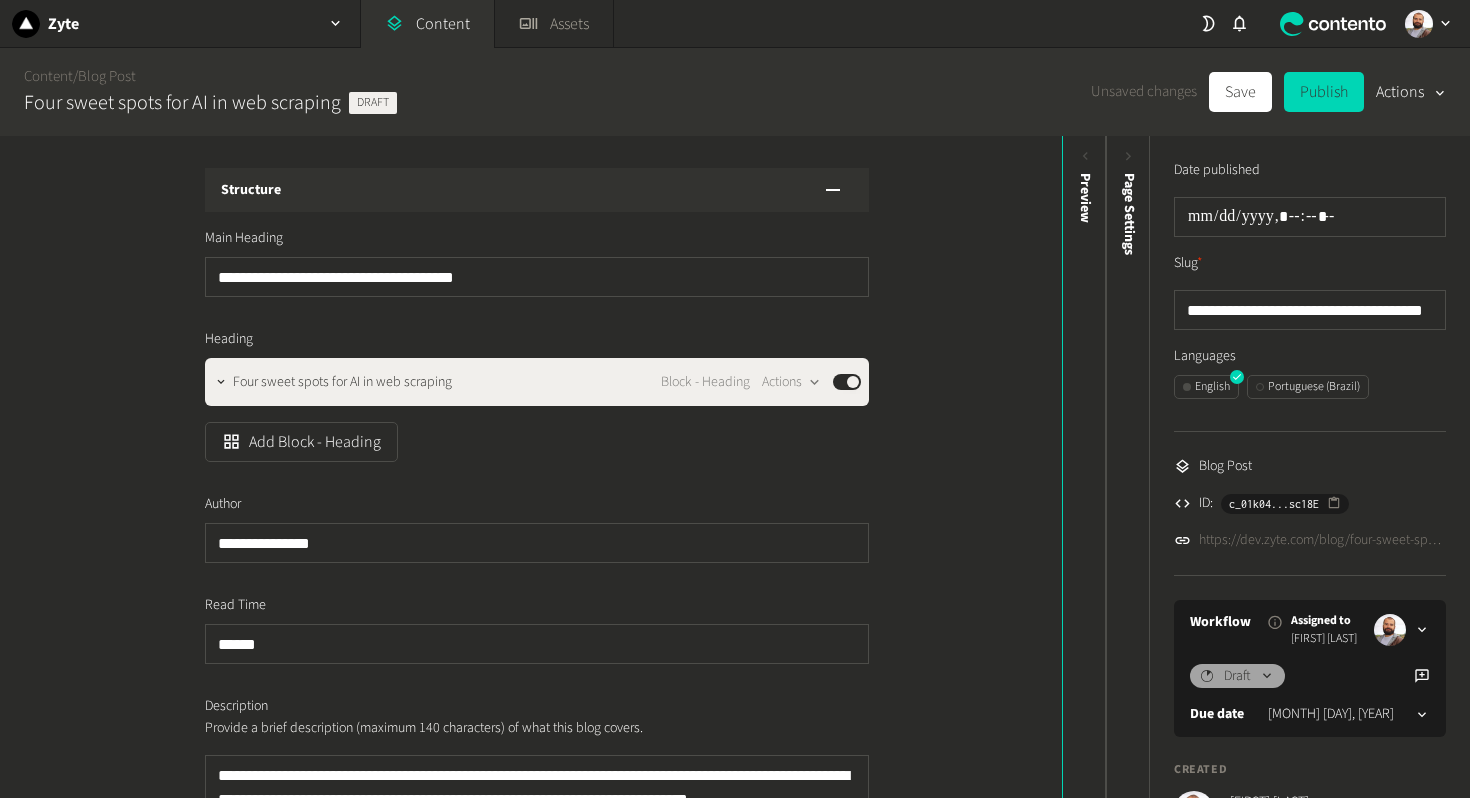 click on "Structure" 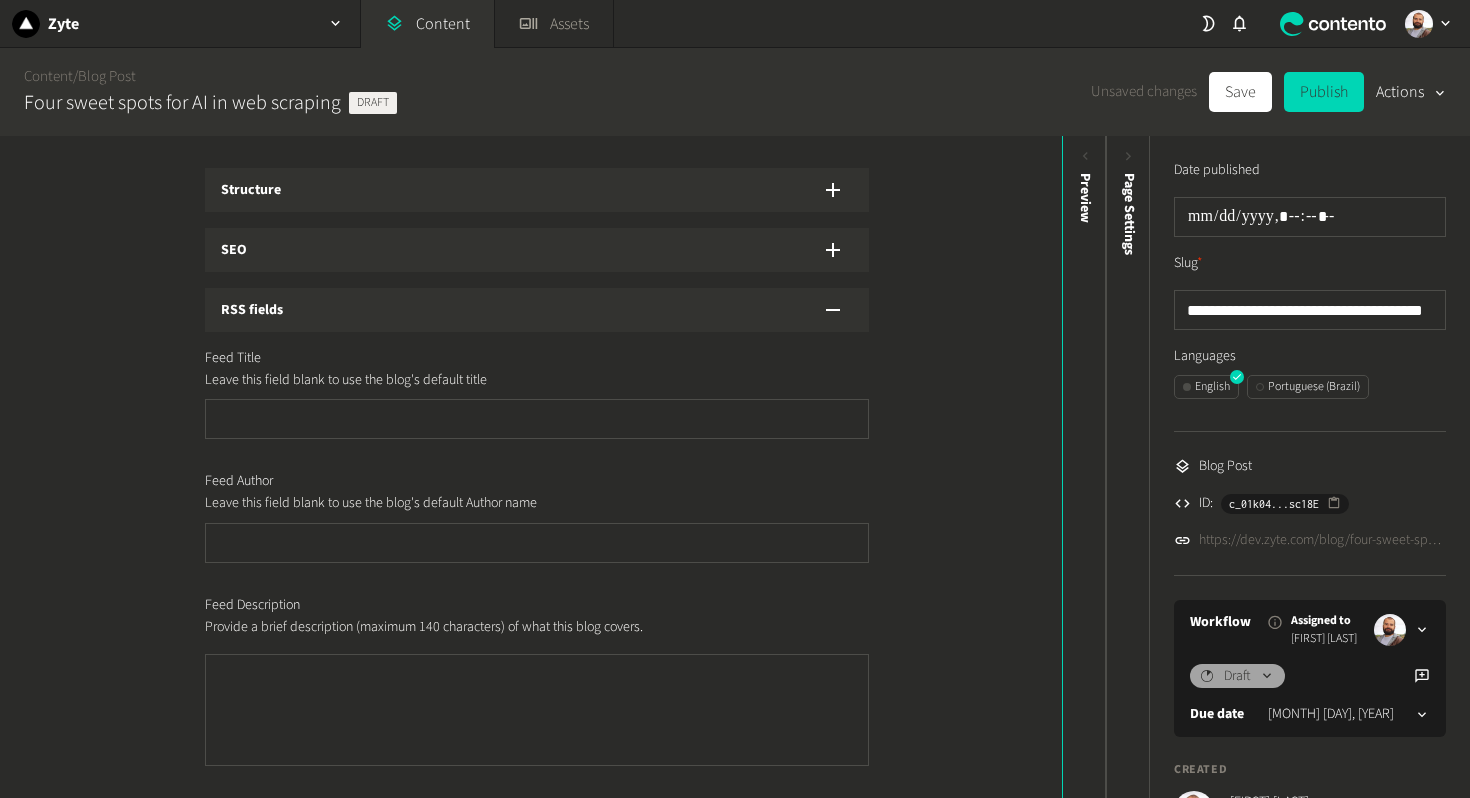 click on "**********" 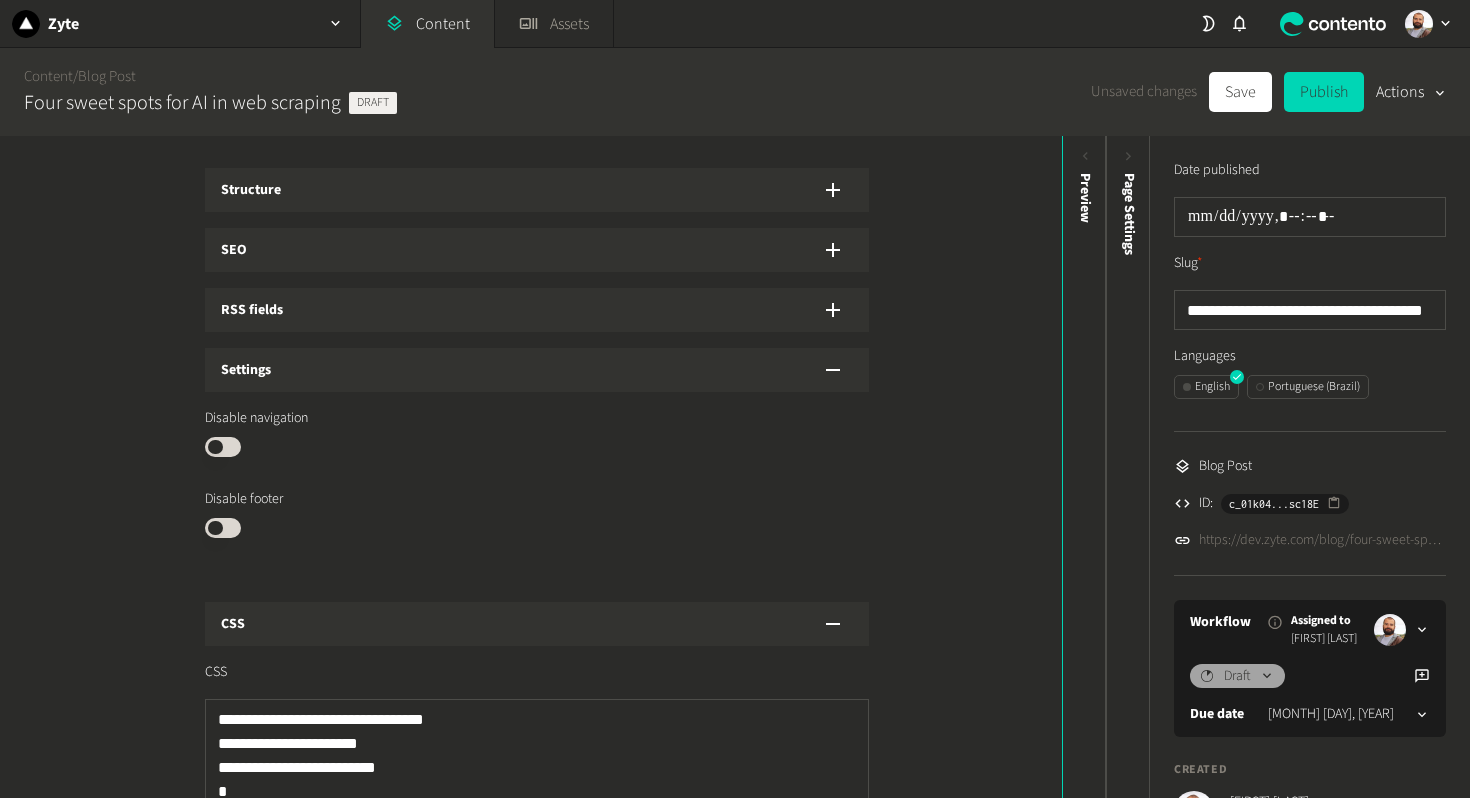 click on "Settings" 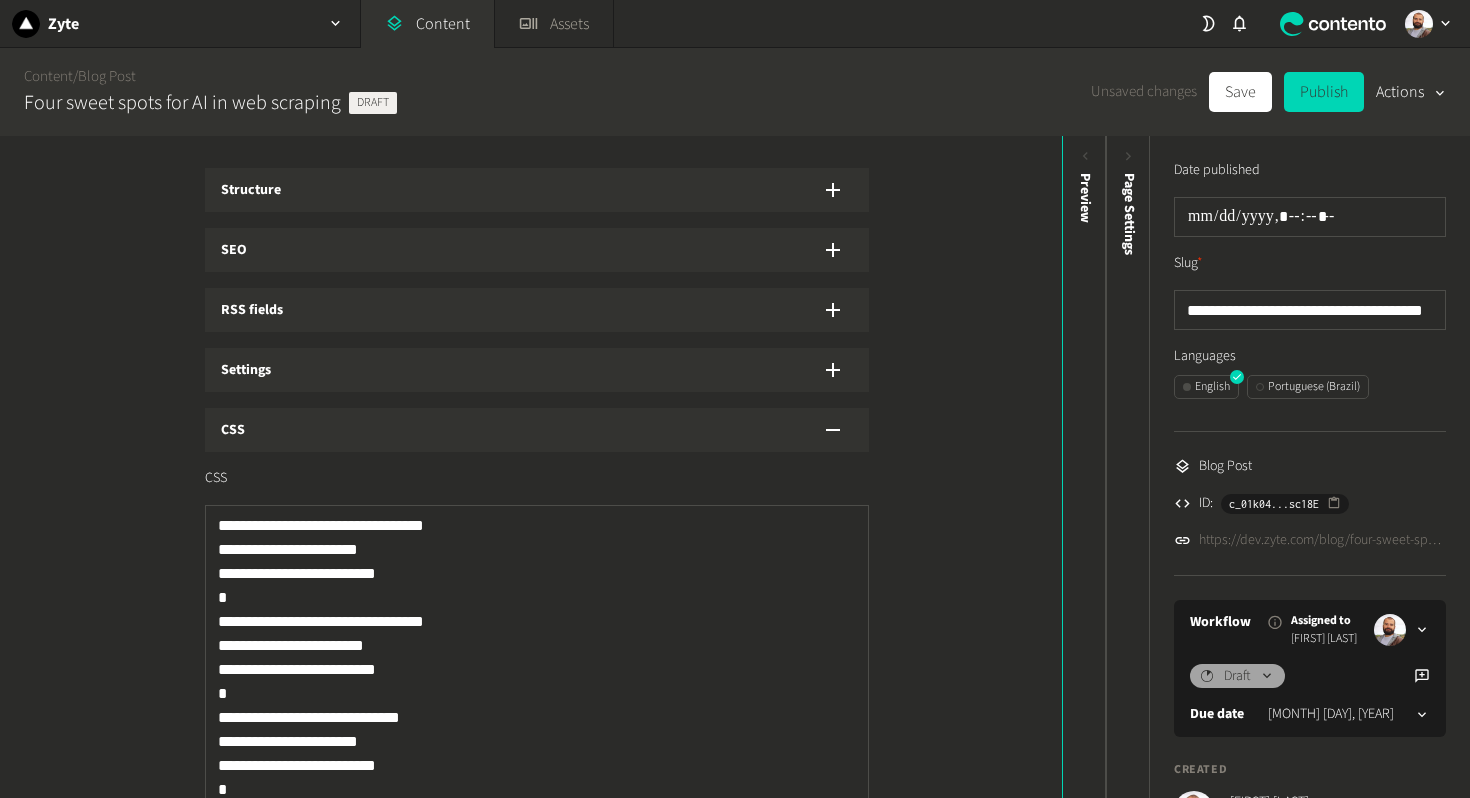 click on "CSS" 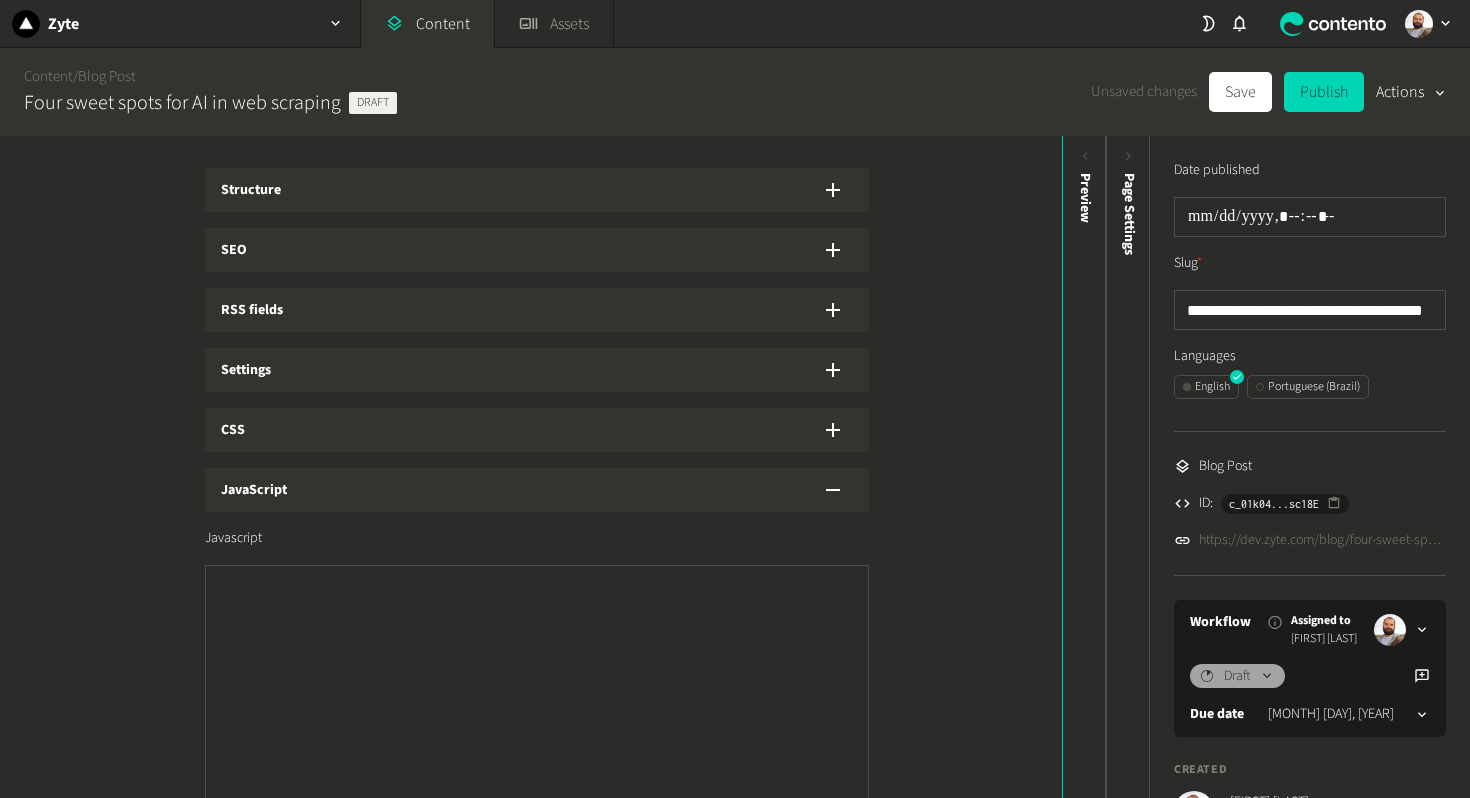 click on "JavaScript" 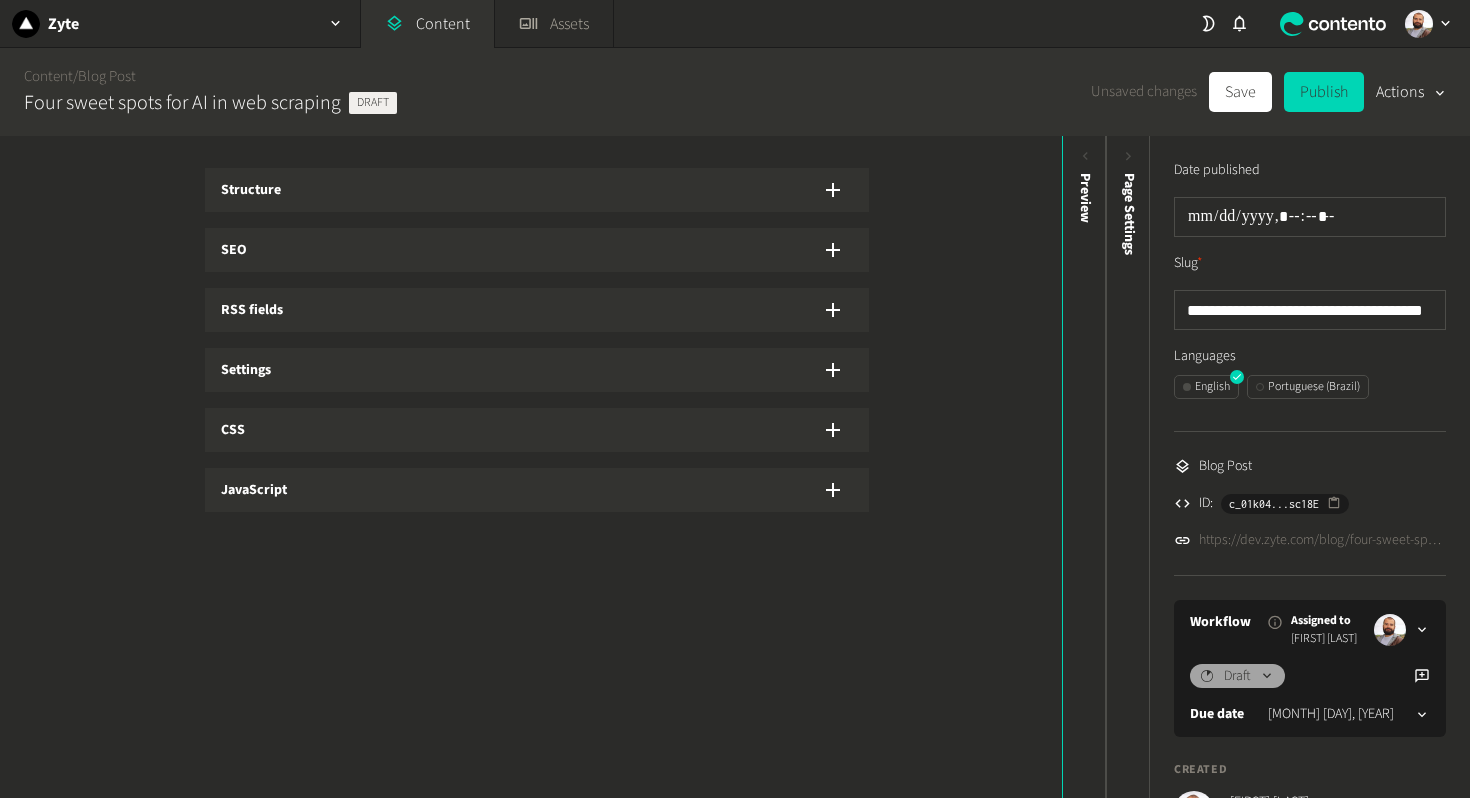 click on "Structure" 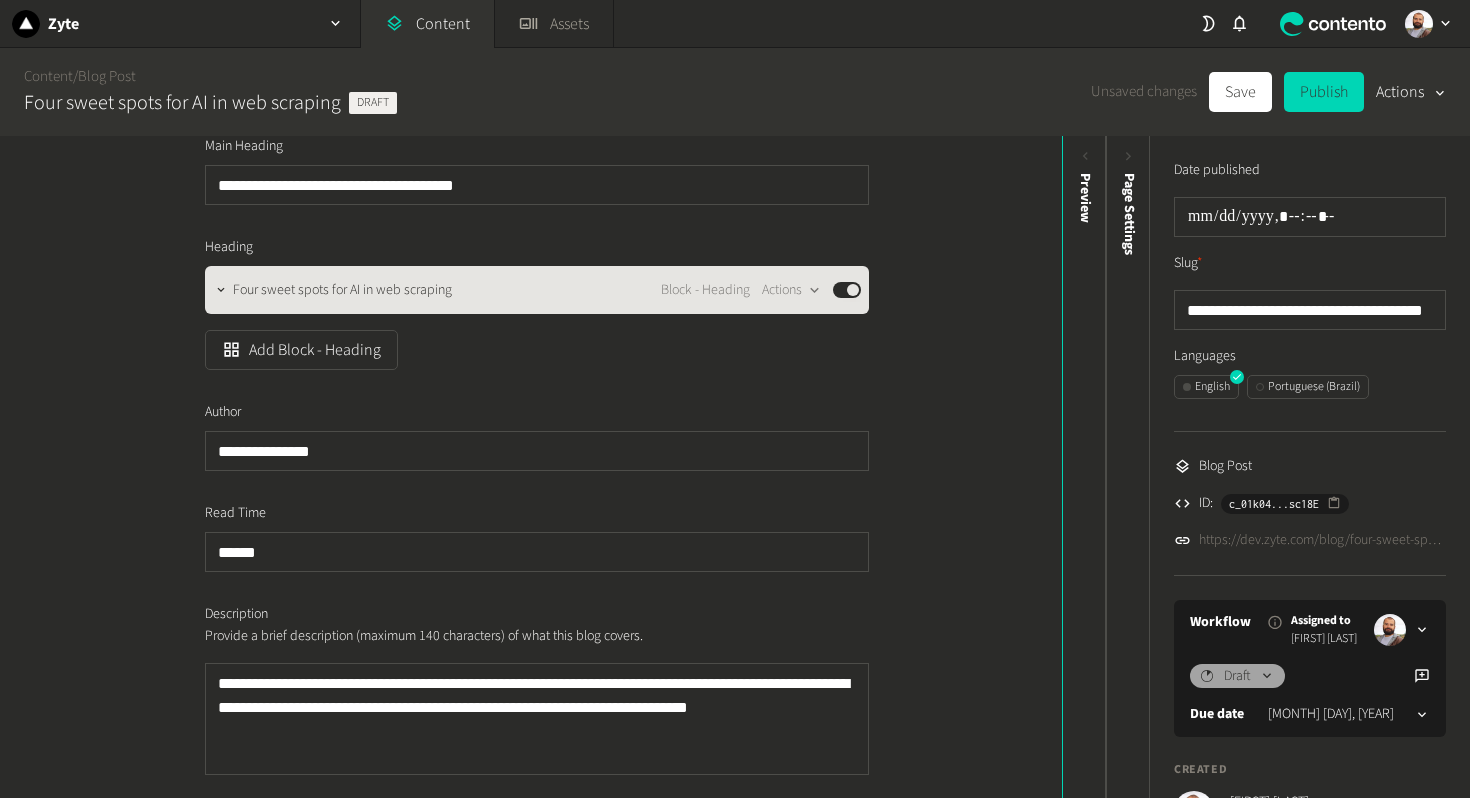 scroll, scrollTop: 96, scrollLeft: 0, axis: vertical 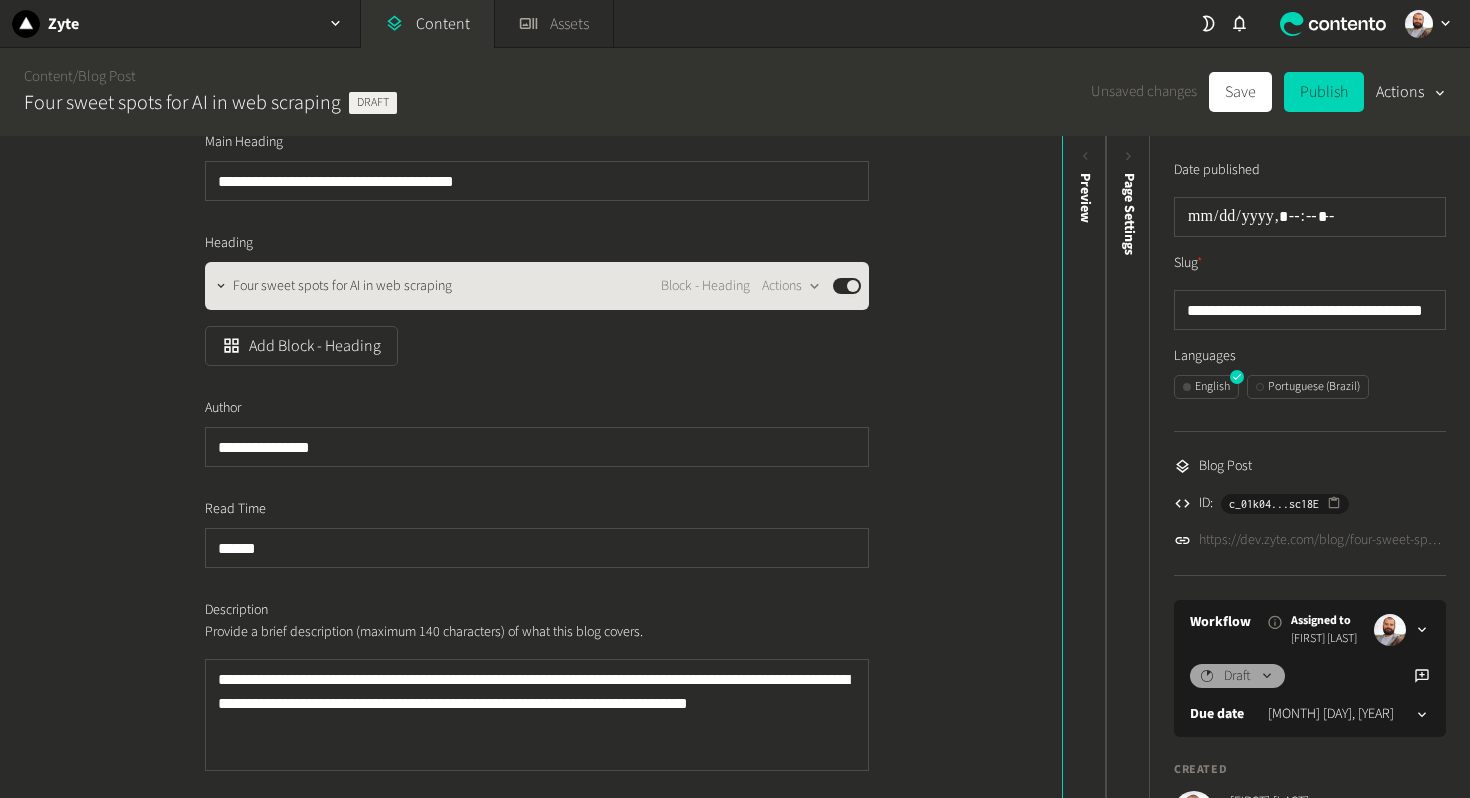 click on "Four sweet spots for AI in web scraping Block - Heading  Actions  Published" 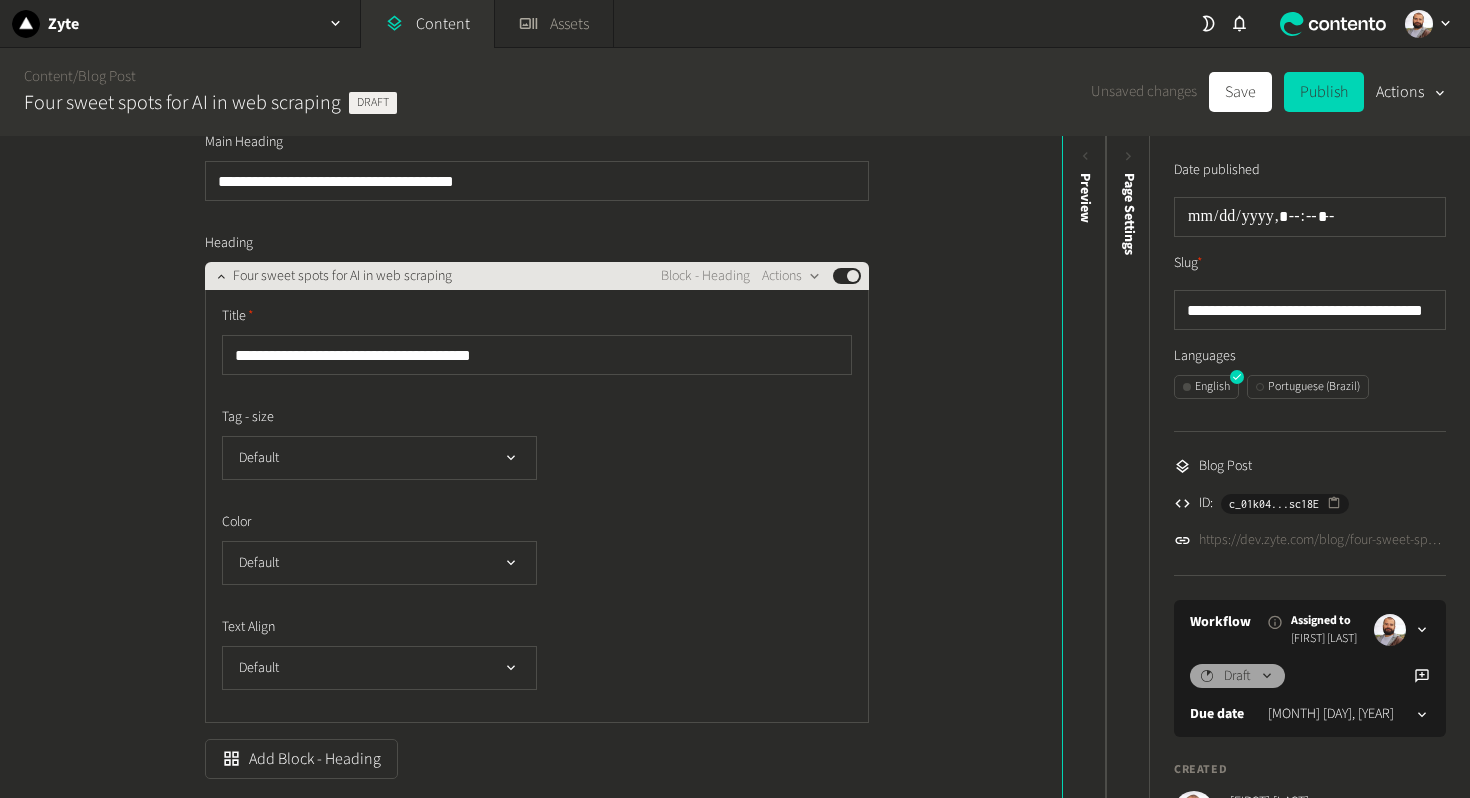 click on "**********" 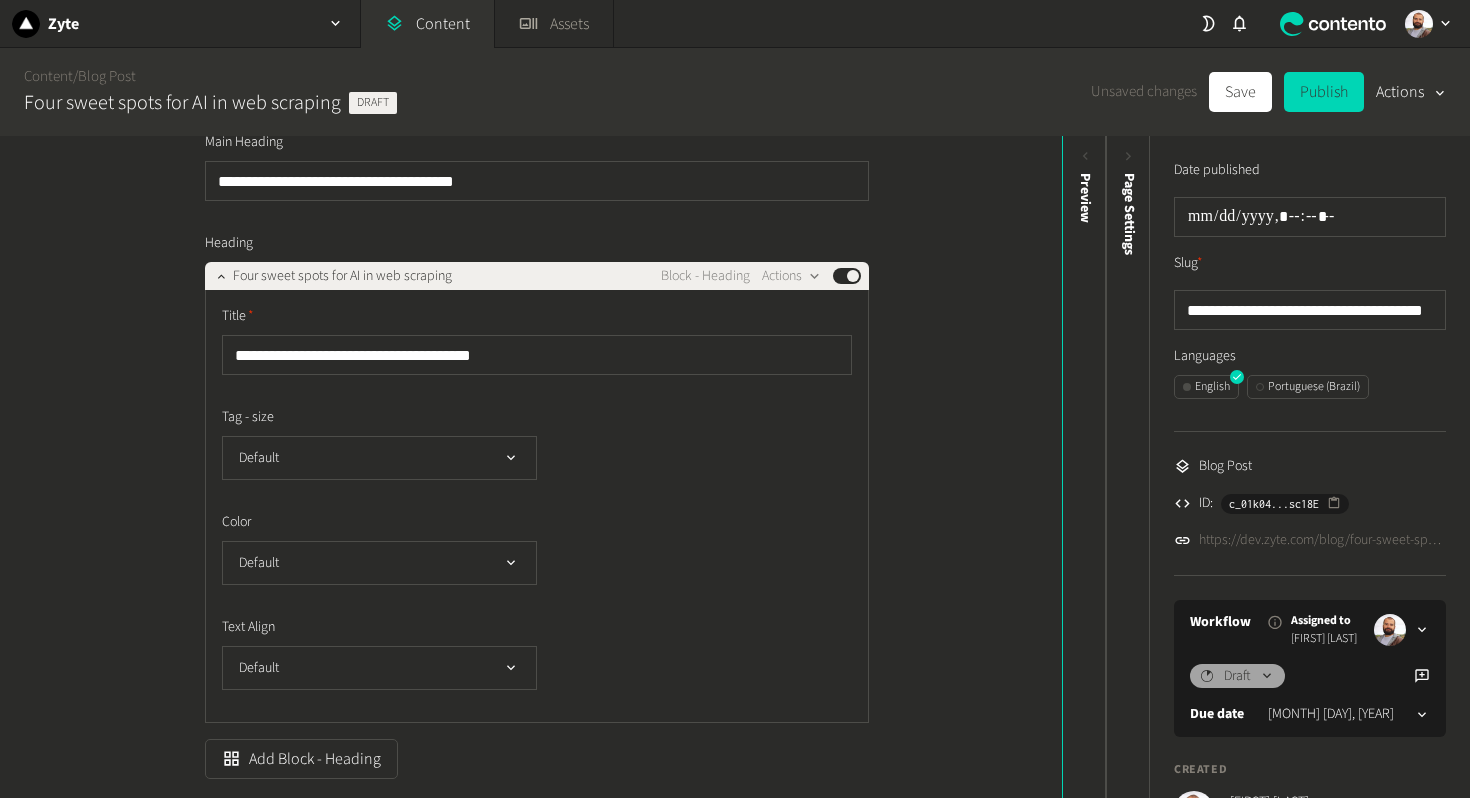 click on "**********" 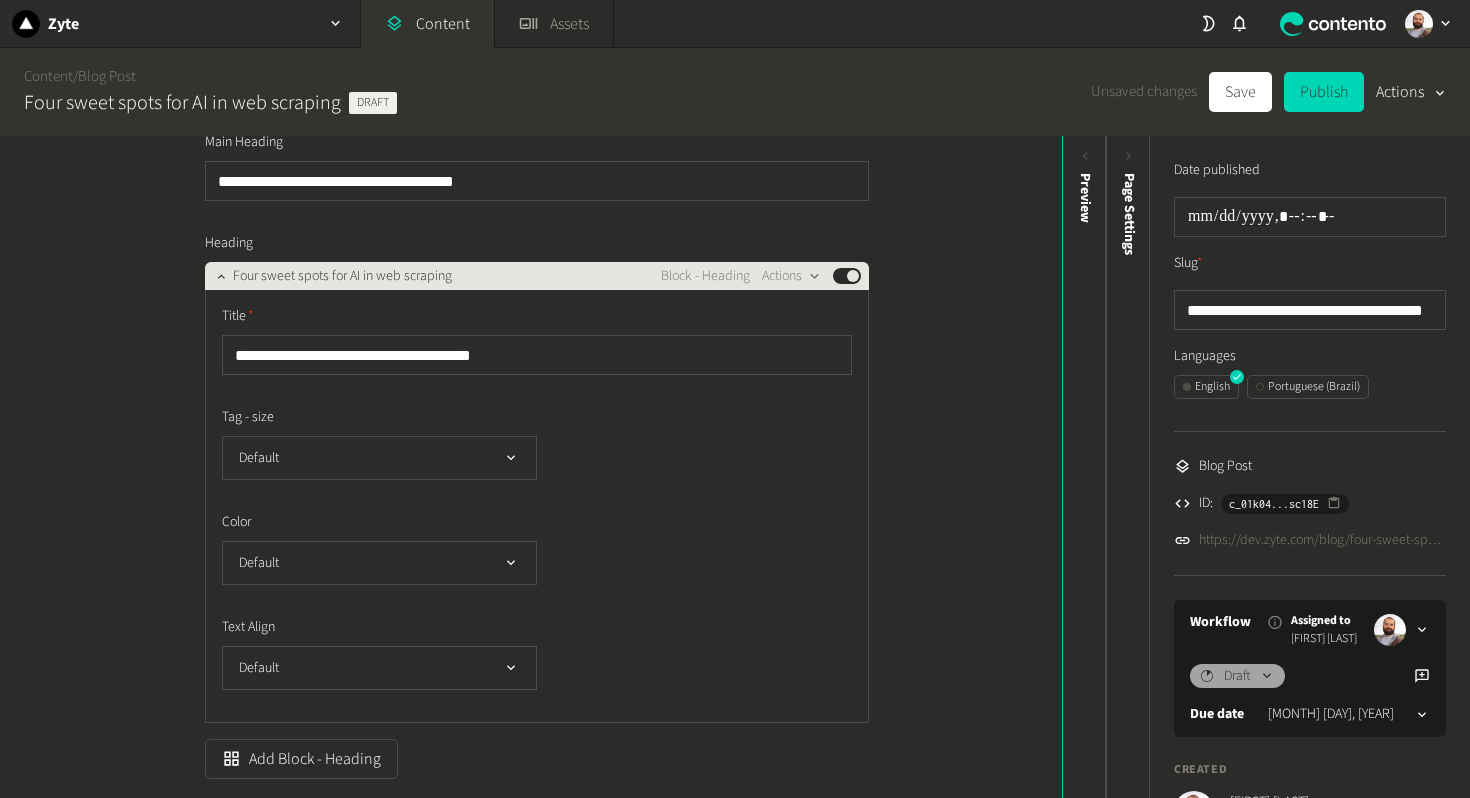 click on "Four sweet spots for AI in web scraping Block - Heading  Actions  Published" 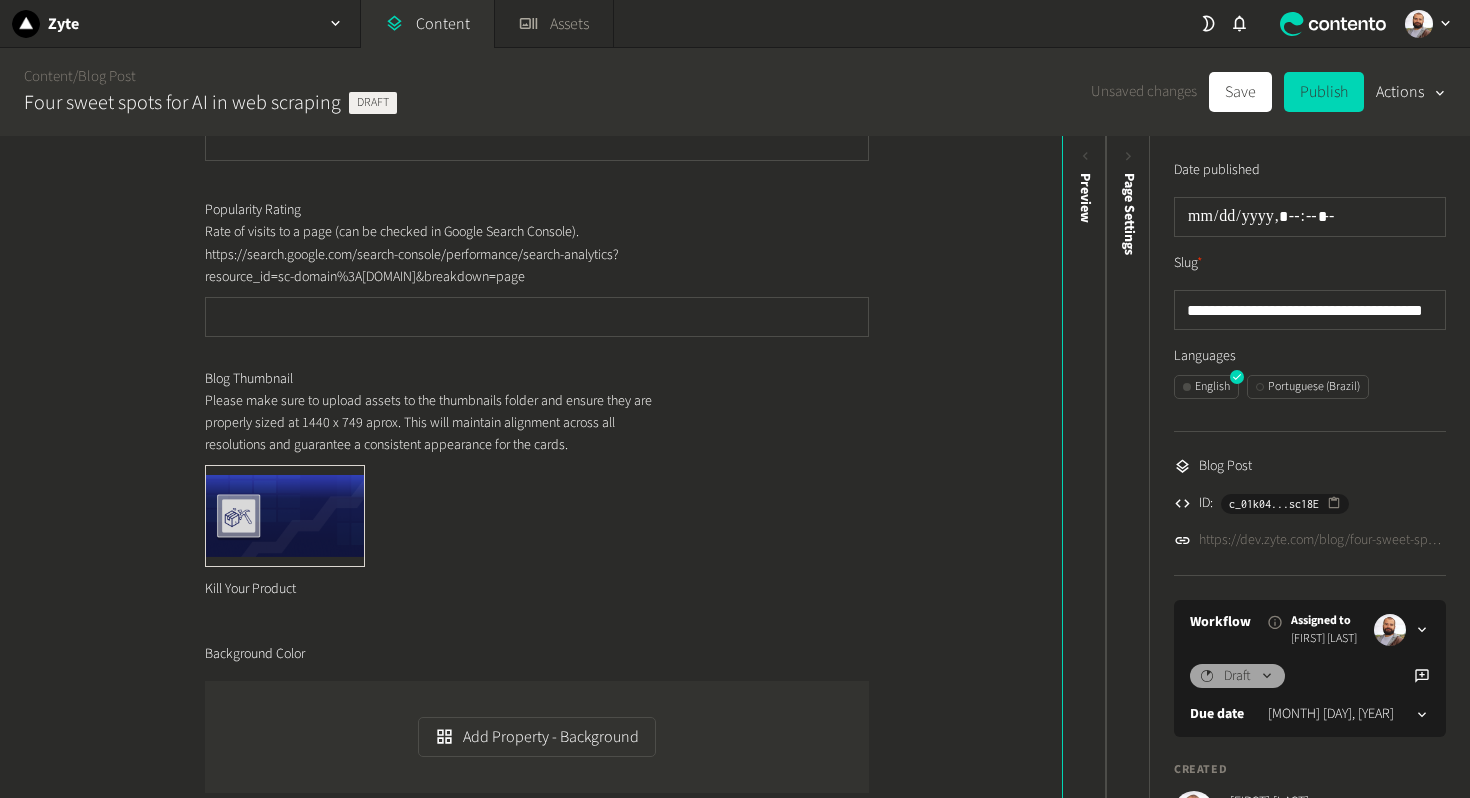 scroll, scrollTop: 716, scrollLeft: 0, axis: vertical 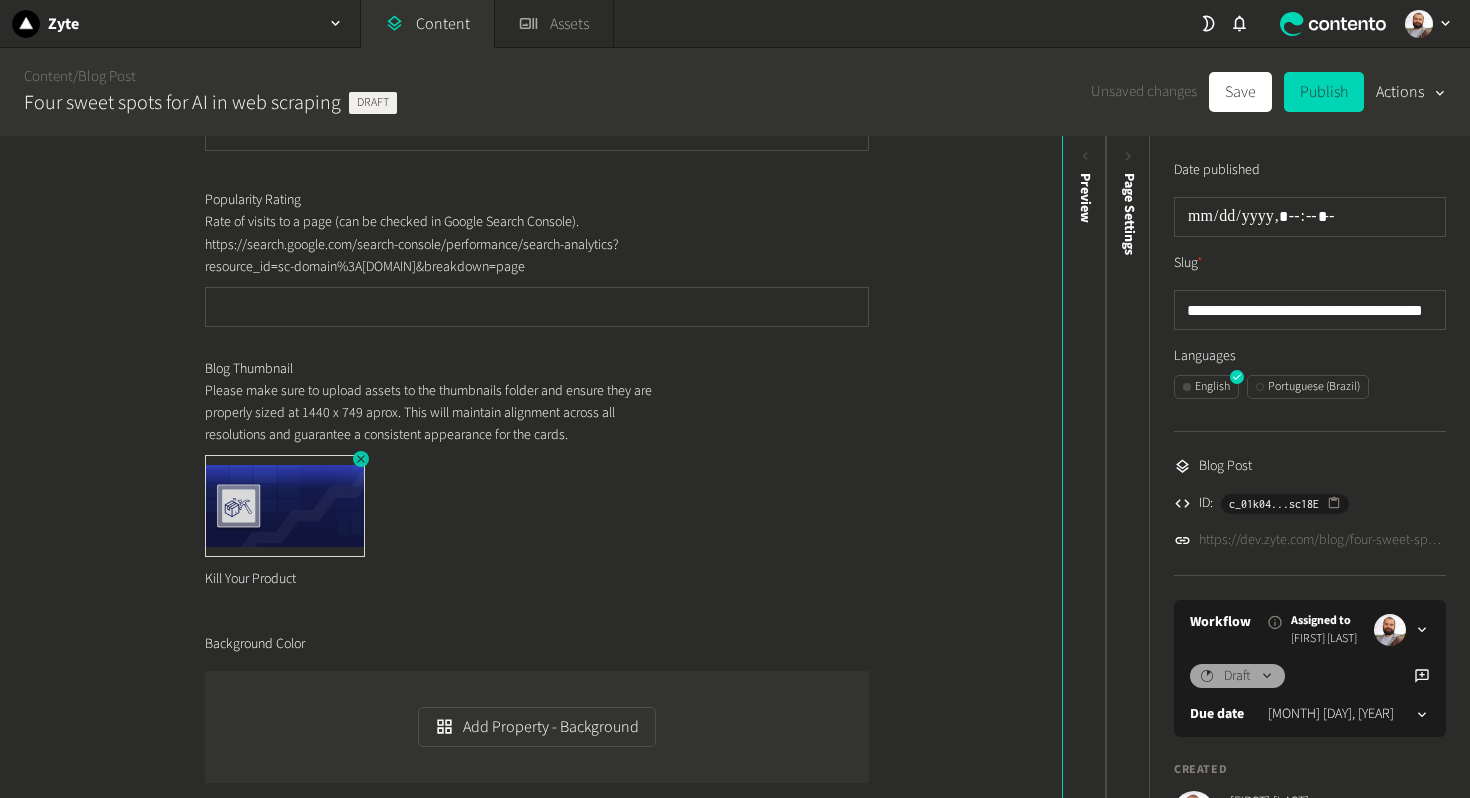 click 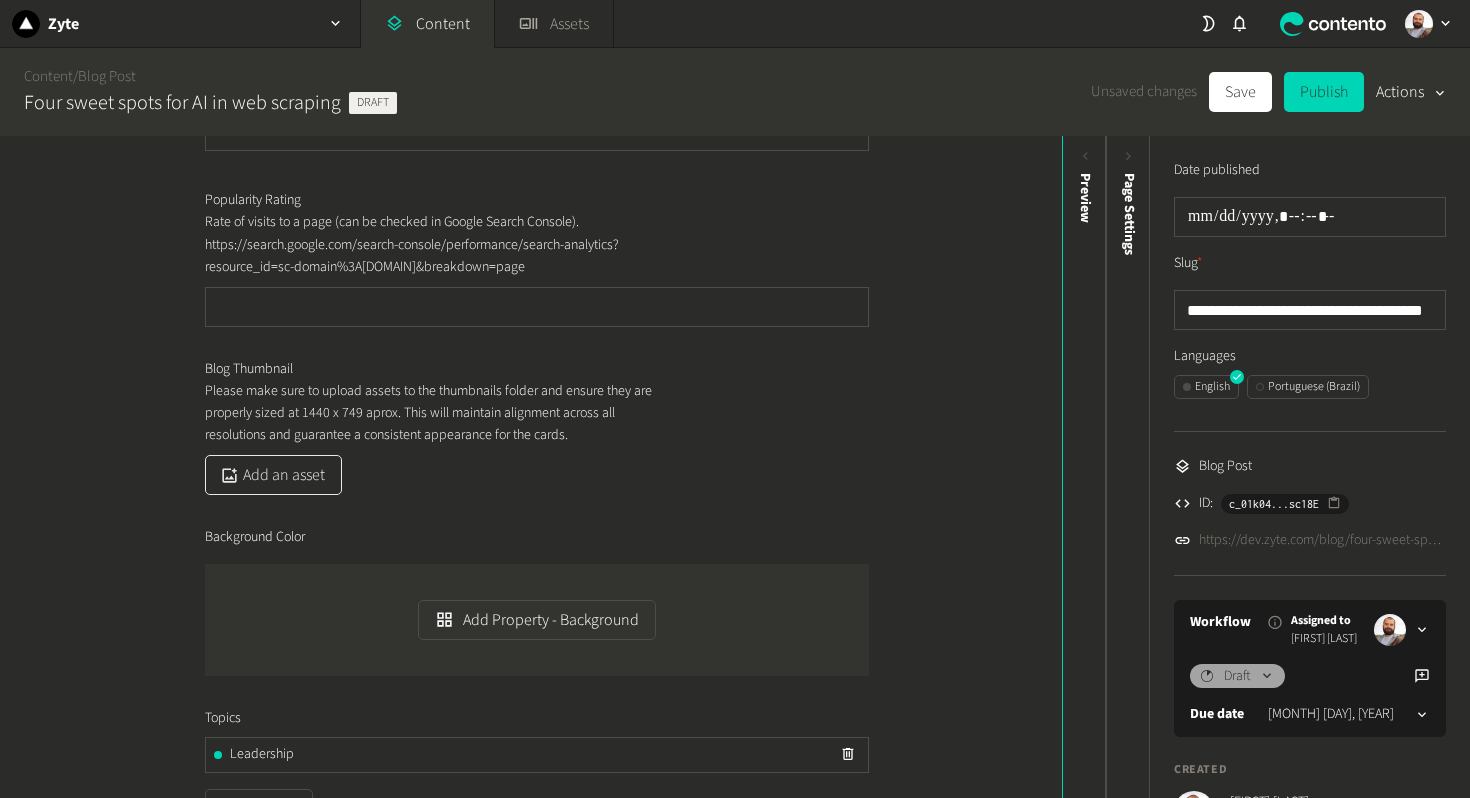 click on "Add an asset" 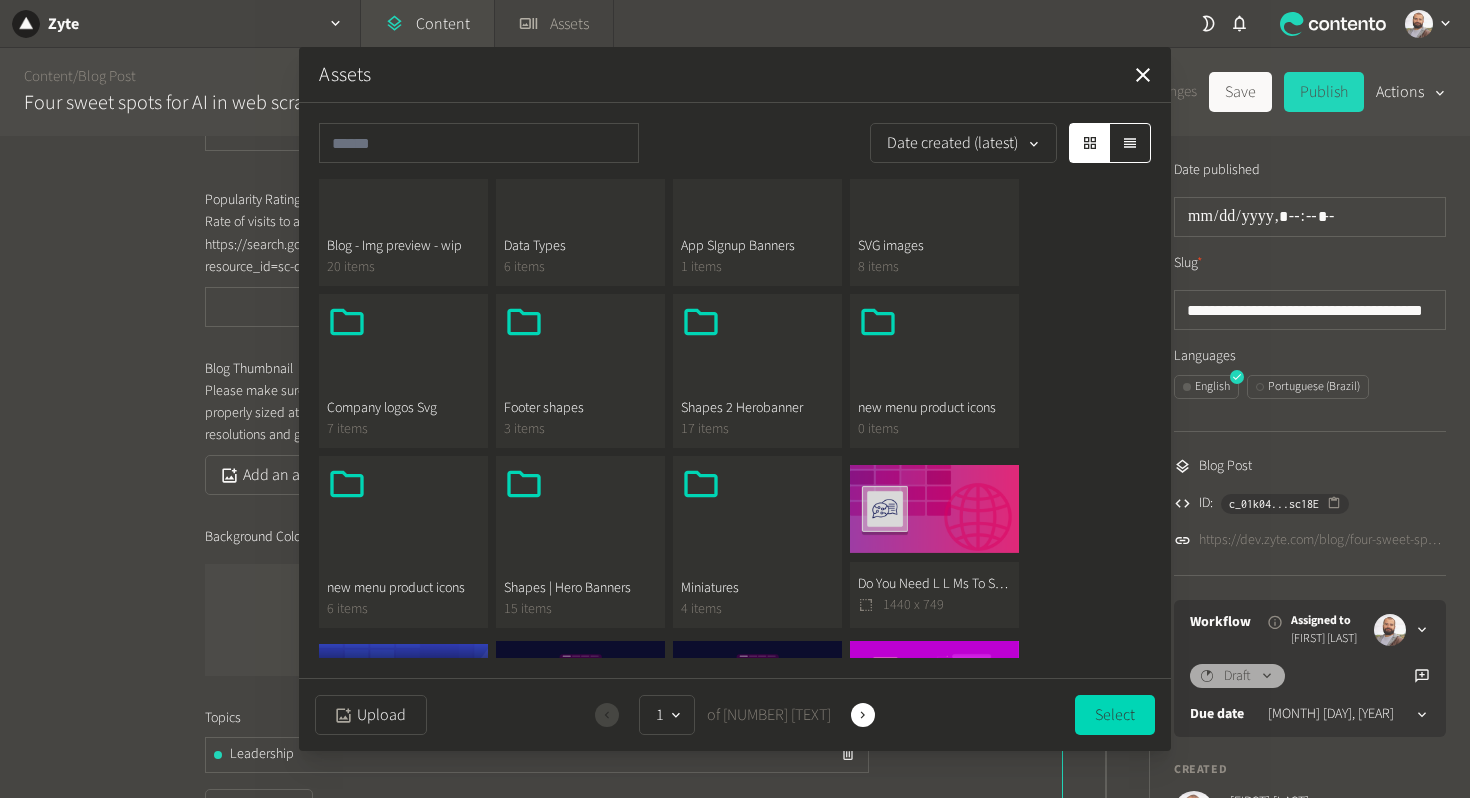 scroll, scrollTop: 209, scrollLeft: 0, axis: vertical 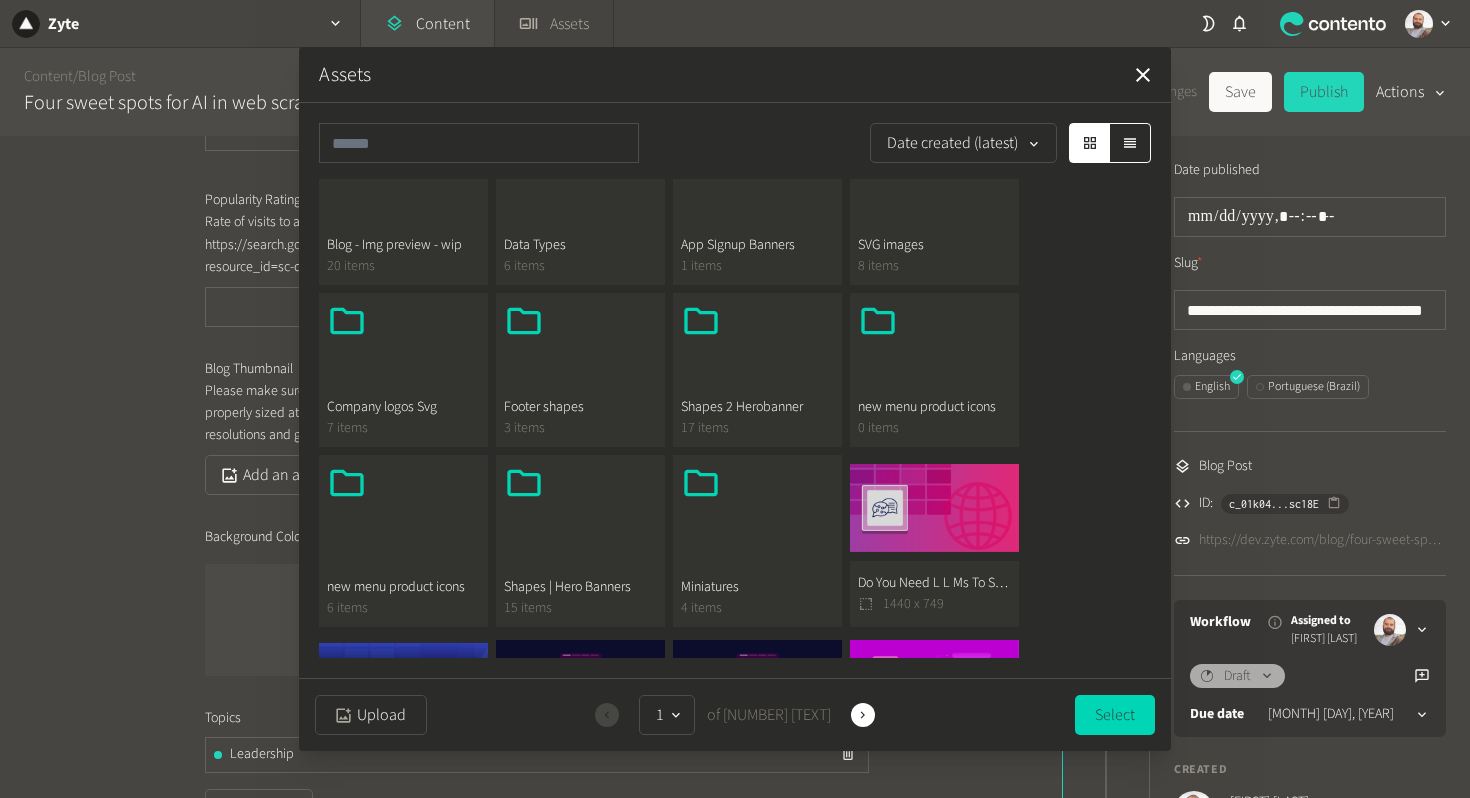 click on "Do You Need L L Ms To Scrape Three Questions To Help You Decide  1440 x 749" 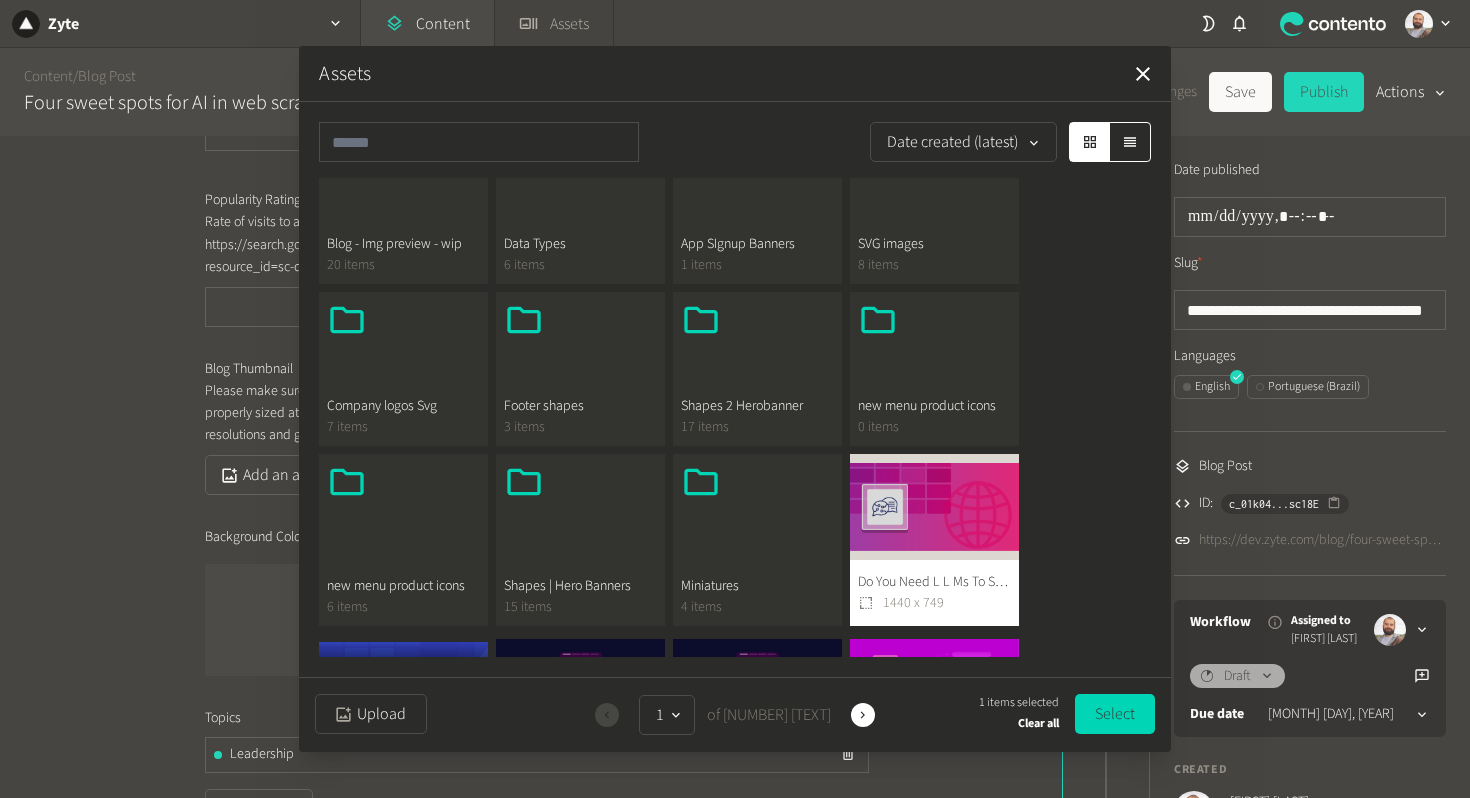 click on "Upload  Previous 1   of 34 pages  Next 1 items selected   Clear all   Select" at bounding box center (735, 714) 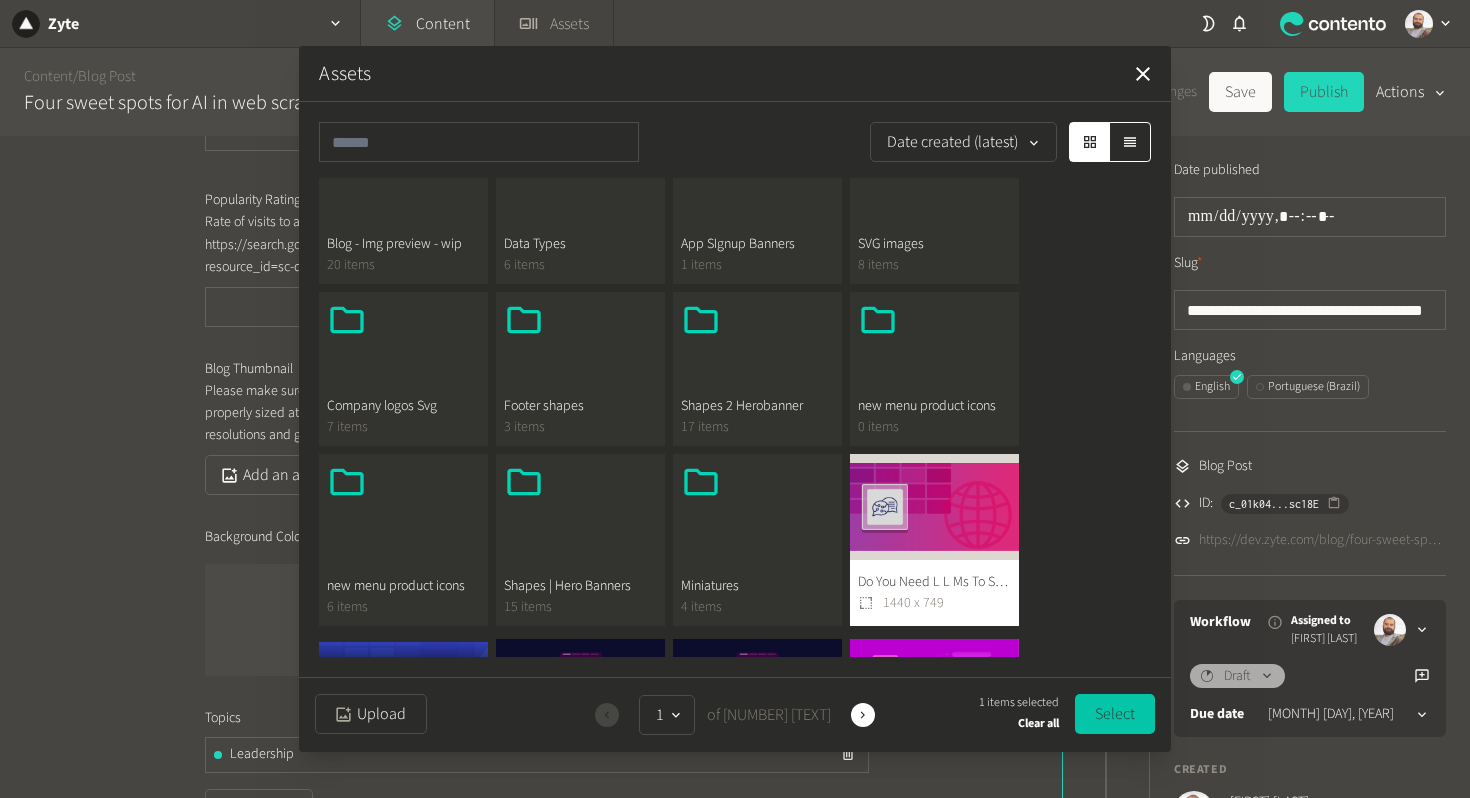 click on "Select" at bounding box center [1115, 714] 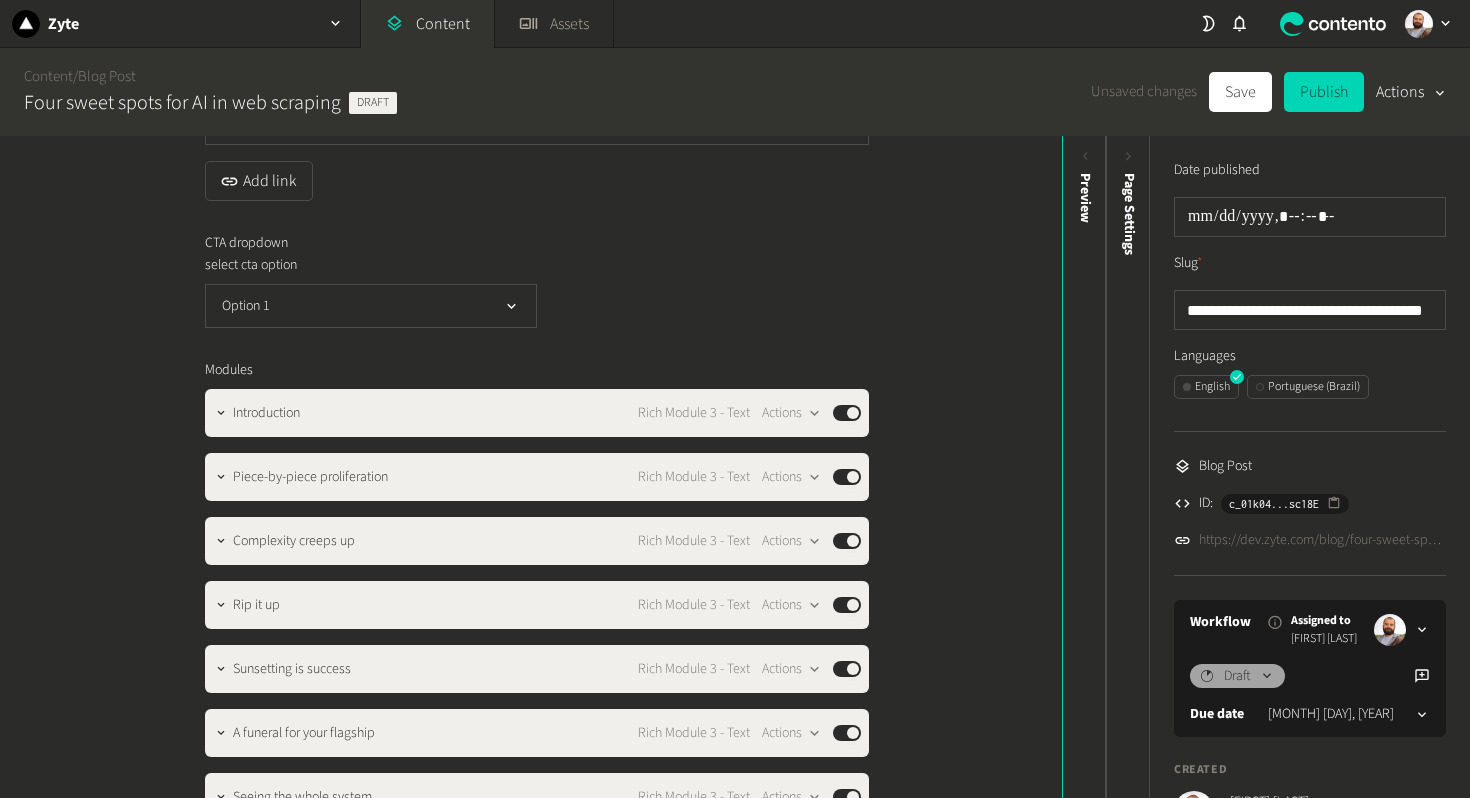 scroll, scrollTop: 1723, scrollLeft: 0, axis: vertical 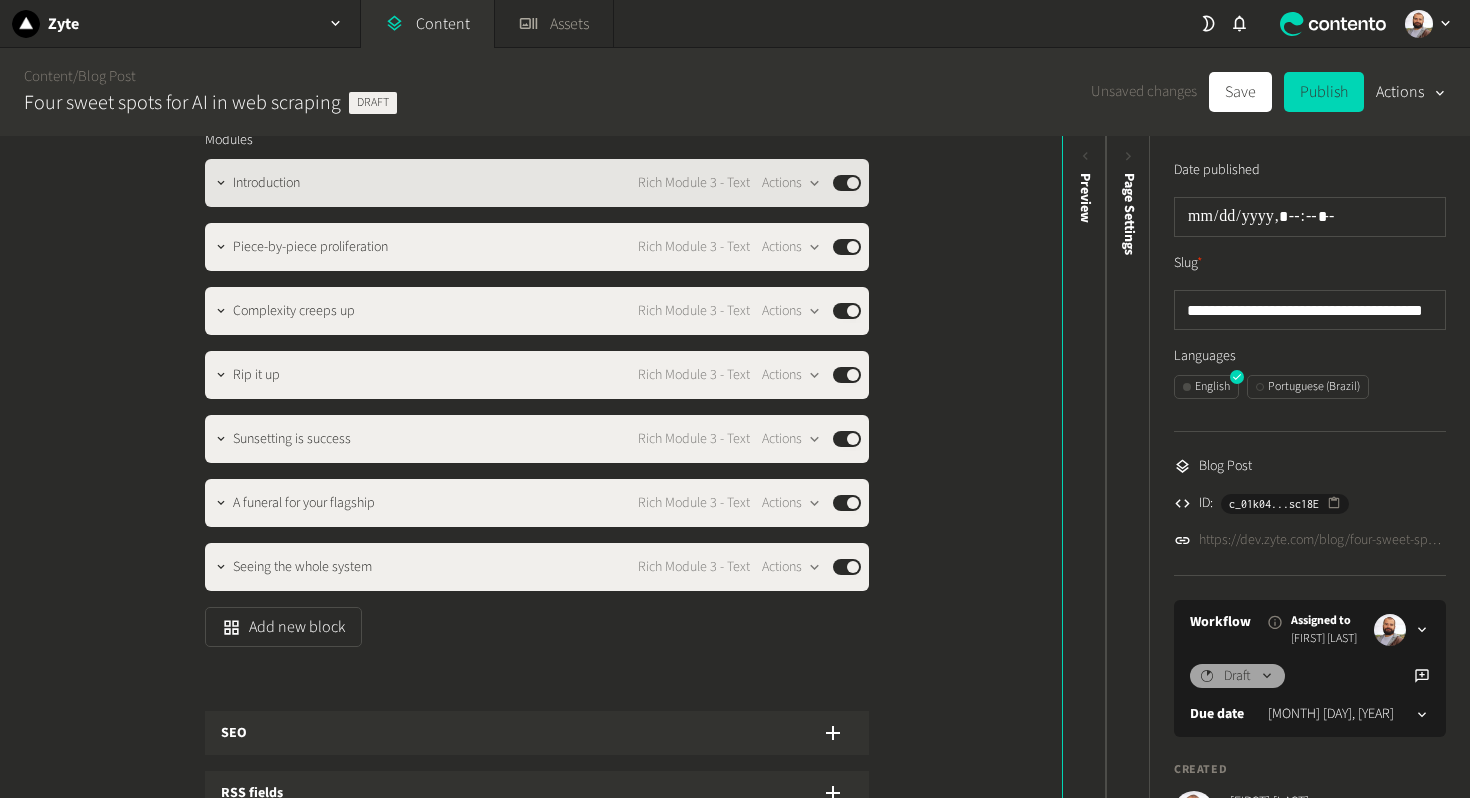 click on "Introduction" 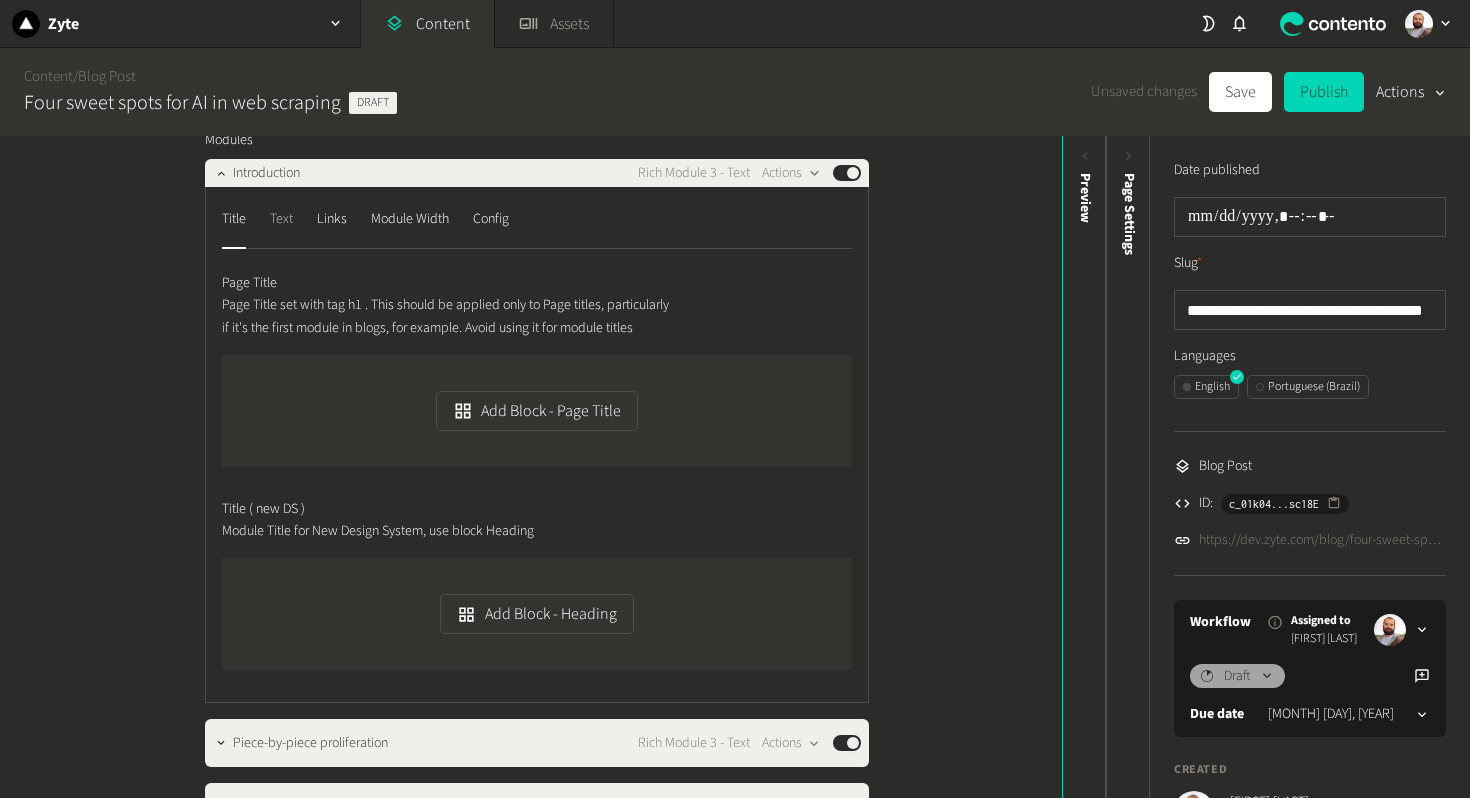 click on "Text" 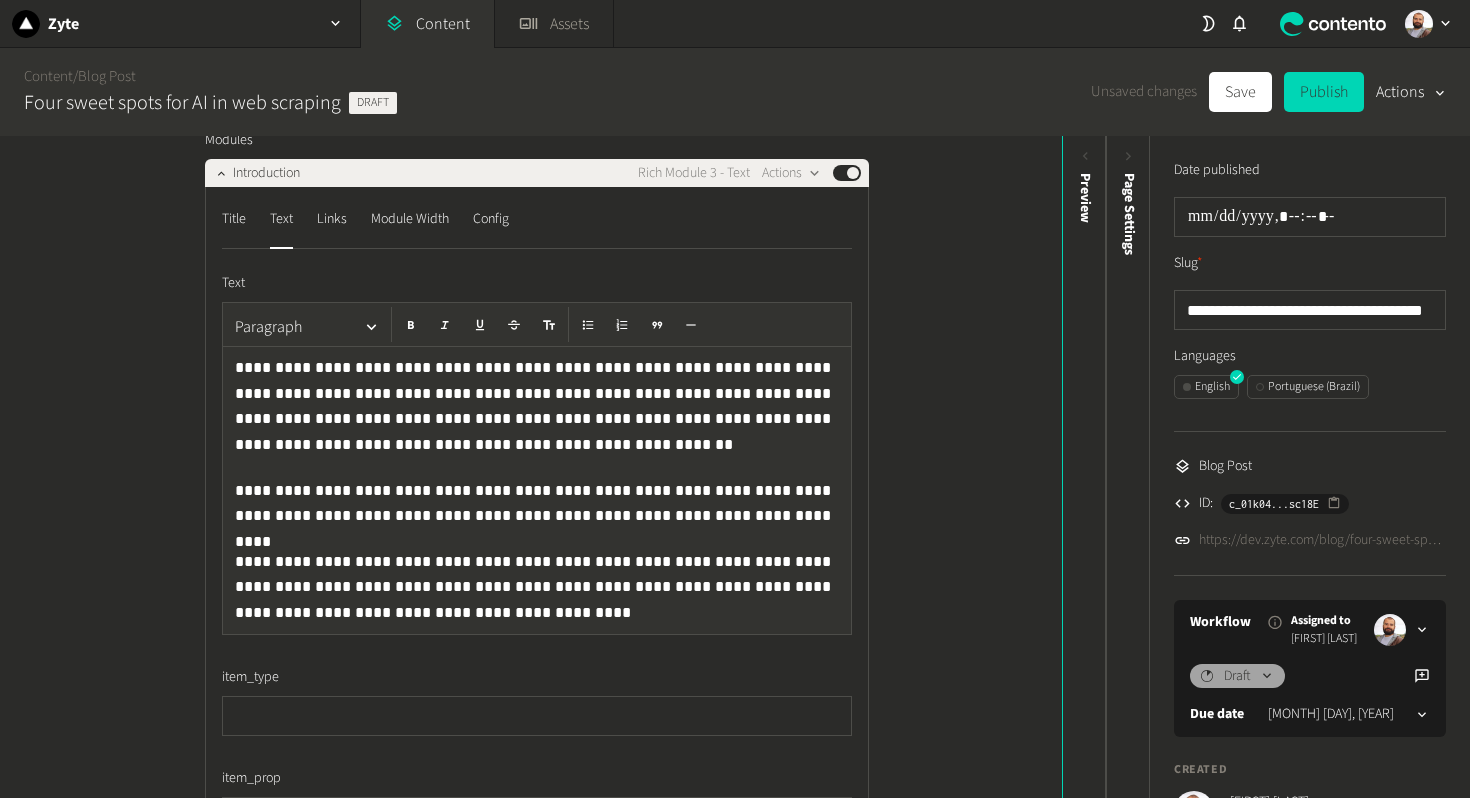 click on "**********" 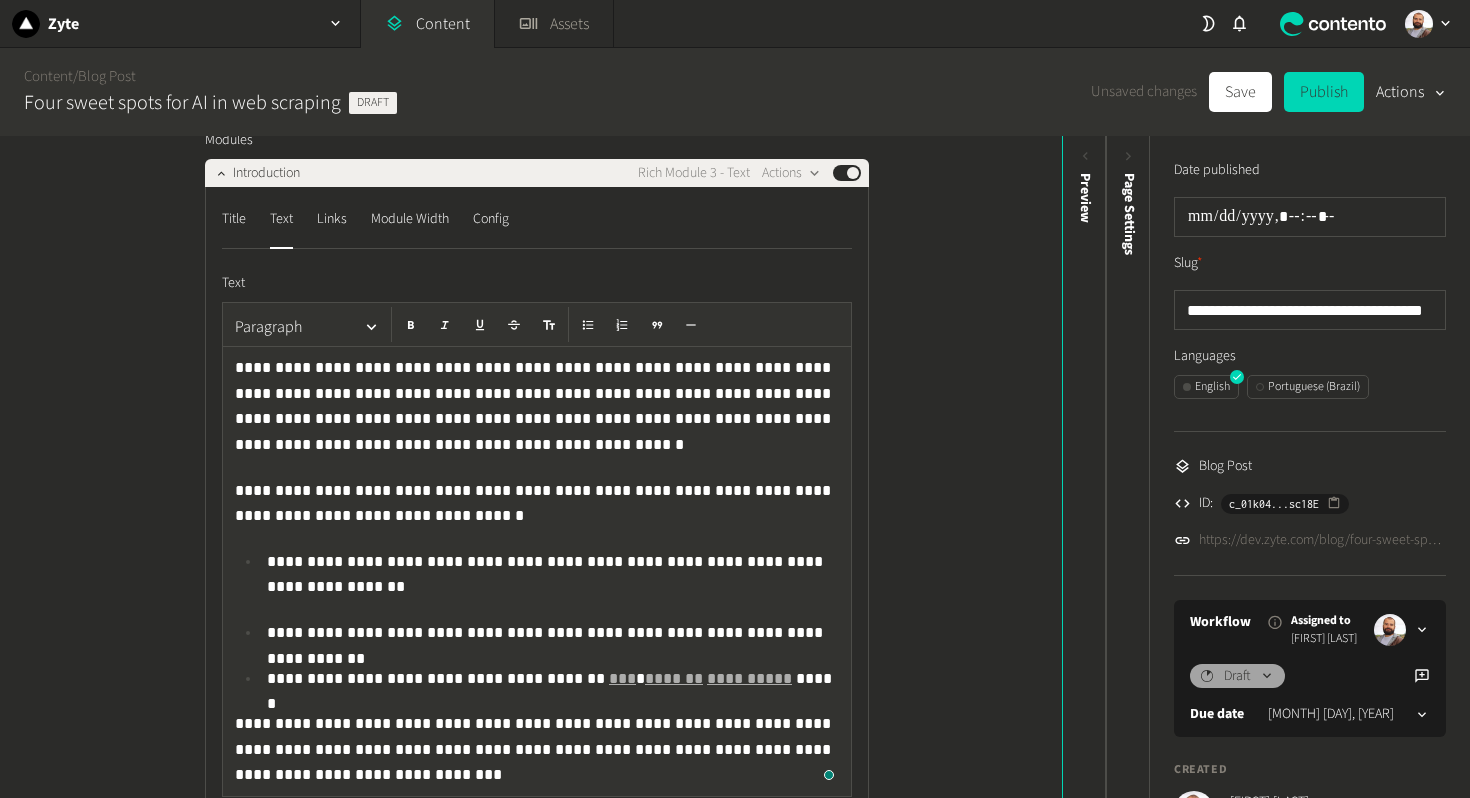 scroll, scrollTop: 1738, scrollLeft: 0, axis: vertical 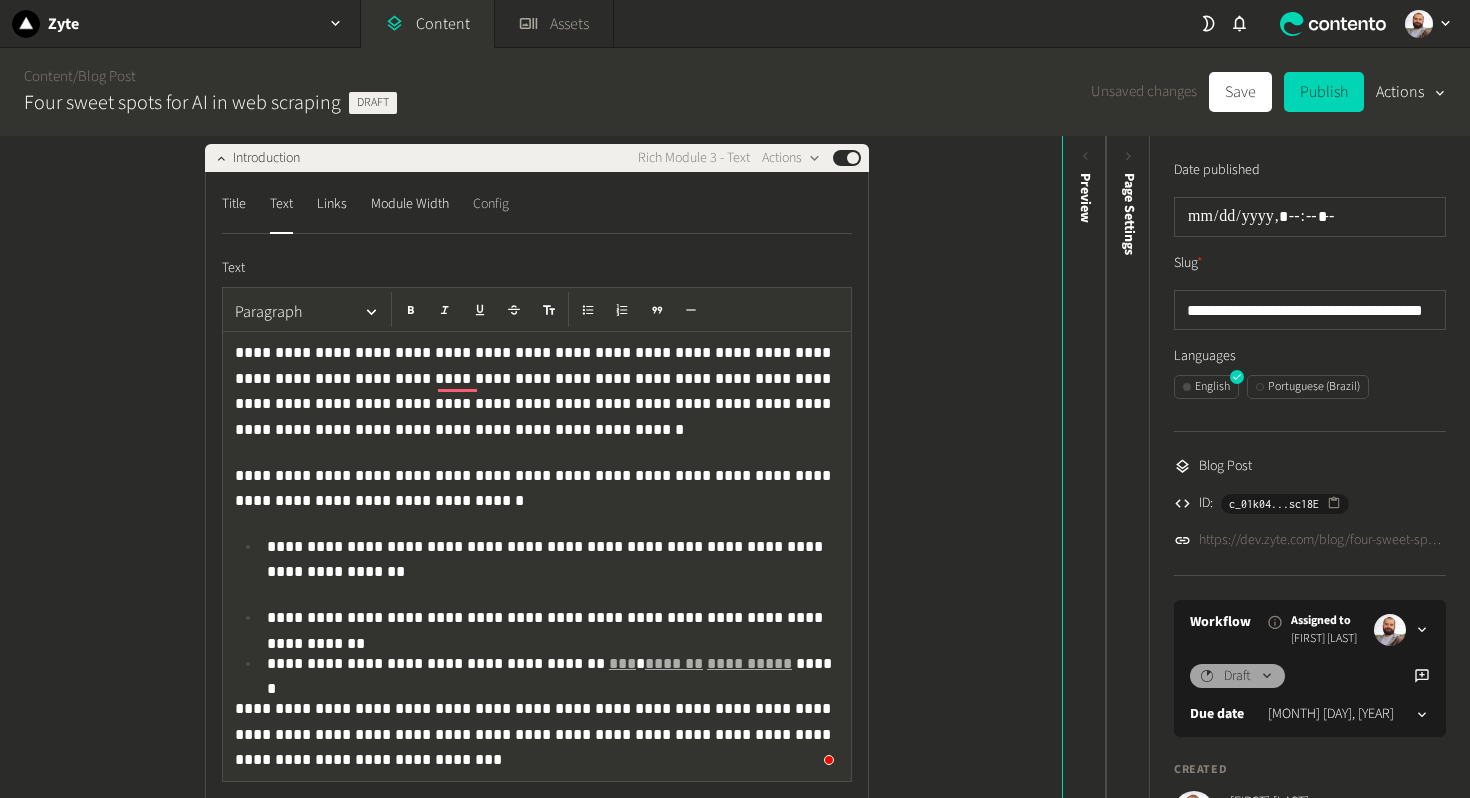 click on "Config" 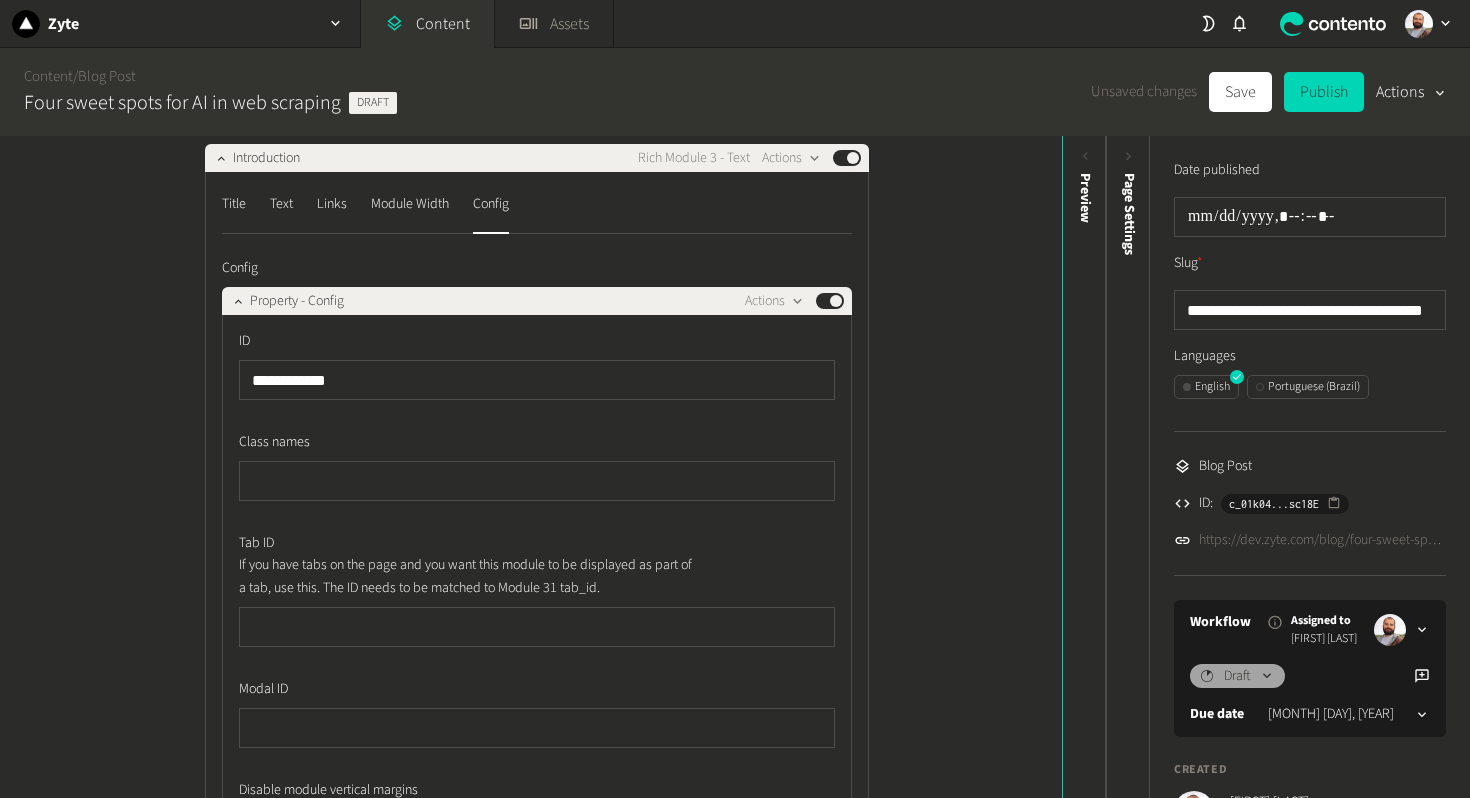click on "Modules" 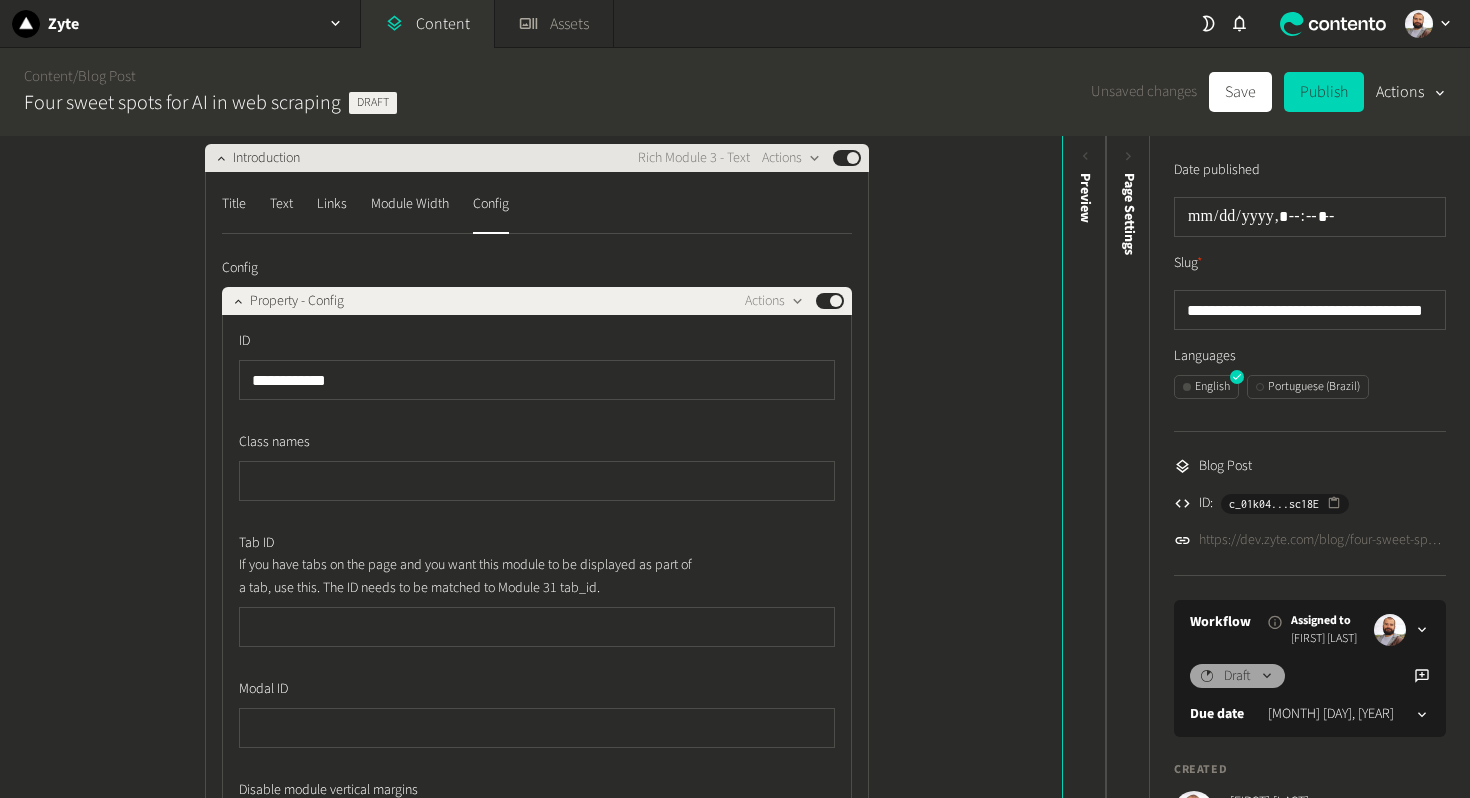 click on "Introduction" 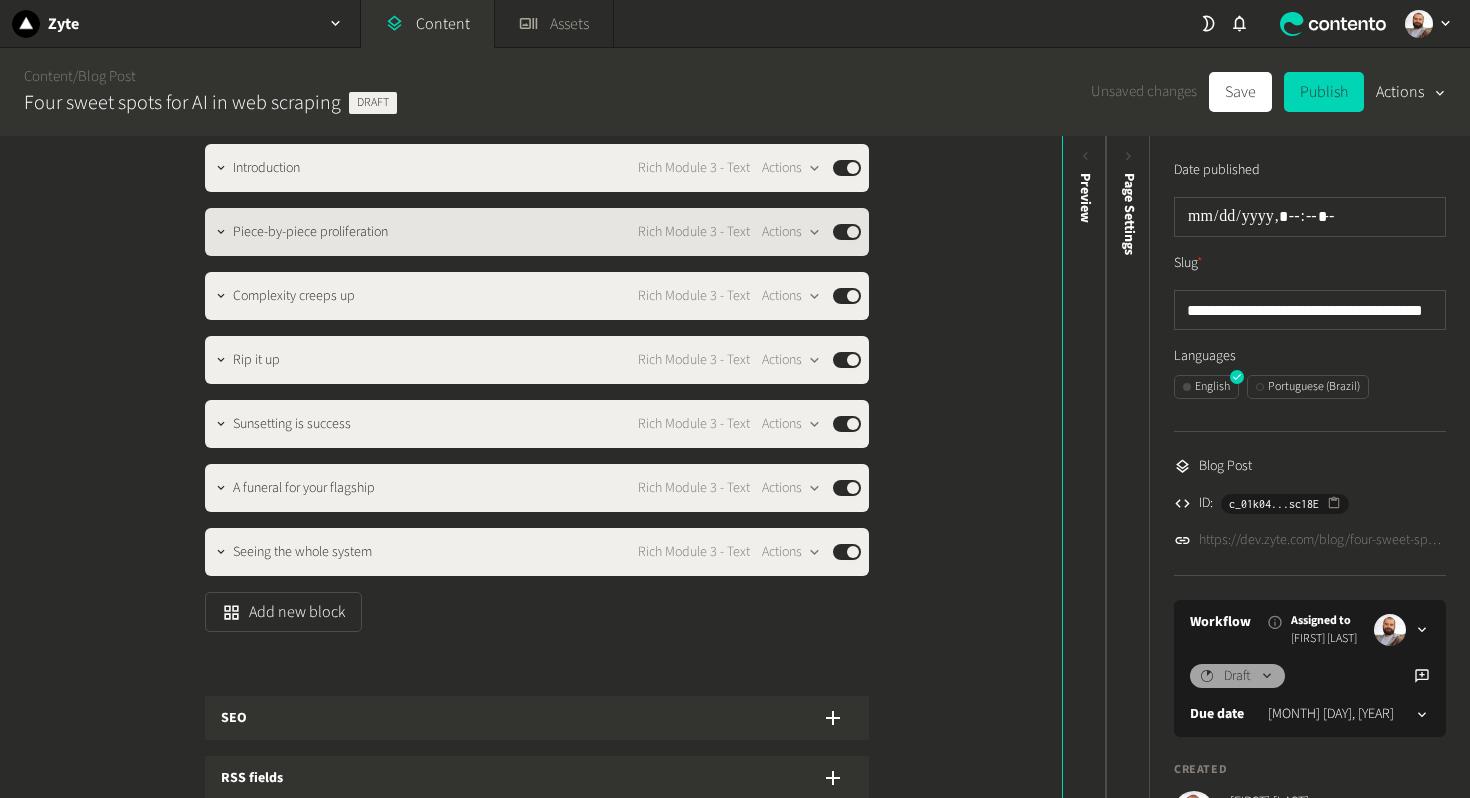 click on "Piece-by-piece proliferation Rich Module 3 - Text  Actions  Published" 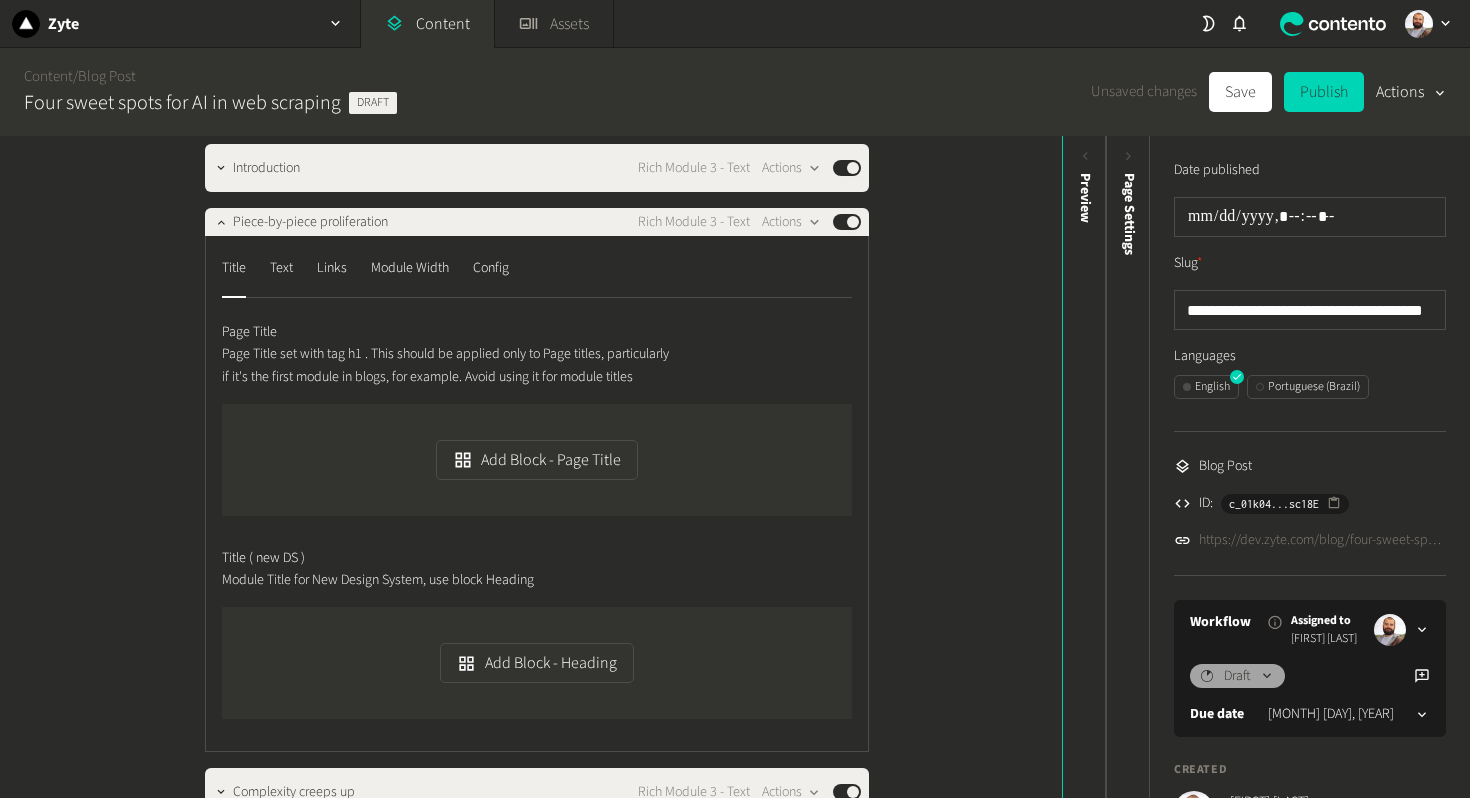 click on "Title  Text  Links  Module Width  Config" 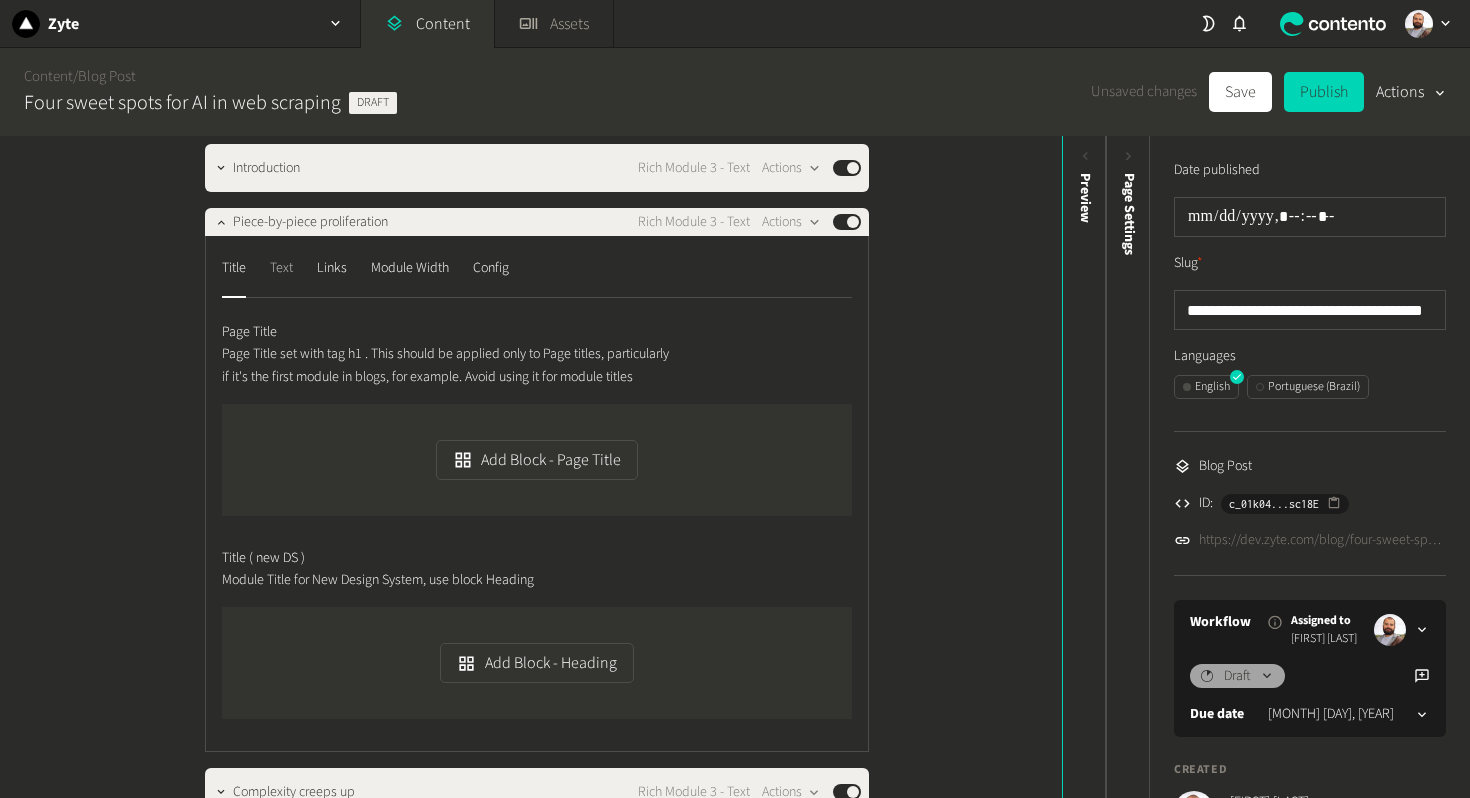 click on "Text" 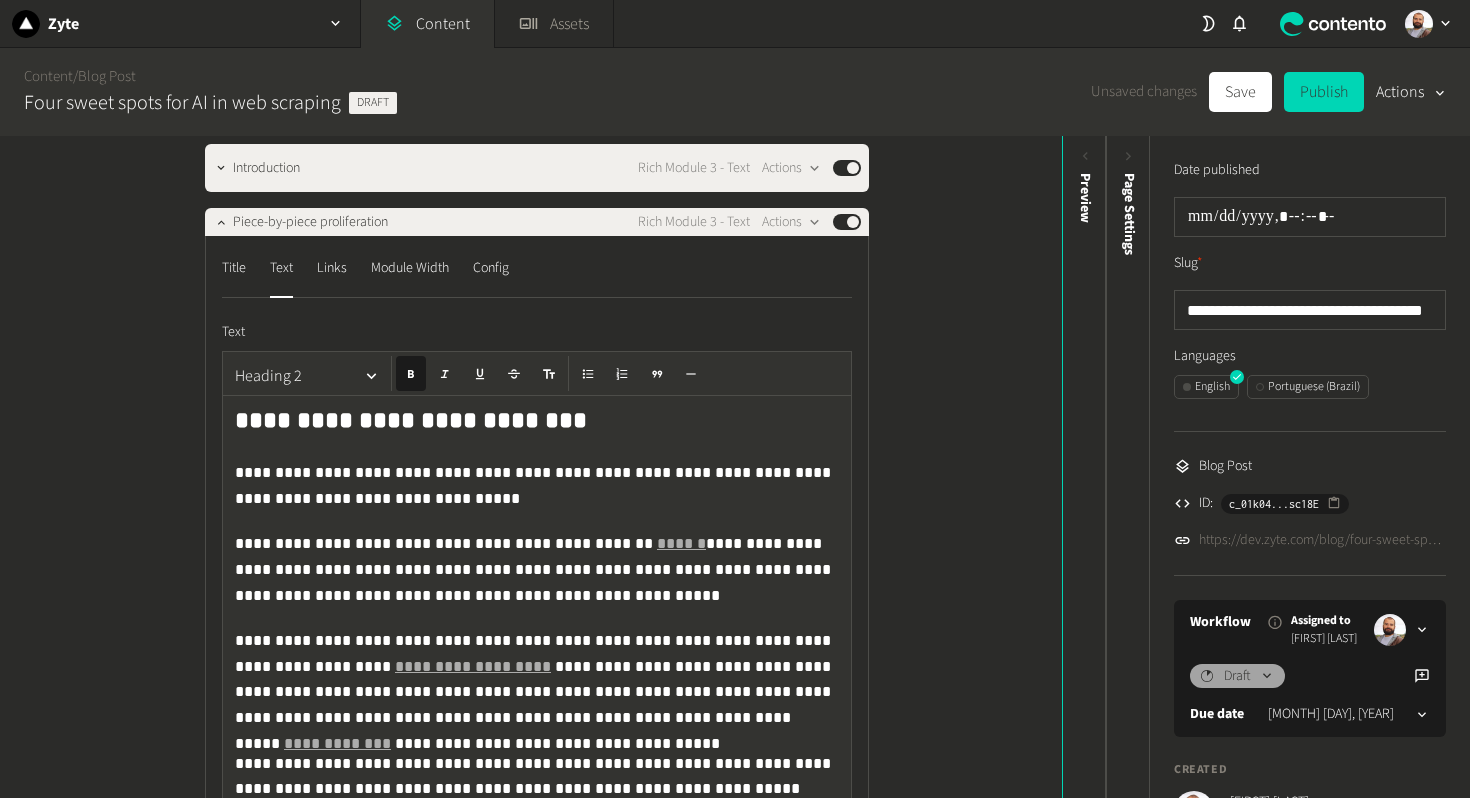 click on "**********" 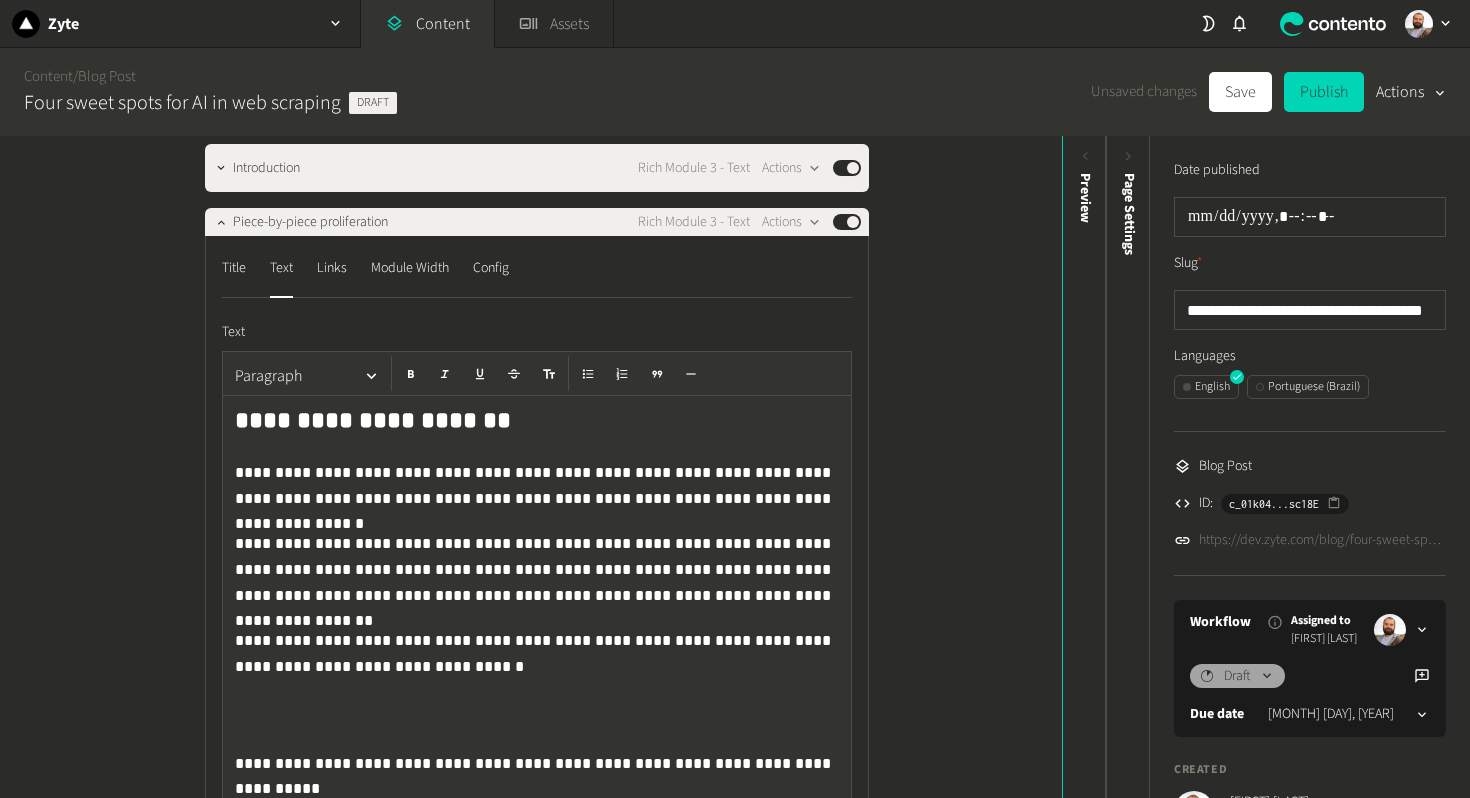 scroll, scrollTop: 1786, scrollLeft: 0, axis: vertical 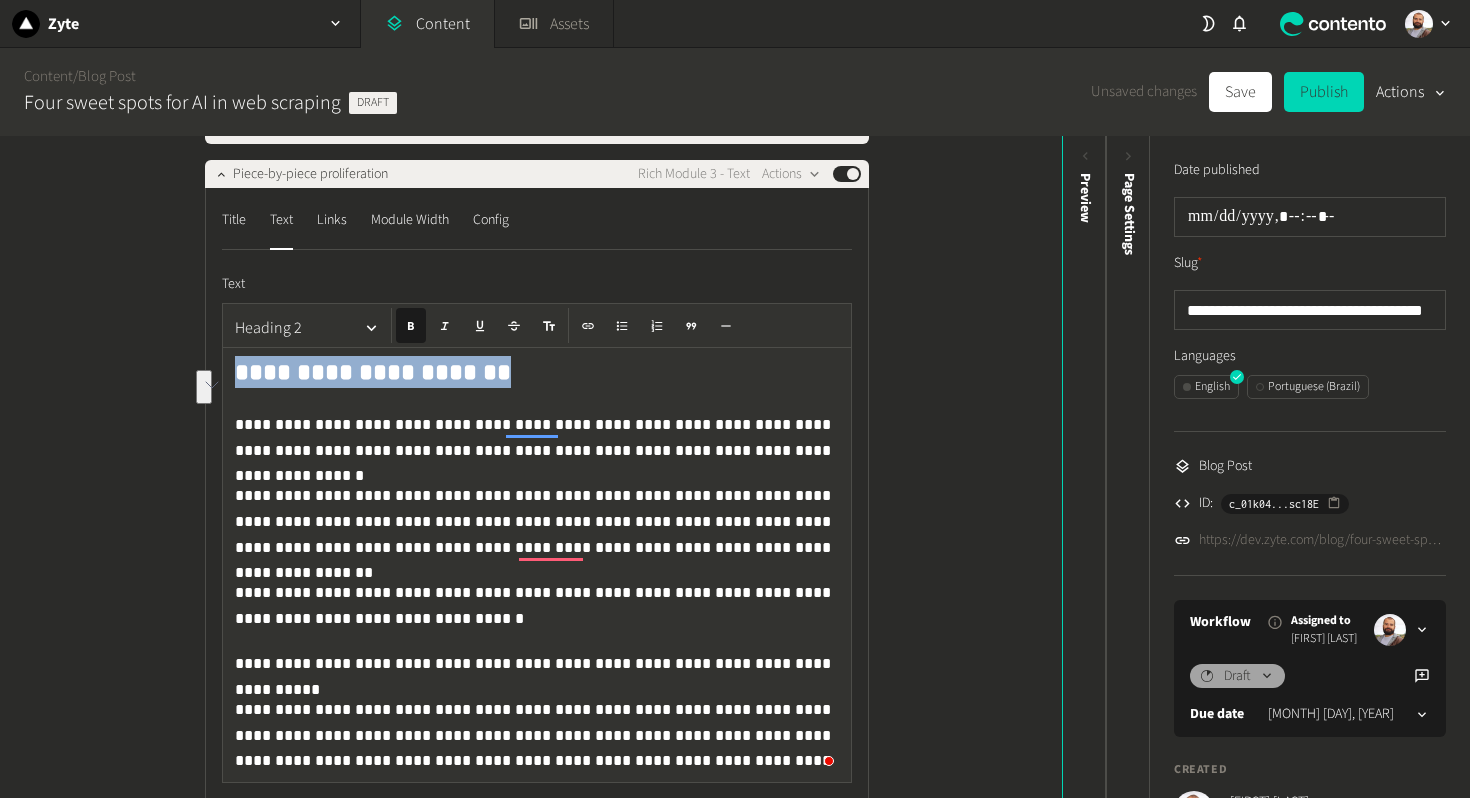 copy on "**********" 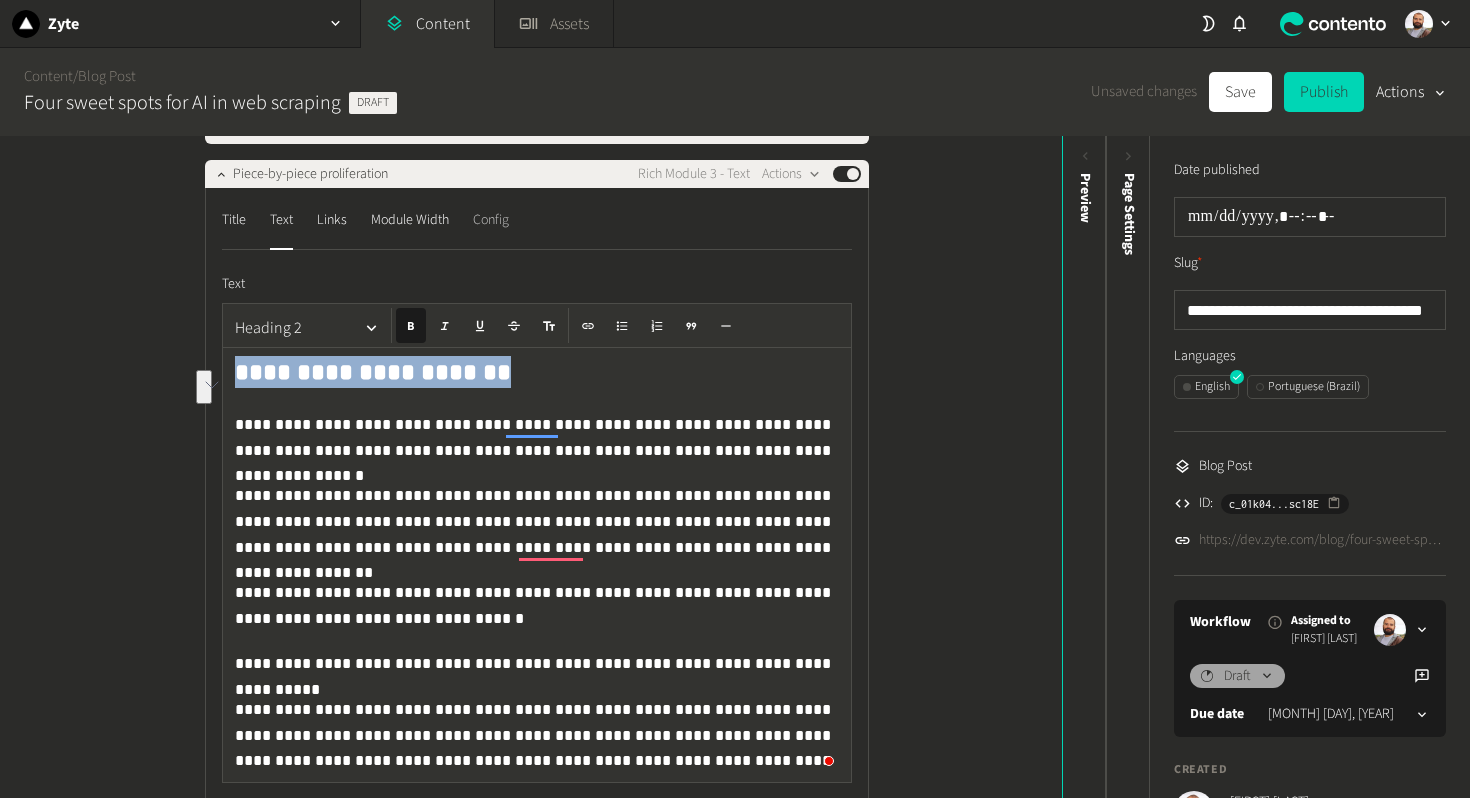 click on "Config" 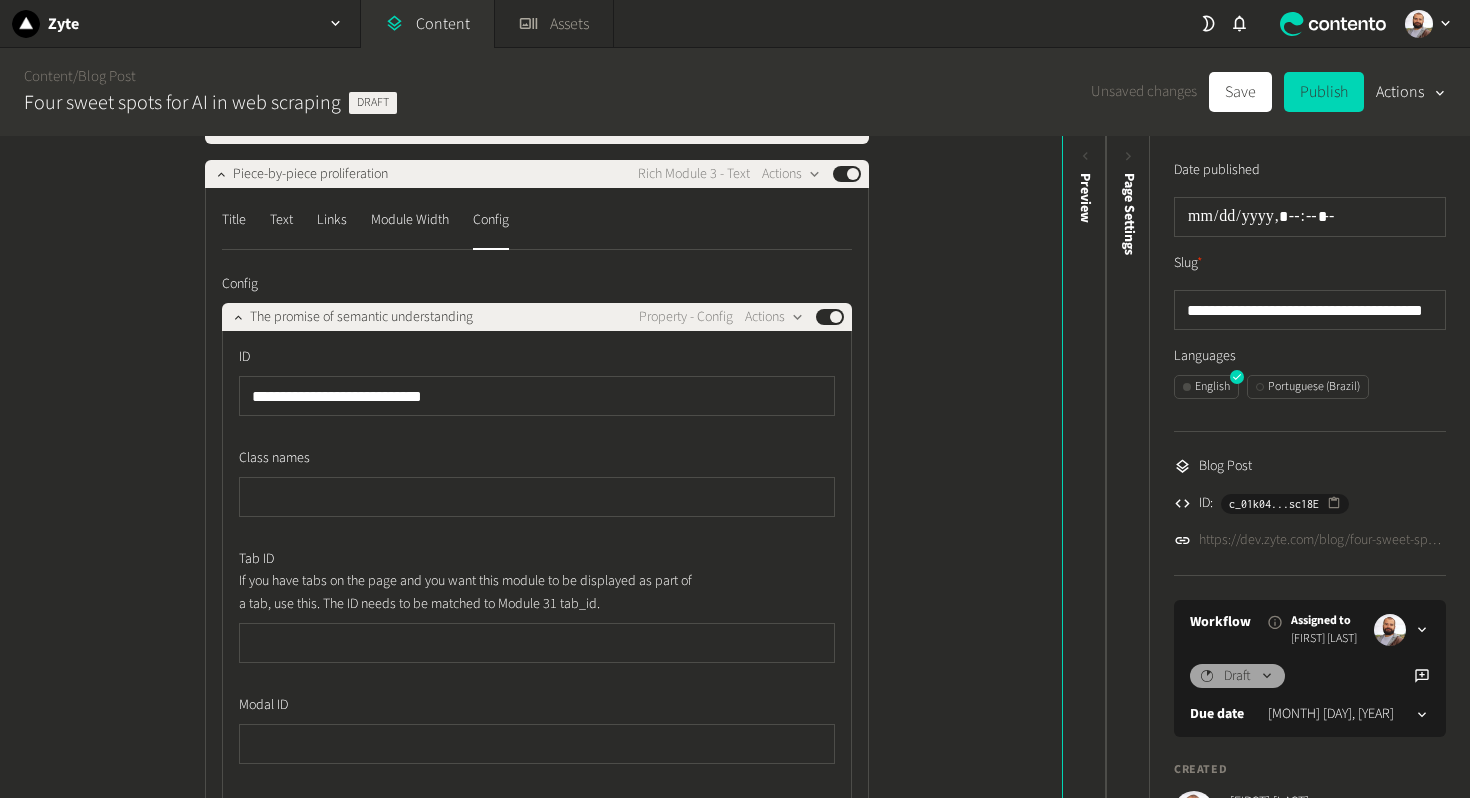 type 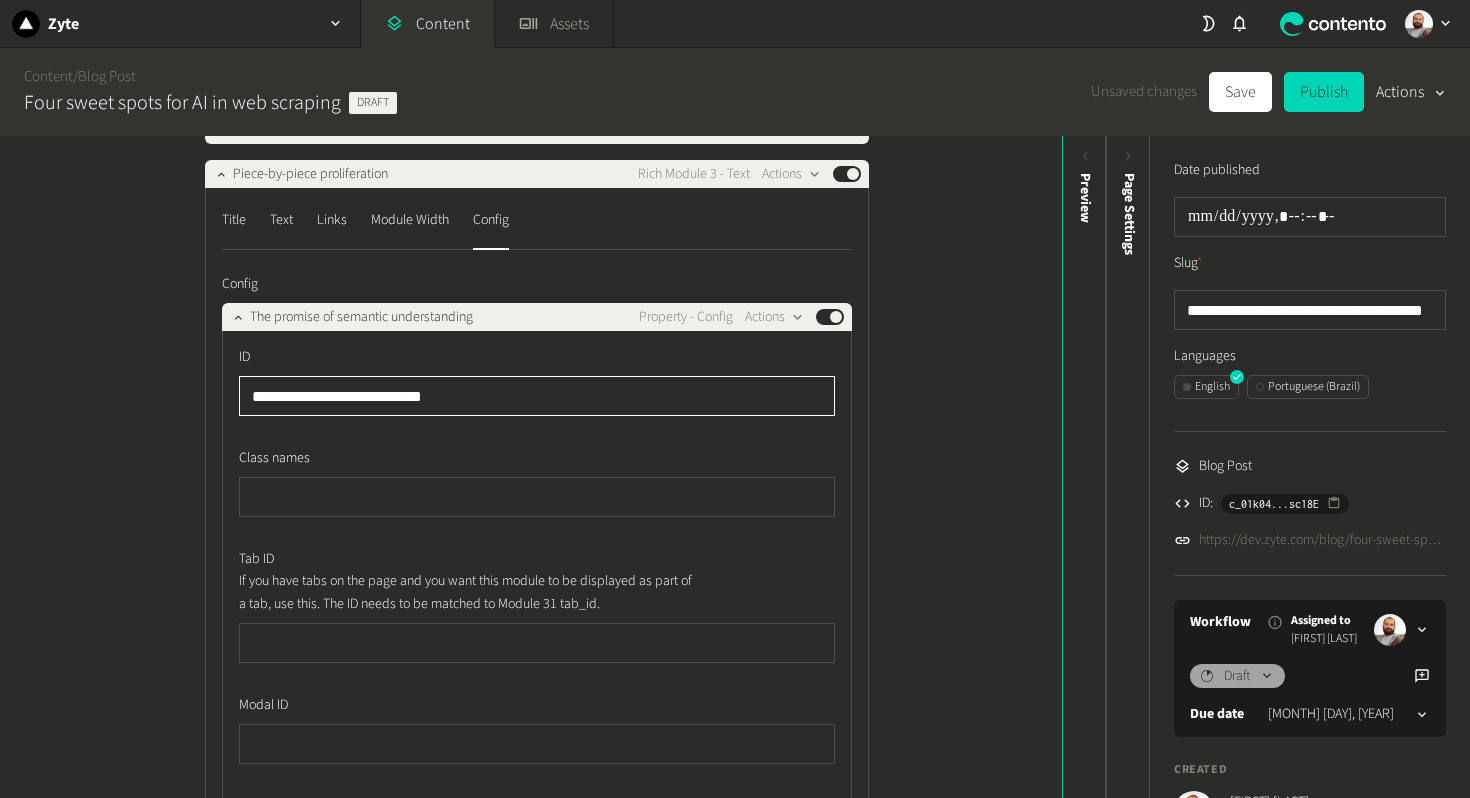 click on "**********" 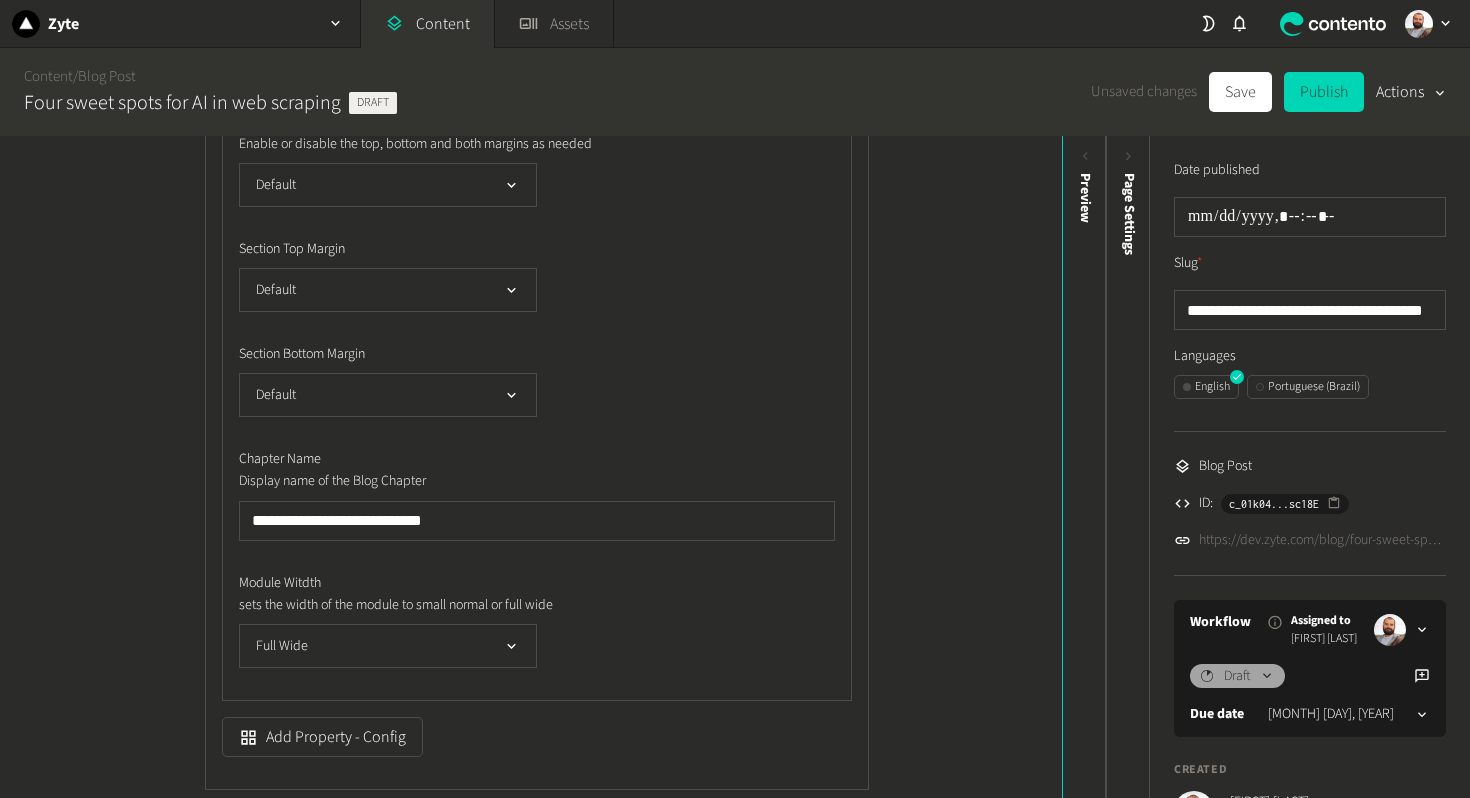 scroll, scrollTop: 2519, scrollLeft: 0, axis: vertical 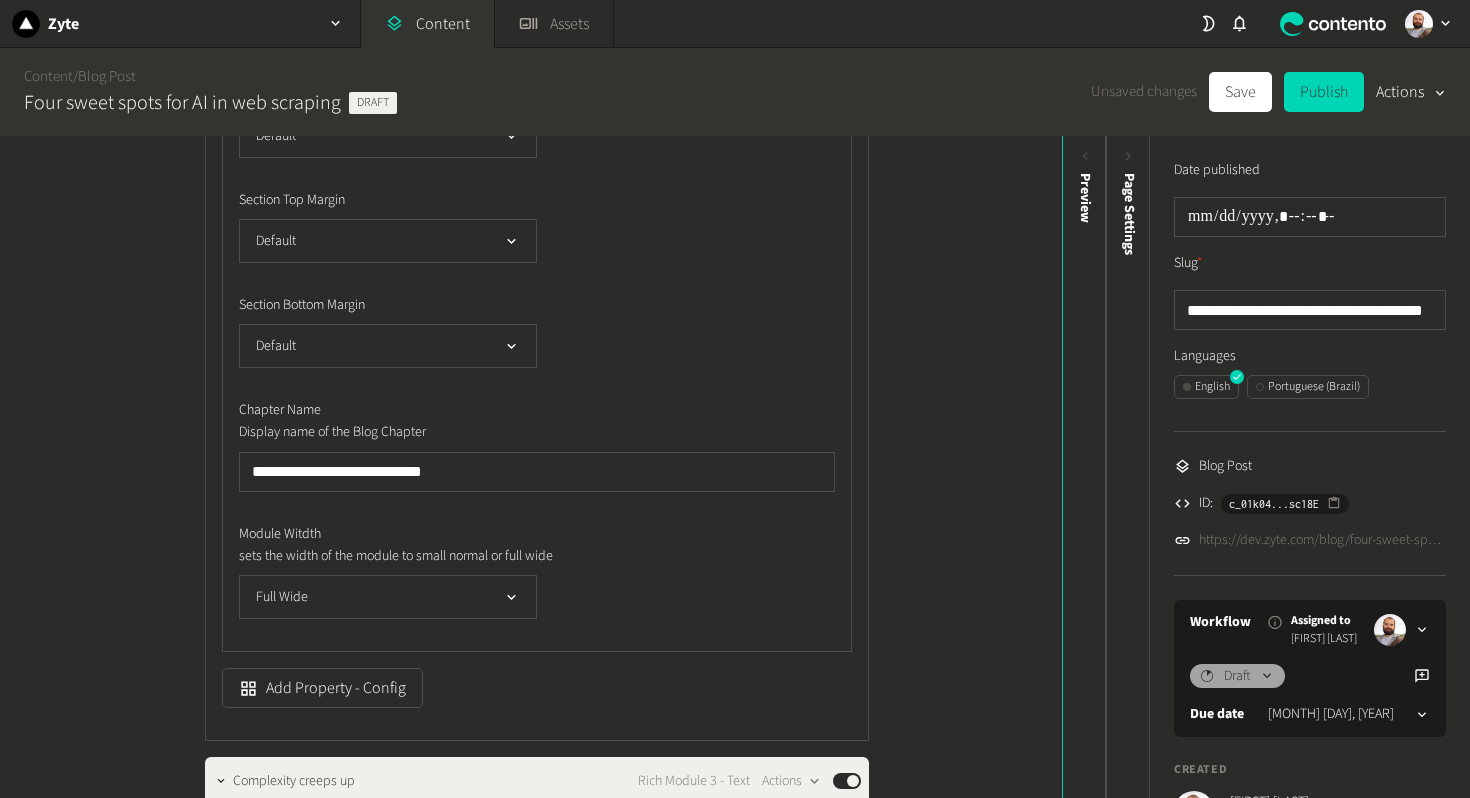 type on "**********" 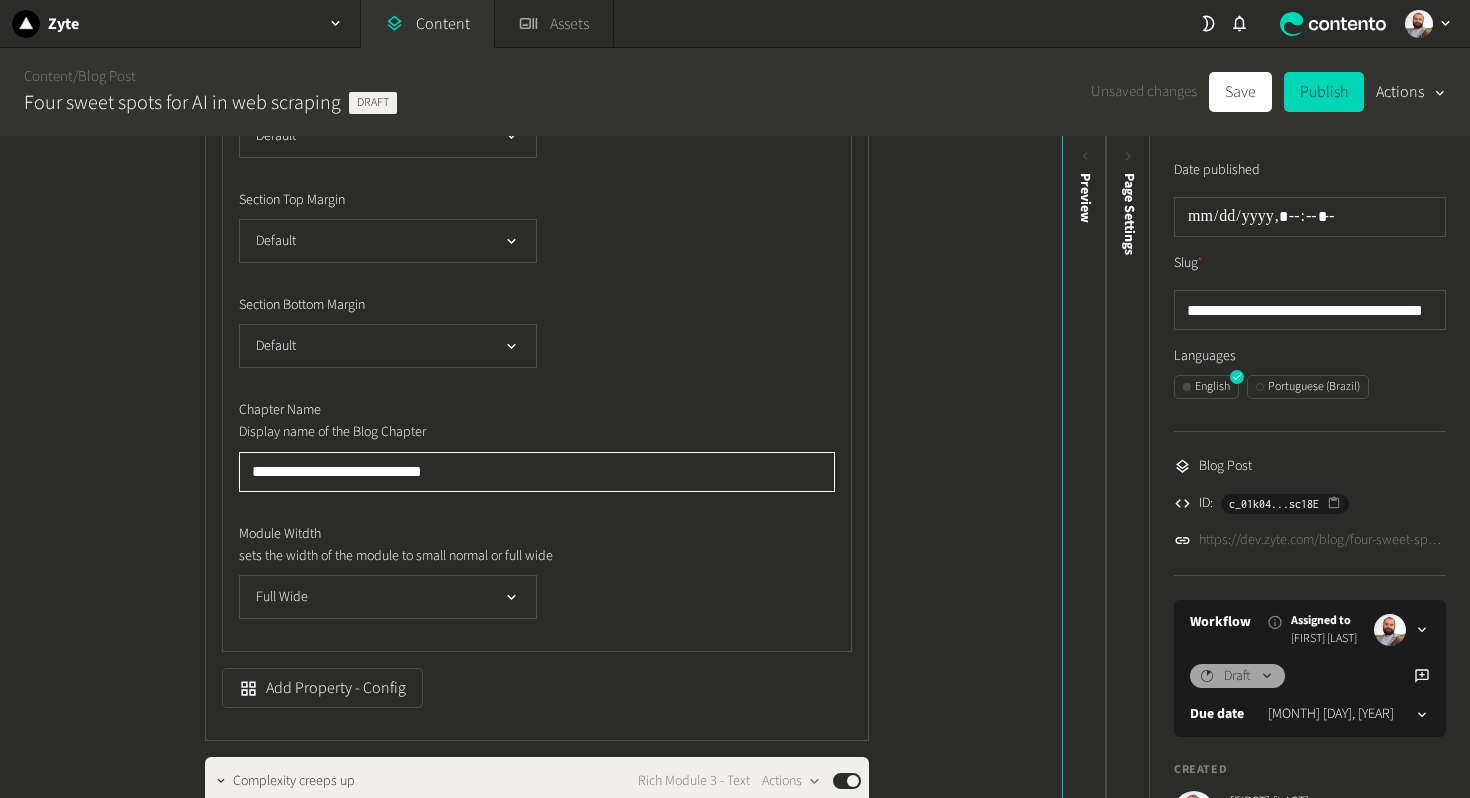click on "**********" 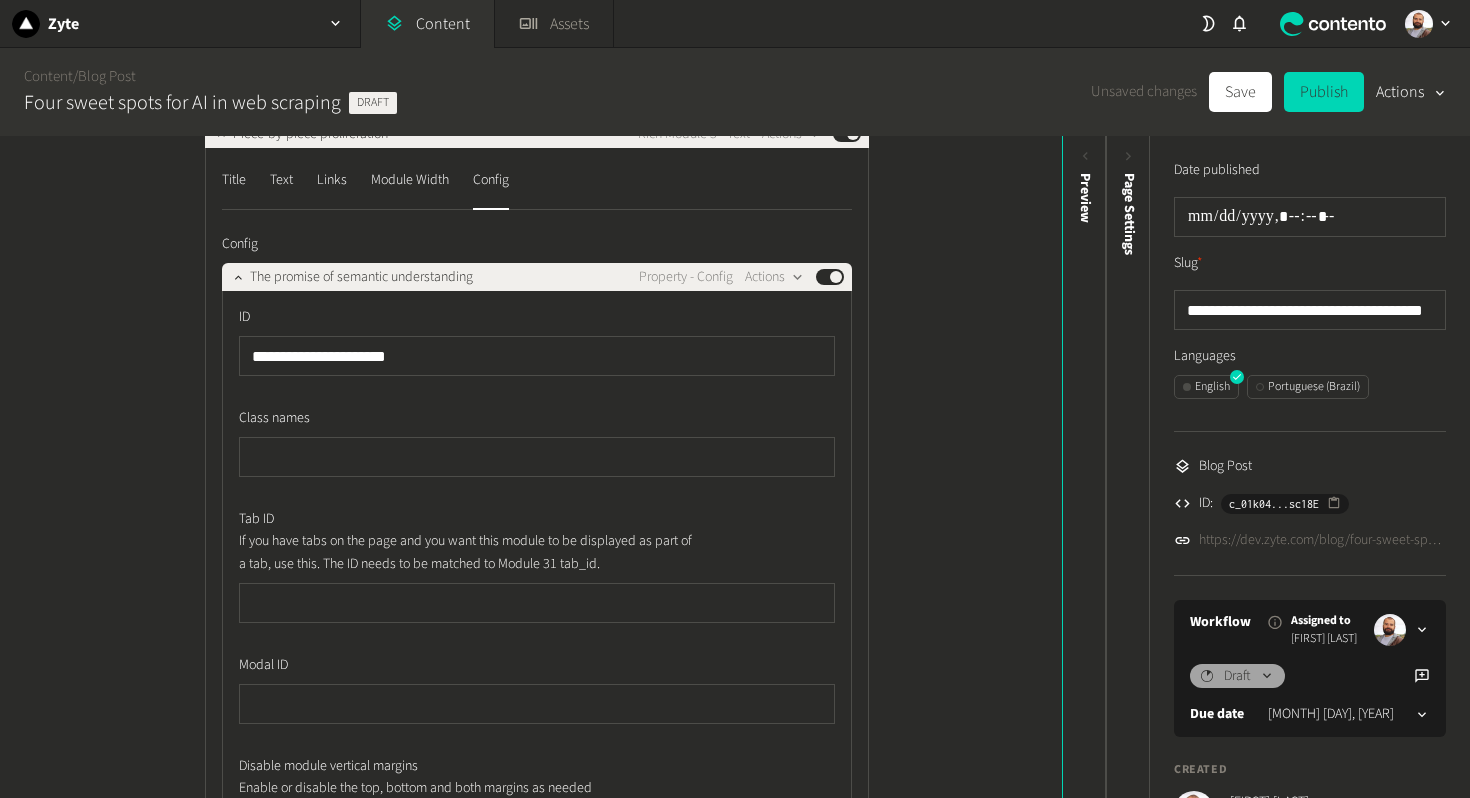 scroll, scrollTop: 1819, scrollLeft: 0, axis: vertical 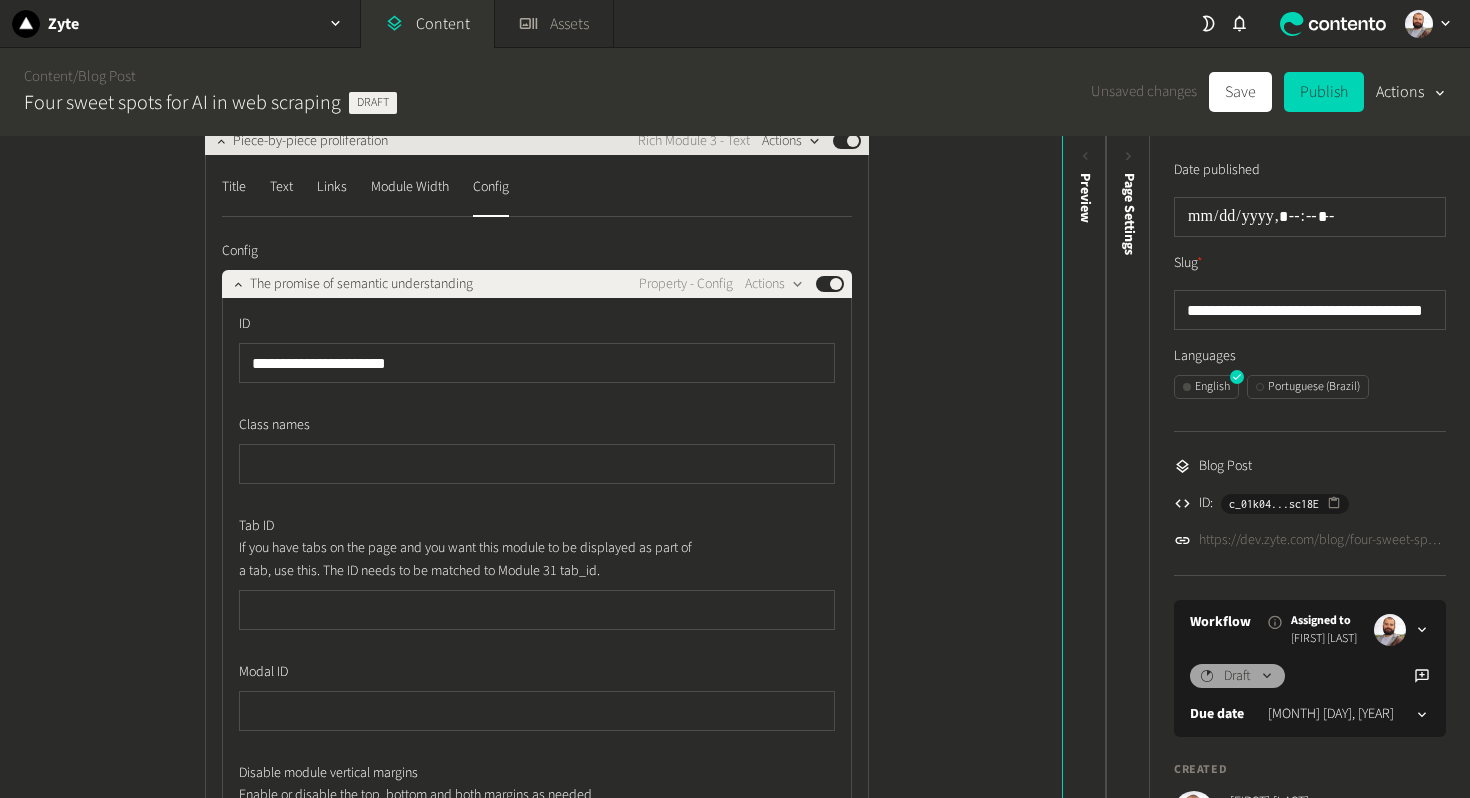 type on "**********" 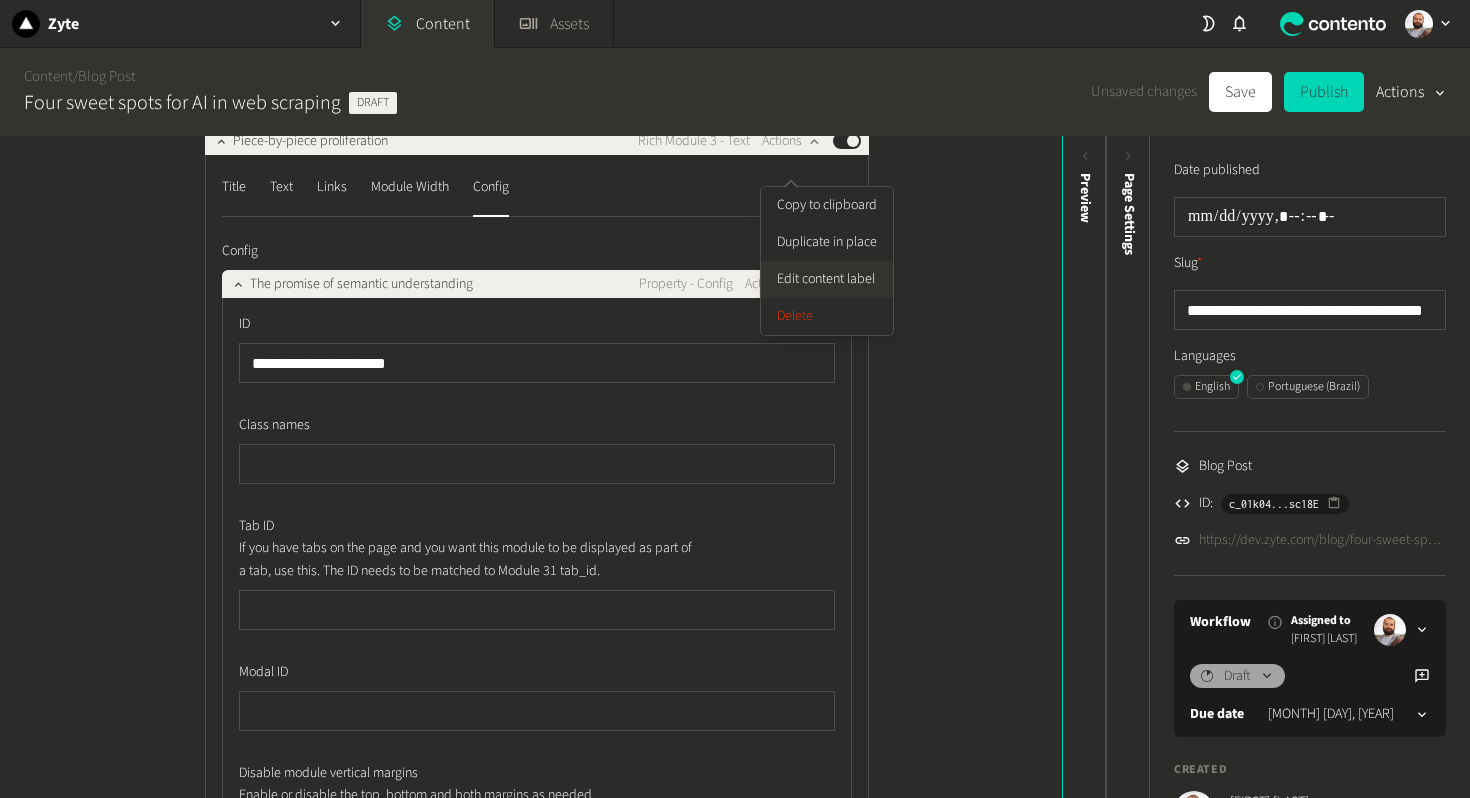 click on "Edit content label" 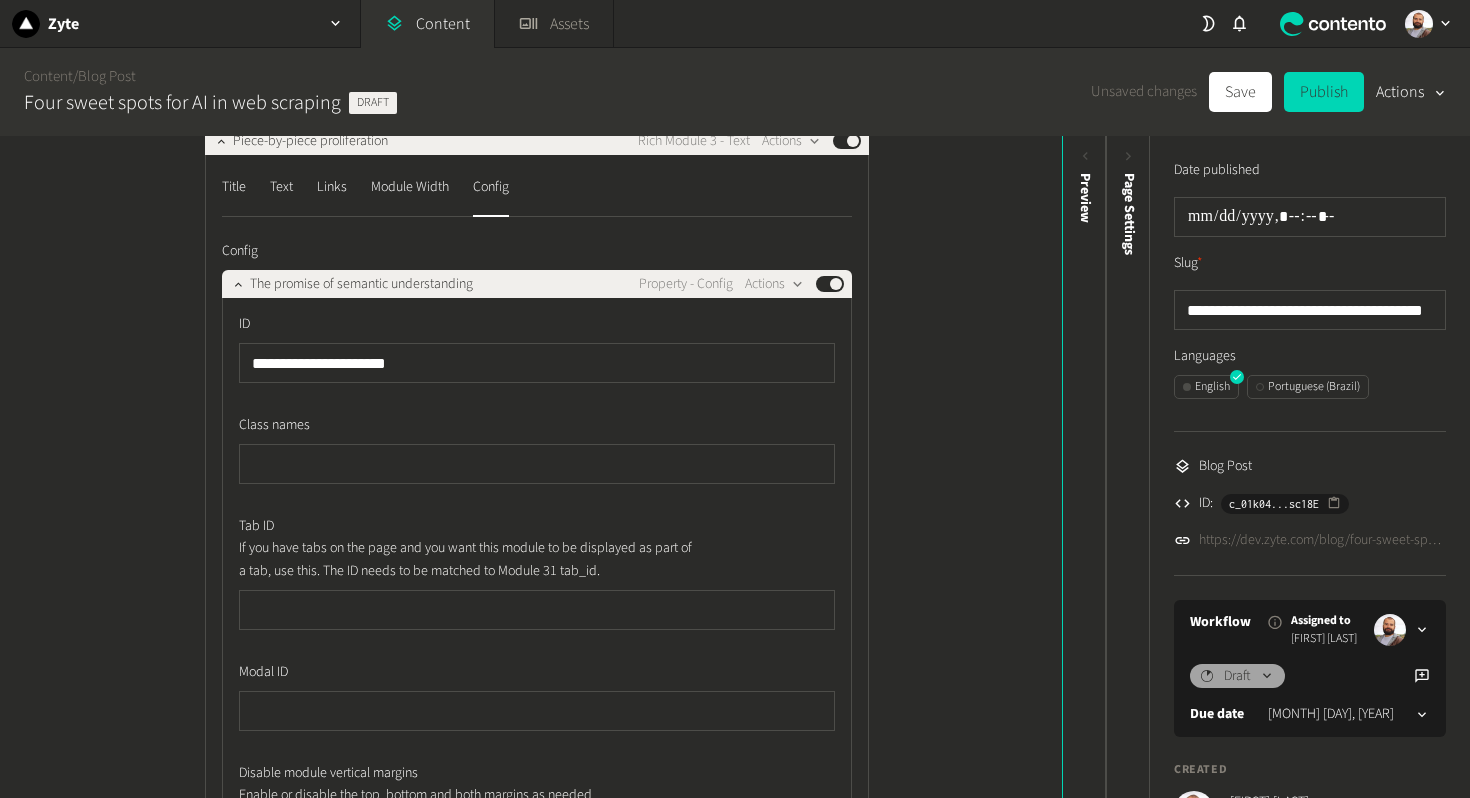 type 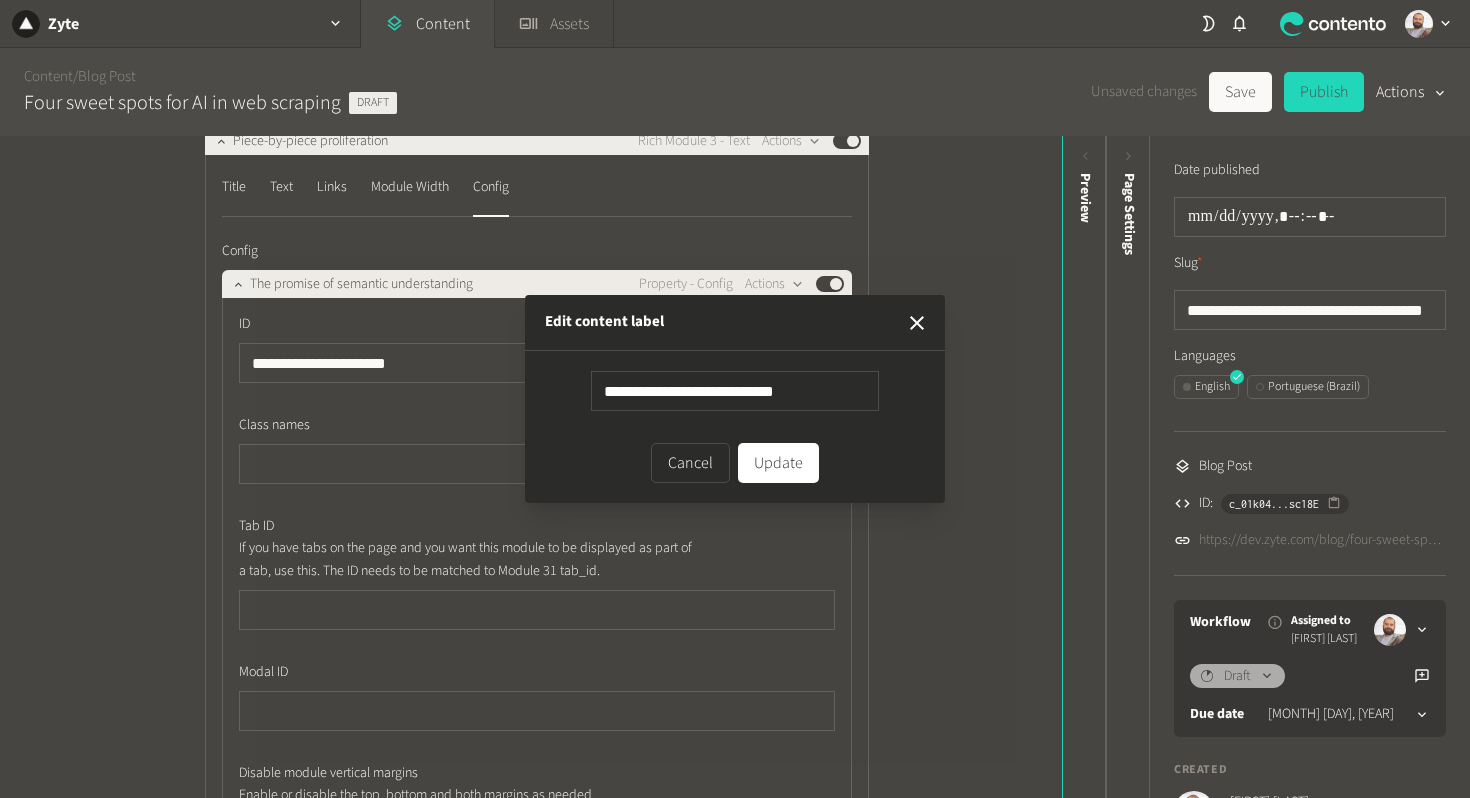 type on "**********" 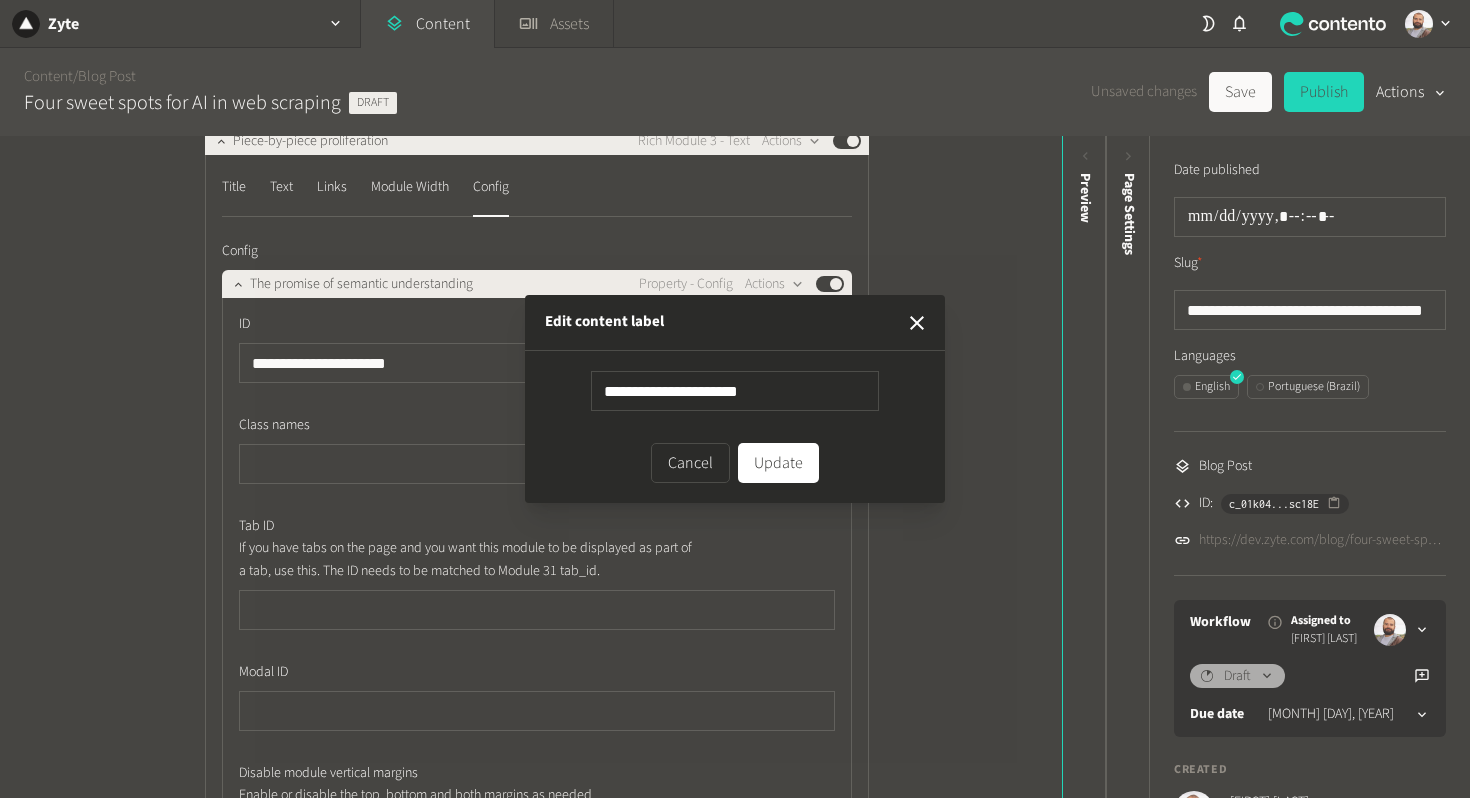 click on "Update" at bounding box center (778, 463) 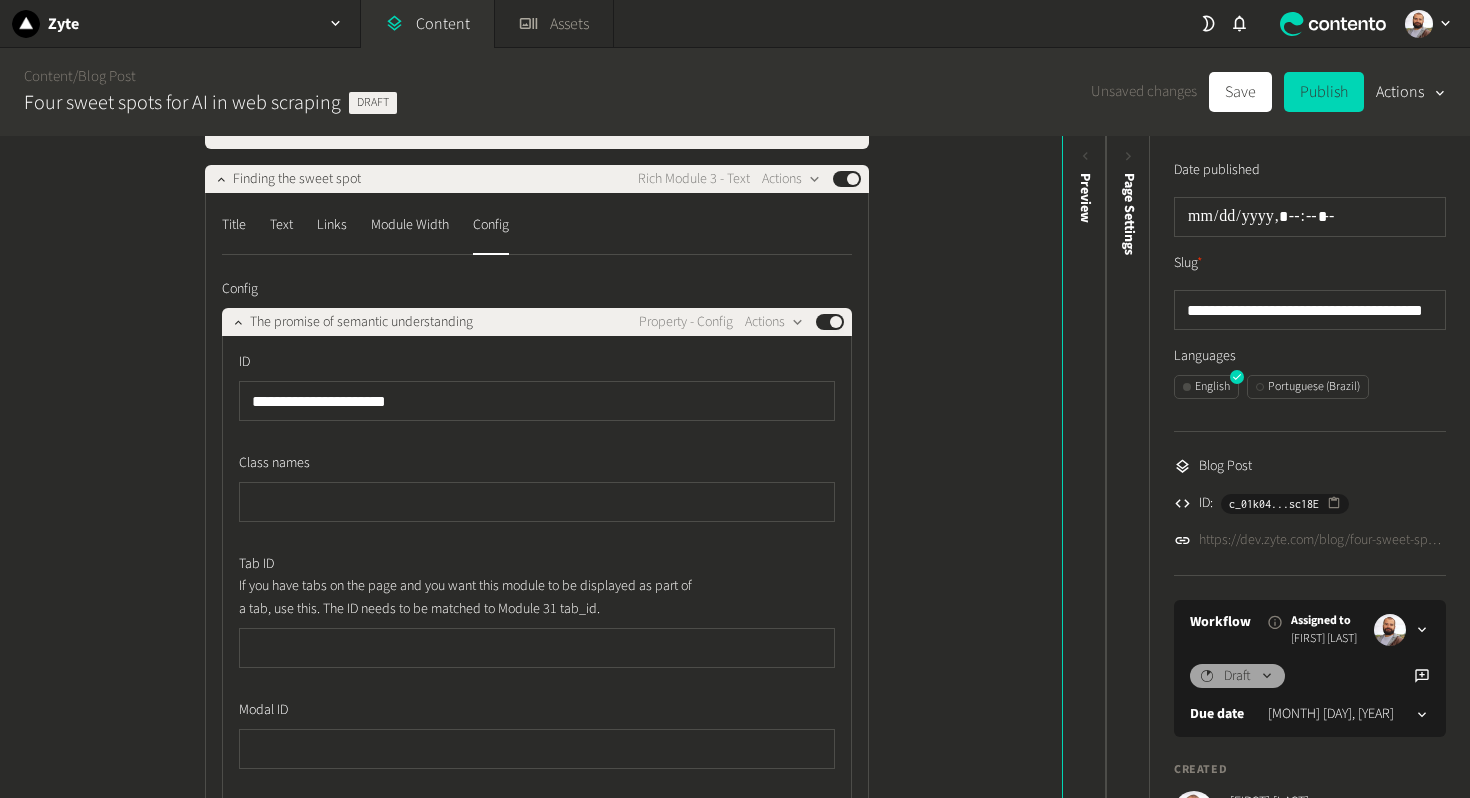 scroll, scrollTop: 1776, scrollLeft: 0, axis: vertical 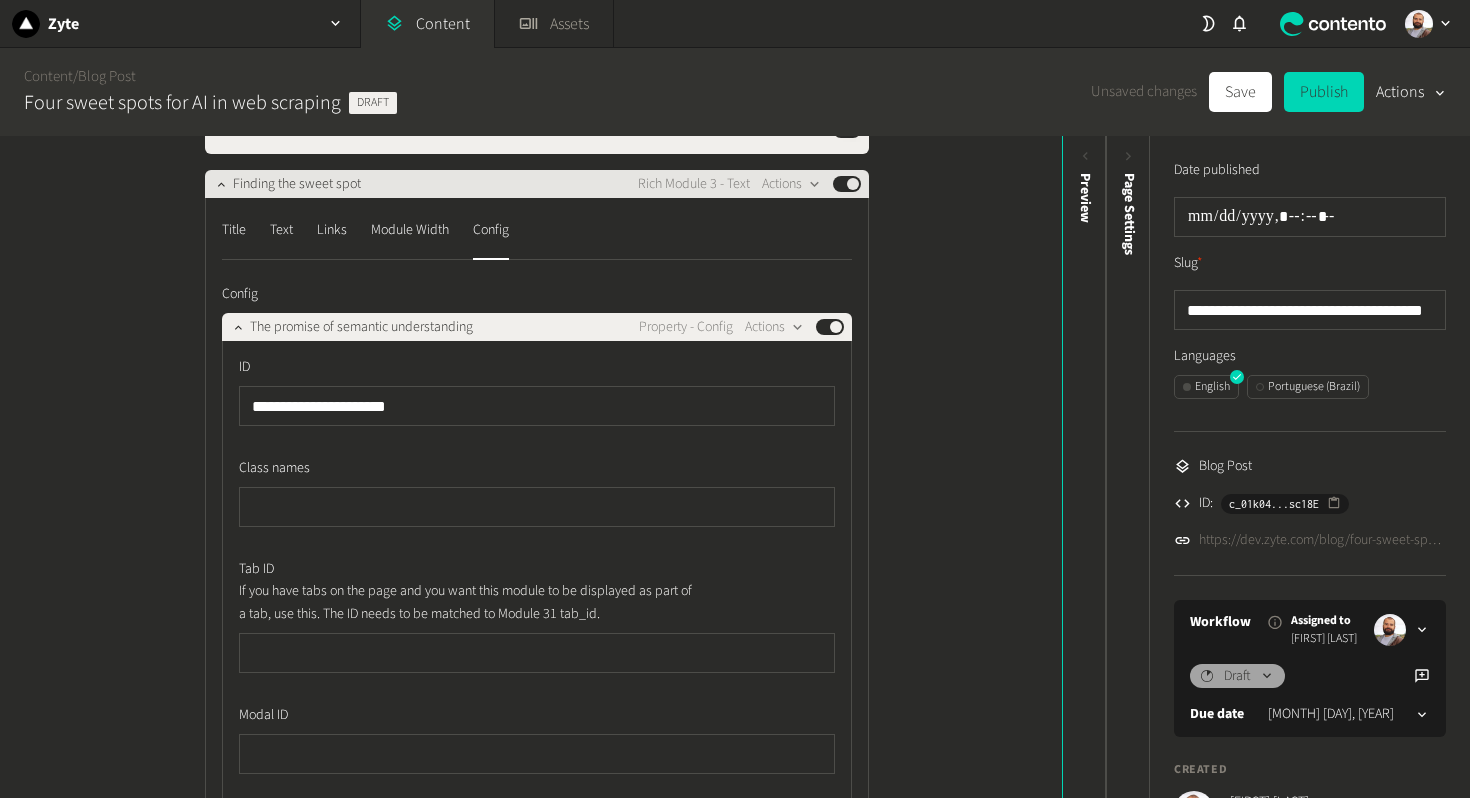 click on "Finding the sweet spot" 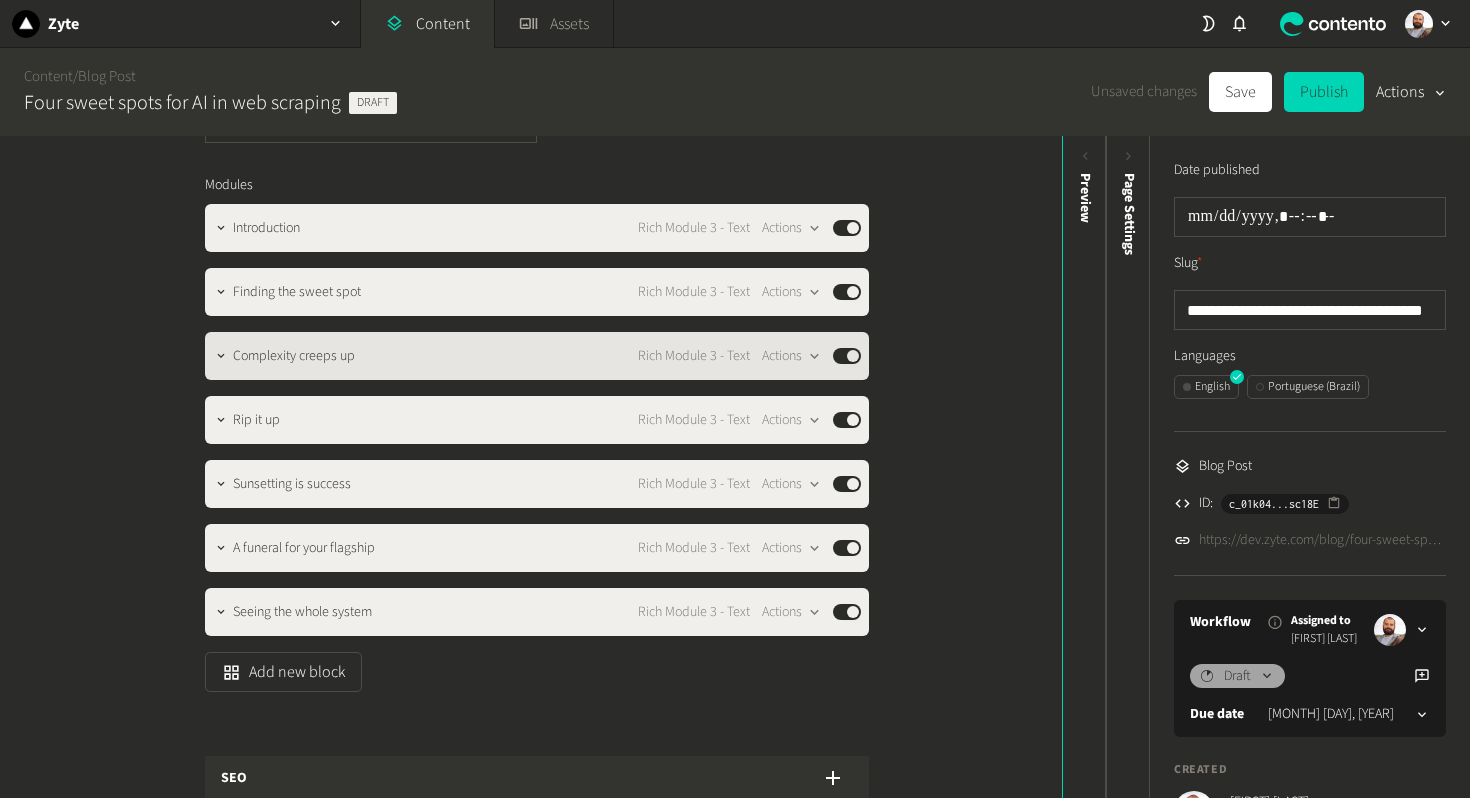 scroll, scrollTop: 1673, scrollLeft: 0, axis: vertical 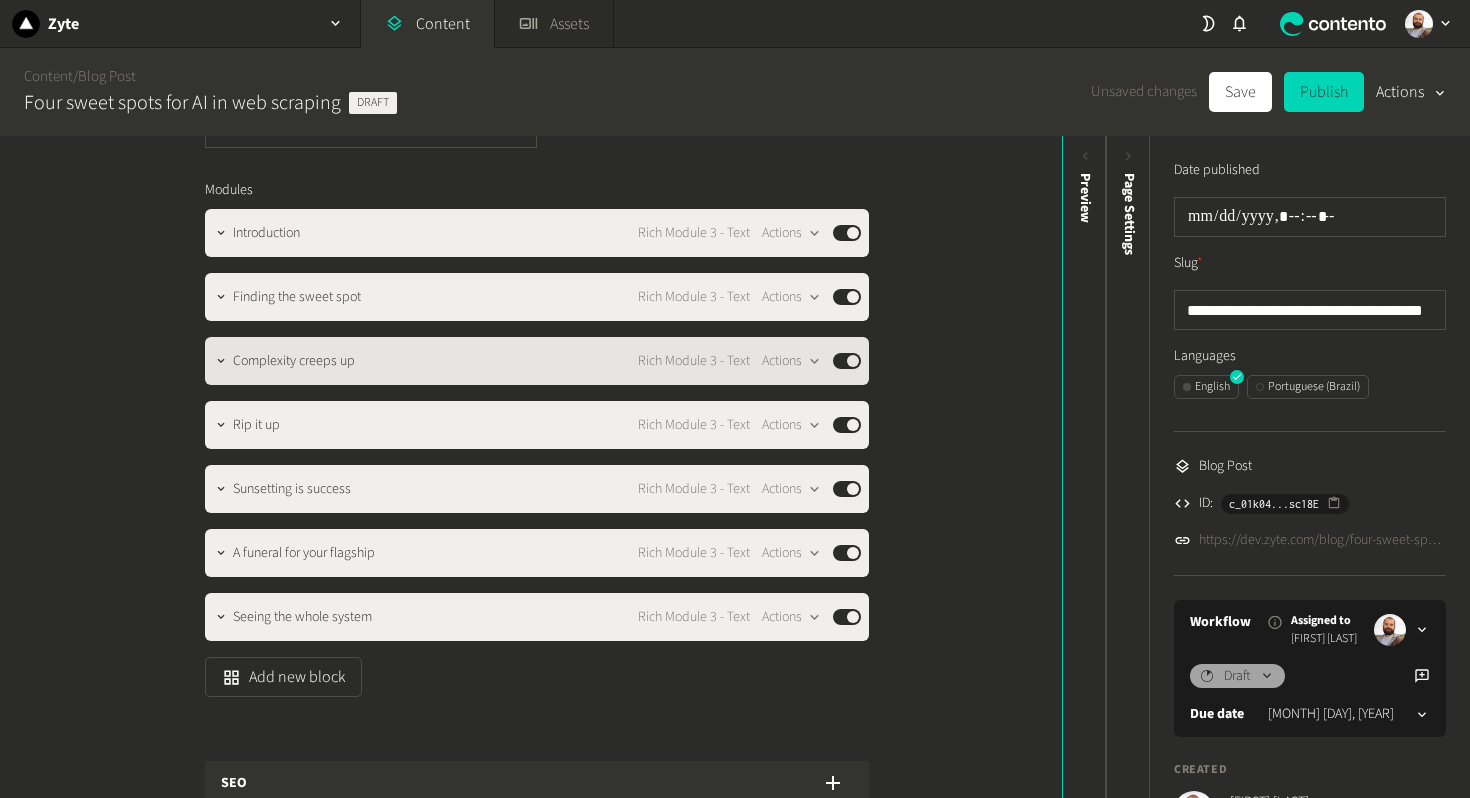 click on "Complexity creeps up" 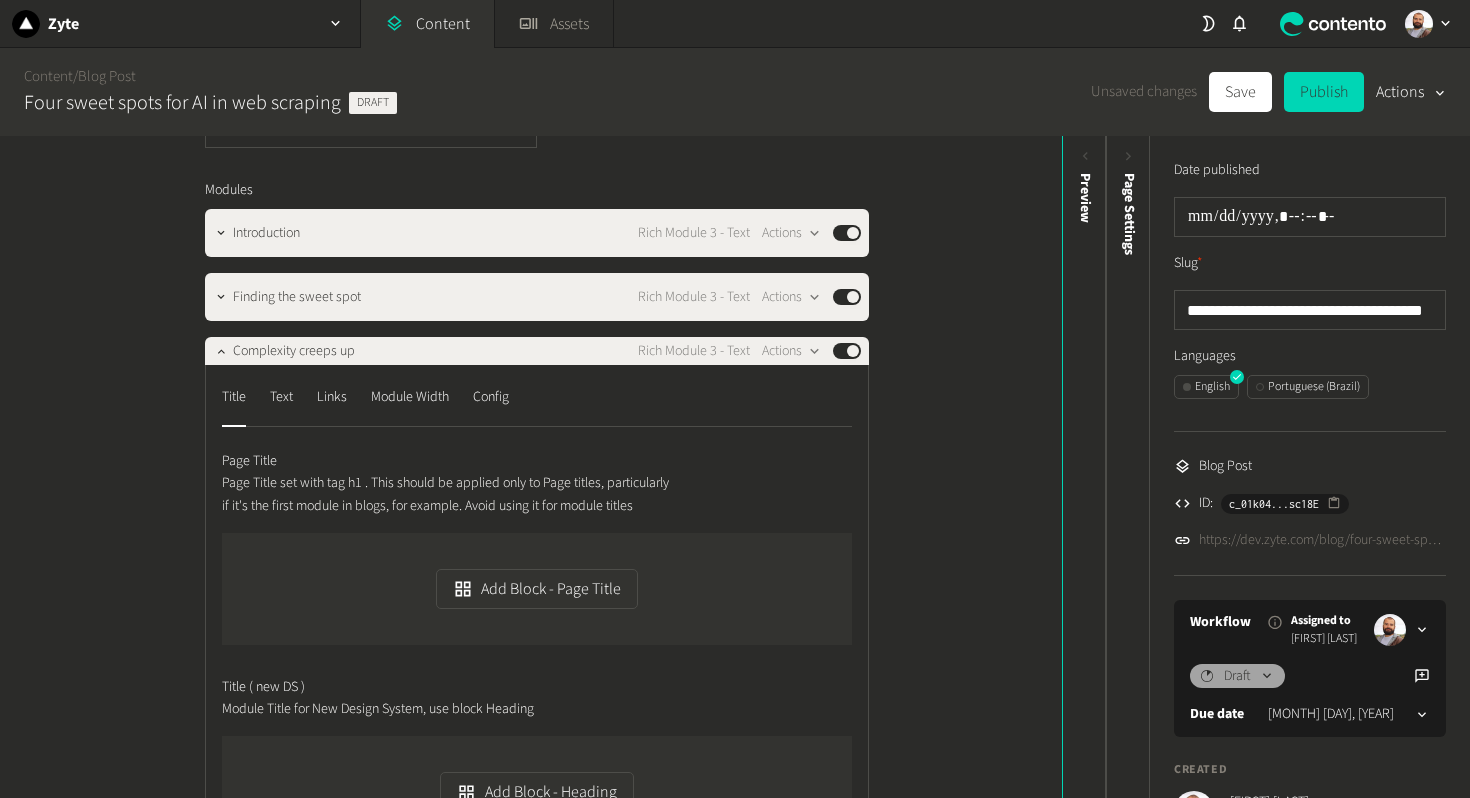 click on "Title  Text  Links  Module Width  Config" 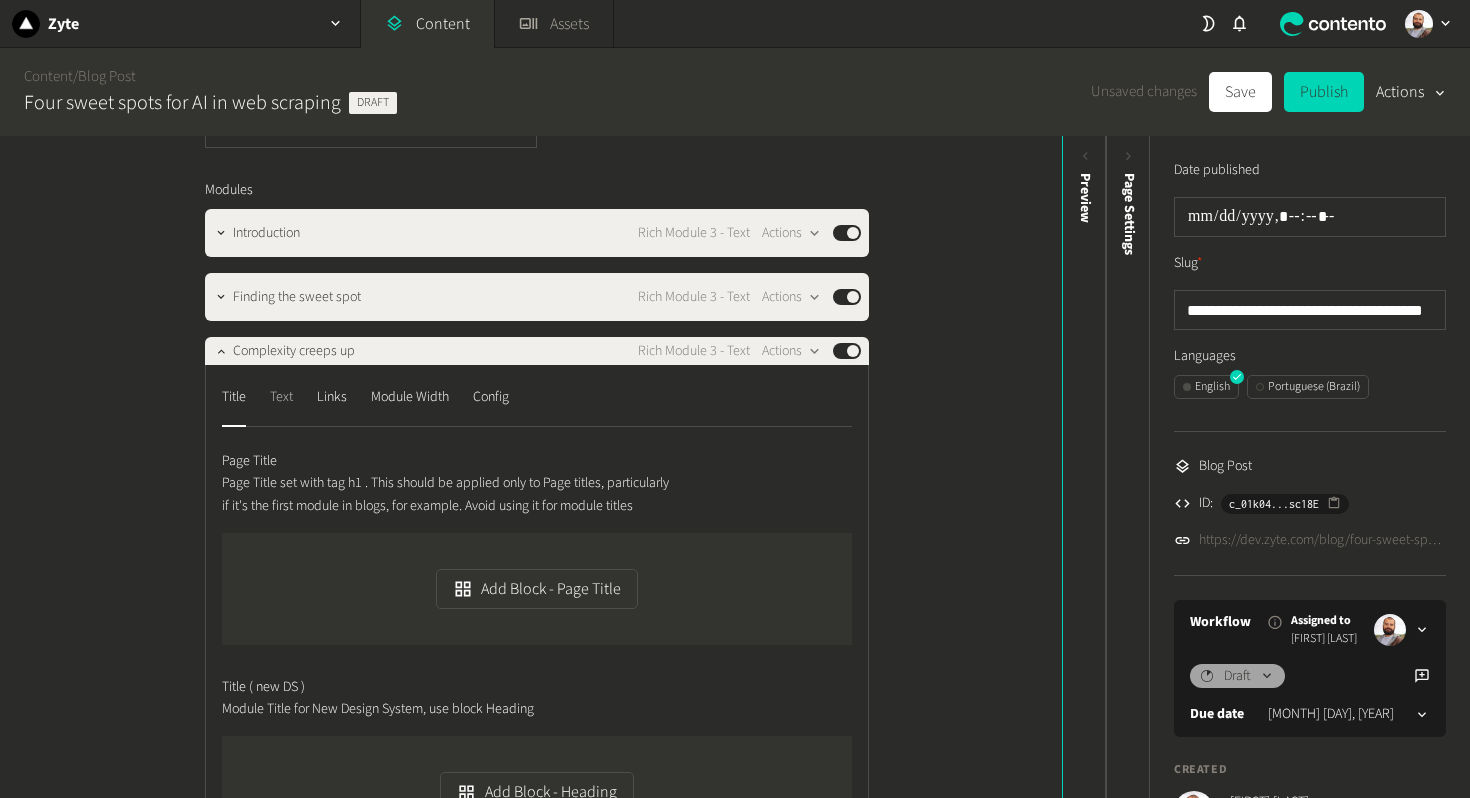 click on "Text" 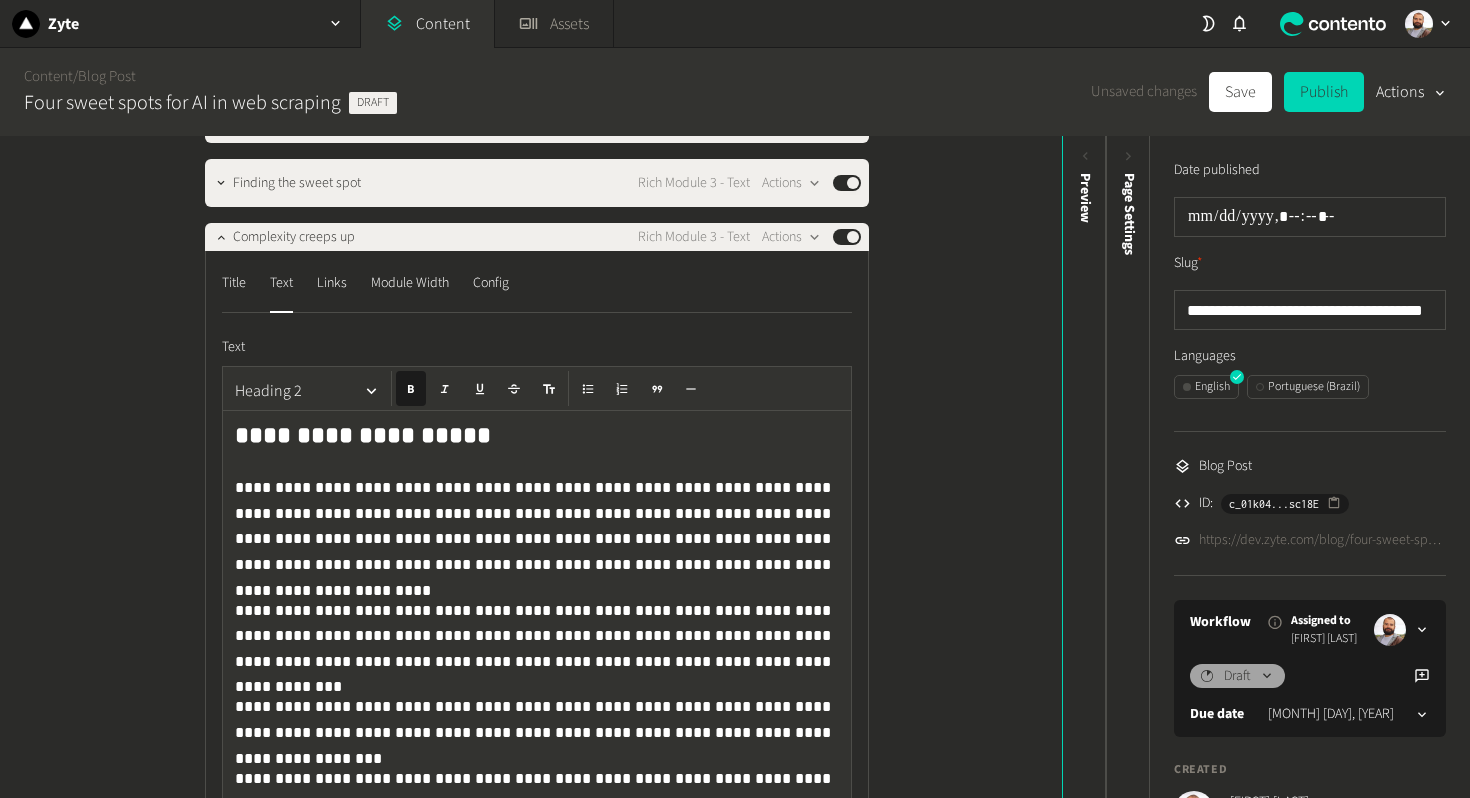 scroll, scrollTop: 1803, scrollLeft: 0, axis: vertical 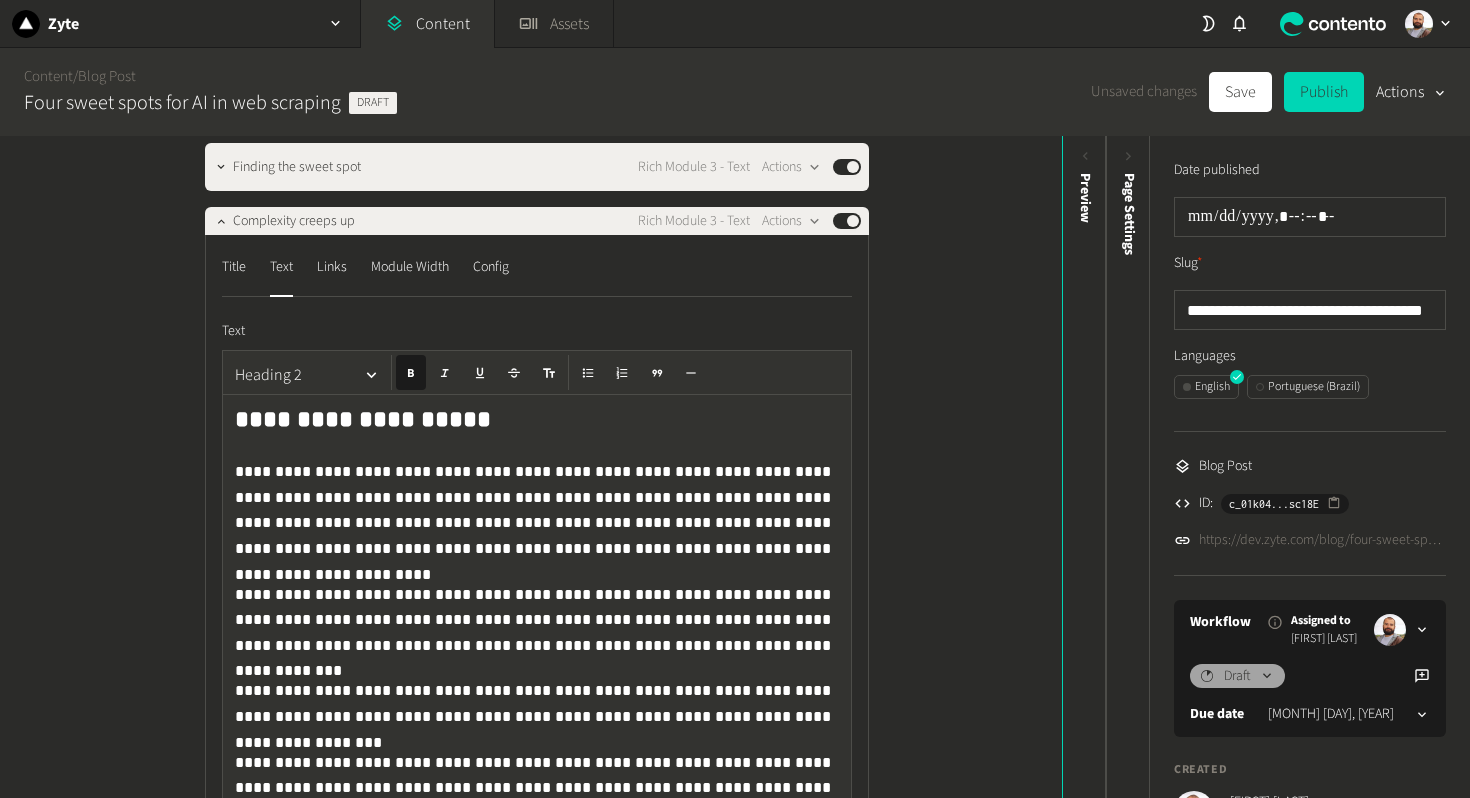 click on "**********" 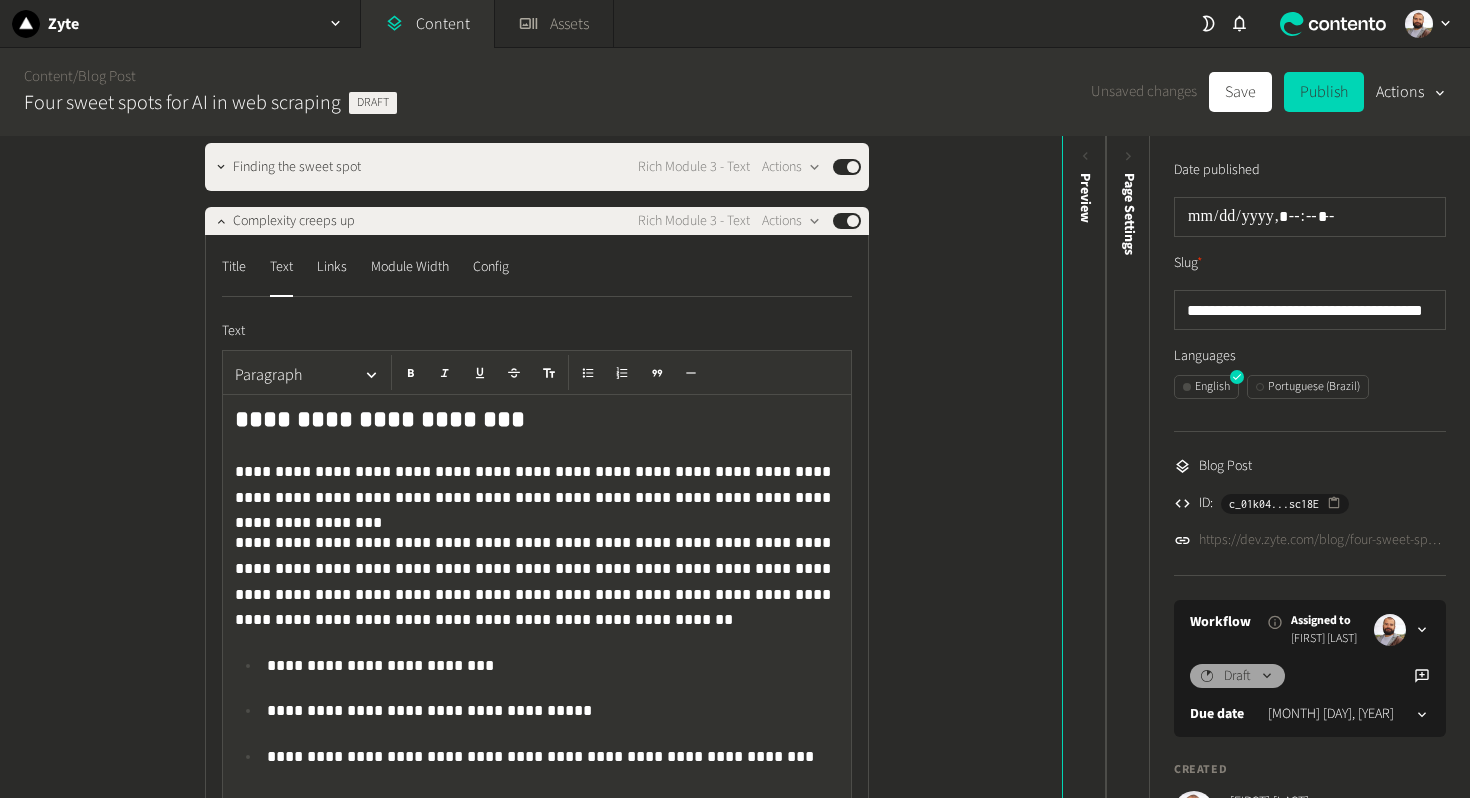 scroll, scrollTop: 461, scrollLeft: 0, axis: vertical 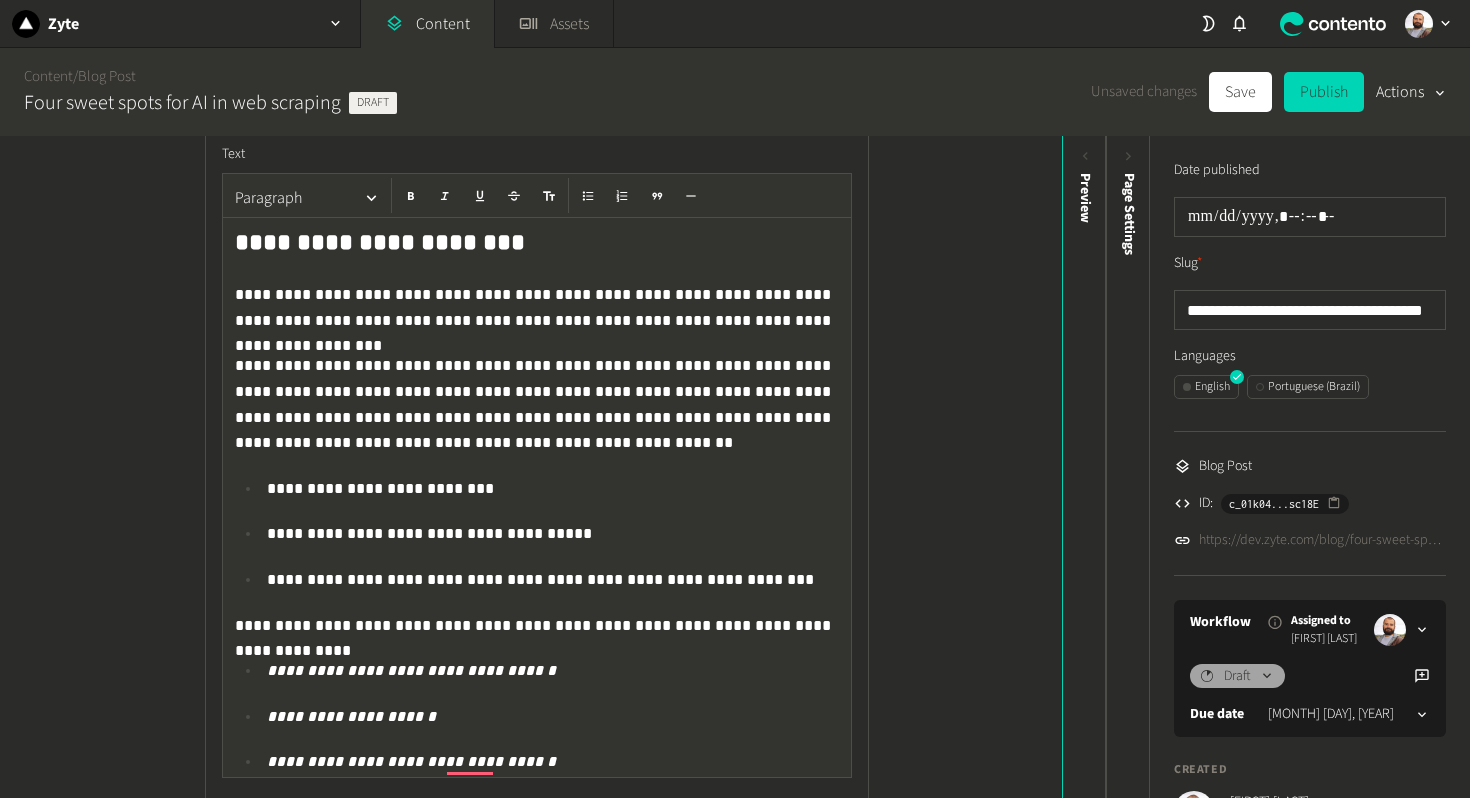 click on "**********" 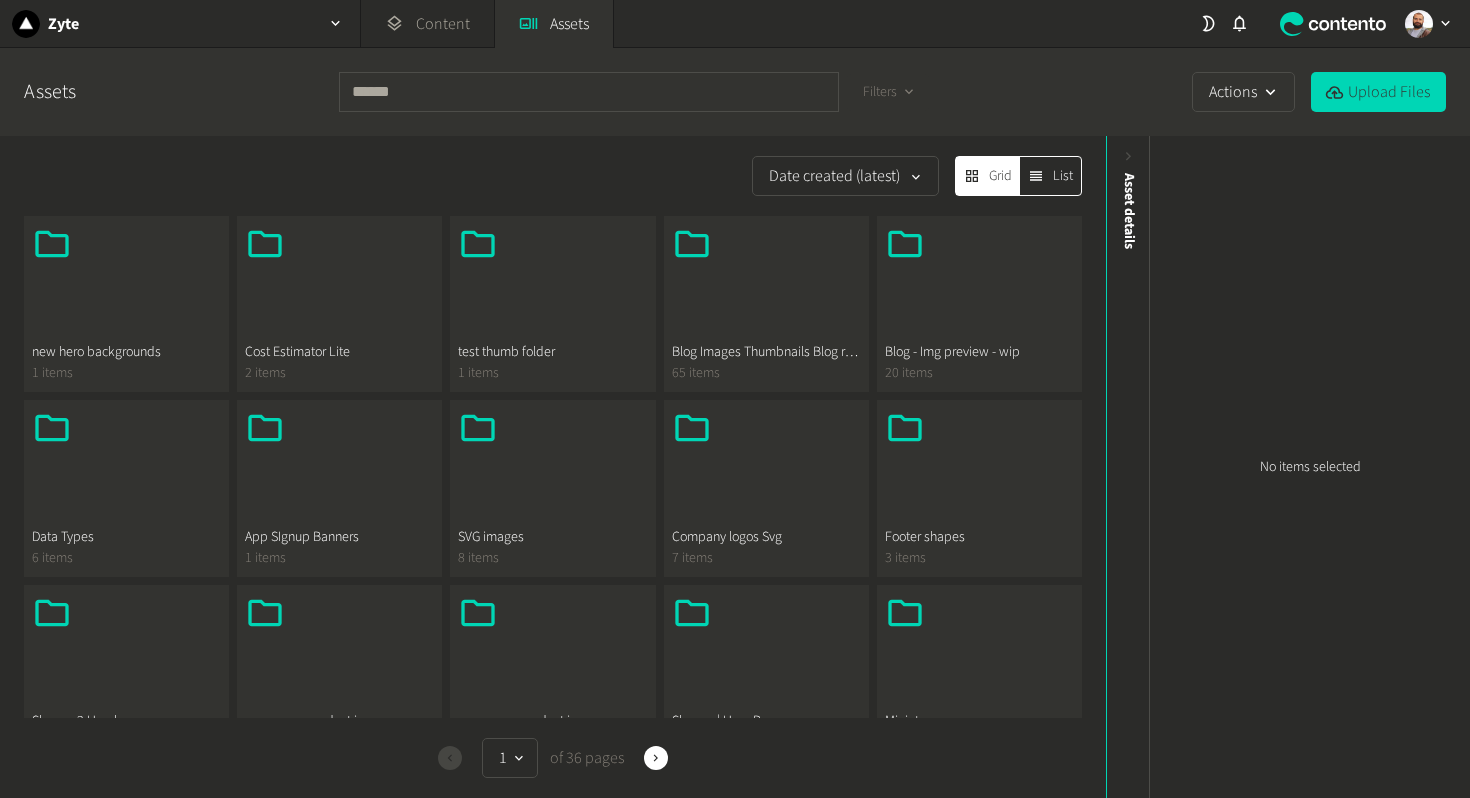 scroll, scrollTop: 0, scrollLeft: 0, axis: both 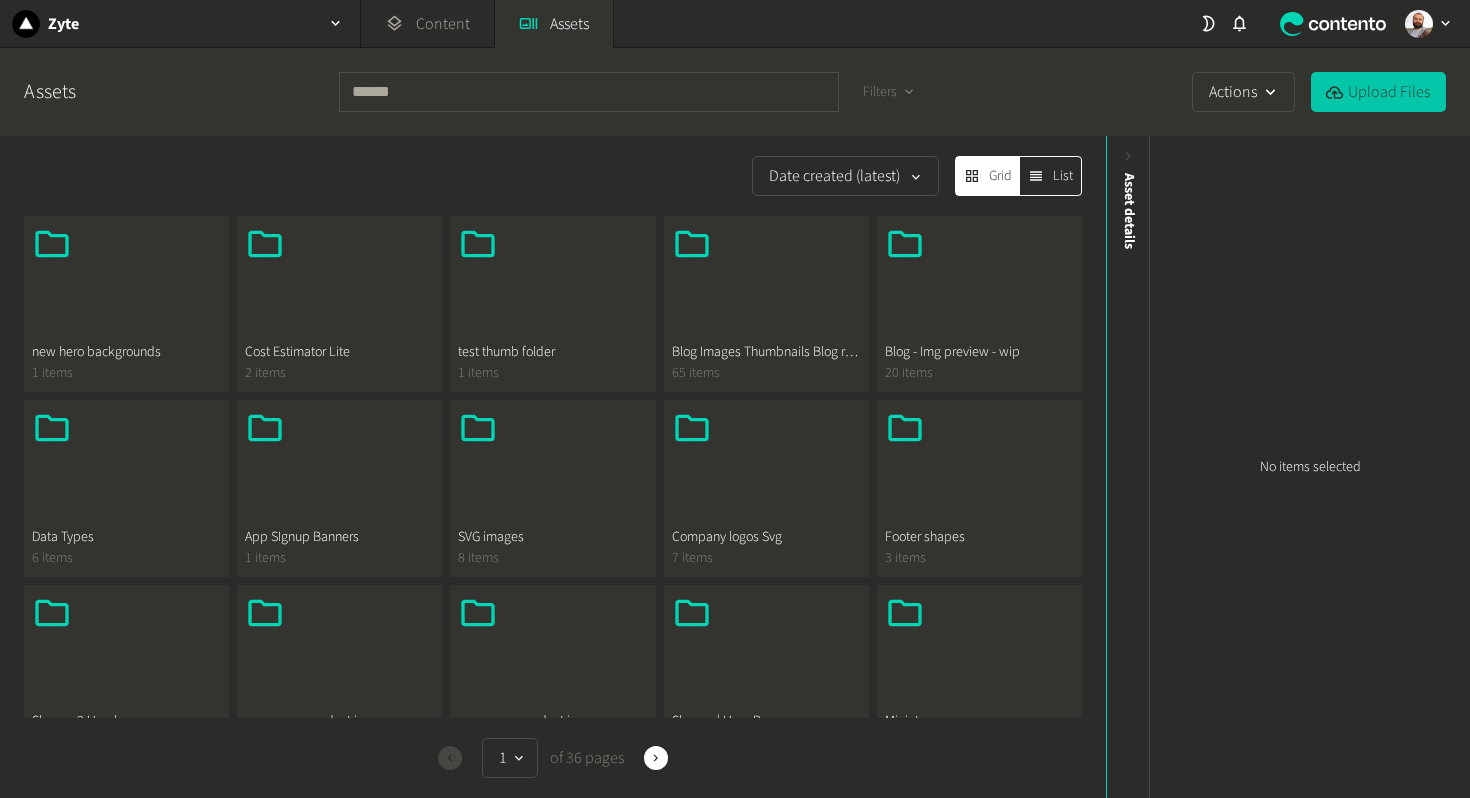click on "Upload Files" 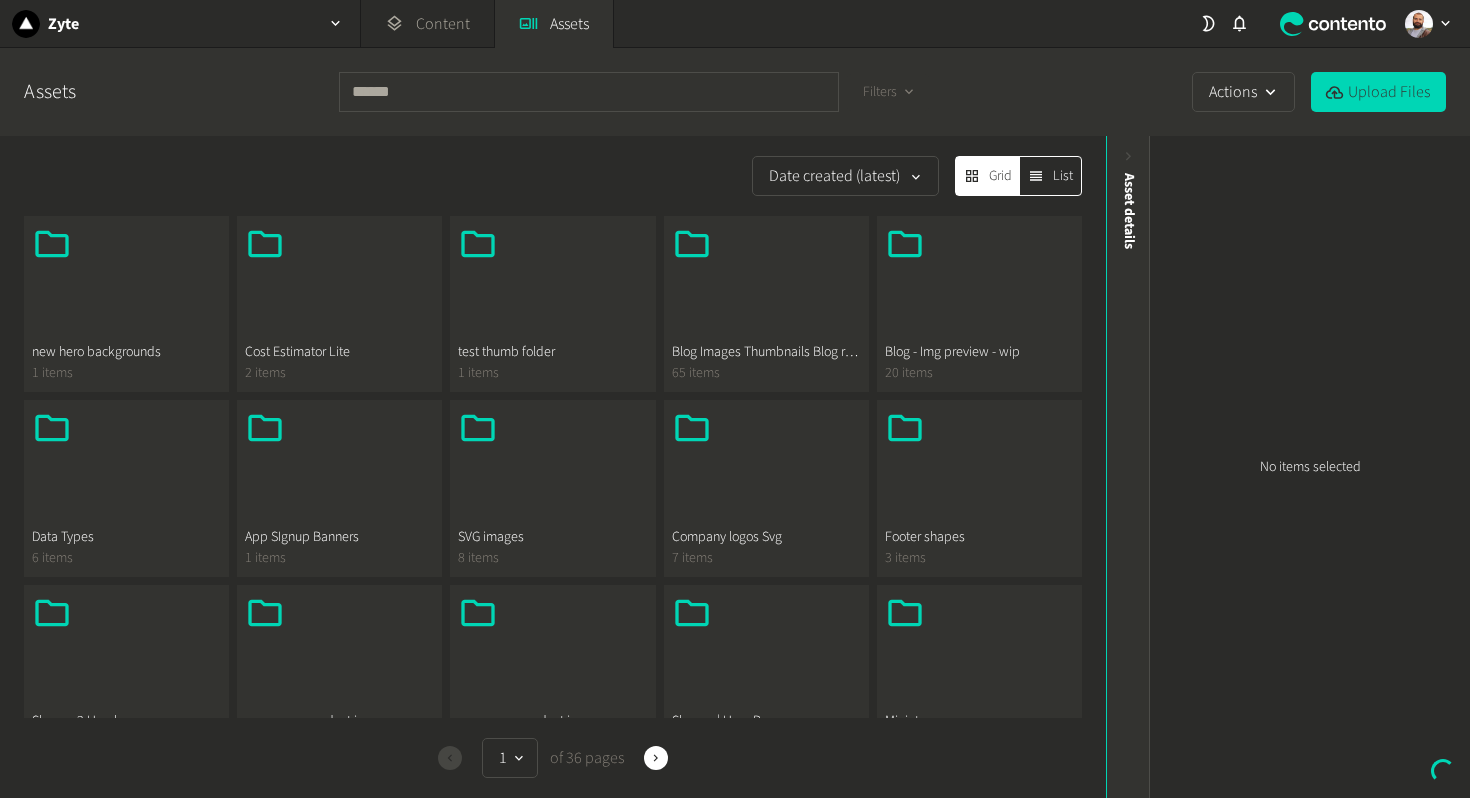 type 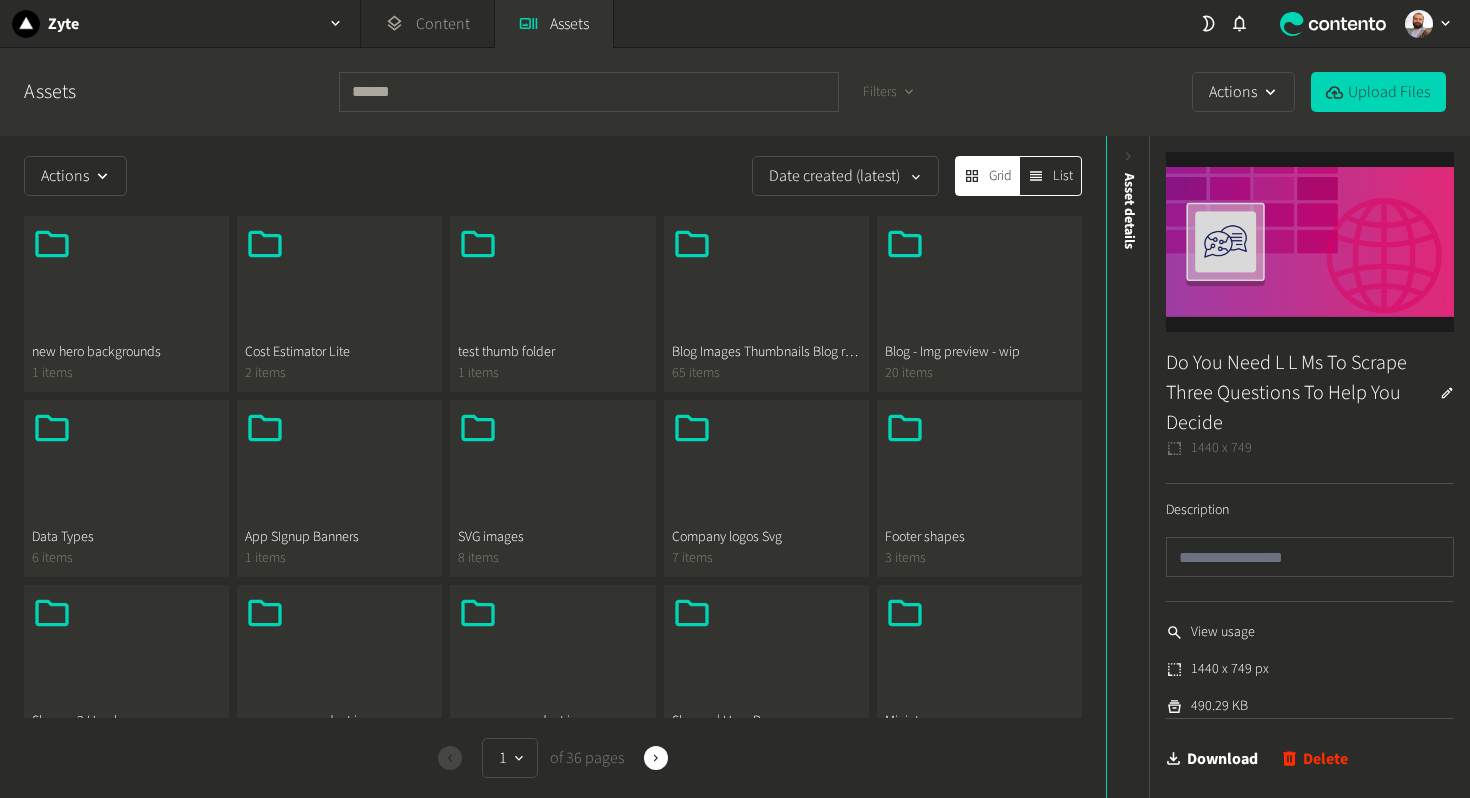 scroll, scrollTop: 226, scrollLeft: 0, axis: vertical 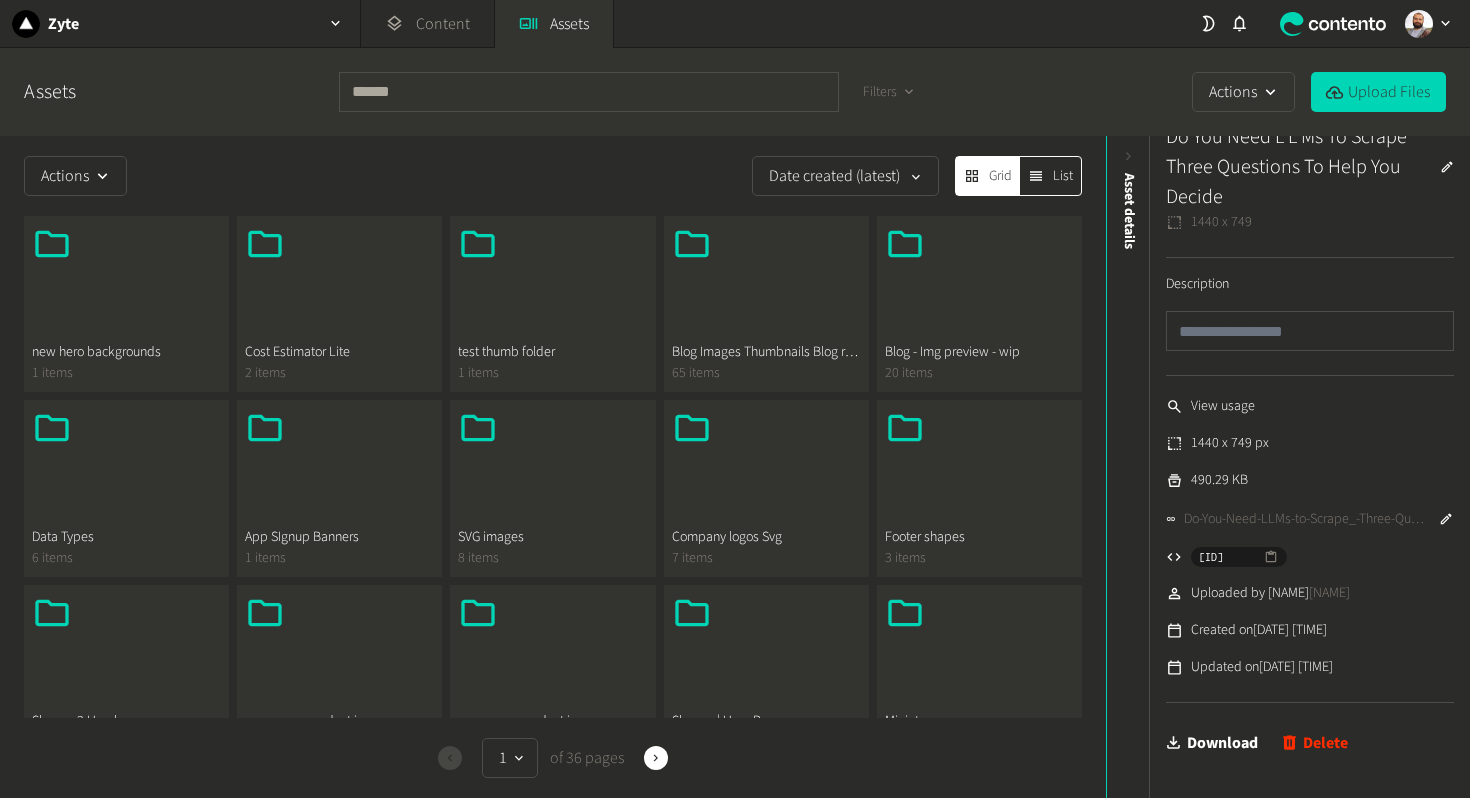 click on "Do-You-Need-LLMs-to-Scrape_-Three-Questions-to-Help-You-Decide.png" 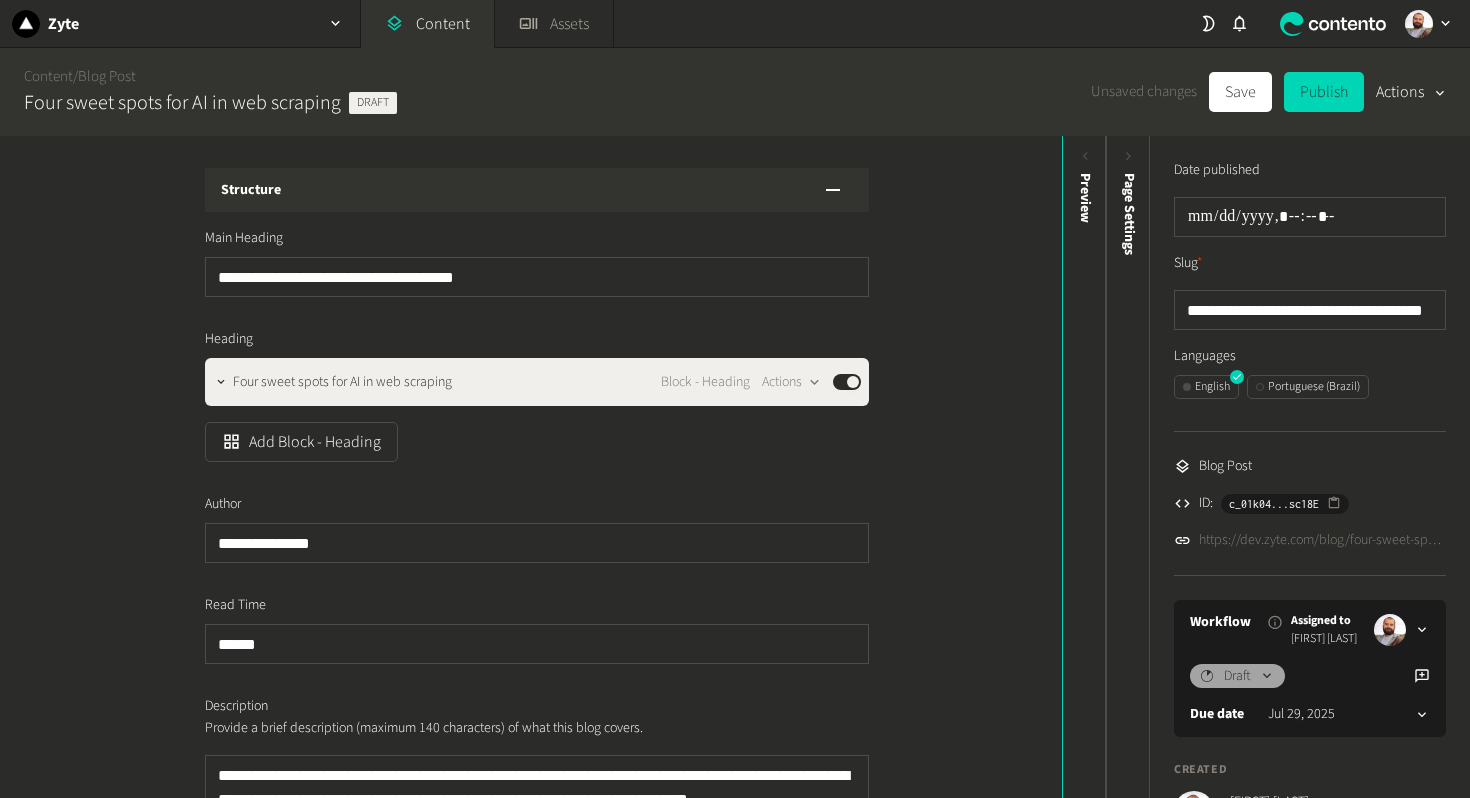 scroll, scrollTop: 0, scrollLeft: 0, axis: both 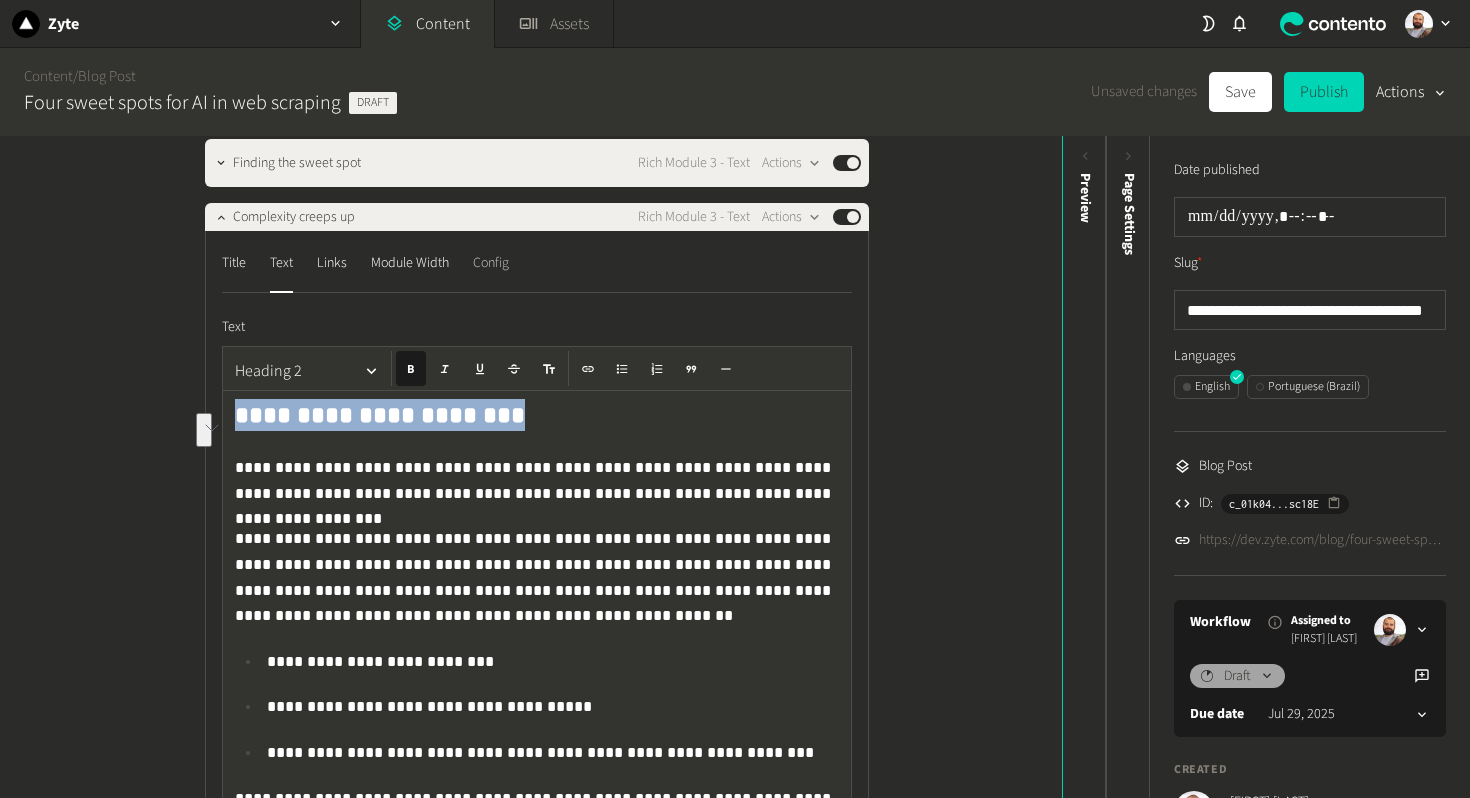 click on "Config" 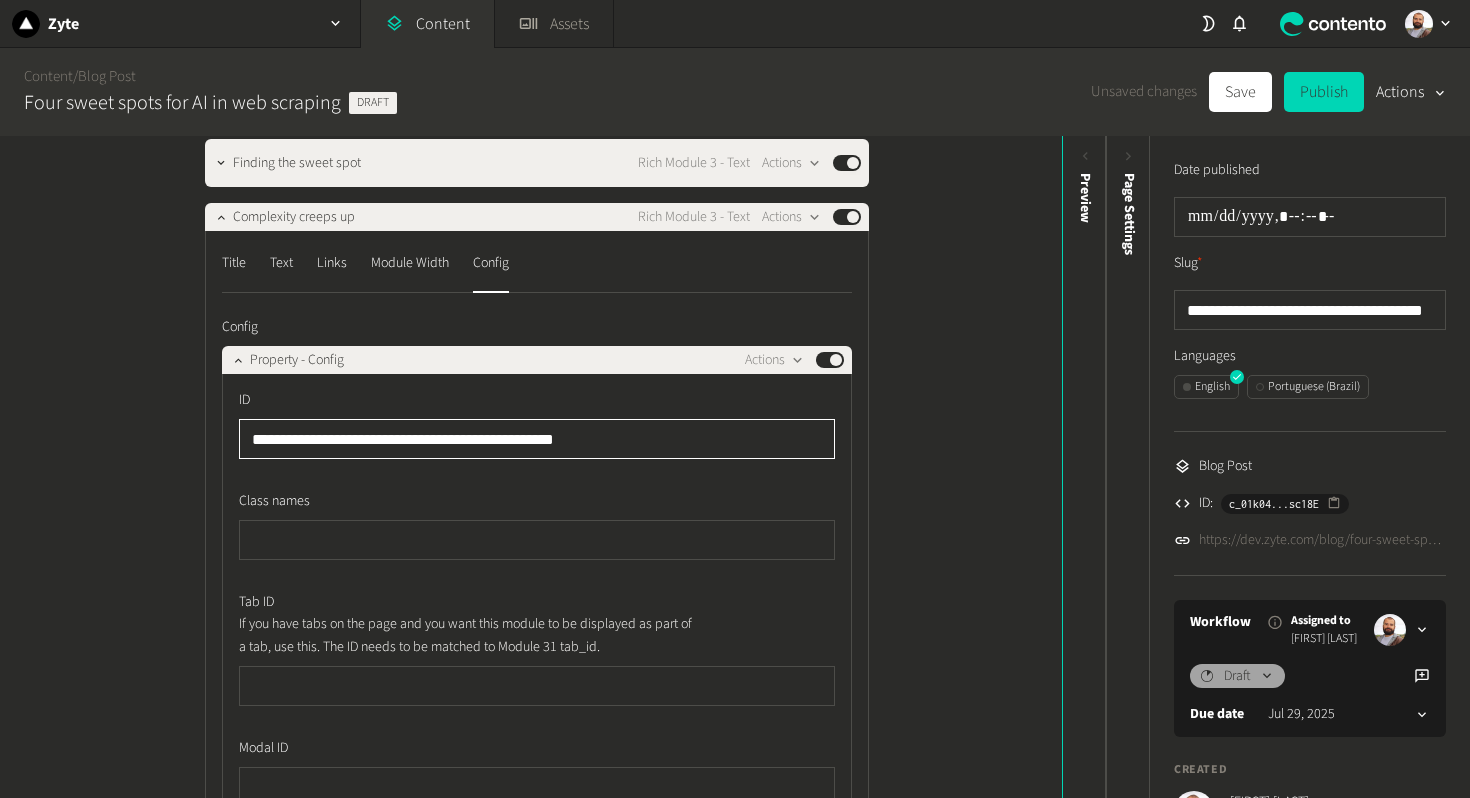 click on "**********" 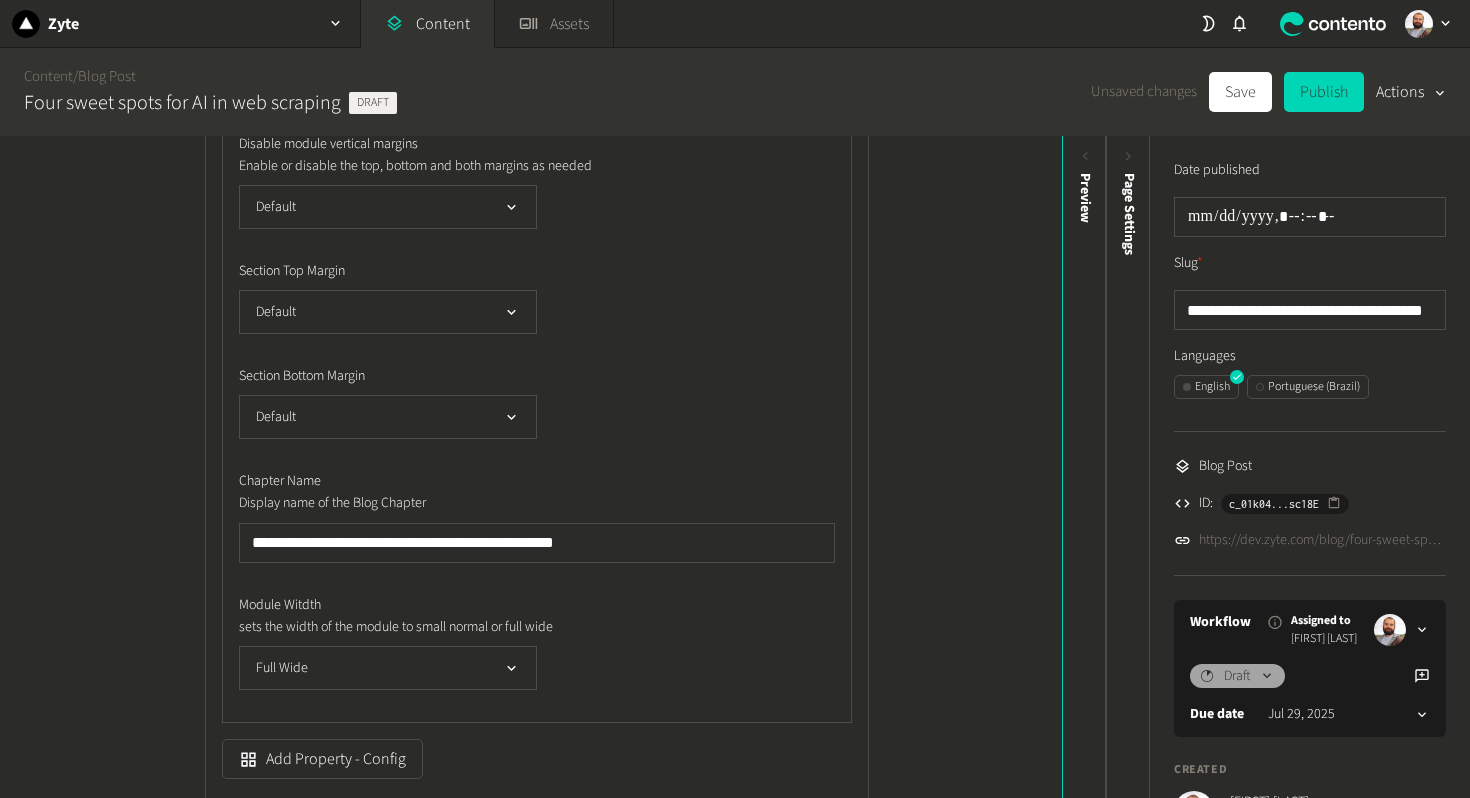 type on "**********" 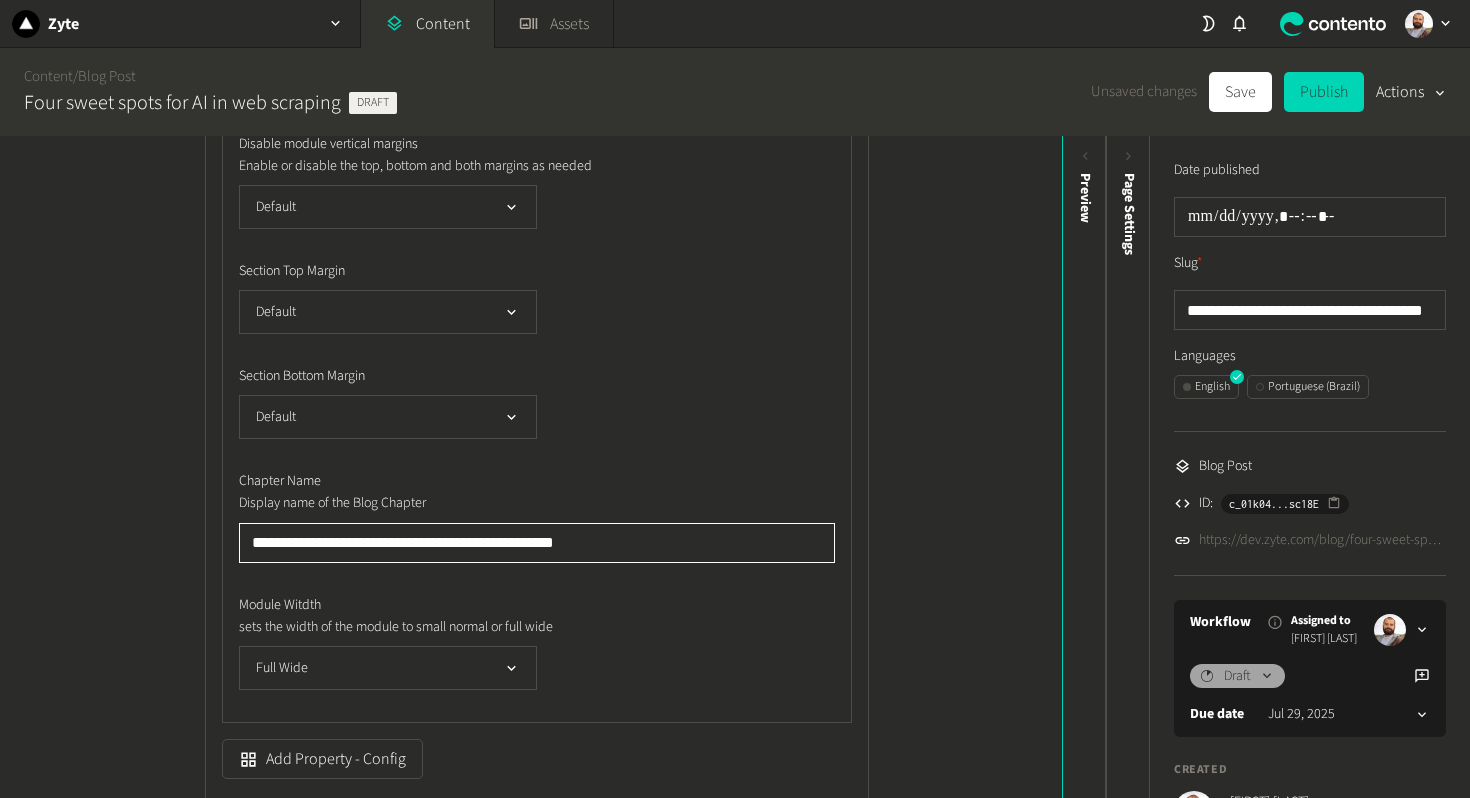 click on "**********" 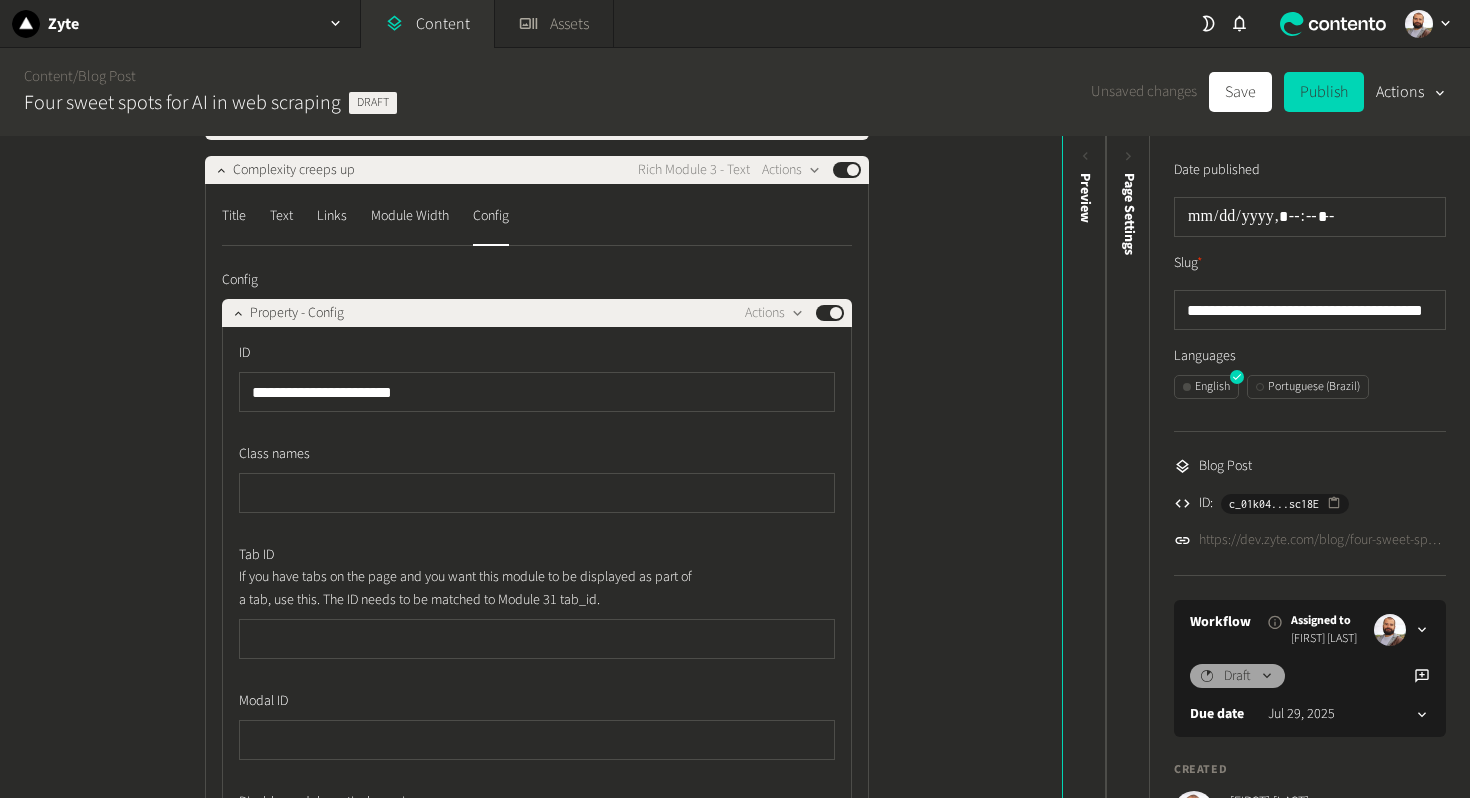 scroll, scrollTop: 1831, scrollLeft: 0, axis: vertical 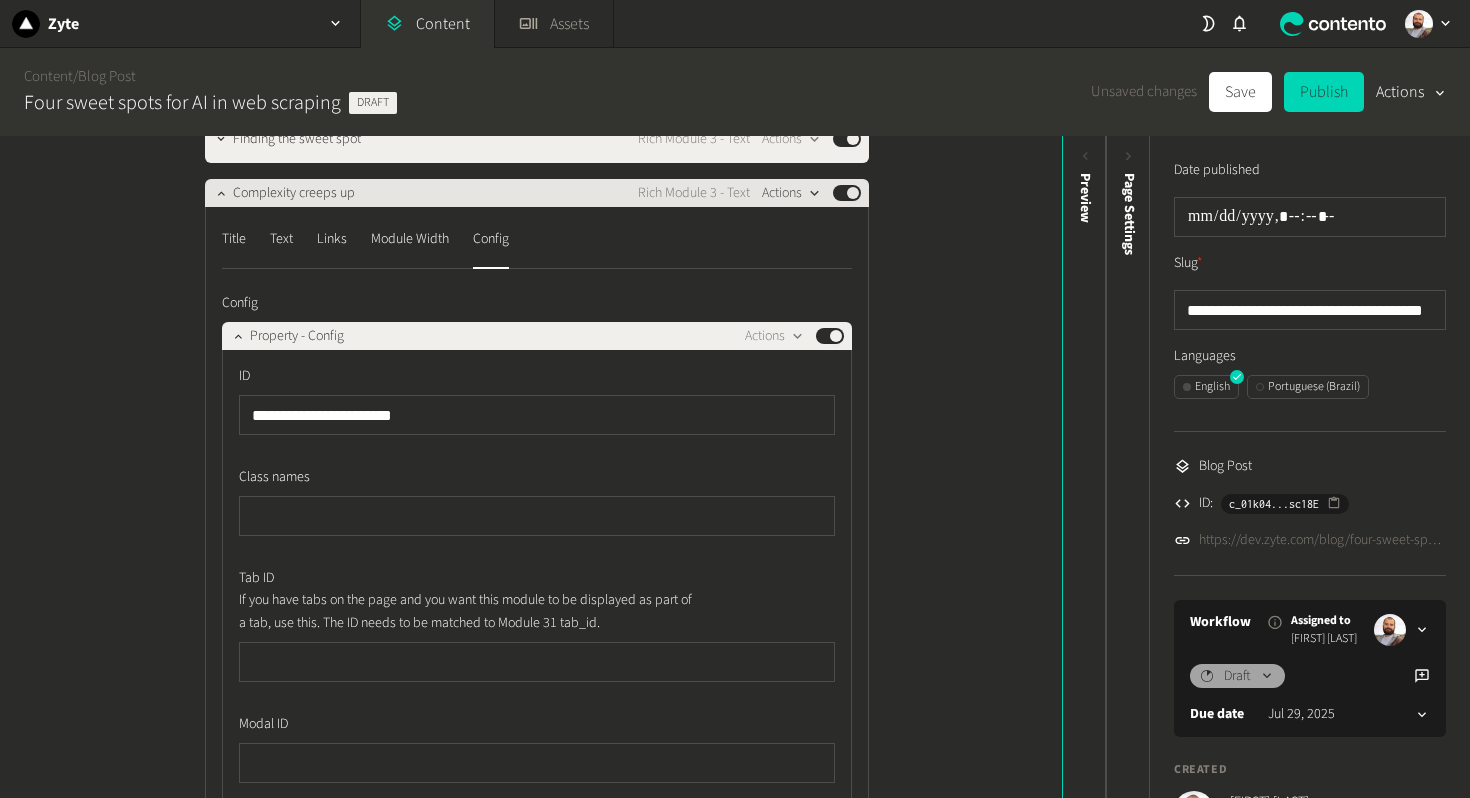 type on "**********" 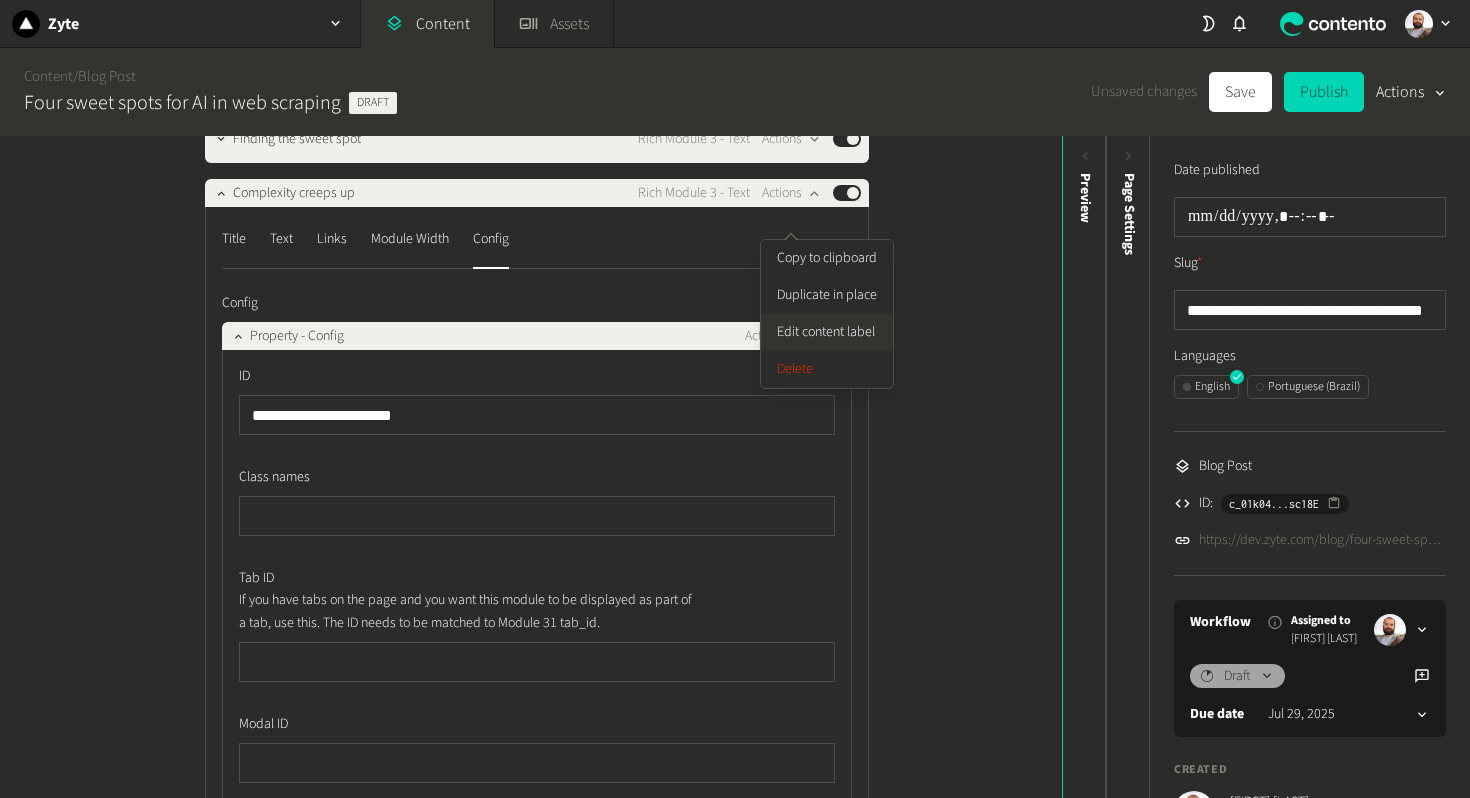 click on "Edit content label" 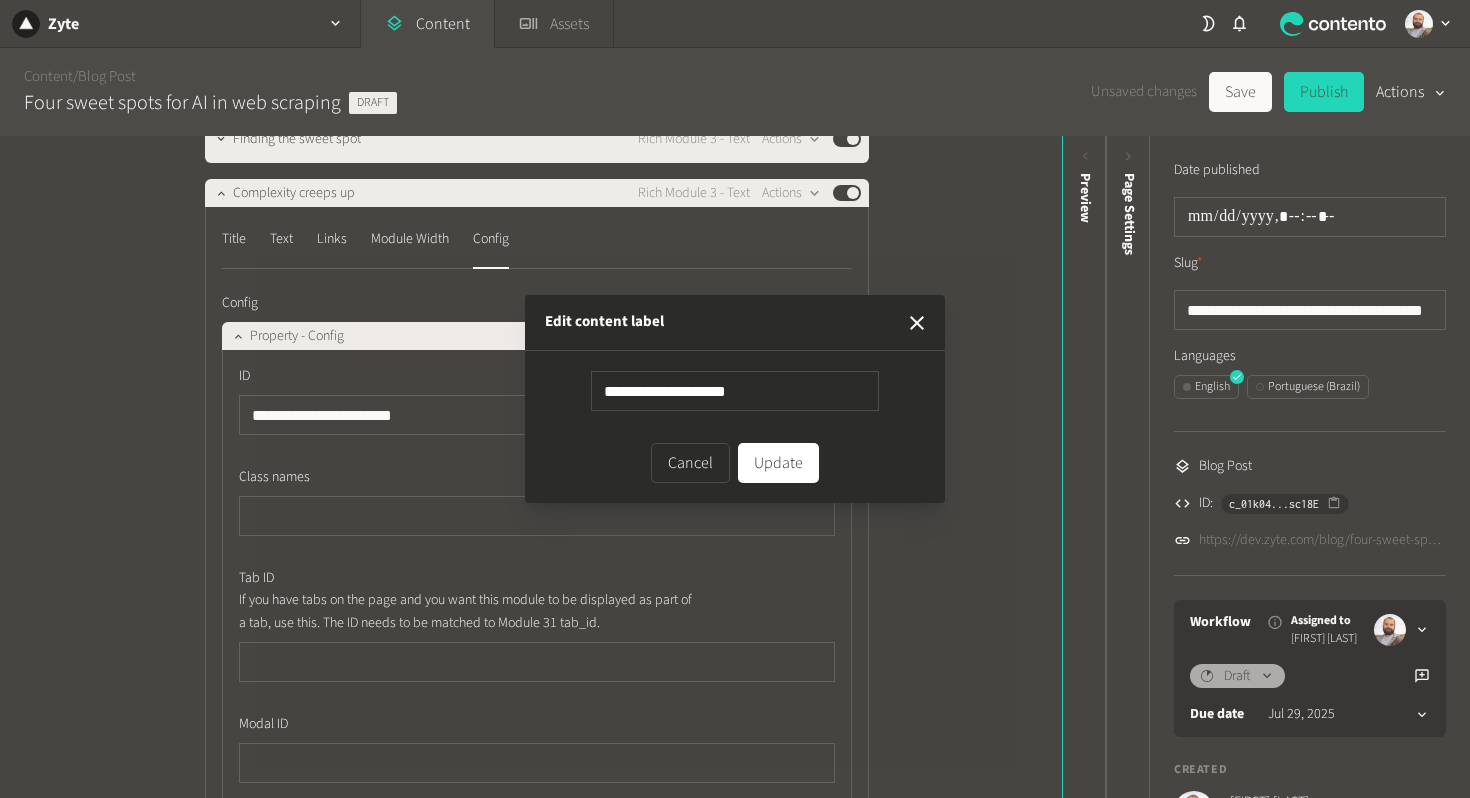 type on "**********" 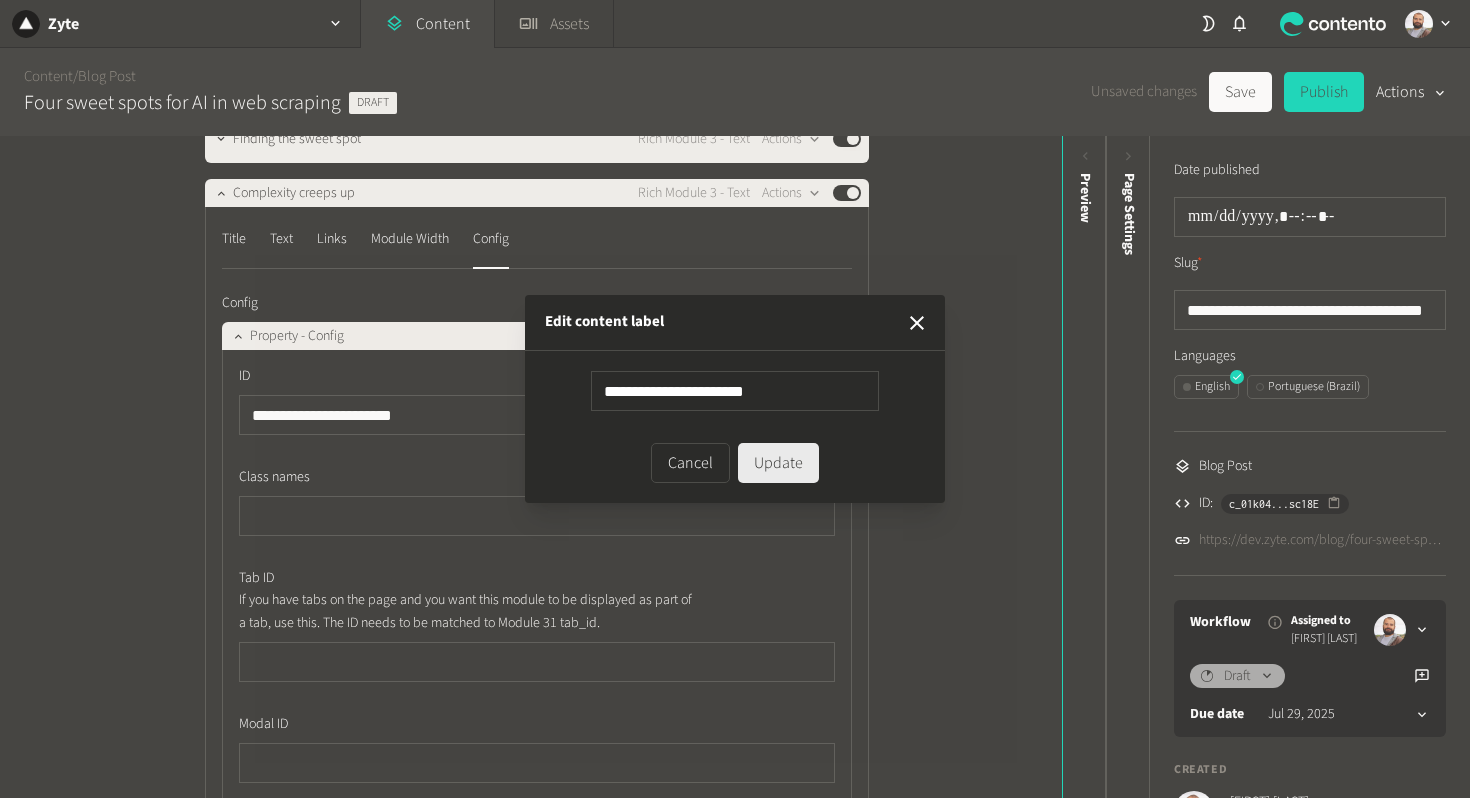 click on "Update" at bounding box center [778, 463] 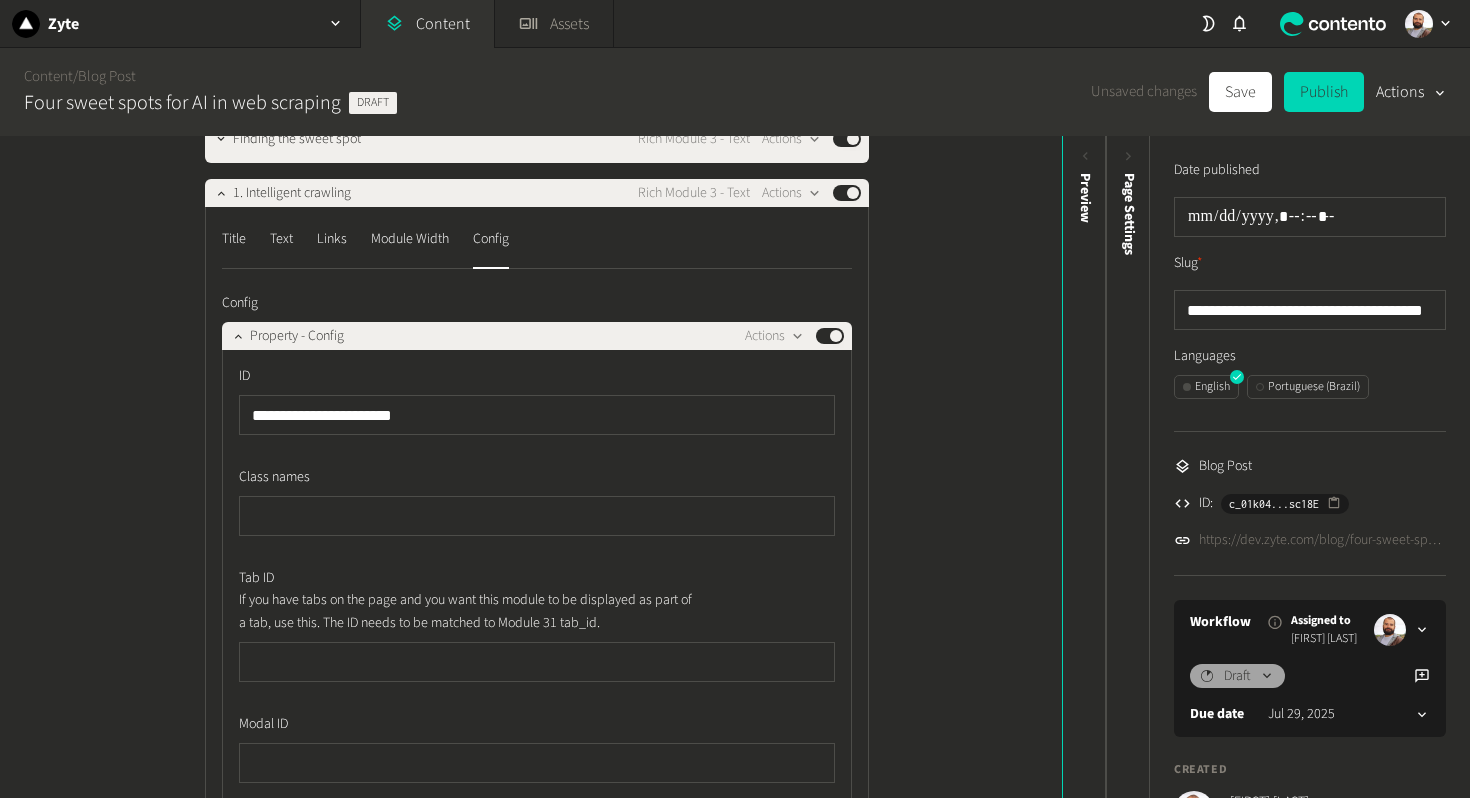 type 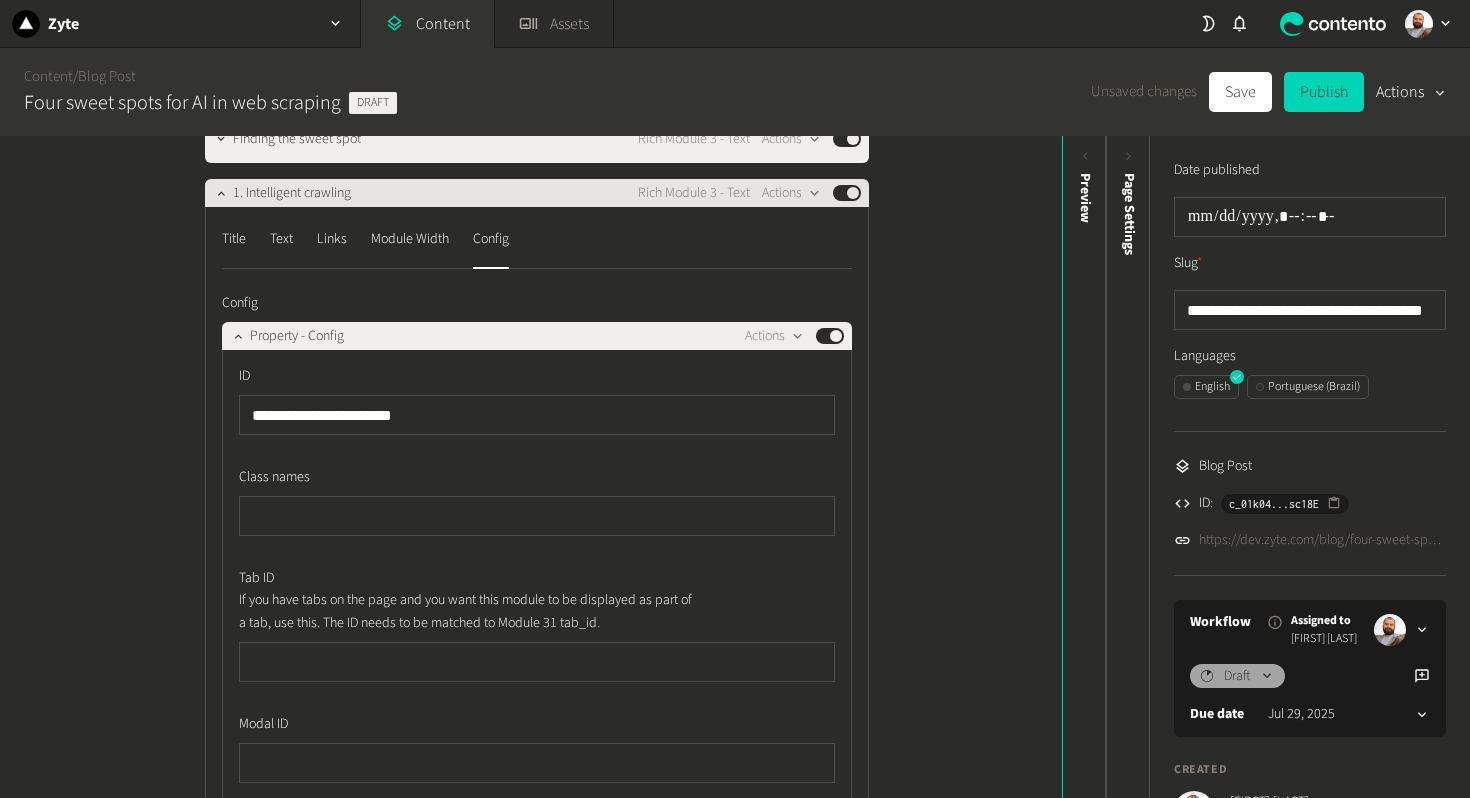 click on "1. Intelligent crawling" 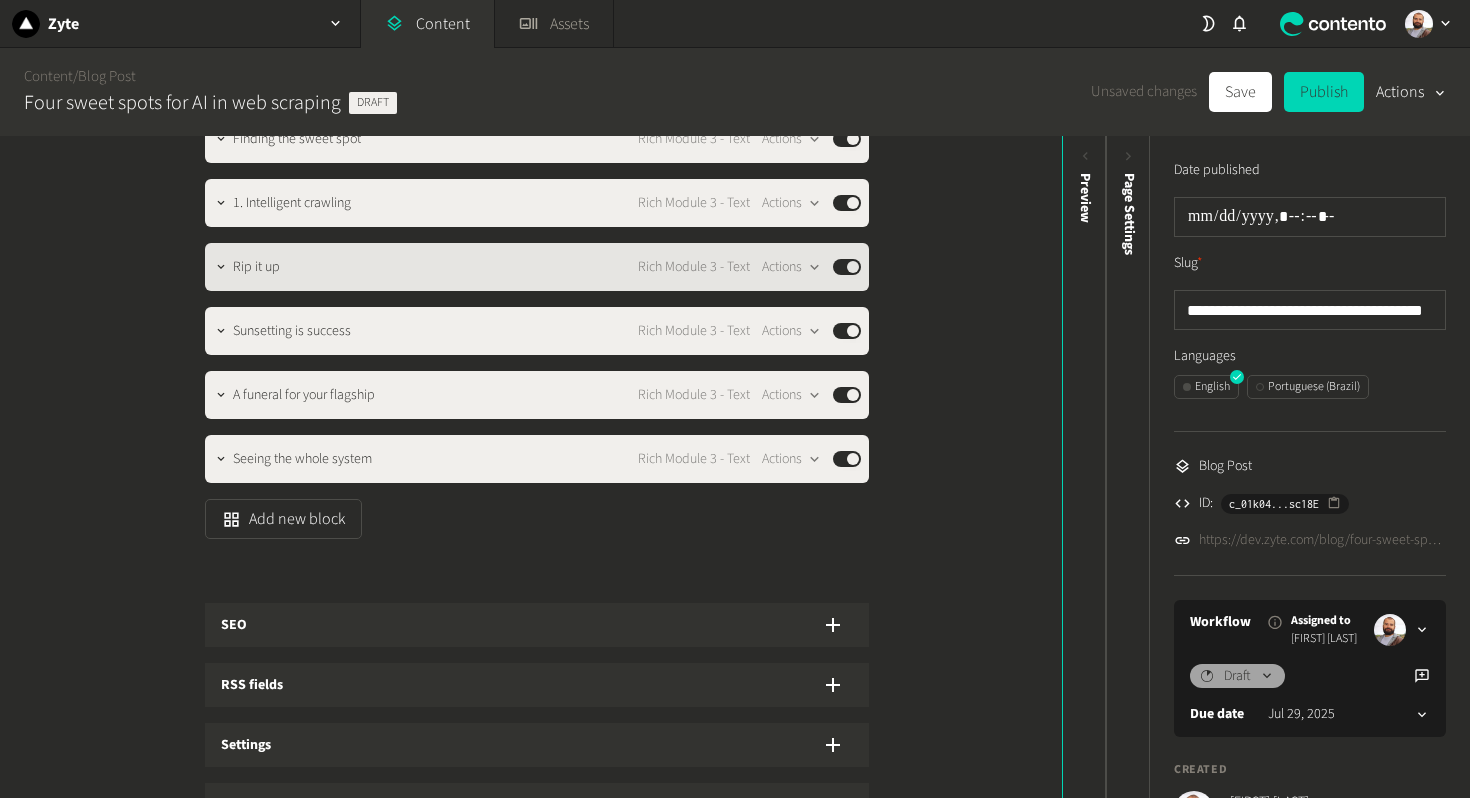 click on "Rip it up" 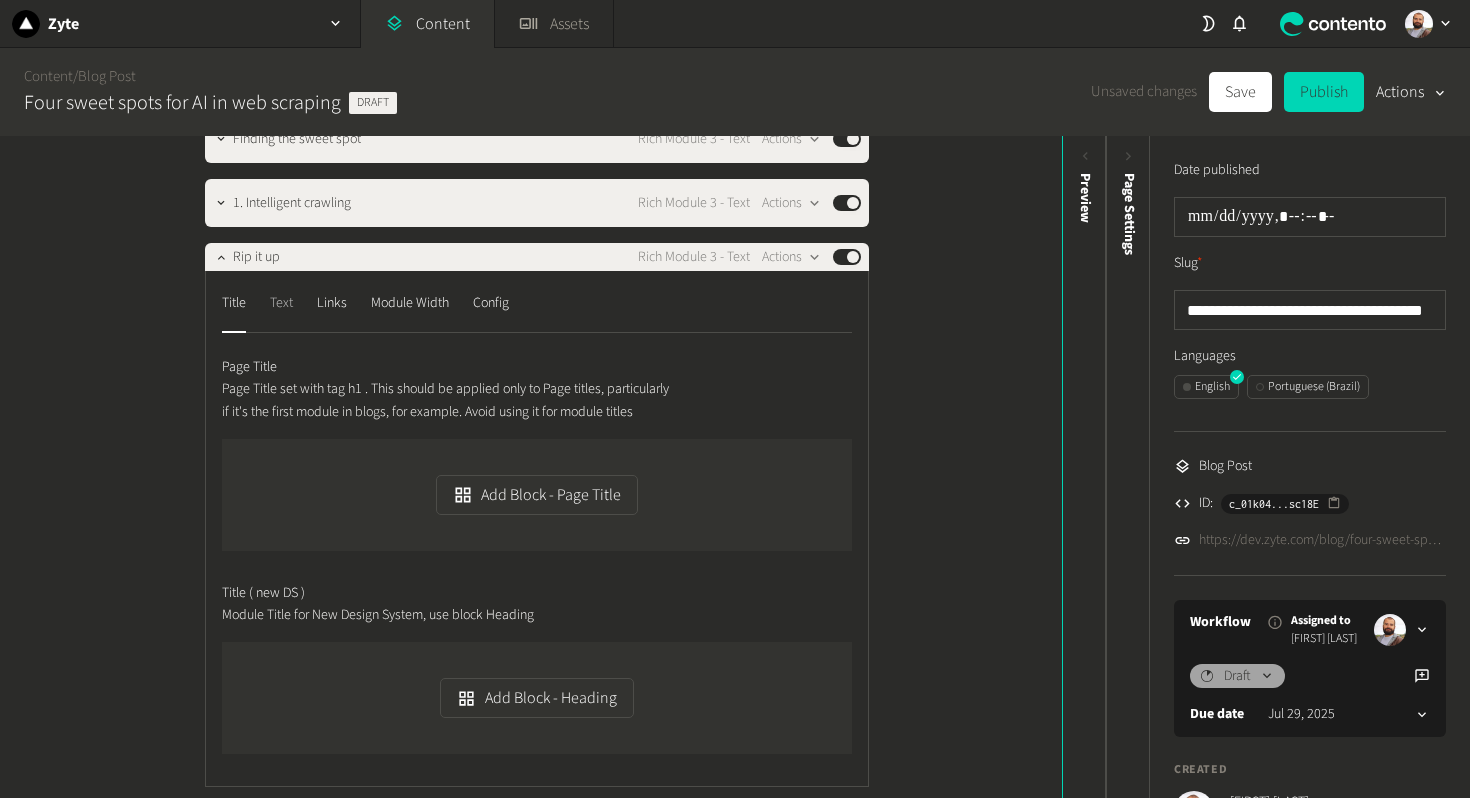 click on "Text" 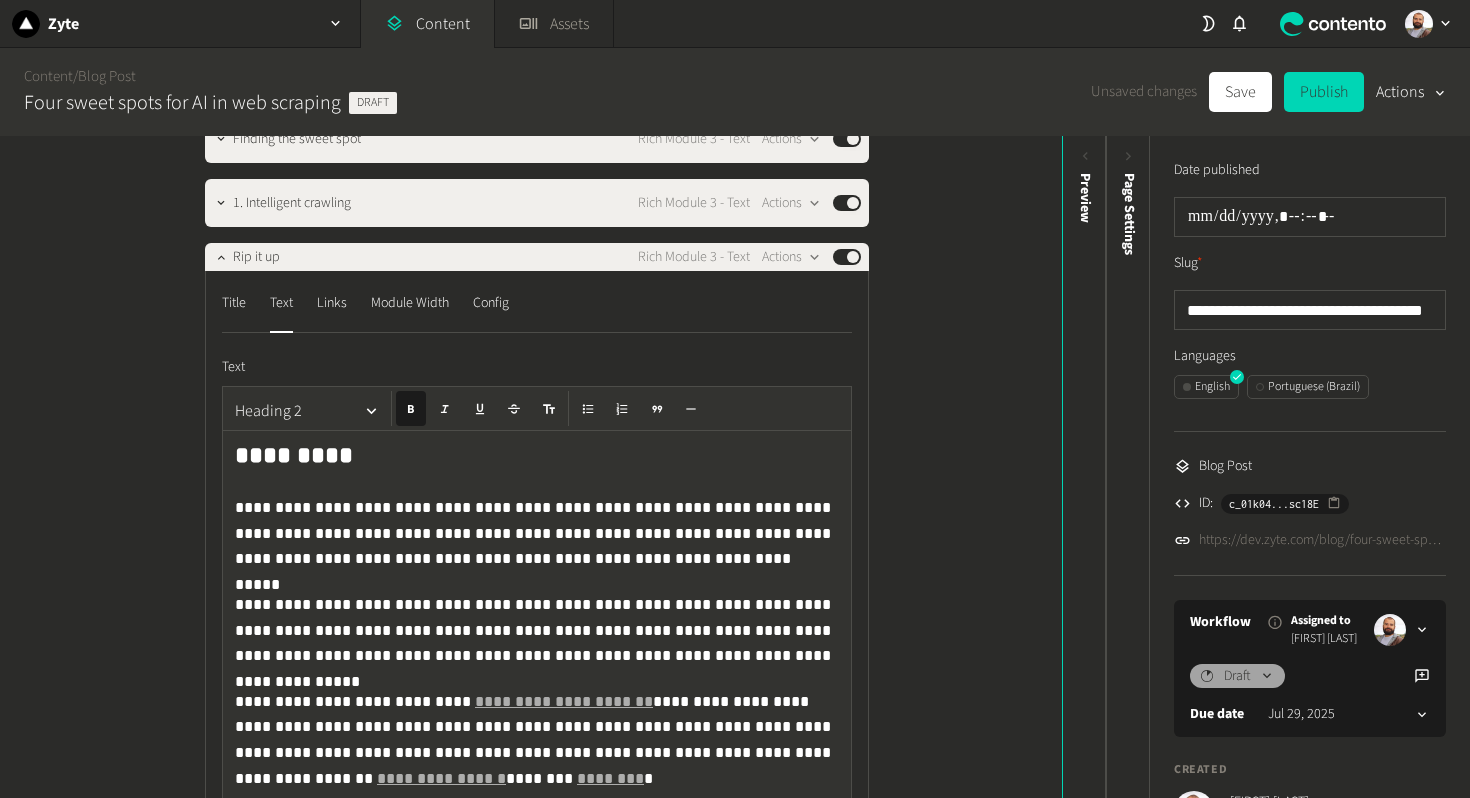 click on "**********" 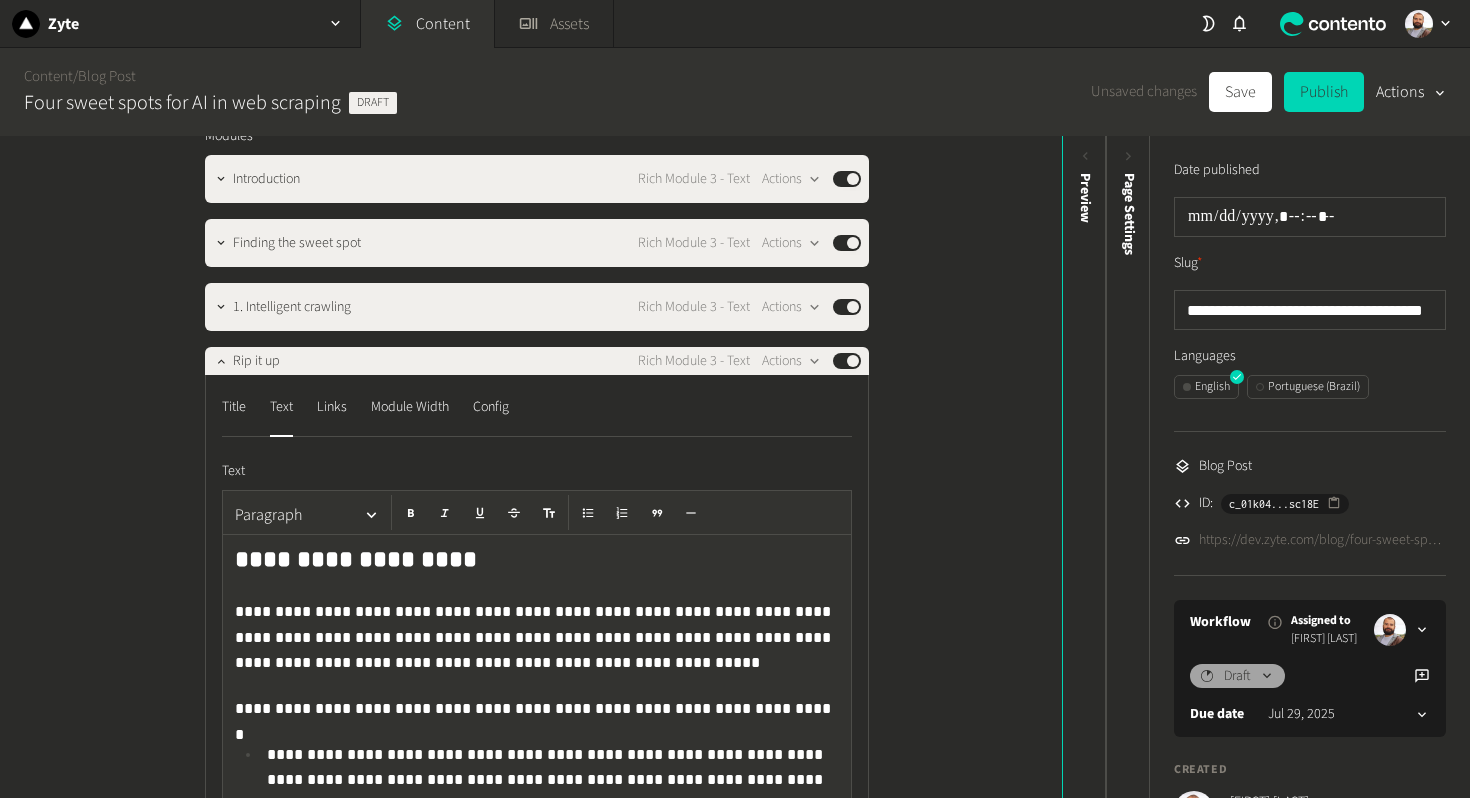scroll, scrollTop: 1762, scrollLeft: 0, axis: vertical 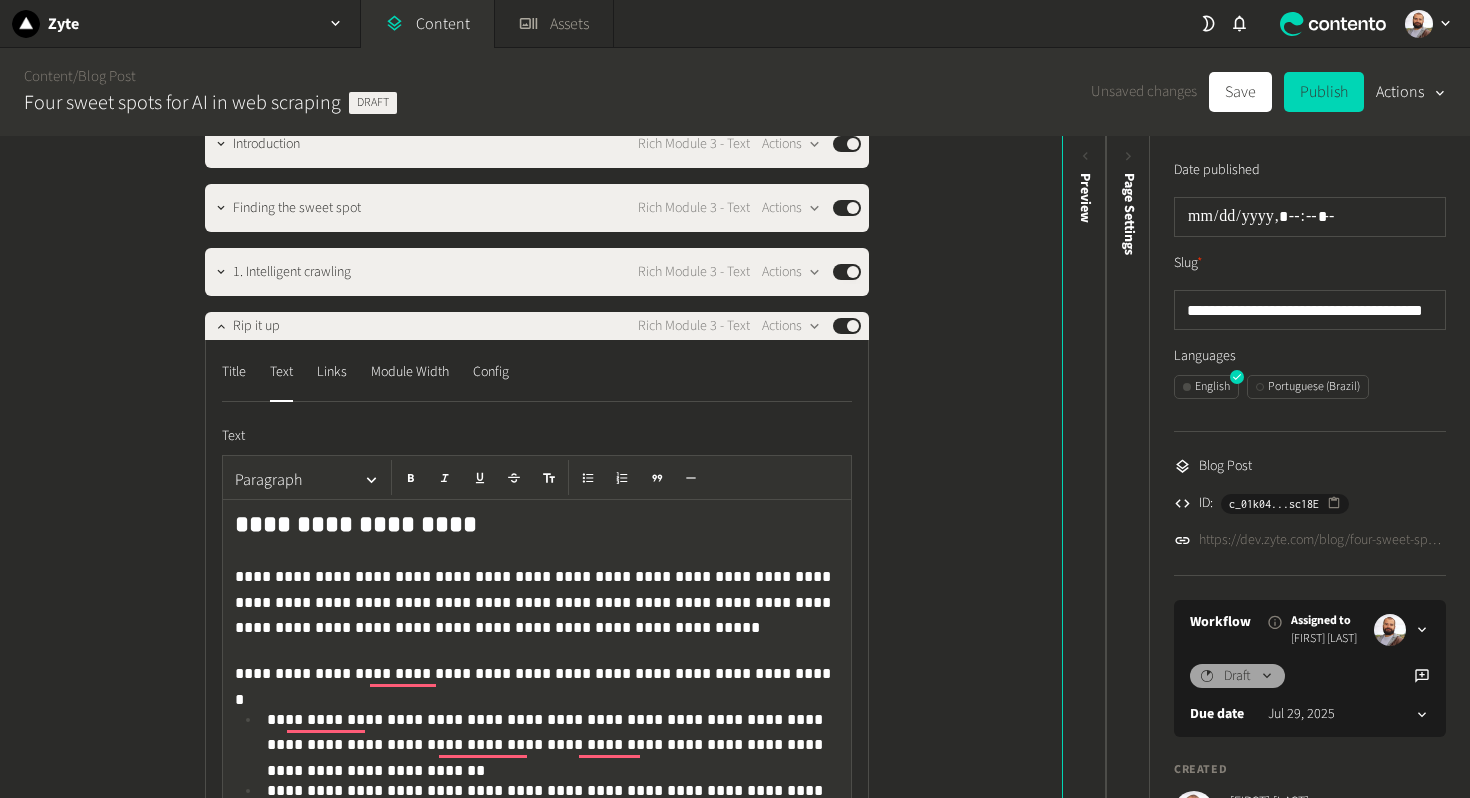 click on "**********" 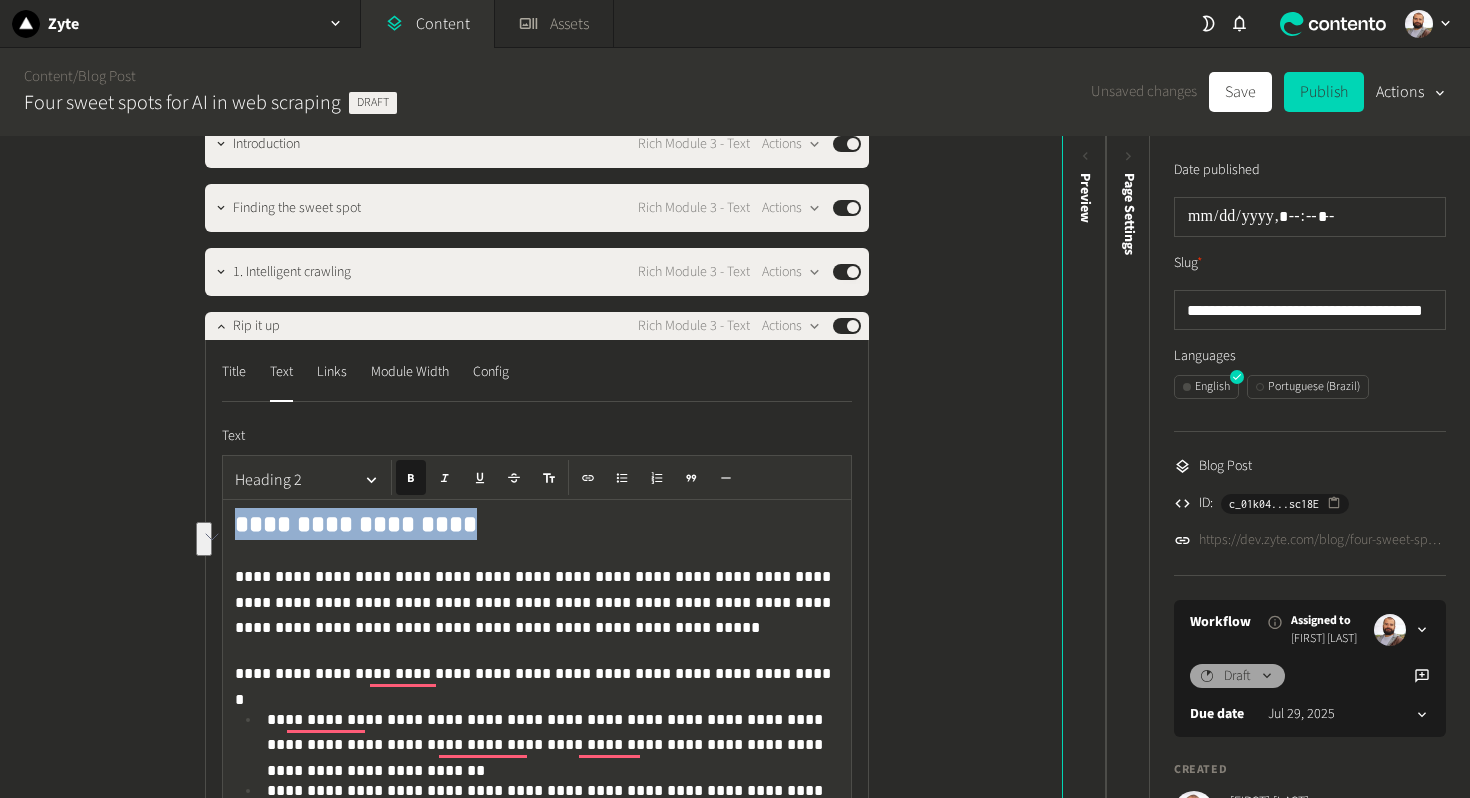 copy on "**********" 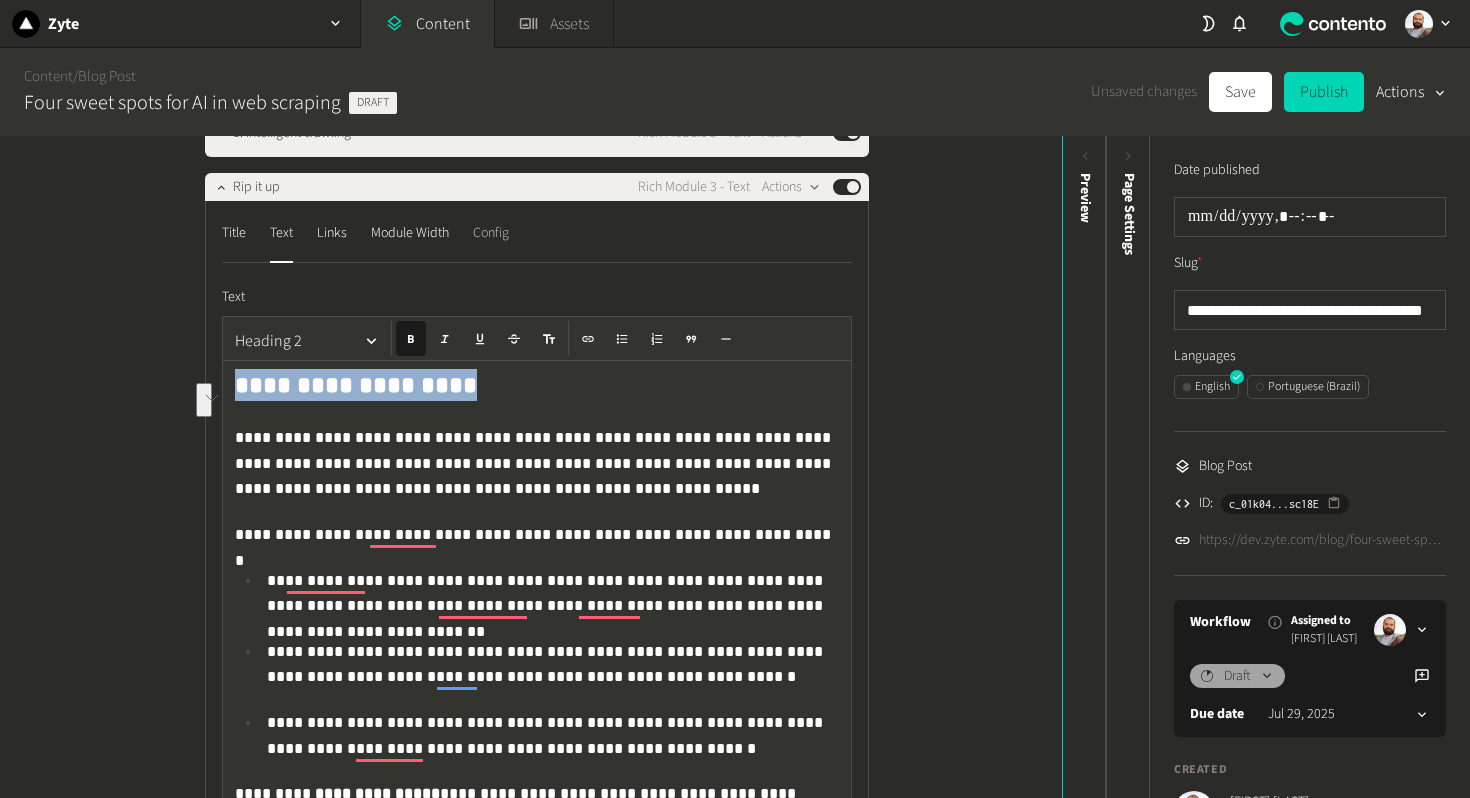 scroll, scrollTop: 1879, scrollLeft: 0, axis: vertical 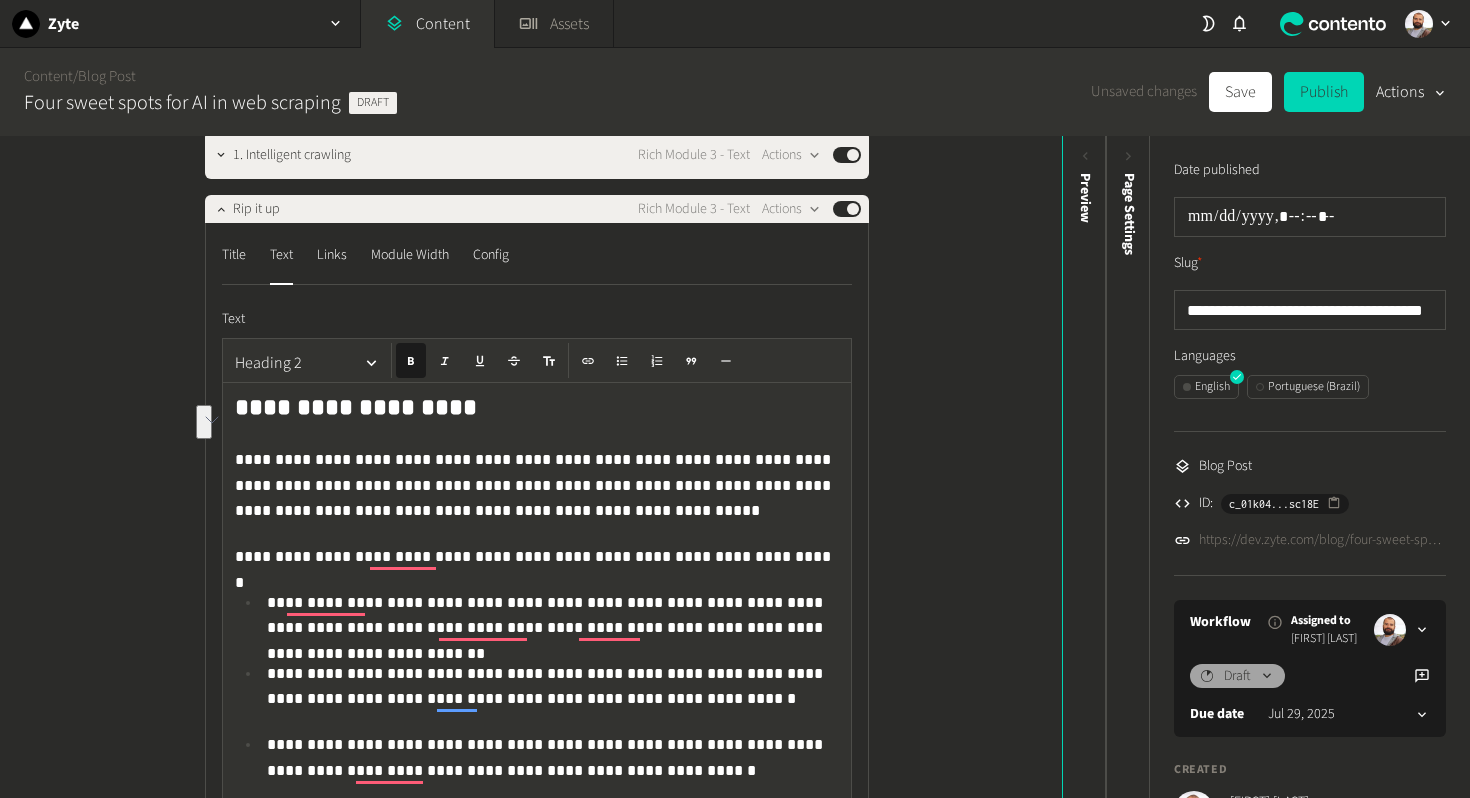 click on "**********" 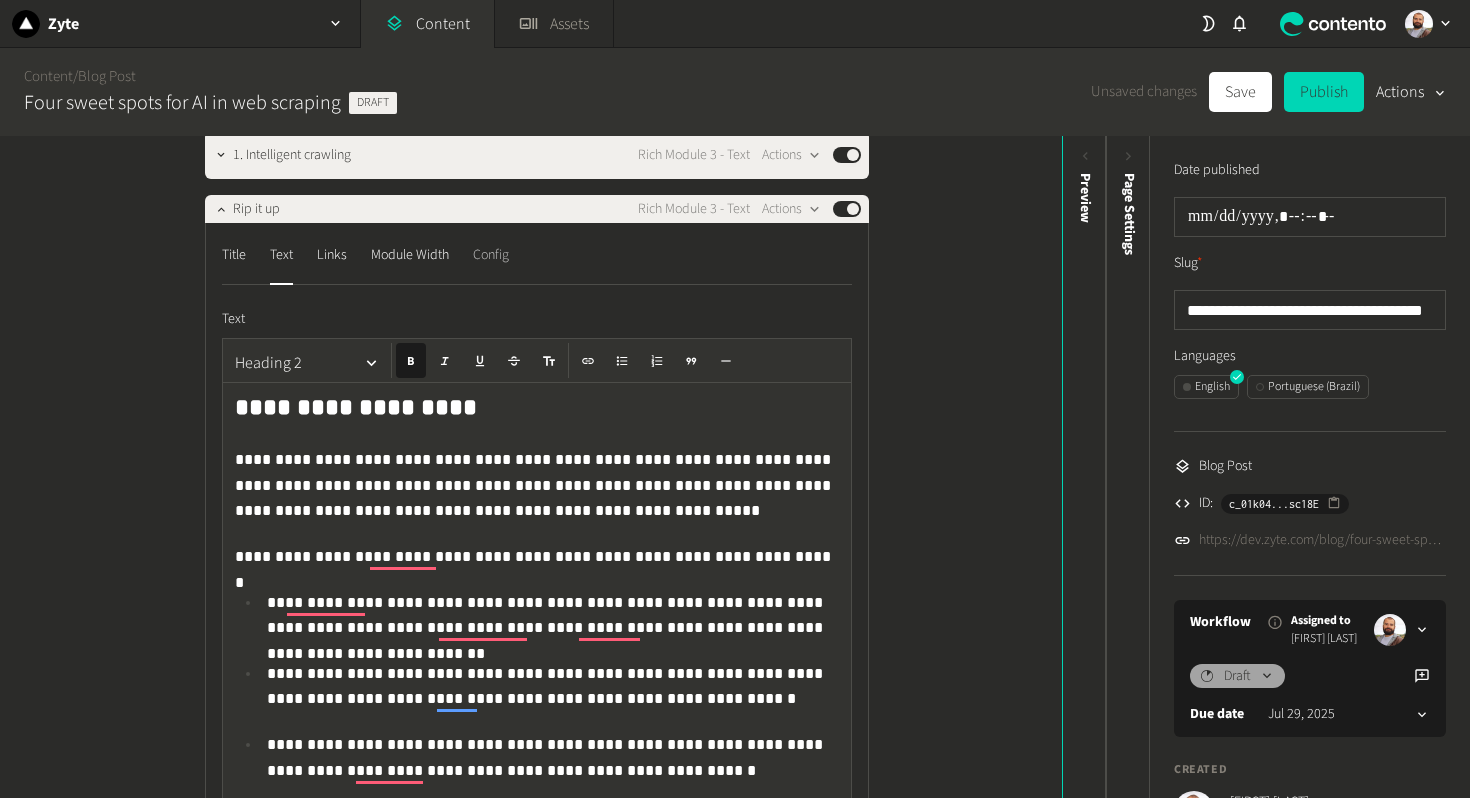 click on "Config" 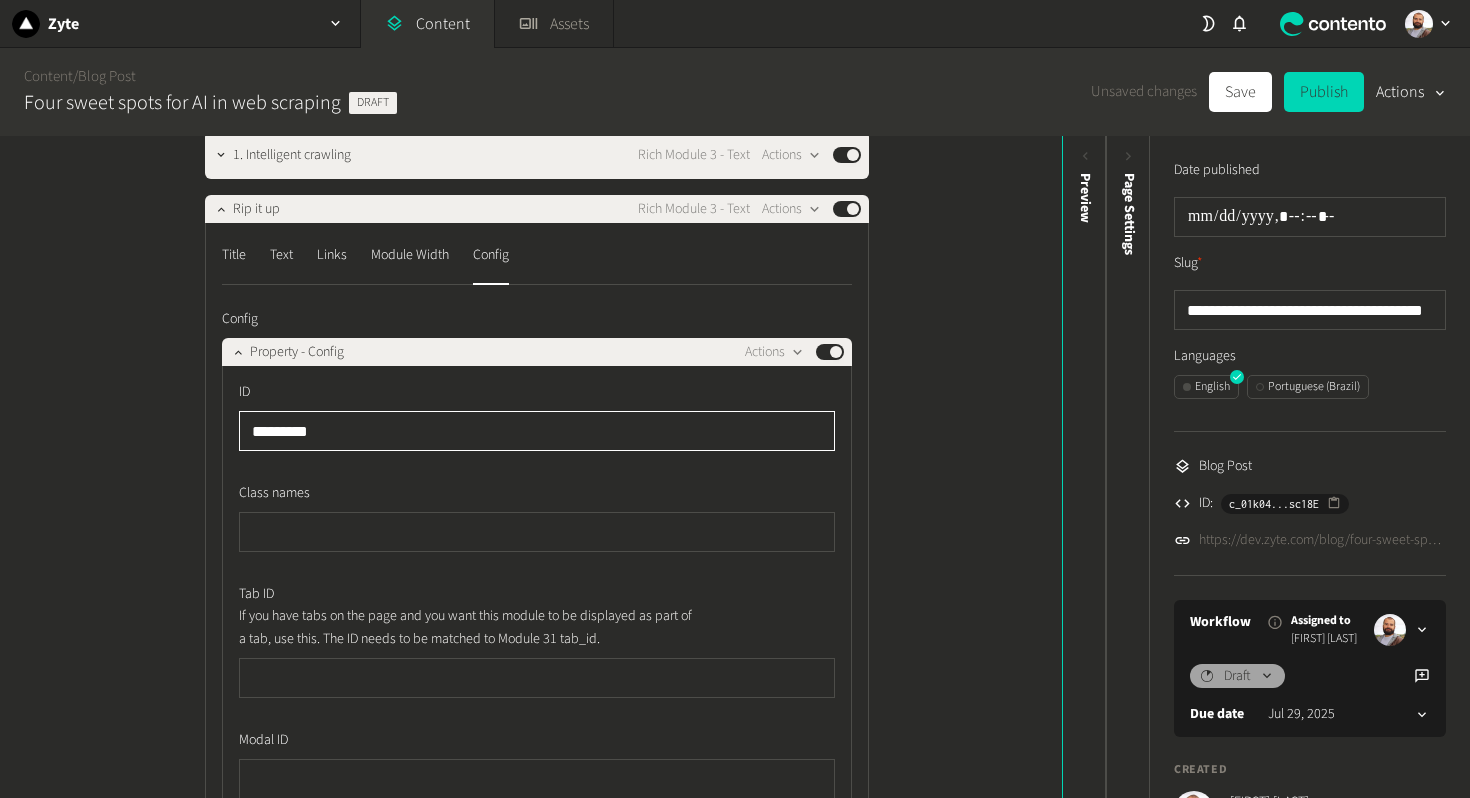 click on "*********" 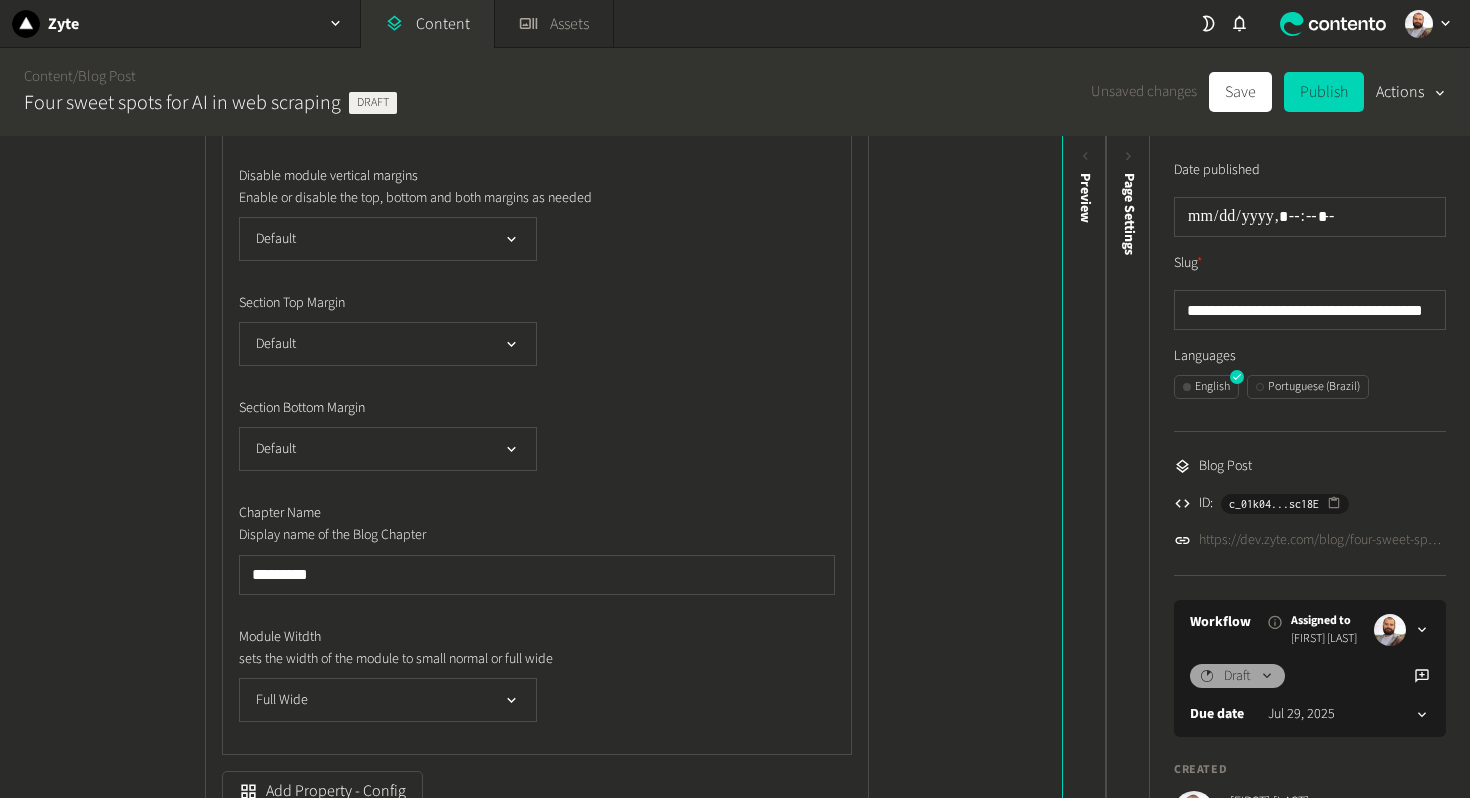 scroll, scrollTop: 2552, scrollLeft: 0, axis: vertical 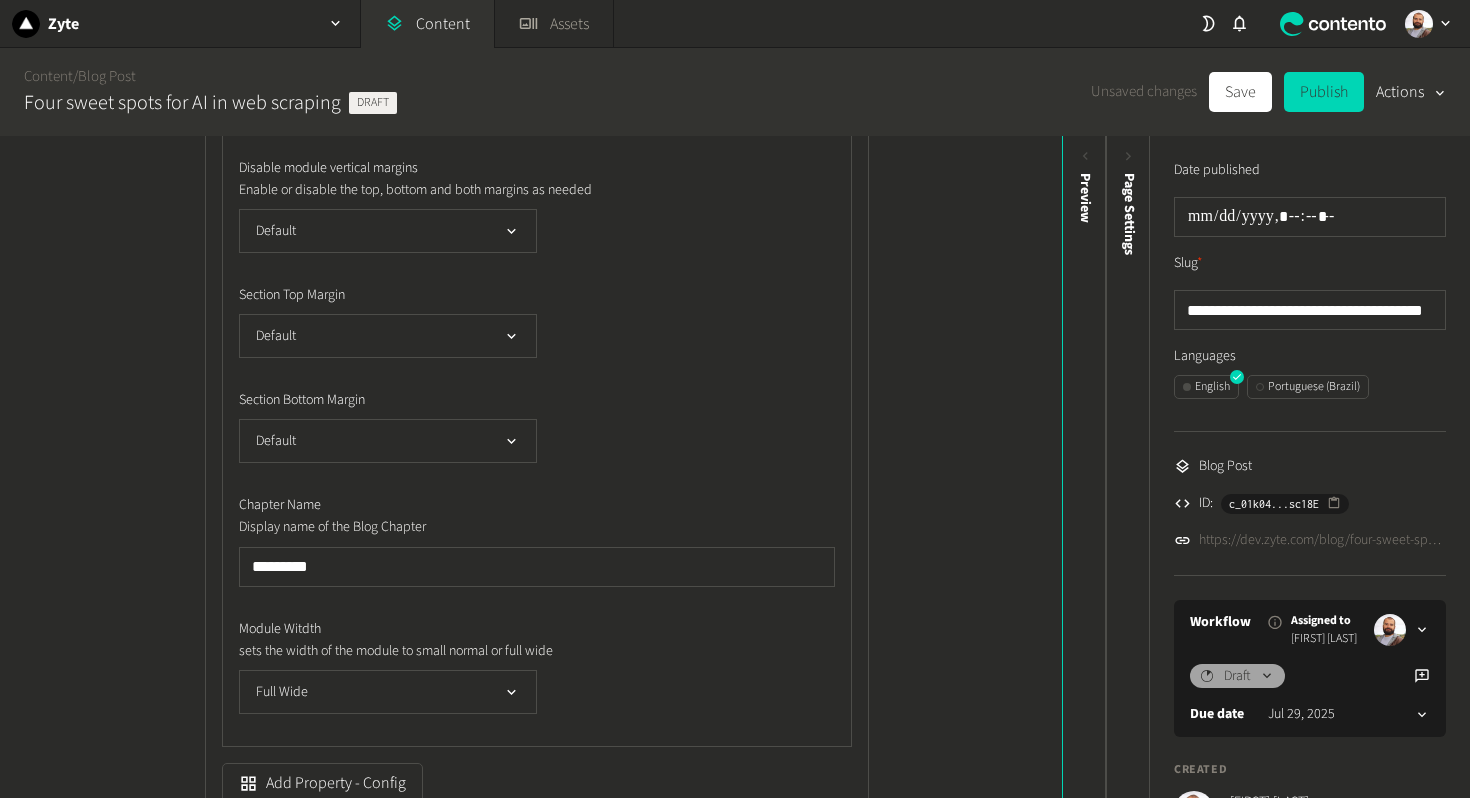type on "**********" 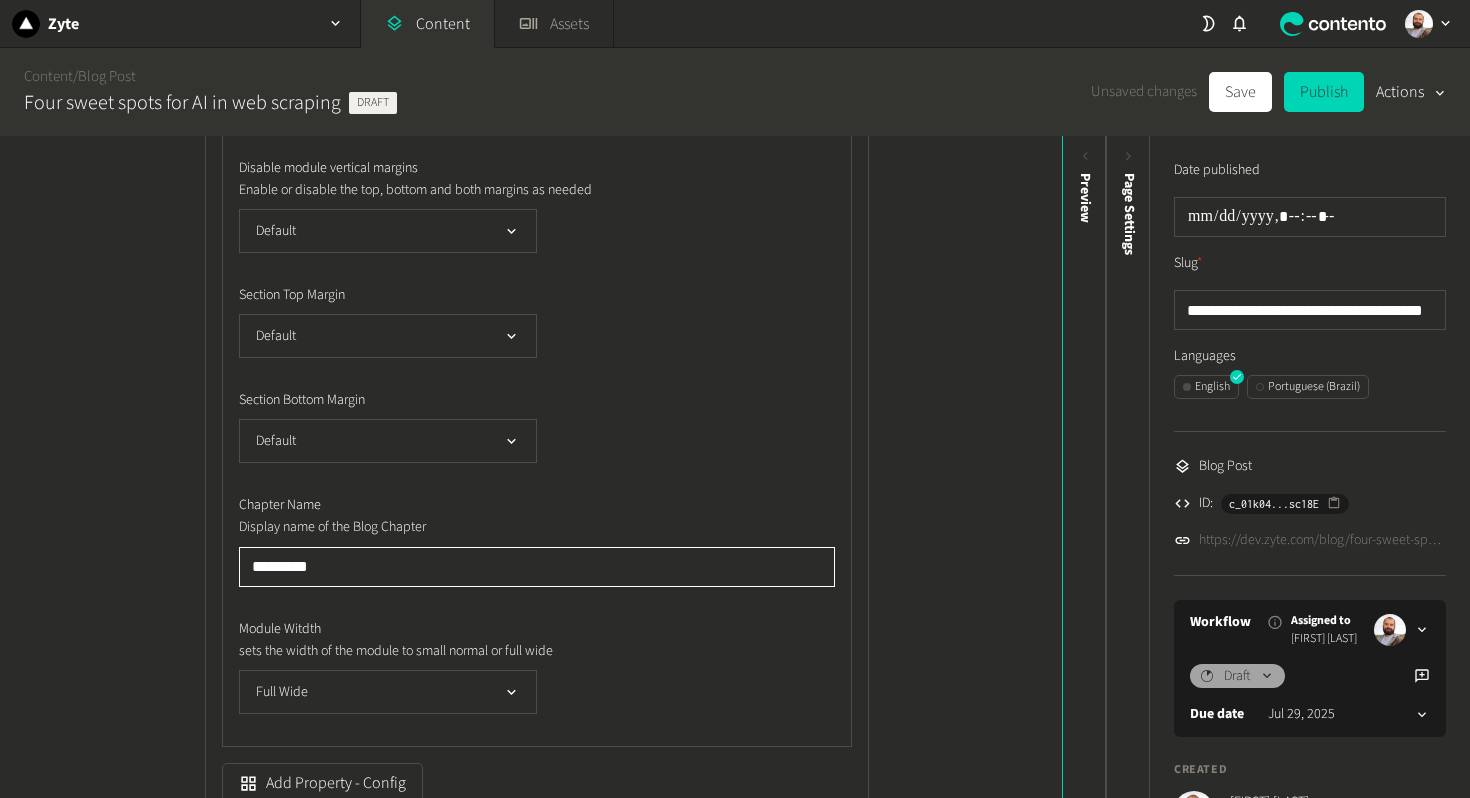 click on "*********" 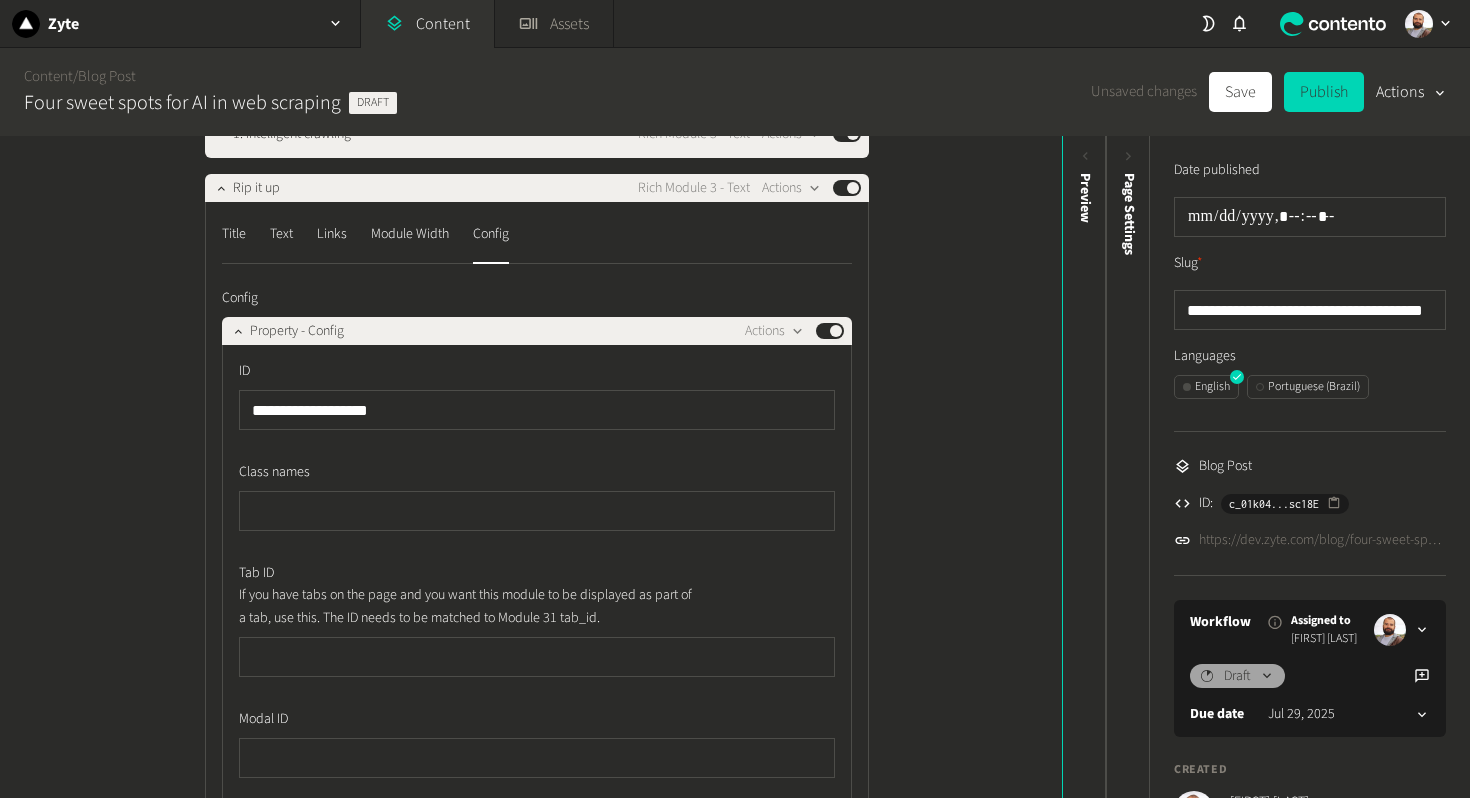 scroll, scrollTop: 1865, scrollLeft: 0, axis: vertical 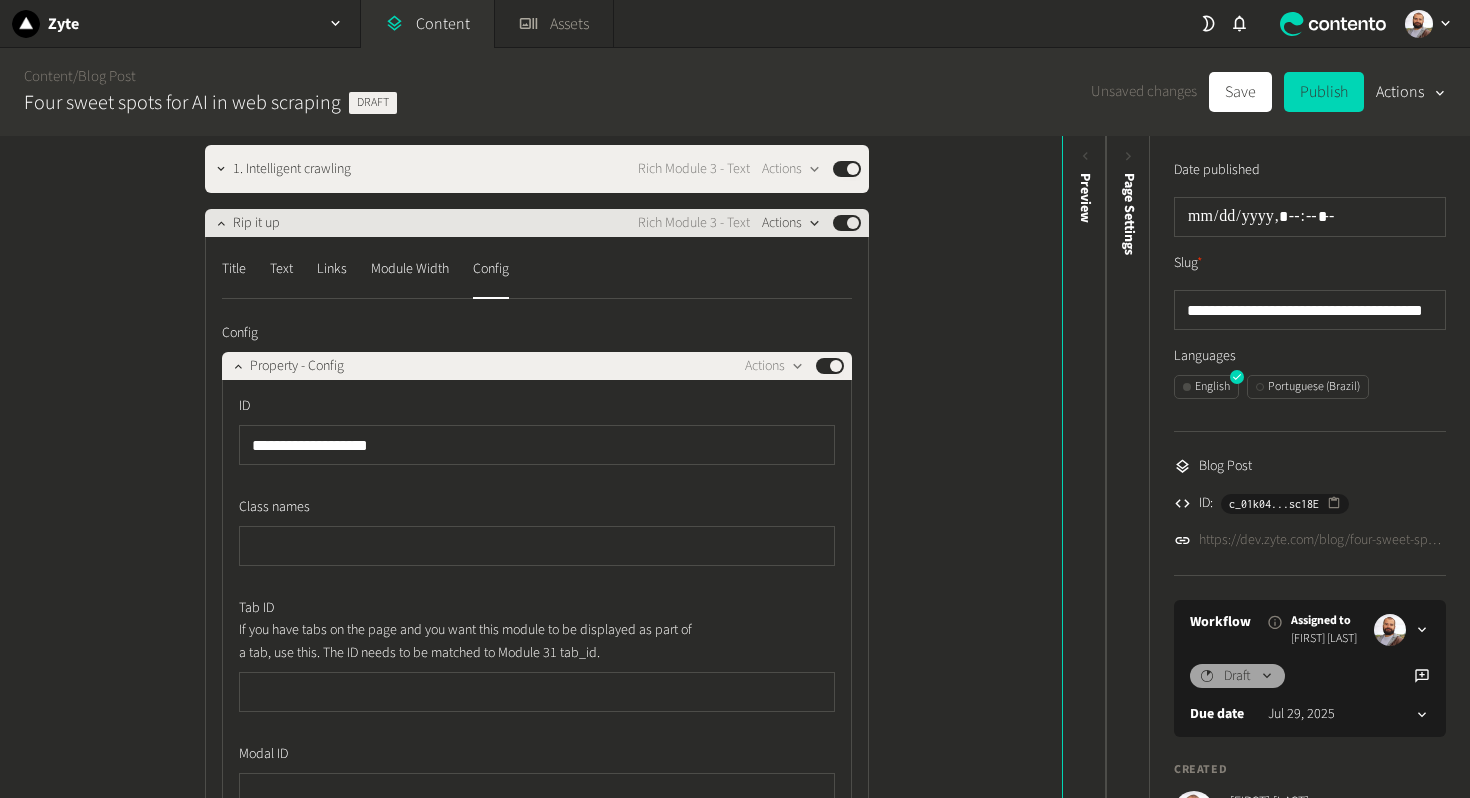 type on "**********" 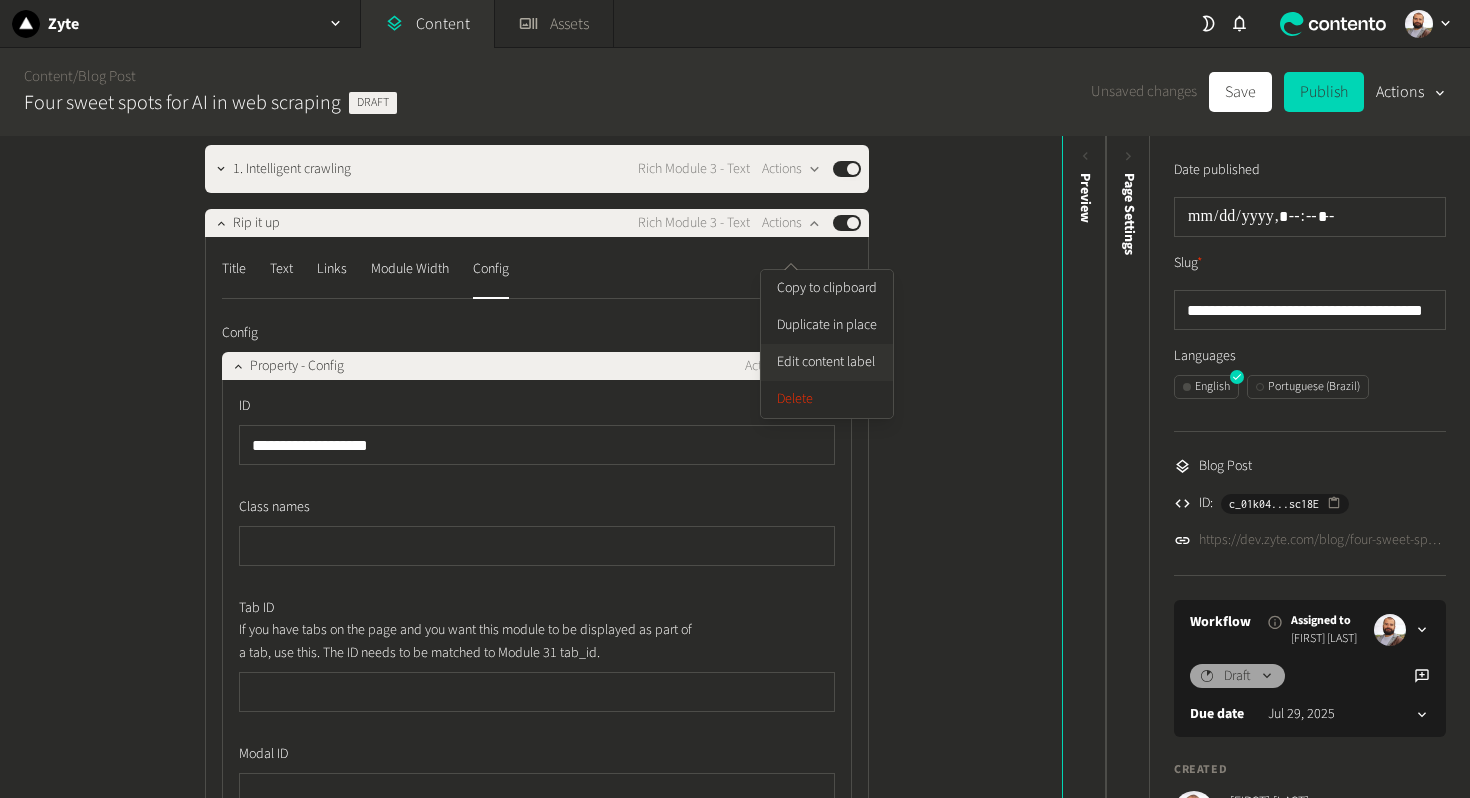click on "Edit content label" 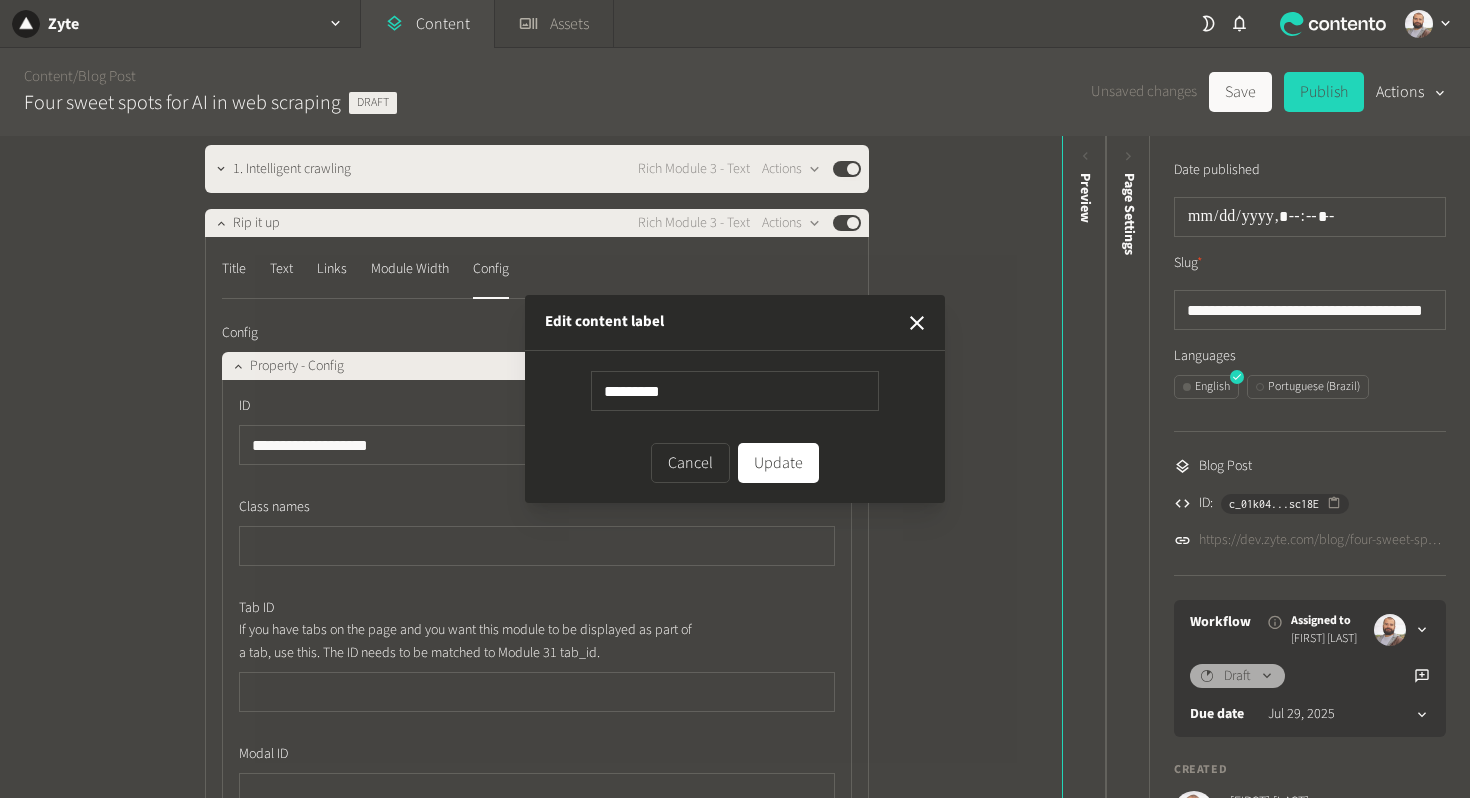 type on "**********" 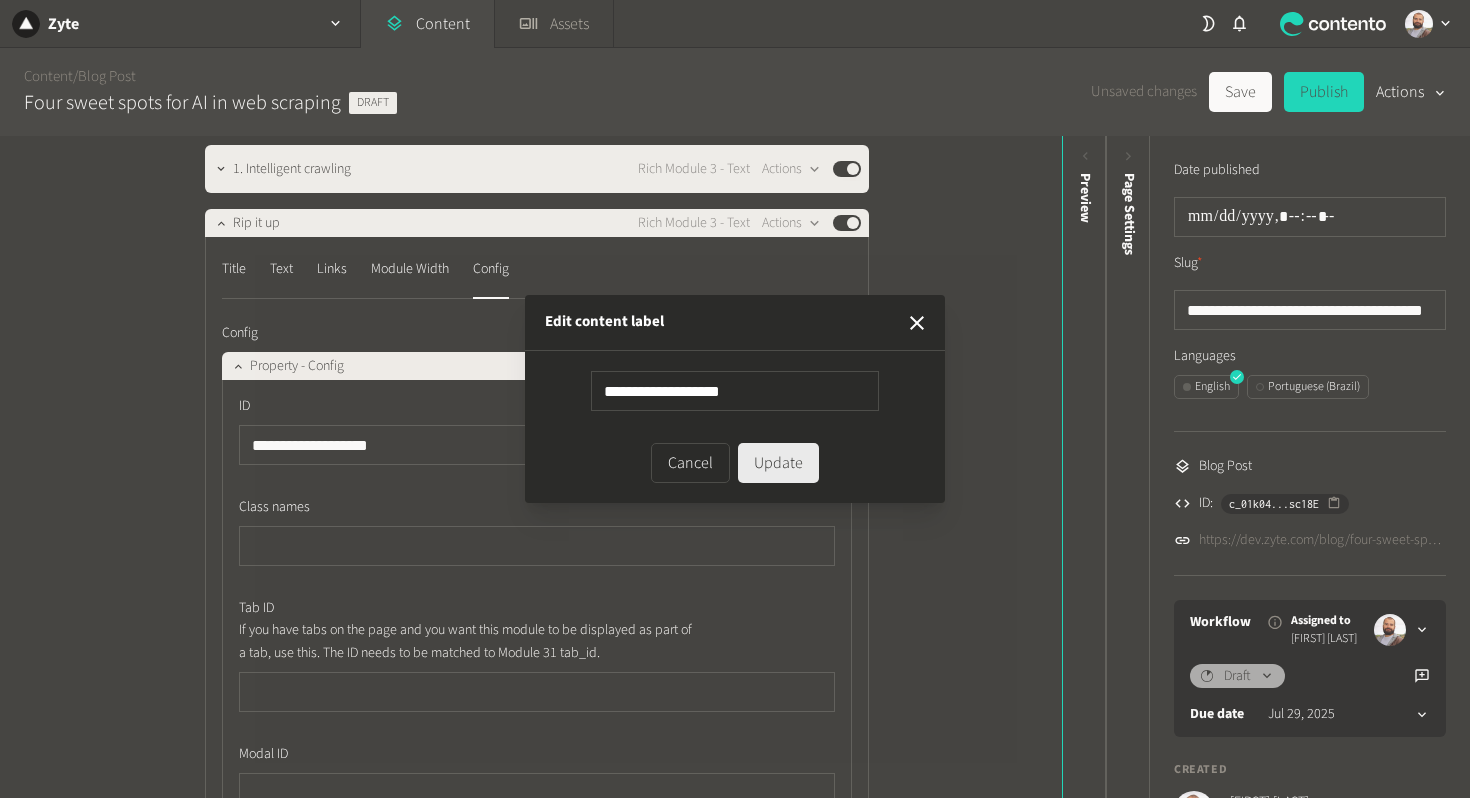 click on "Update" at bounding box center (778, 463) 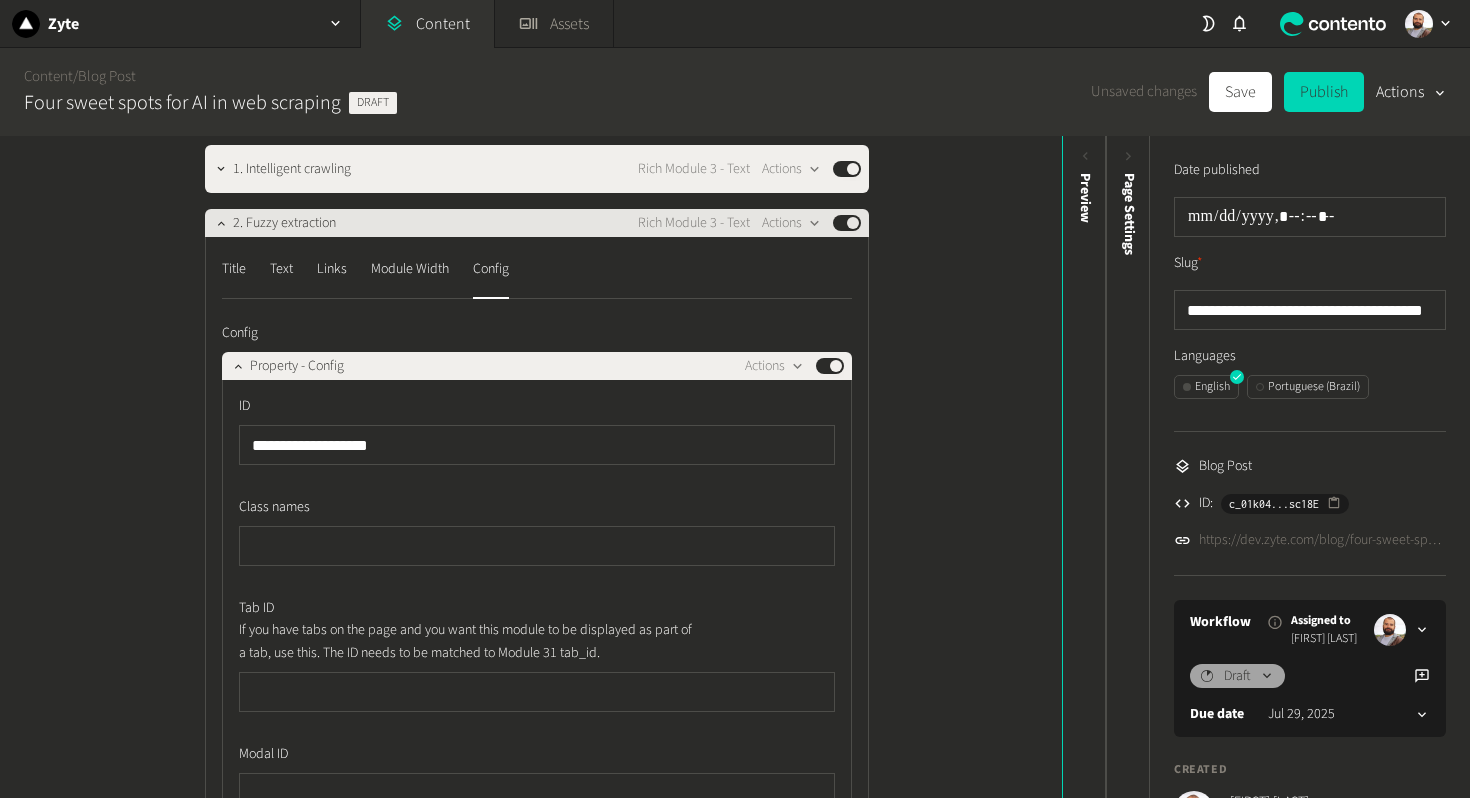 click on "2. Fuzzy extraction Rich Module 3 - Text  Actions  Published" 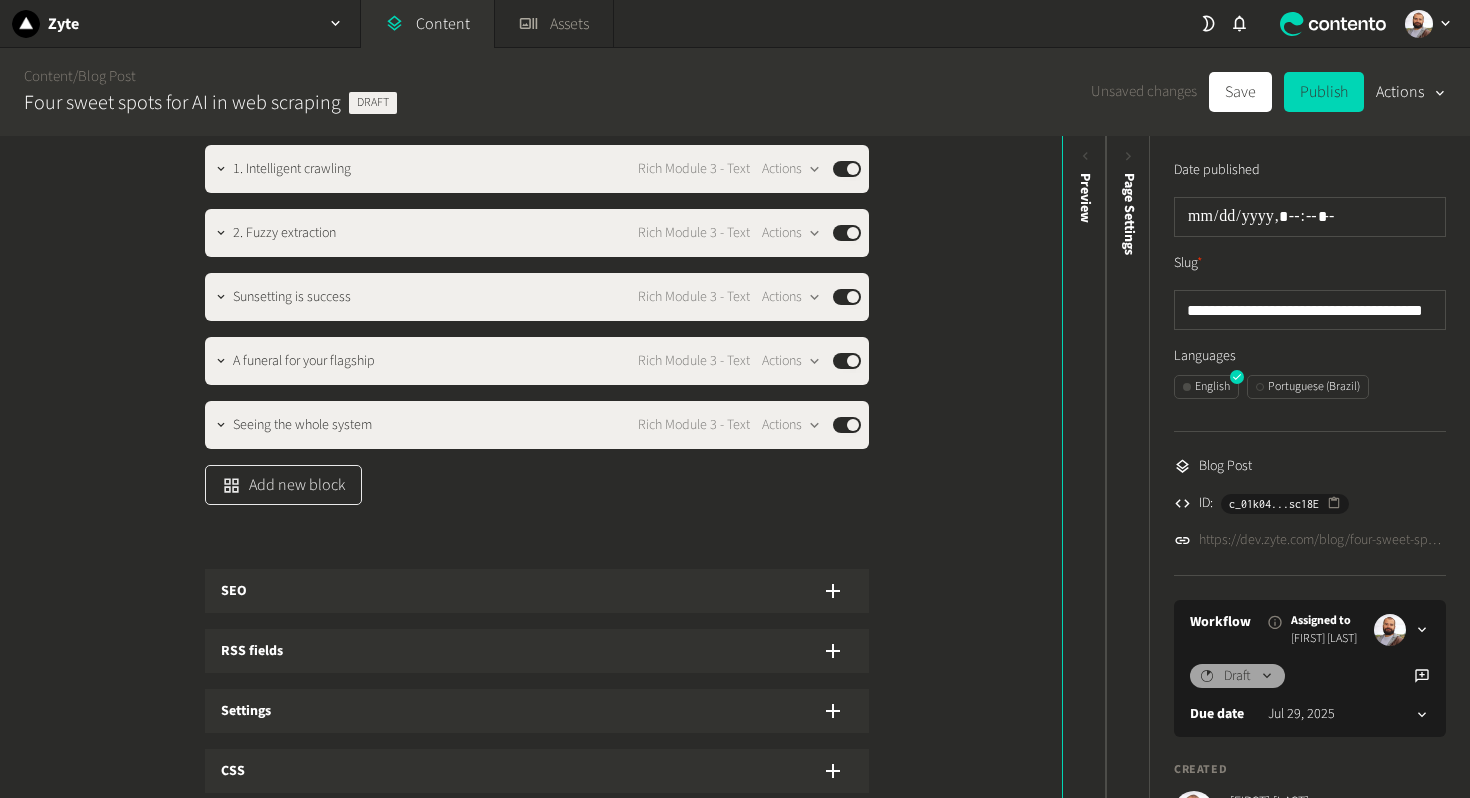 click on "Add new block" 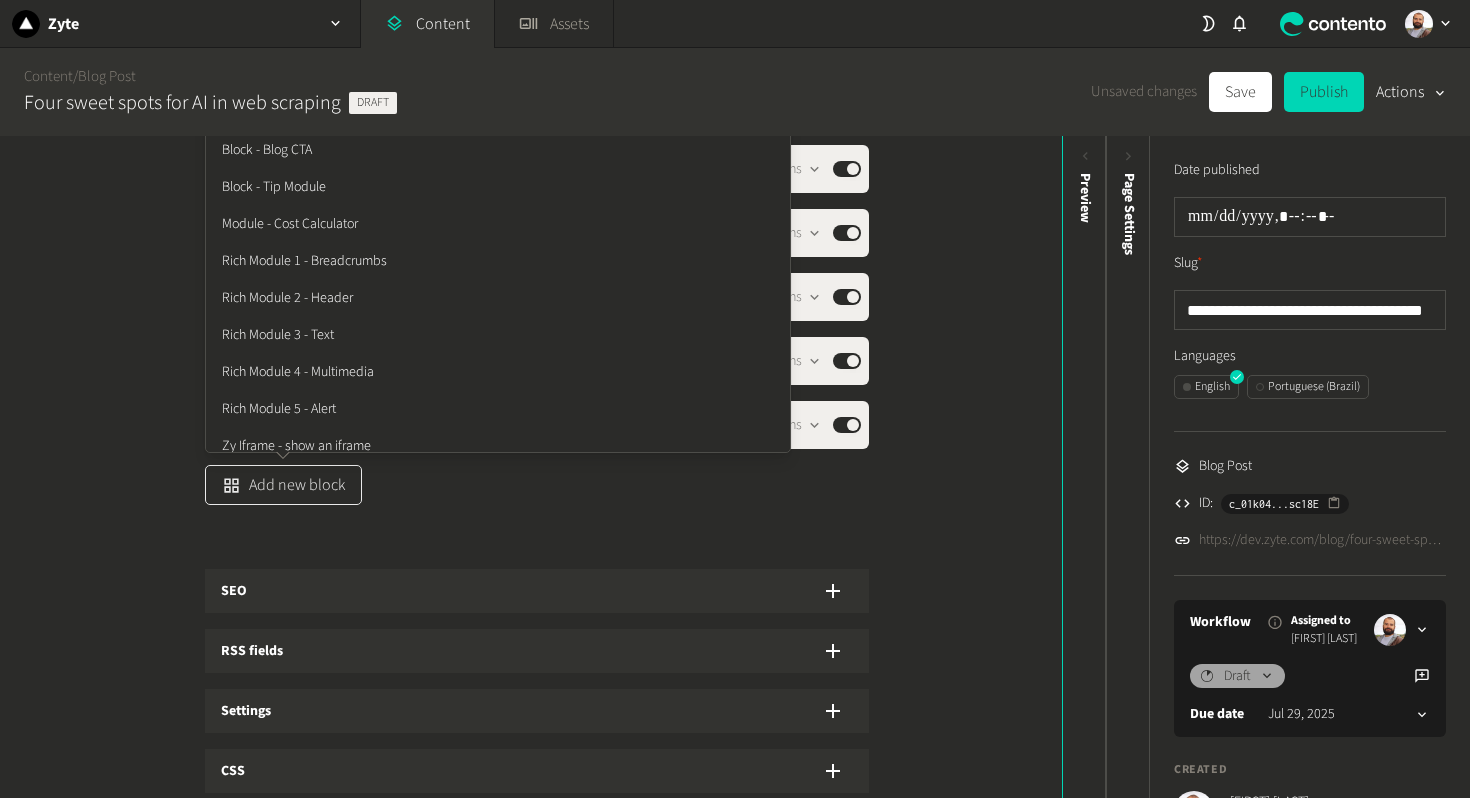 scroll, scrollTop: 1846, scrollLeft: 0, axis: vertical 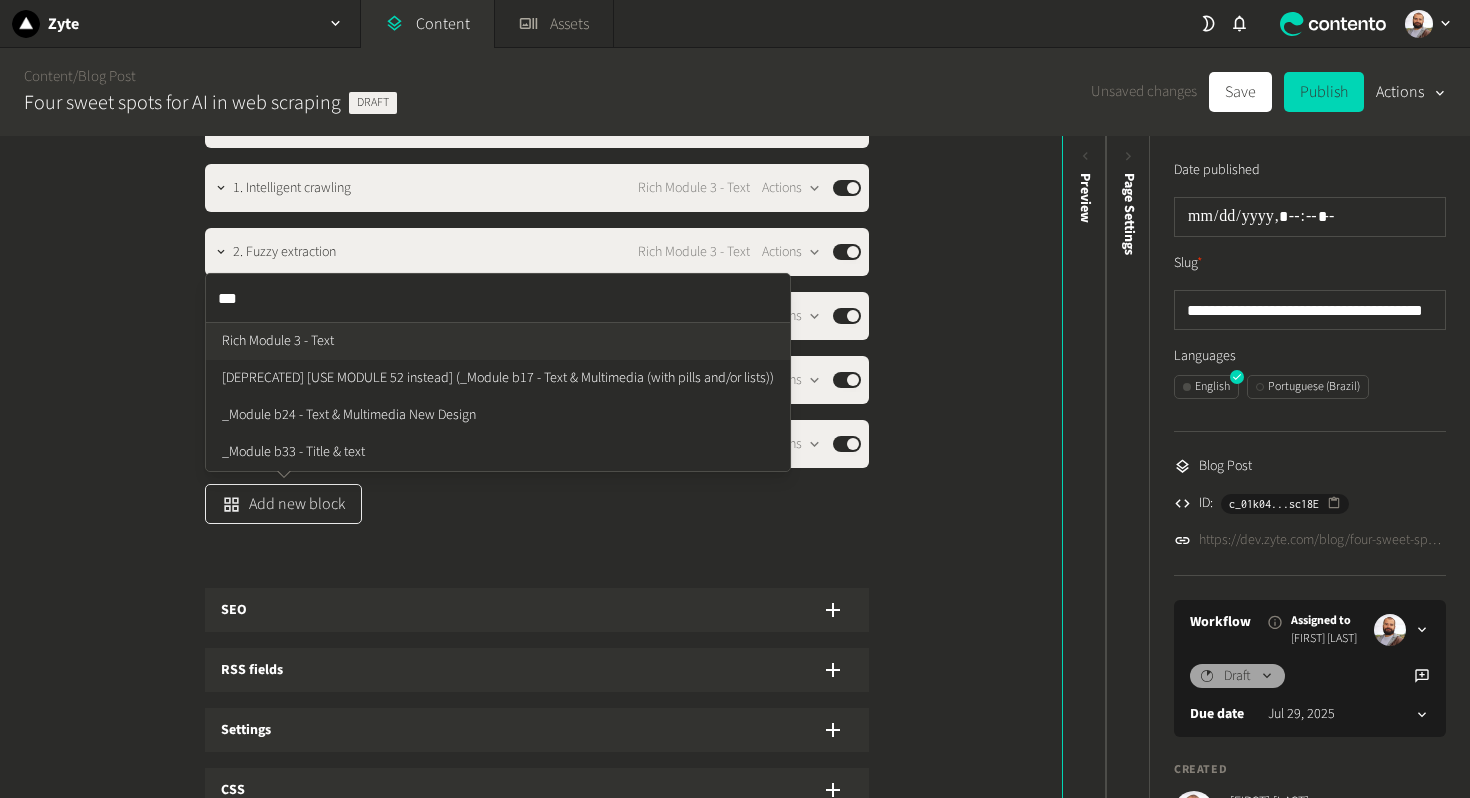 type on "****" 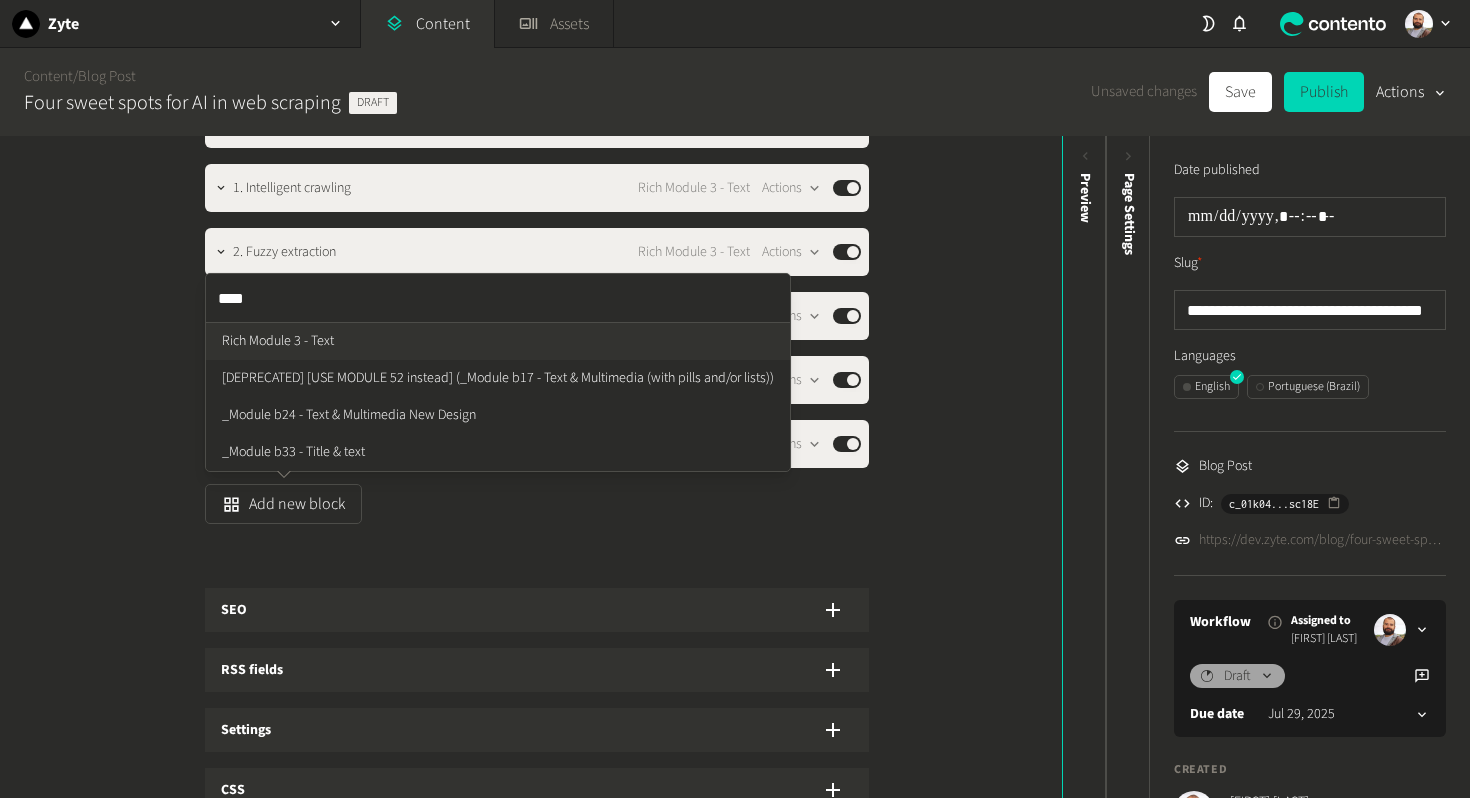 click on "Rich Module 3 - Text [DEPRECATED] [USE MODULE 52 instead] (_Module b17 - Text & Multimedia (with pills and/or lists)) _Module b24 - Text & Multimedia New Design _Module b33 - Title & text" 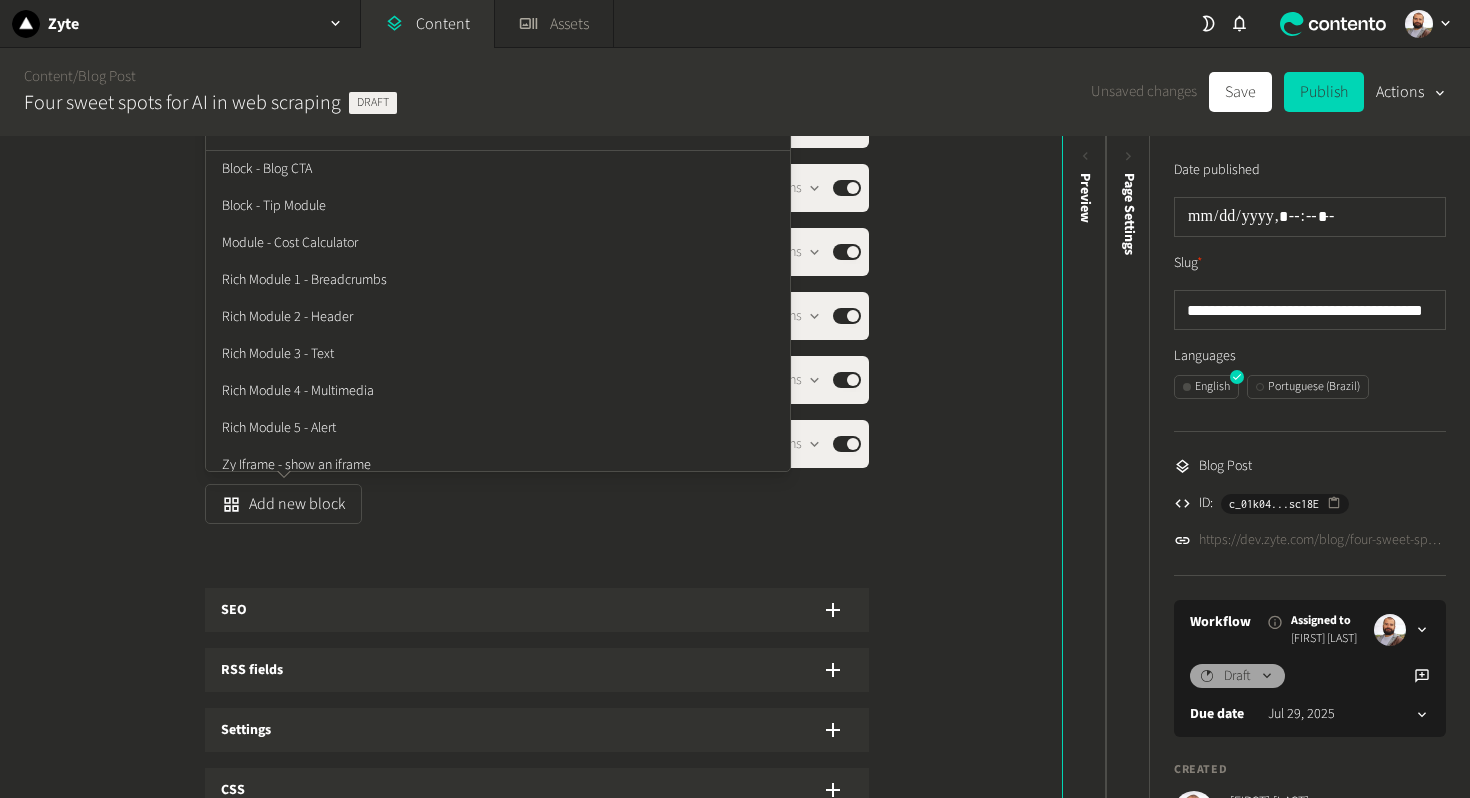 click on "**********" 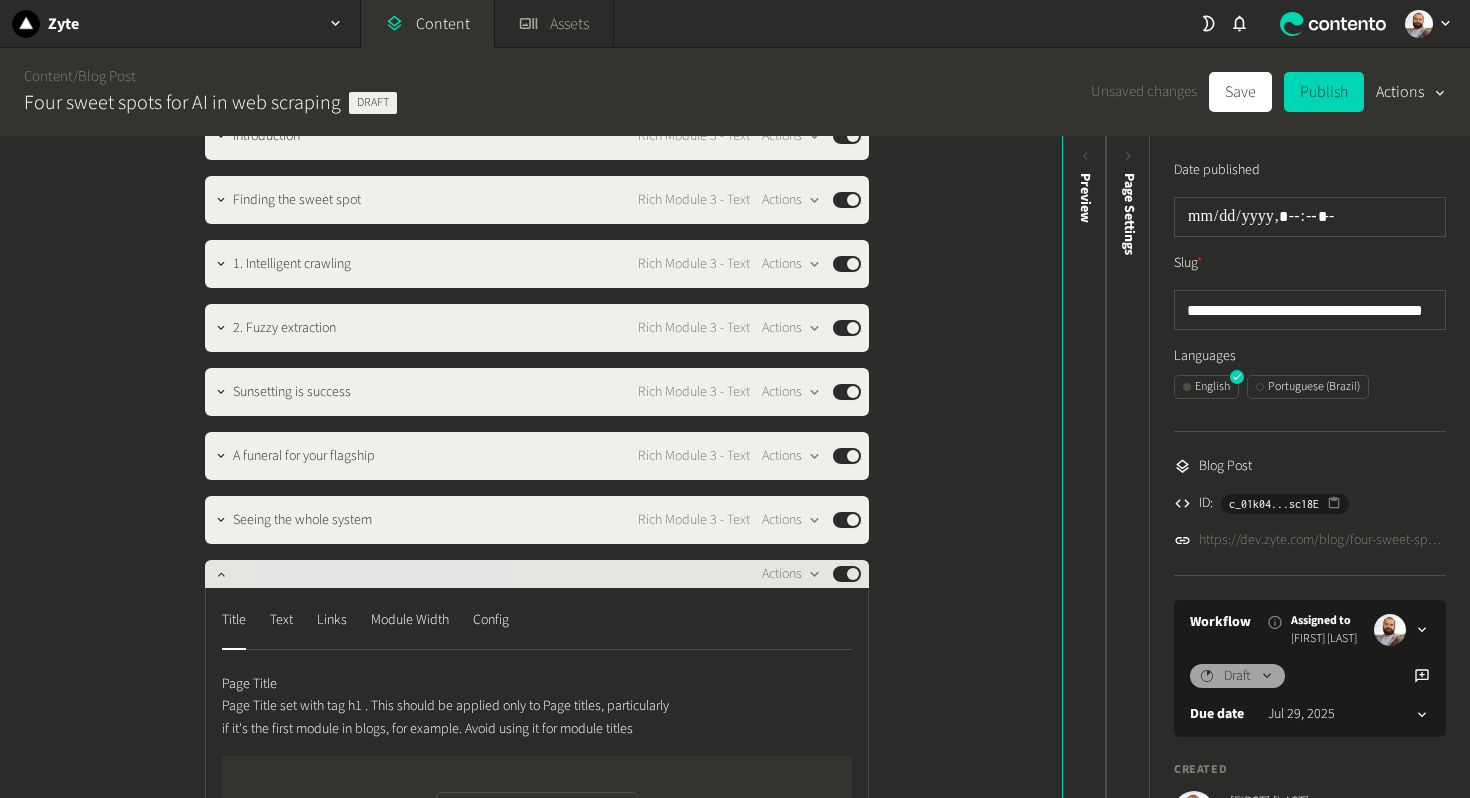 type 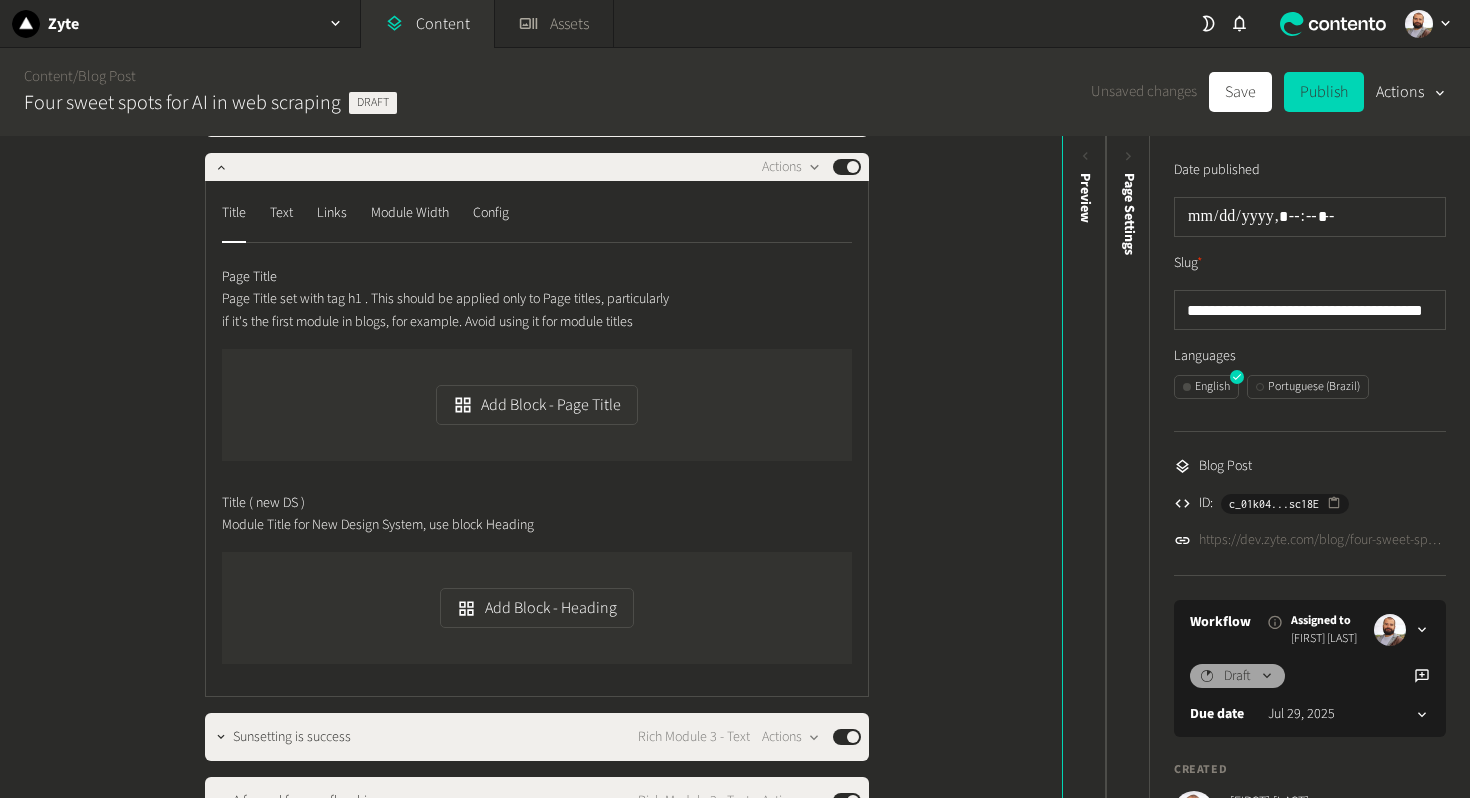 scroll, scrollTop: 1986, scrollLeft: 0, axis: vertical 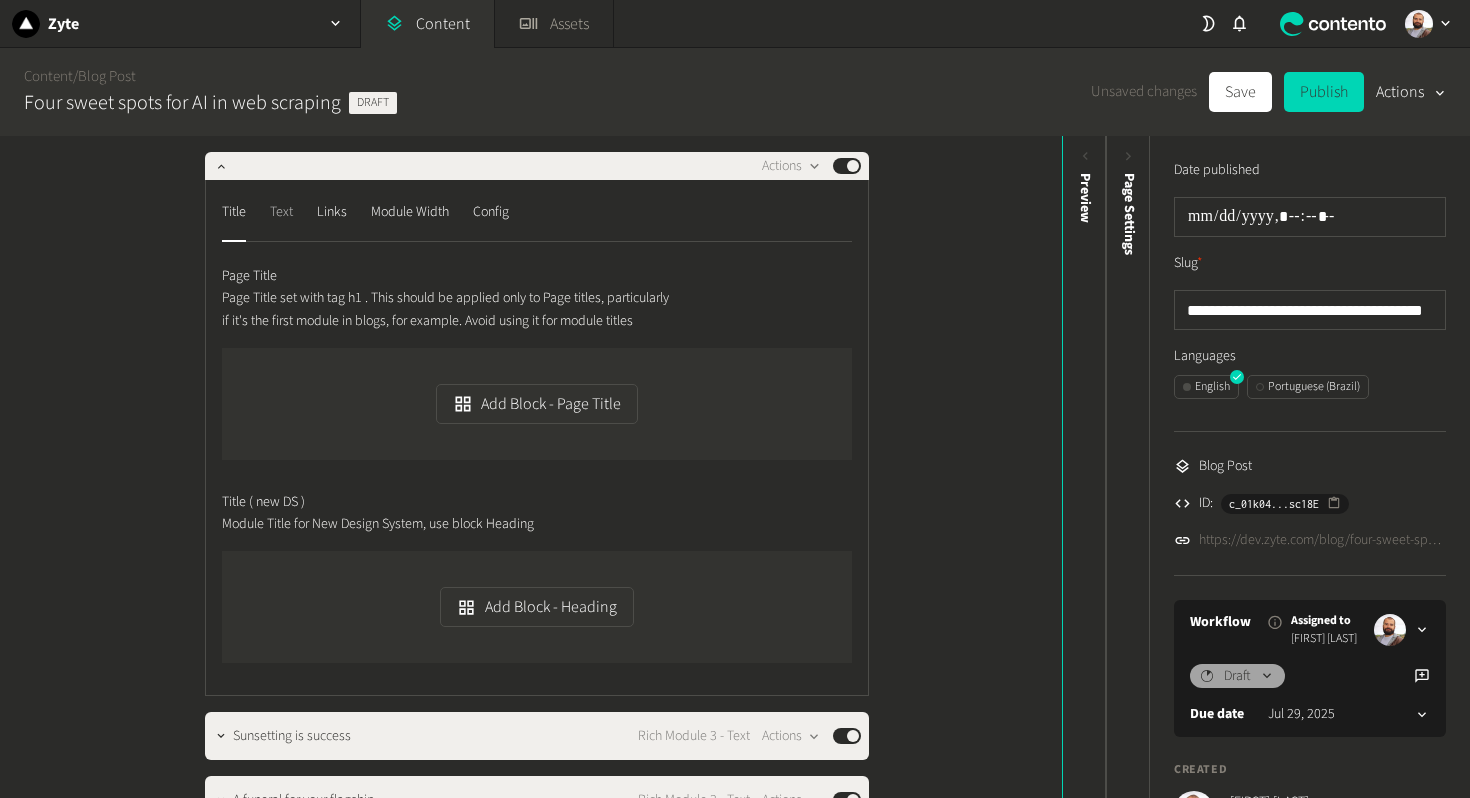 click on "Text" 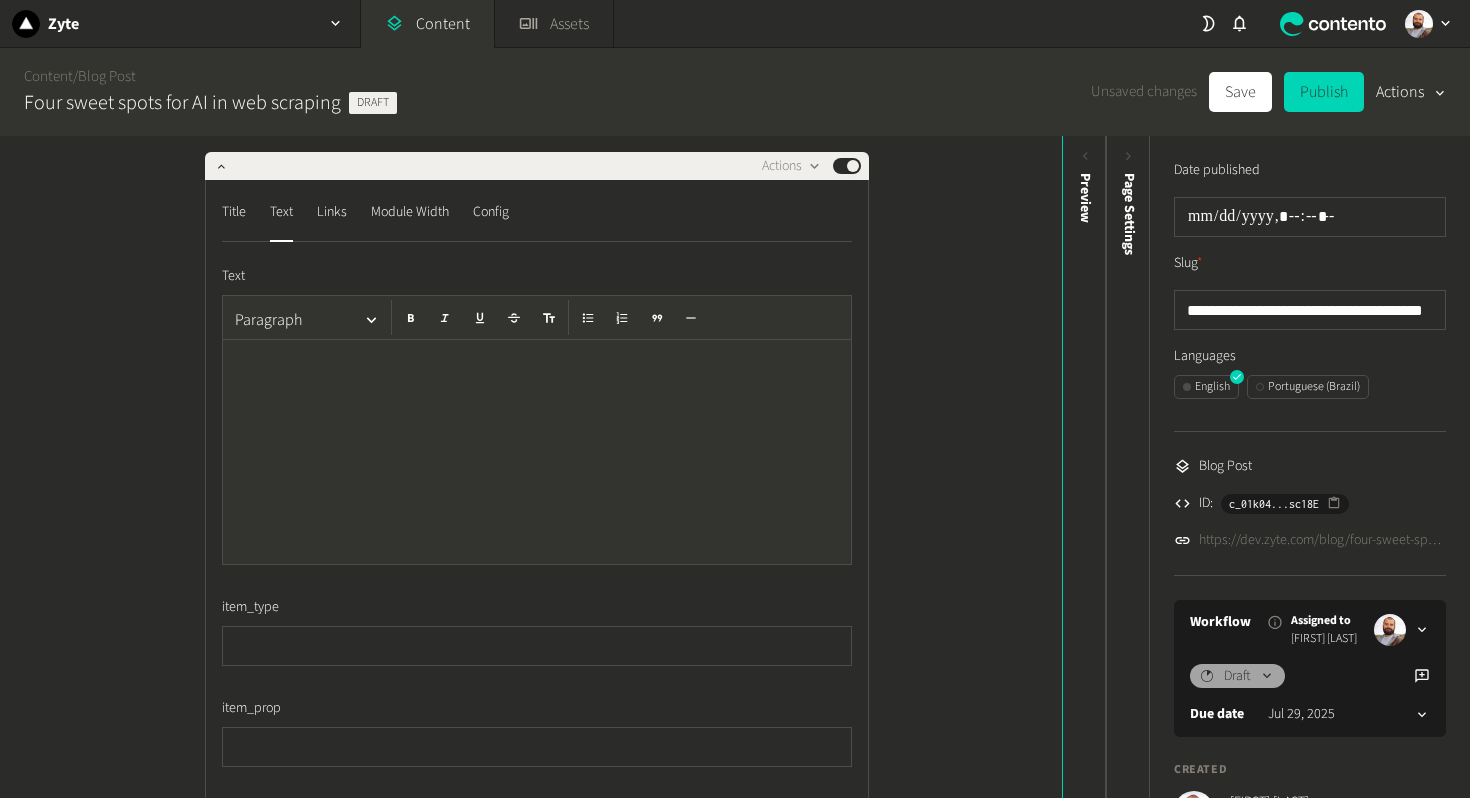 click 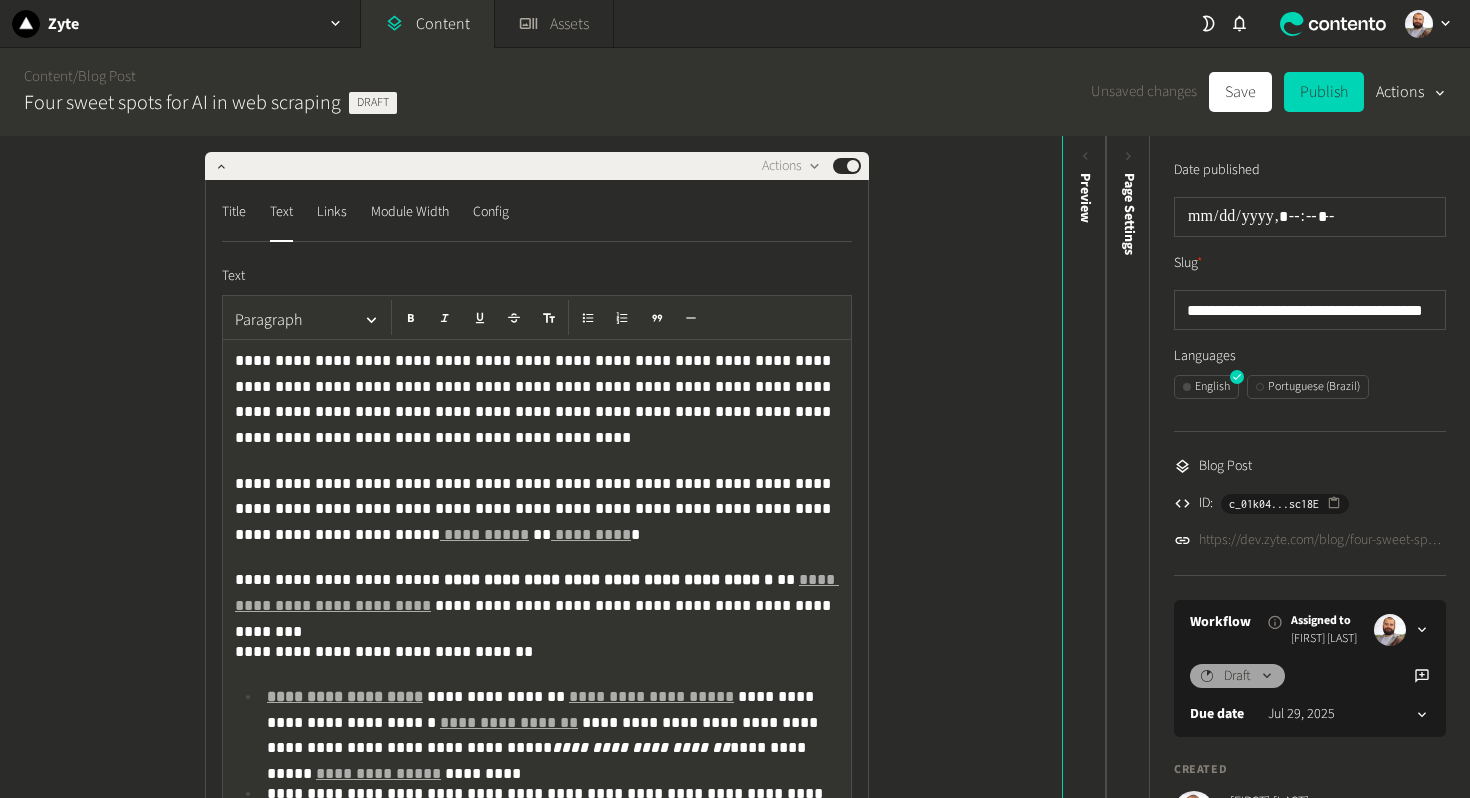 scroll, scrollTop: 241, scrollLeft: 0, axis: vertical 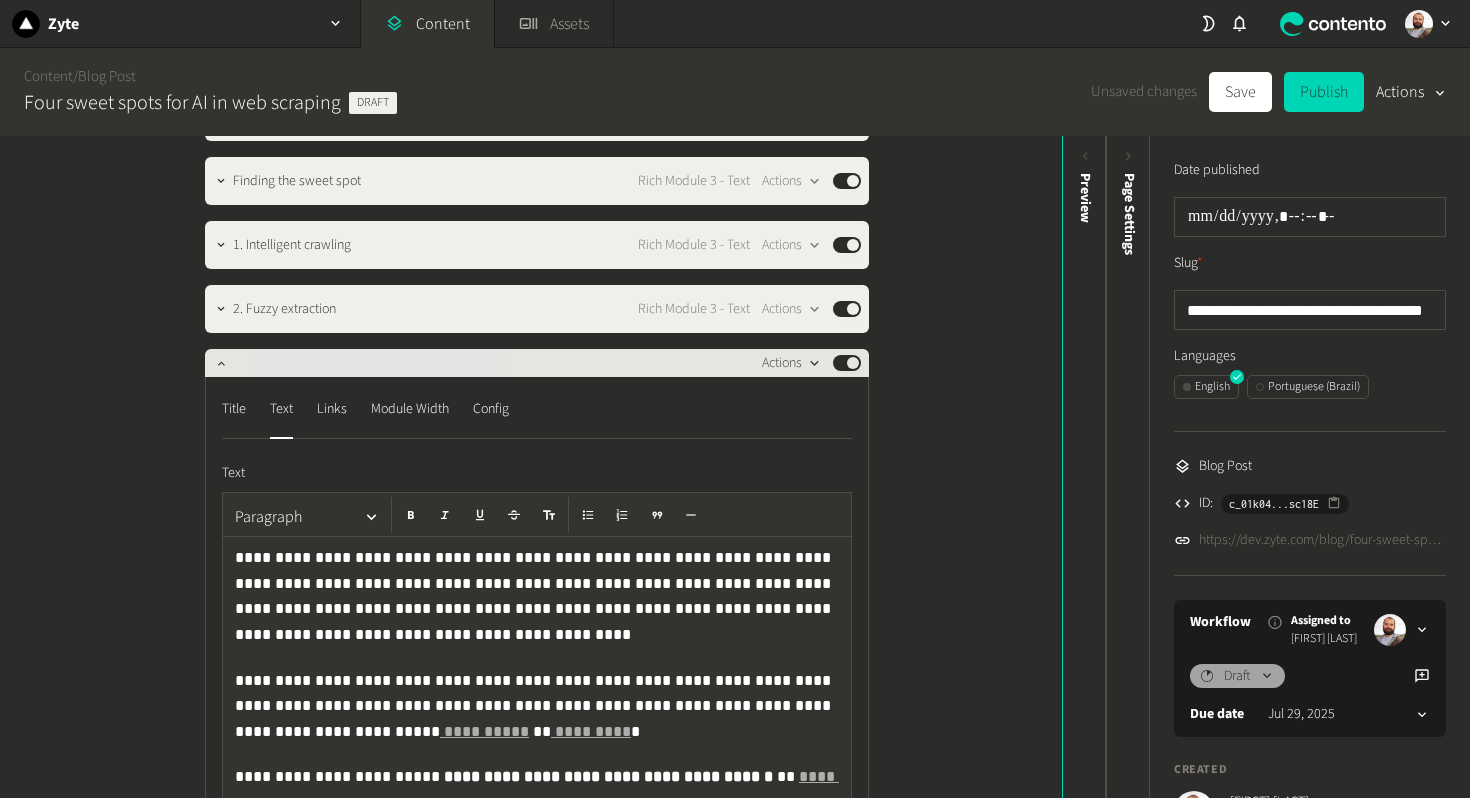 click 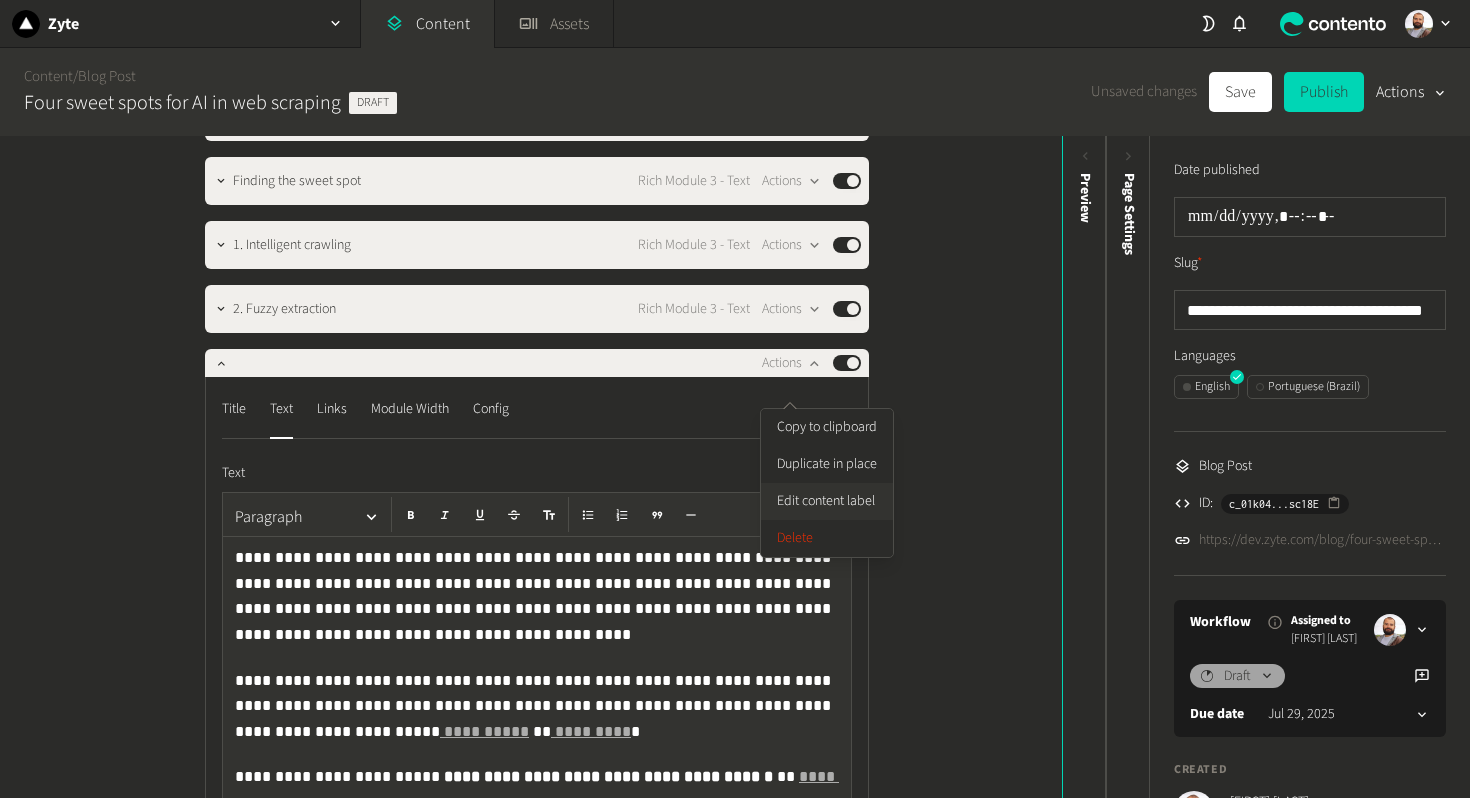 click on "Edit content label" 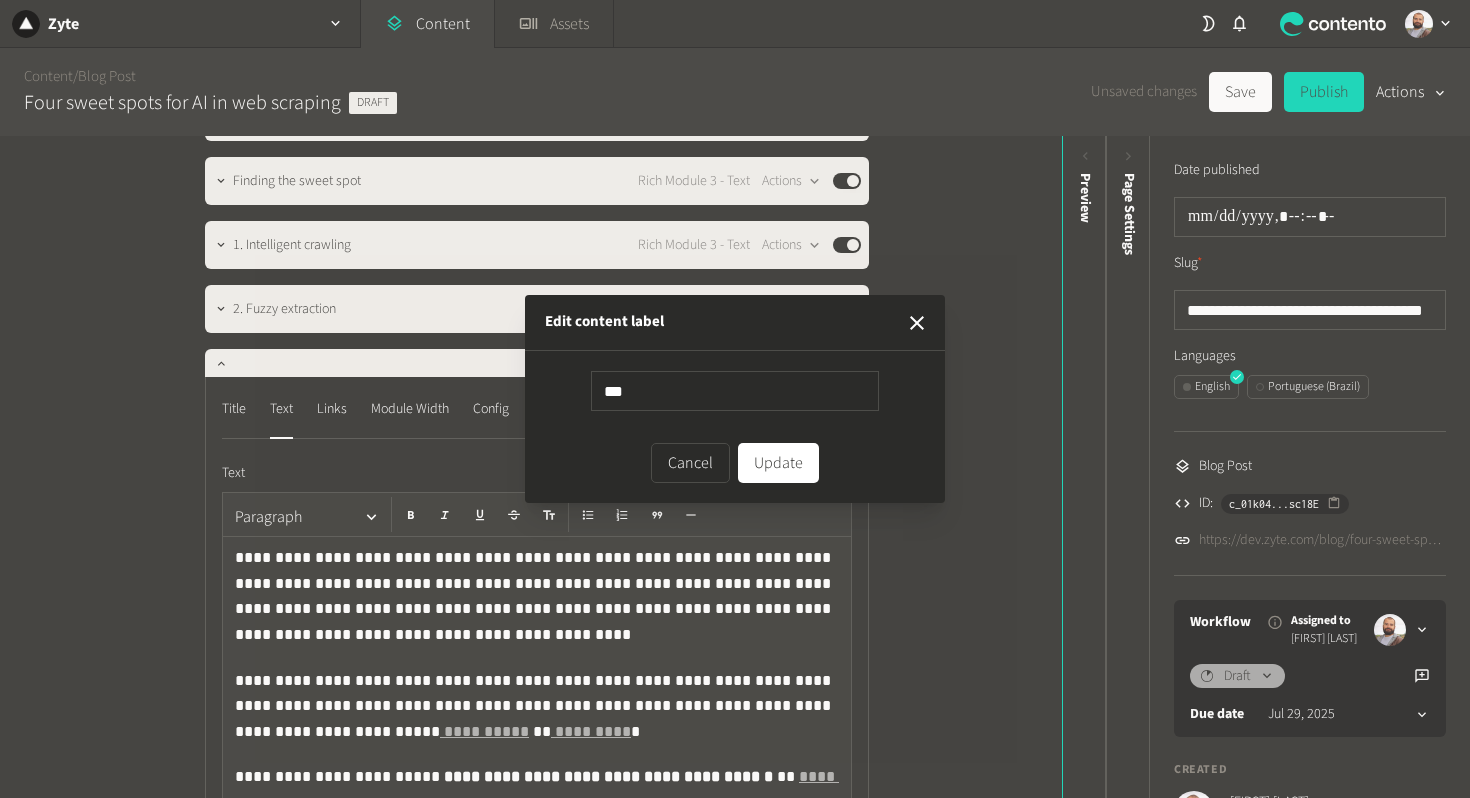 type on "****" 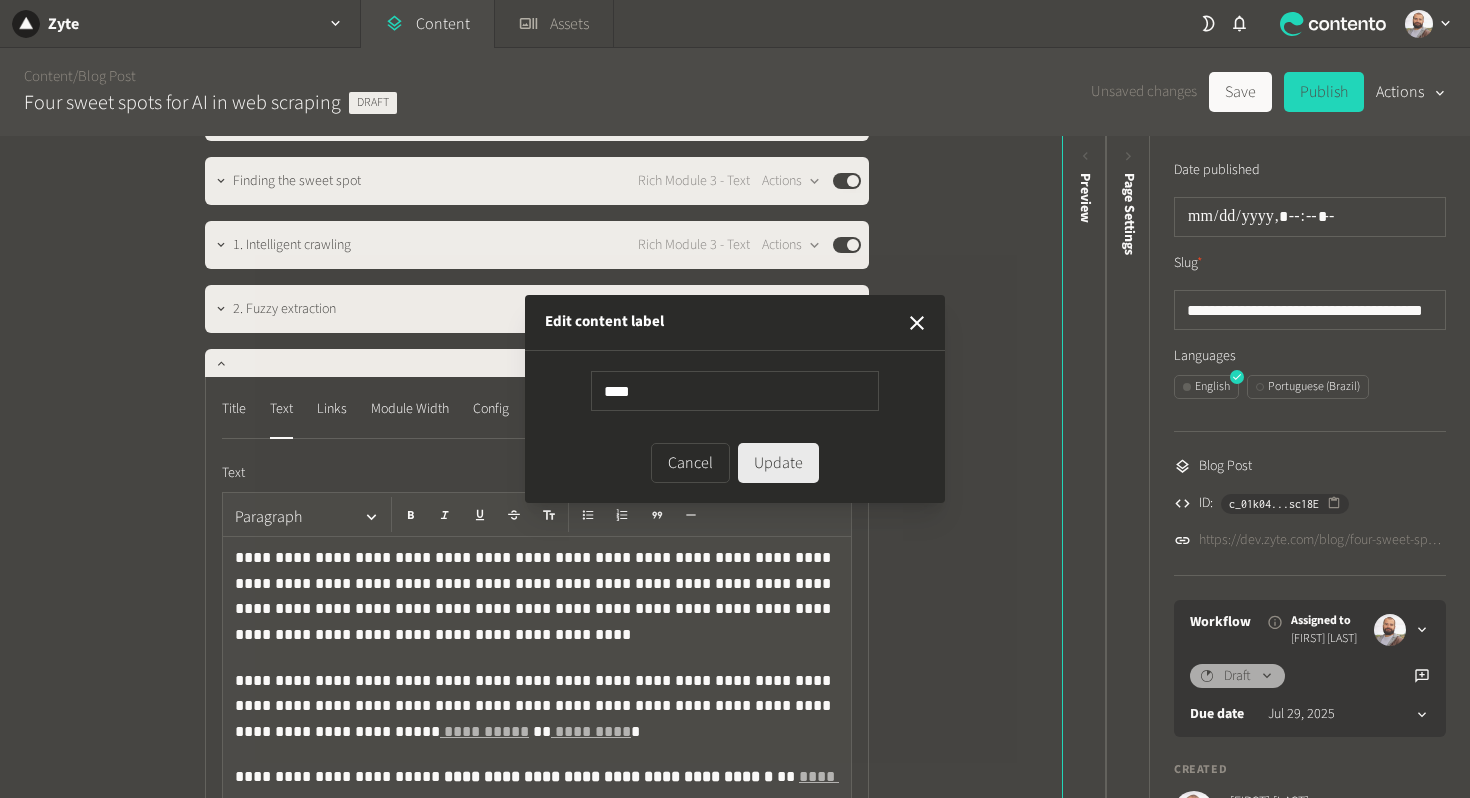 click on "Update" at bounding box center (778, 463) 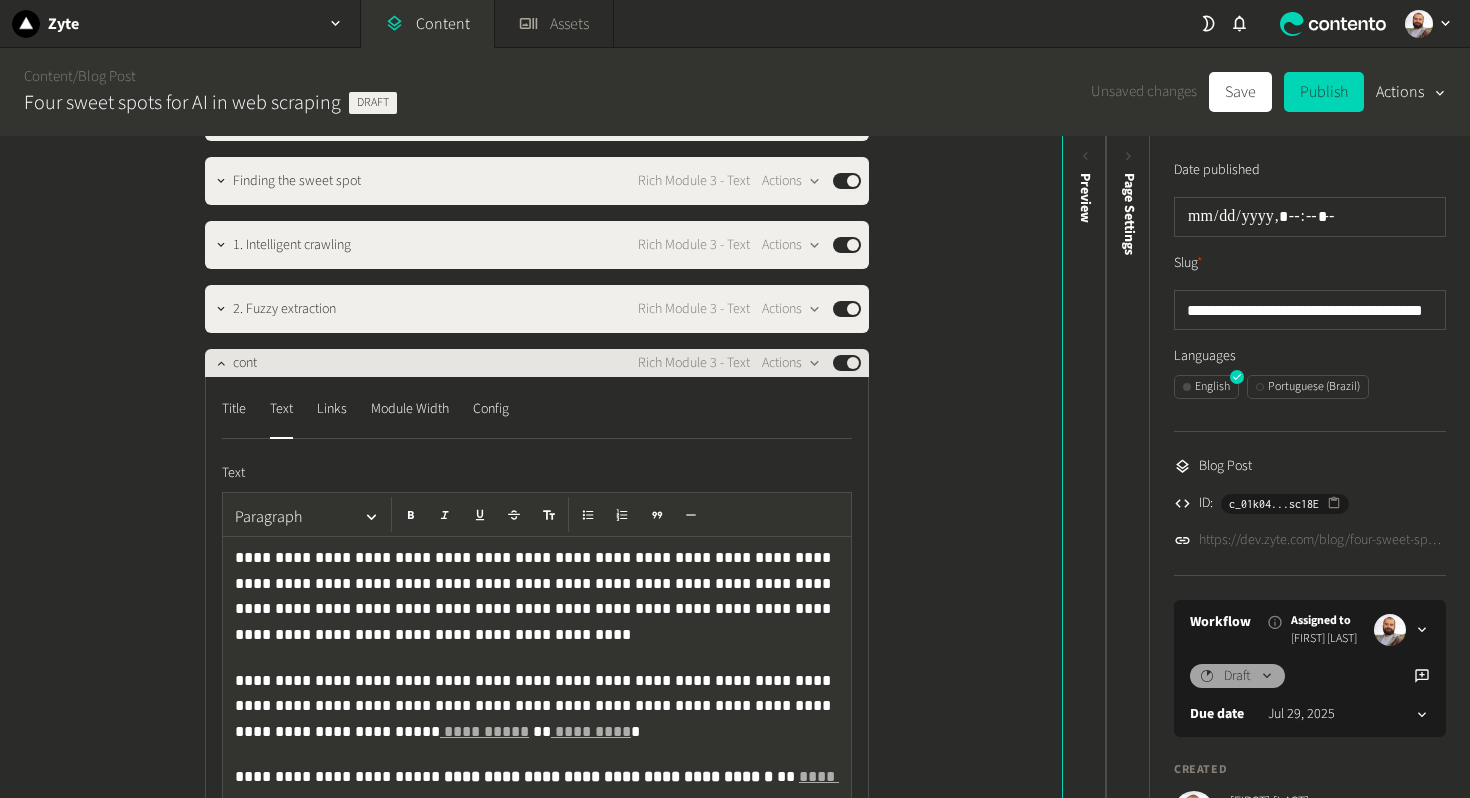 click on "cont" 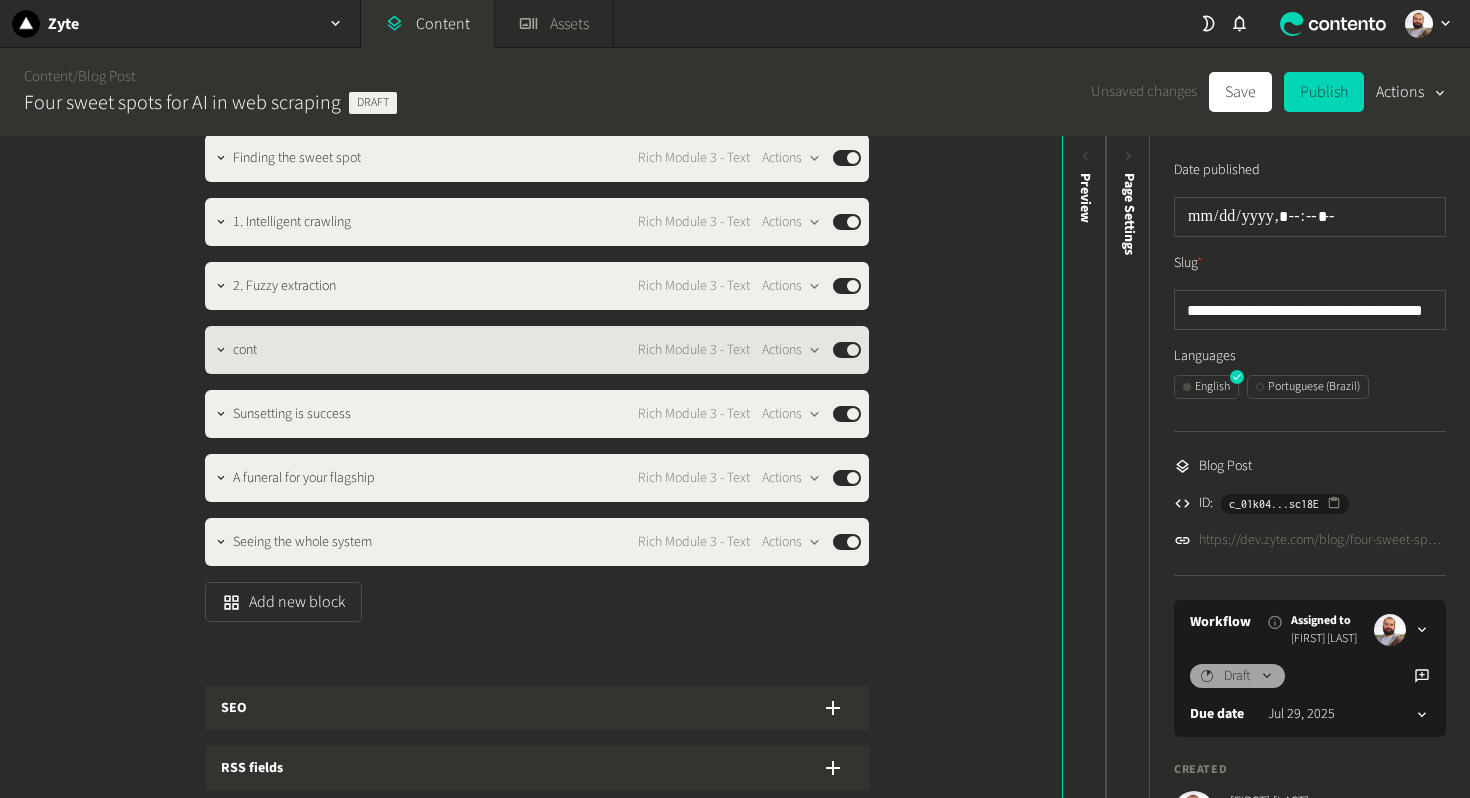 scroll, scrollTop: 1829, scrollLeft: 0, axis: vertical 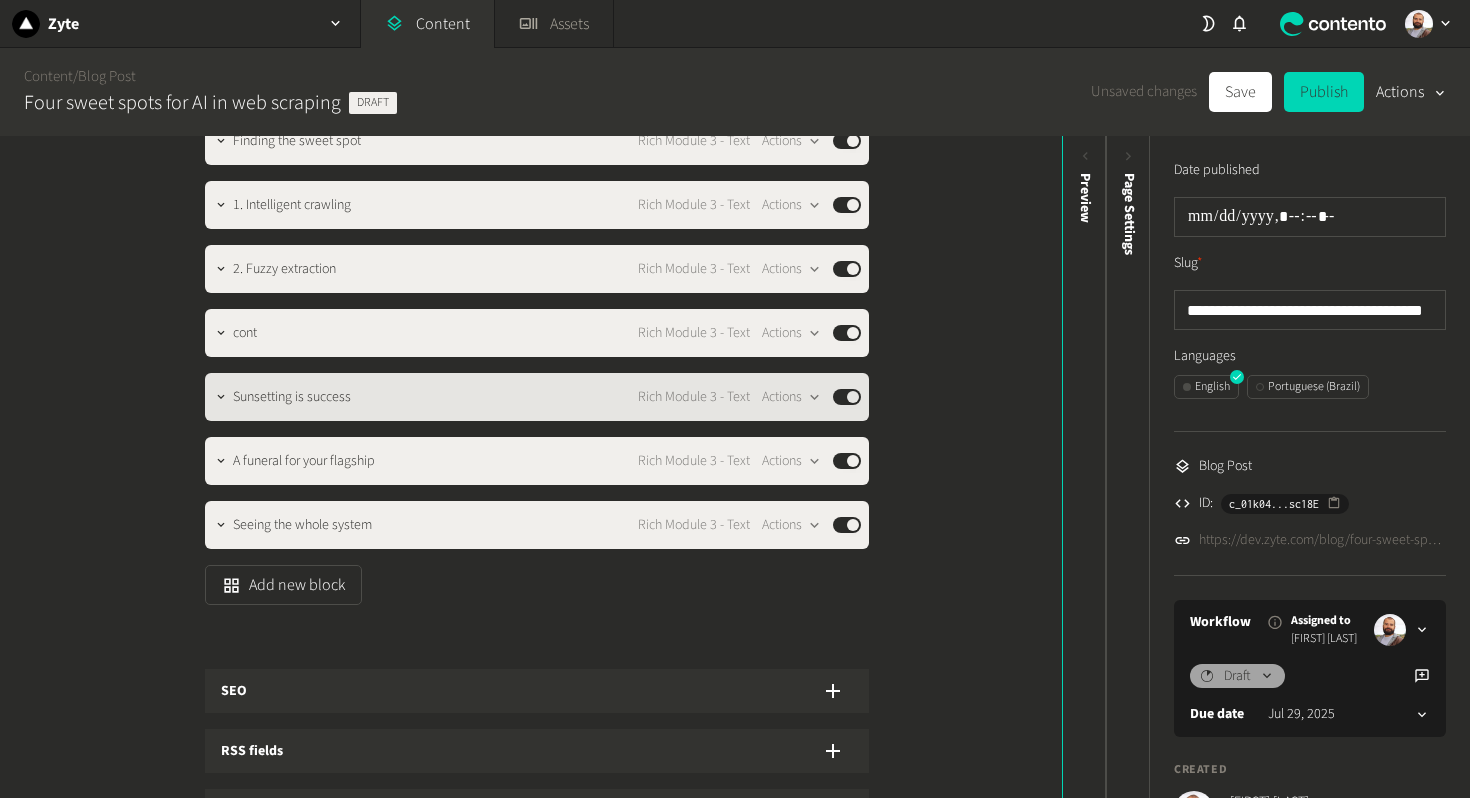 click on "Sunsetting is success" 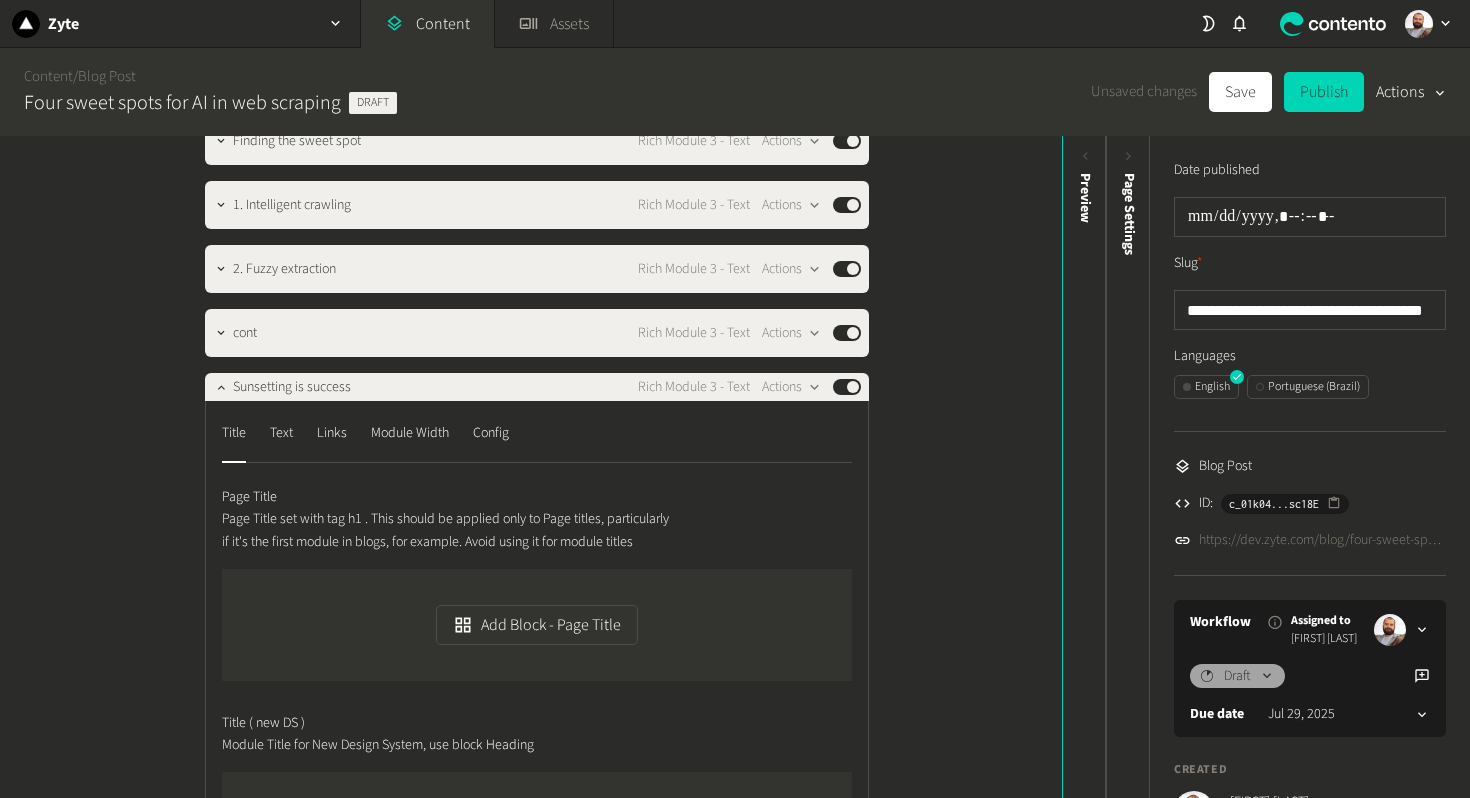 click on "Title  Text  Links  Module Width  Config" 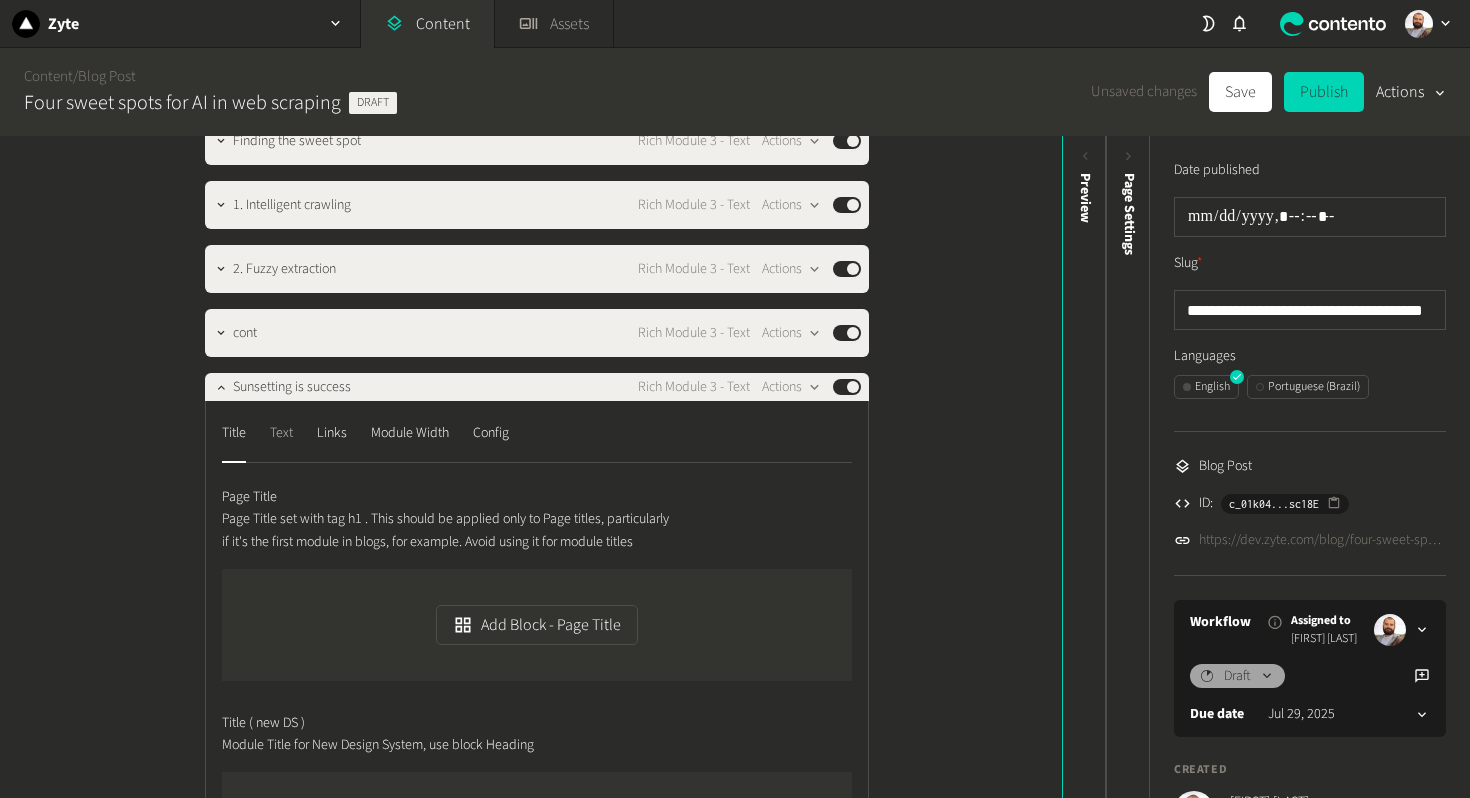 click on "Text" 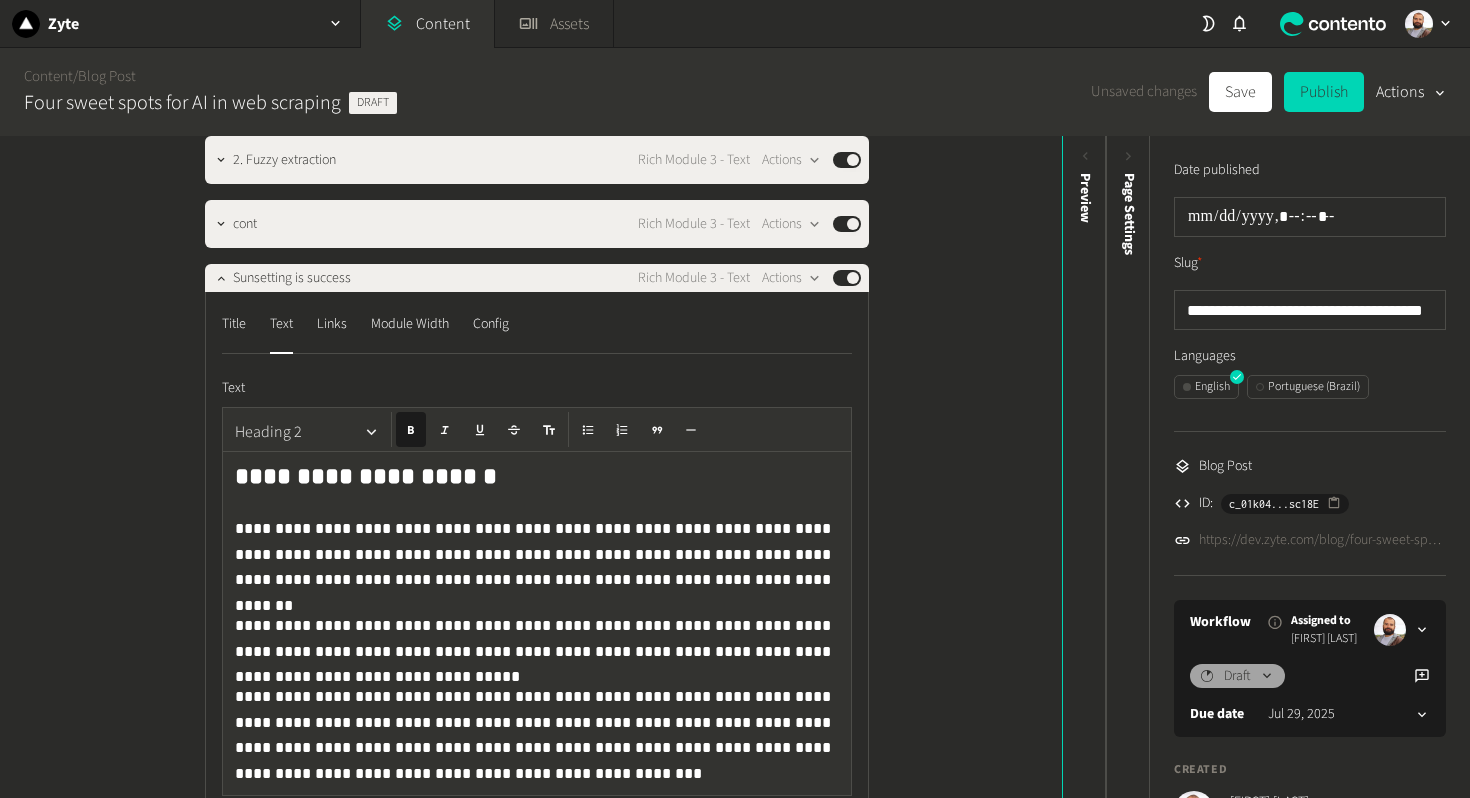 scroll, scrollTop: 1957, scrollLeft: 0, axis: vertical 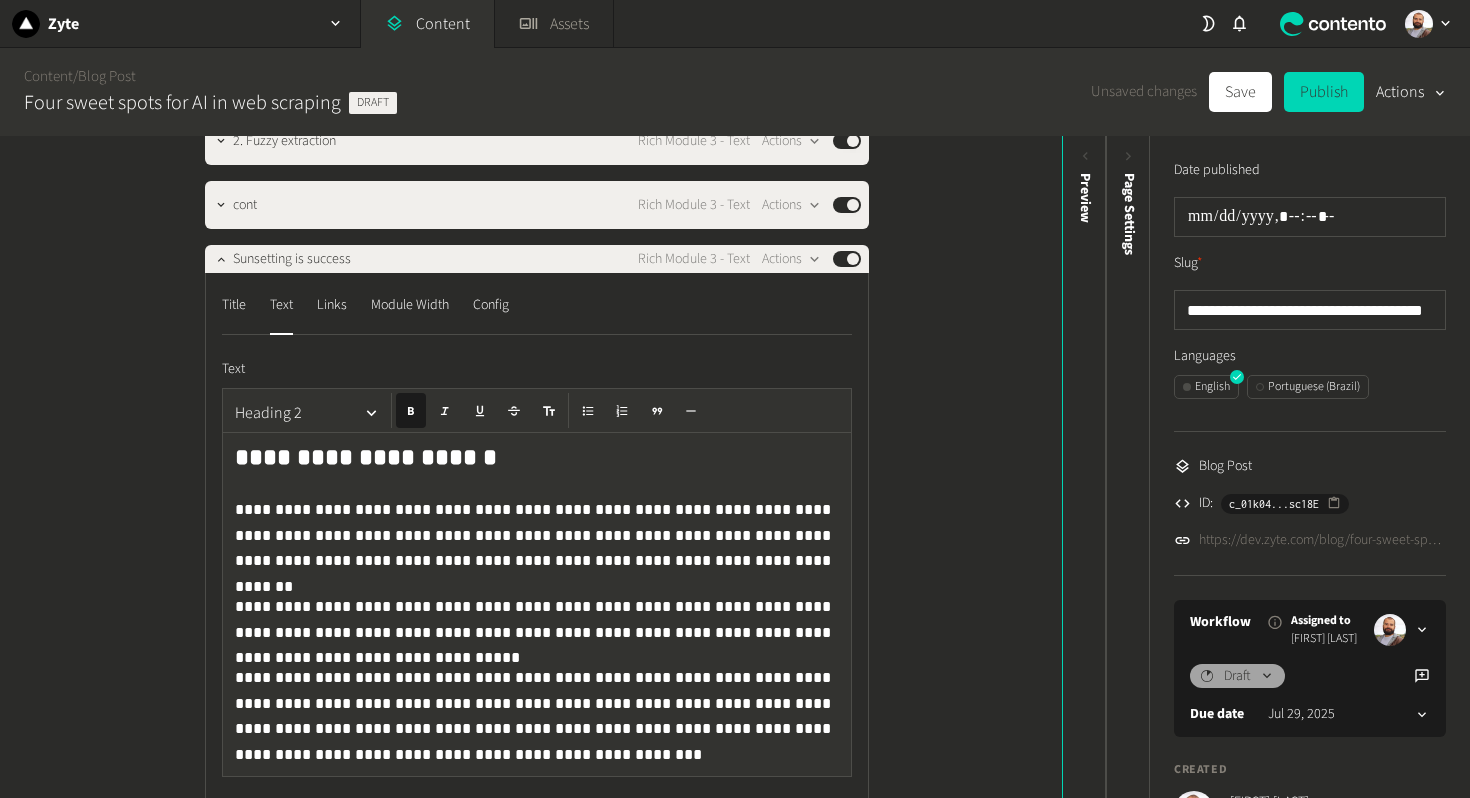 click on "**********" 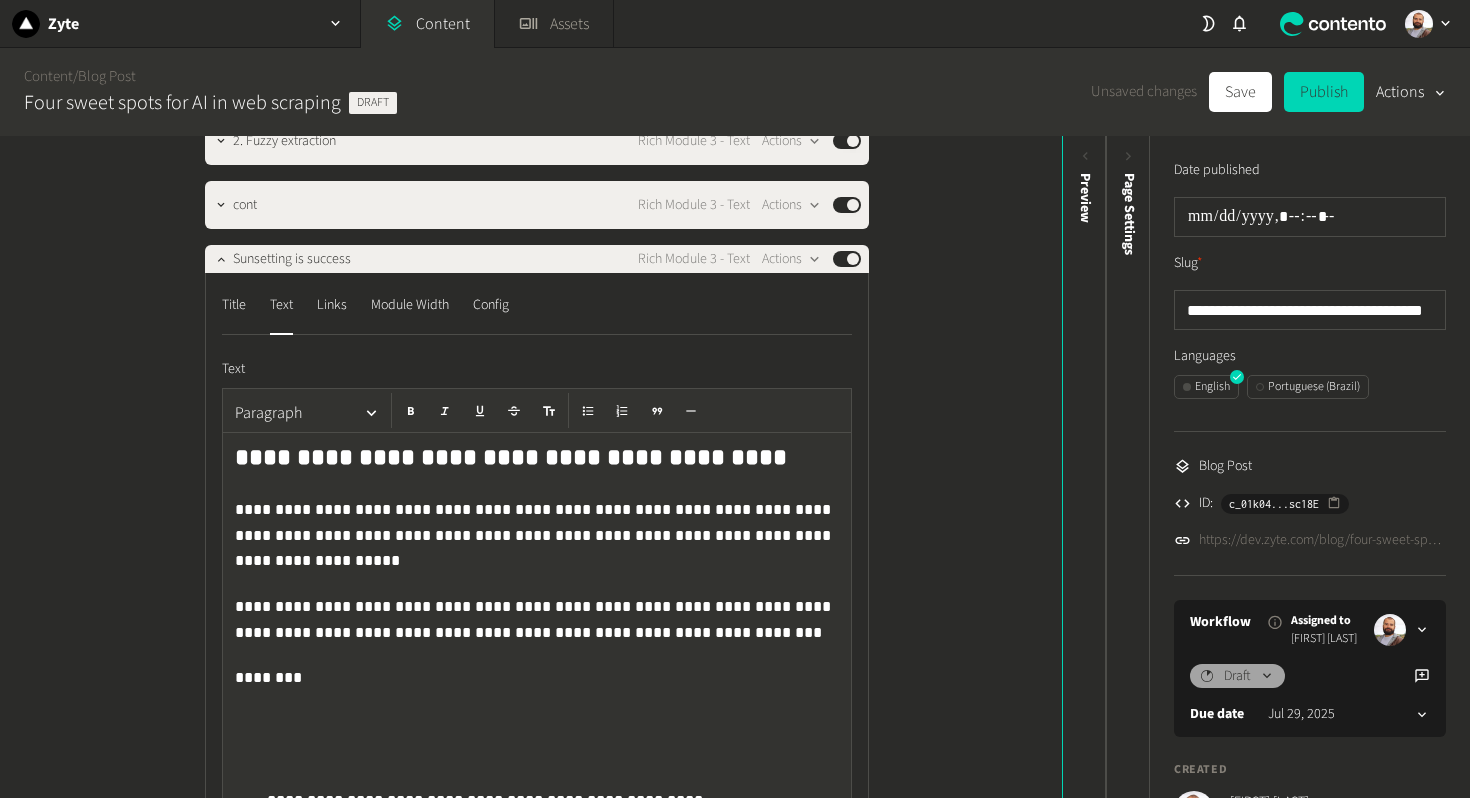 scroll, scrollTop: 349, scrollLeft: 0, axis: vertical 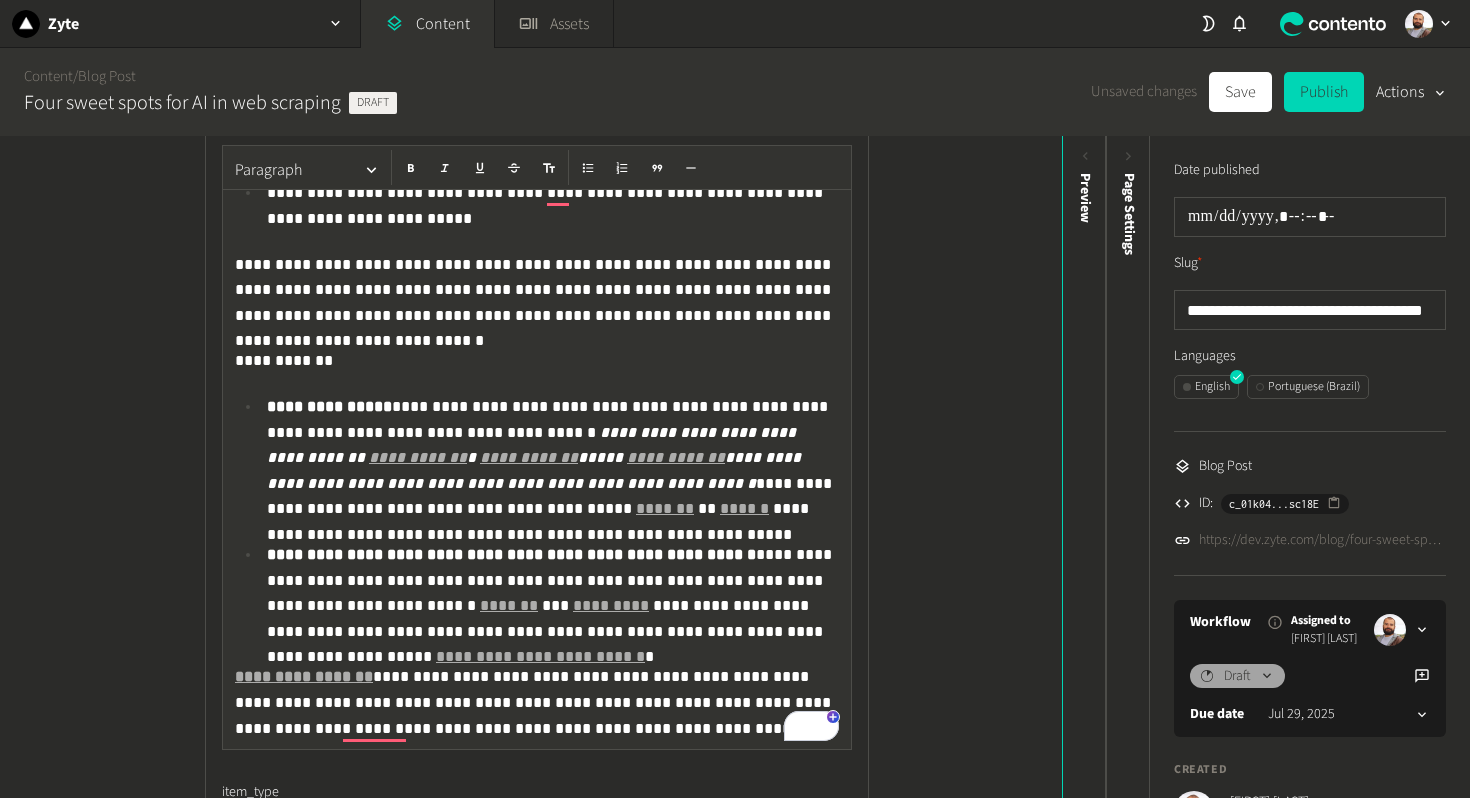 click on "**********" 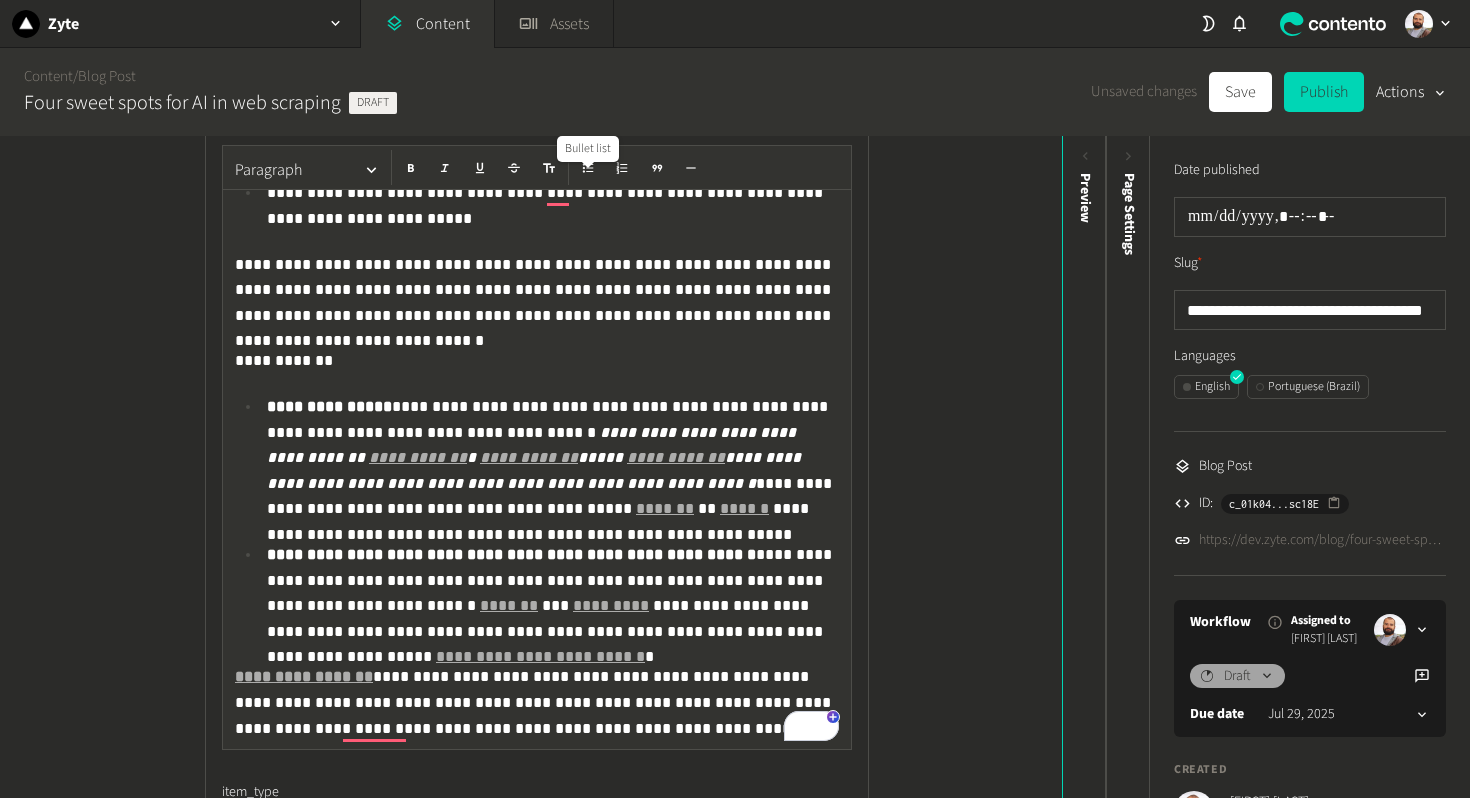 click 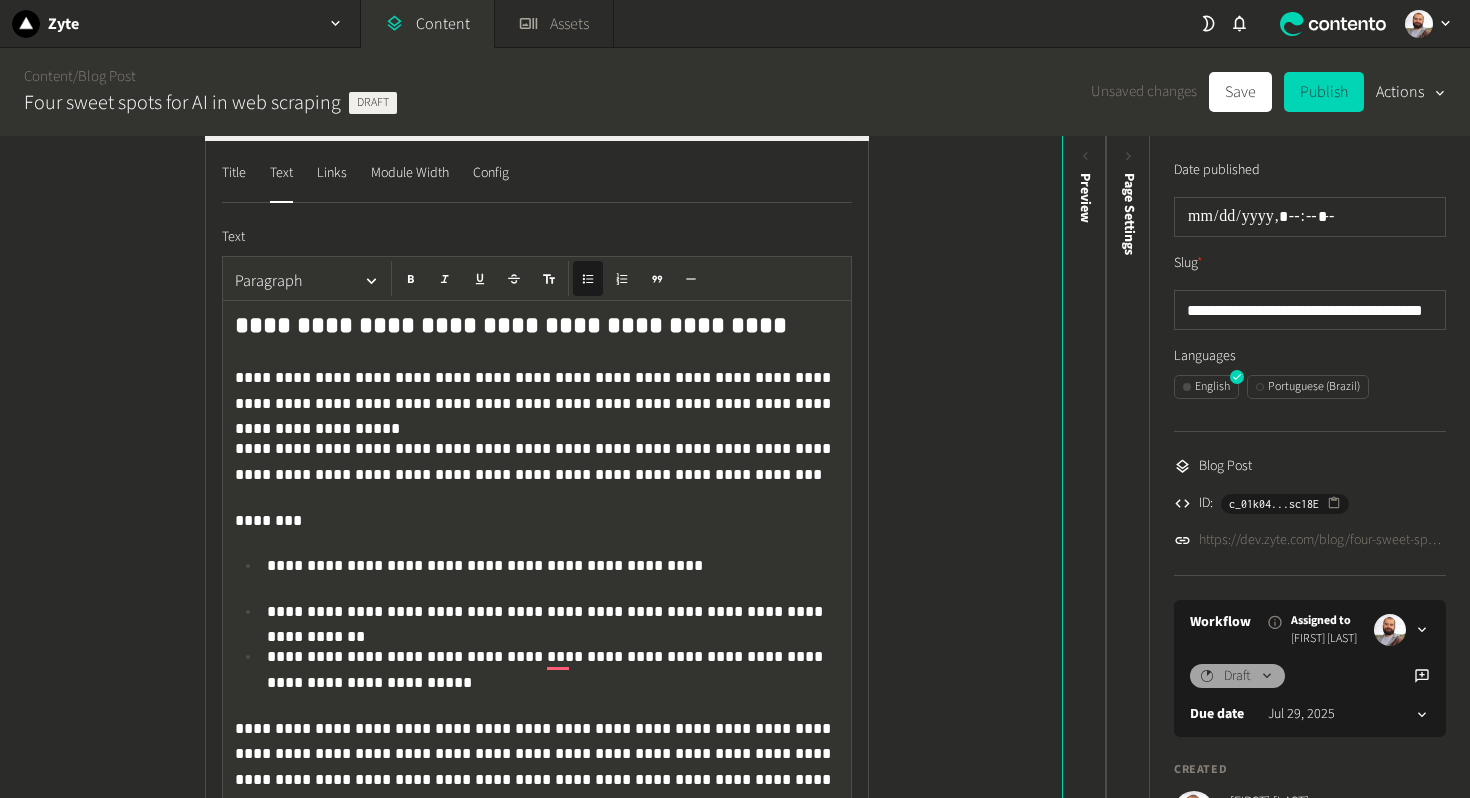click on "**********" 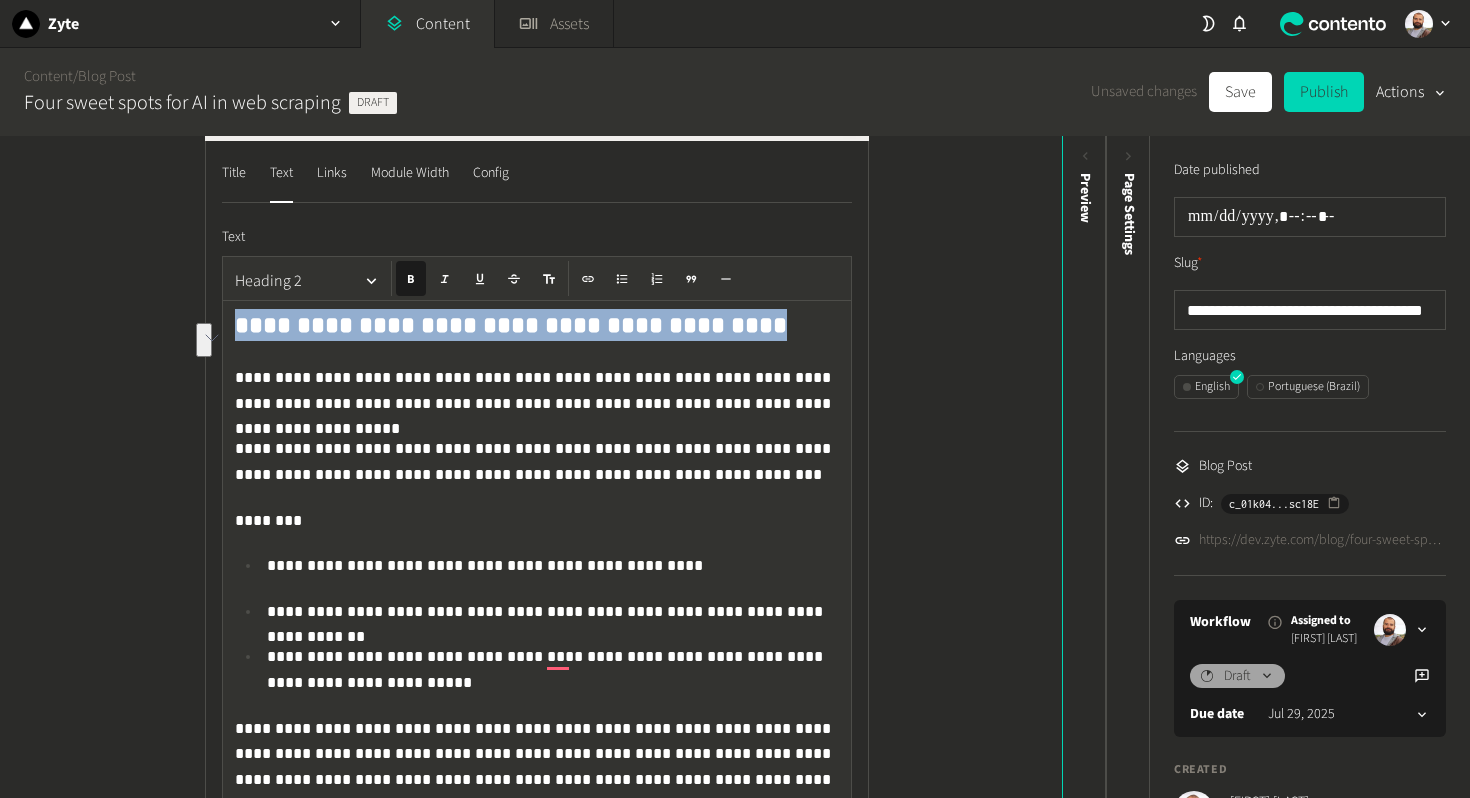 copy on "**********" 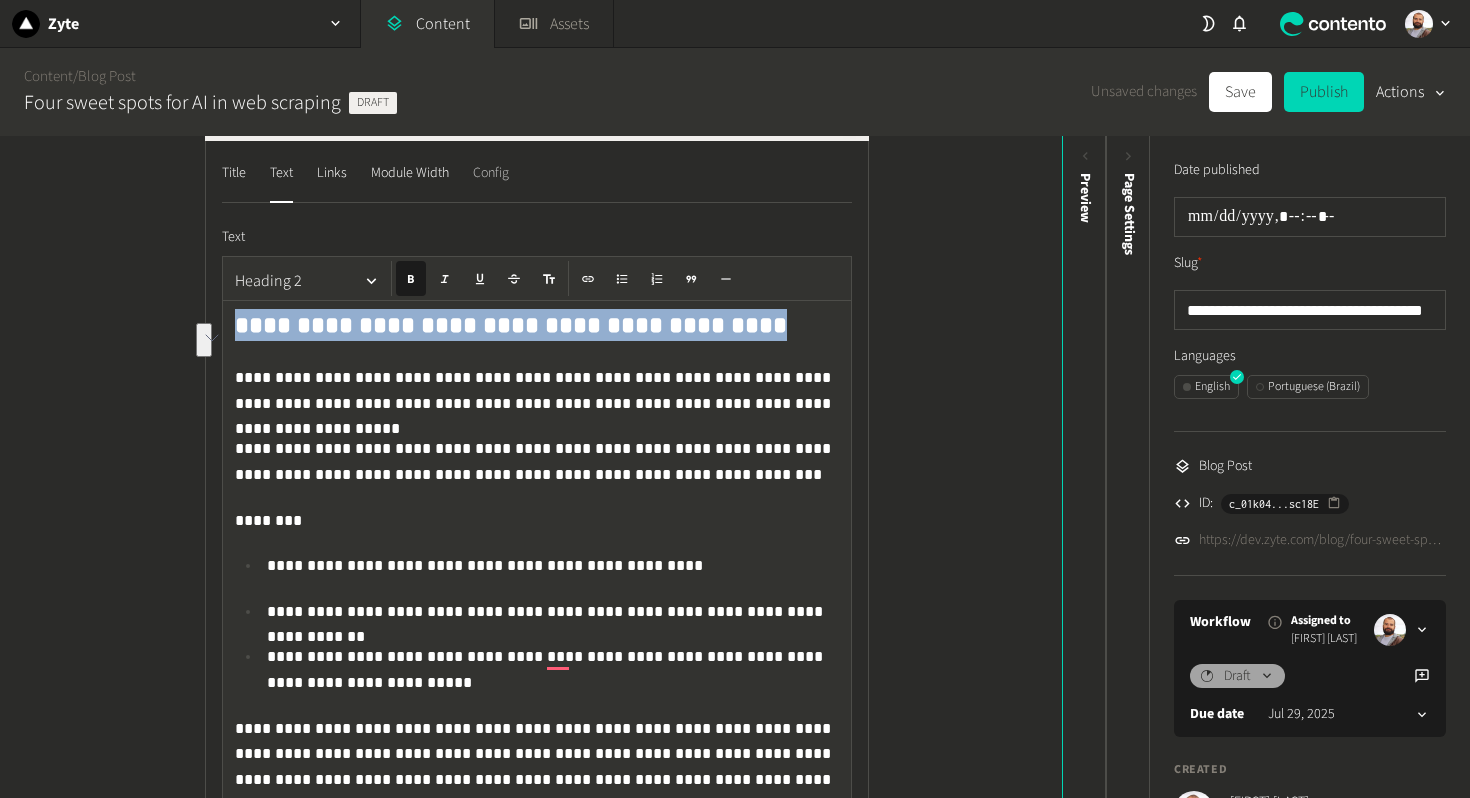 click on "Config" 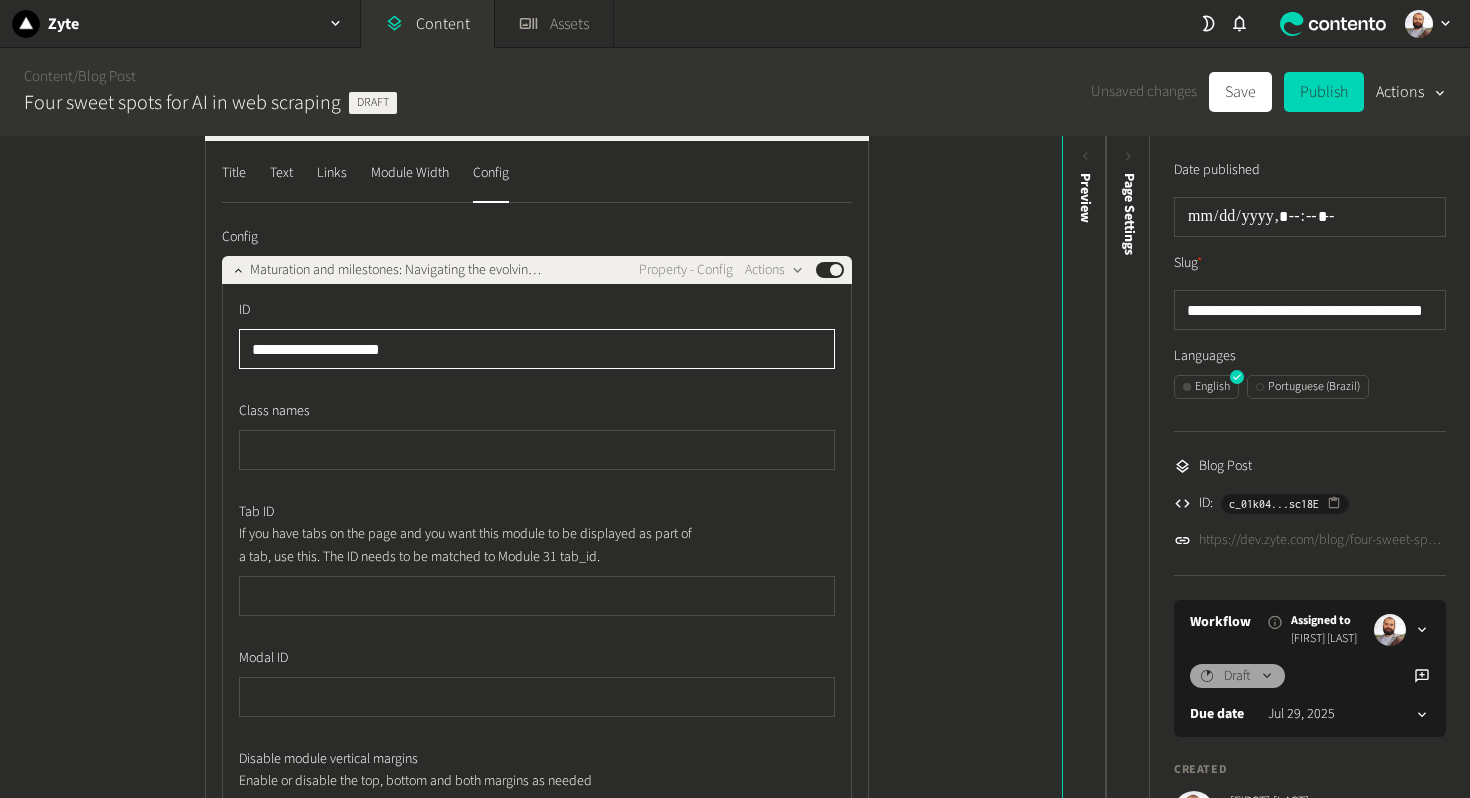 click on "**********" 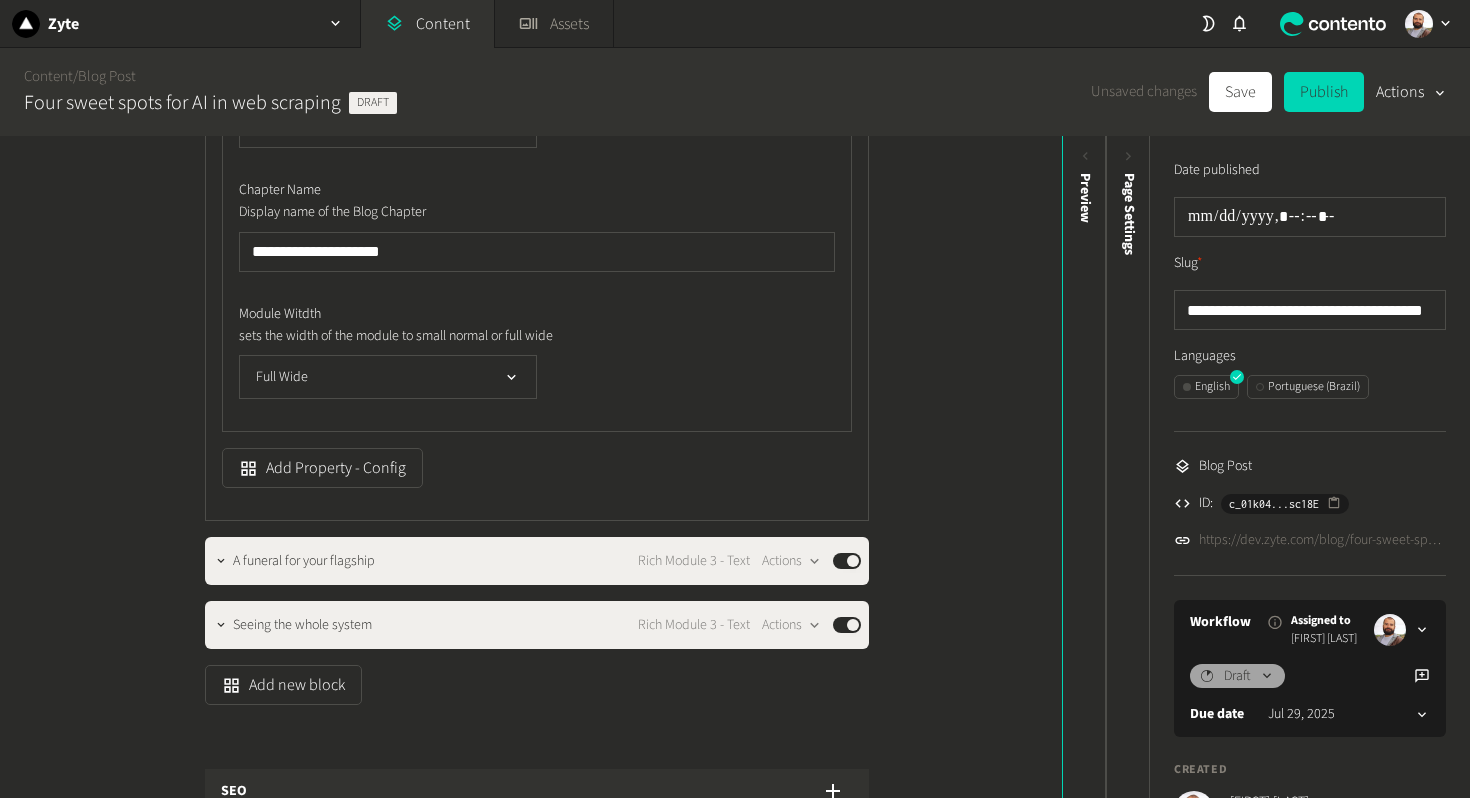 type on "**********" 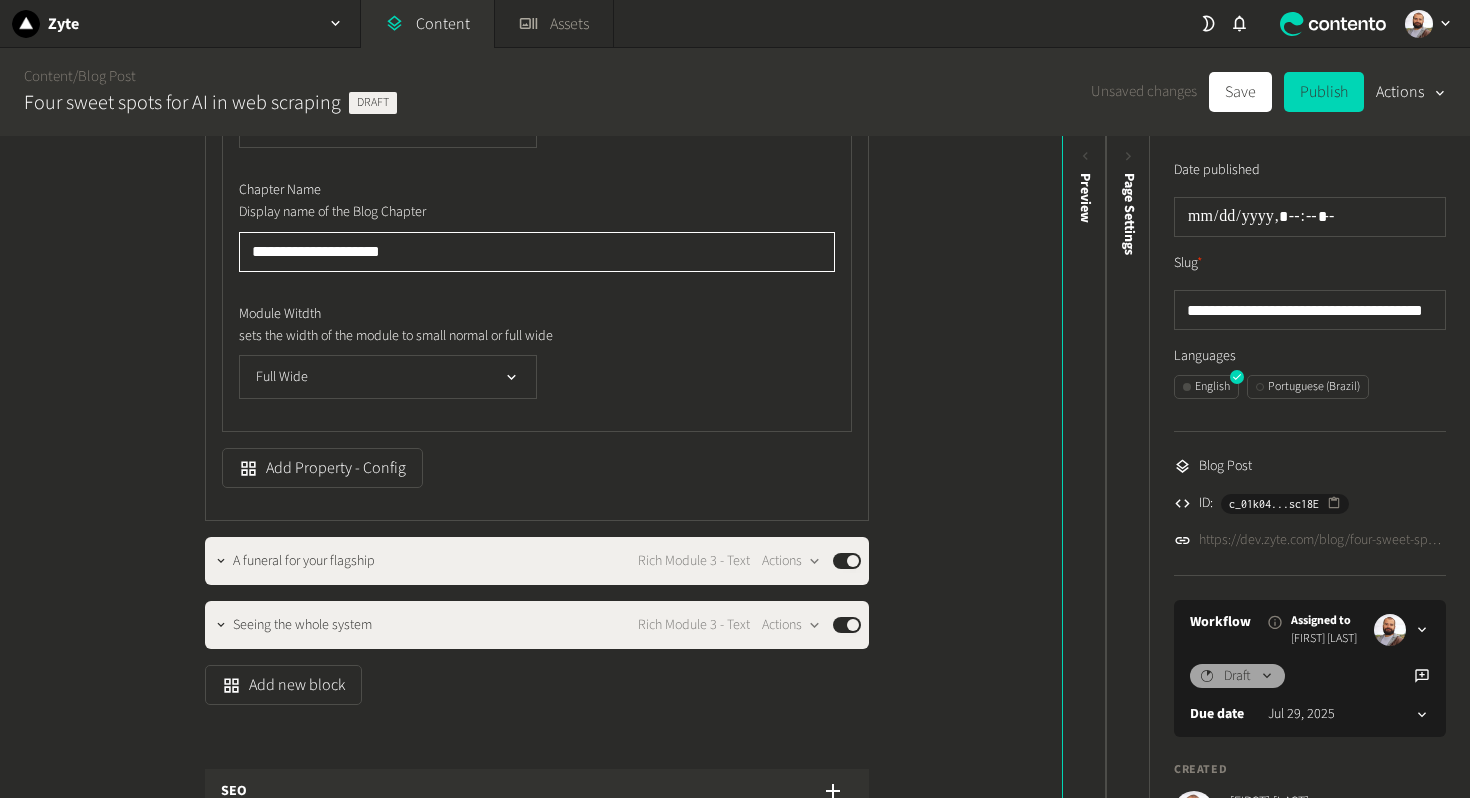 click on "**********" 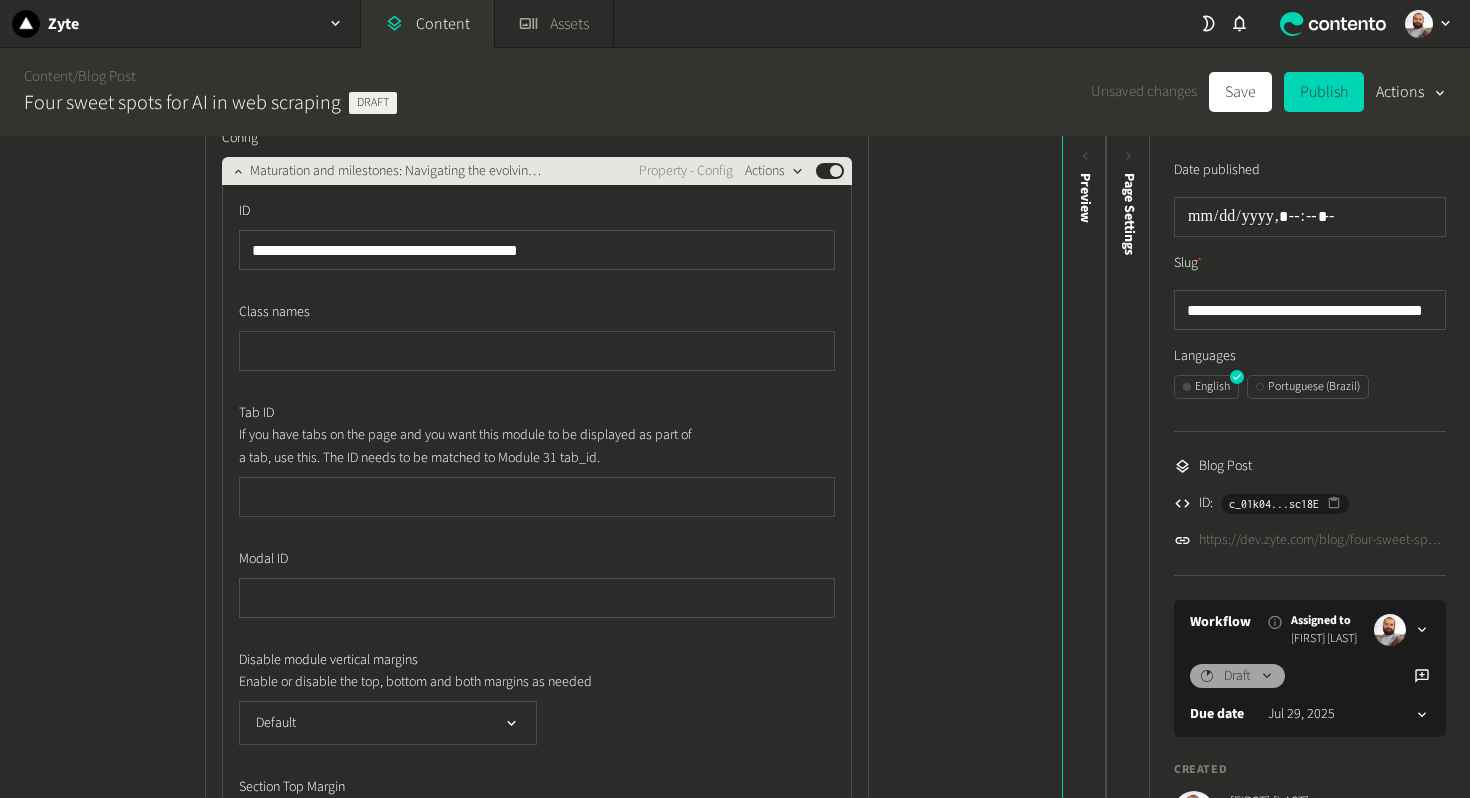 type on "**********" 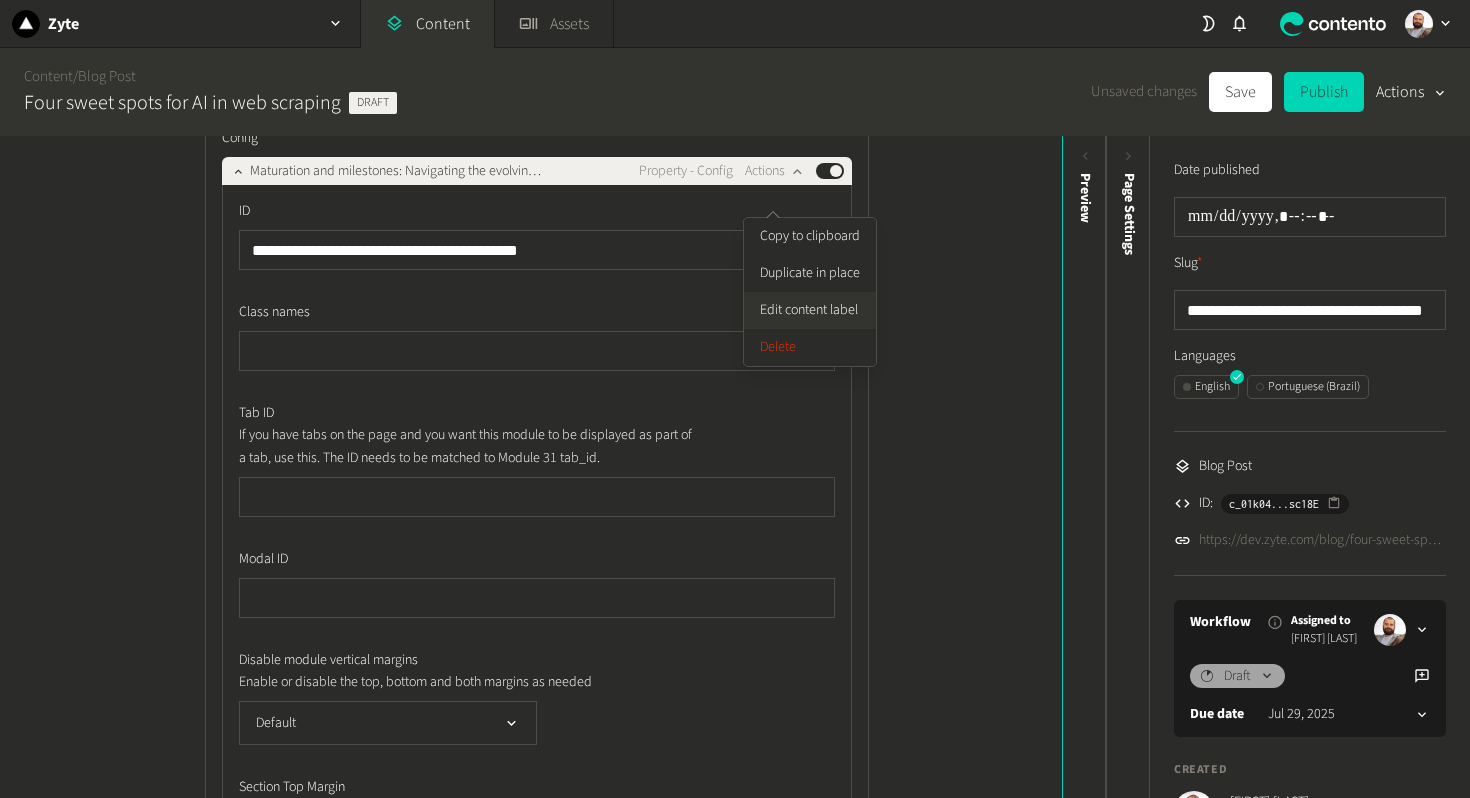 click on "Edit content label" 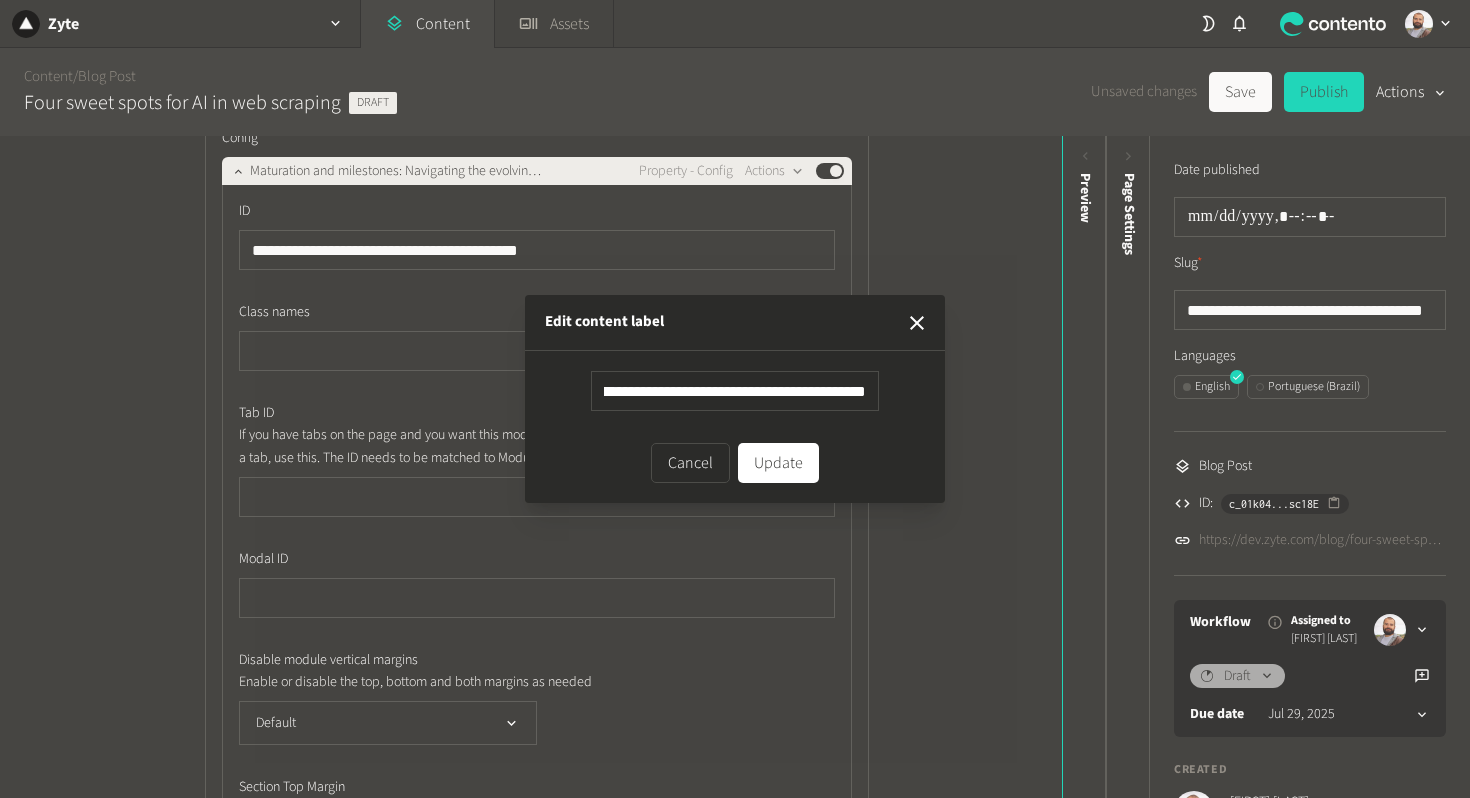 type on "**********" 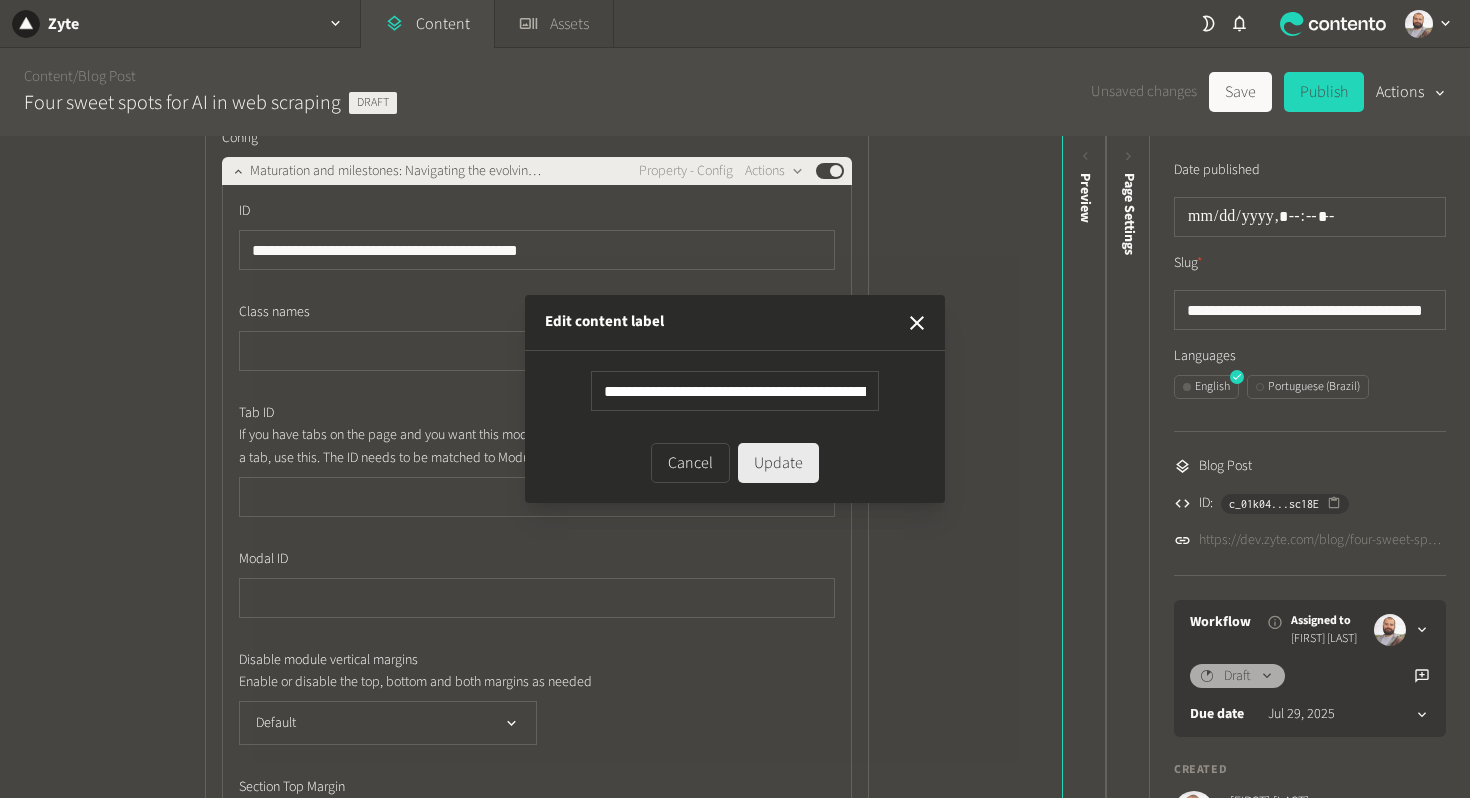 click on "Update" at bounding box center [778, 463] 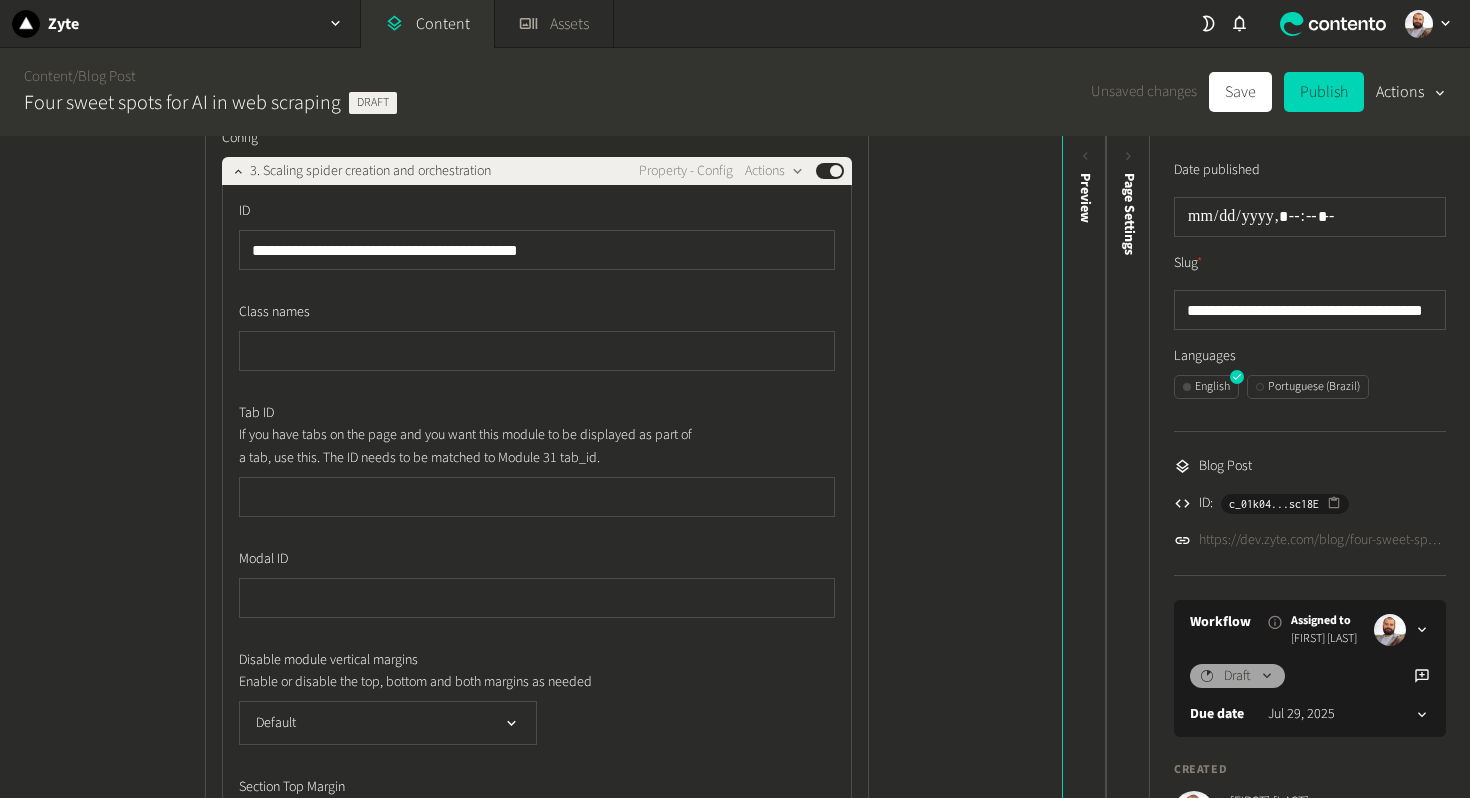 type 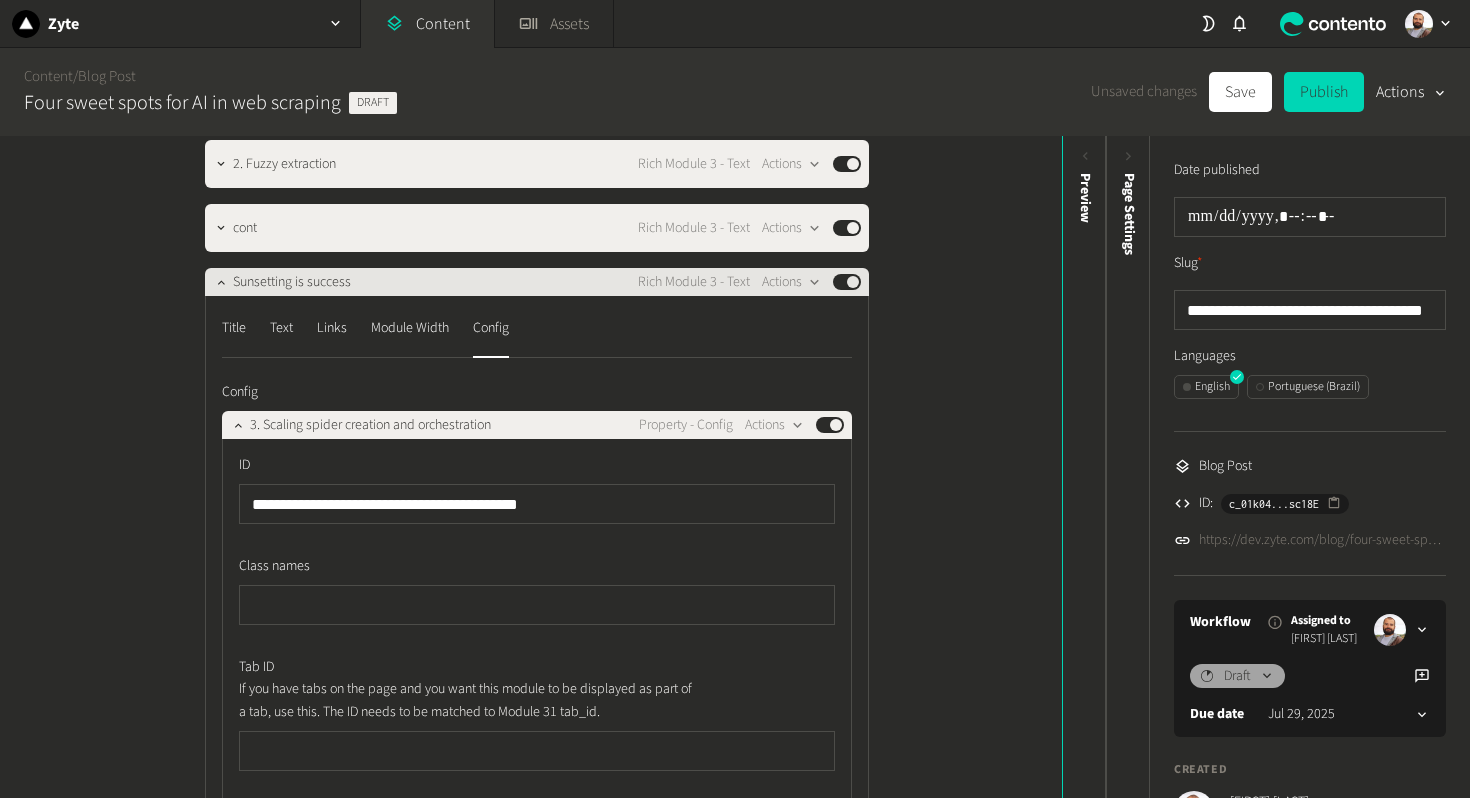 click on "Sunsetting is success Rich Module 3 - Text  Actions  Published" 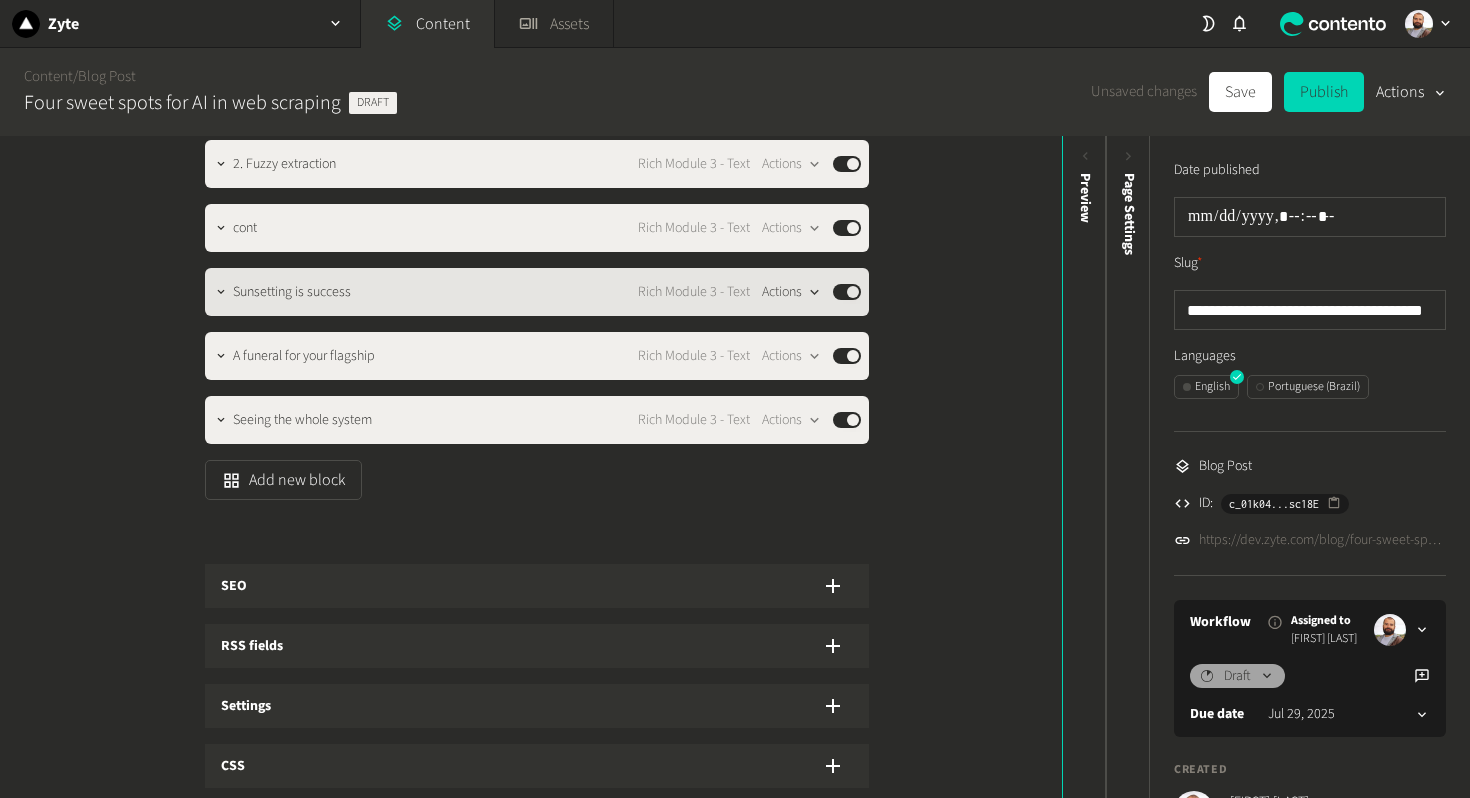 click on "Actions" 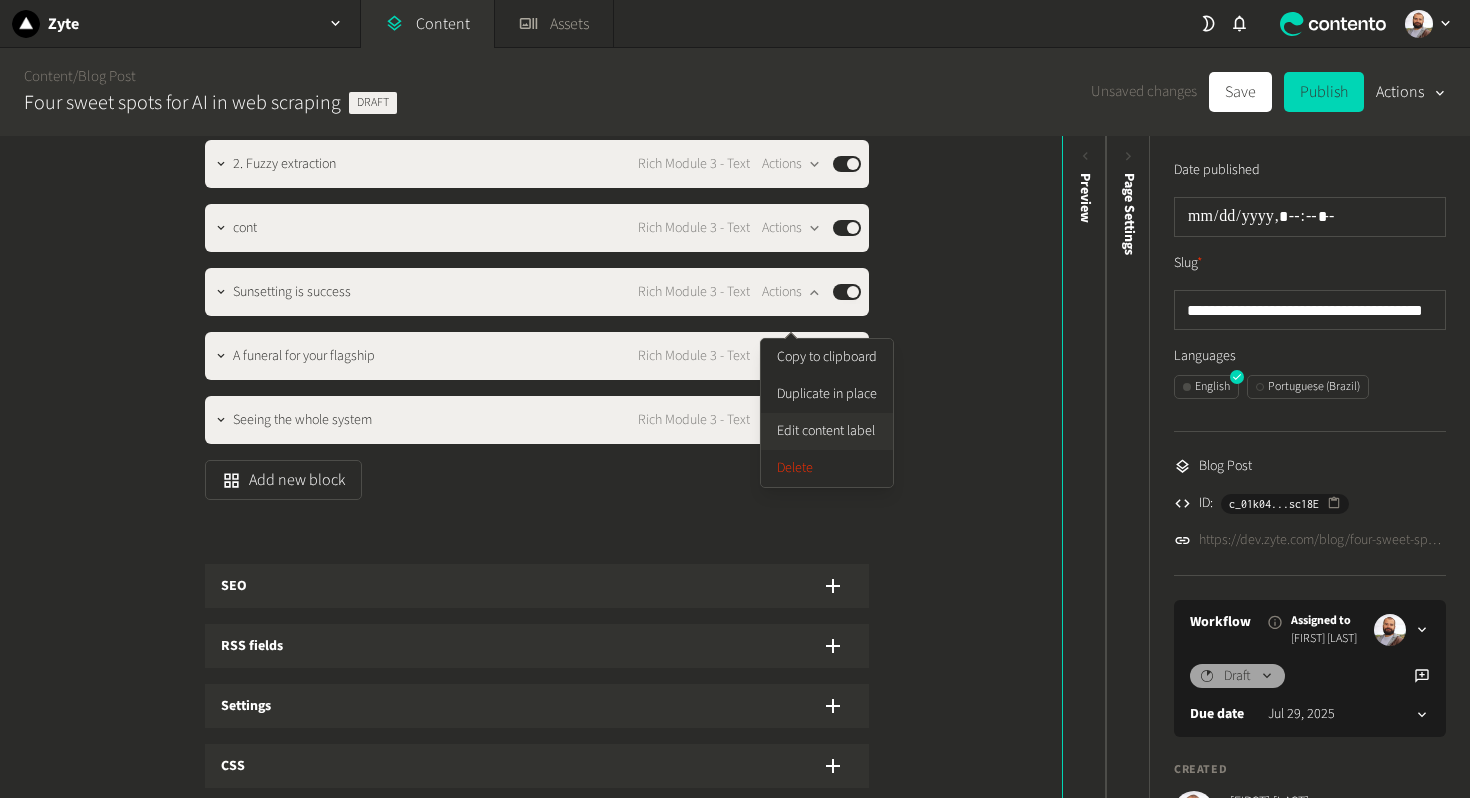 click on "Edit content label" 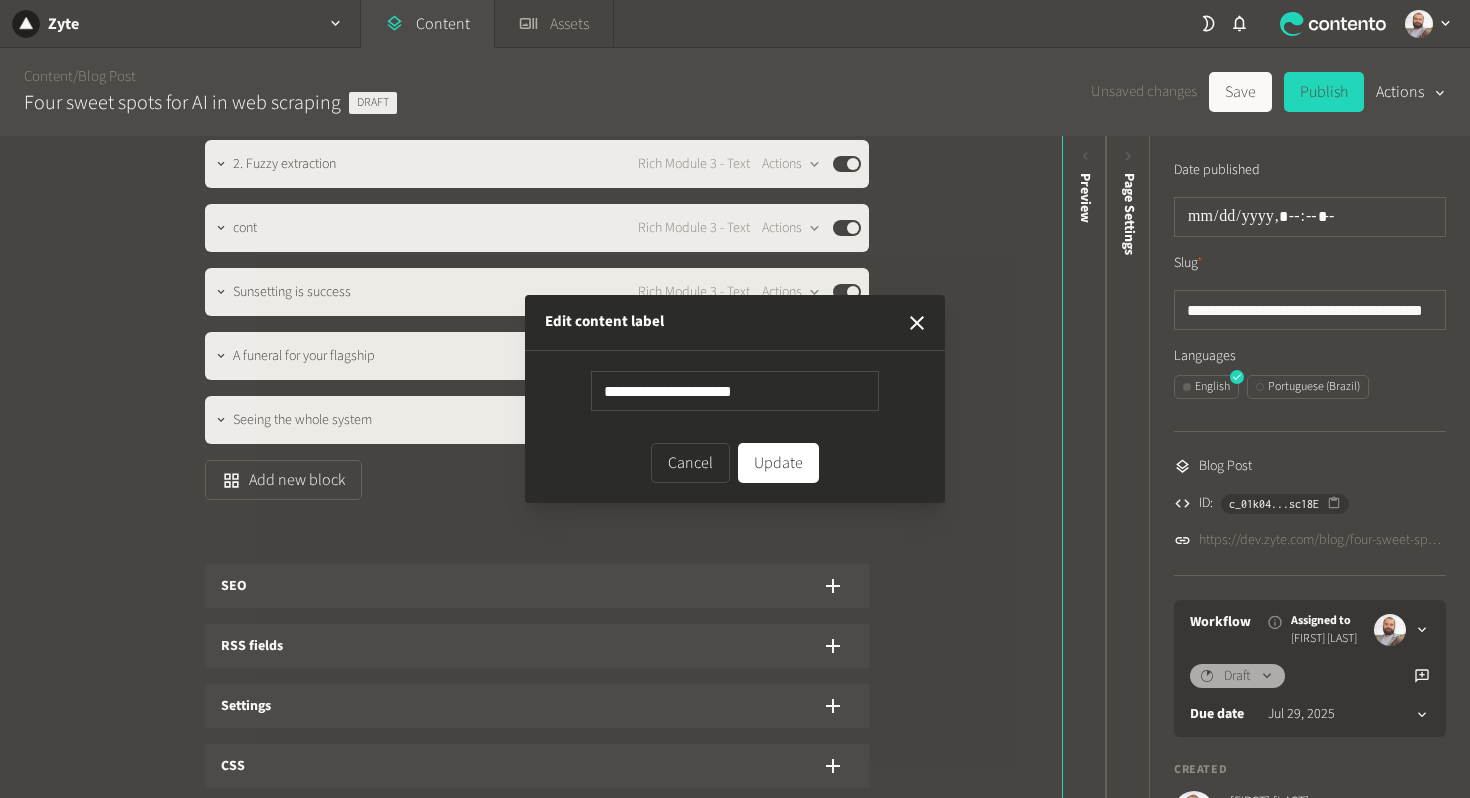 type on "**********" 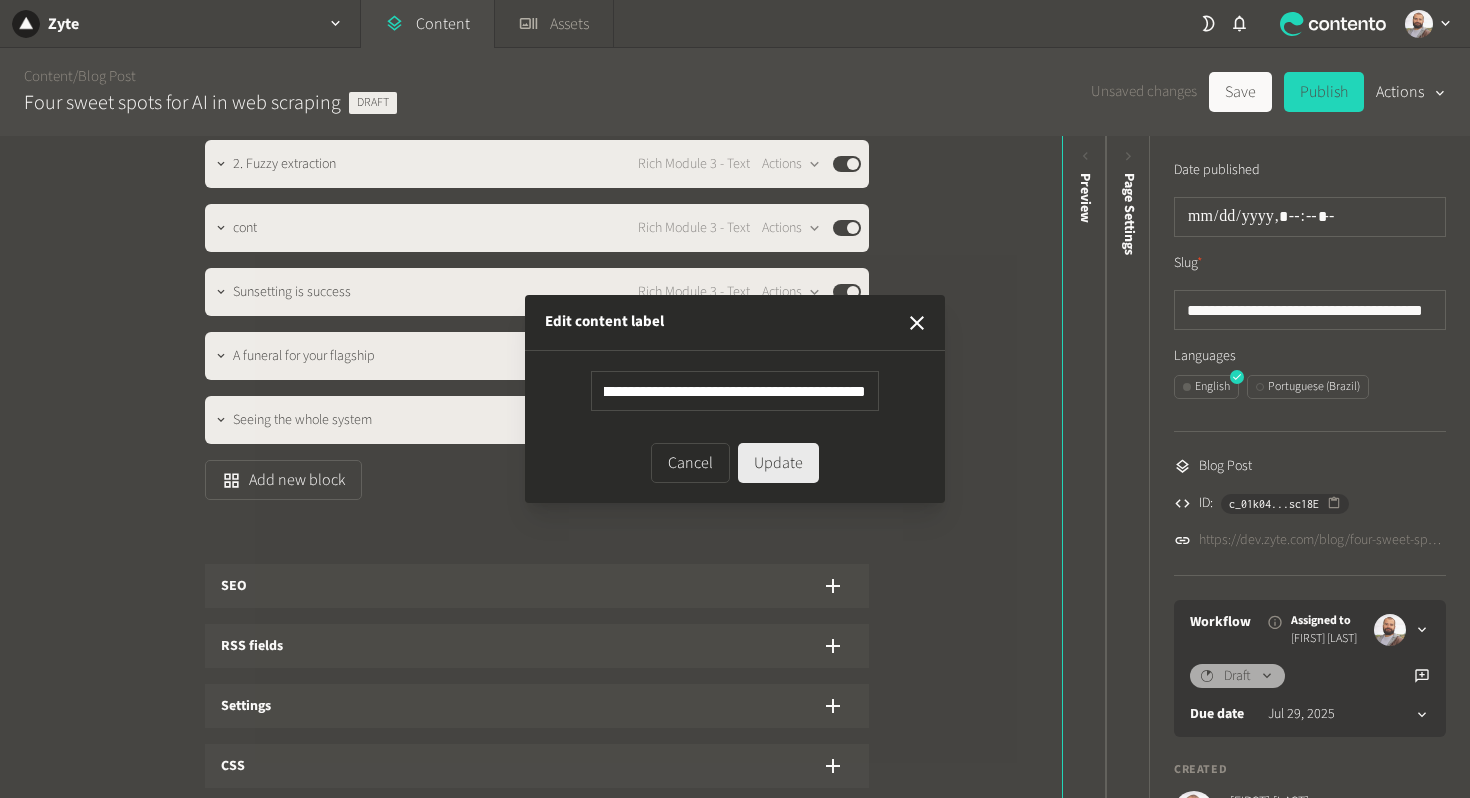 click on "Update" at bounding box center (778, 463) 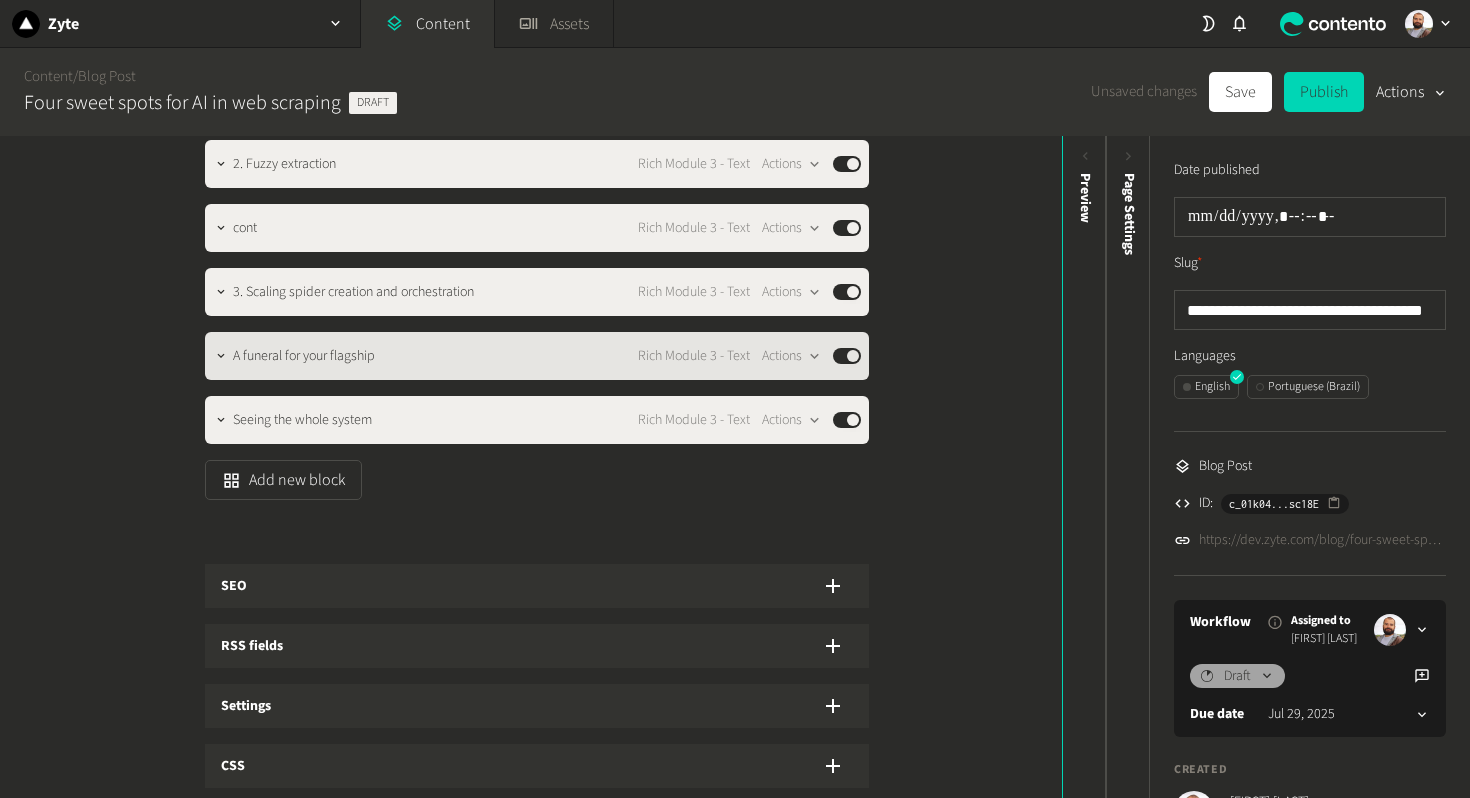 click on "A funeral for your flagship" 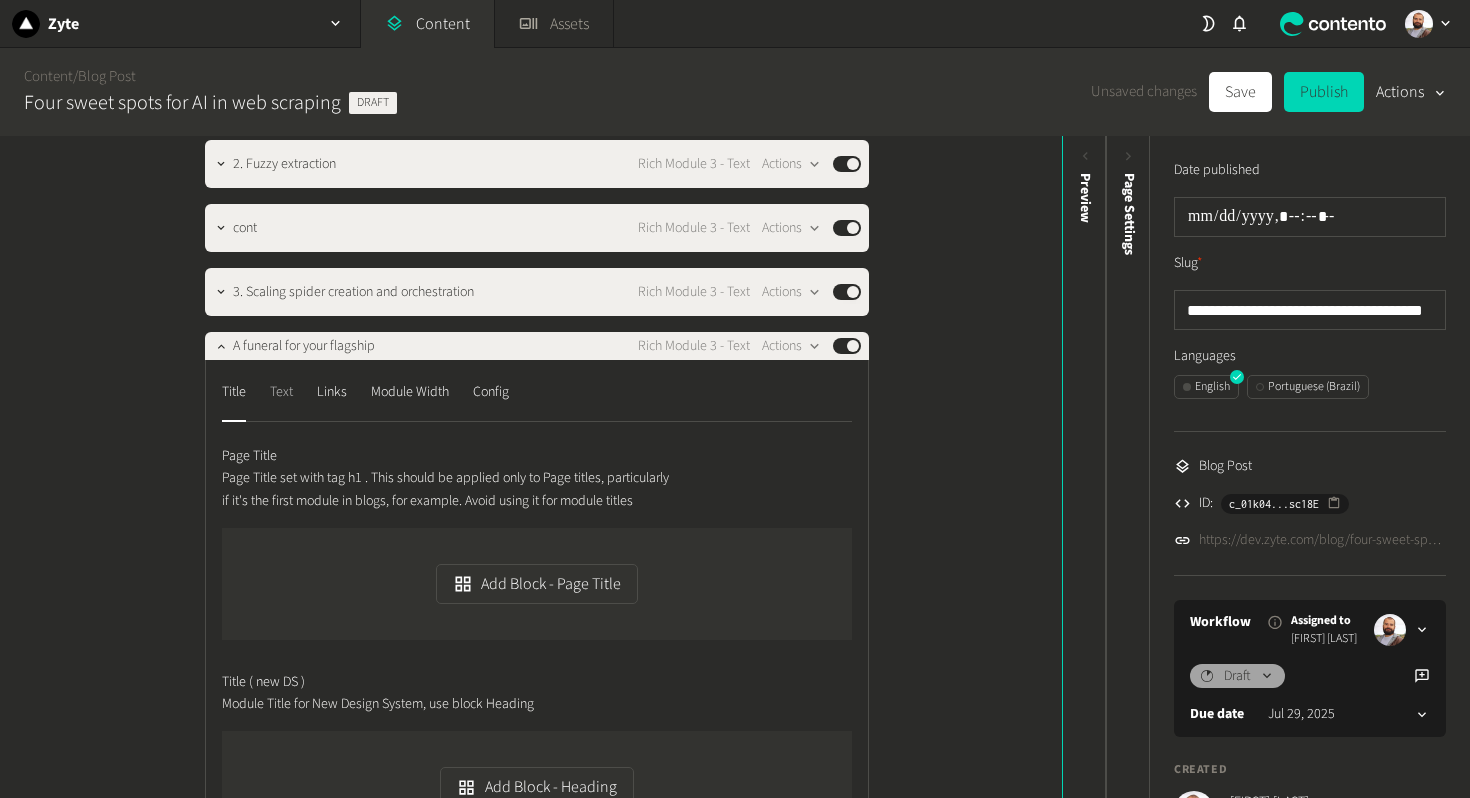 click on "Text" 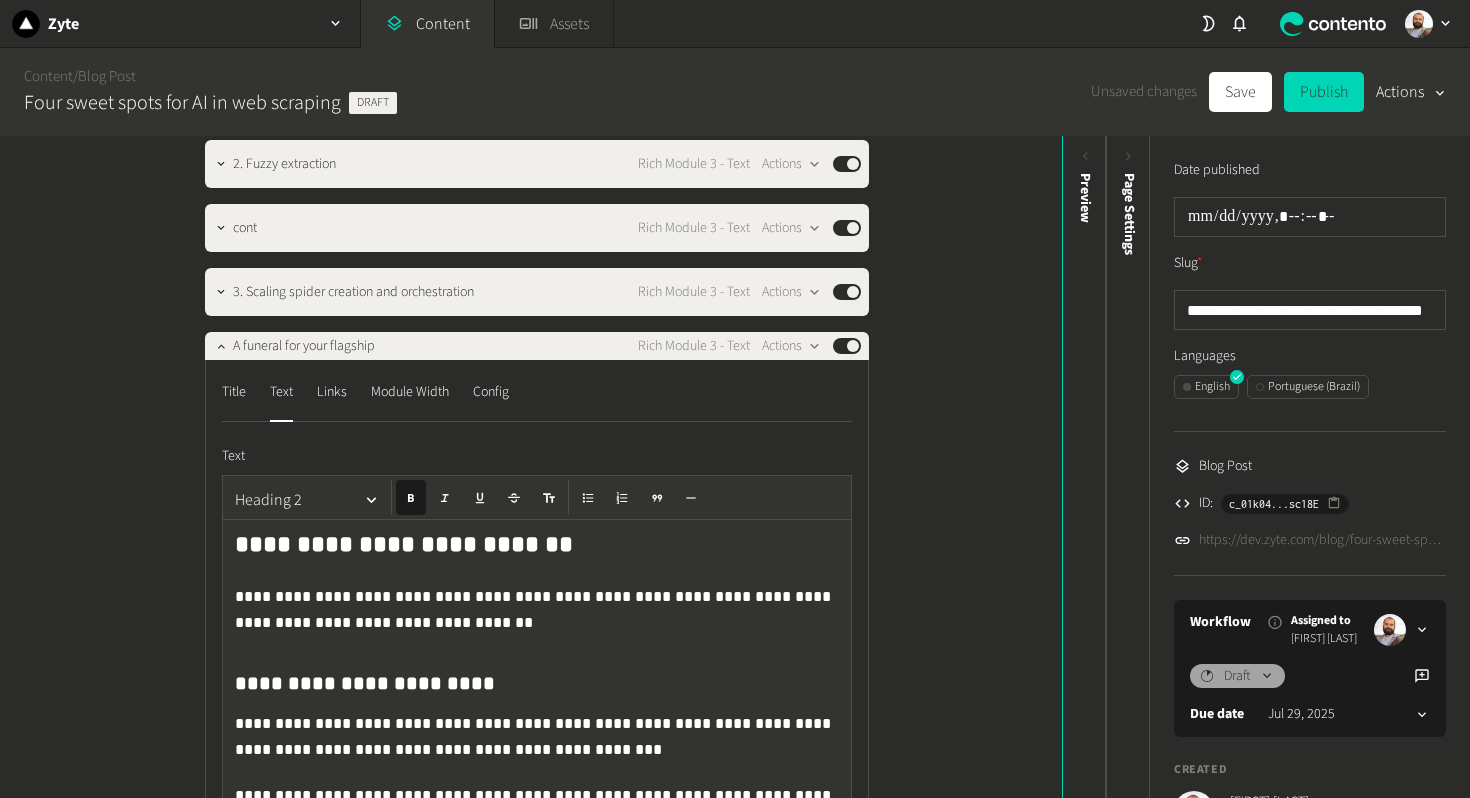 click on "**********" 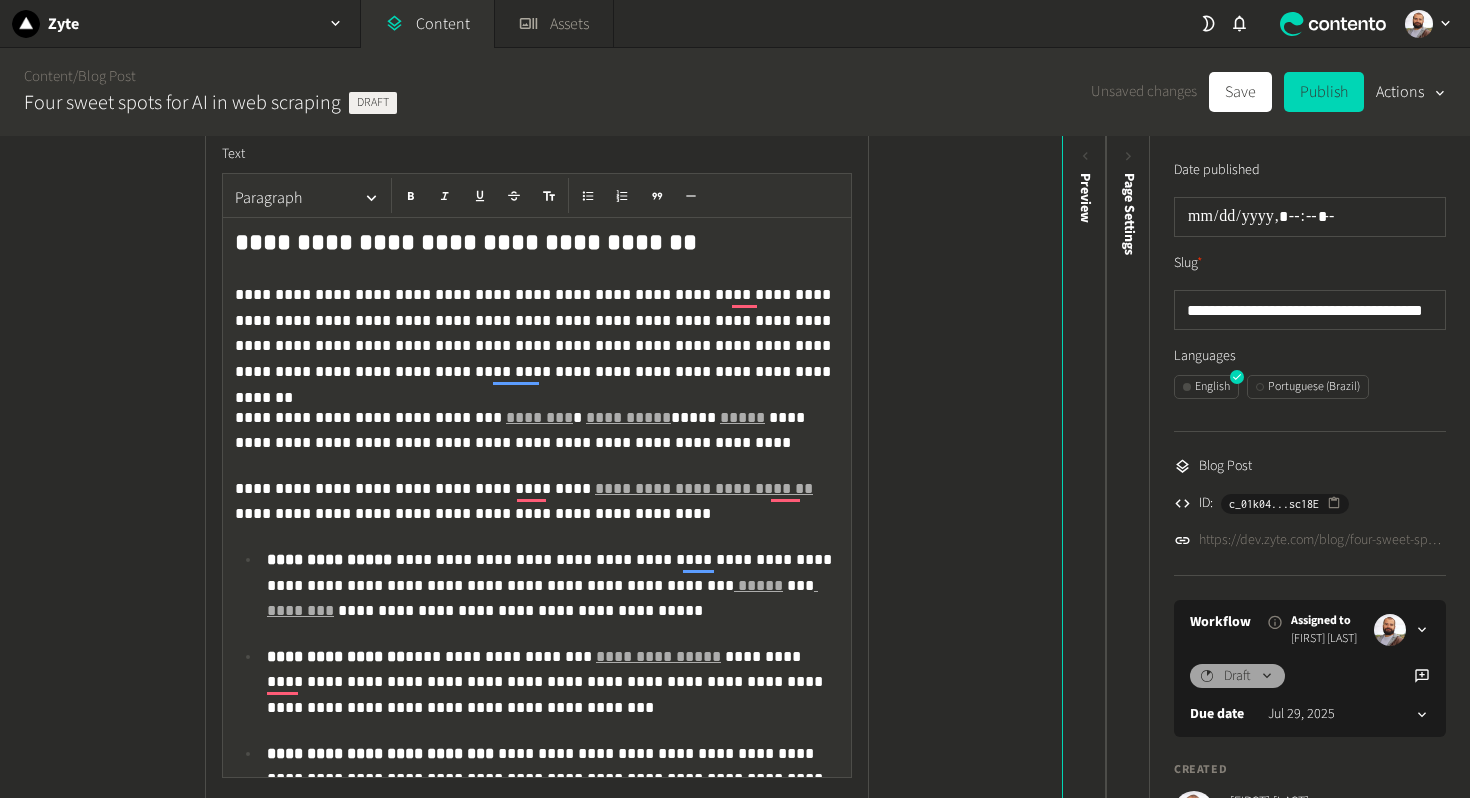 click on "**********" 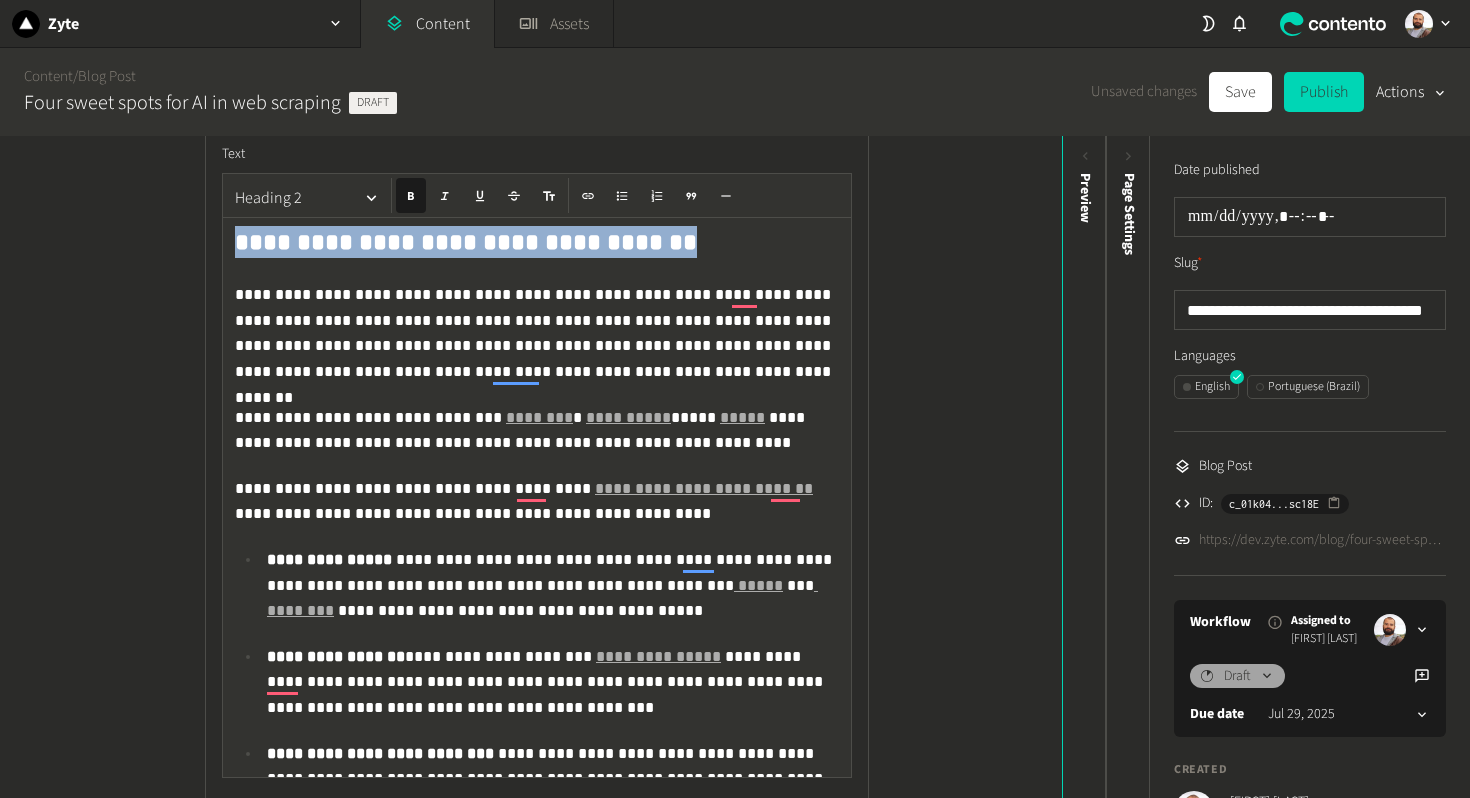 copy on "**********" 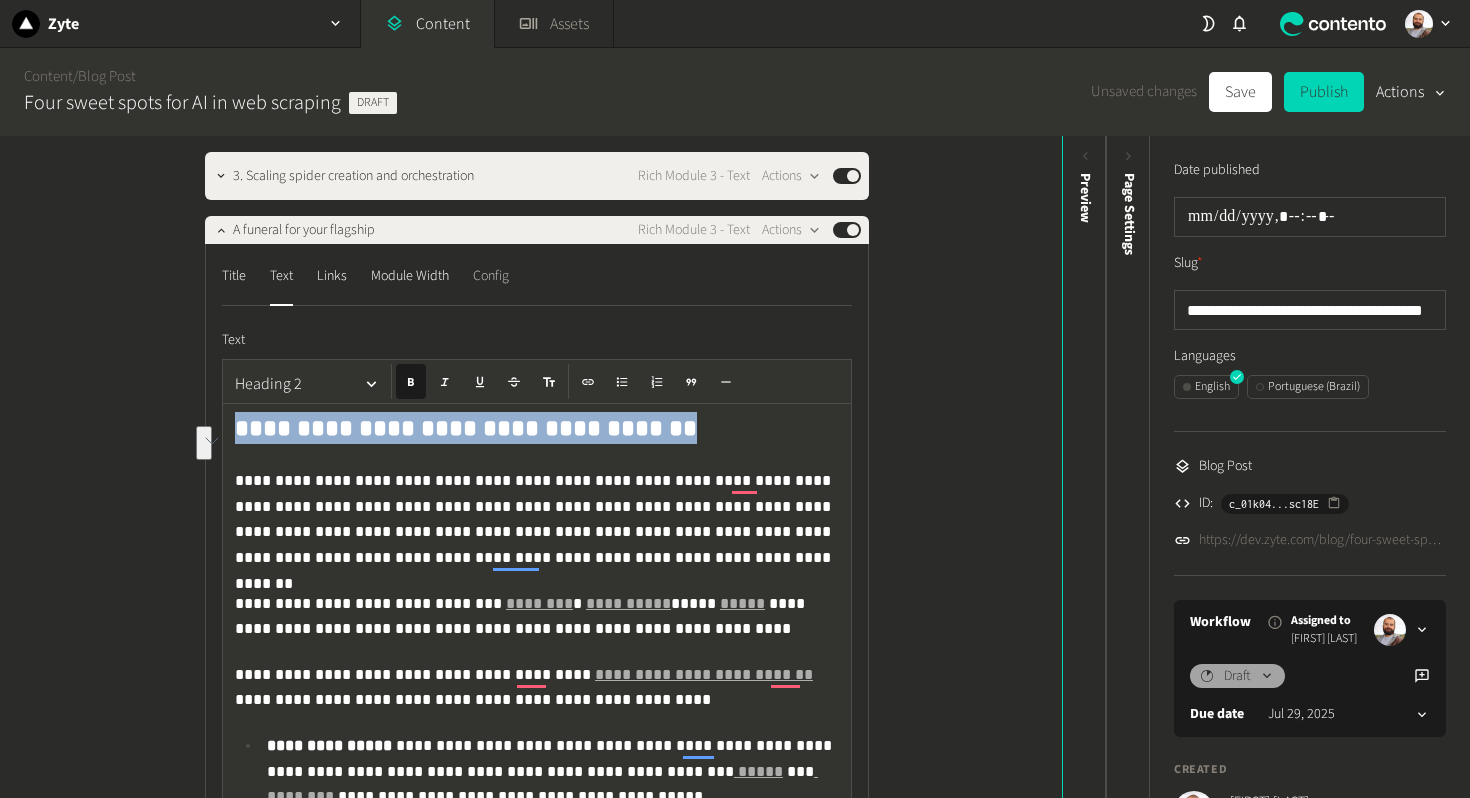 click on "Config" 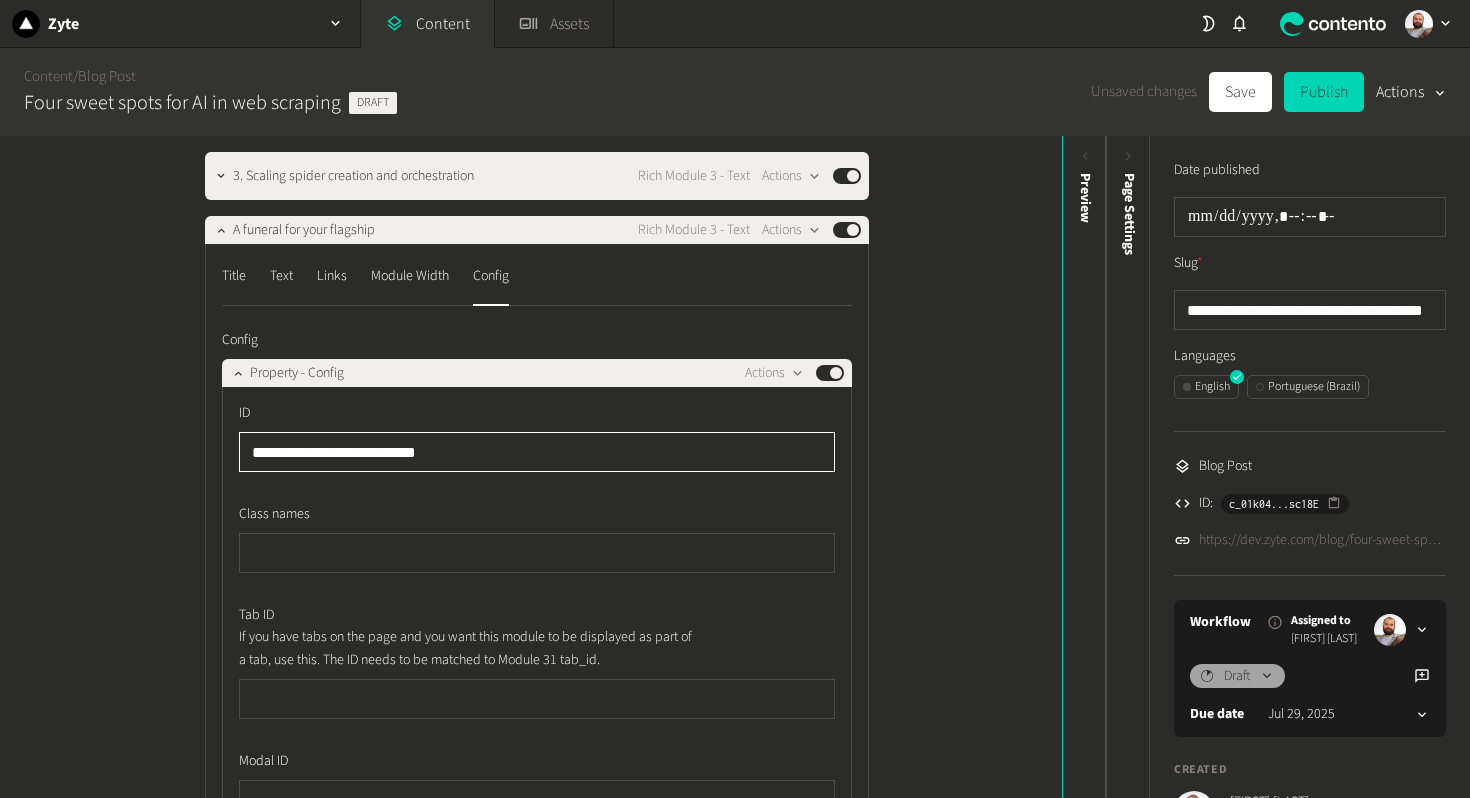 click on "**********" 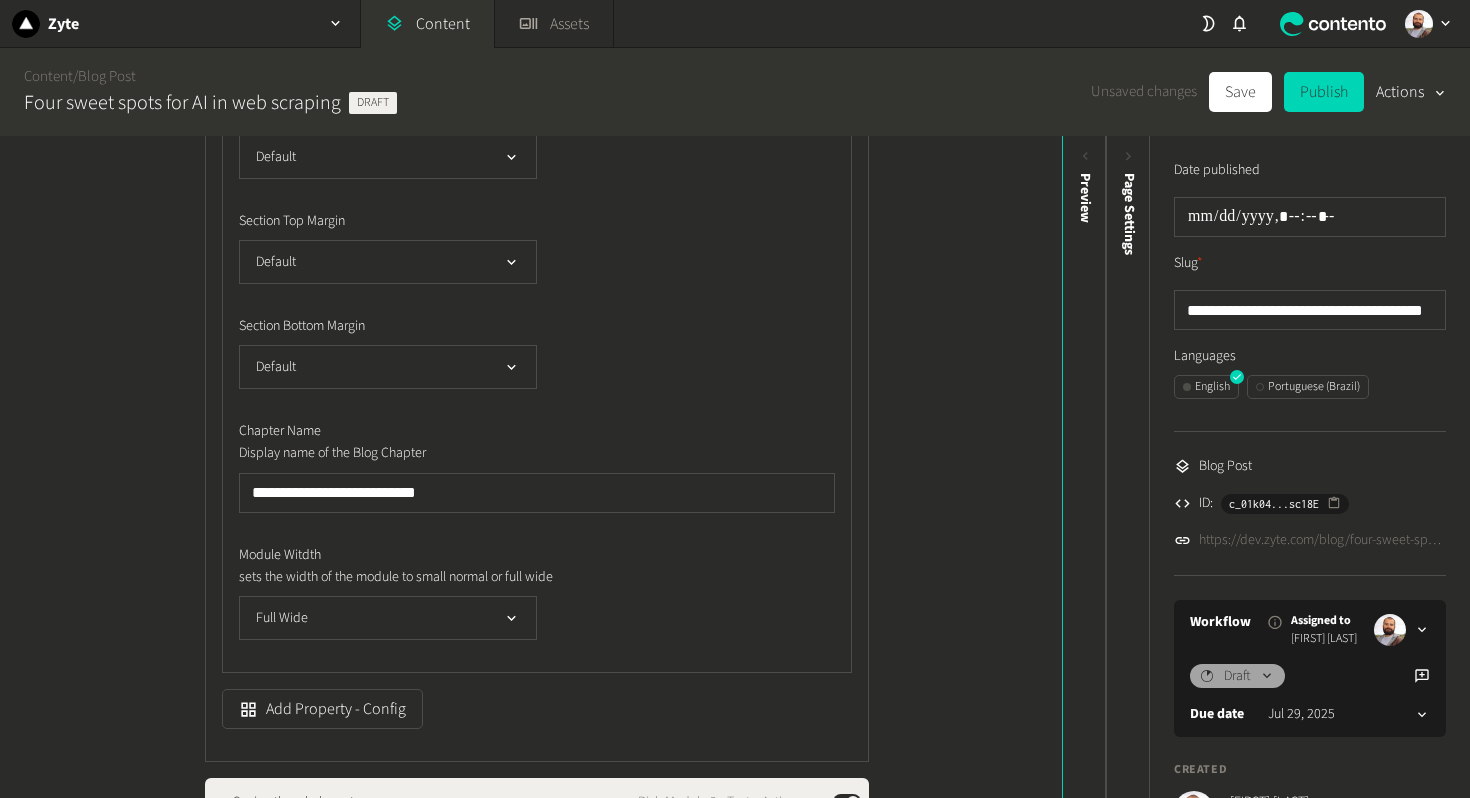 type on "**********" 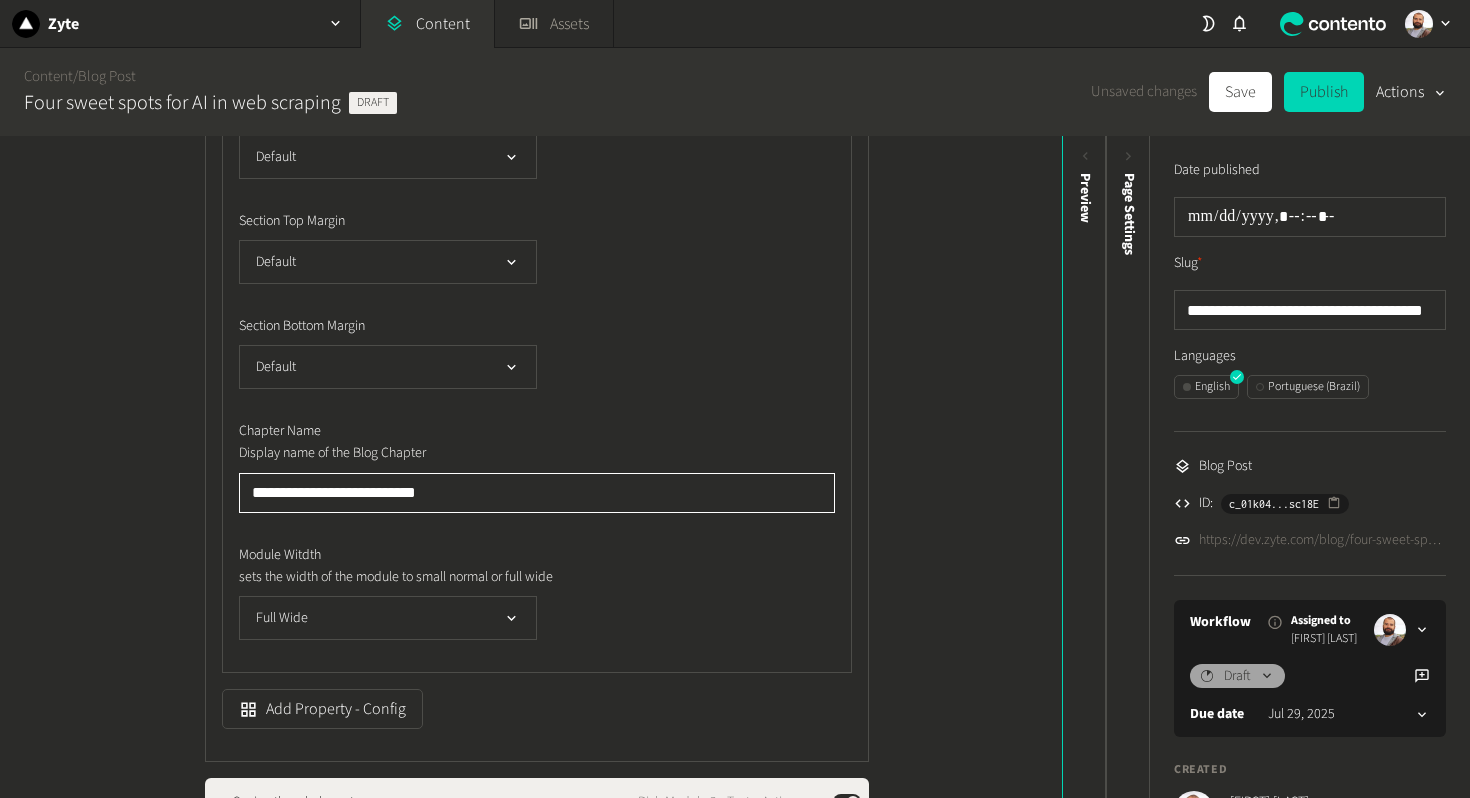 click on "**********" 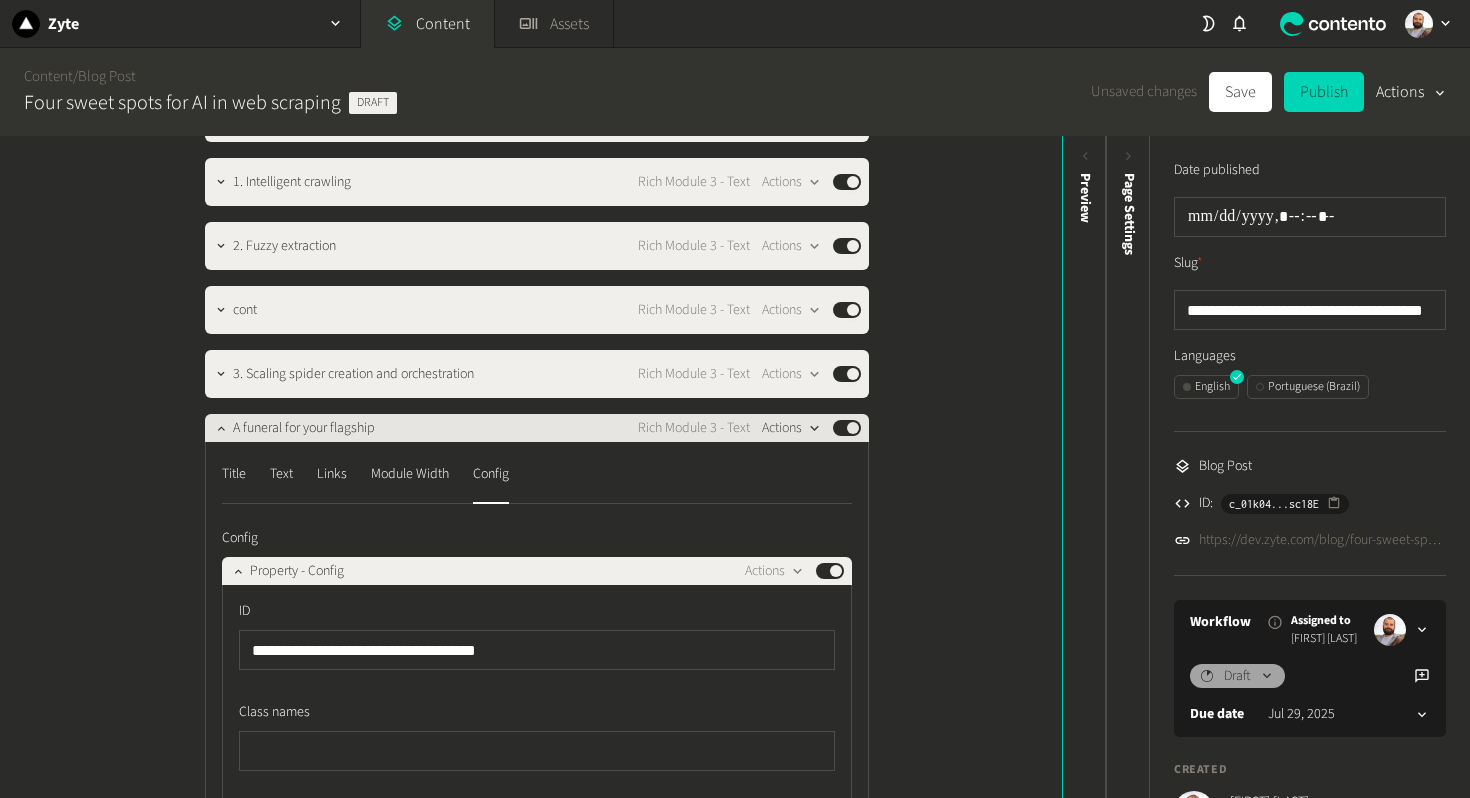 type on "**********" 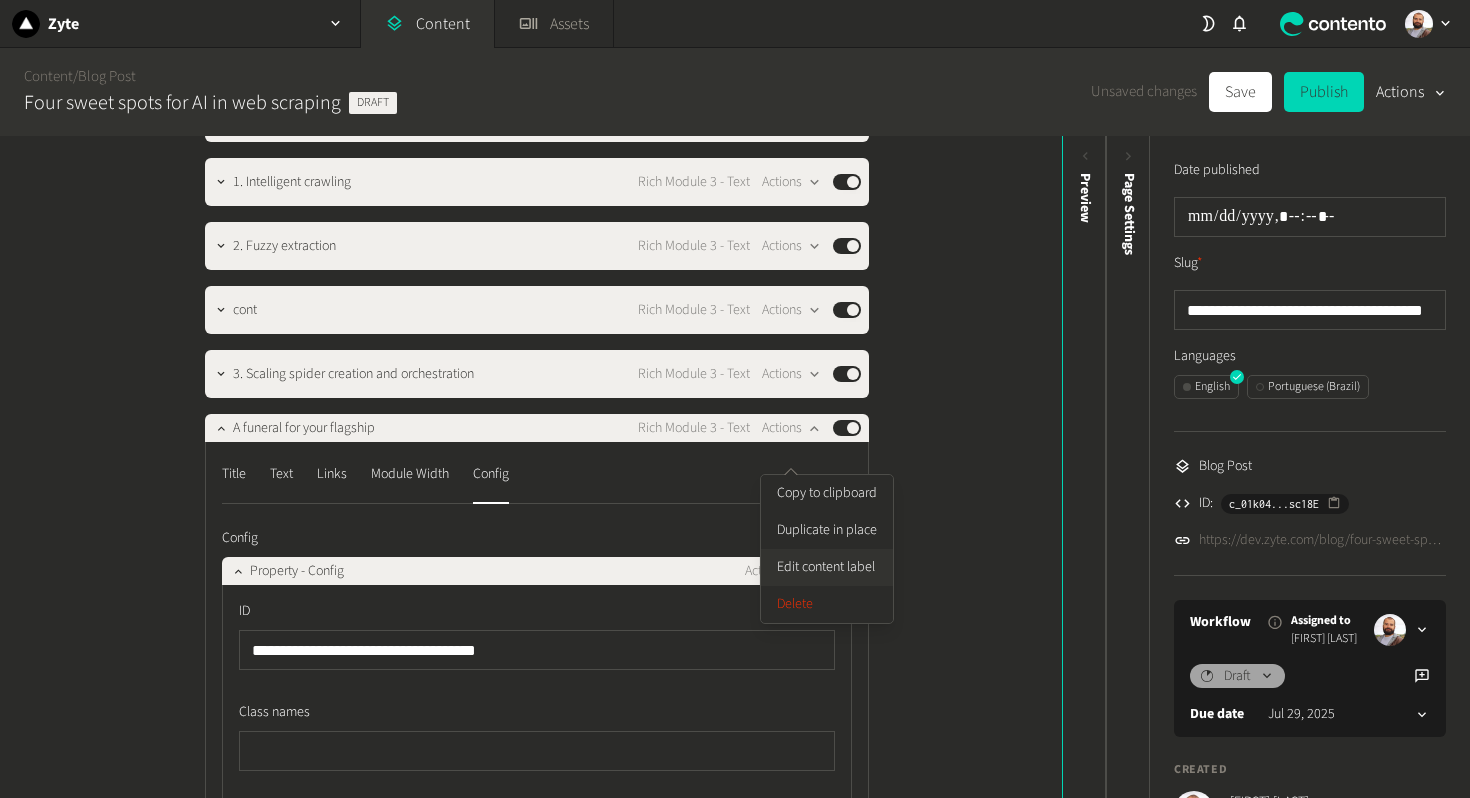 click on "Edit content label" 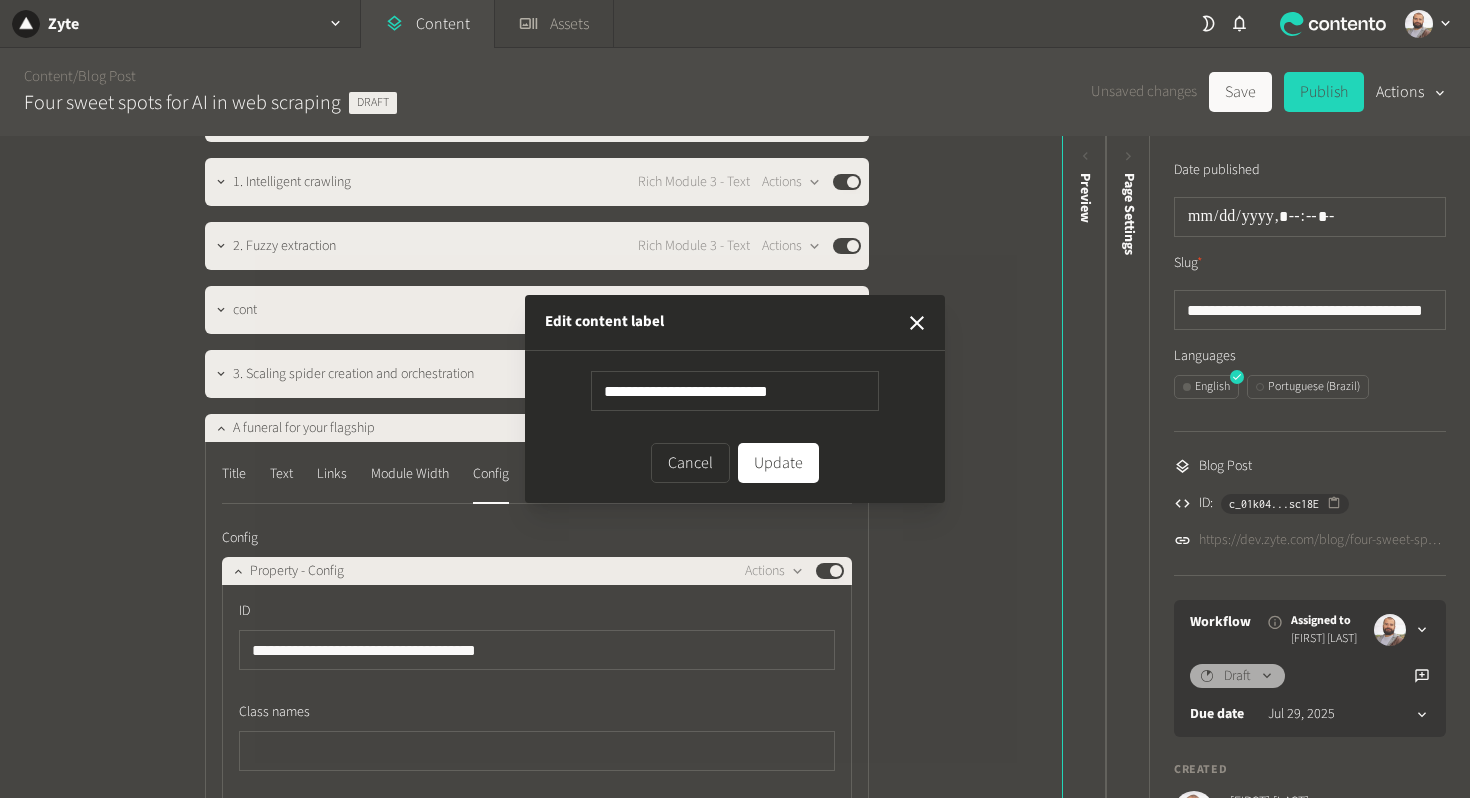 type on "**********" 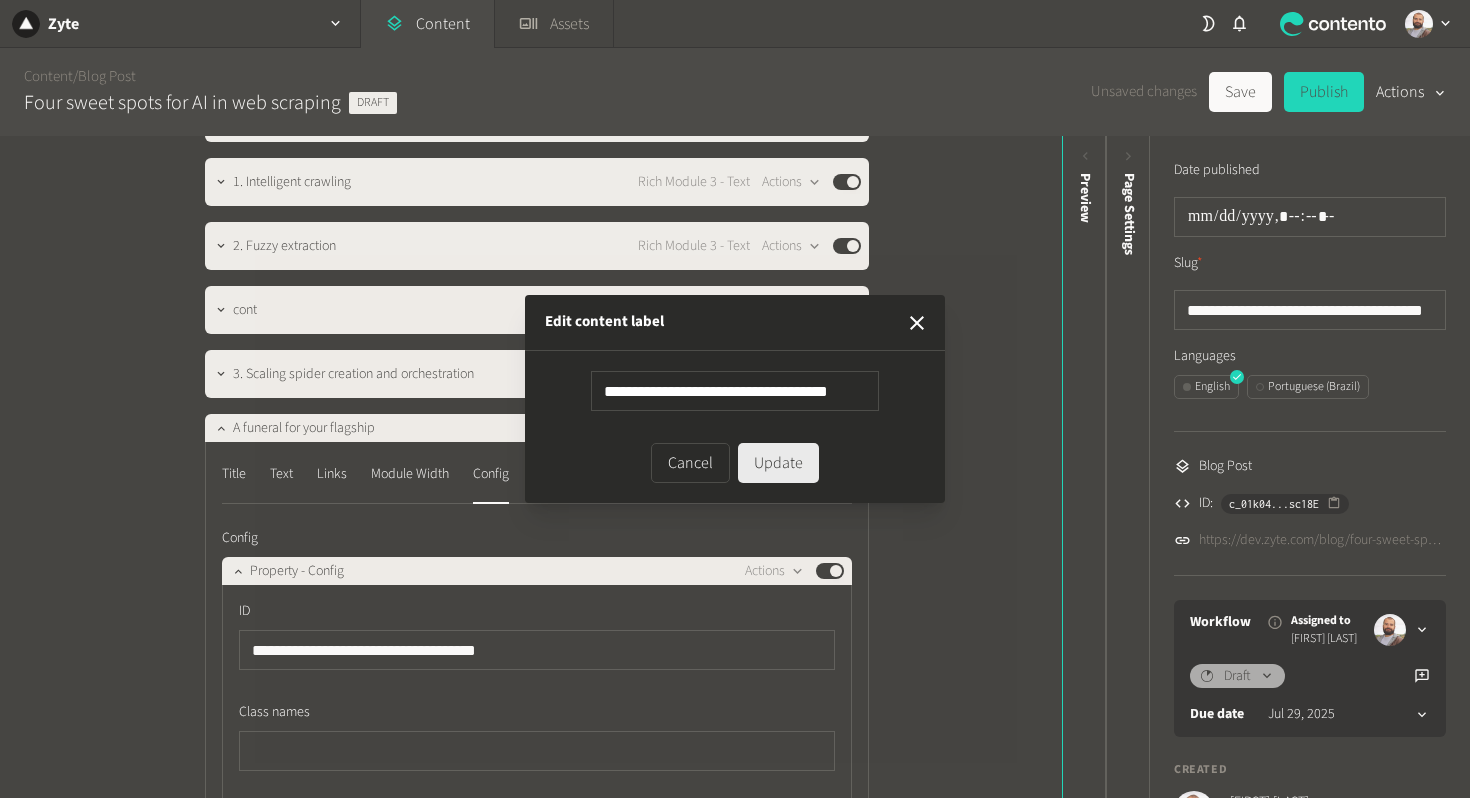 click on "Update" at bounding box center [778, 463] 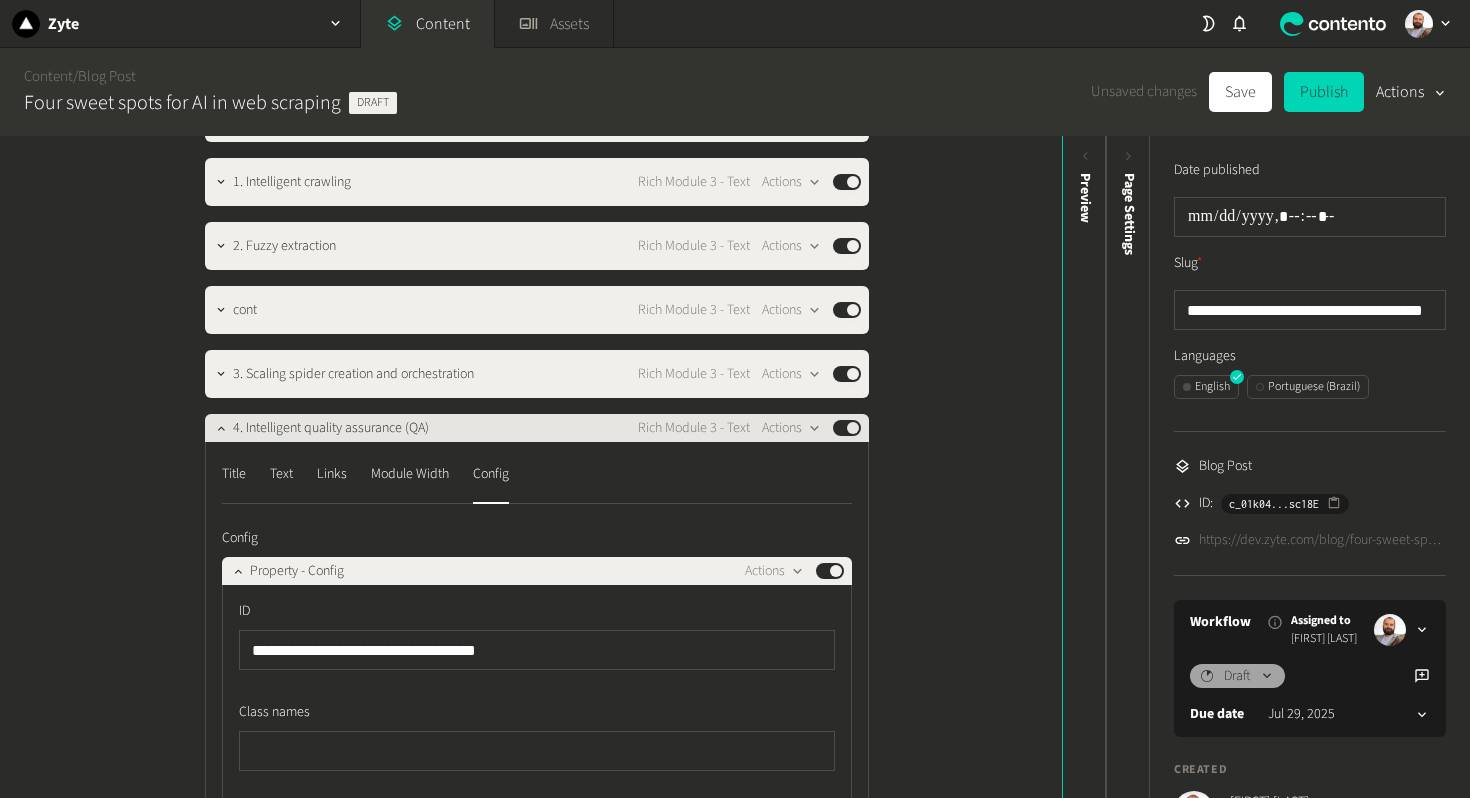 click on "4. Intelligent quality assurance (QA)" 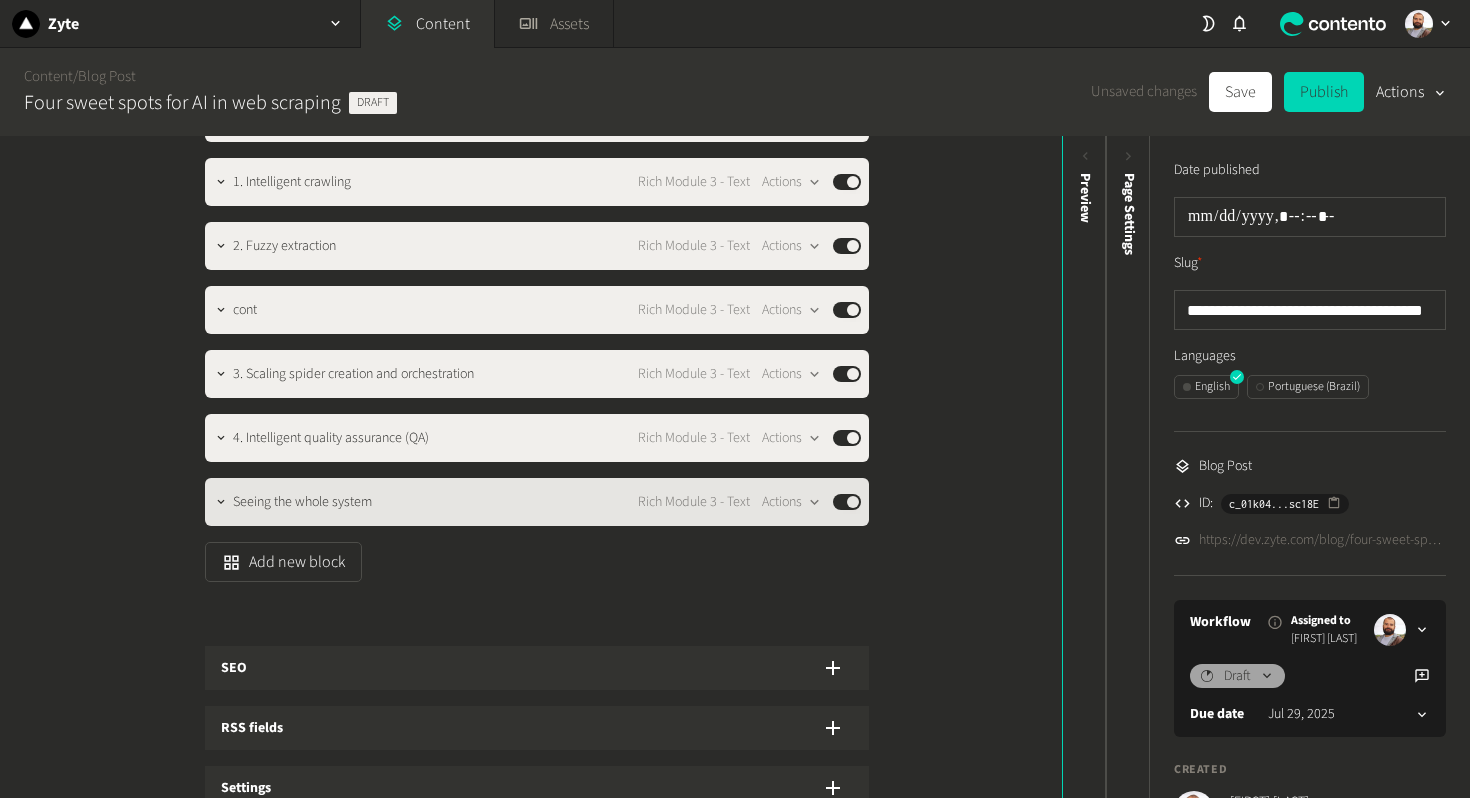 click on "Seeing the whole system" 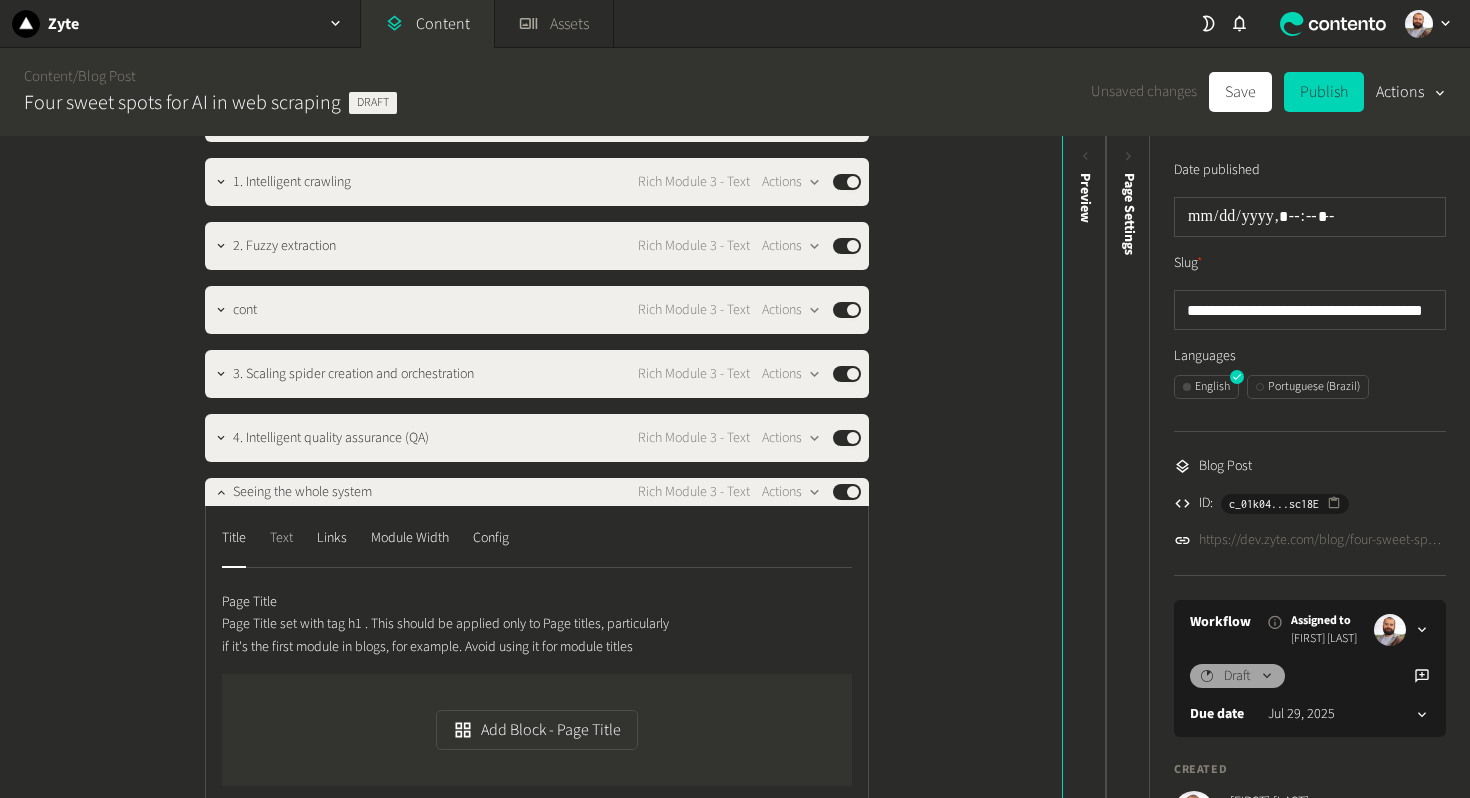 click on "Text" 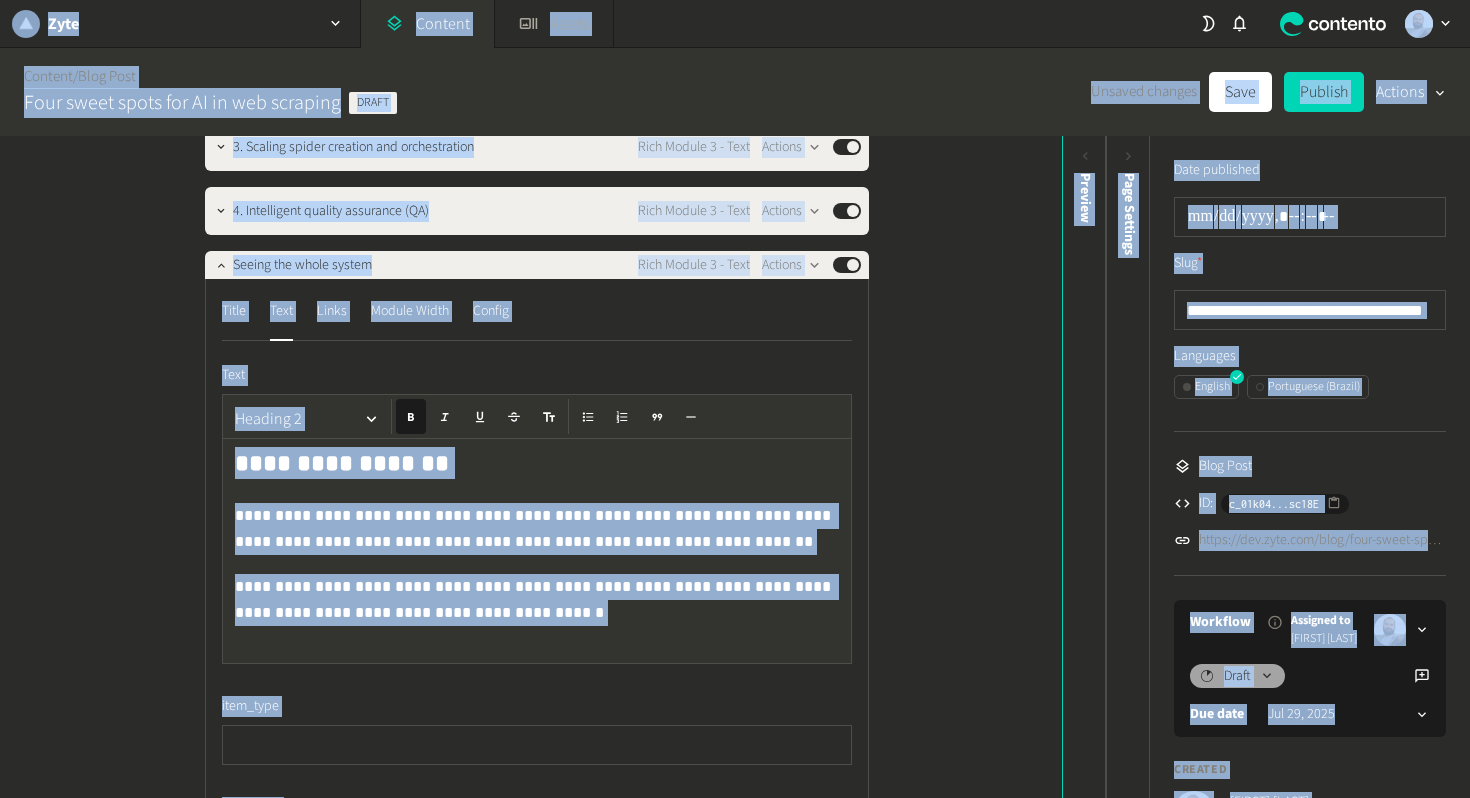 click on "**********" 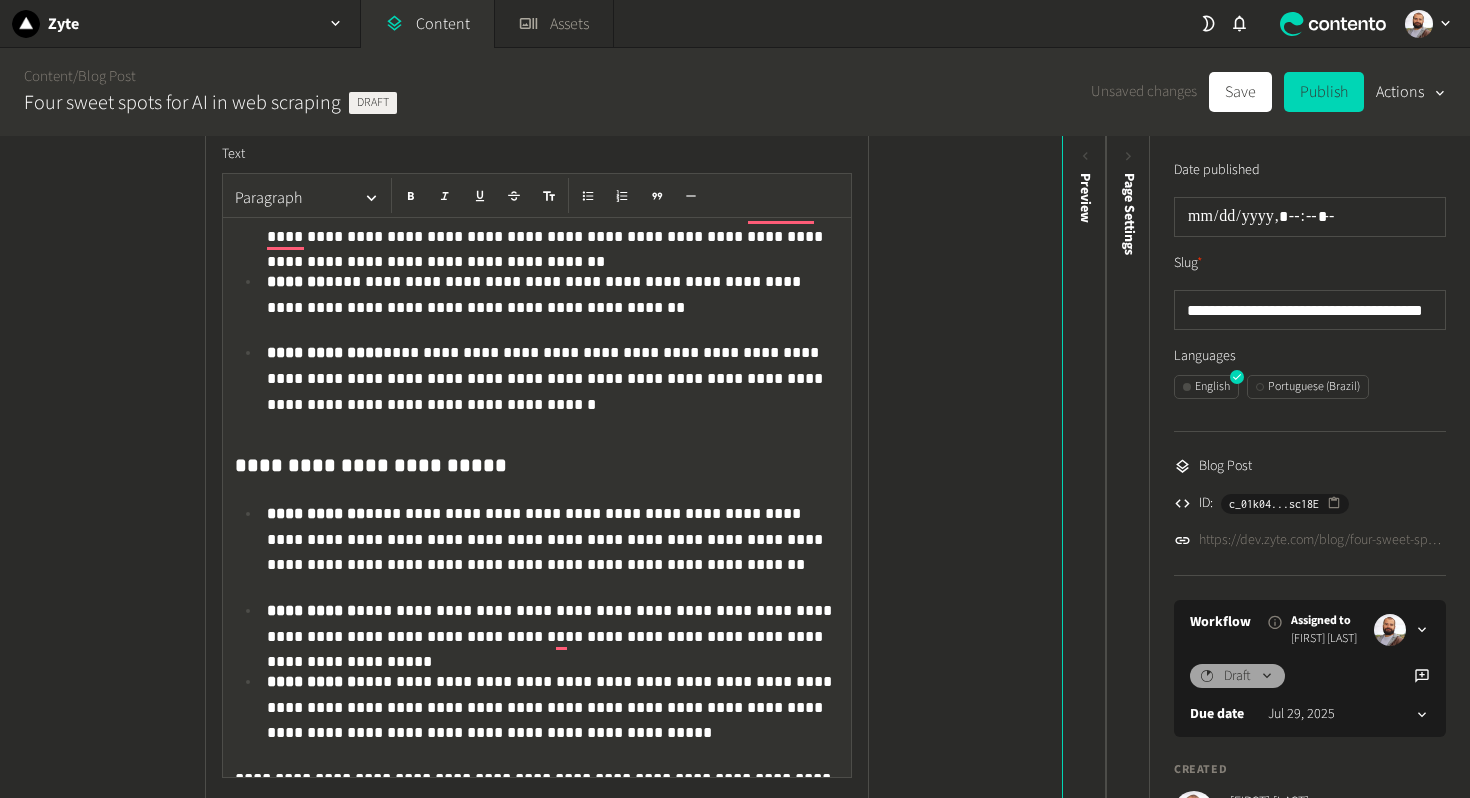click on "**********" 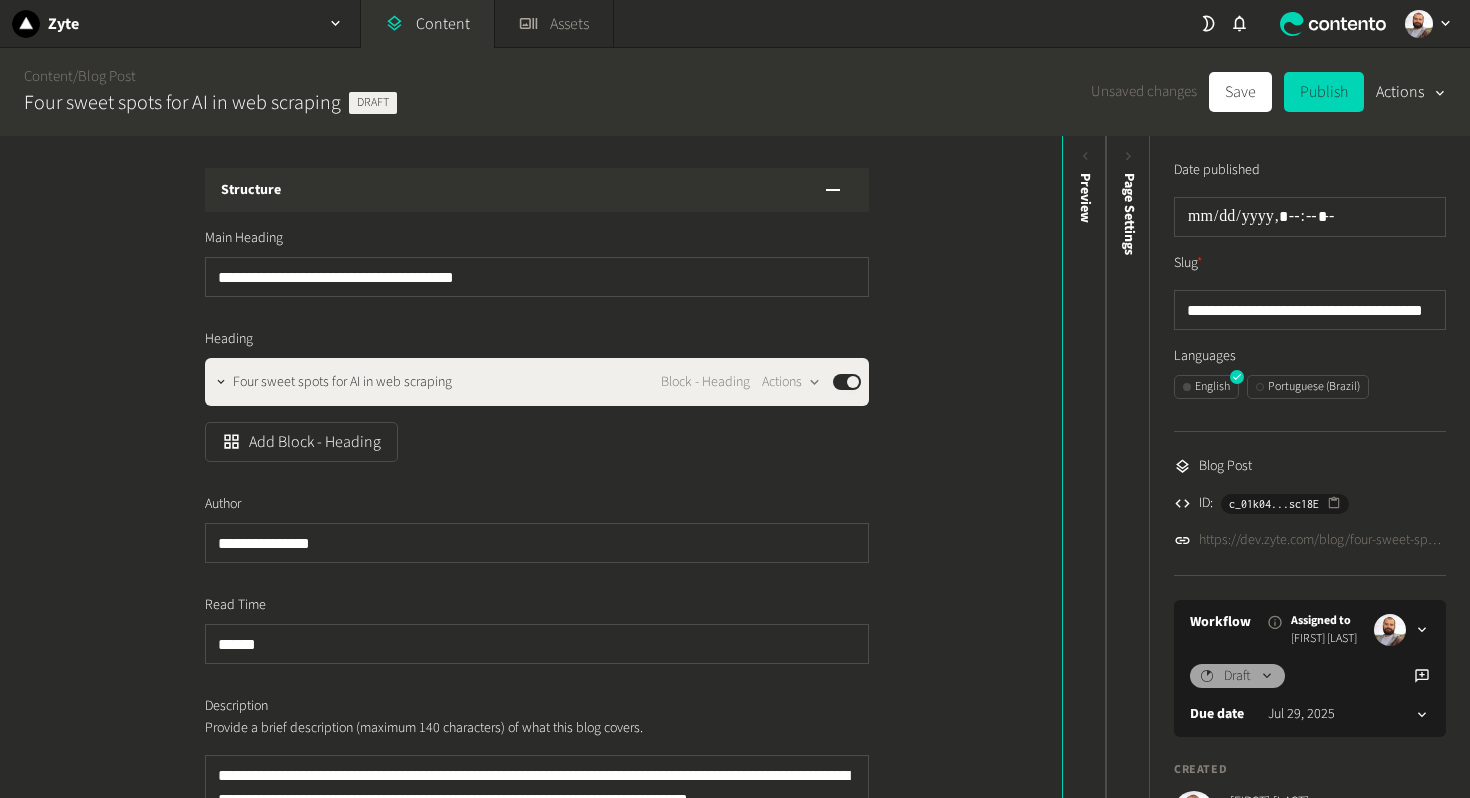 scroll, scrollTop: 0, scrollLeft: 0, axis: both 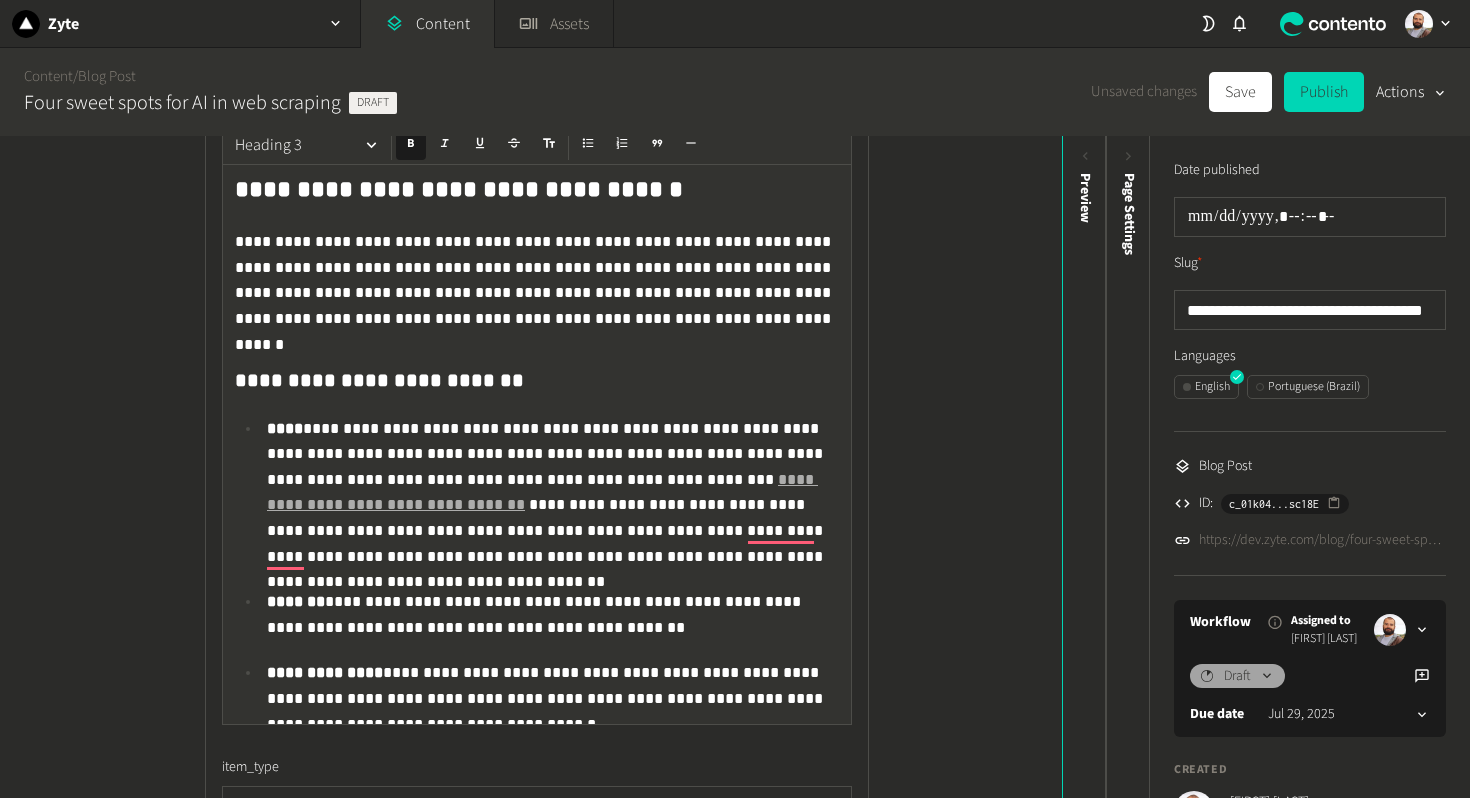 click on "**********" 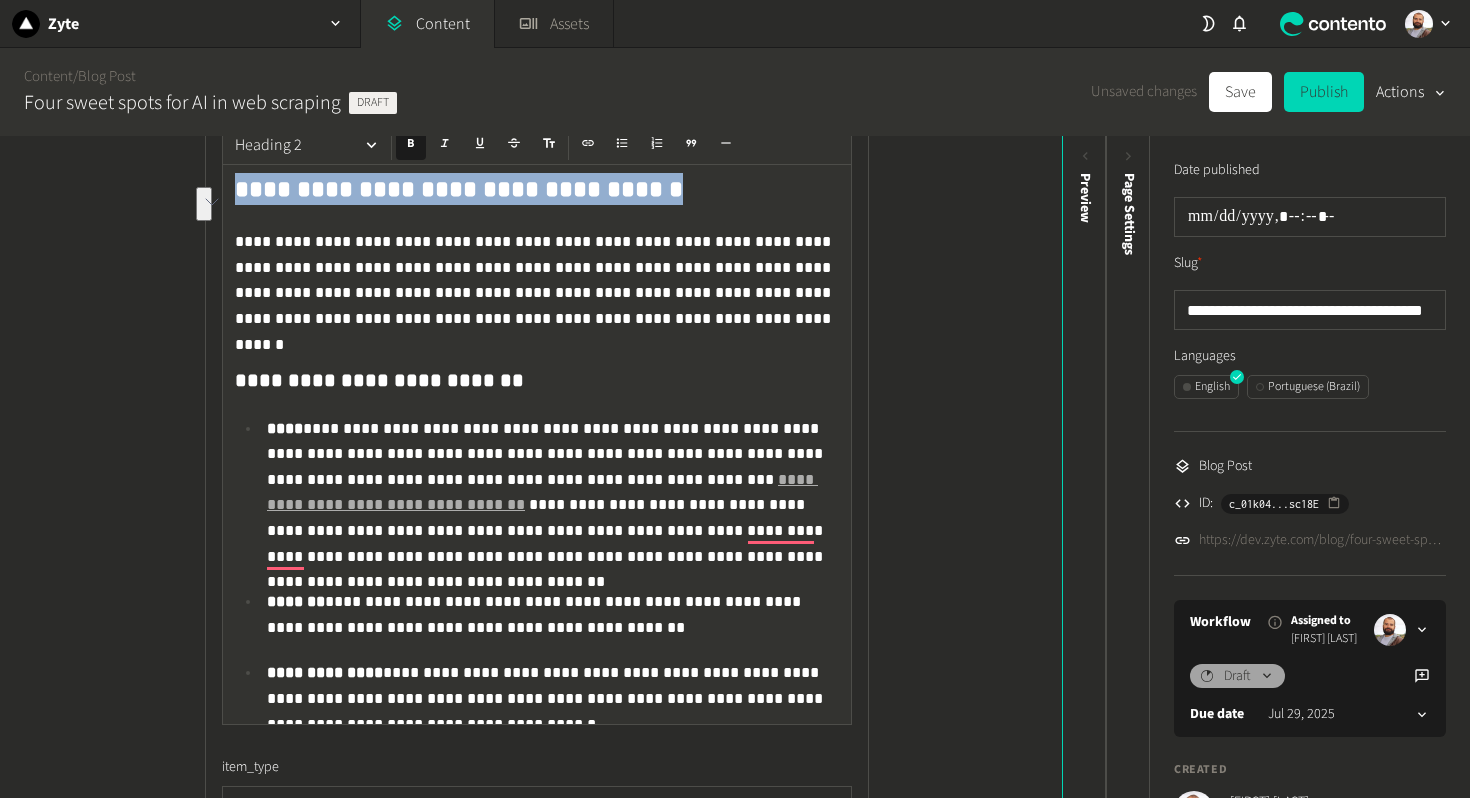 copy on "**********" 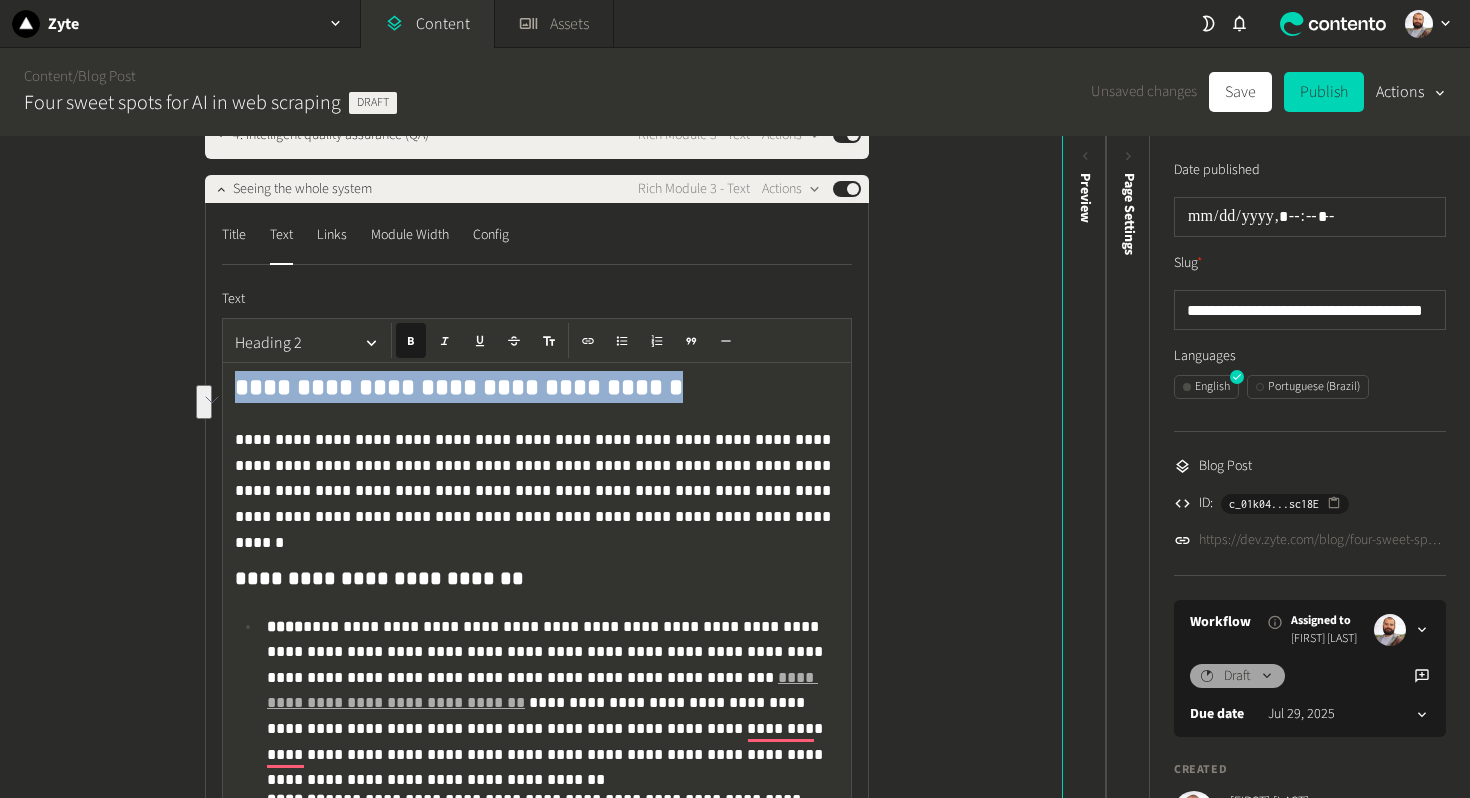 scroll, scrollTop: 2133, scrollLeft: 0, axis: vertical 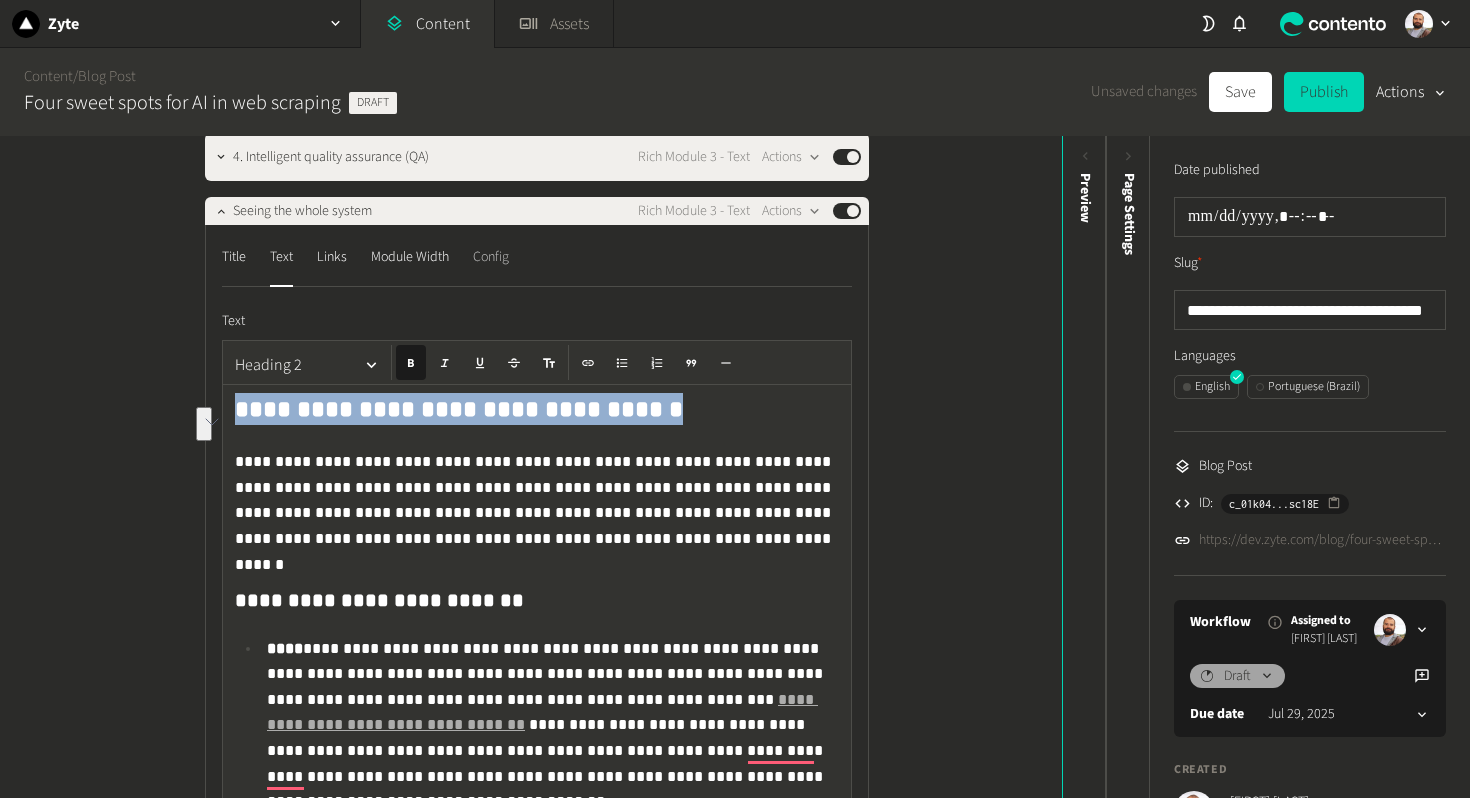 click on "Config" 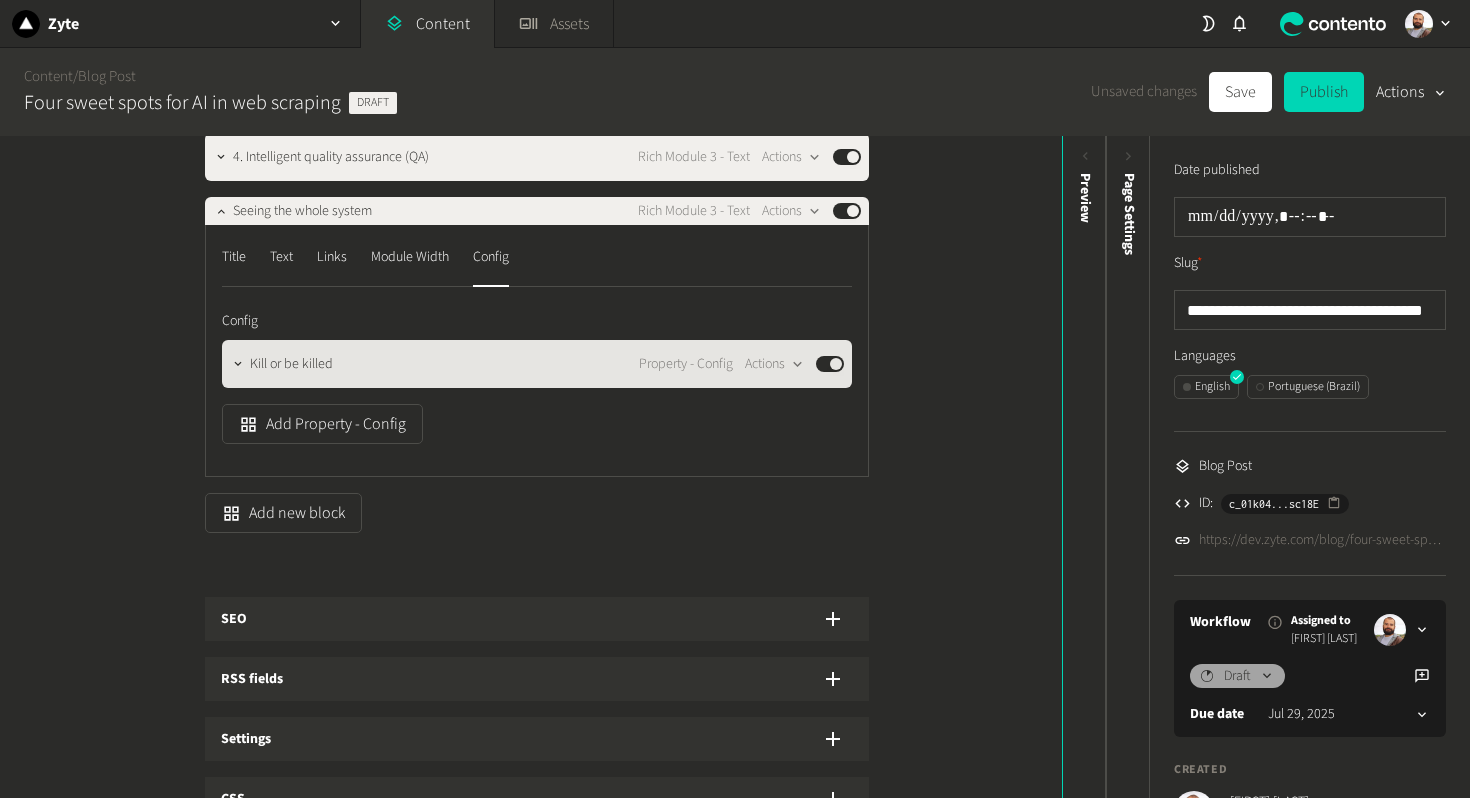 click on "Kill or be killed Property - Config  Actions  Published" 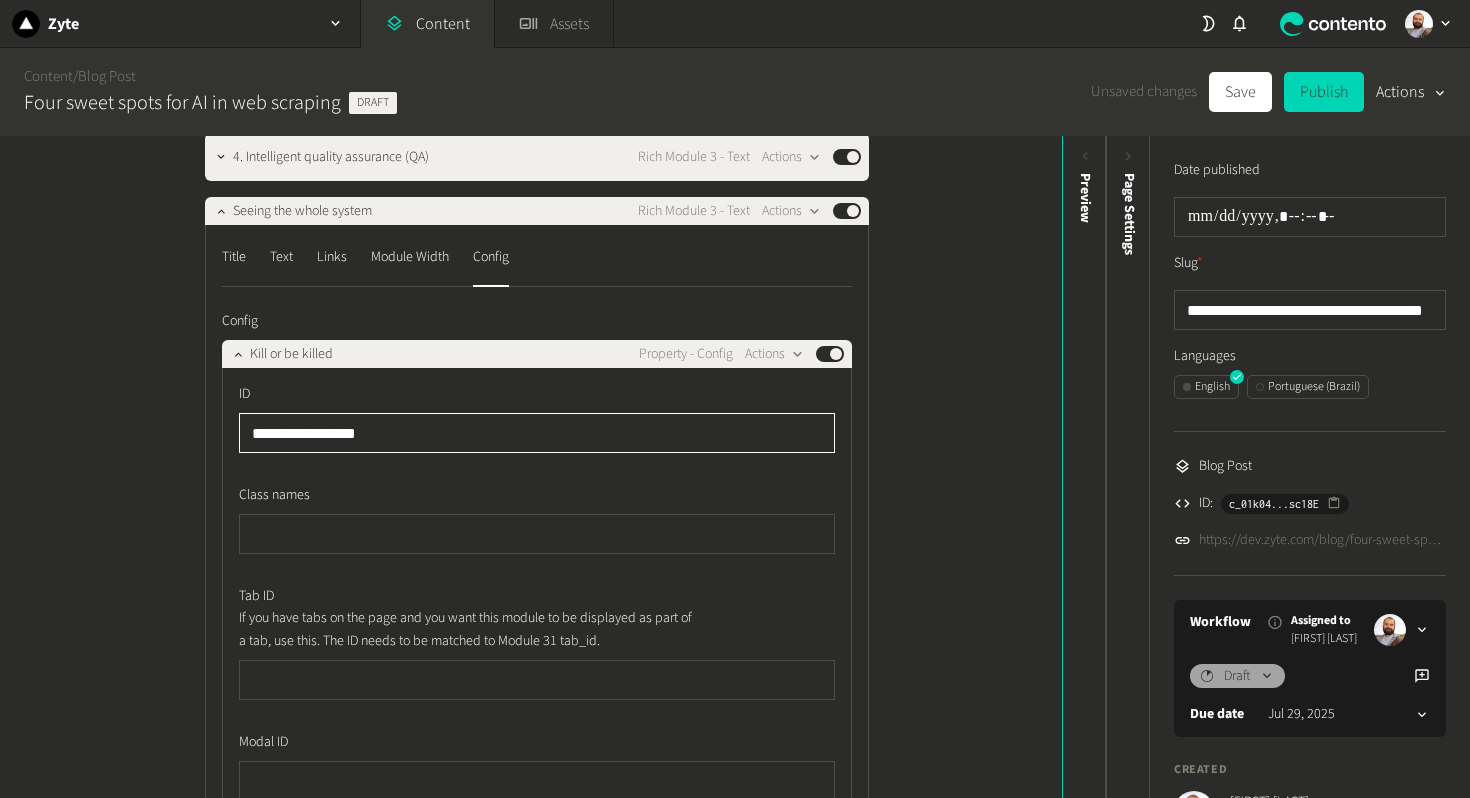 click on "**********" 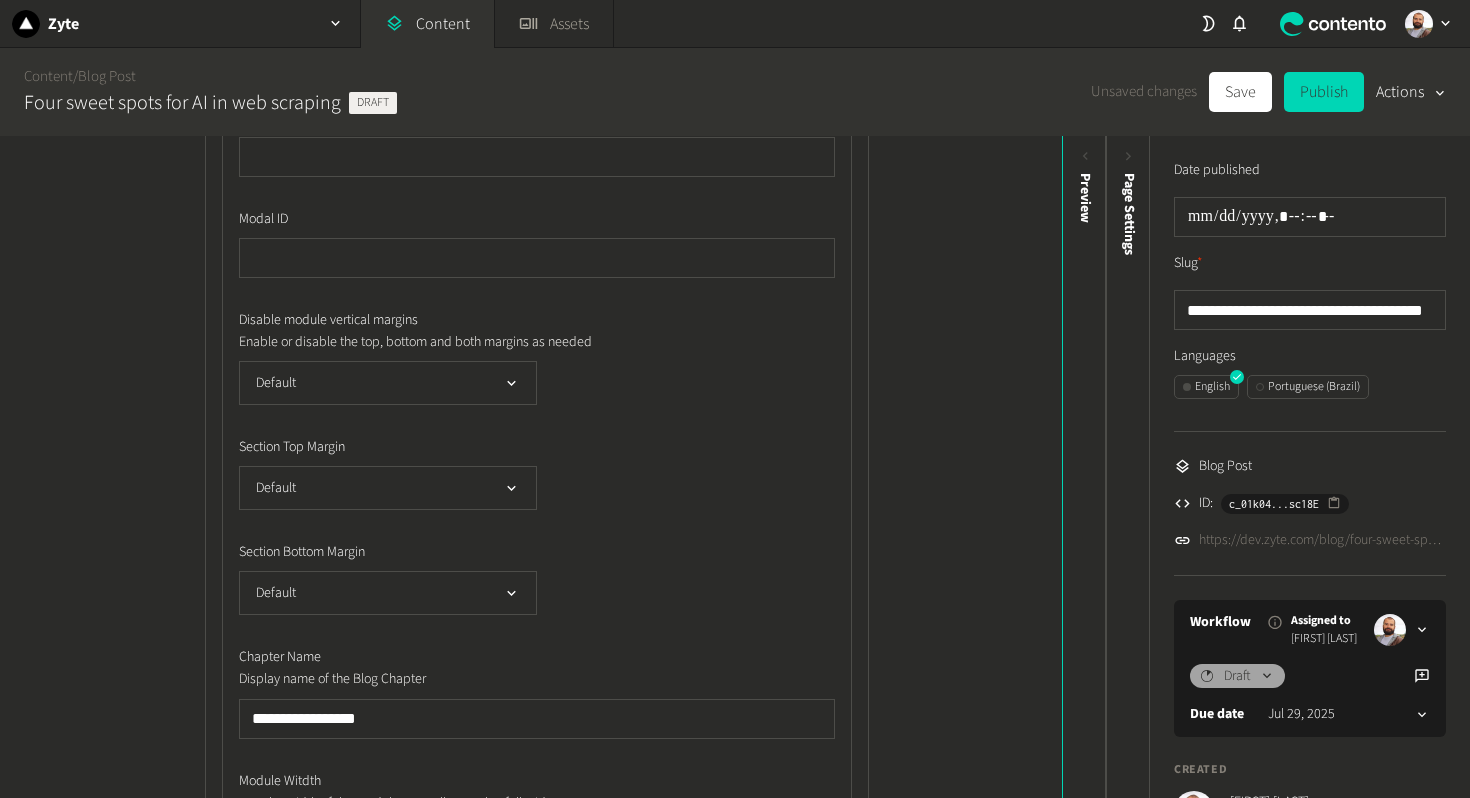 scroll, scrollTop: 2668, scrollLeft: 0, axis: vertical 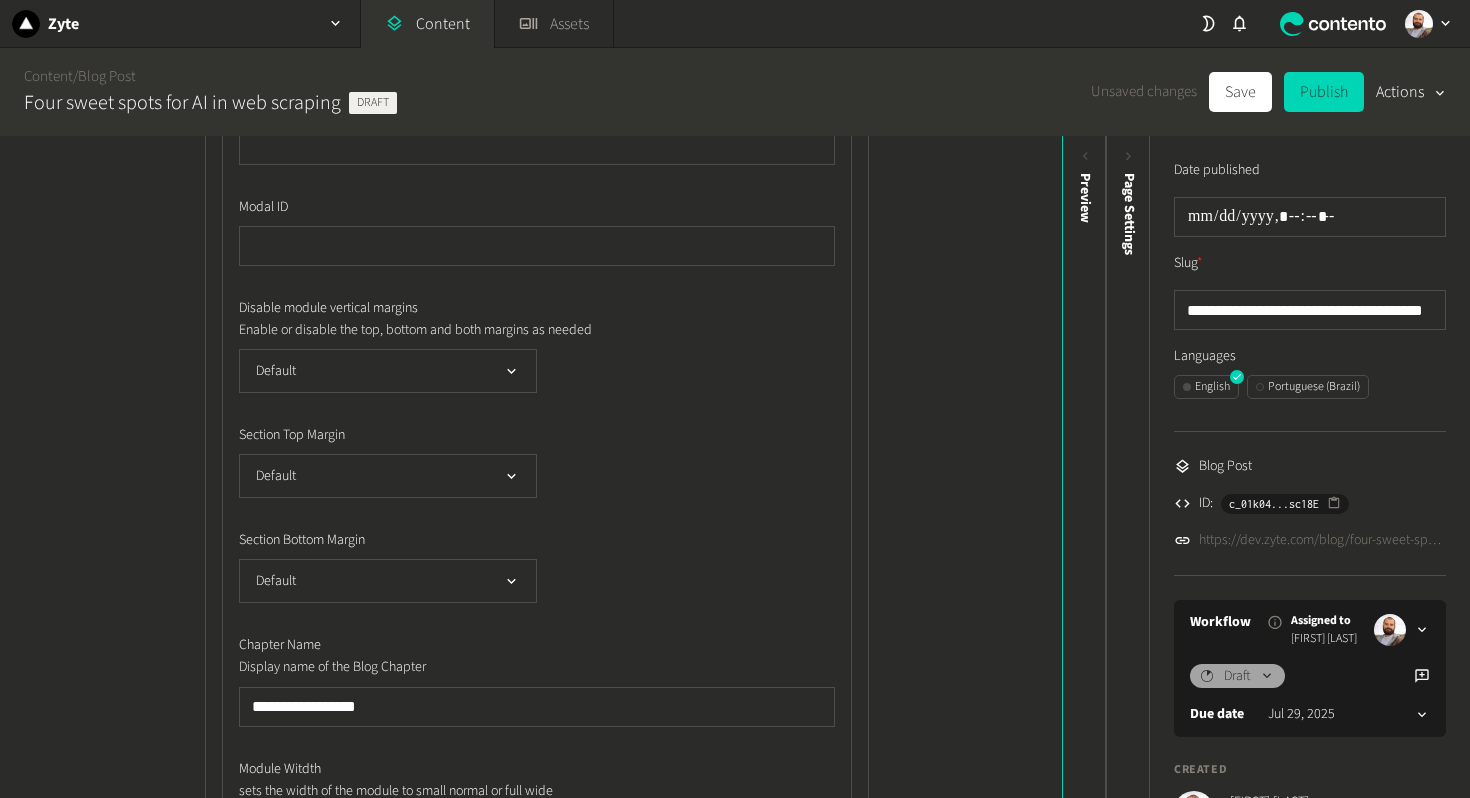 type on "**********" 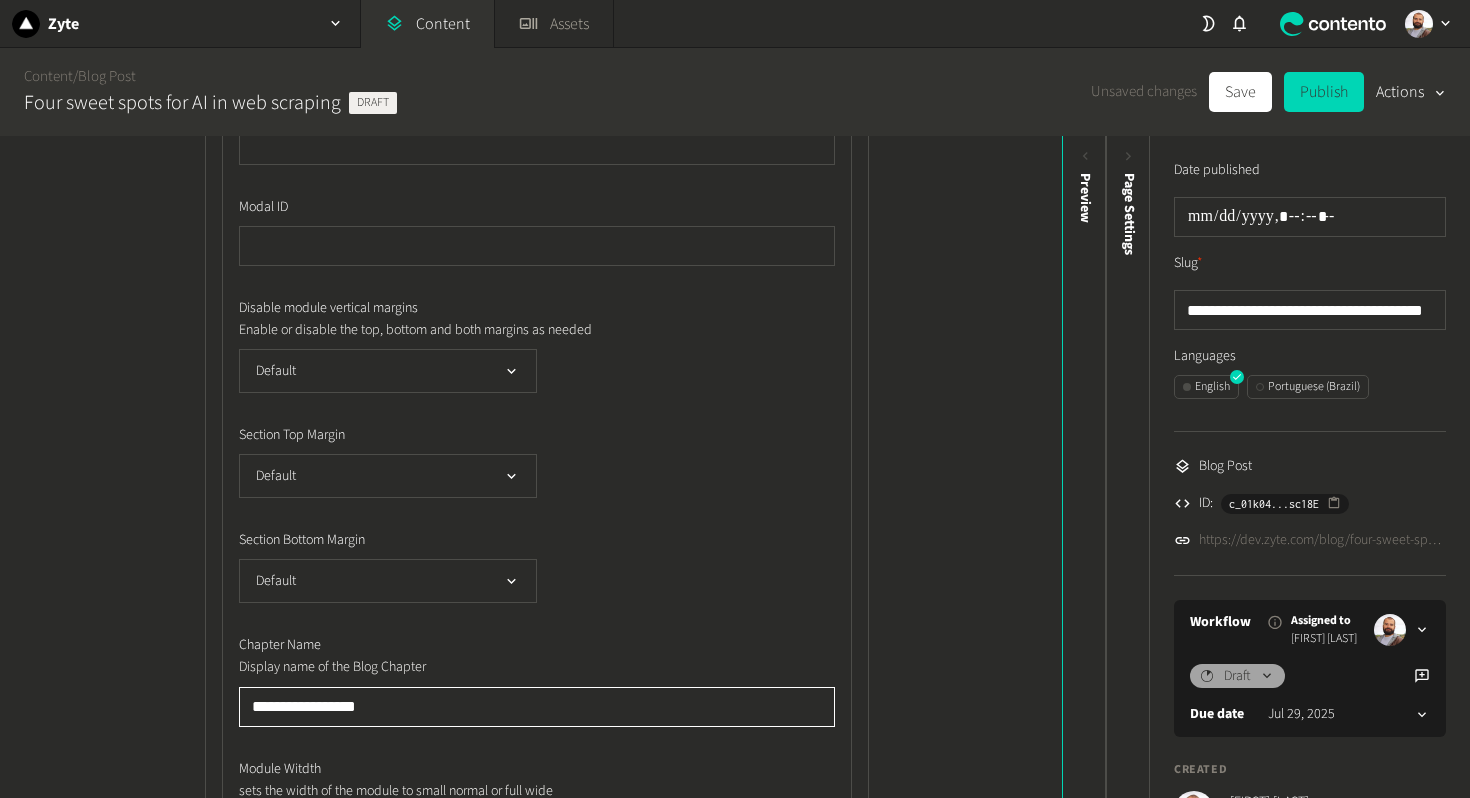 click on "**********" 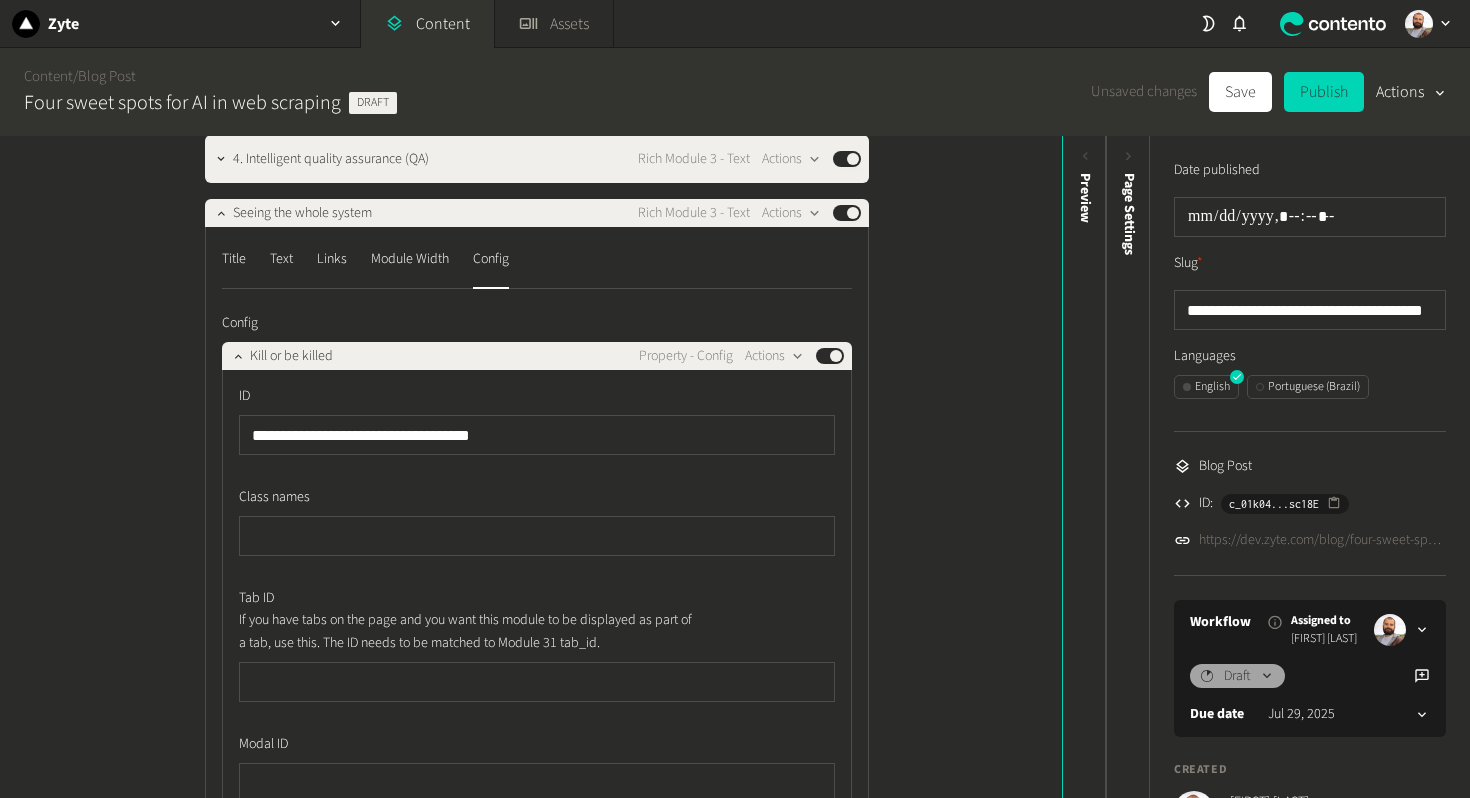 scroll, scrollTop: 2123, scrollLeft: 0, axis: vertical 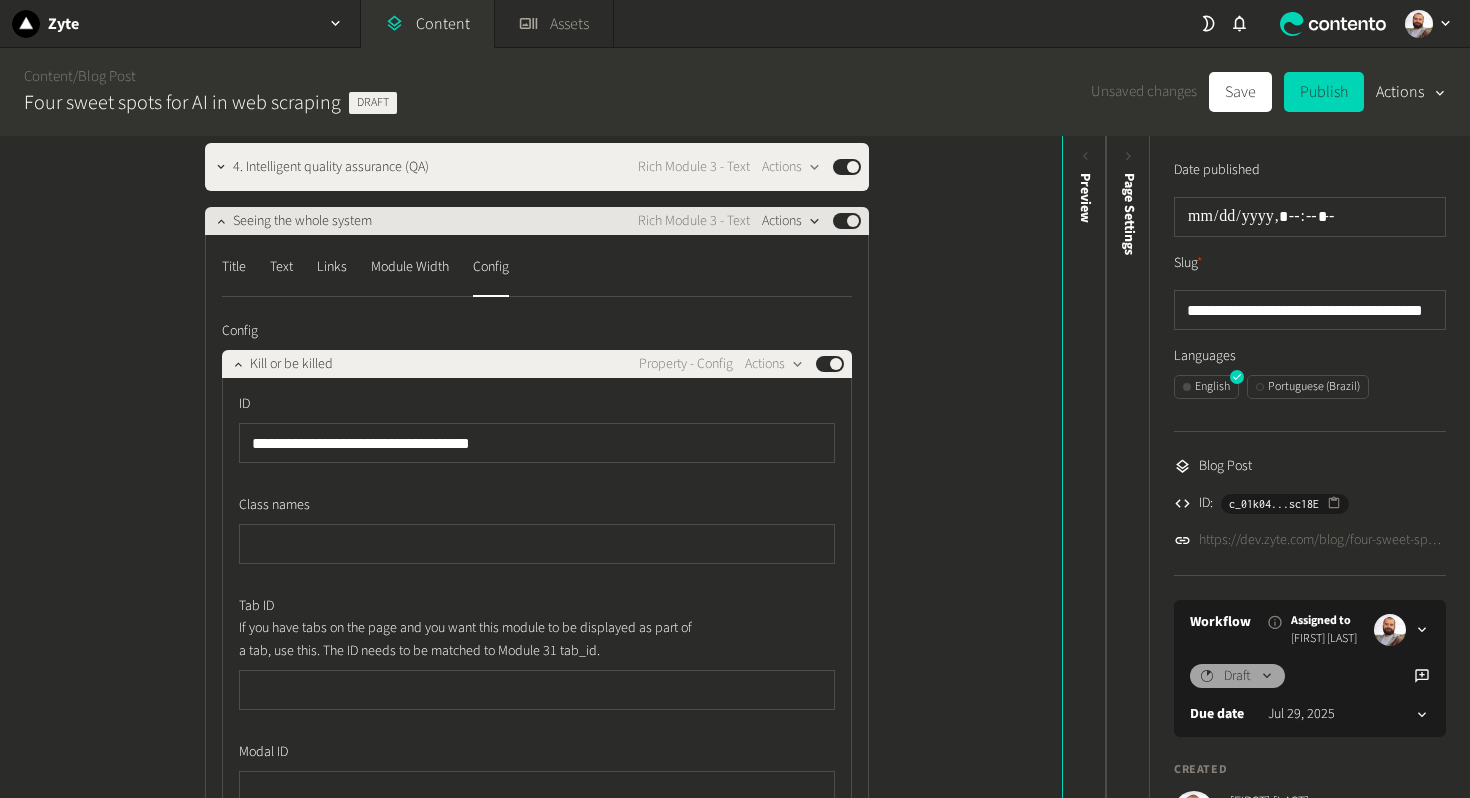type on "**********" 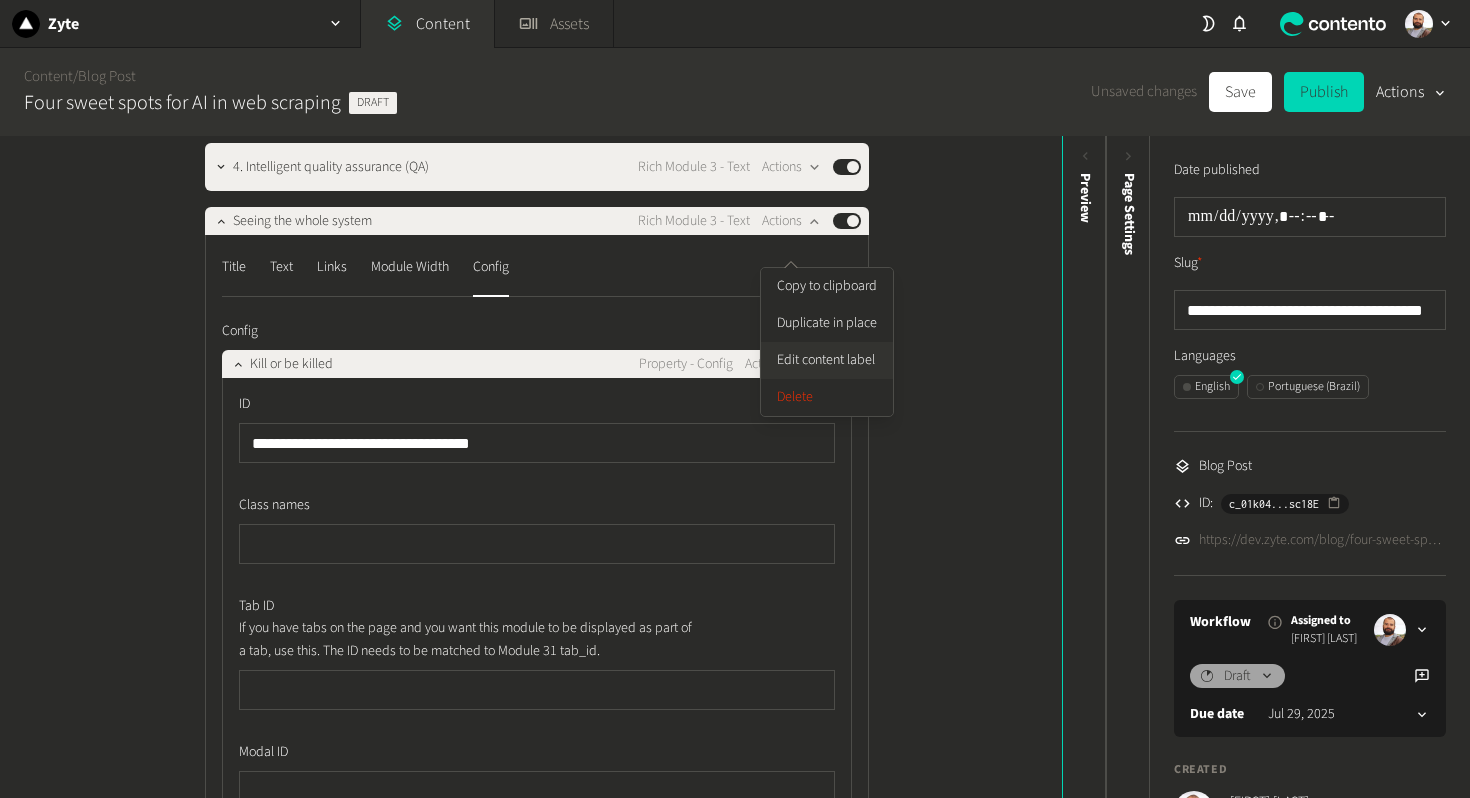 click on "Edit content label" 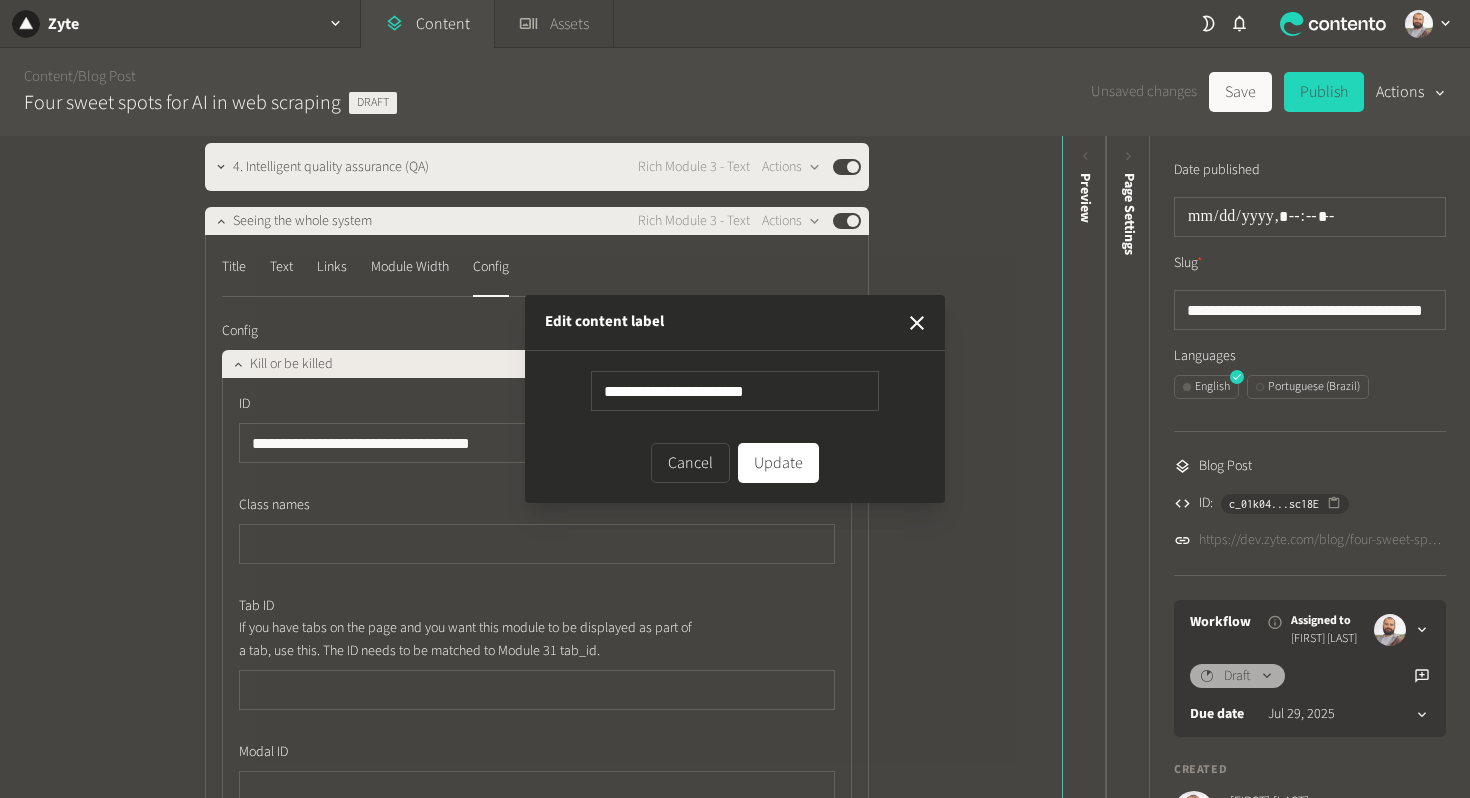 type on "**********" 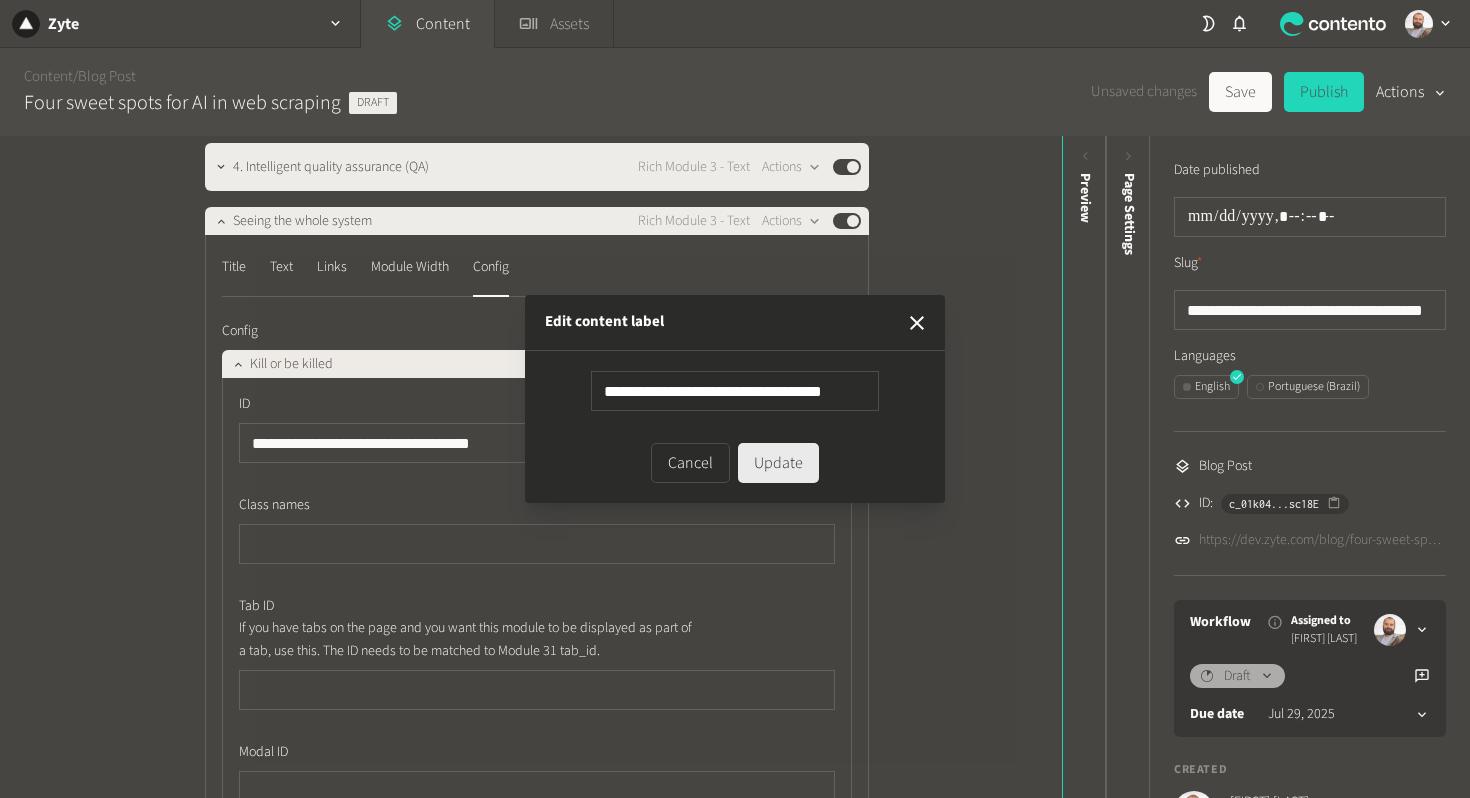 click on "Update" at bounding box center (778, 463) 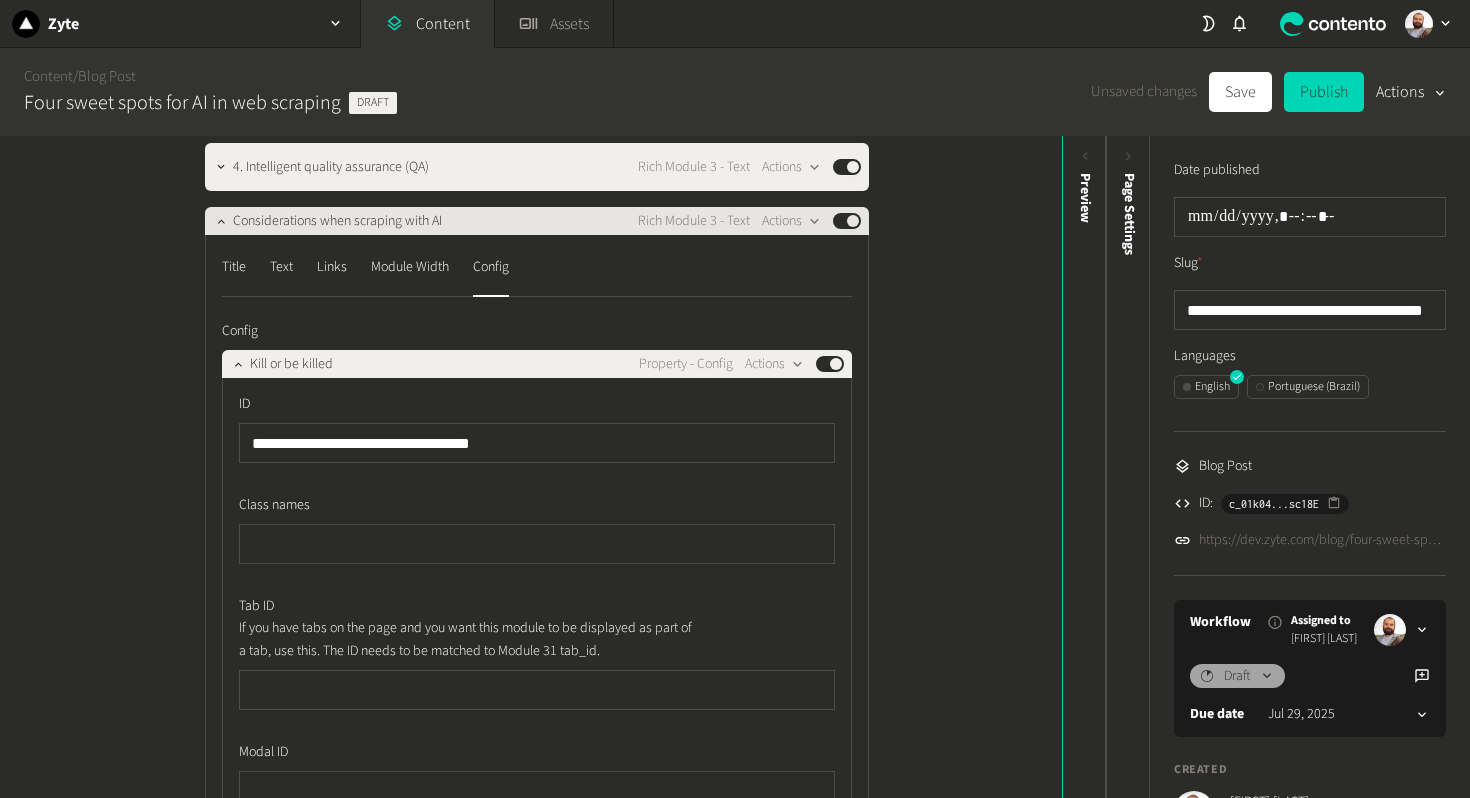 click on "Considerations when scraping with AI" 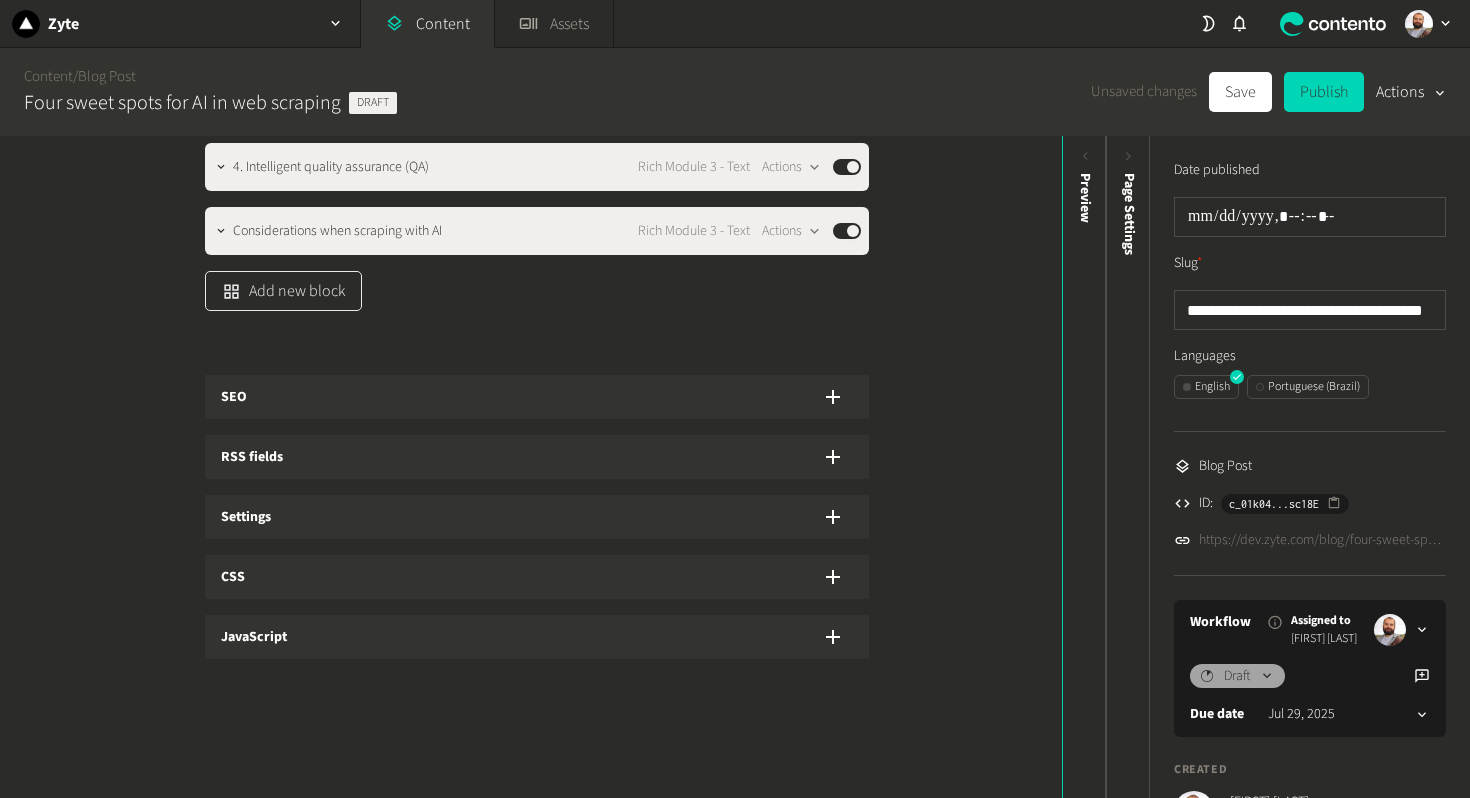 click on "Add new block" 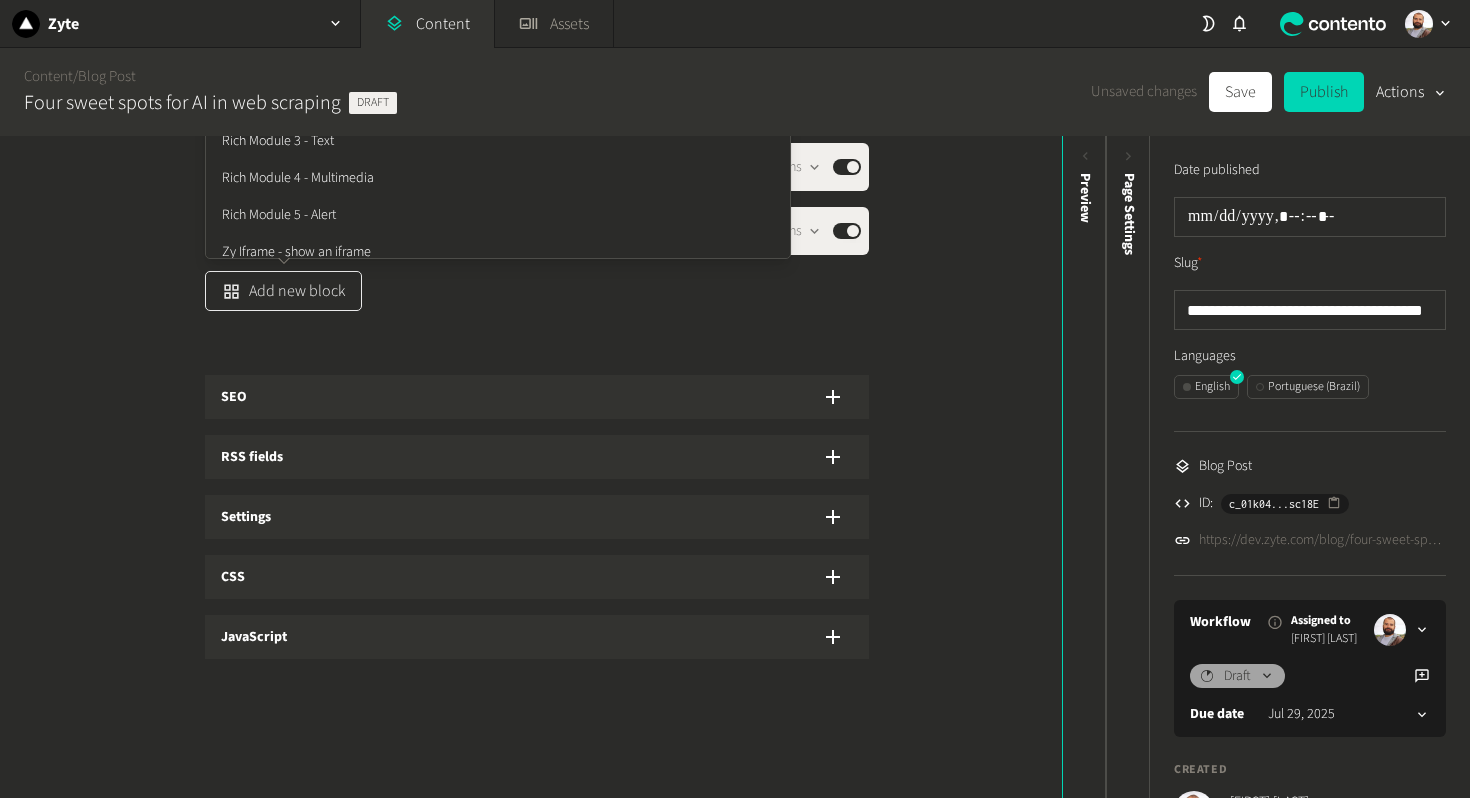scroll, scrollTop: 1590, scrollLeft: 0, axis: vertical 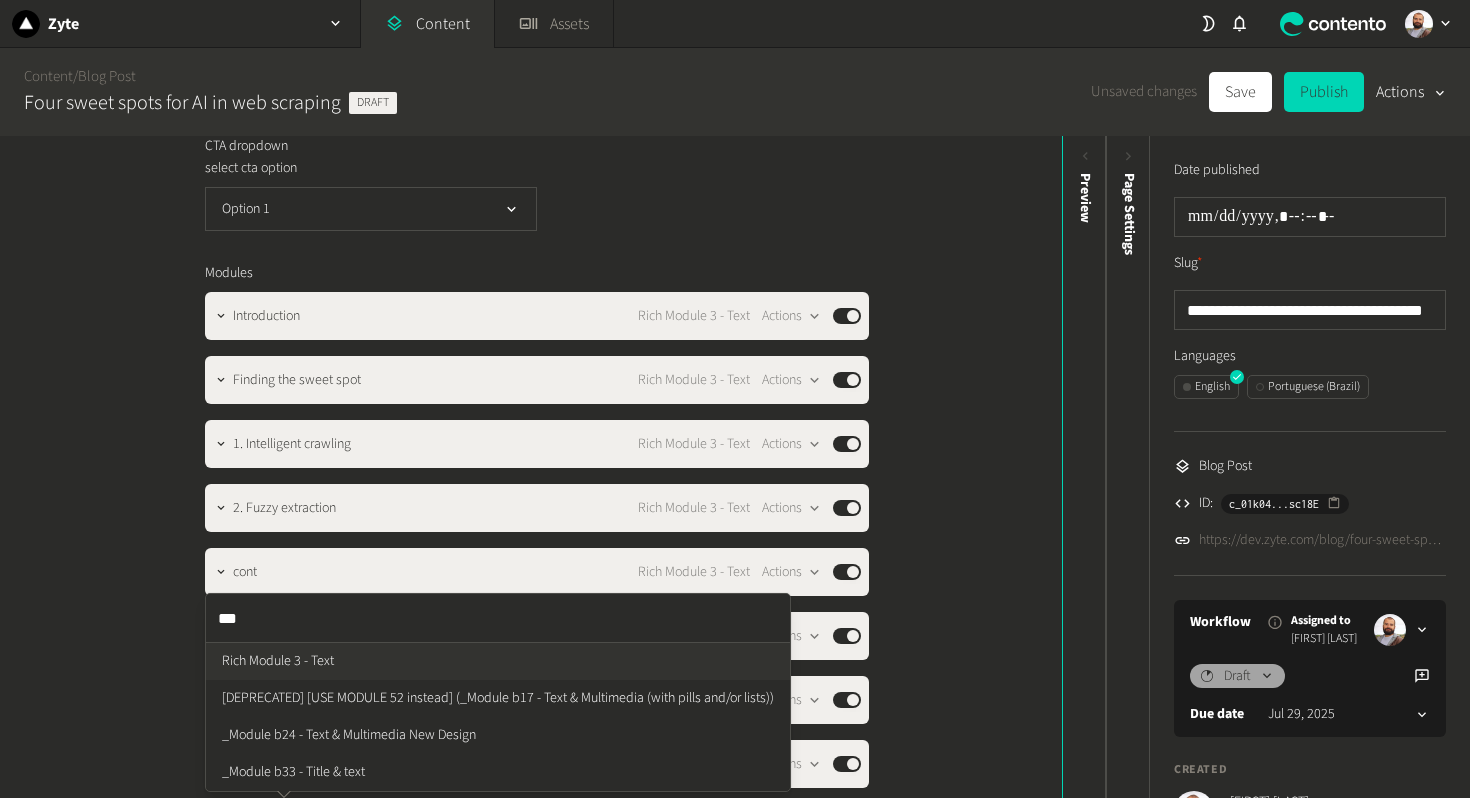 type on "****" 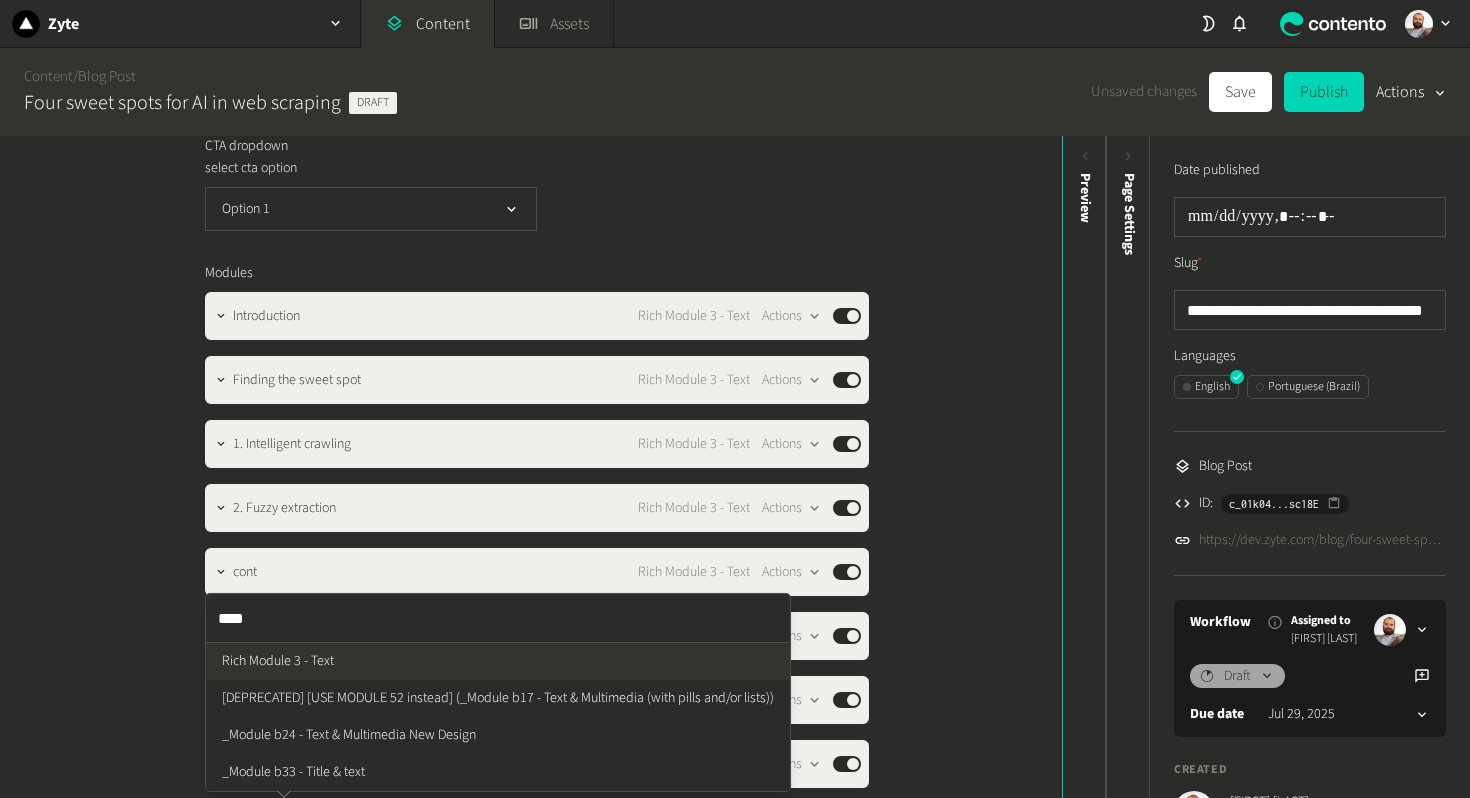 click on "Rich Module 3 - Text [DEPRECATED] [USE MODULE 52 instead] (_Module b17 - Text & Multimedia (with pills and/or lists)) _Module b24 - Text & Multimedia New Design _Module b33 - Title & text" 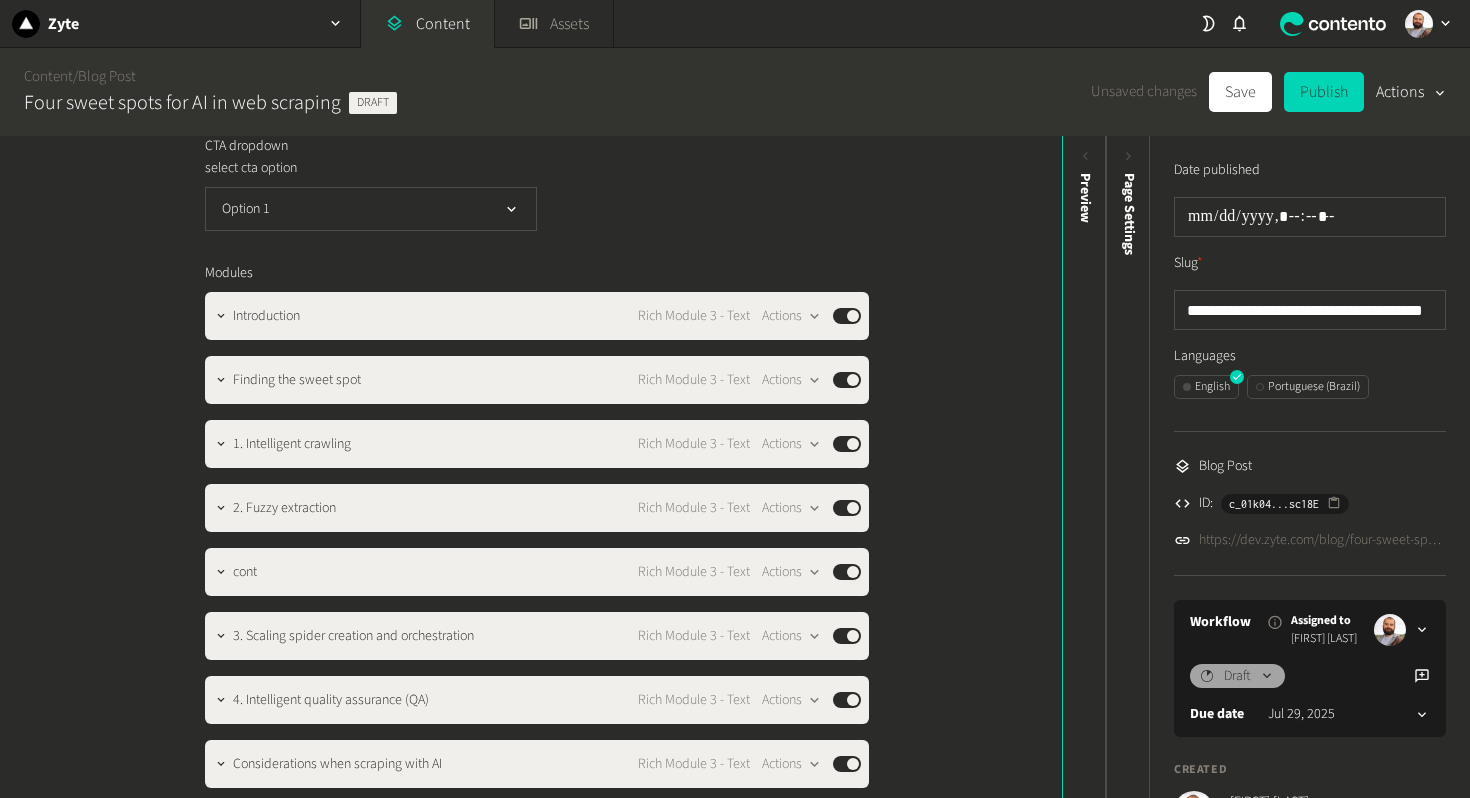click on "**********" 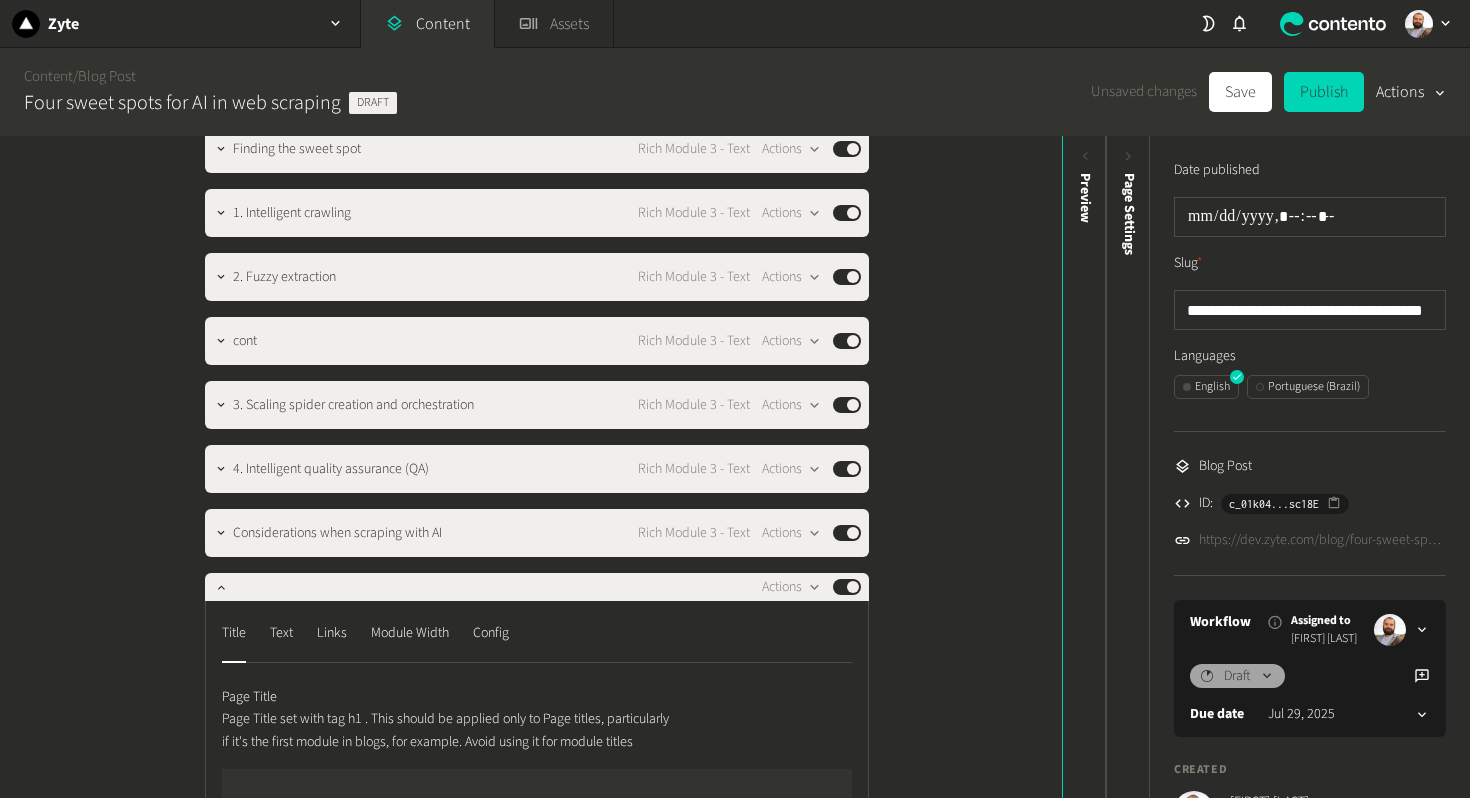 scroll, scrollTop: 1940, scrollLeft: 0, axis: vertical 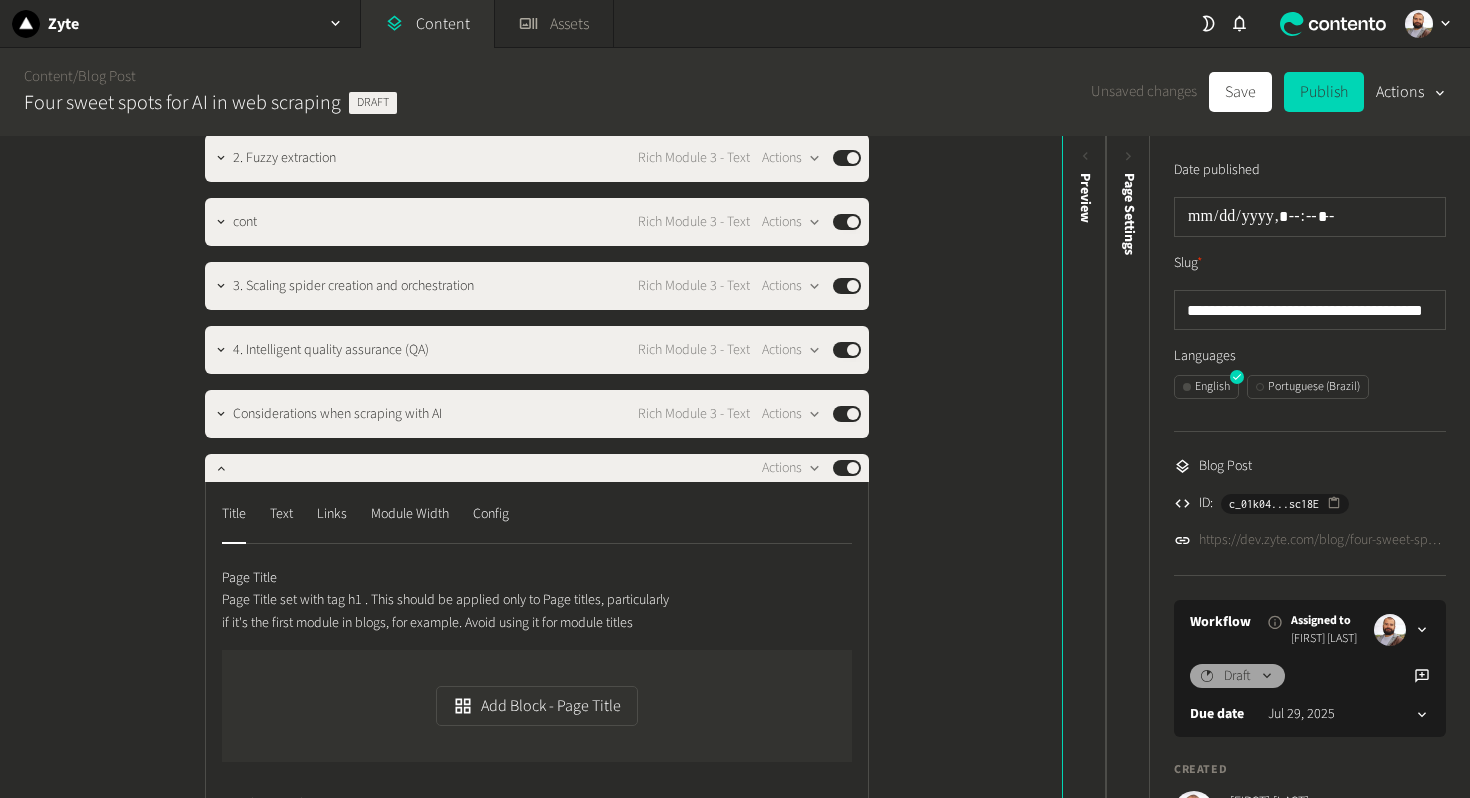 click on "Title  Text  Links  Module Width  Config" 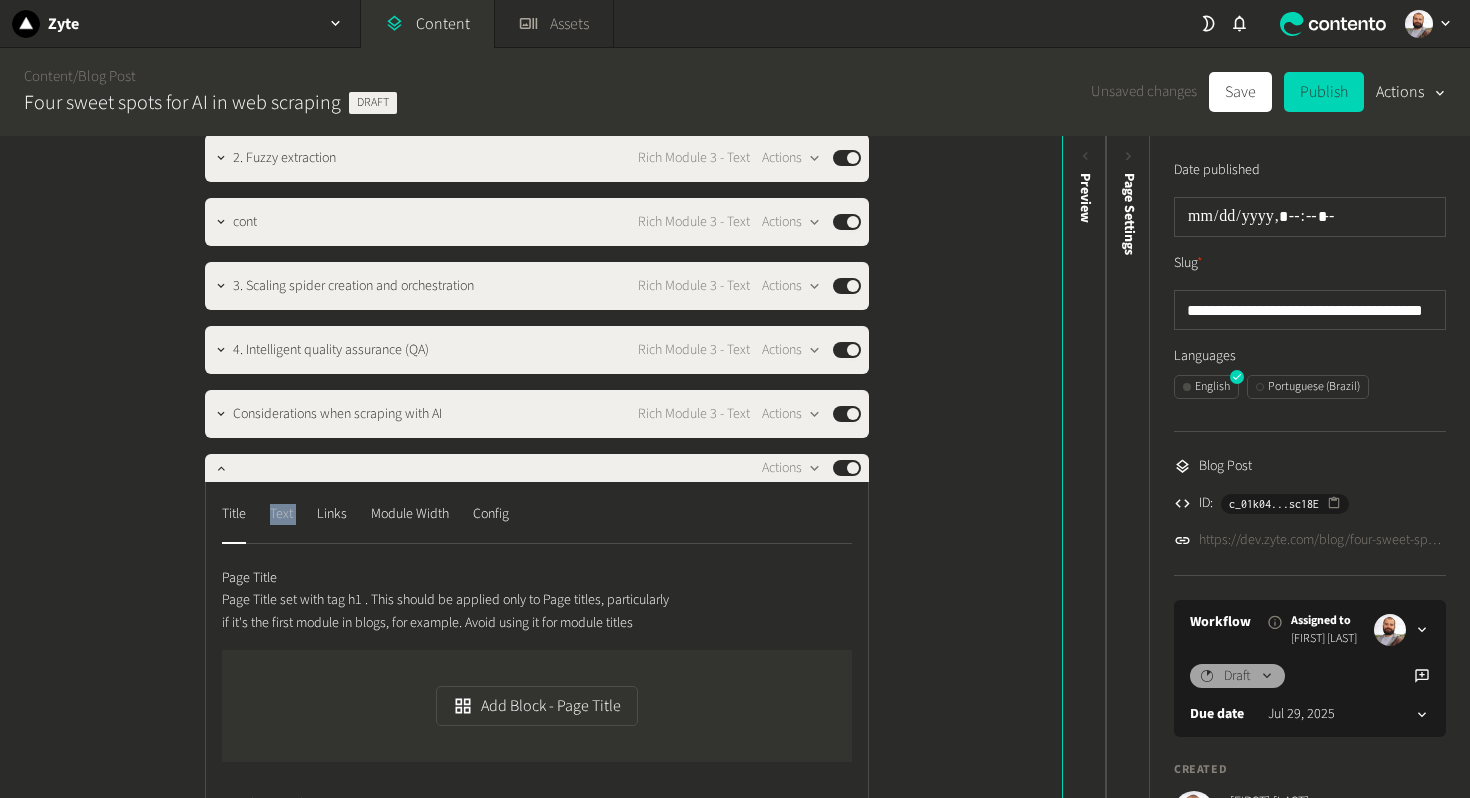 click on "Text" 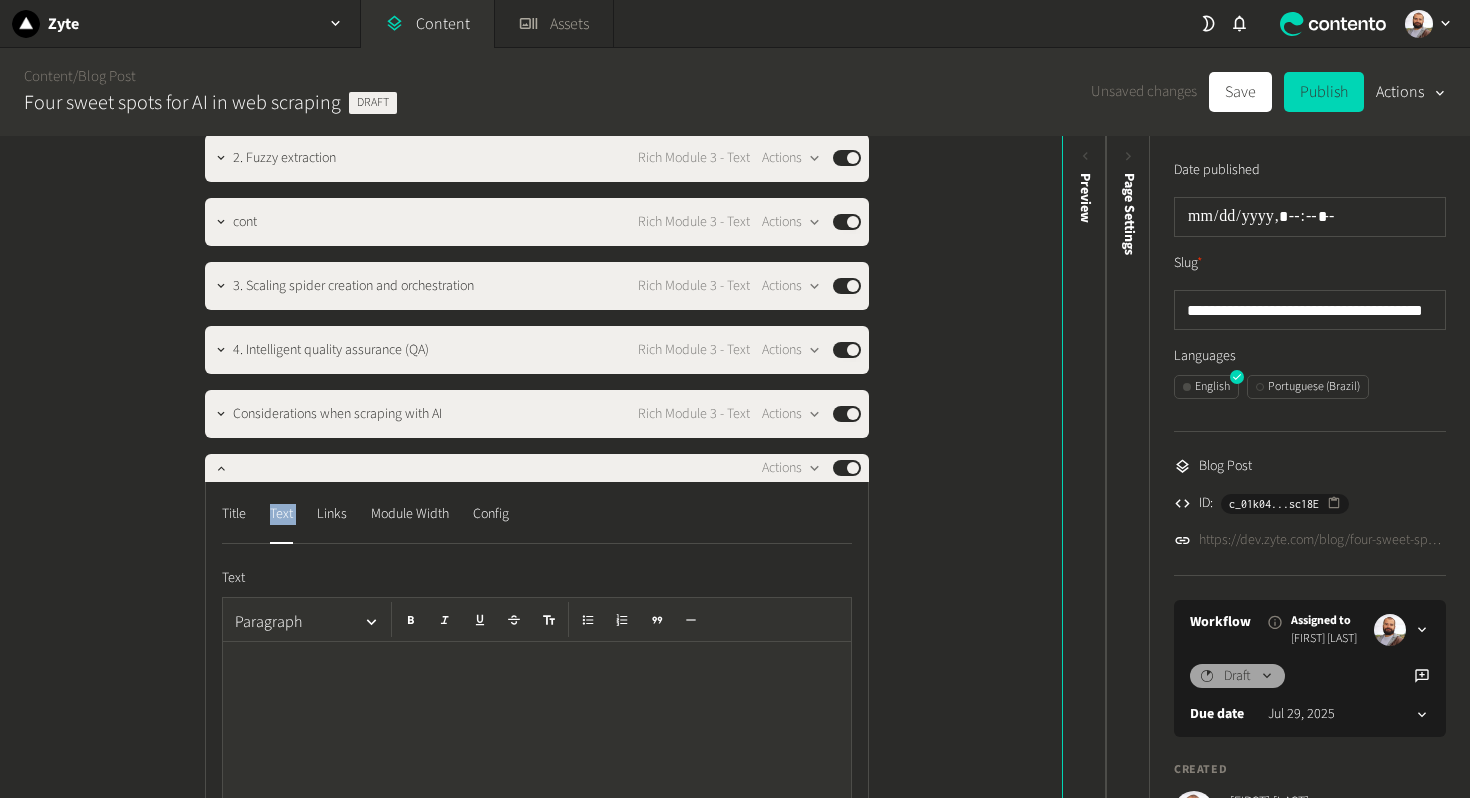 click 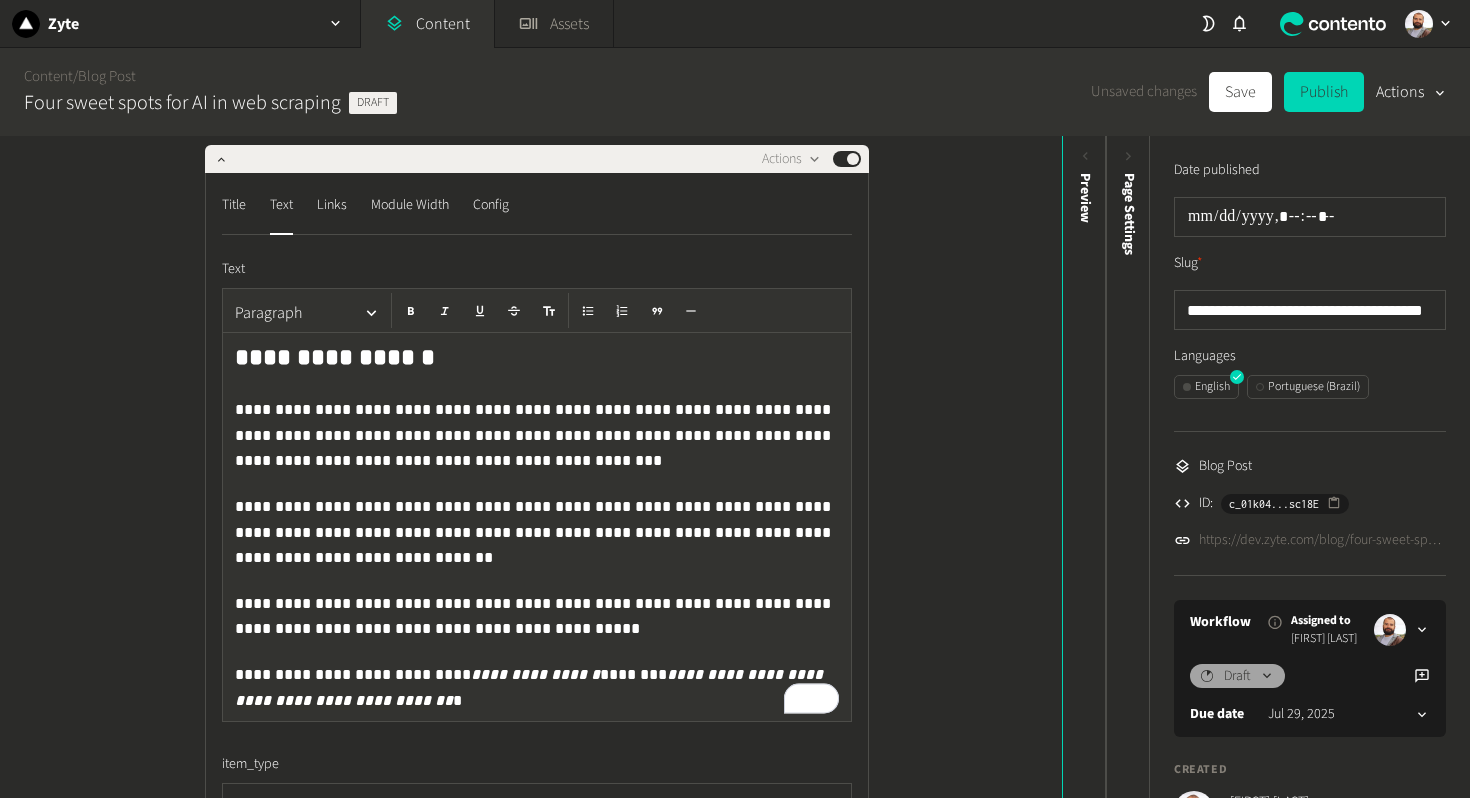 scroll, scrollTop: 2253, scrollLeft: 0, axis: vertical 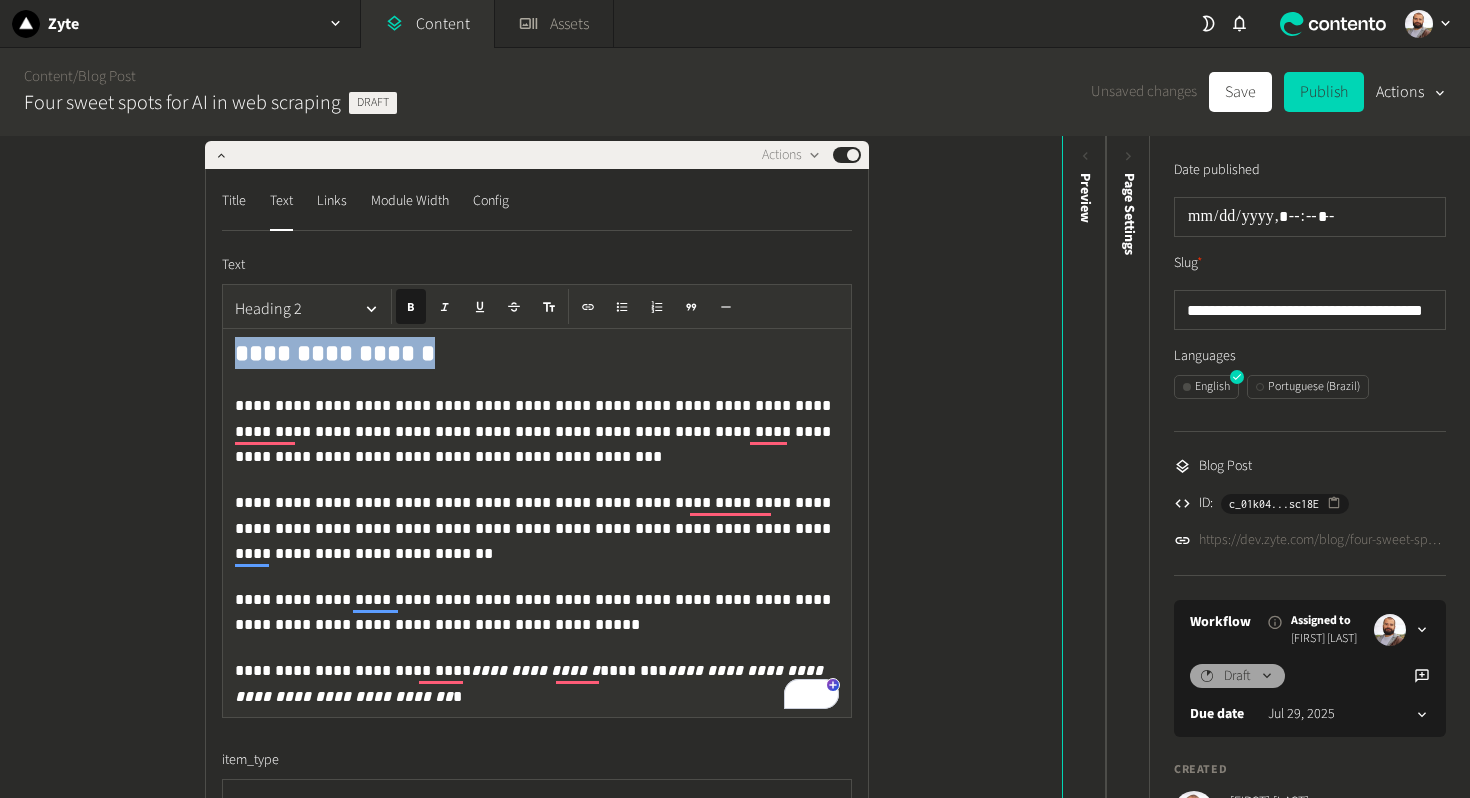 copy on "**********" 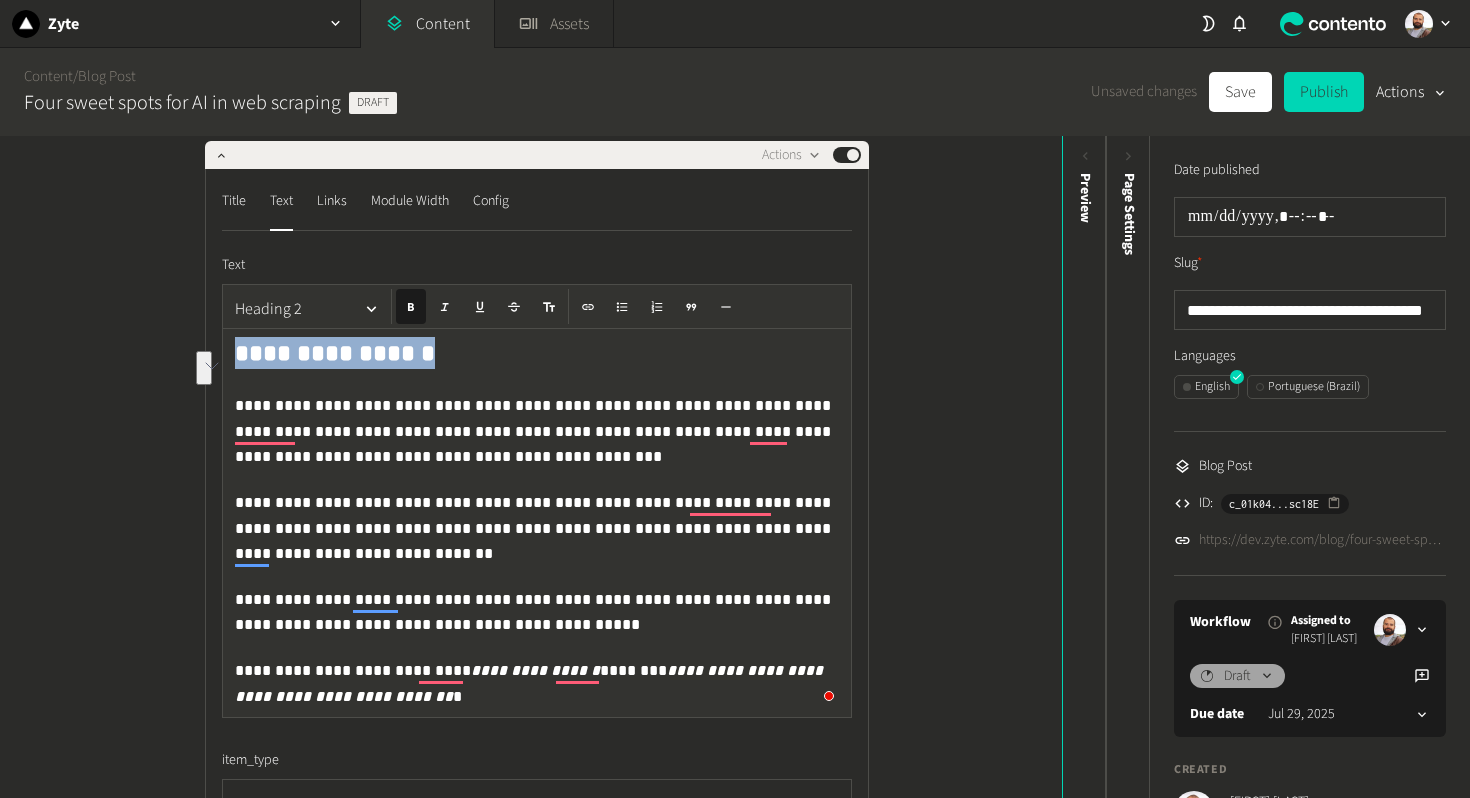 click on "Title  Text  Links  Module Width  Config" 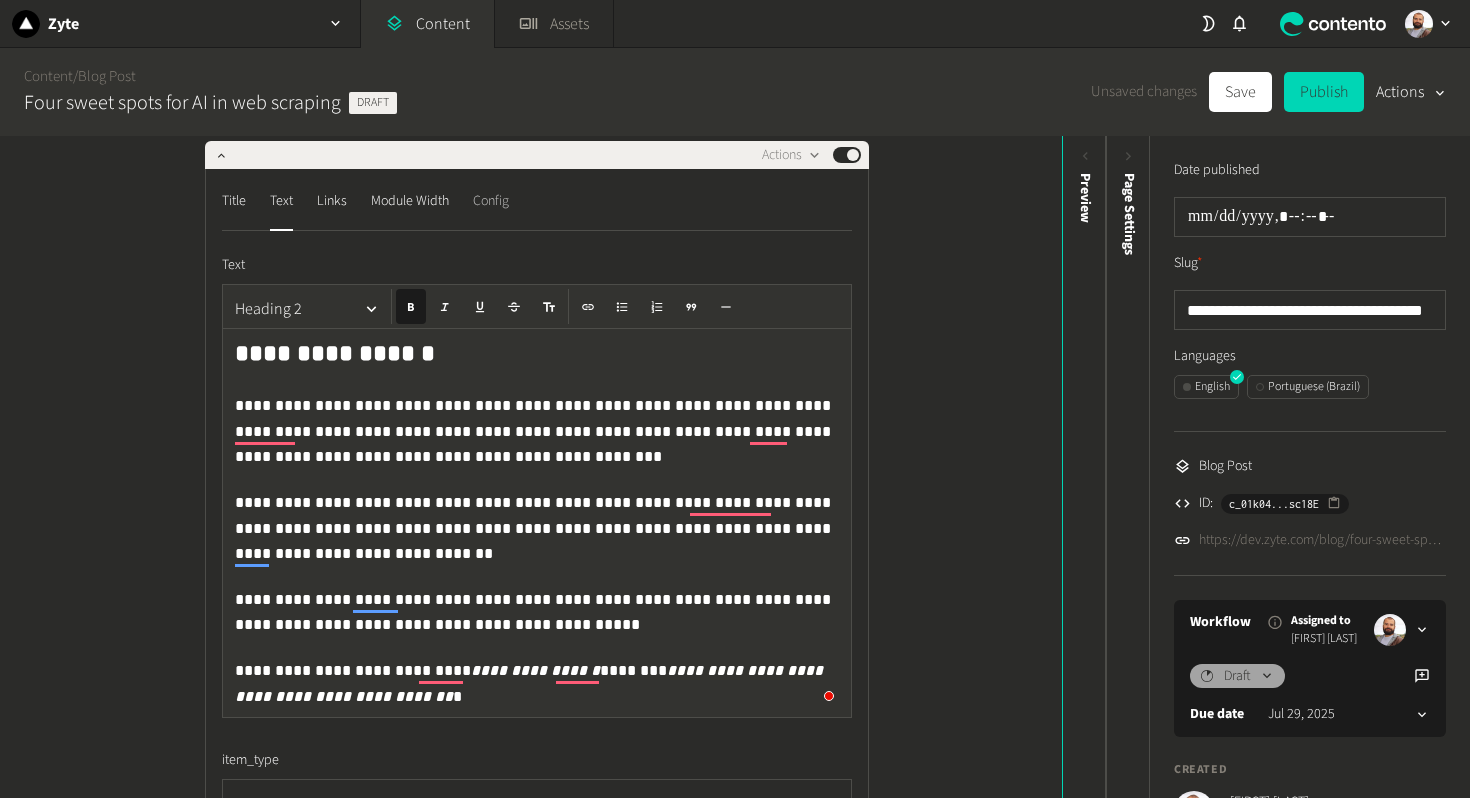 click on "Config" 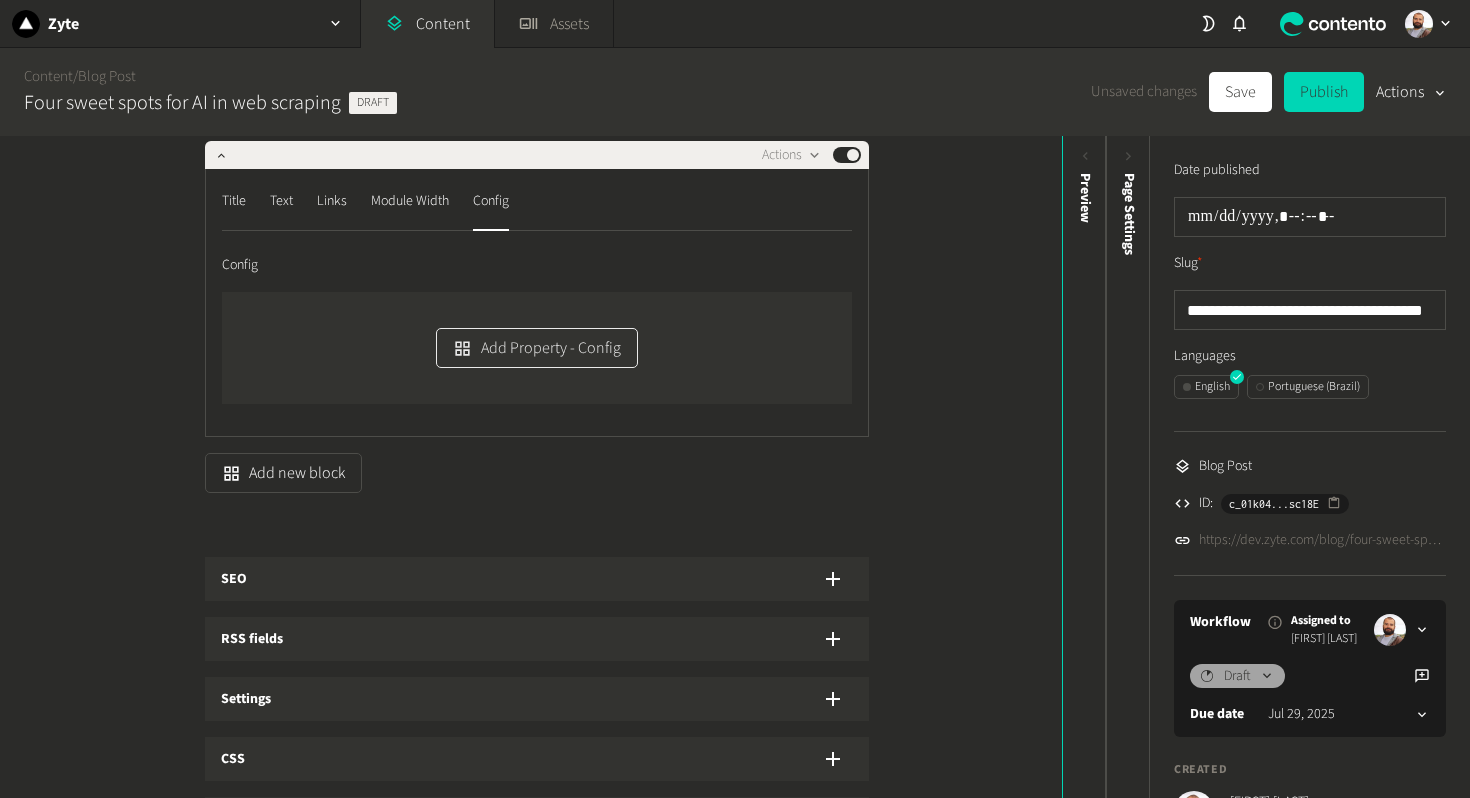 click on "Add Property - Config" 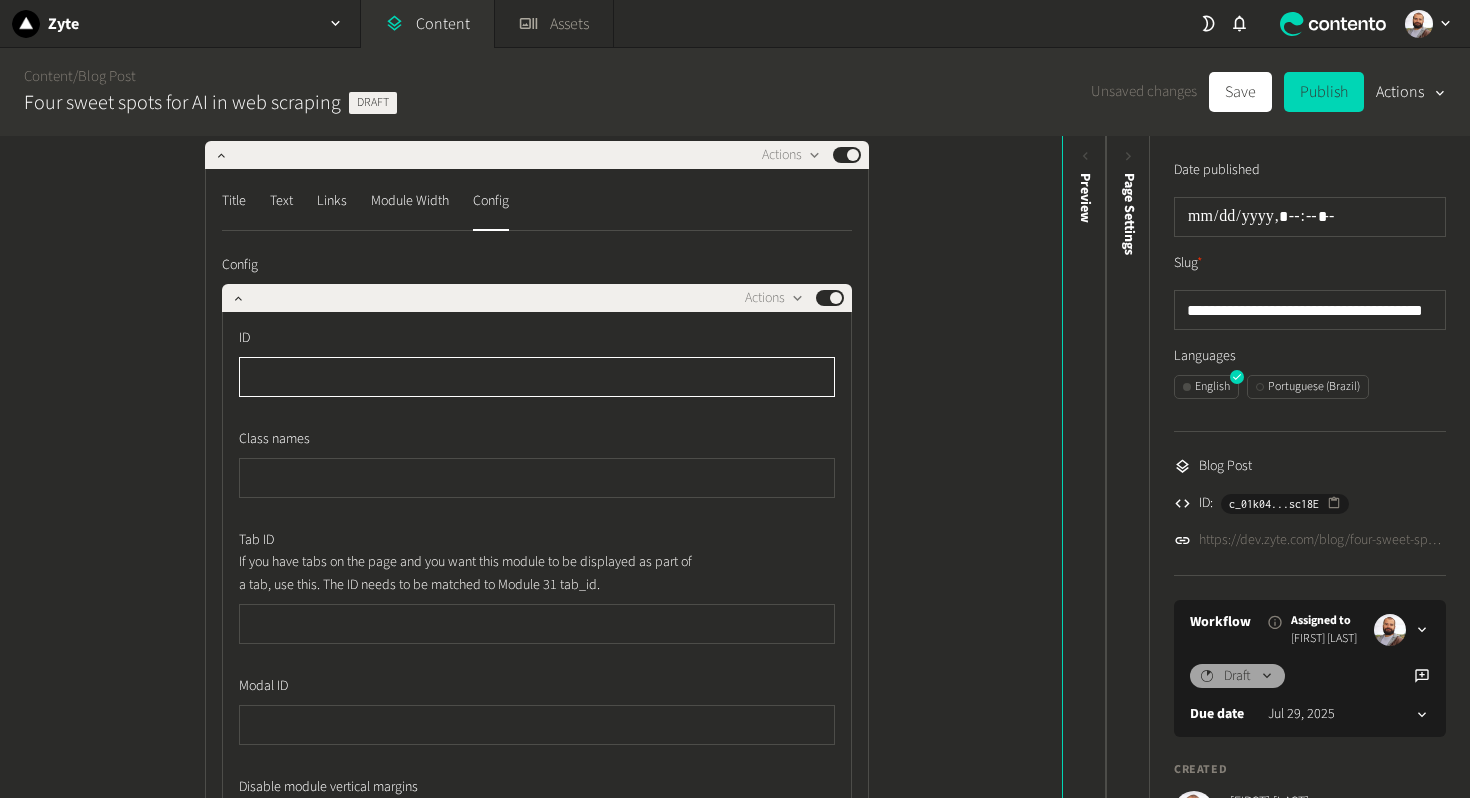 paste on "**********" 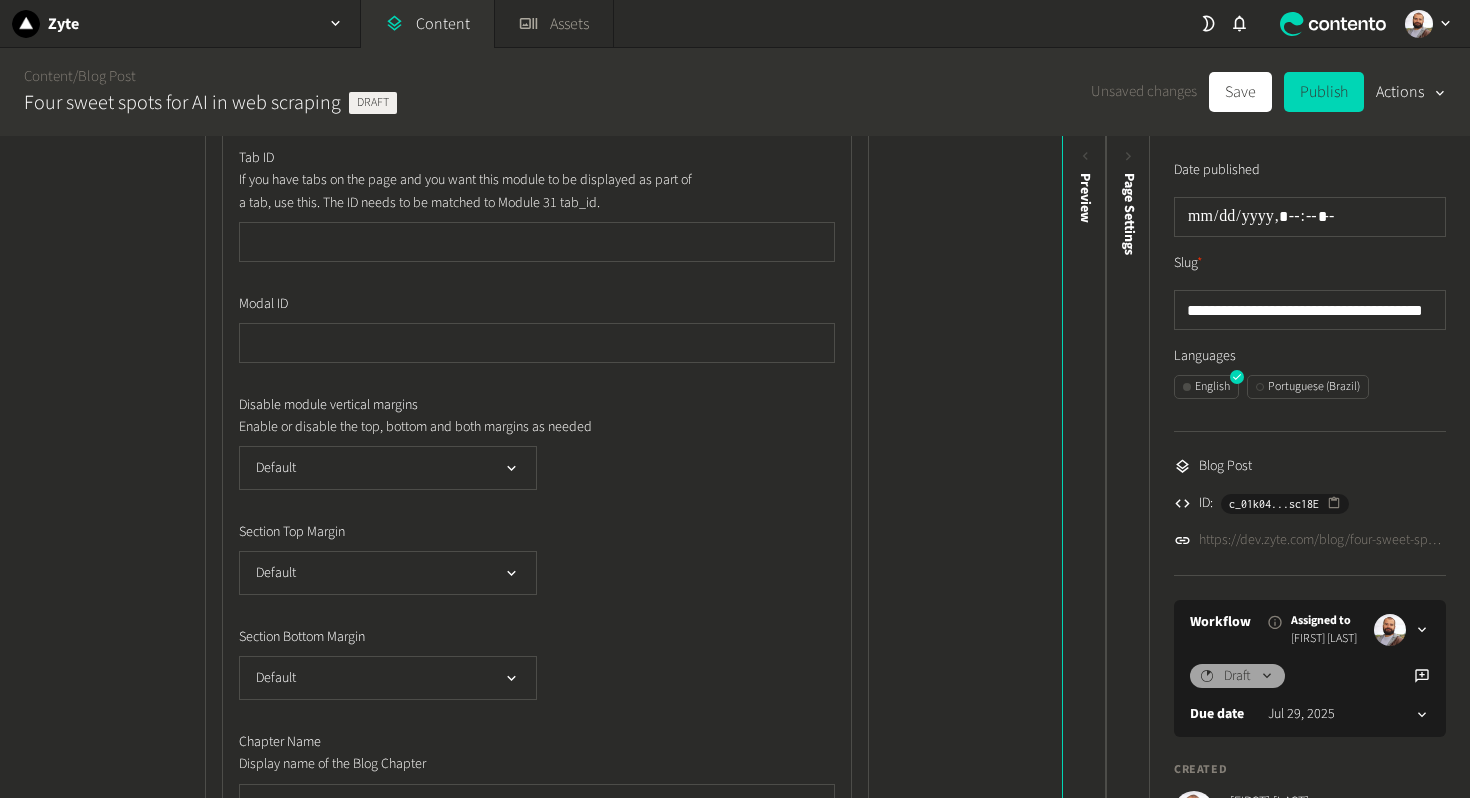 scroll, scrollTop: 2875, scrollLeft: 0, axis: vertical 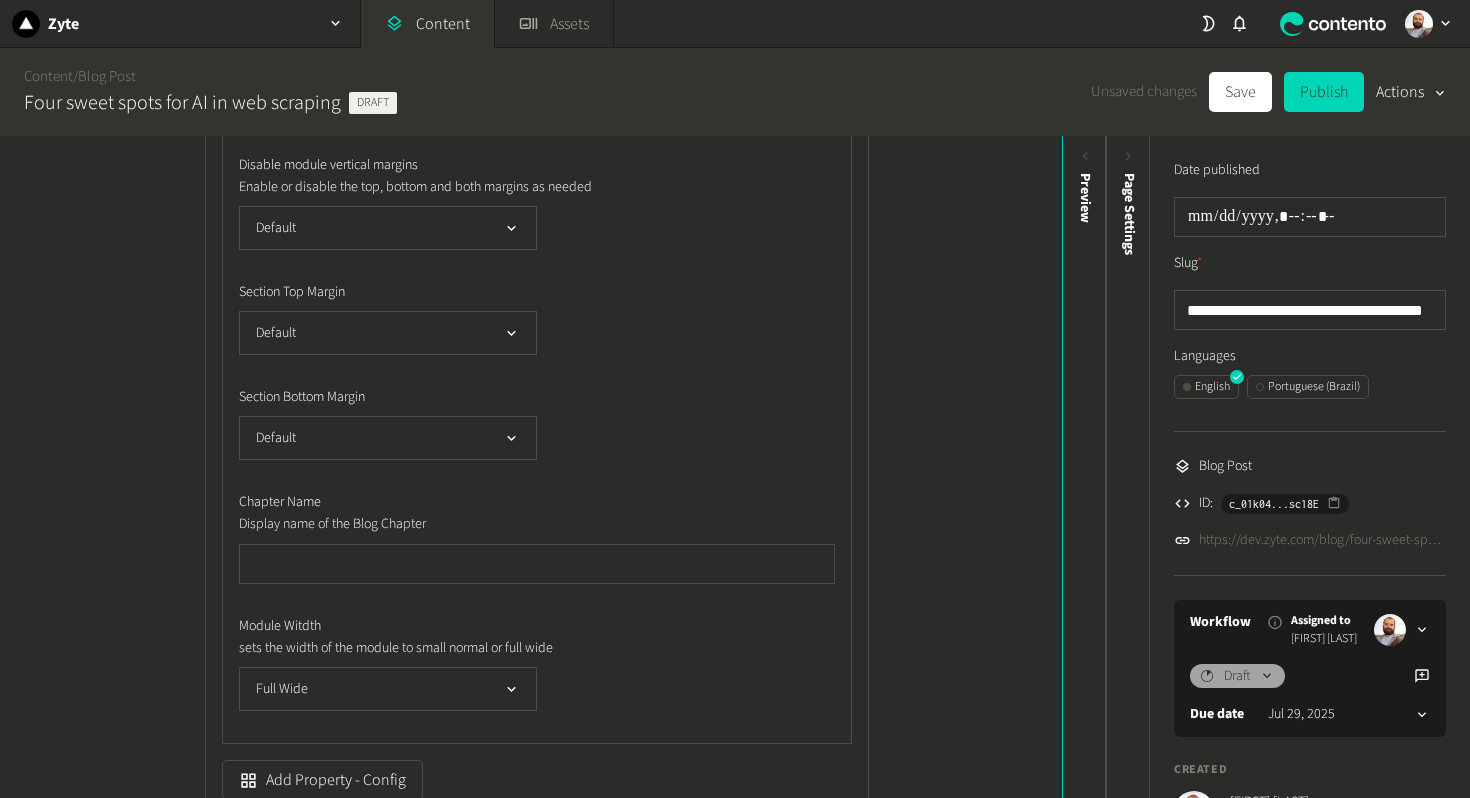 type on "**********" 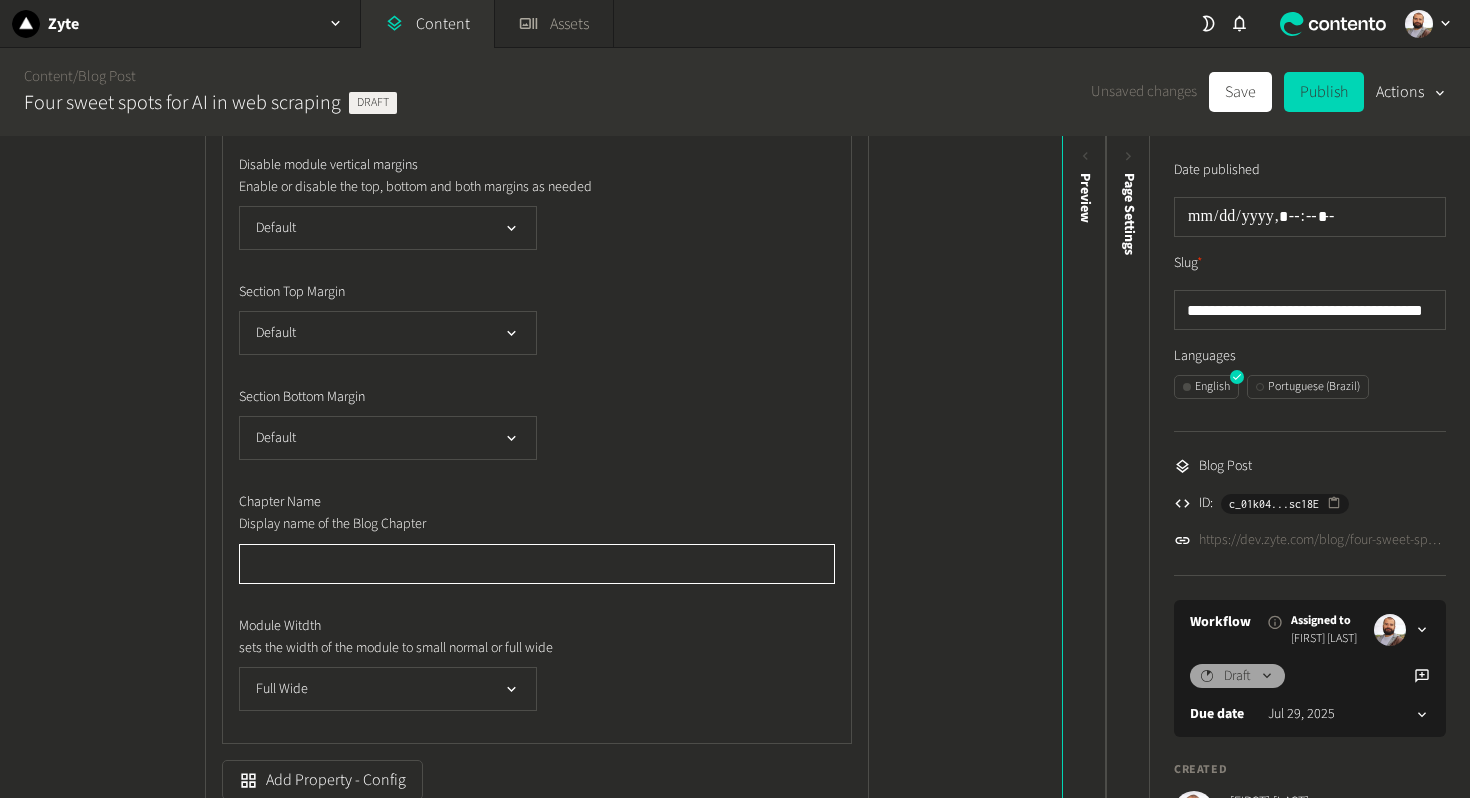 click 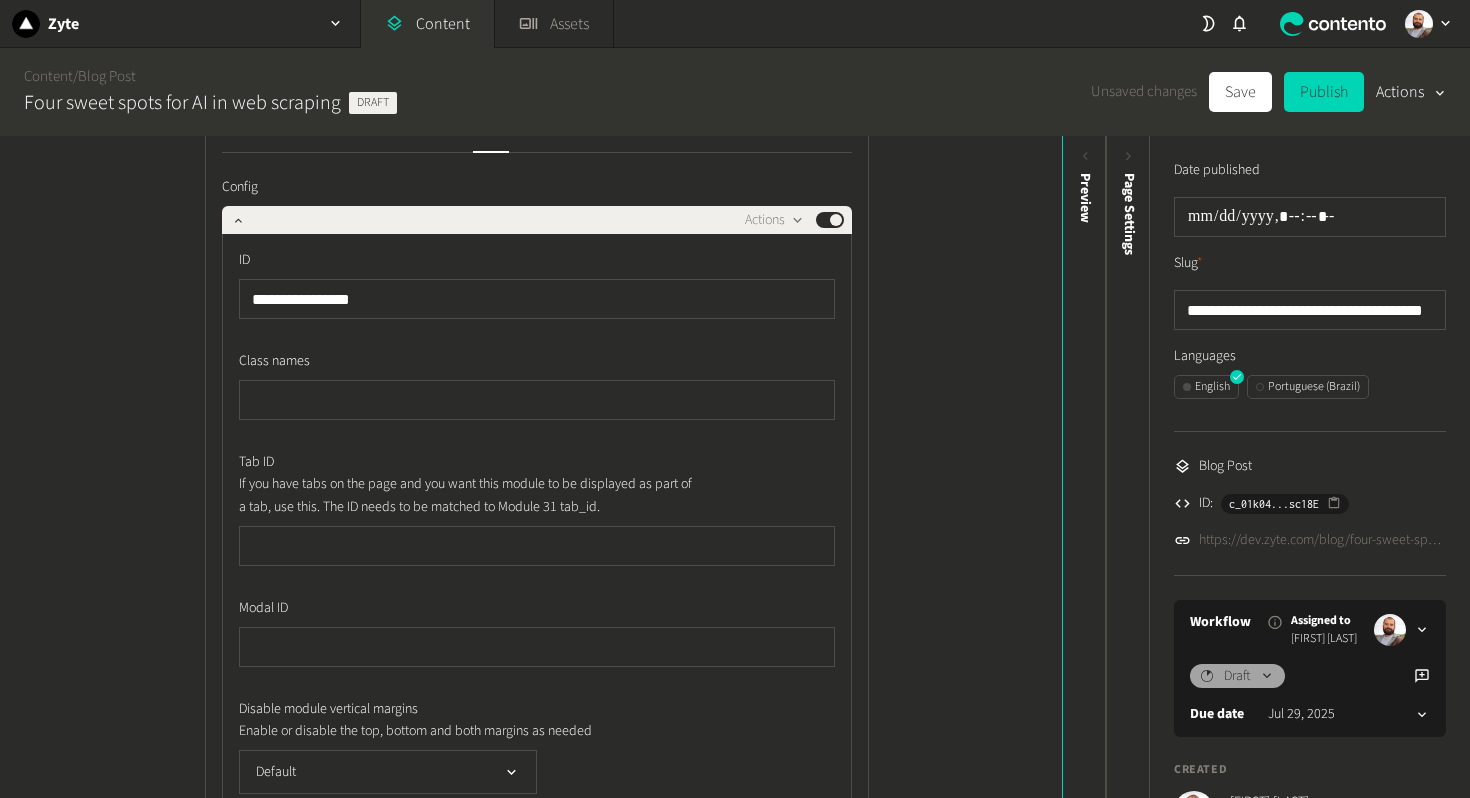 scroll, scrollTop: 2239, scrollLeft: 0, axis: vertical 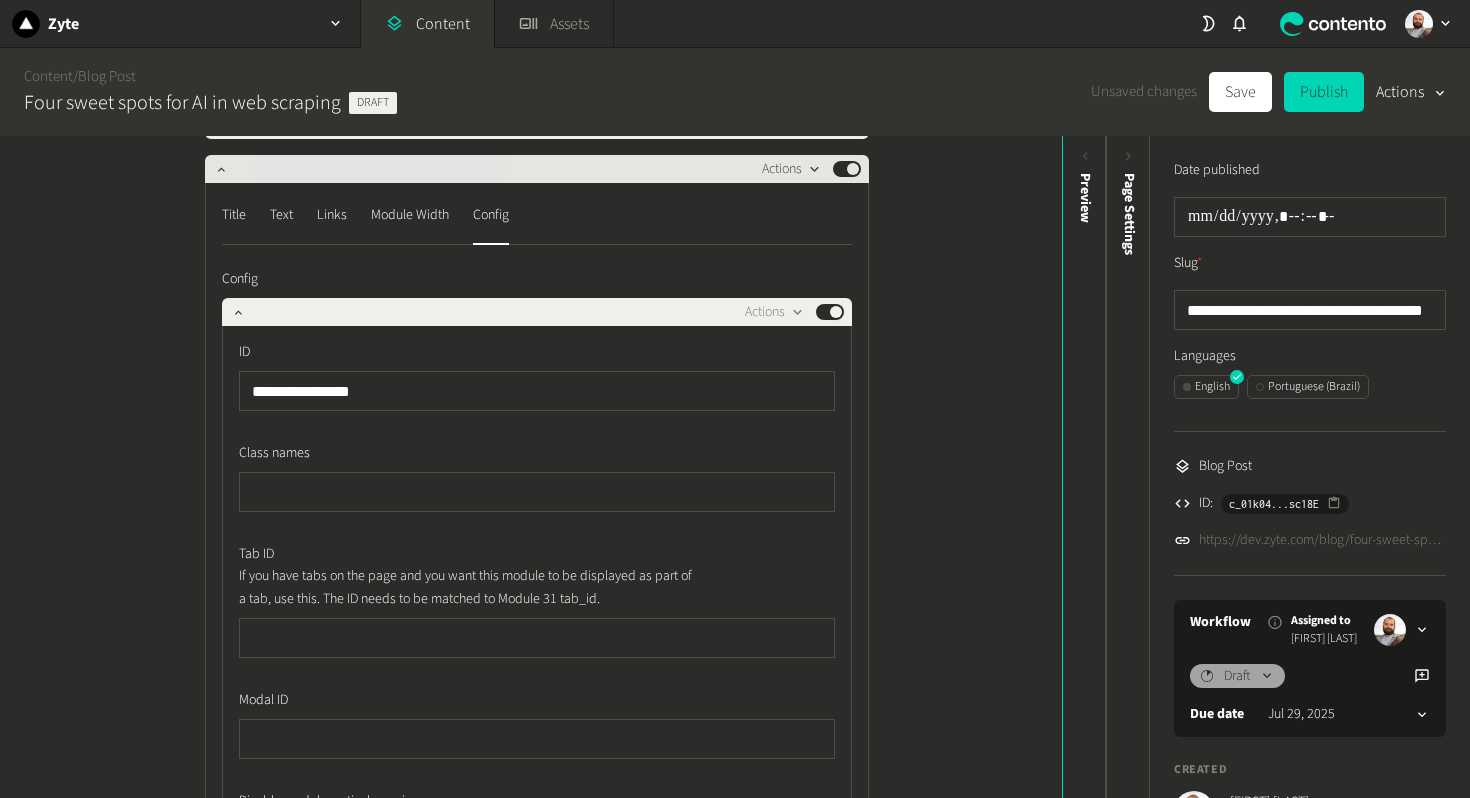 type on "**********" 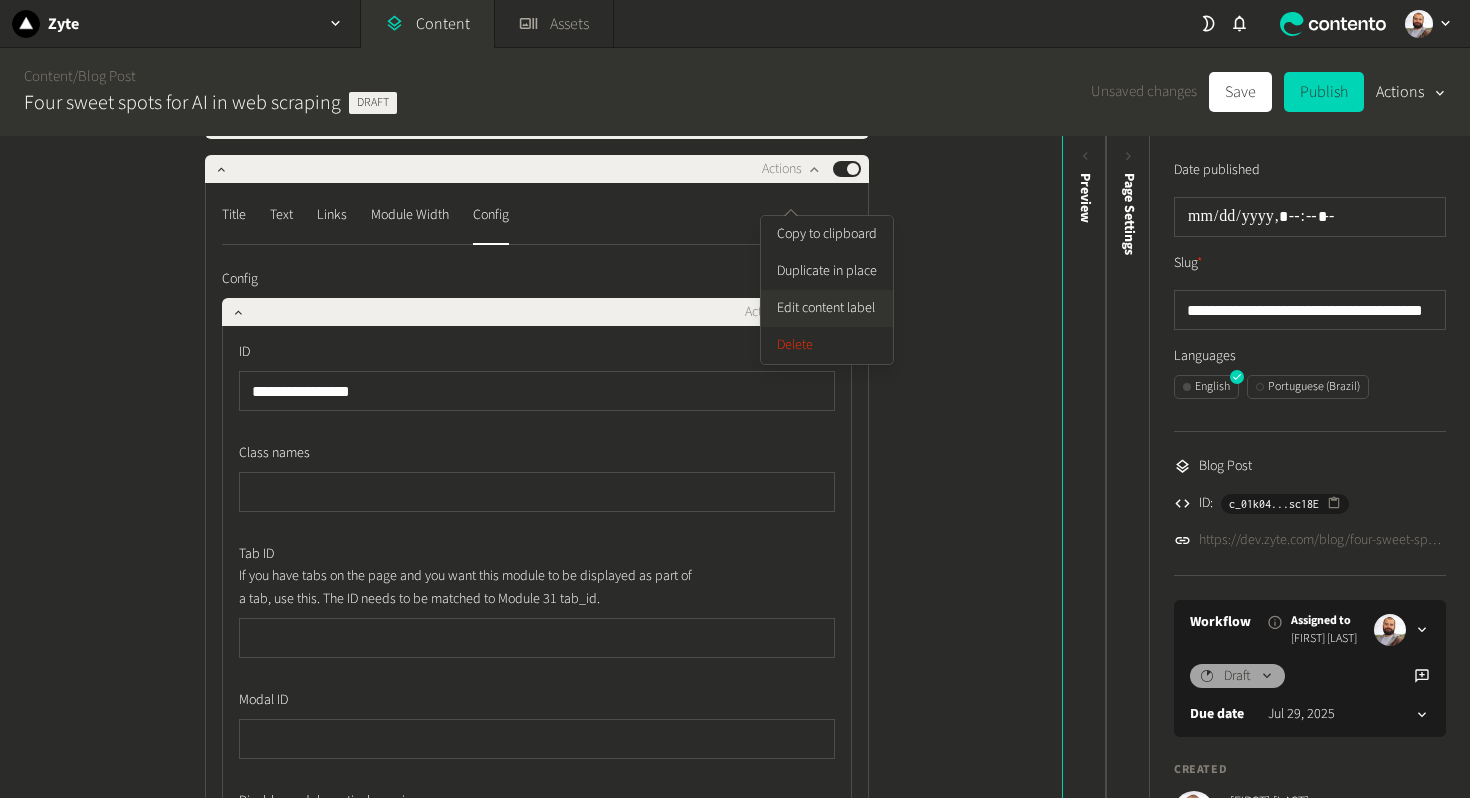 click on "Edit content label" 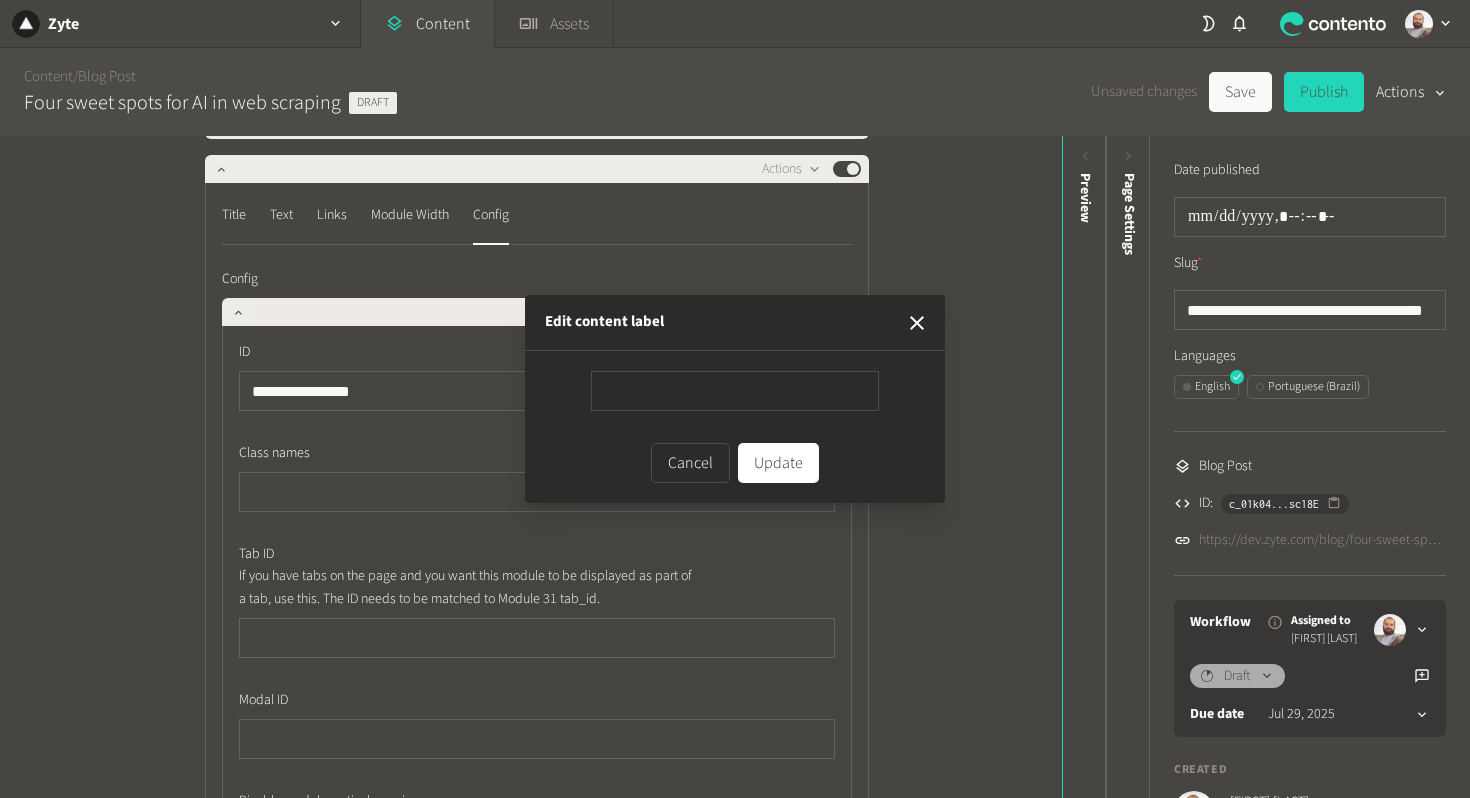 type on "**********" 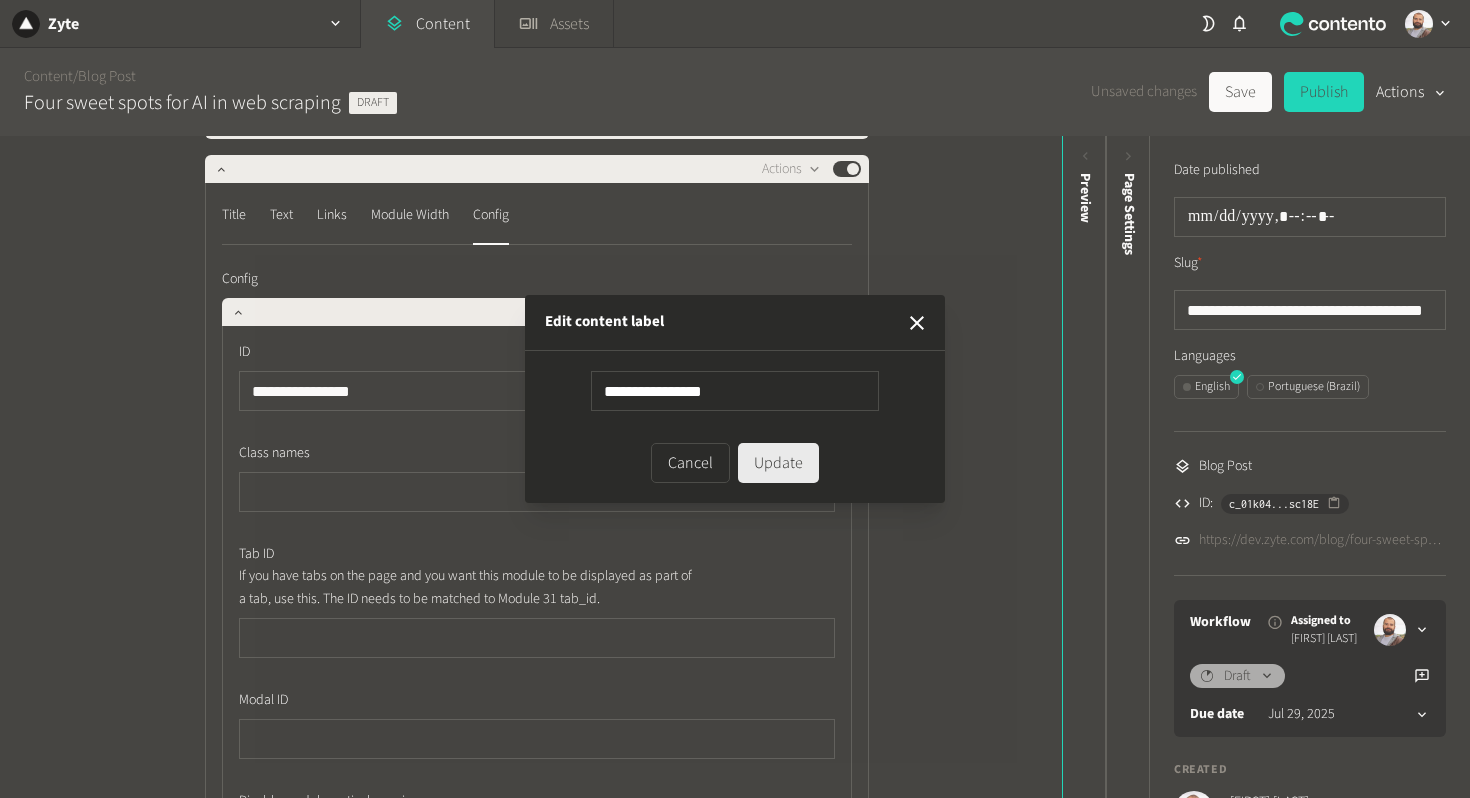 click on "Update" at bounding box center [778, 463] 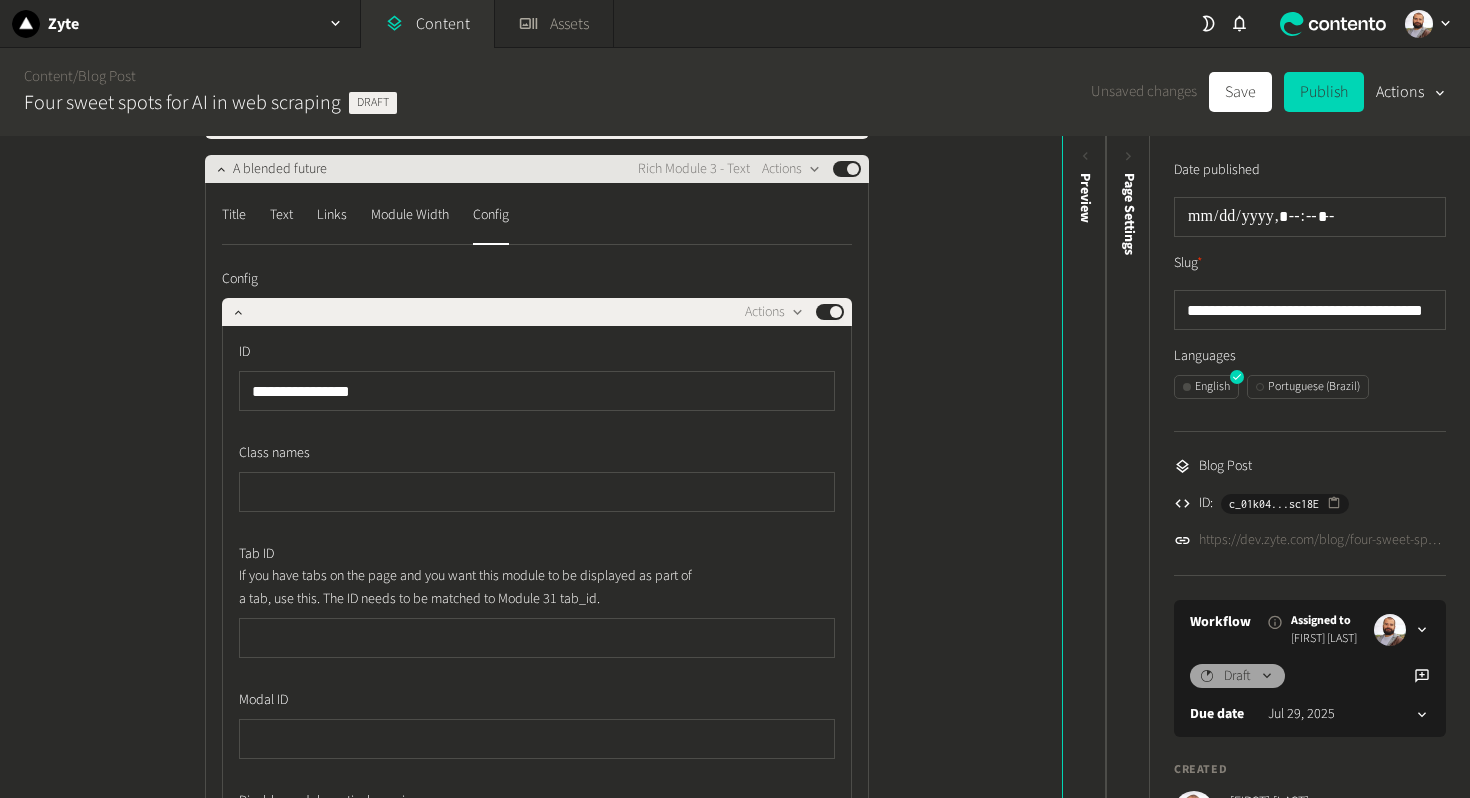 click on "A blended future" 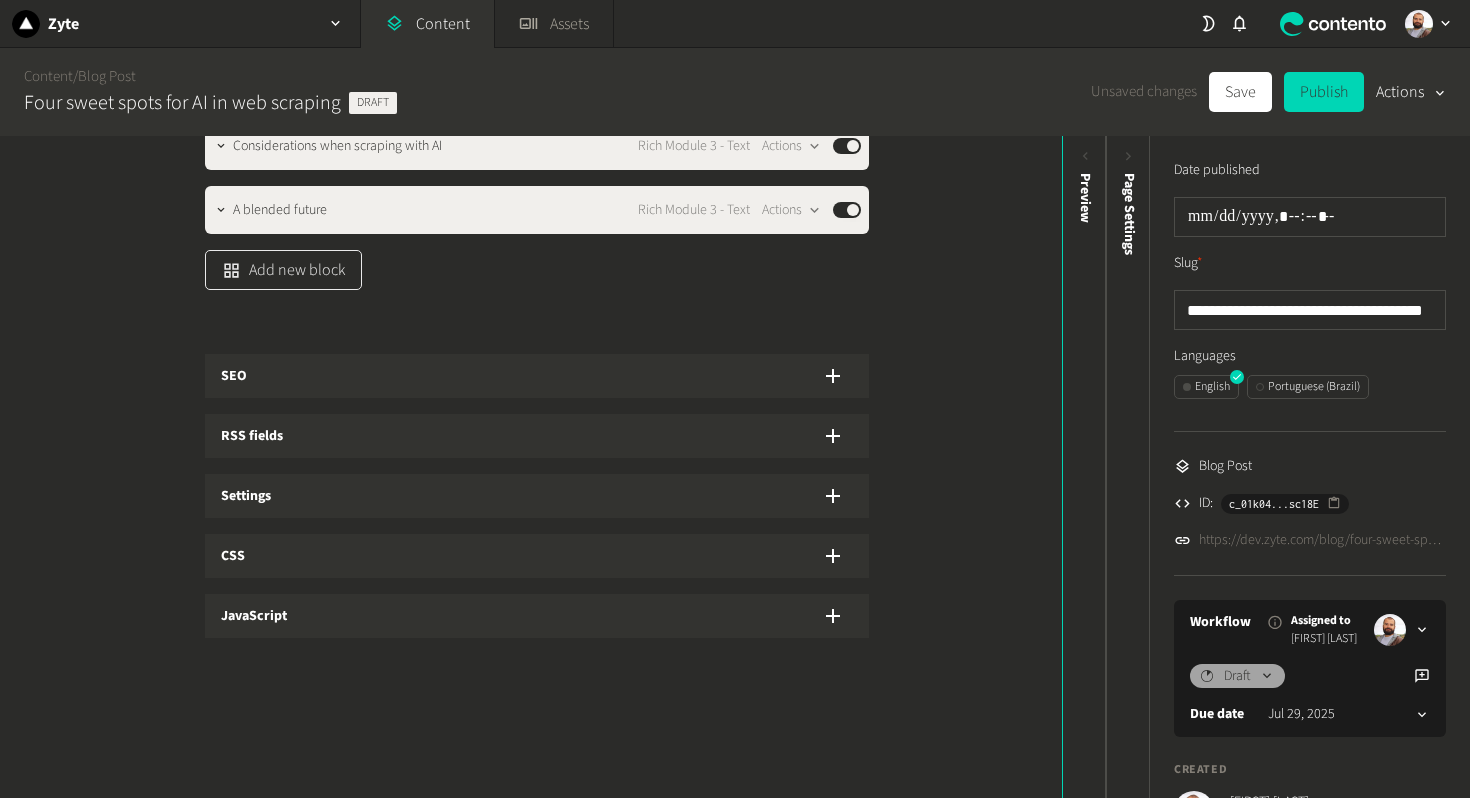click on "Add new block" 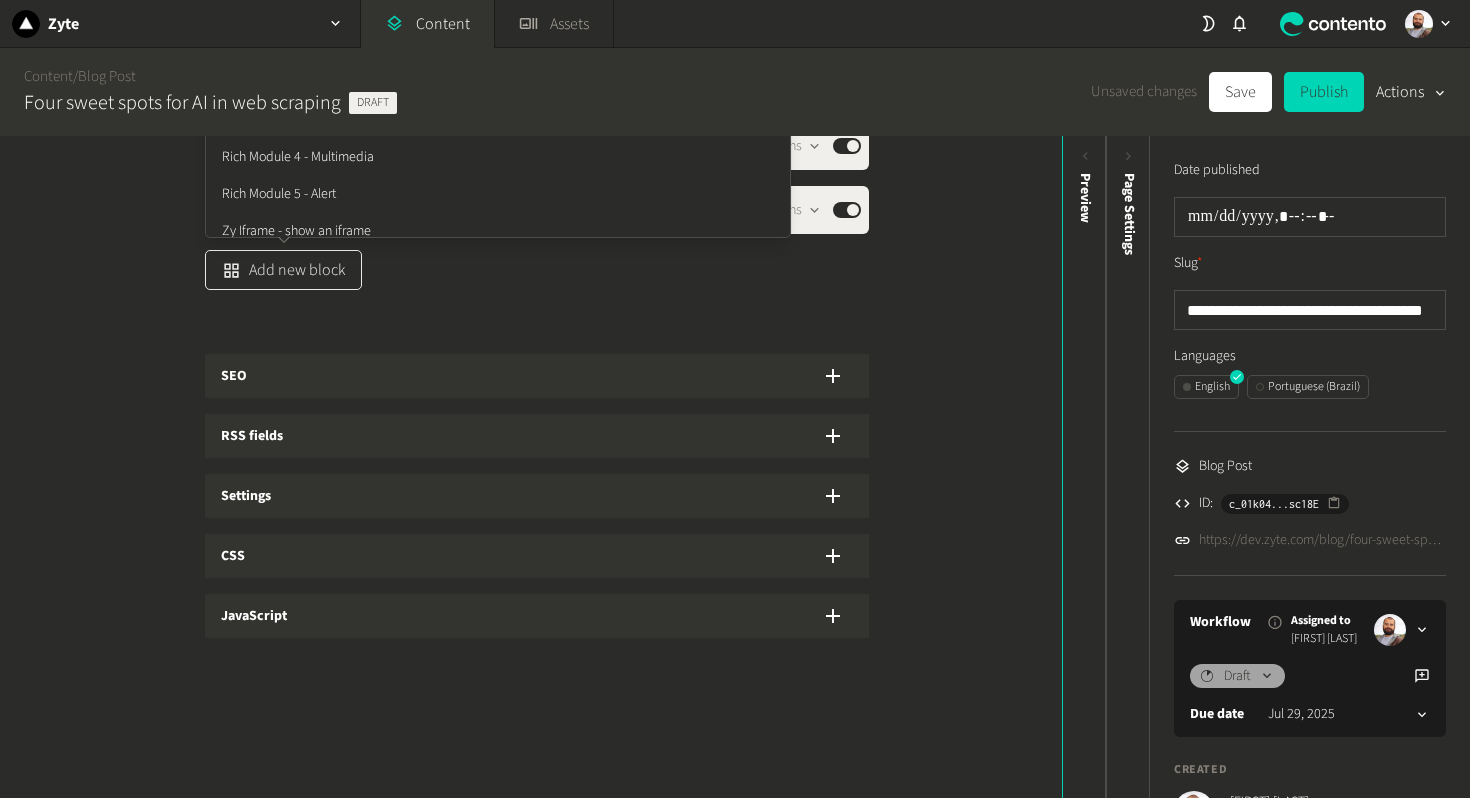 scroll, scrollTop: 1654, scrollLeft: 0, axis: vertical 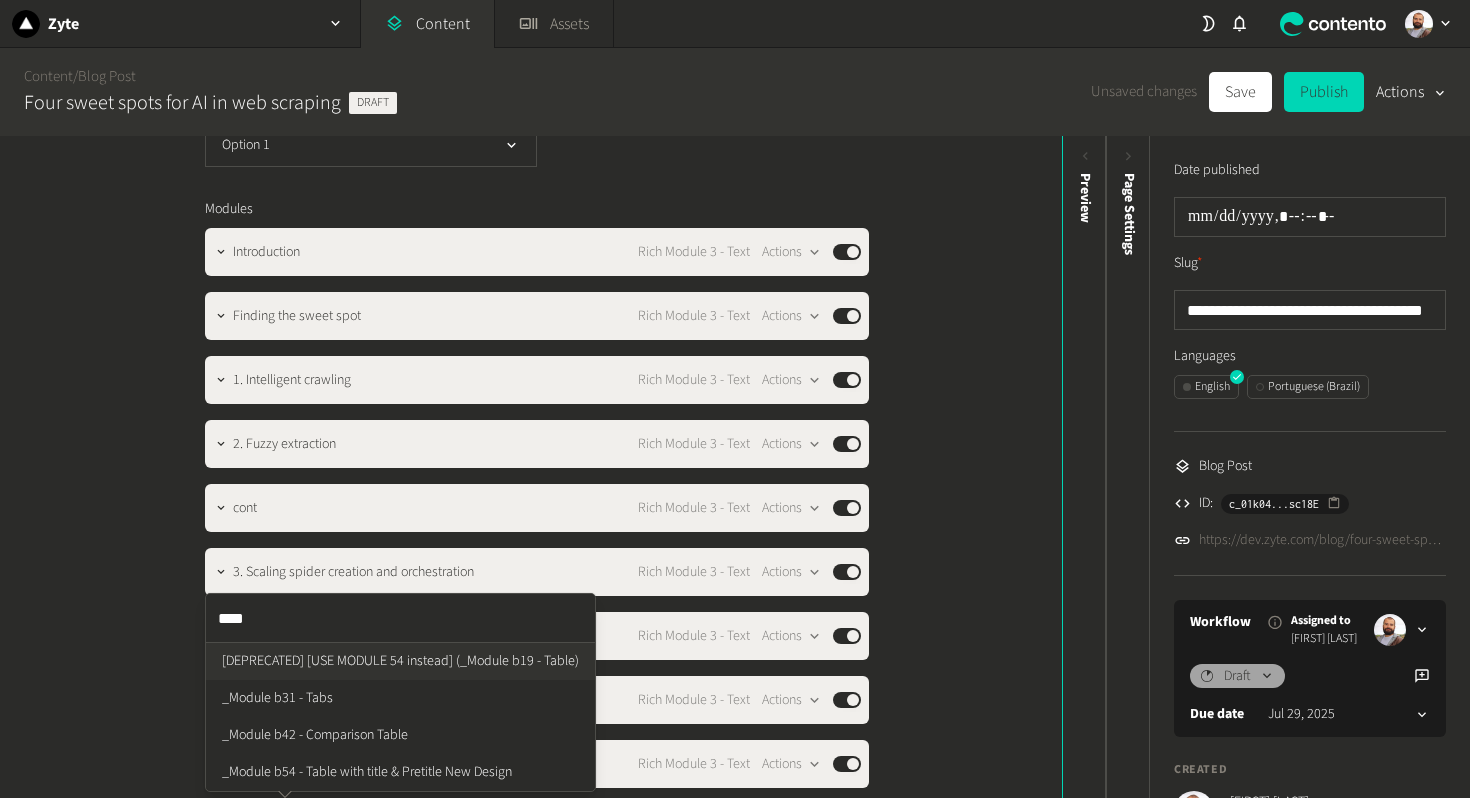 type on "*****" 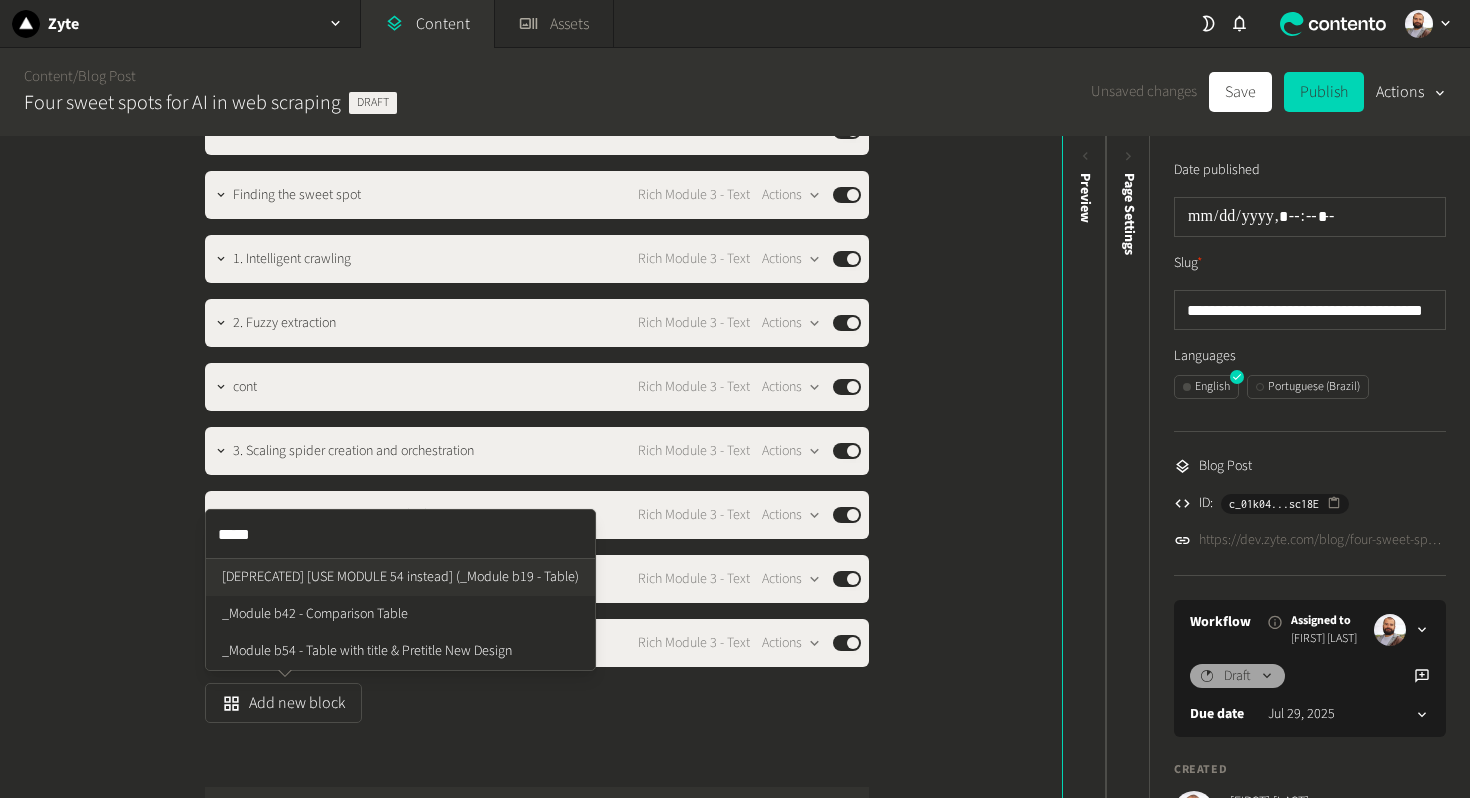 scroll, scrollTop: 1779, scrollLeft: 0, axis: vertical 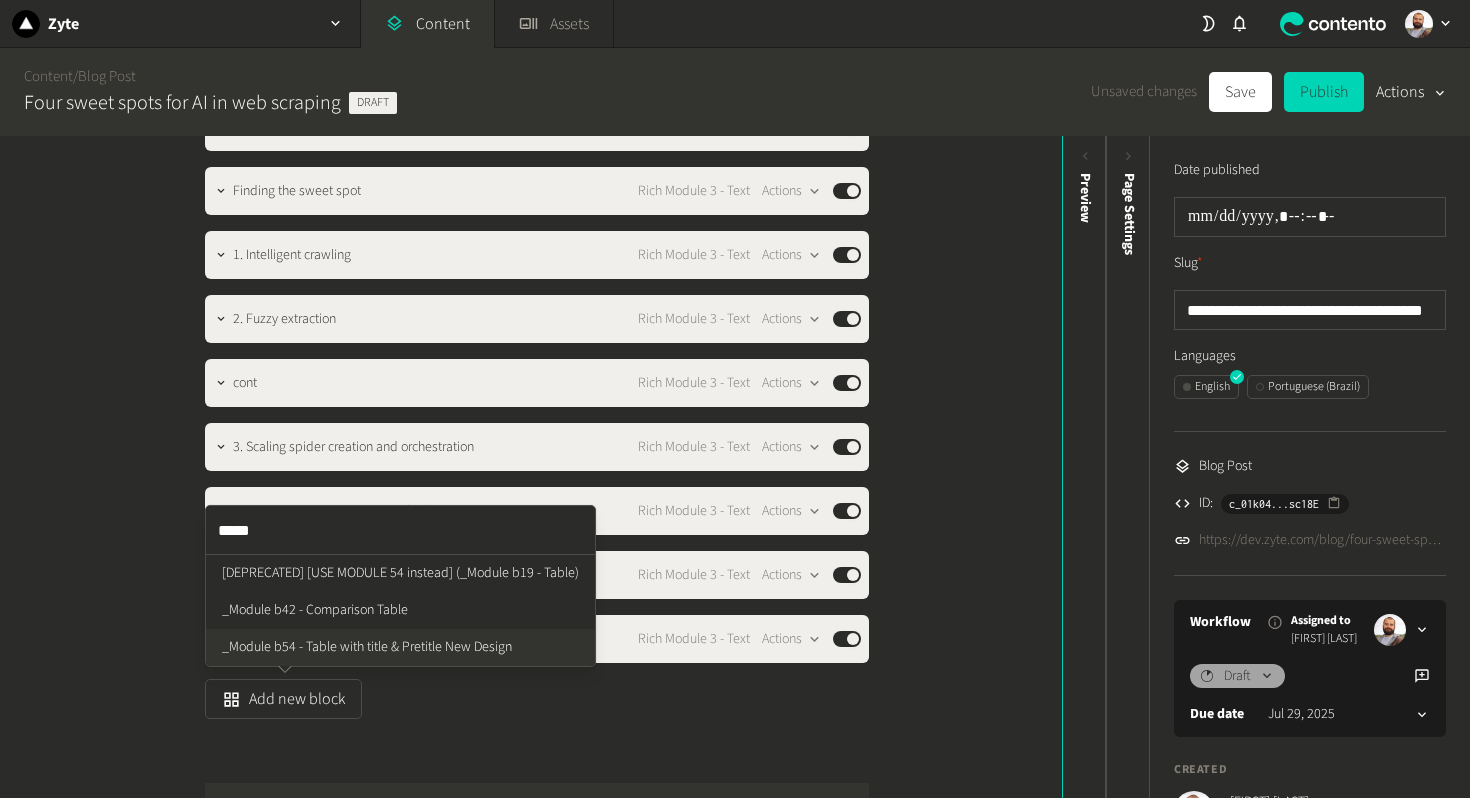 click on "[DEPRECATED] [USE MODULE 54 instead] (_Module b19 - Table) _Module b42 - Comparison Table _Module b54 - Table with title & Pretitle New Design" 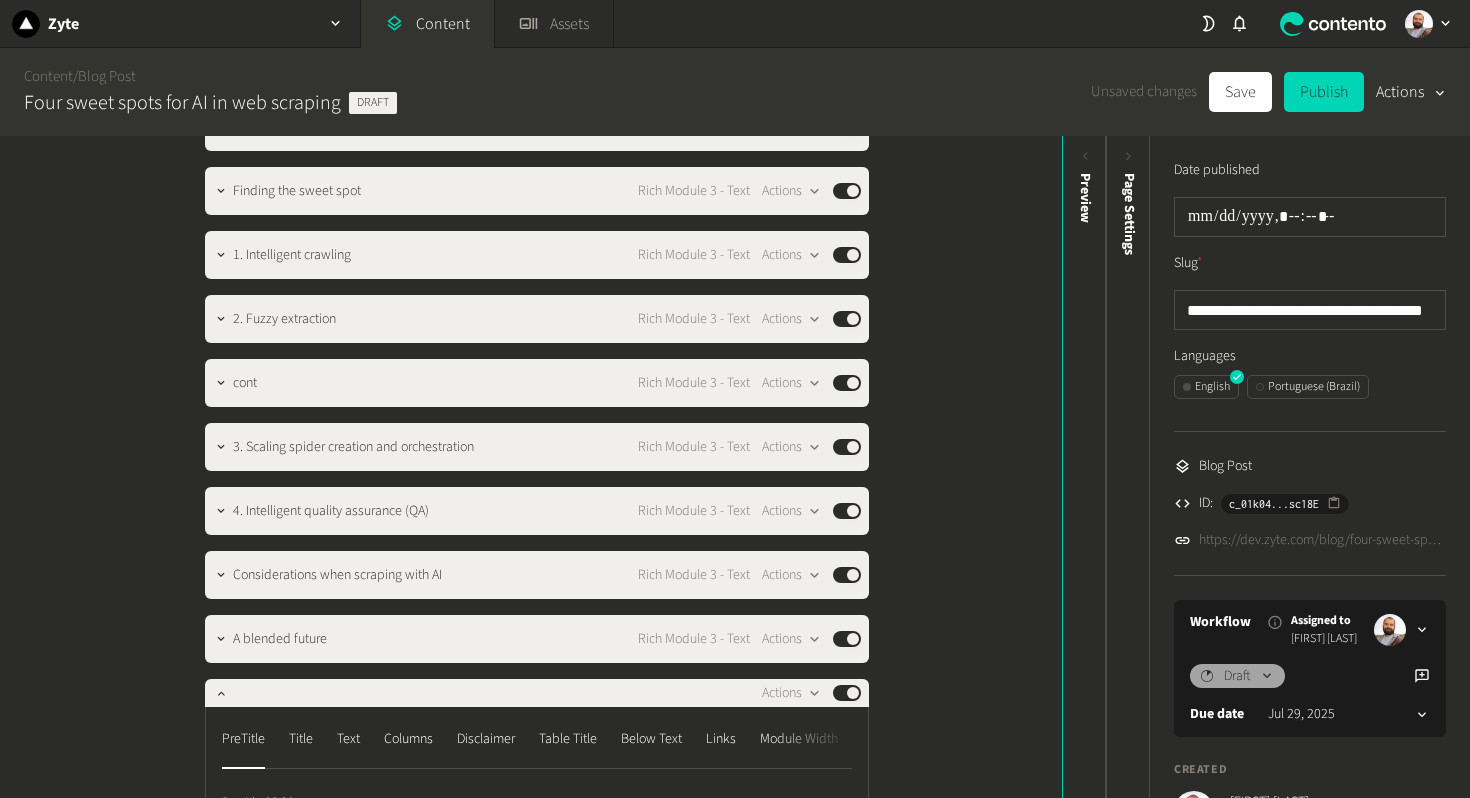 click on "**********" 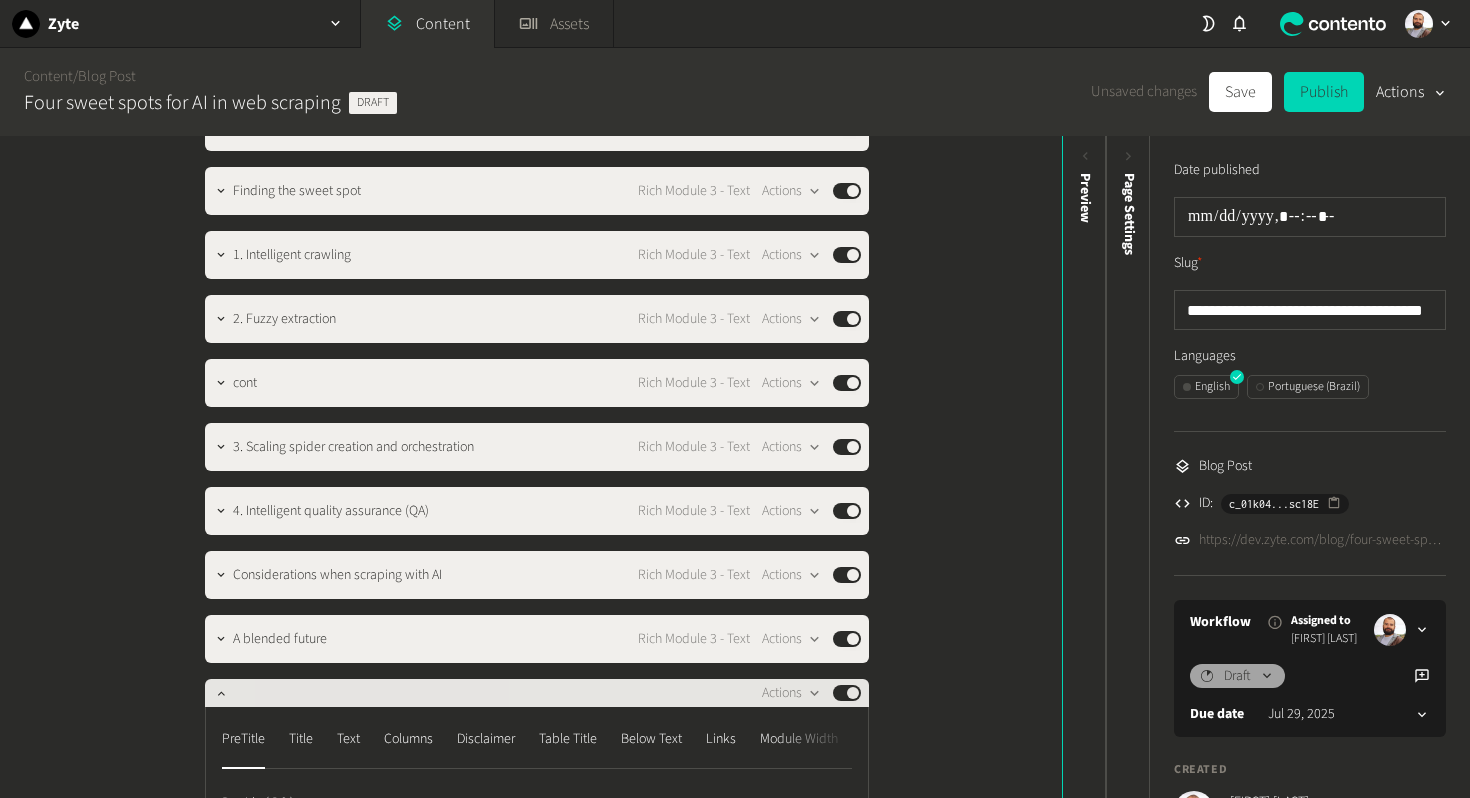 type 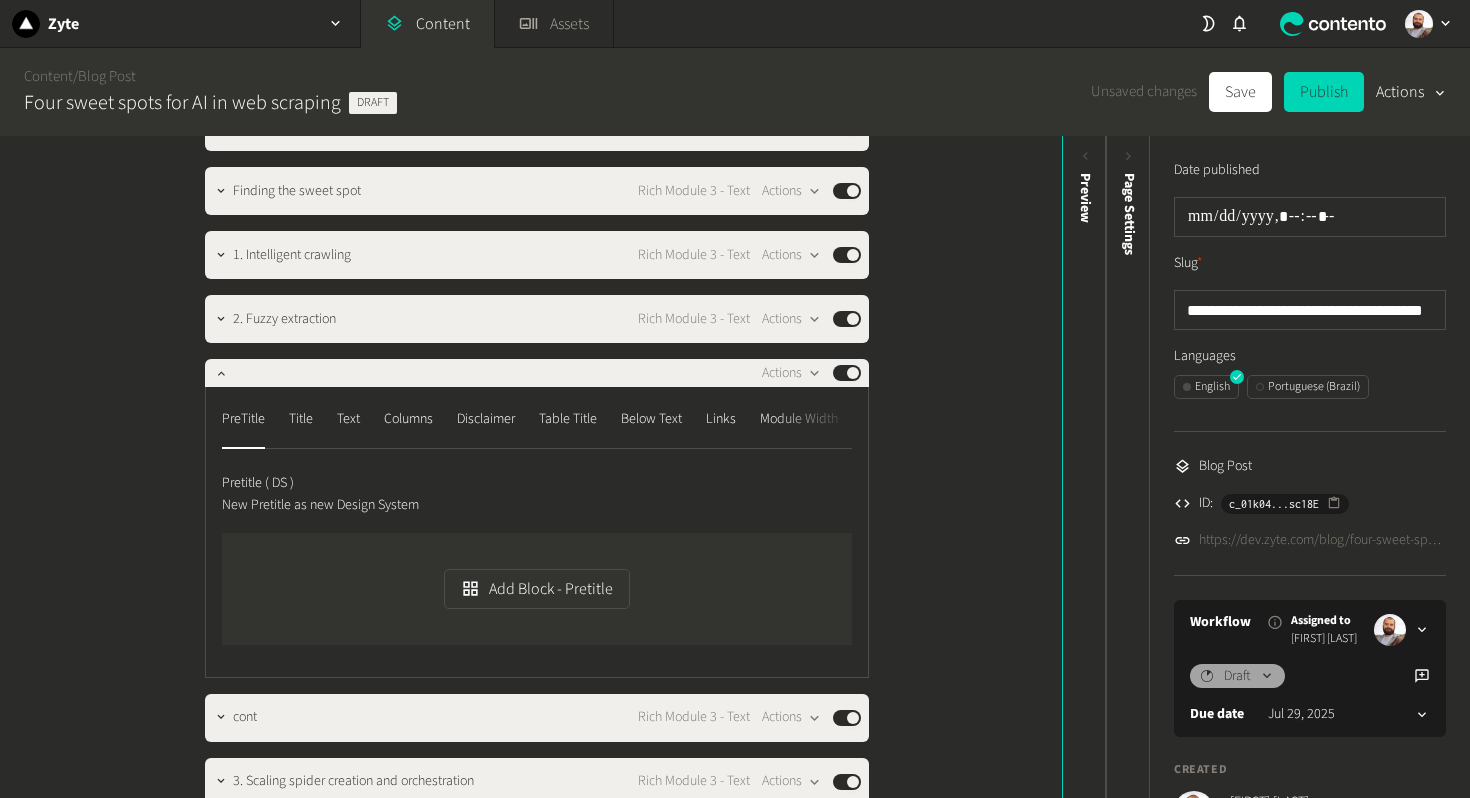 drag, startPoint x: 257, startPoint y: 712, endPoint x: 432, endPoint y: 414, distance: 345.58502 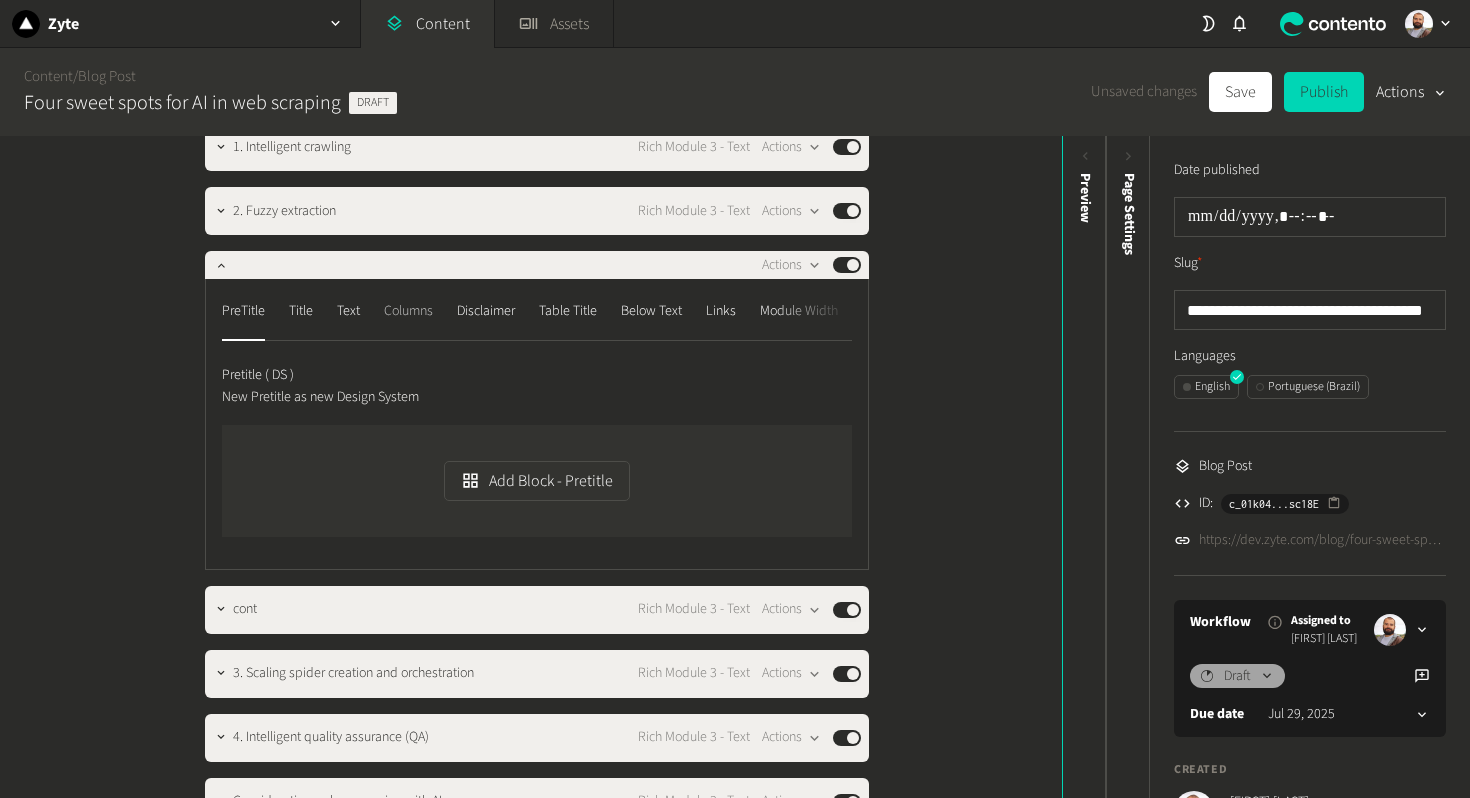 scroll, scrollTop: 1888, scrollLeft: 0, axis: vertical 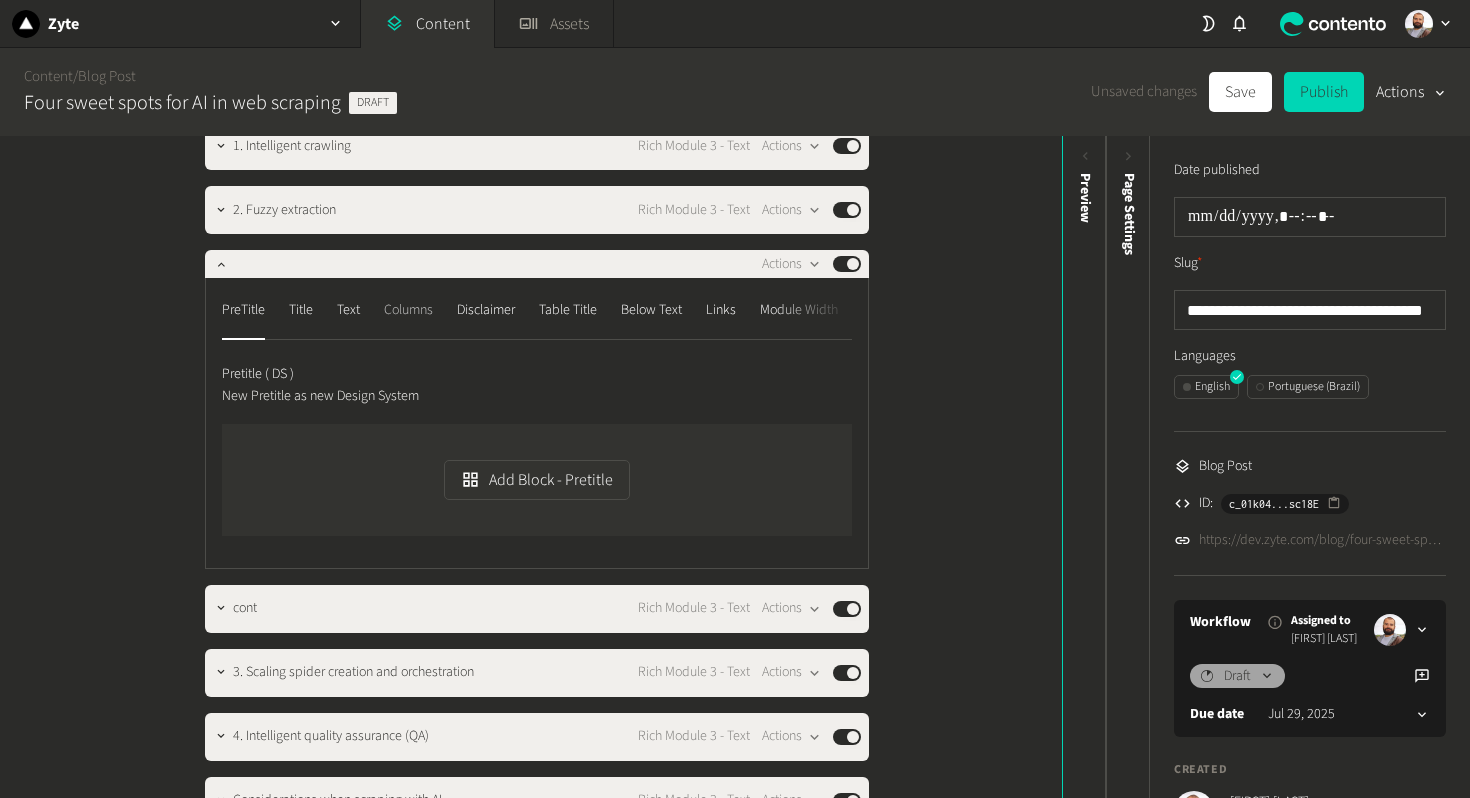 click on "Columns" 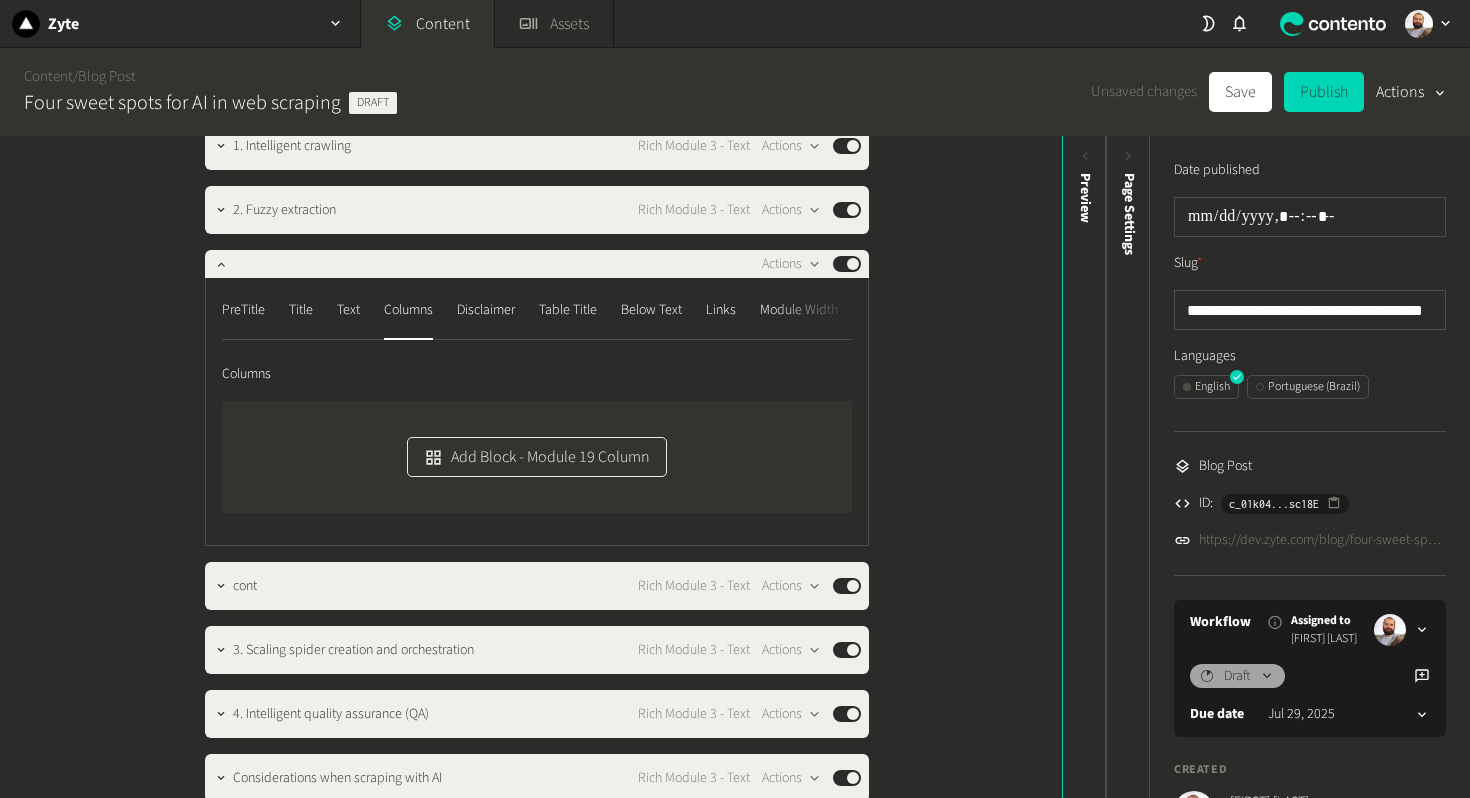 click on "Add Block - Module 19 Column" 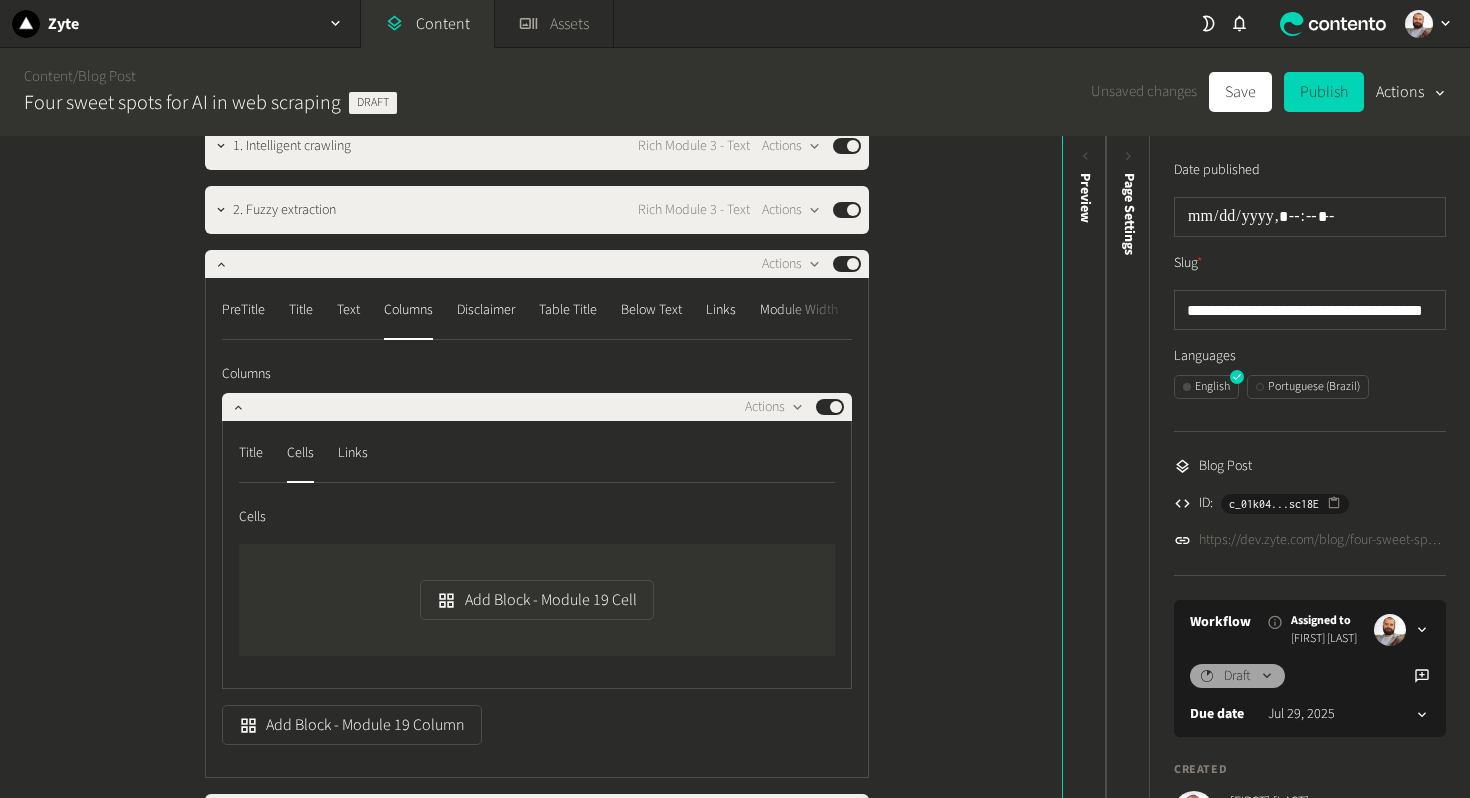 type 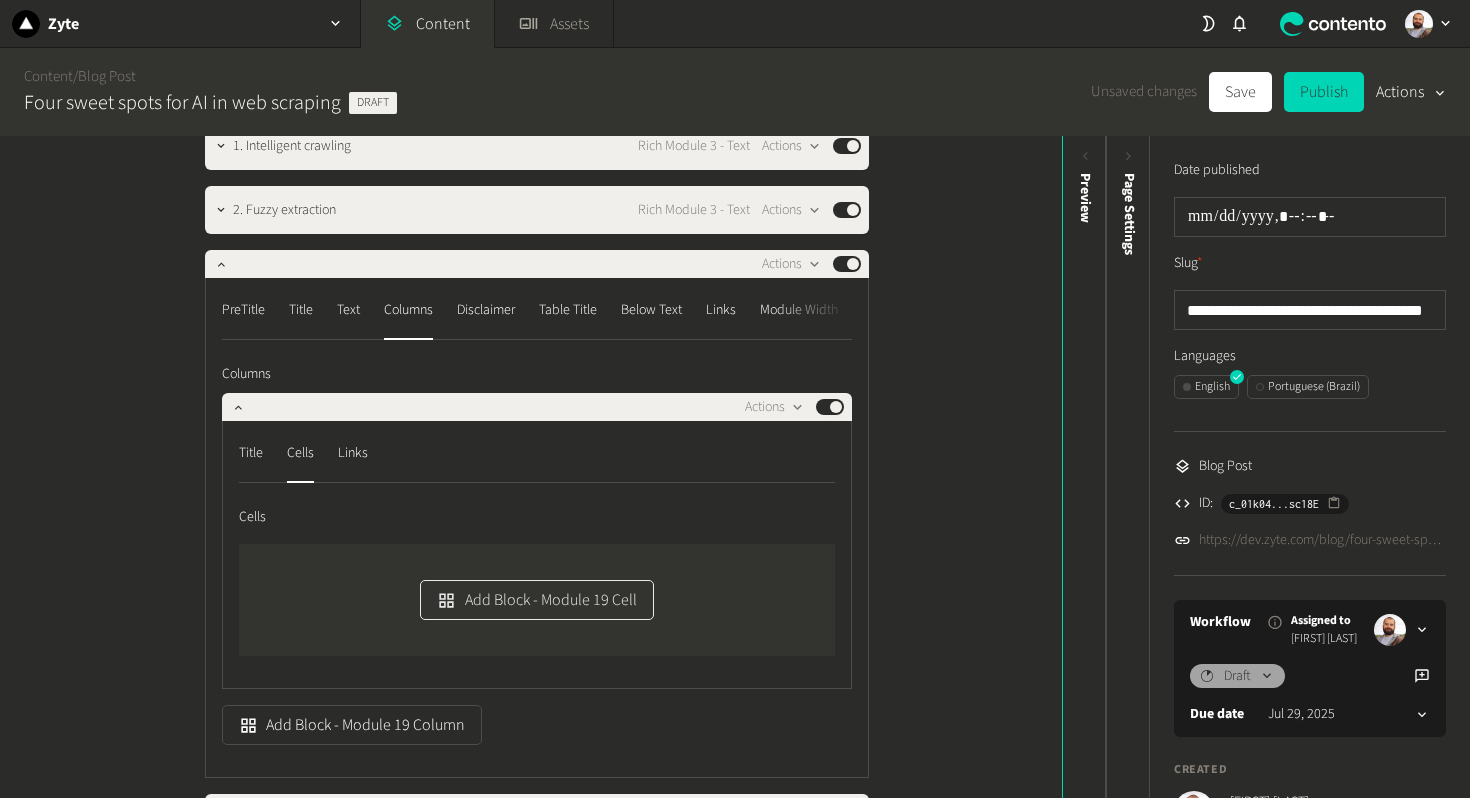 click on "Add Block - Module 19 Cell" 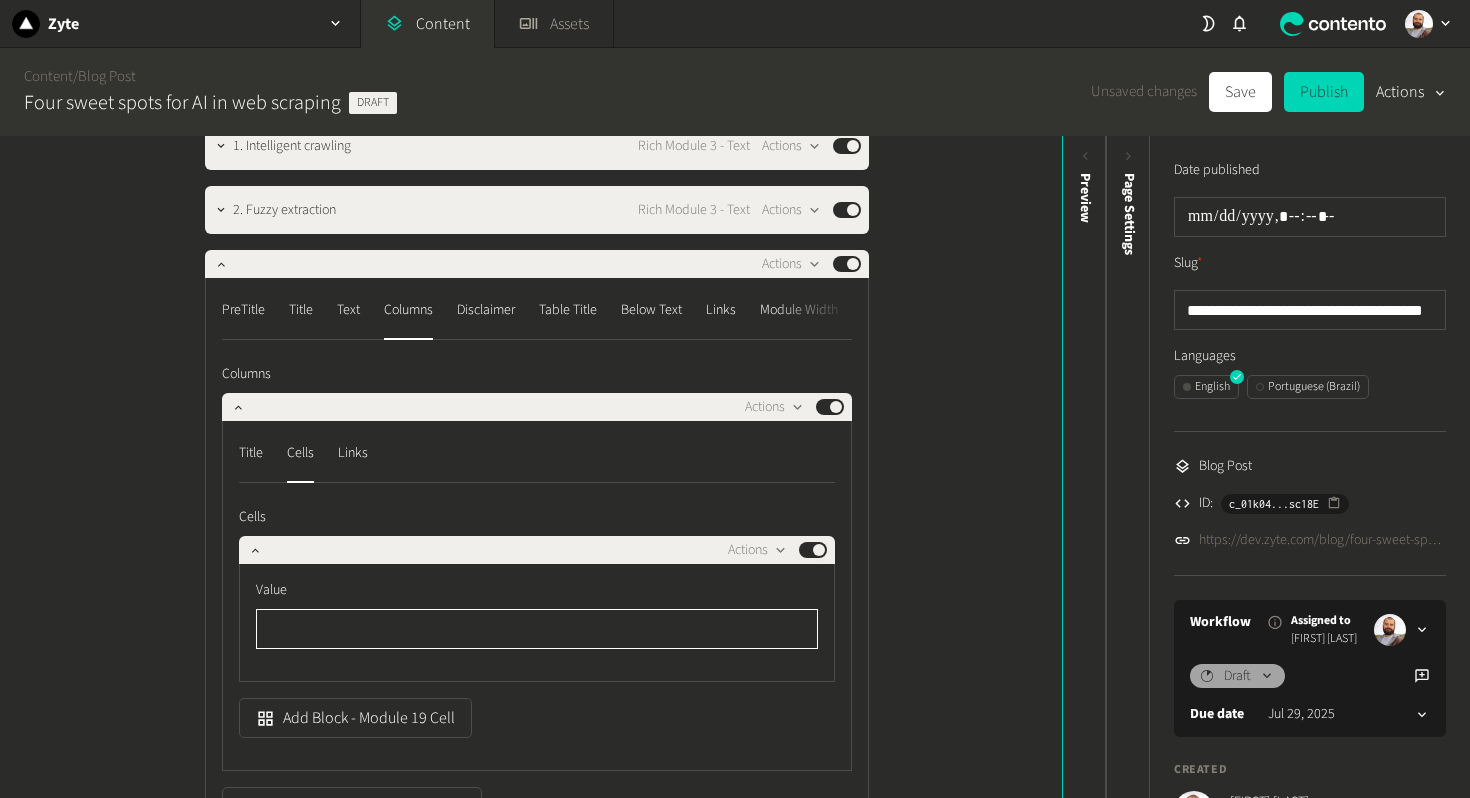 scroll, scrollTop: 1964, scrollLeft: 0, axis: vertical 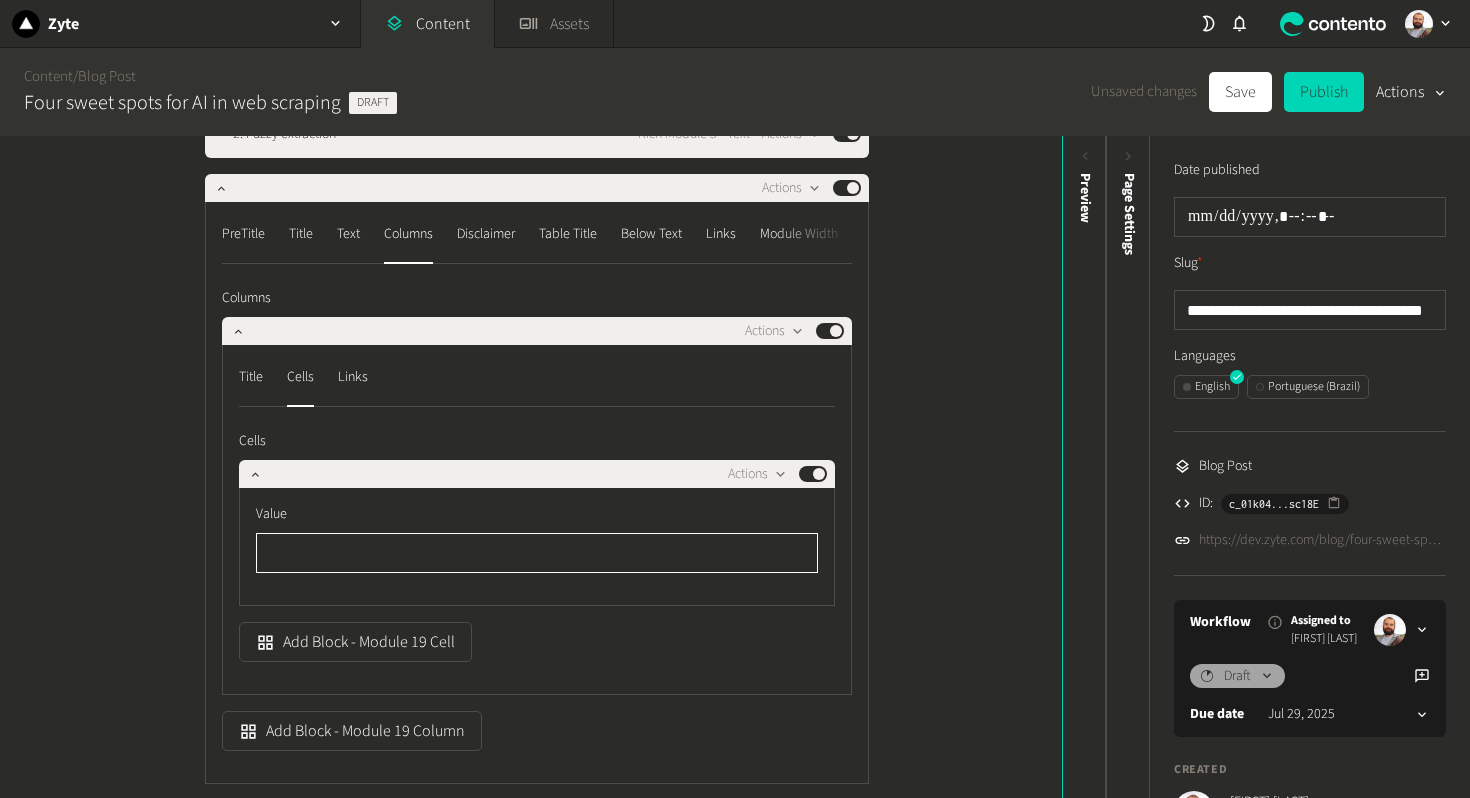 paste on "**********" 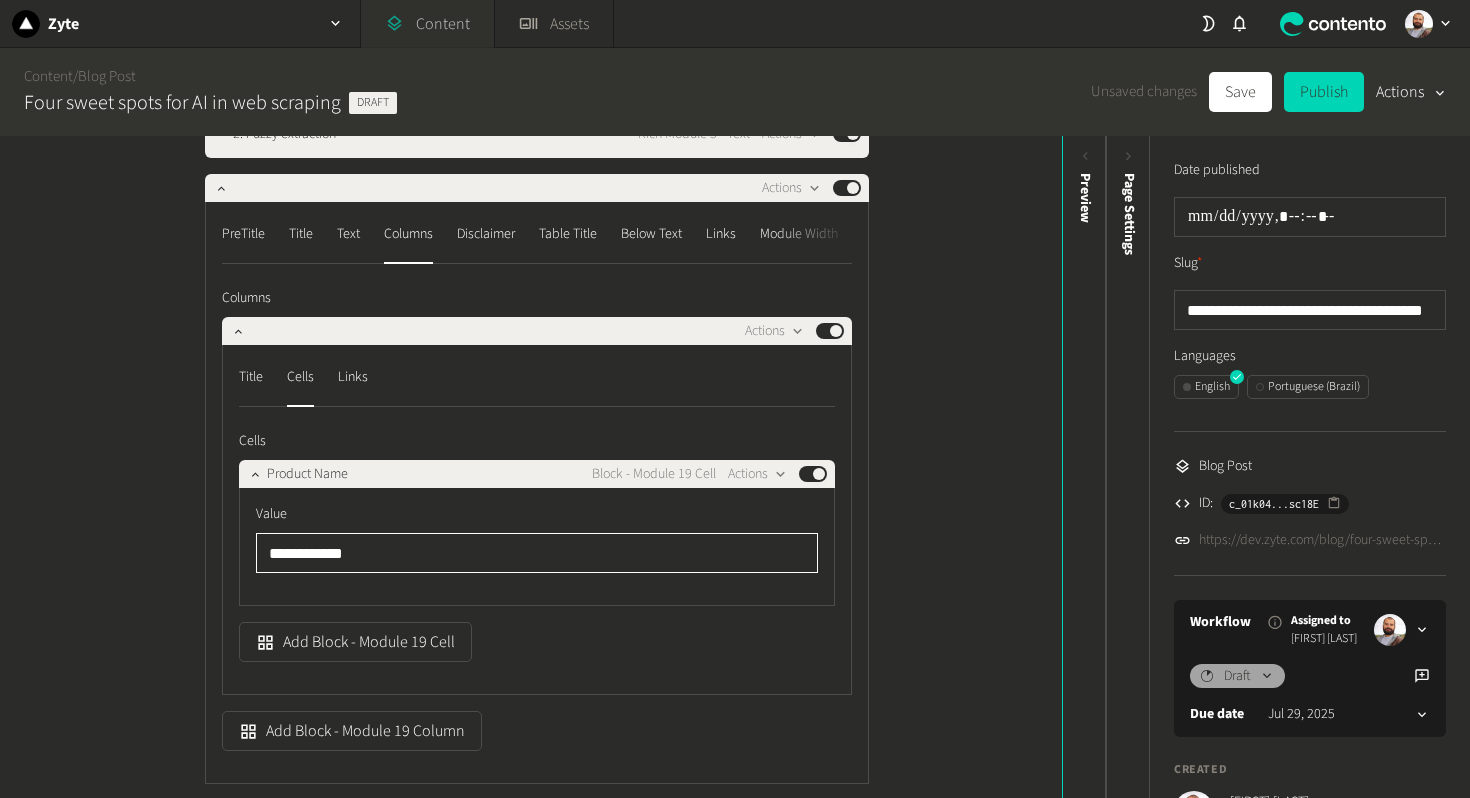 type on "**********" 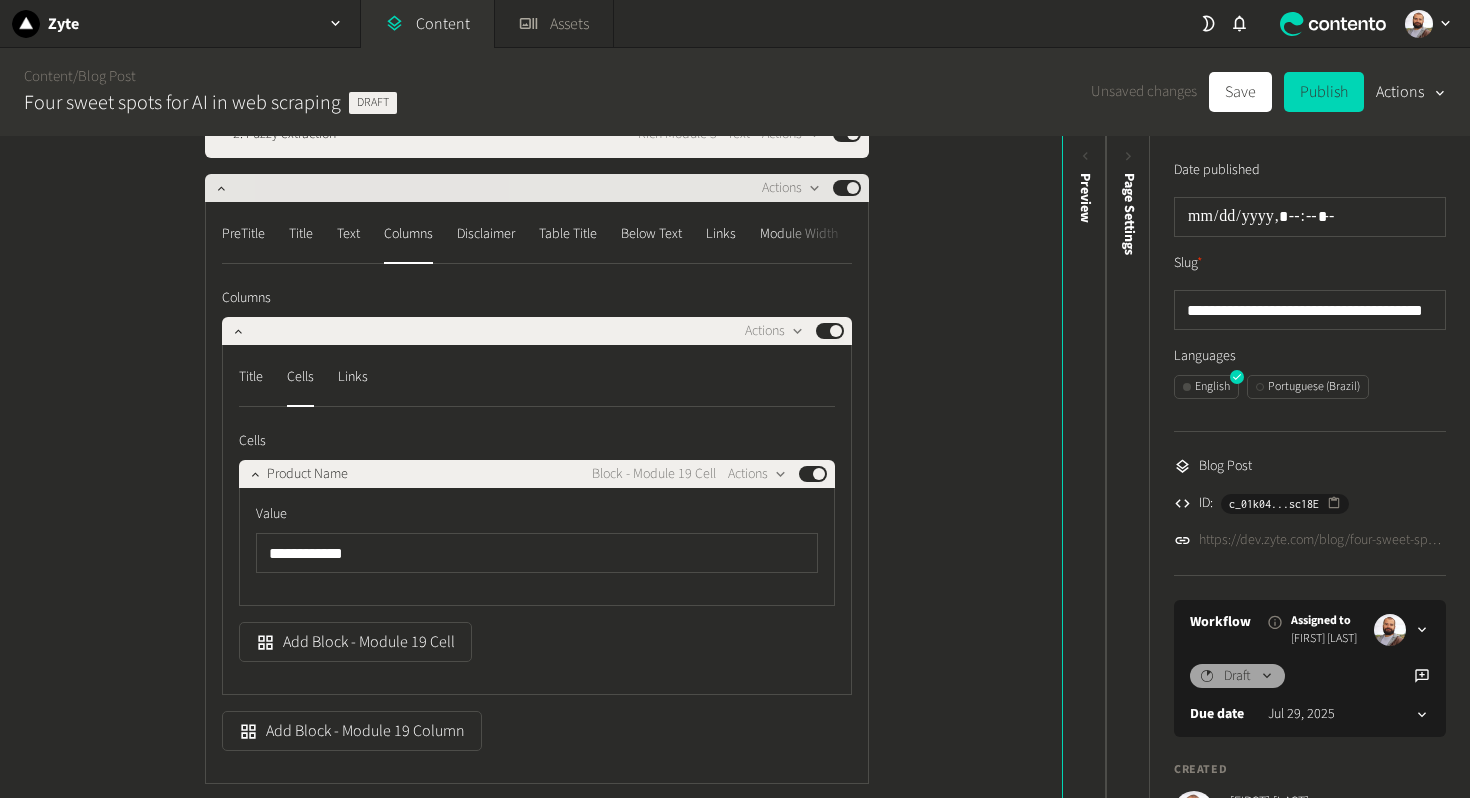click on "Actions  Published" 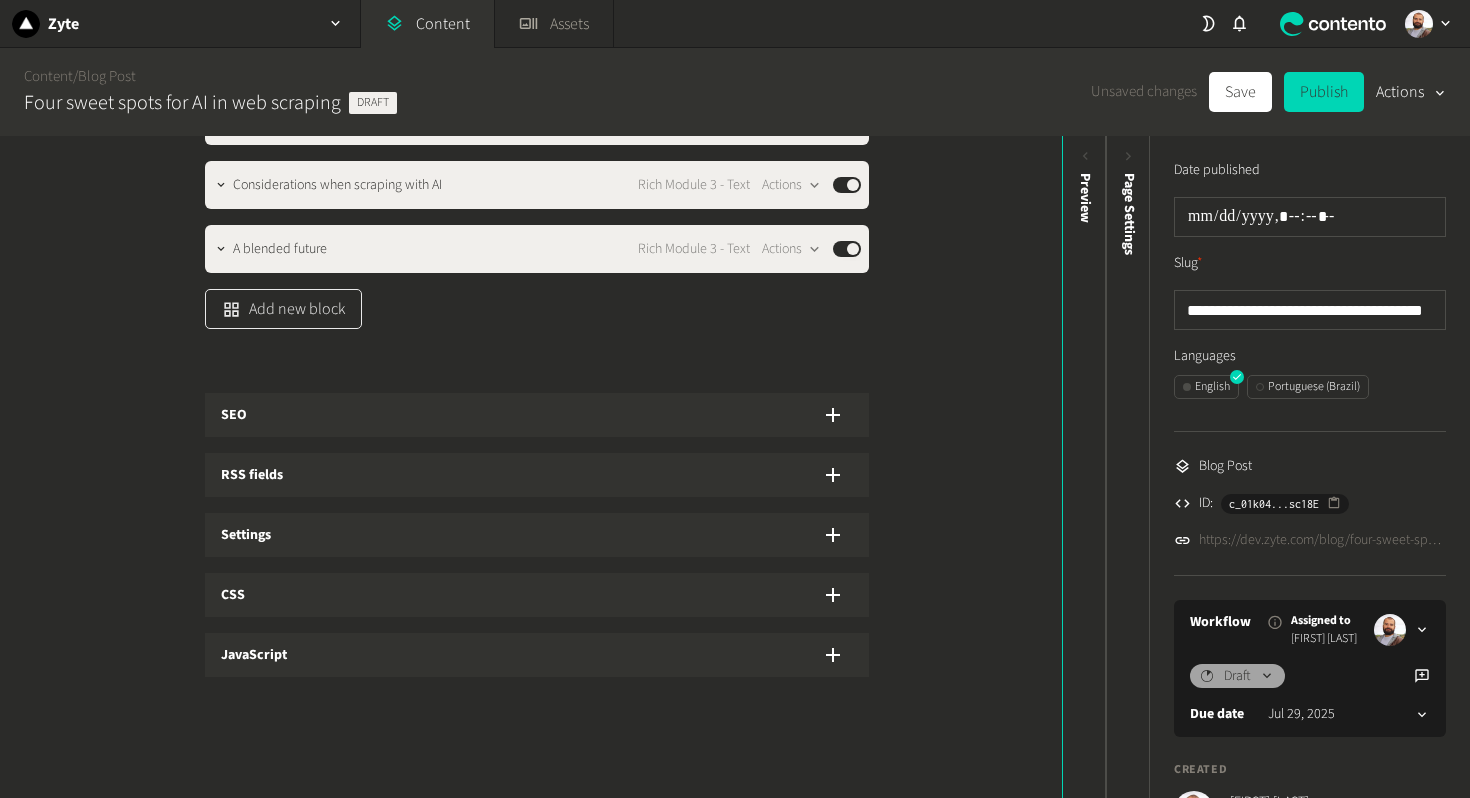 click on "Add new block" 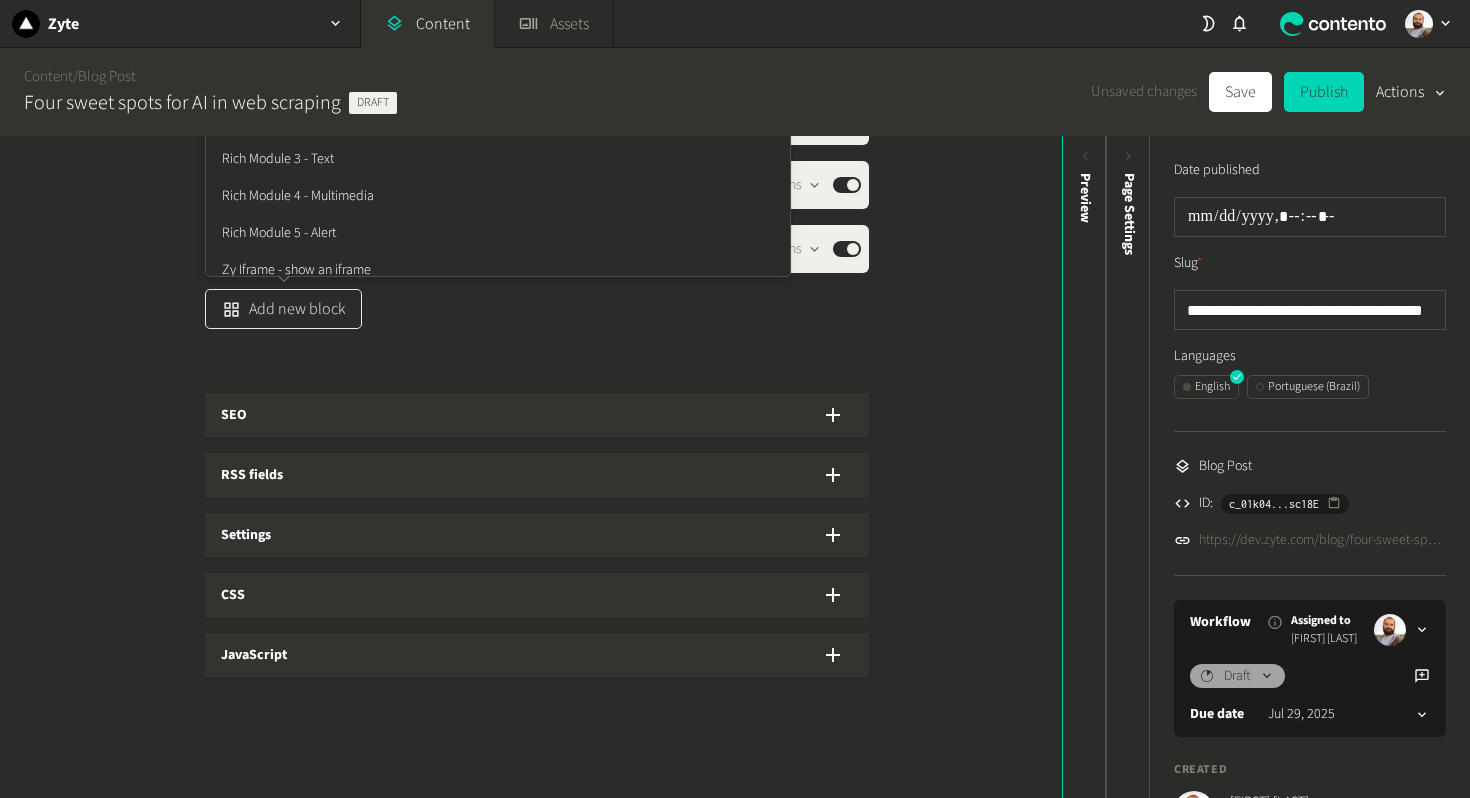 scroll, scrollTop: 1718, scrollLeft: 0, axis: vertical 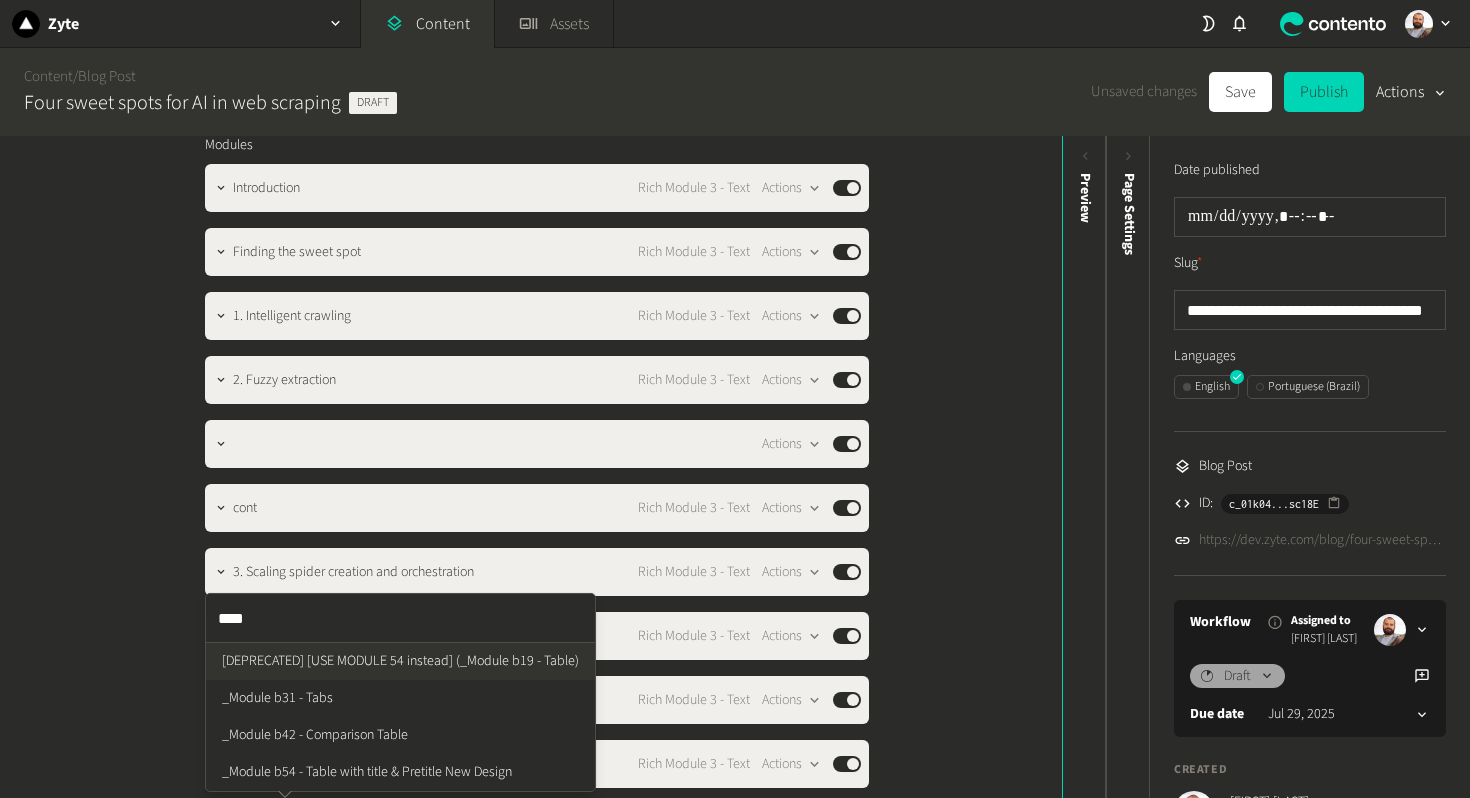 type on "*****" 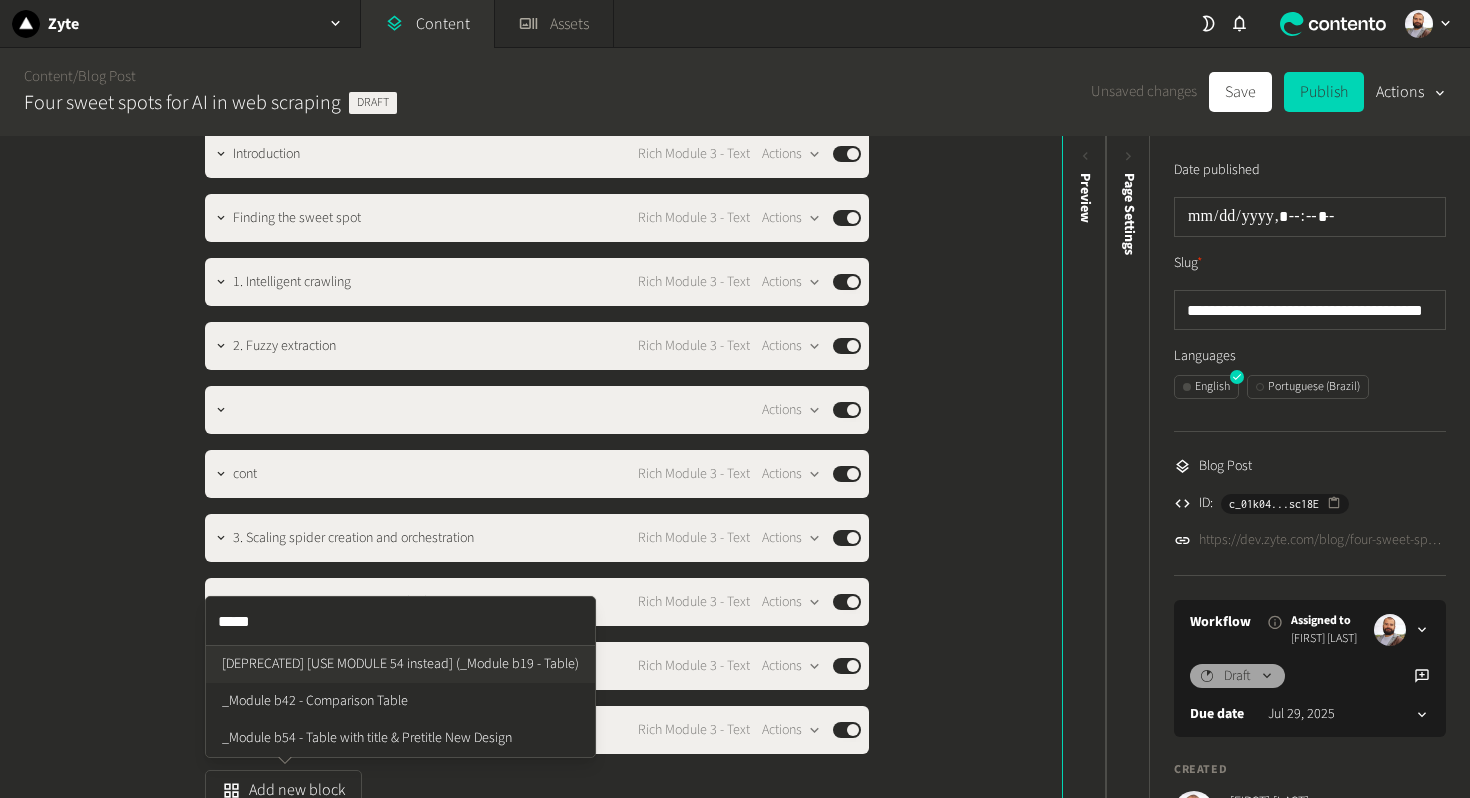 scroll, scrollTop: 1756, scrollLeft: 0, axis: vertical 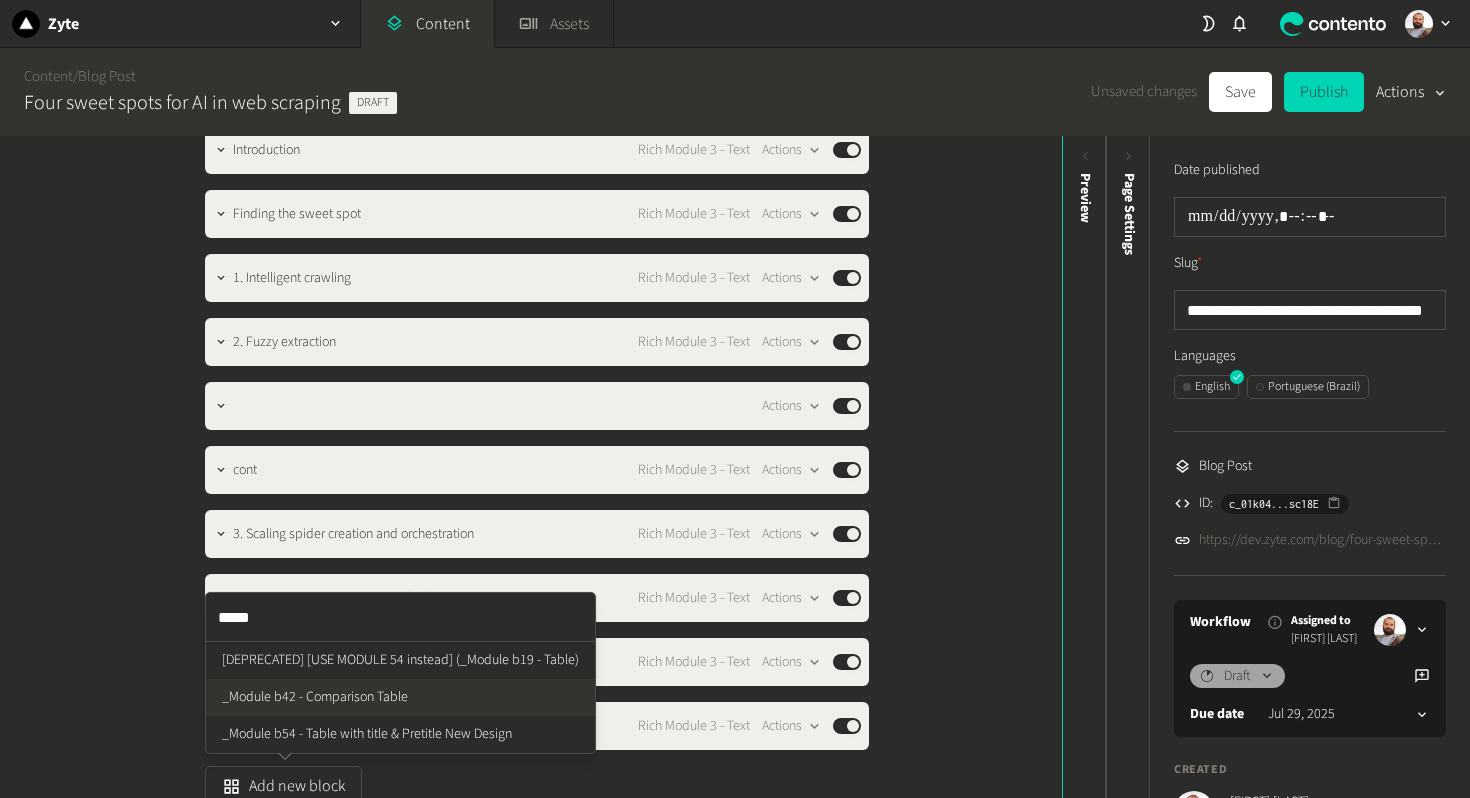 click on "[DEPRECATED] [USE MODULE 54 instead] (_Module b19 - Table) _Module b42 - Comparison Table _Module b54 - Table with title & Pretitle New Design" 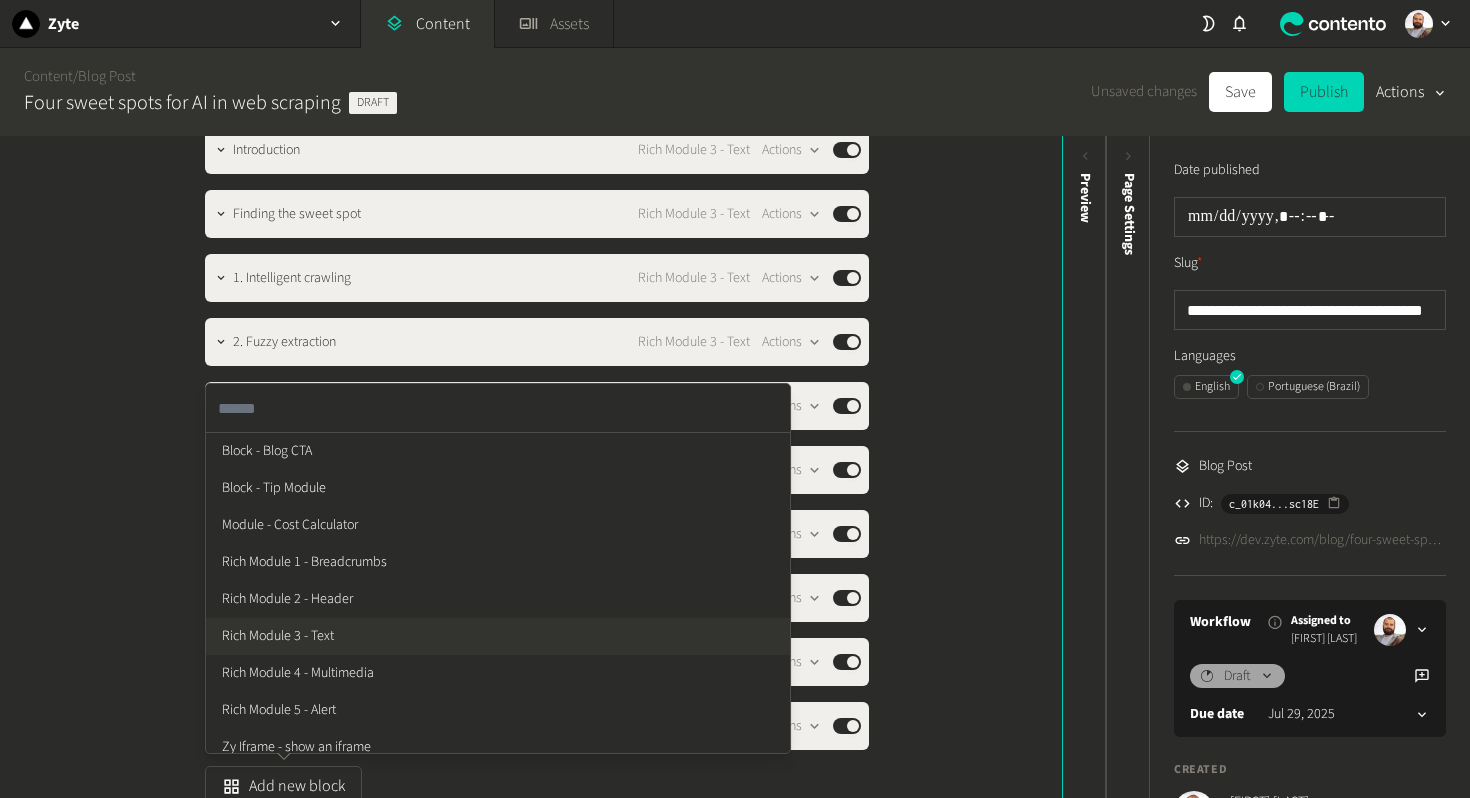 click on "**********" 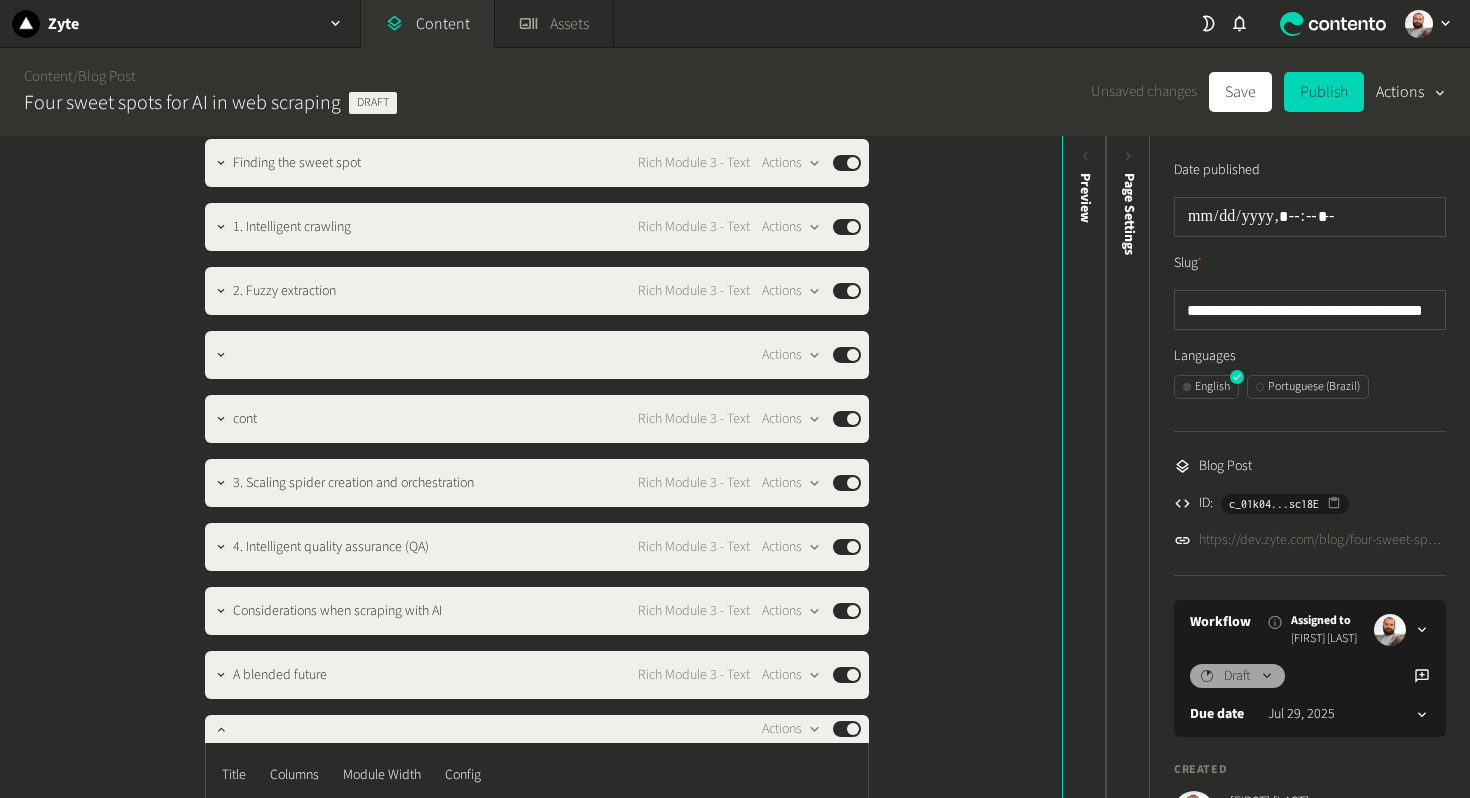 scroll, scrollTop: 1808, scrollLeft: 0, axis: vertical 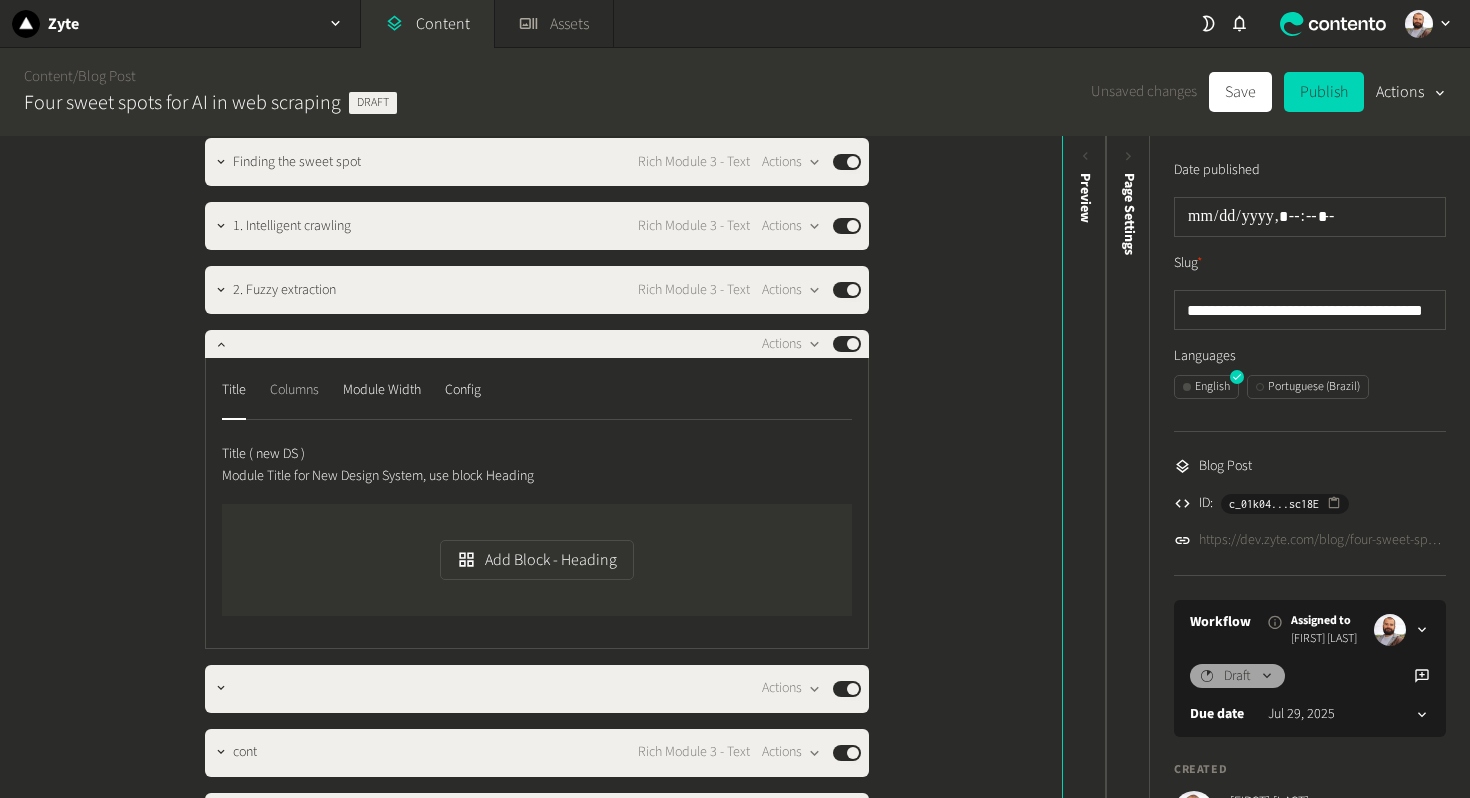 click on "Columns" 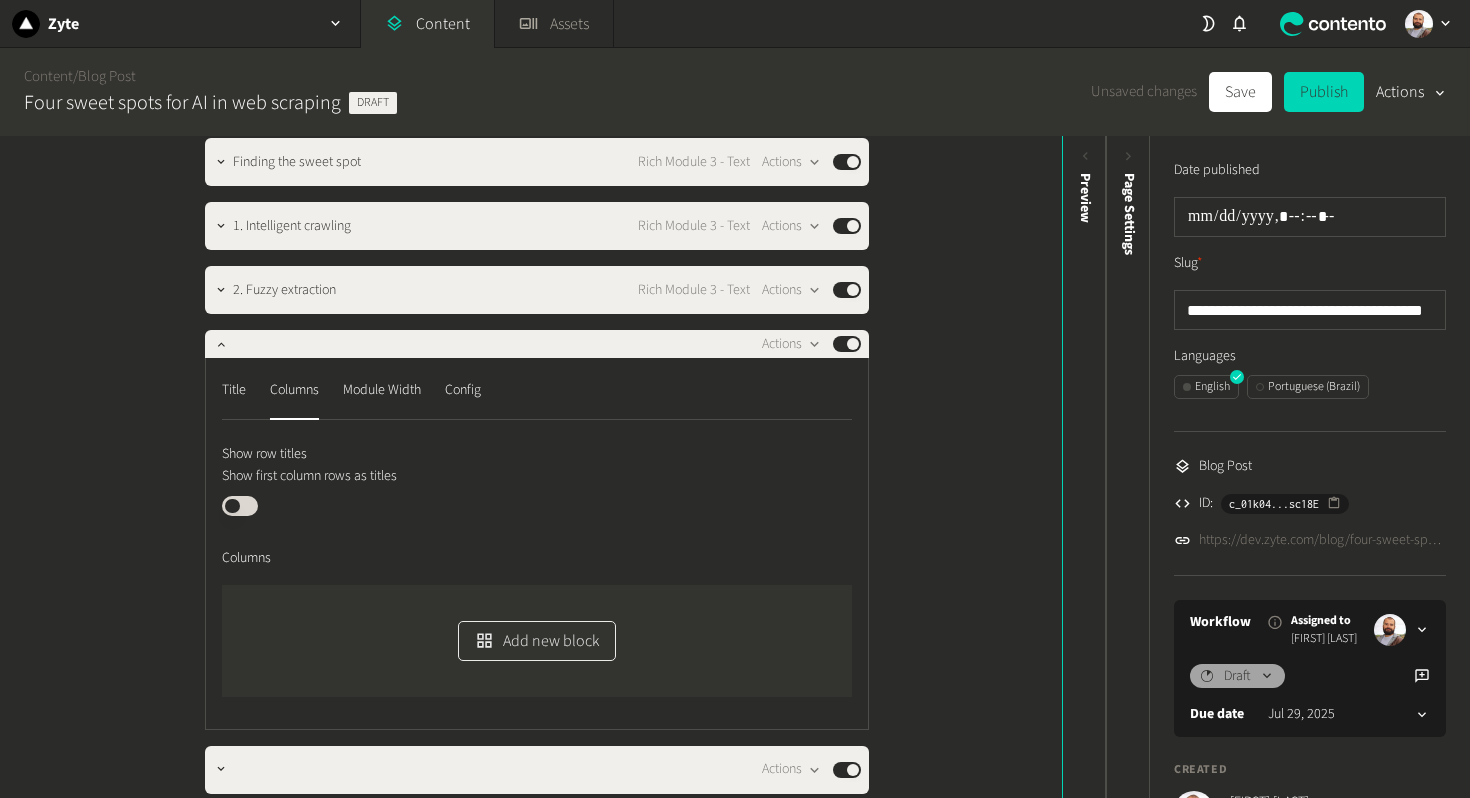 click on "Add new block" 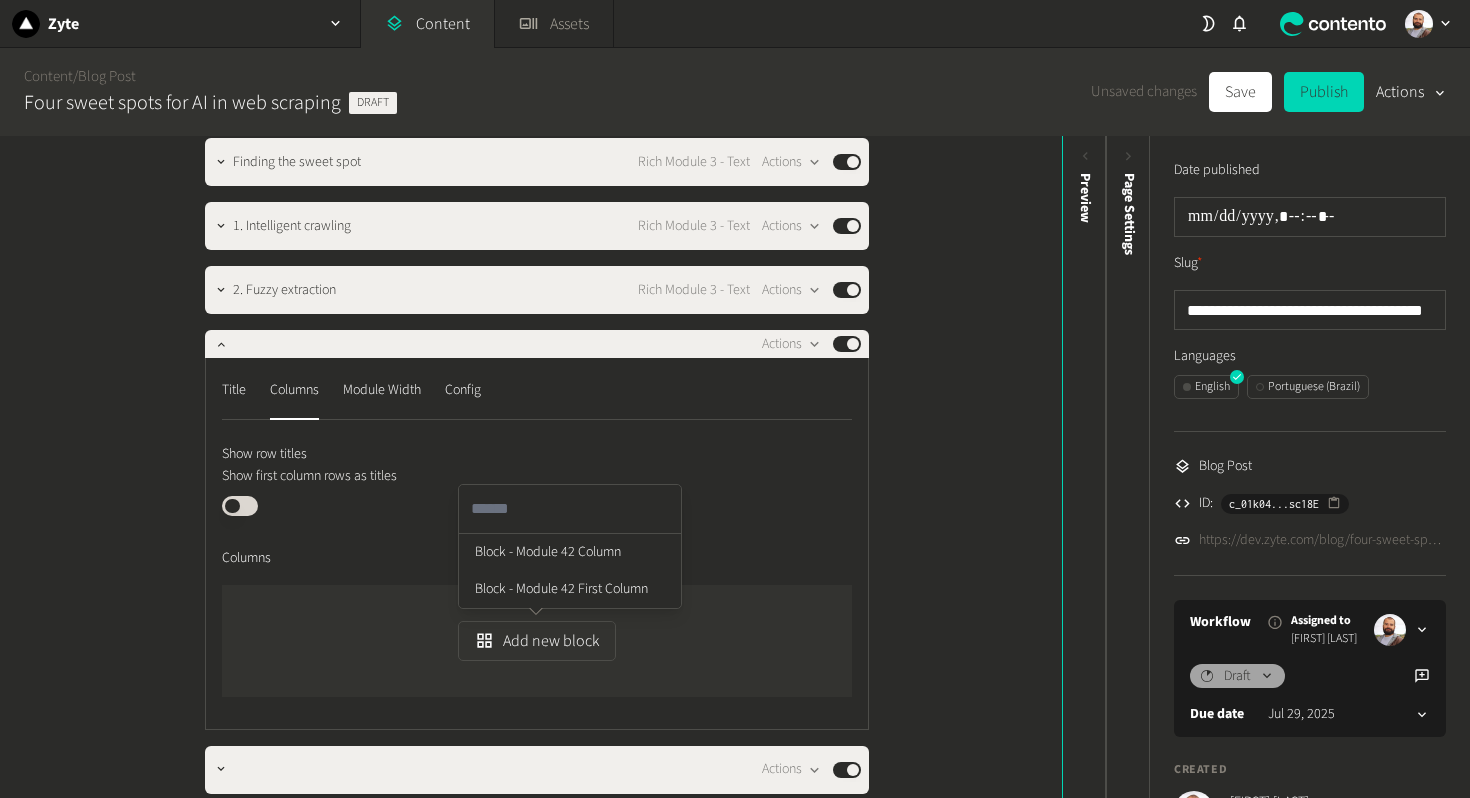 click on "Published" 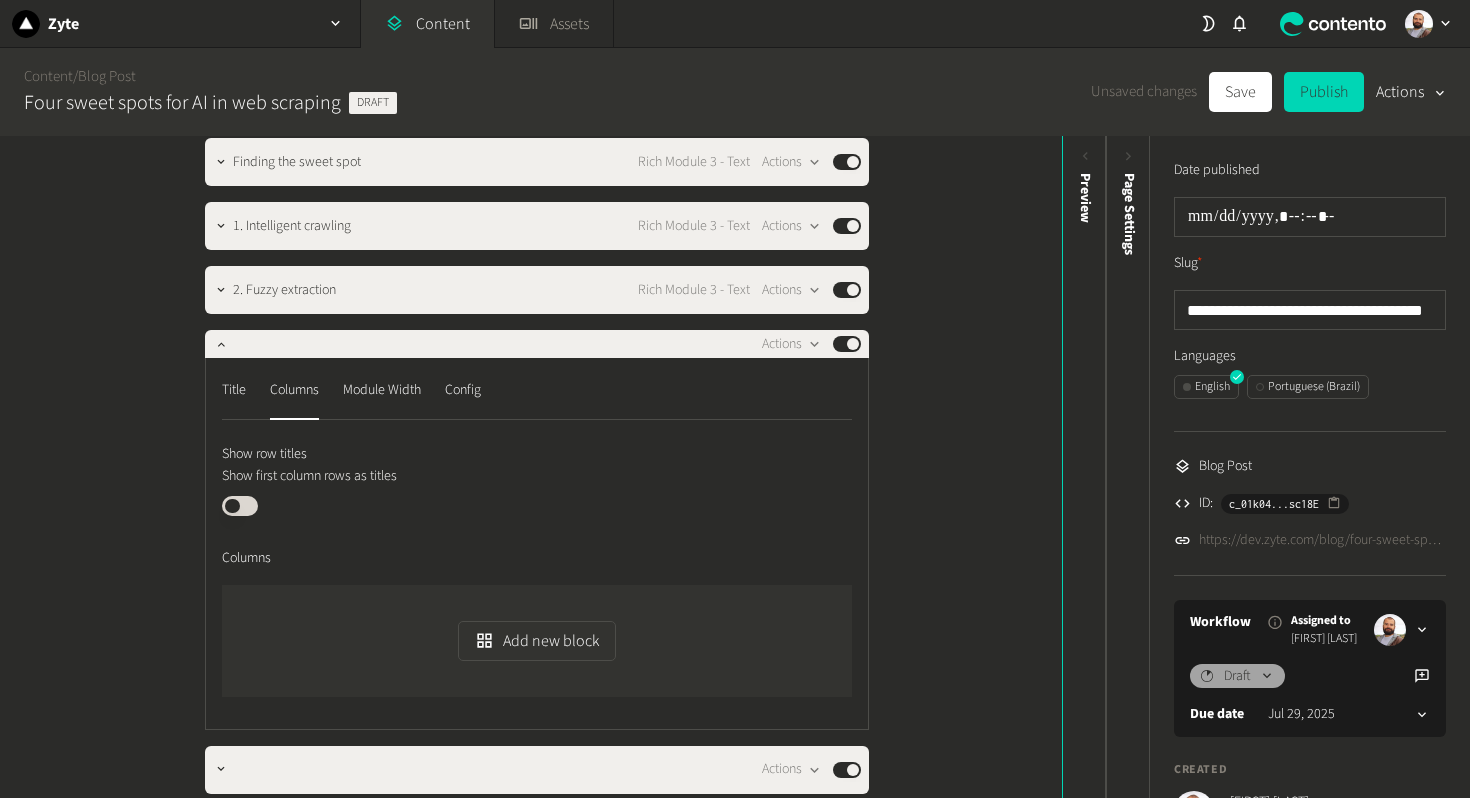 click on "Published" 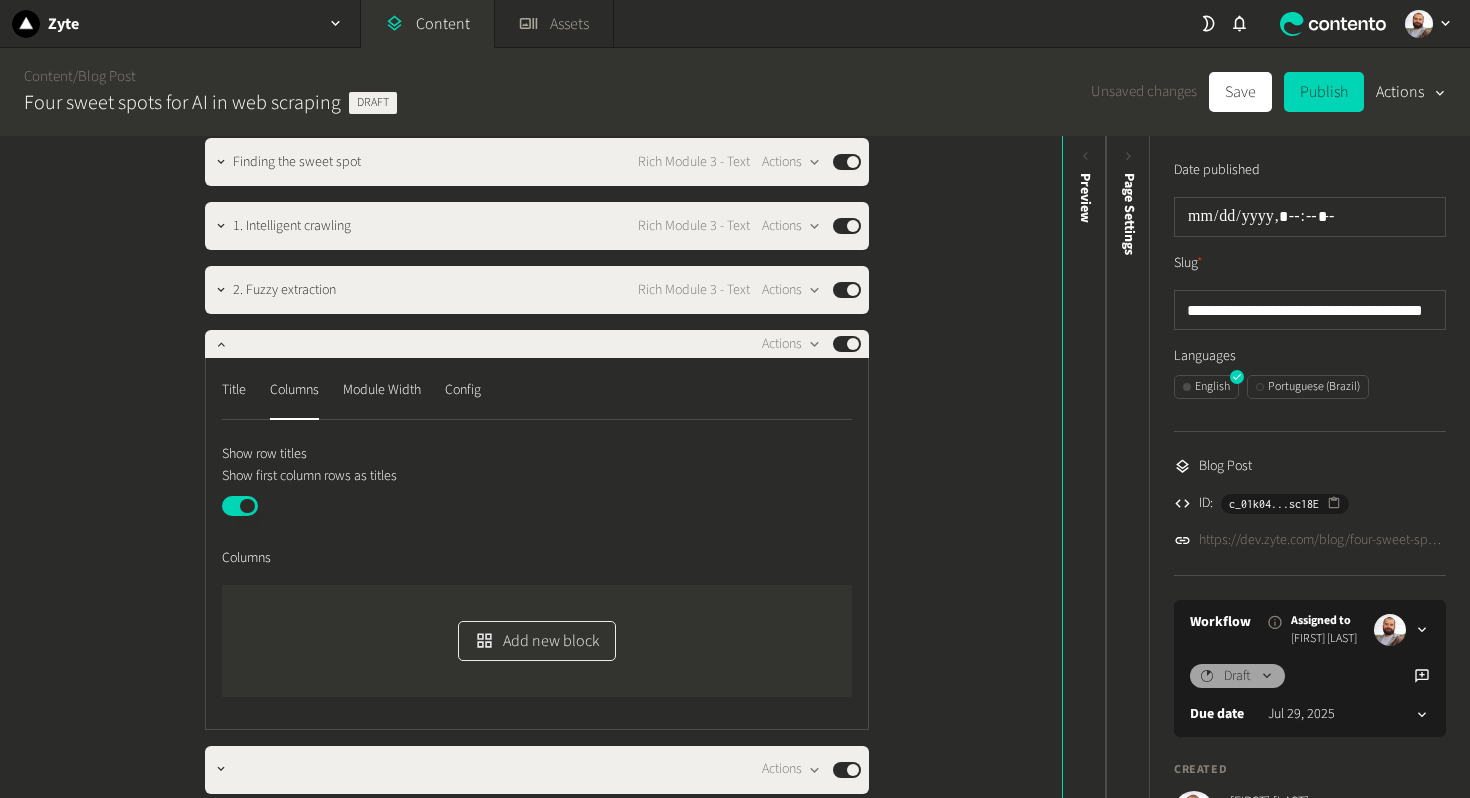 click on "Add new block" 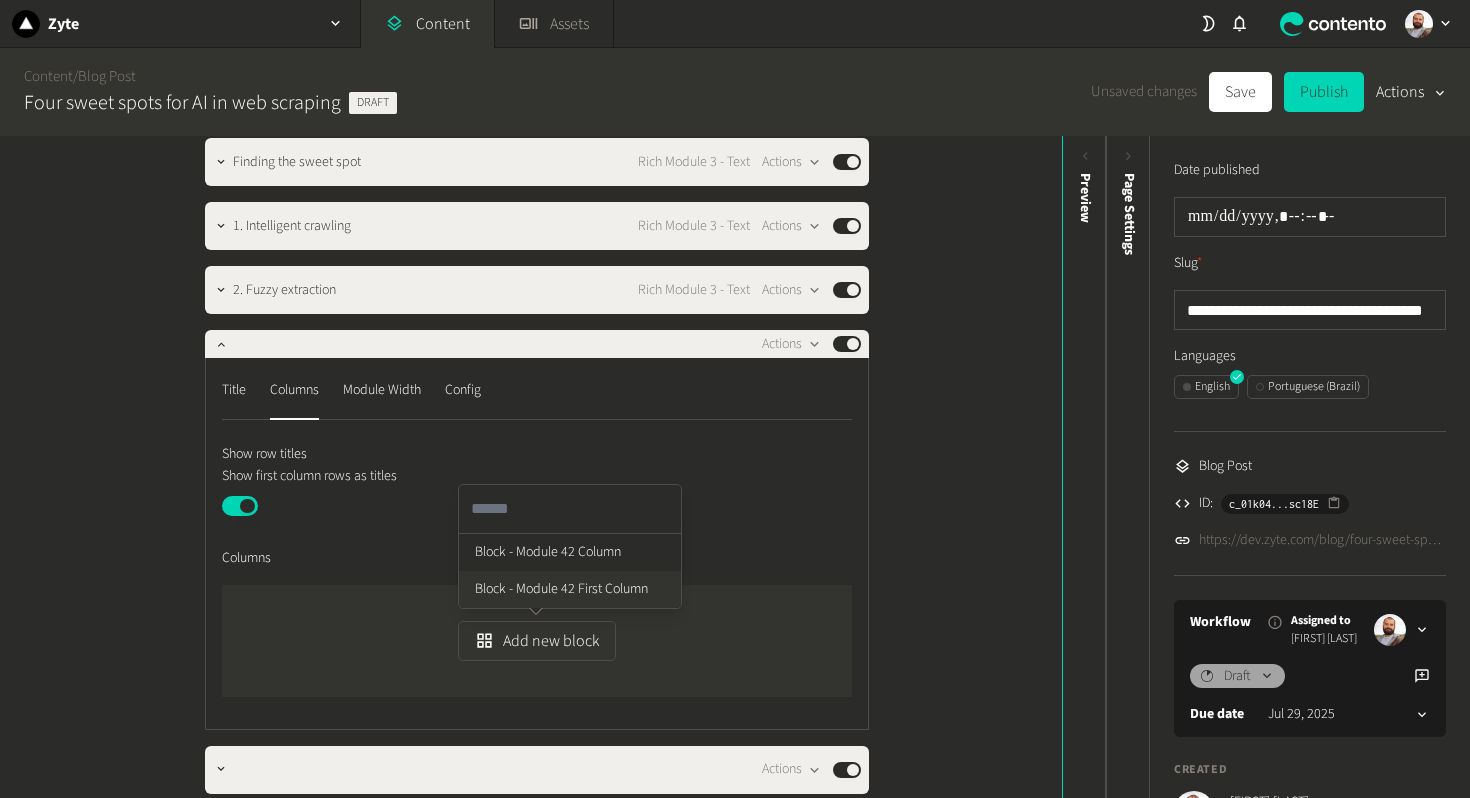 click on "Block - Module 42 First Column" 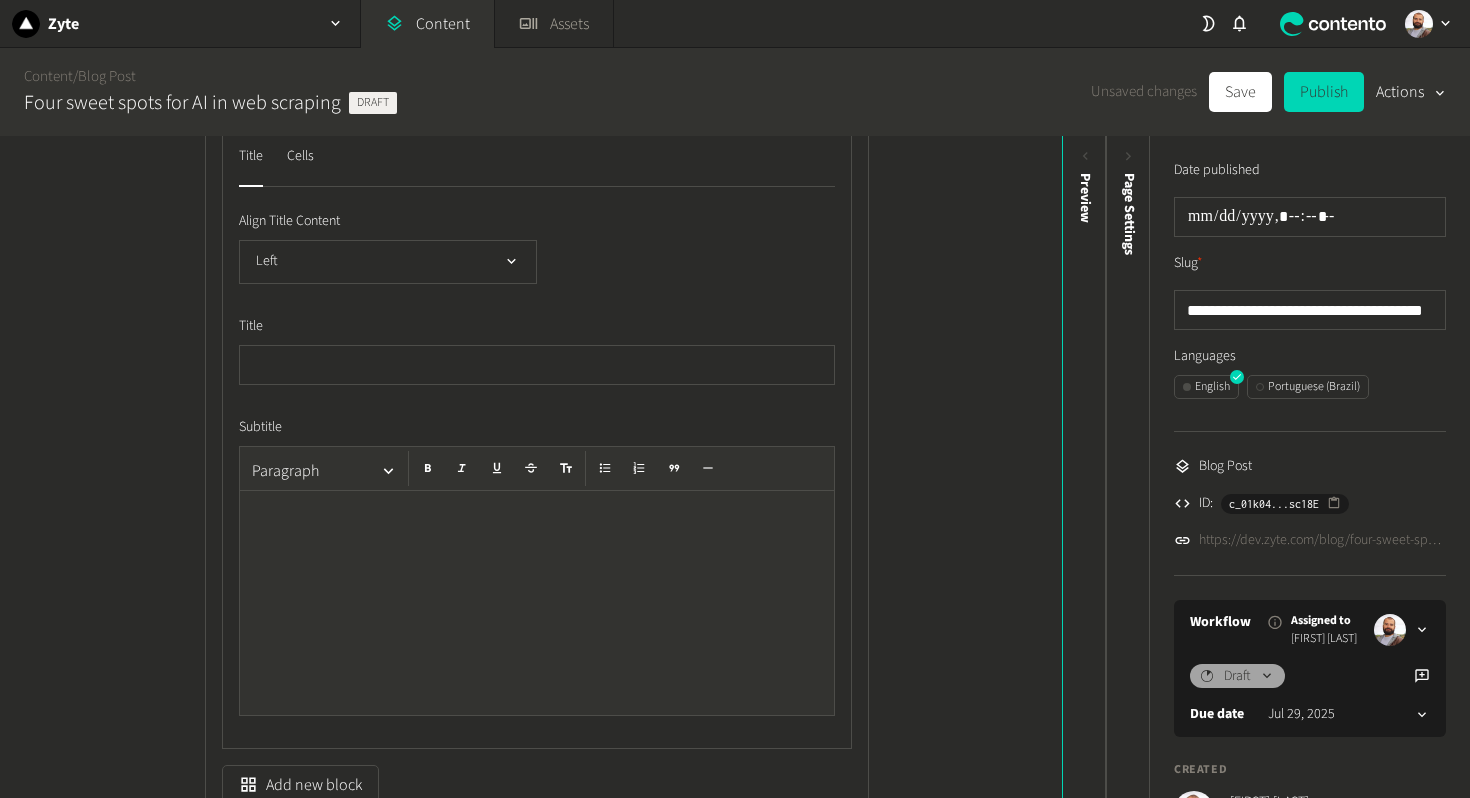 scroll, scrollTop: 2261, scrollLeft: 0, axis: vertical 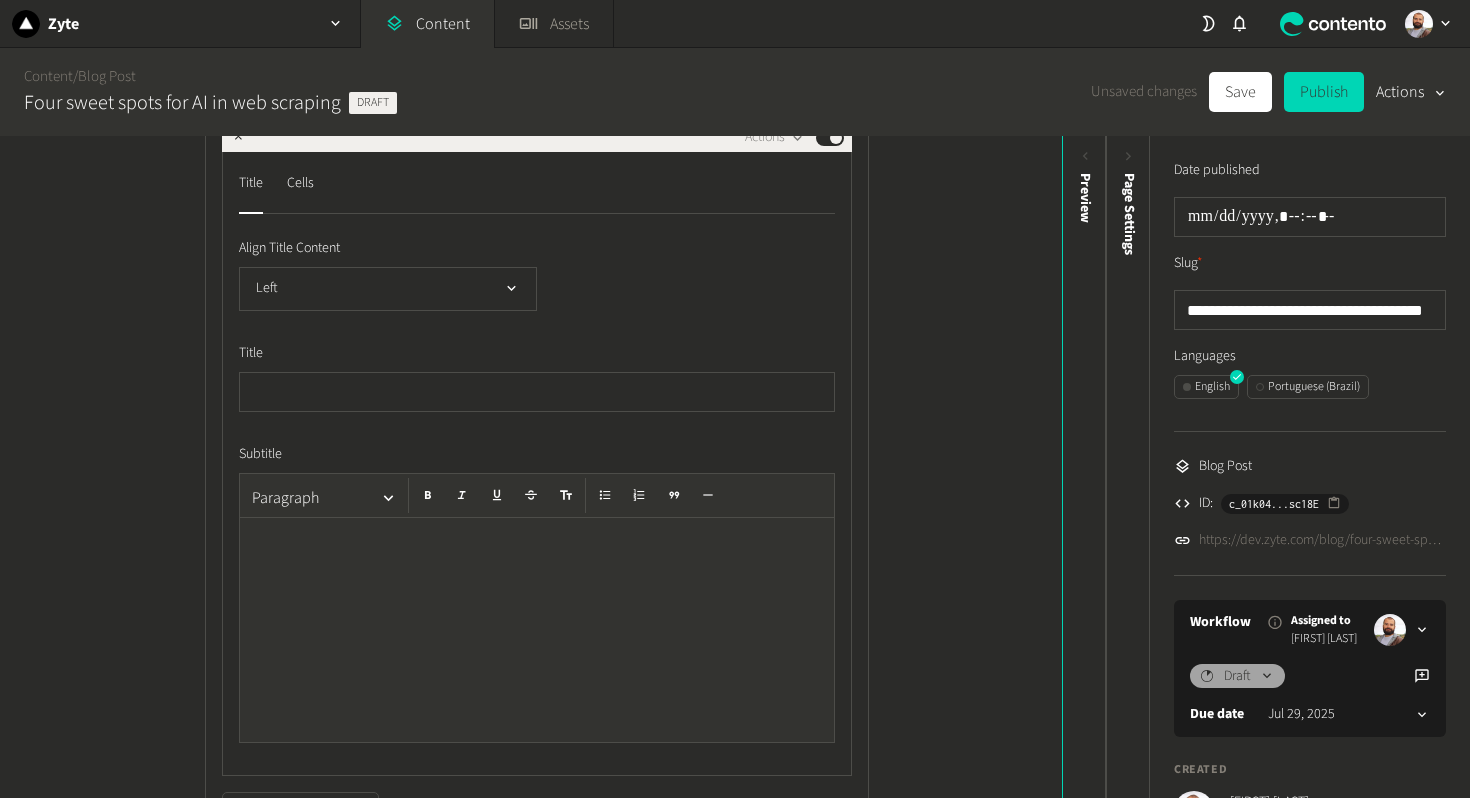 type 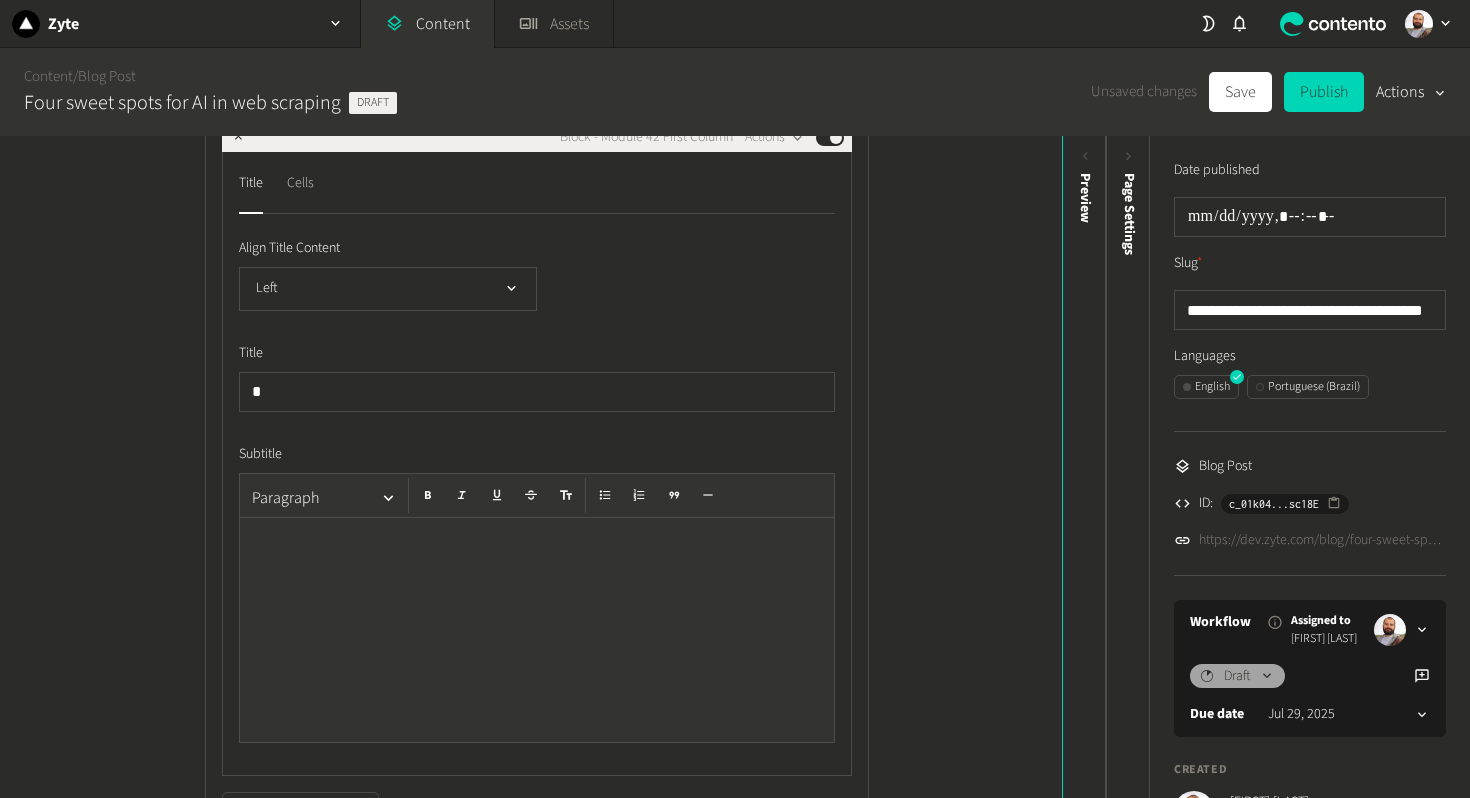 click on "Cells" 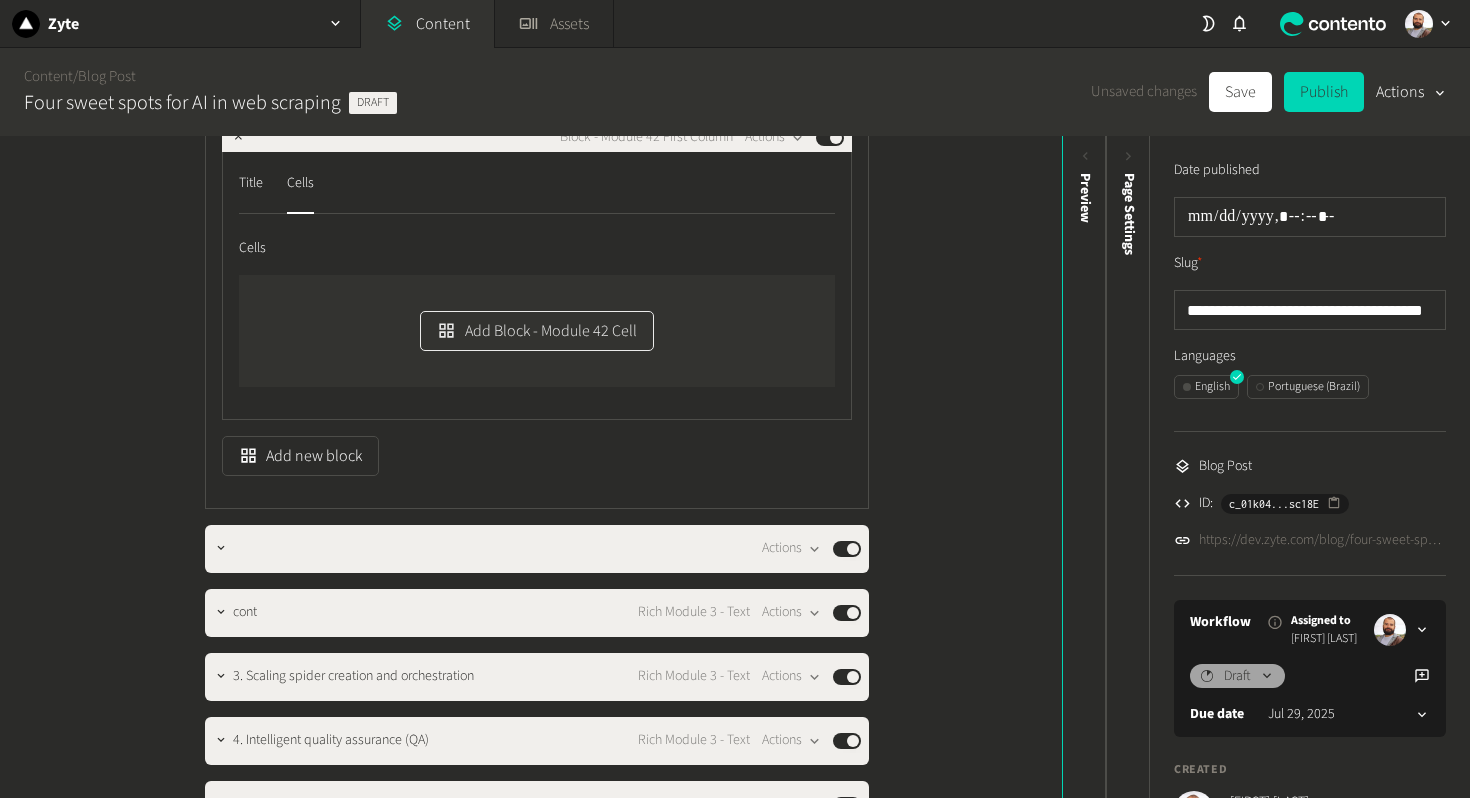click on "Add Block - Module 42 Cell" 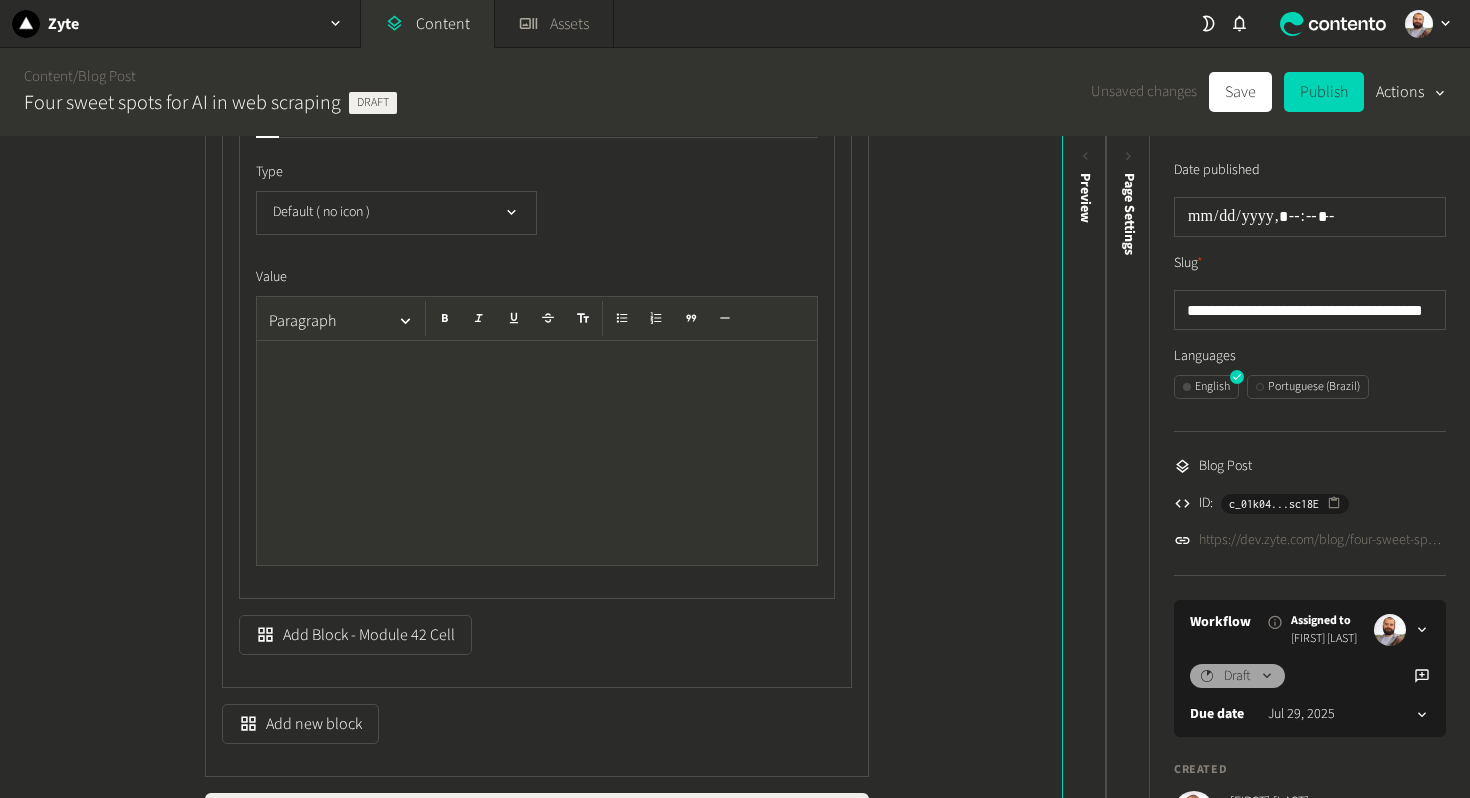 scroll, scrollTop: 2490, scrollLeft: 0, axis: vertical 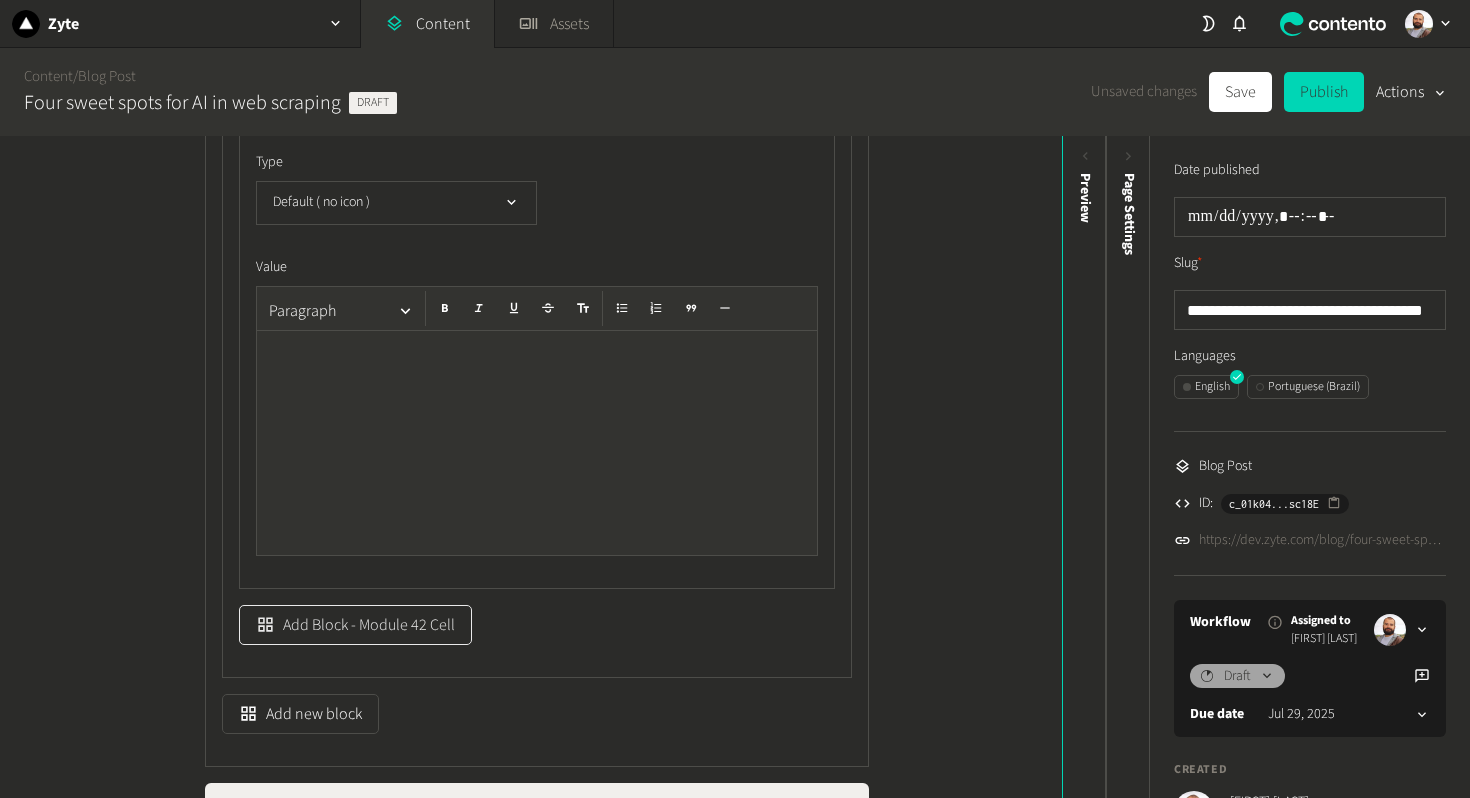 click on "Add Block - Module 42 Cell" 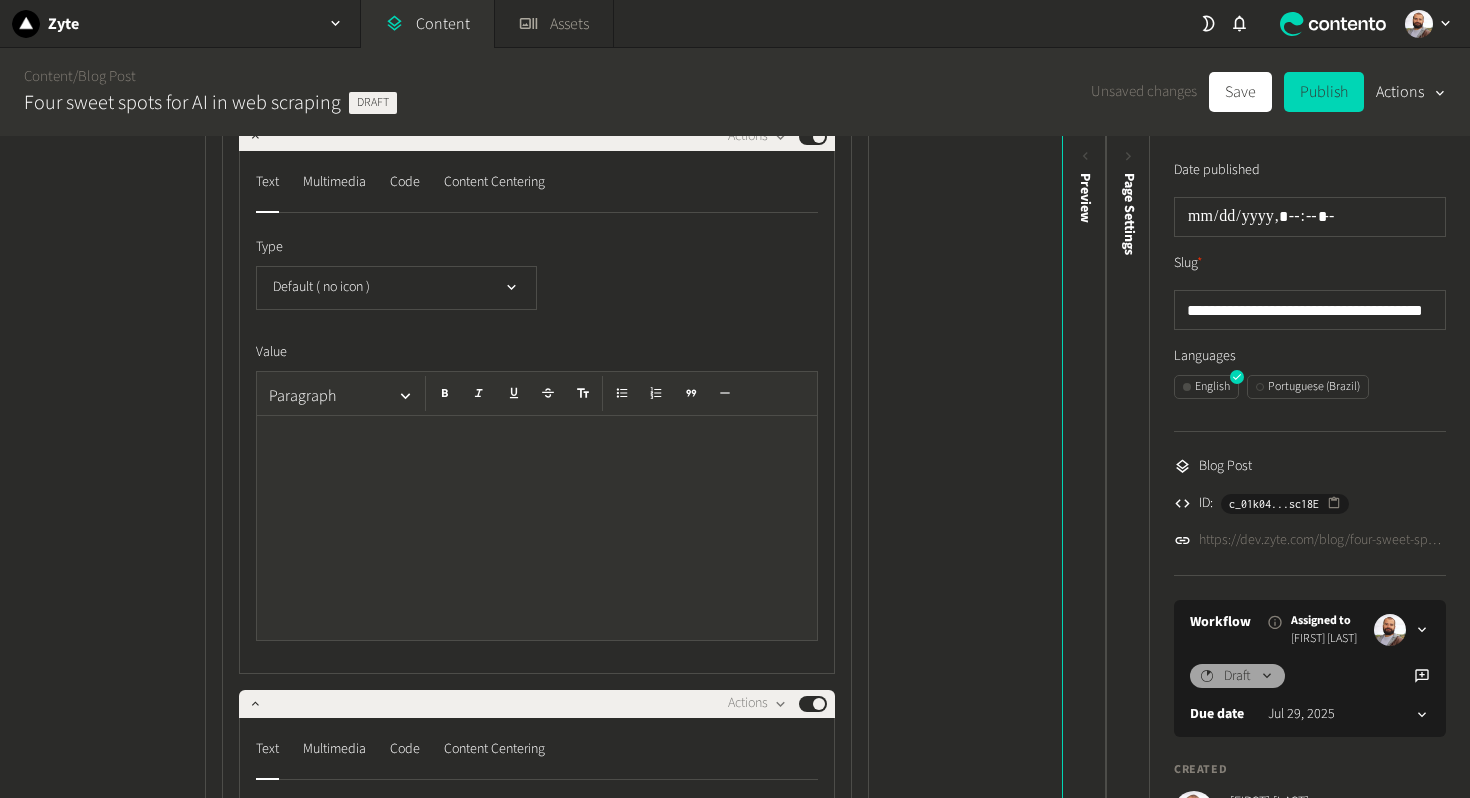 scroll, scrollTop: 2377, scrollLeft: 0, axis: vertical 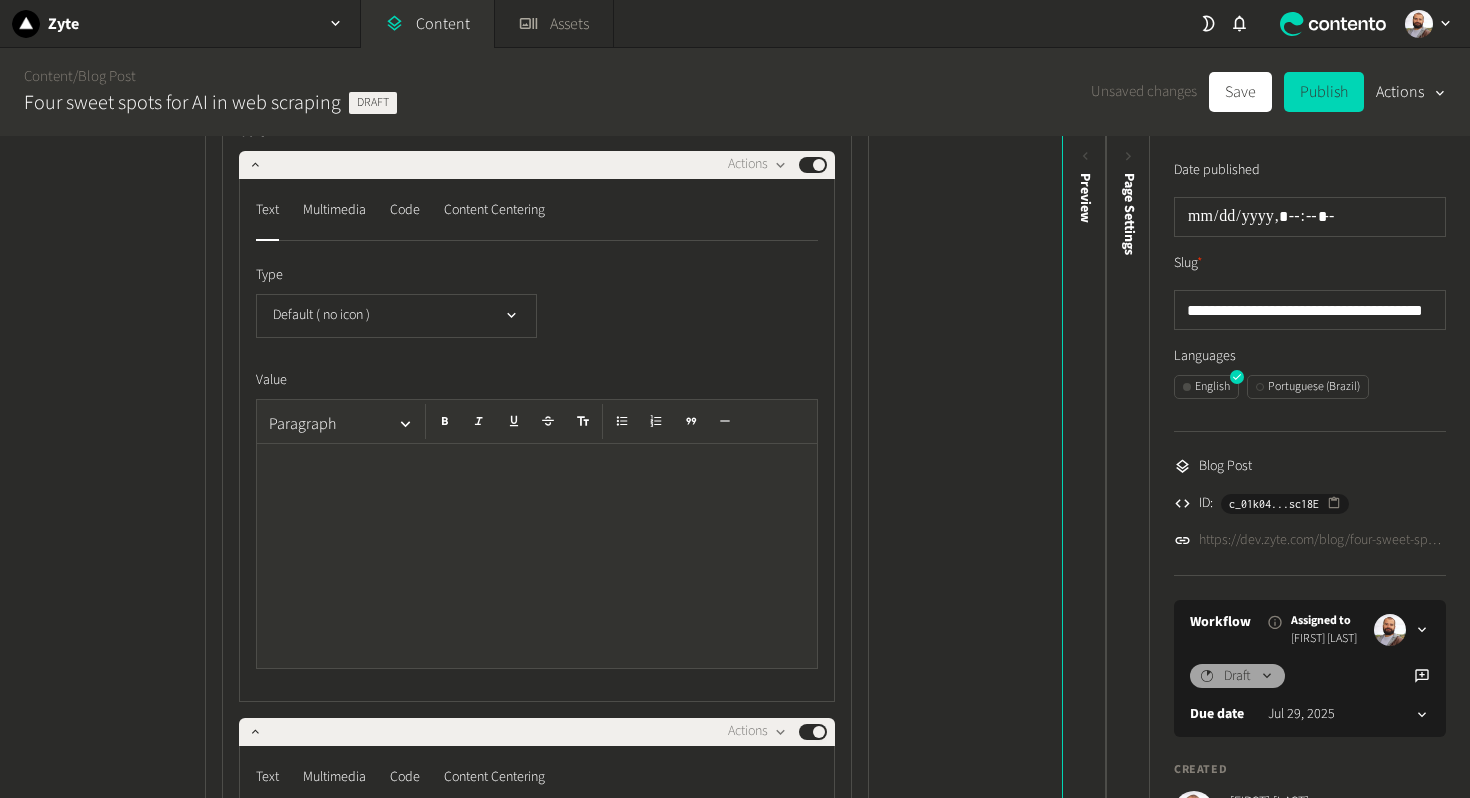 click 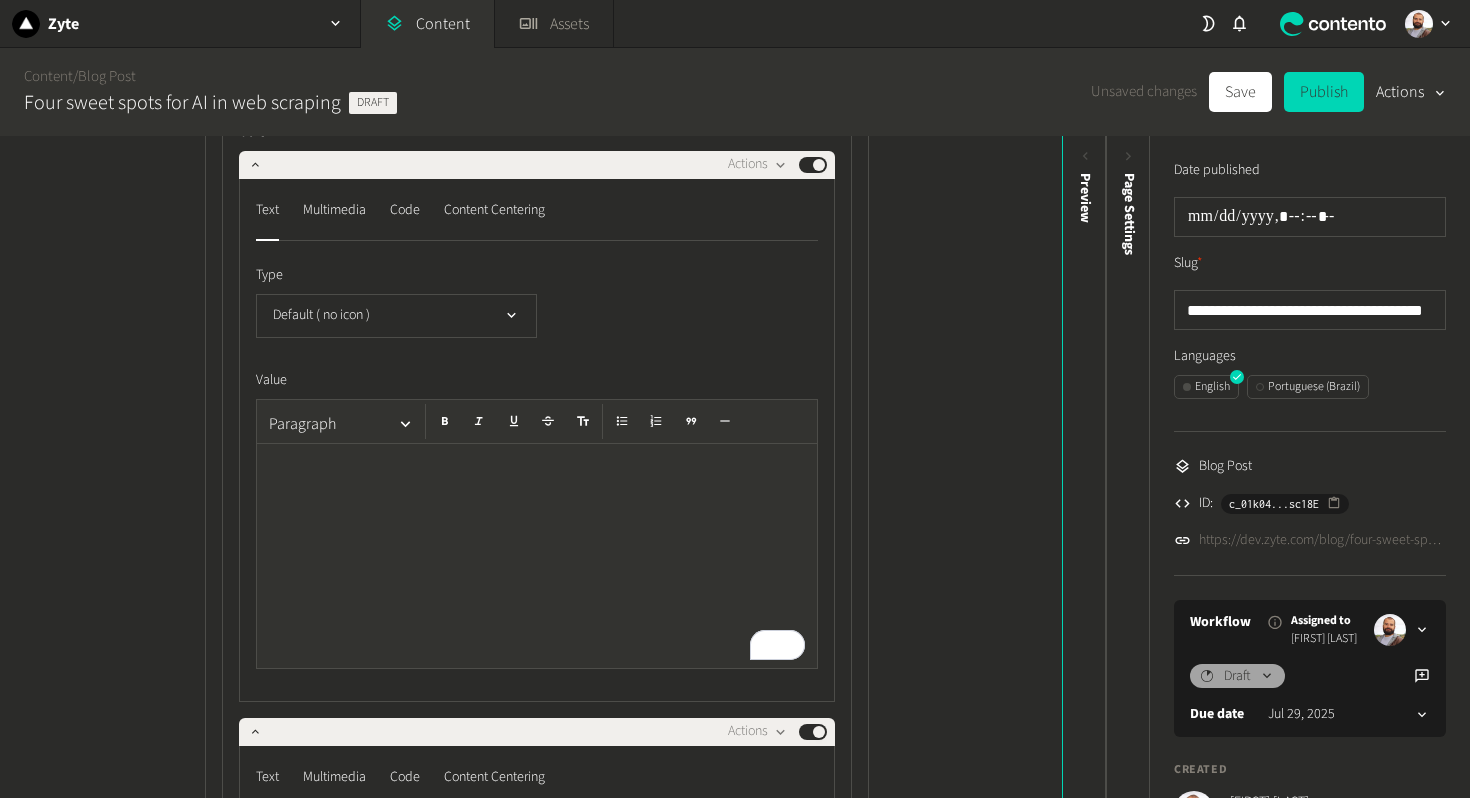 type 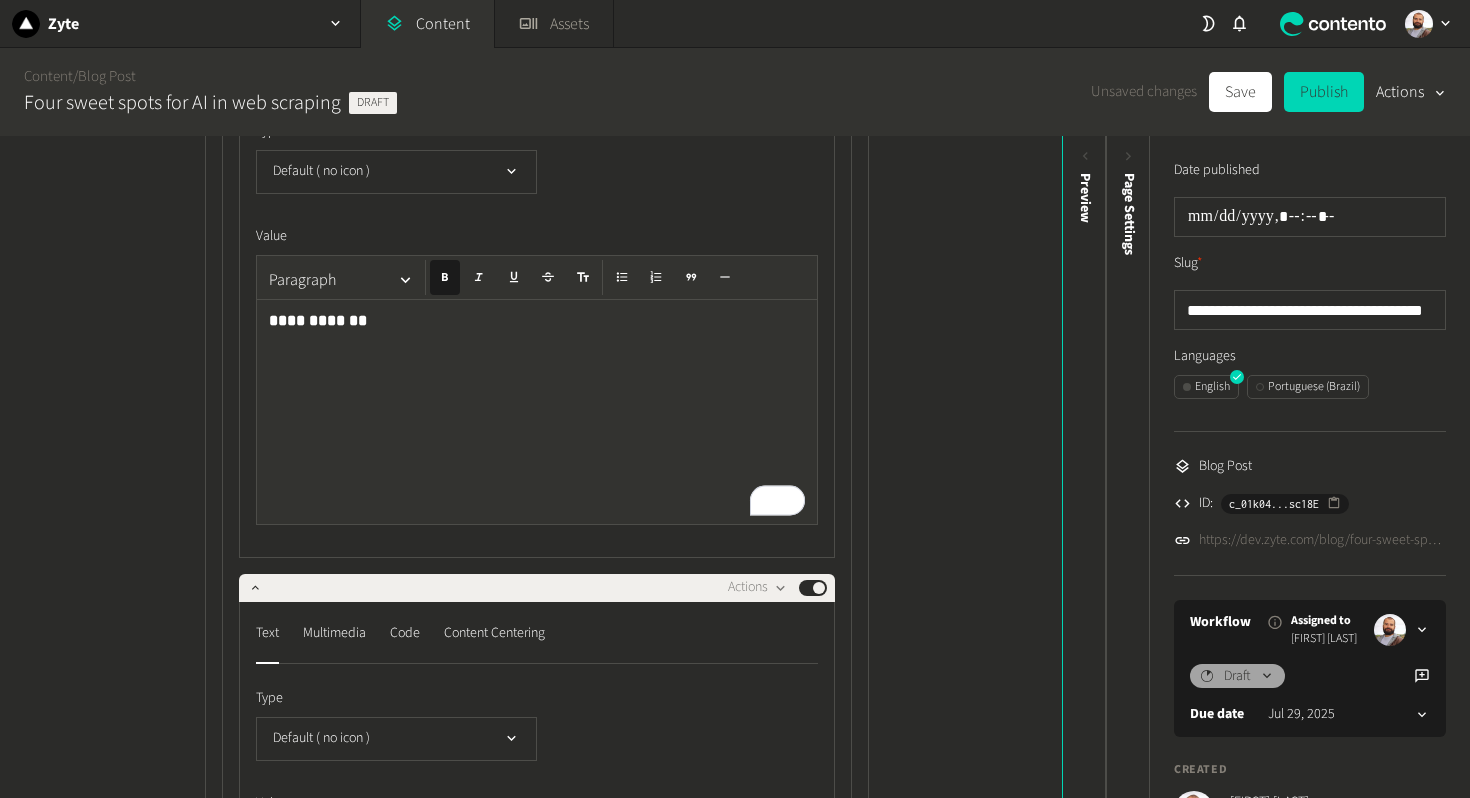 scroll, scrollTop: 2737, scrollLeft: 0, axis: vertical 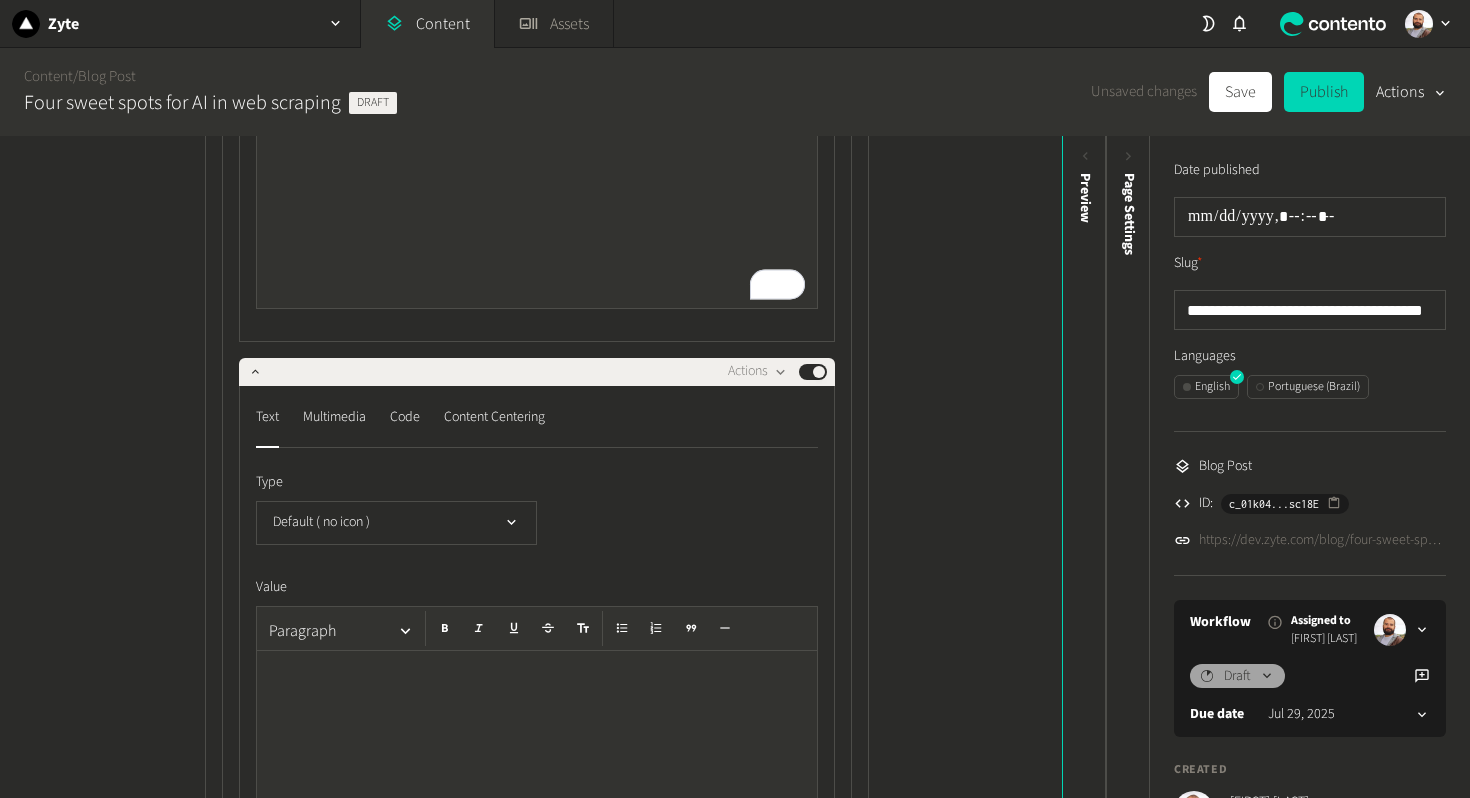 click 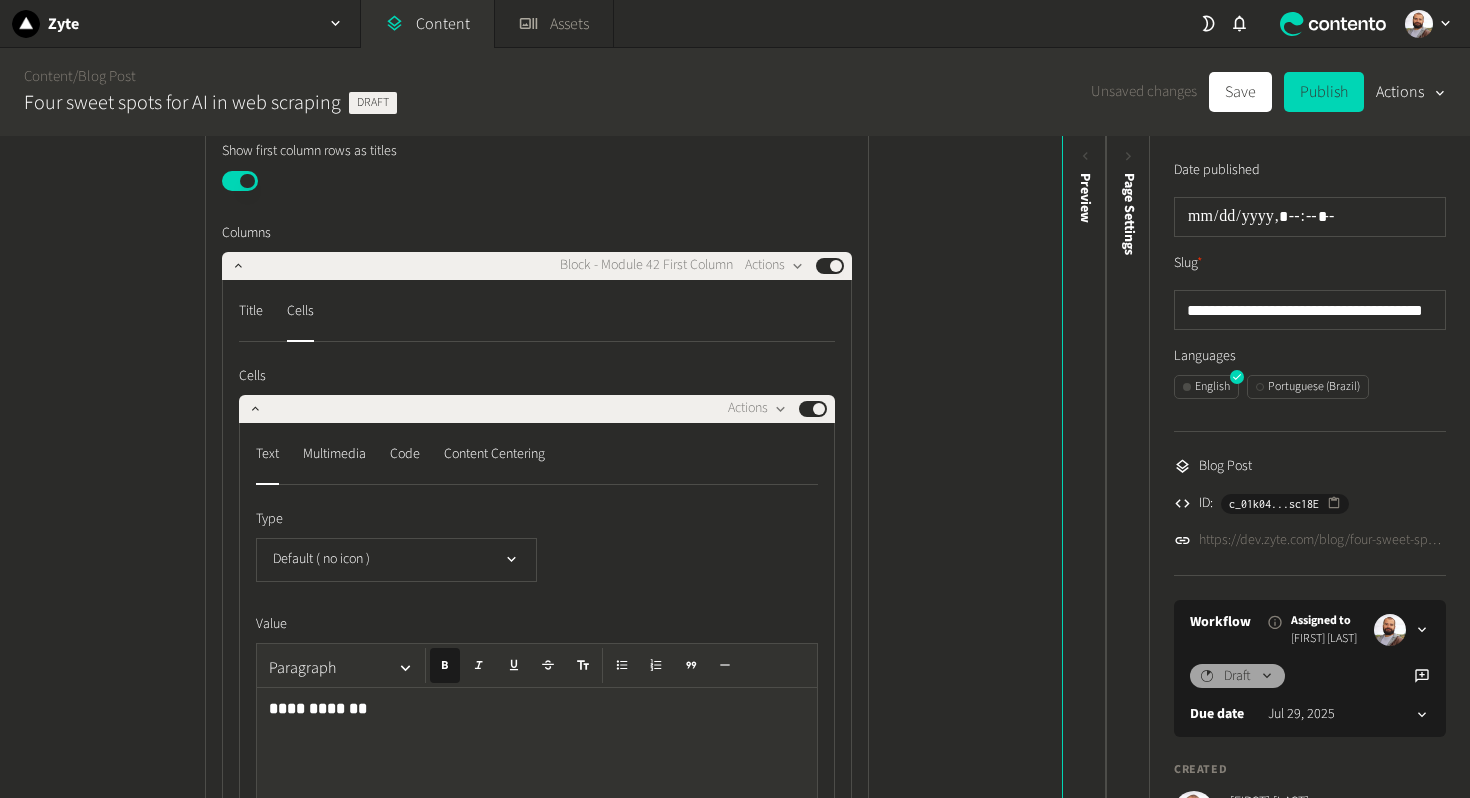 scroll, scrollTop: 2099, scrollLeft: 0, axis: vertical 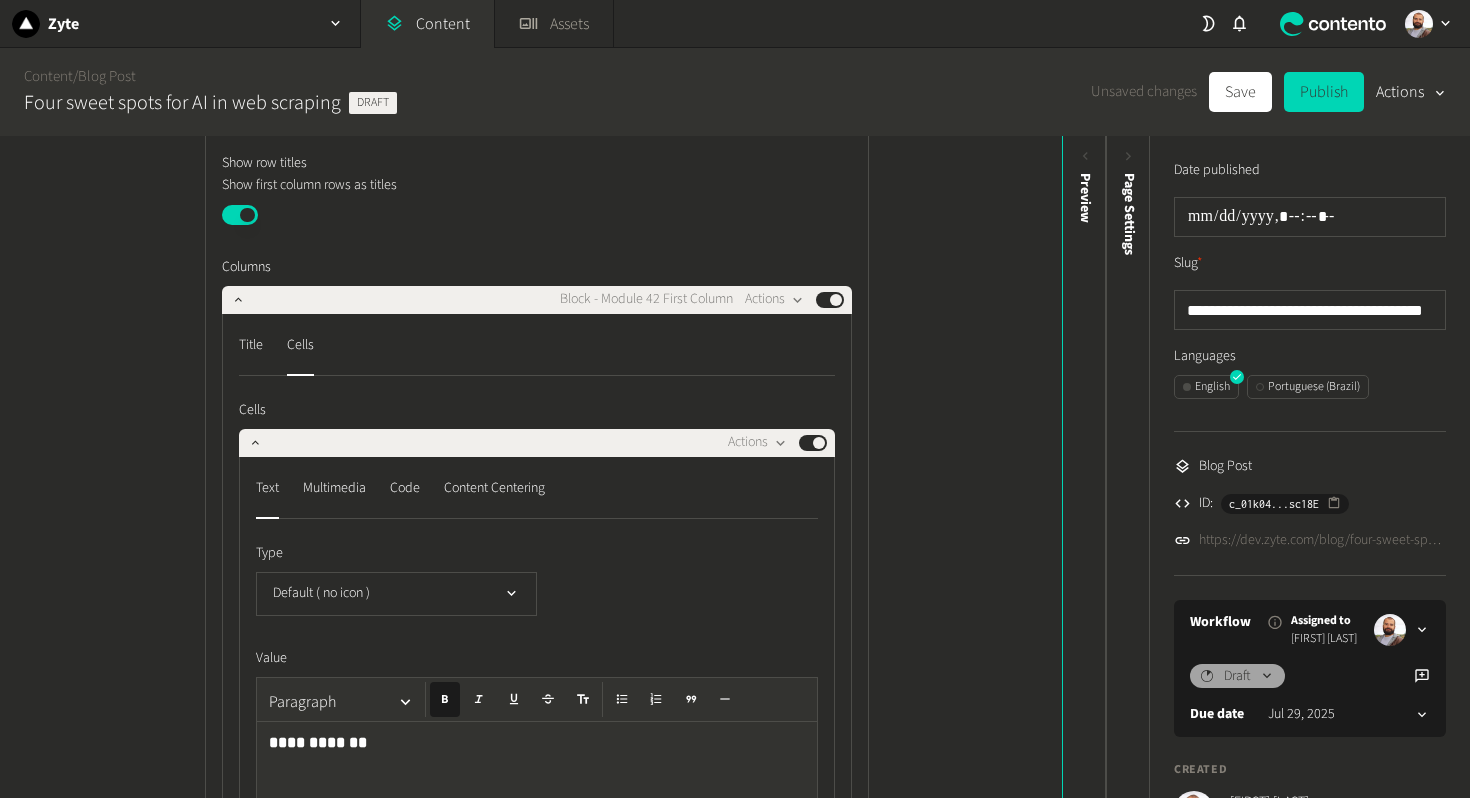 click on "**********" 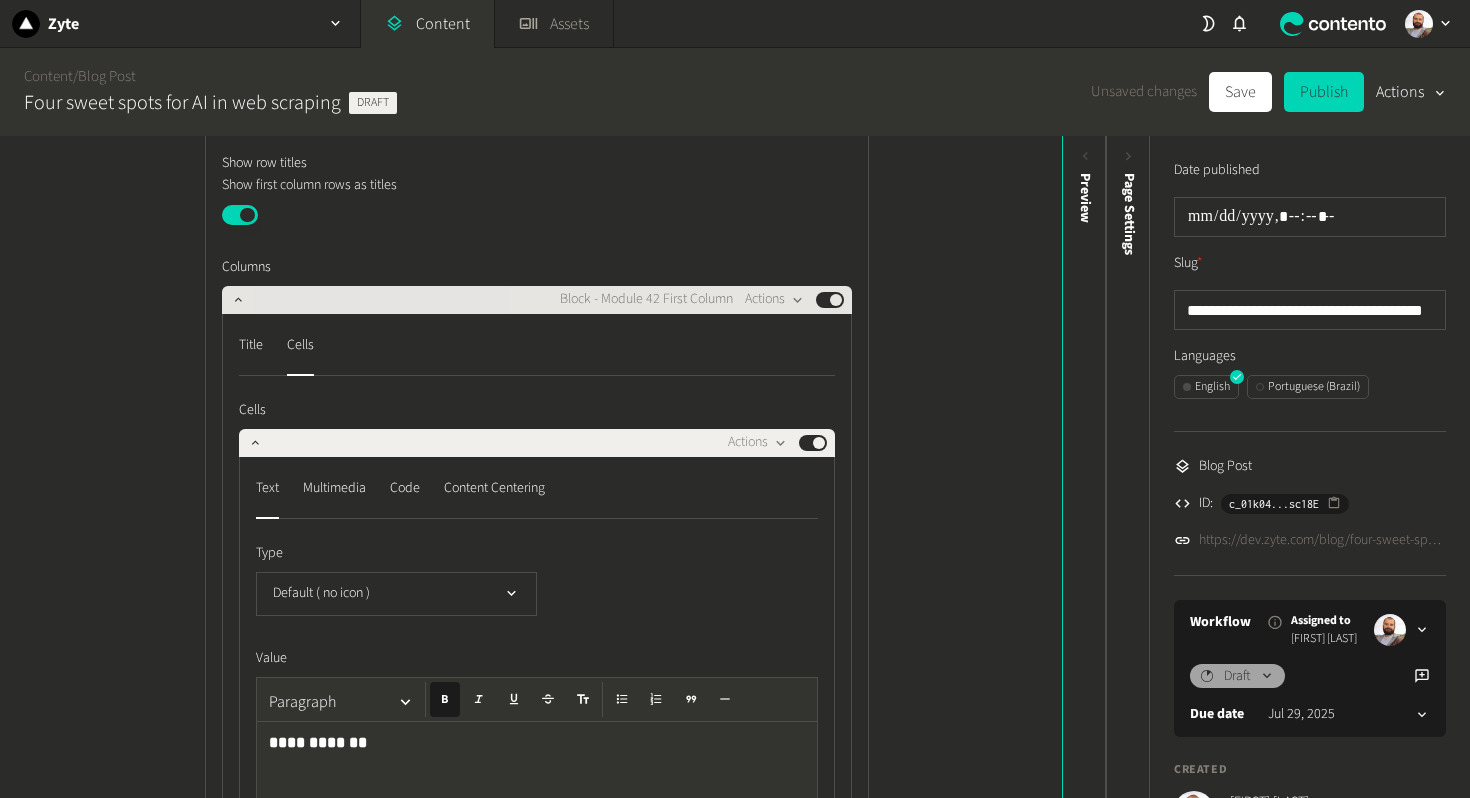 click on "Block - Module 42 First Column  Actions  Published" 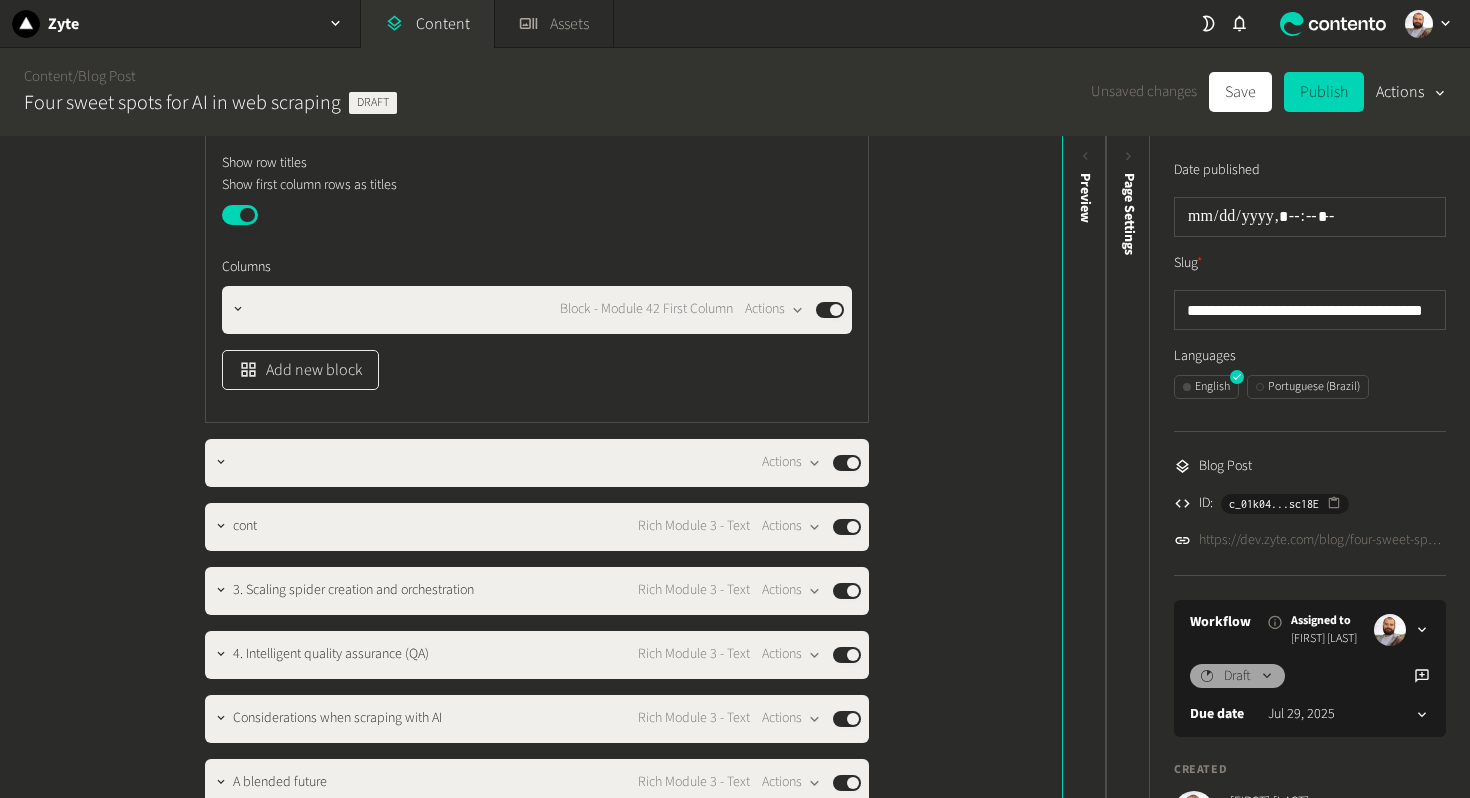 click on "Add new block" 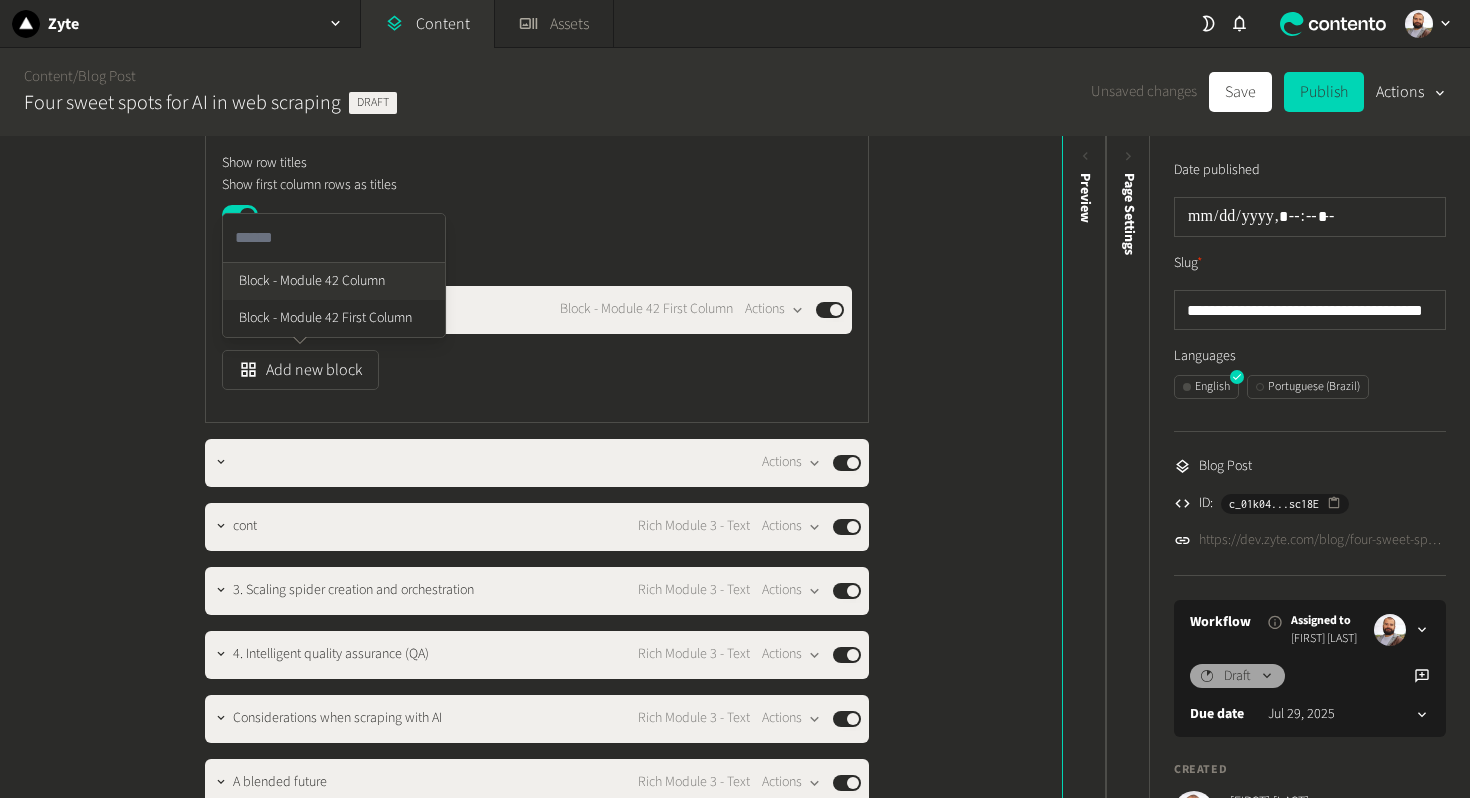 click on "Block - Module 42 Column" 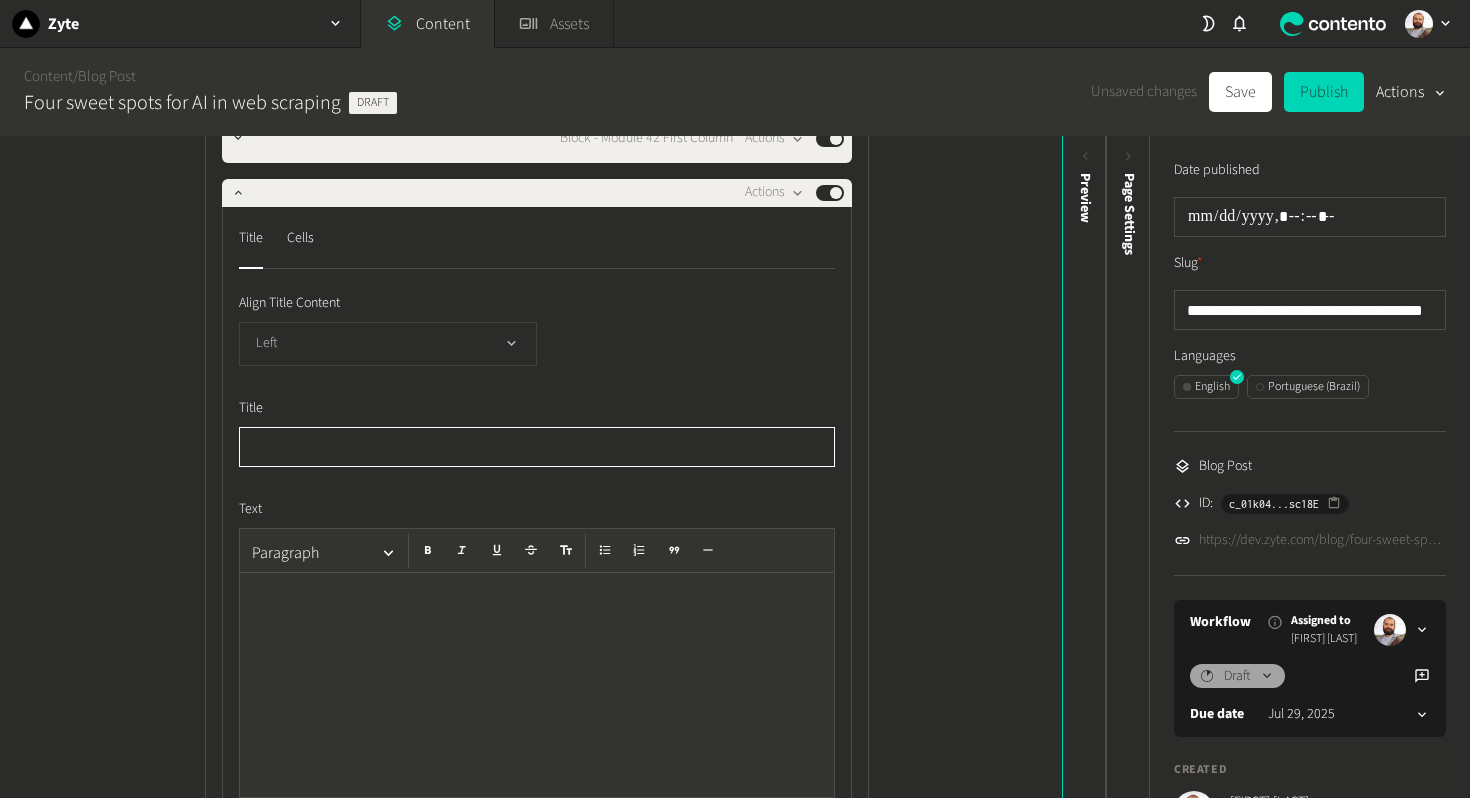 scroll, scrollTop: 2279, scrollLeft: 0, axis: vertical 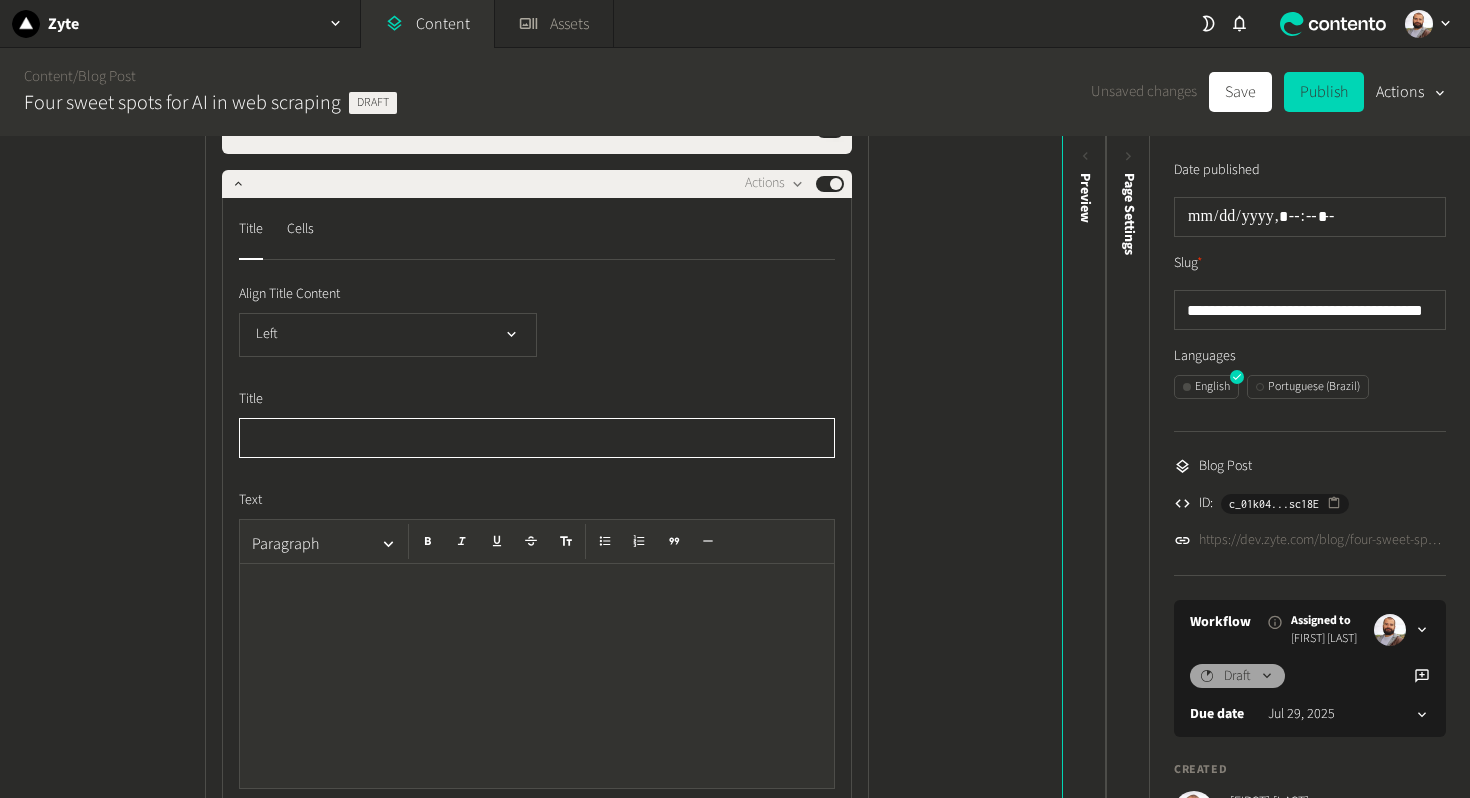 paste on "*********" 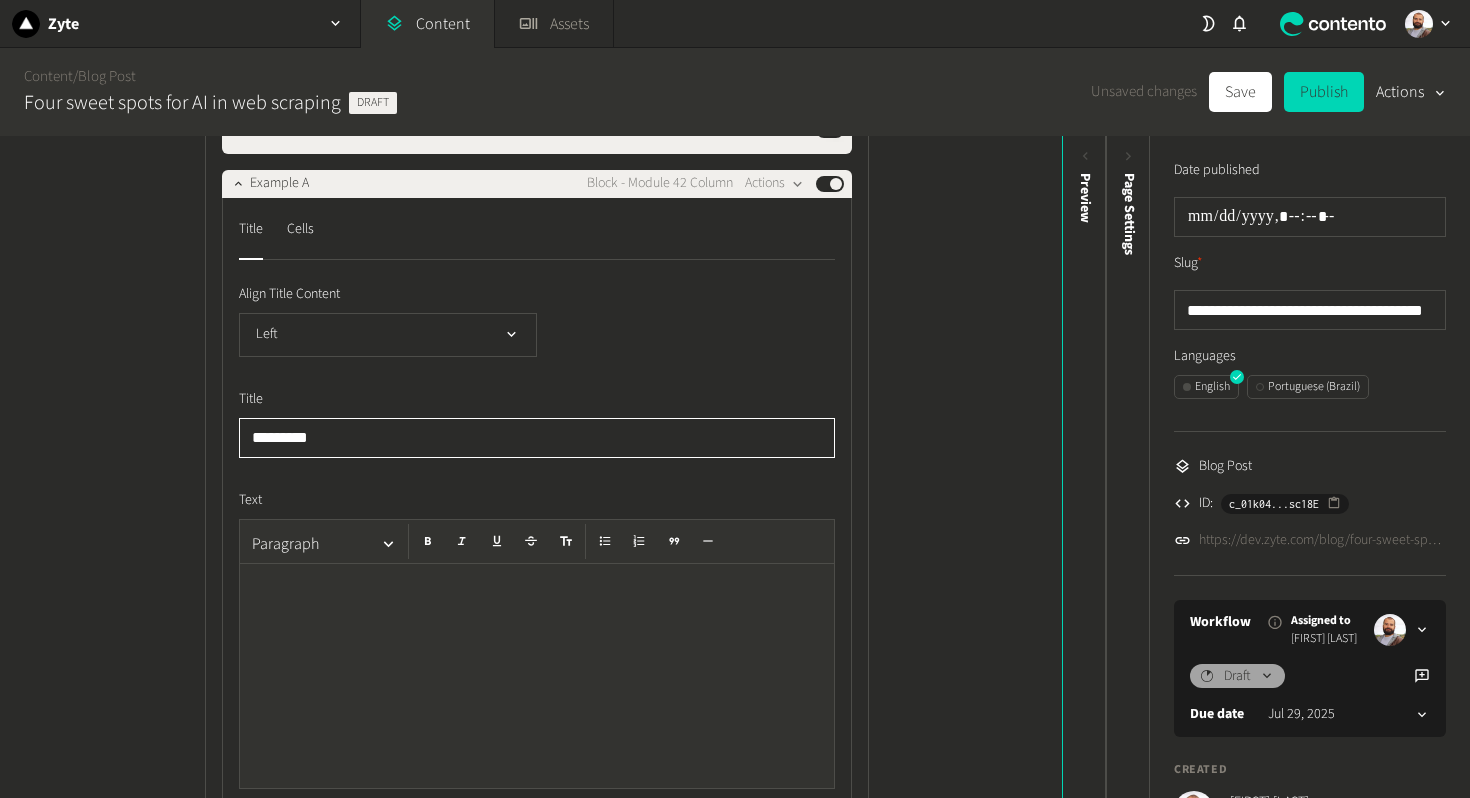 type on "*********" 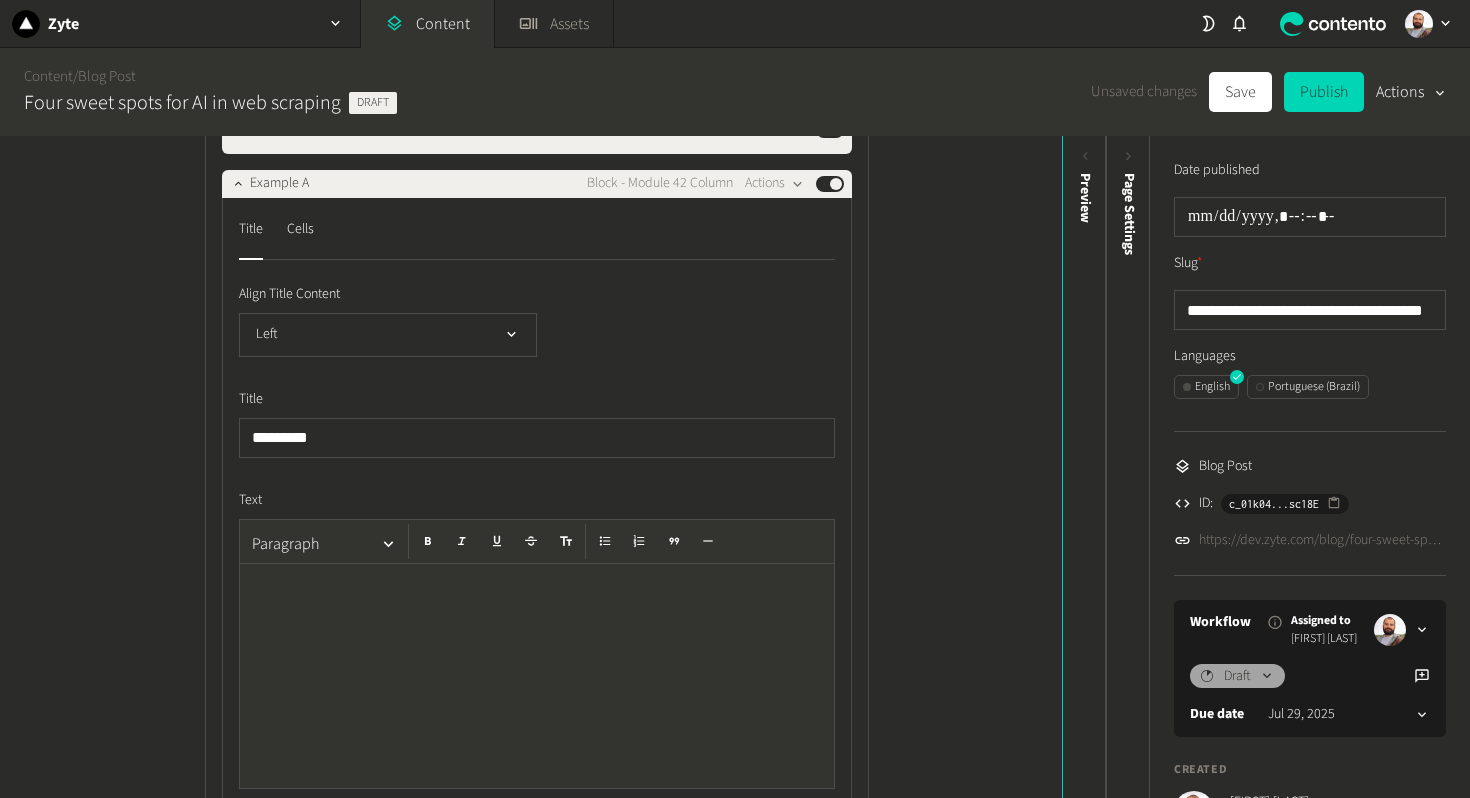 click on "Title  Cells" 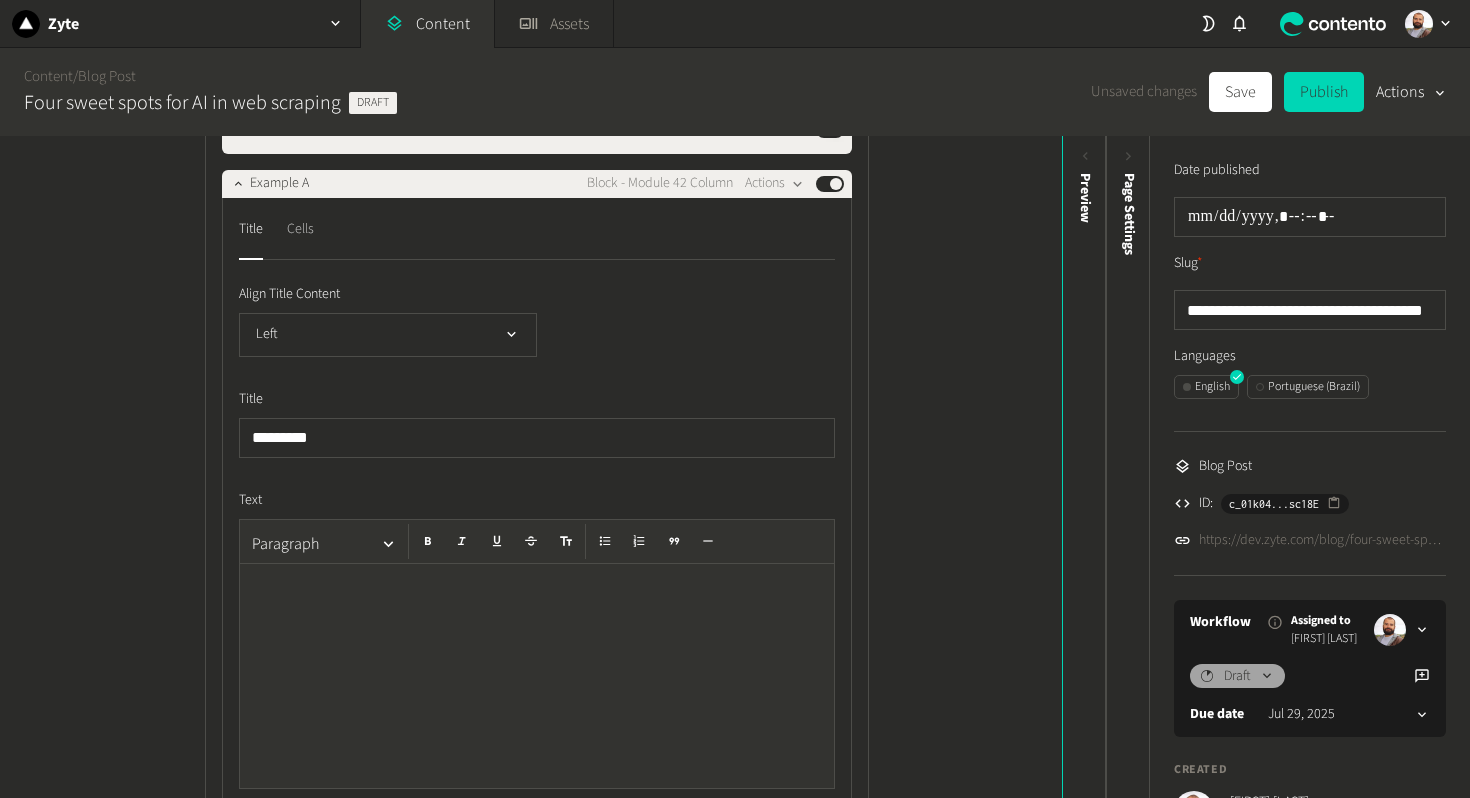 click on "Cells" 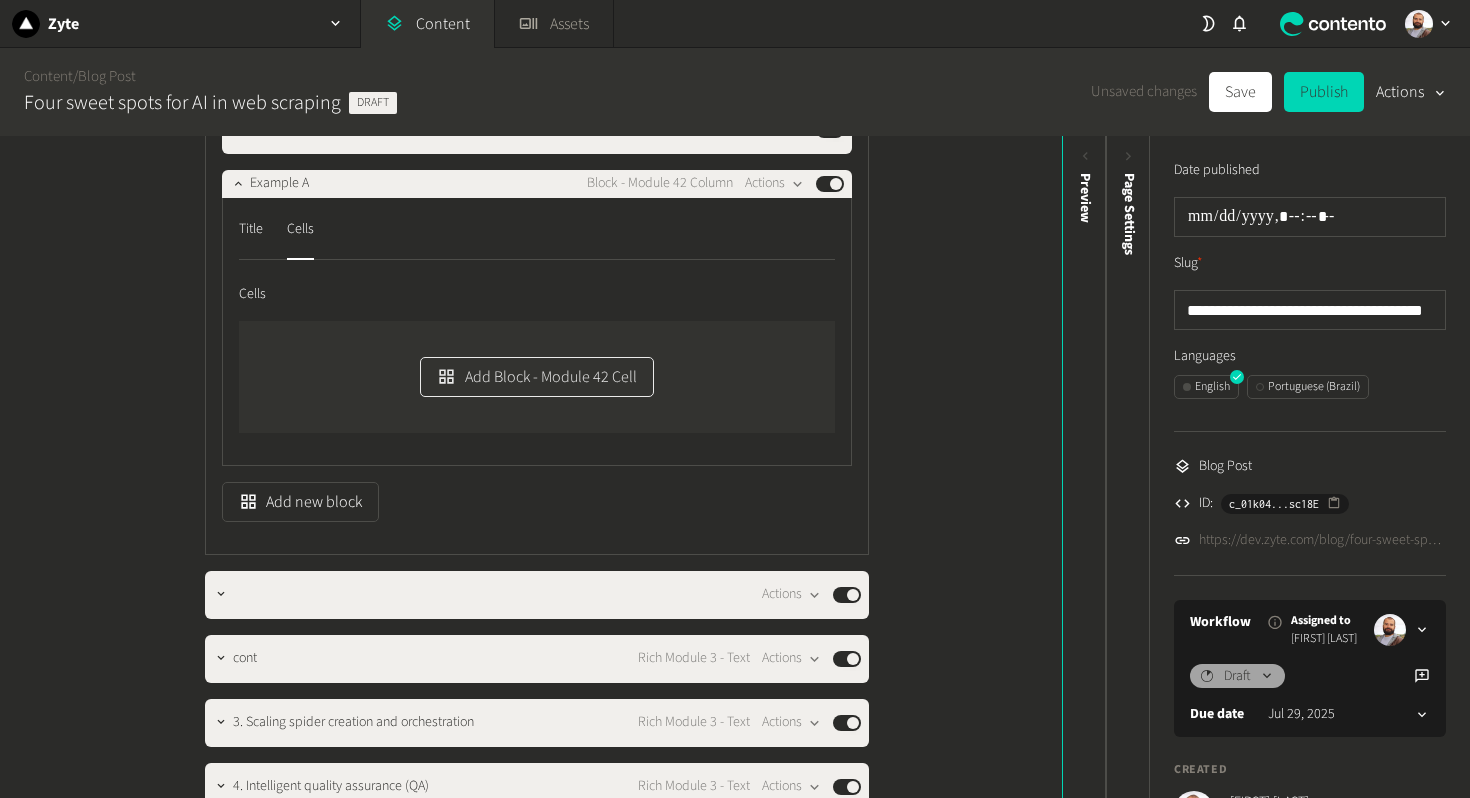 click on "Add Block - Module 42 Cell" 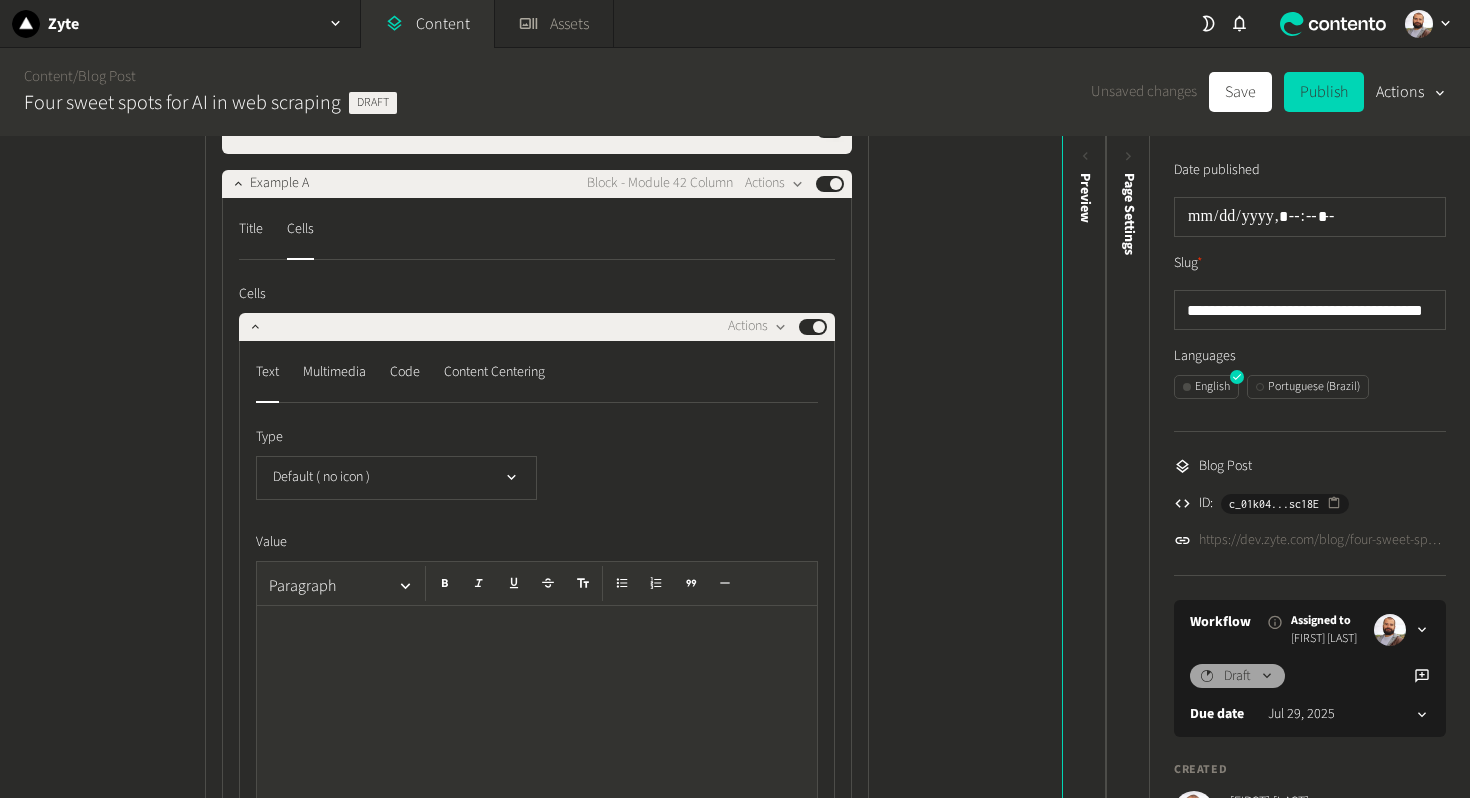 click 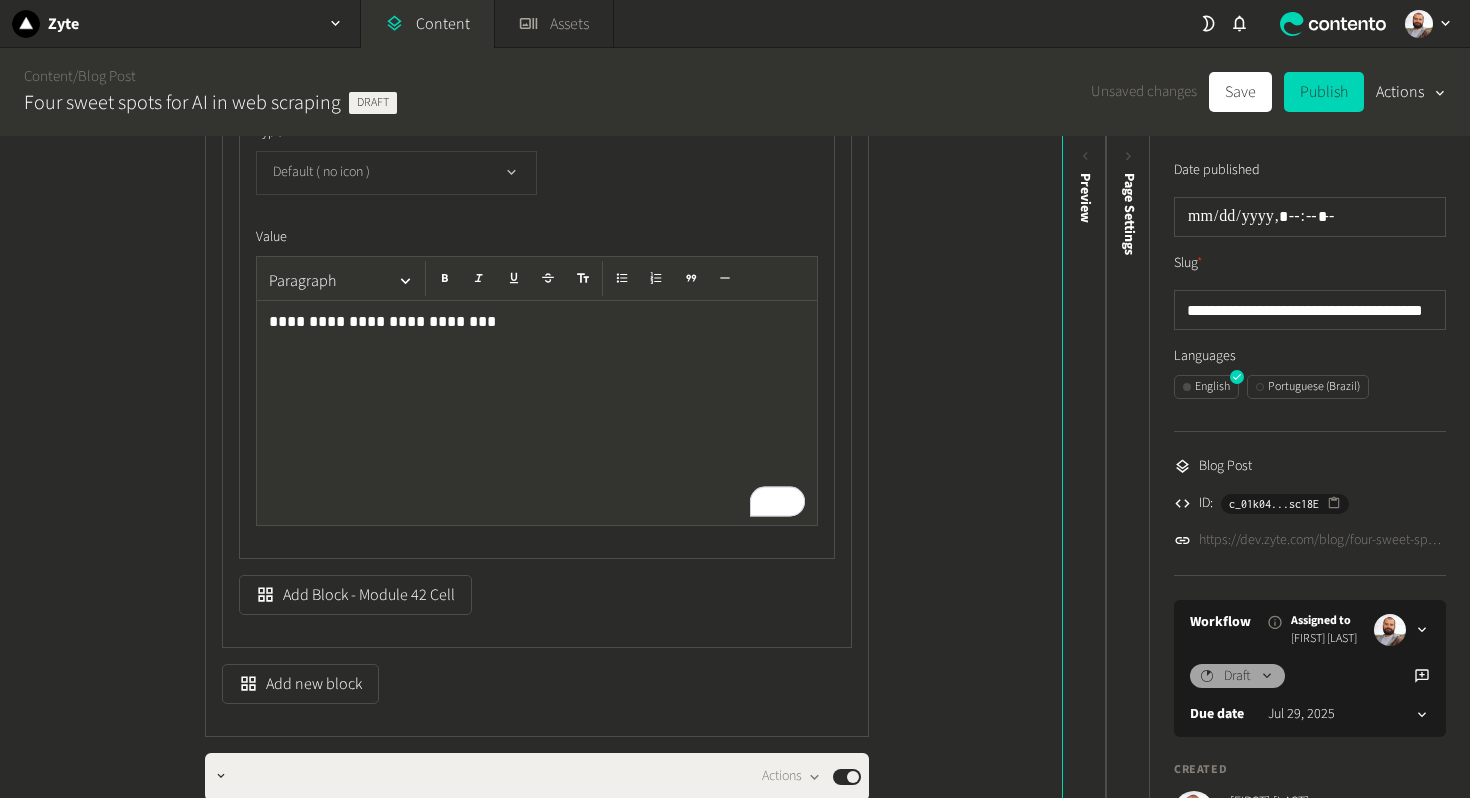scroll, scrollTop: 2646, scrollLeft: 0, axis: vertical 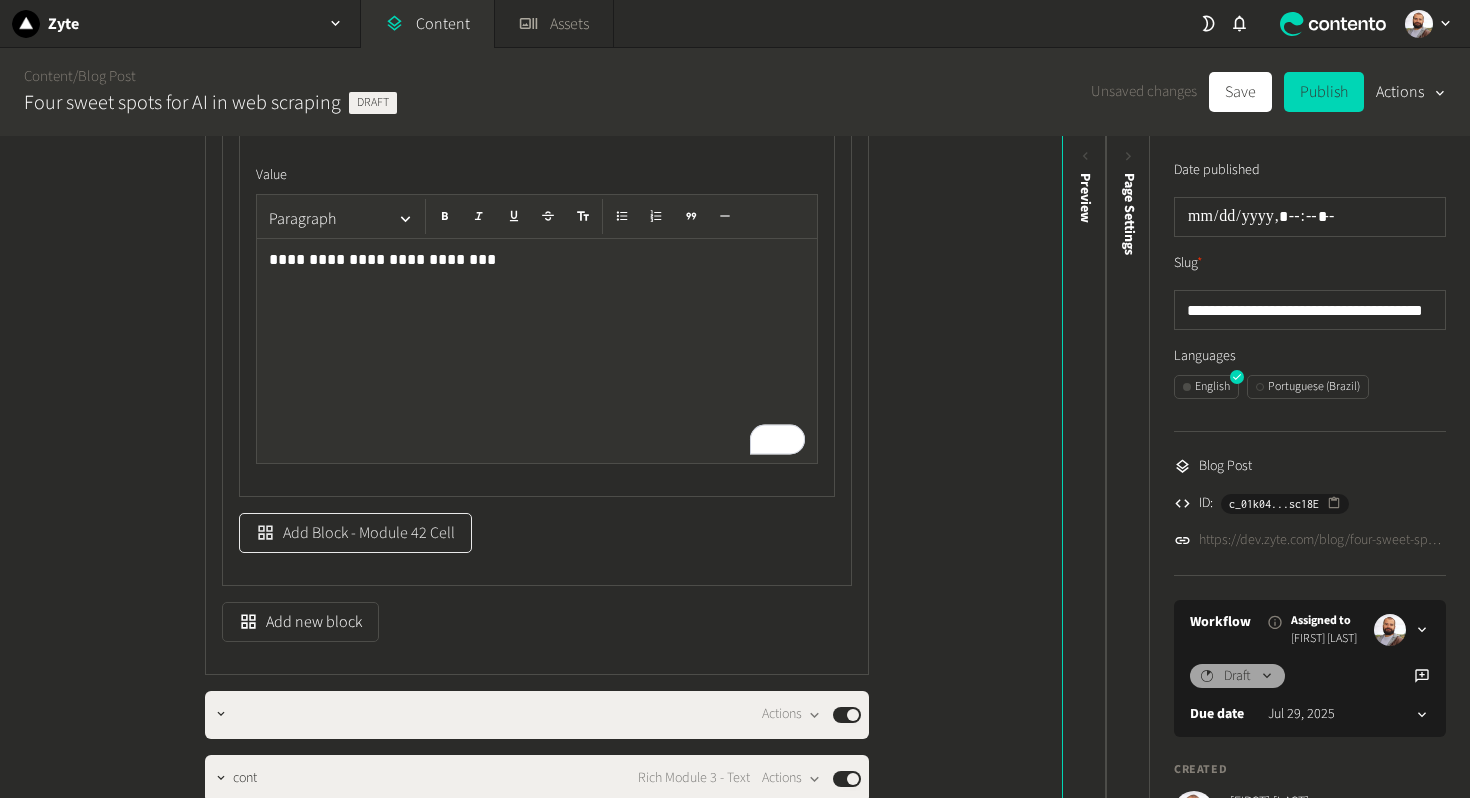 click on "Add Block - Module 42 Cell" 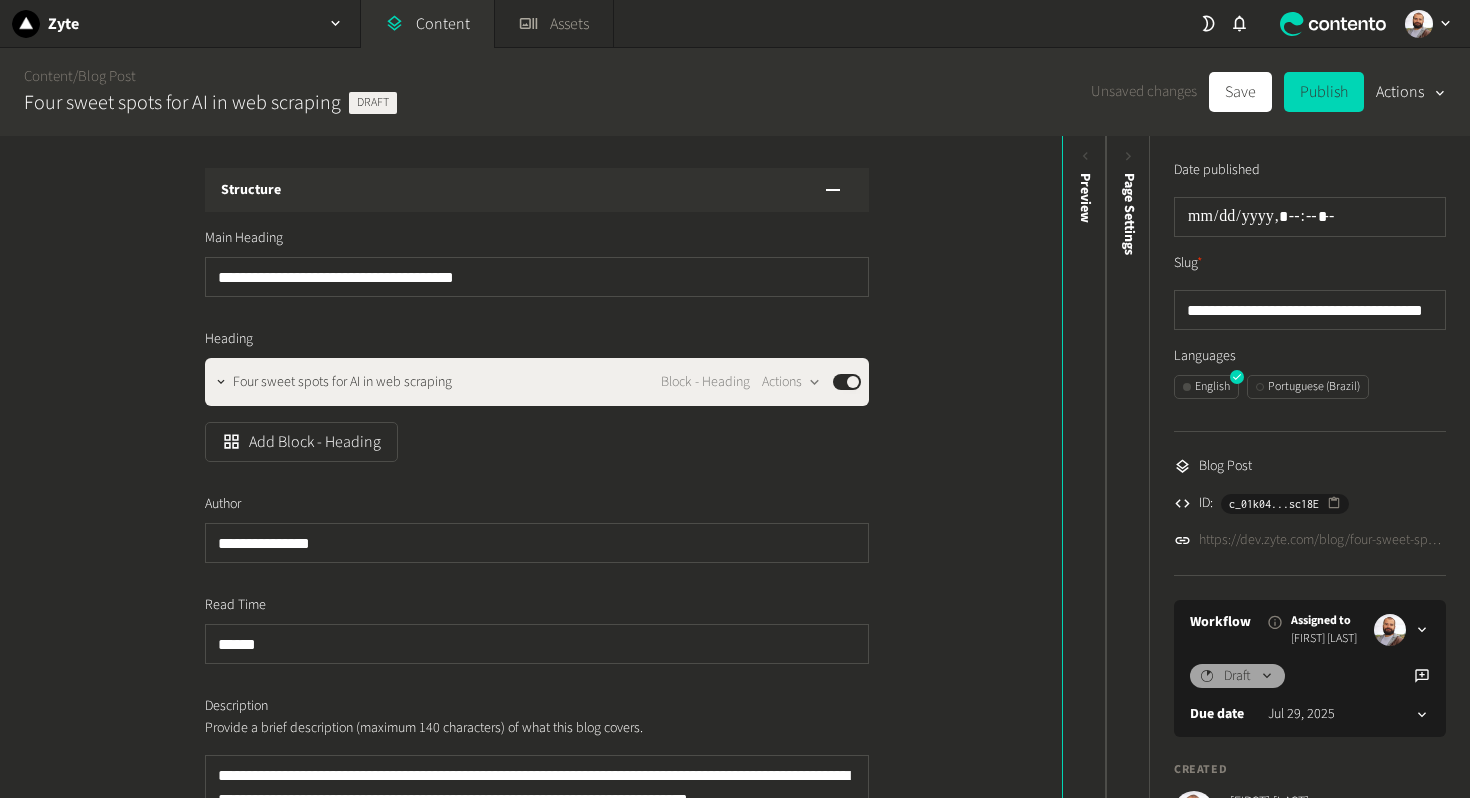 scroll, scrollTop: 0, scrollLeft: 0, axis: both 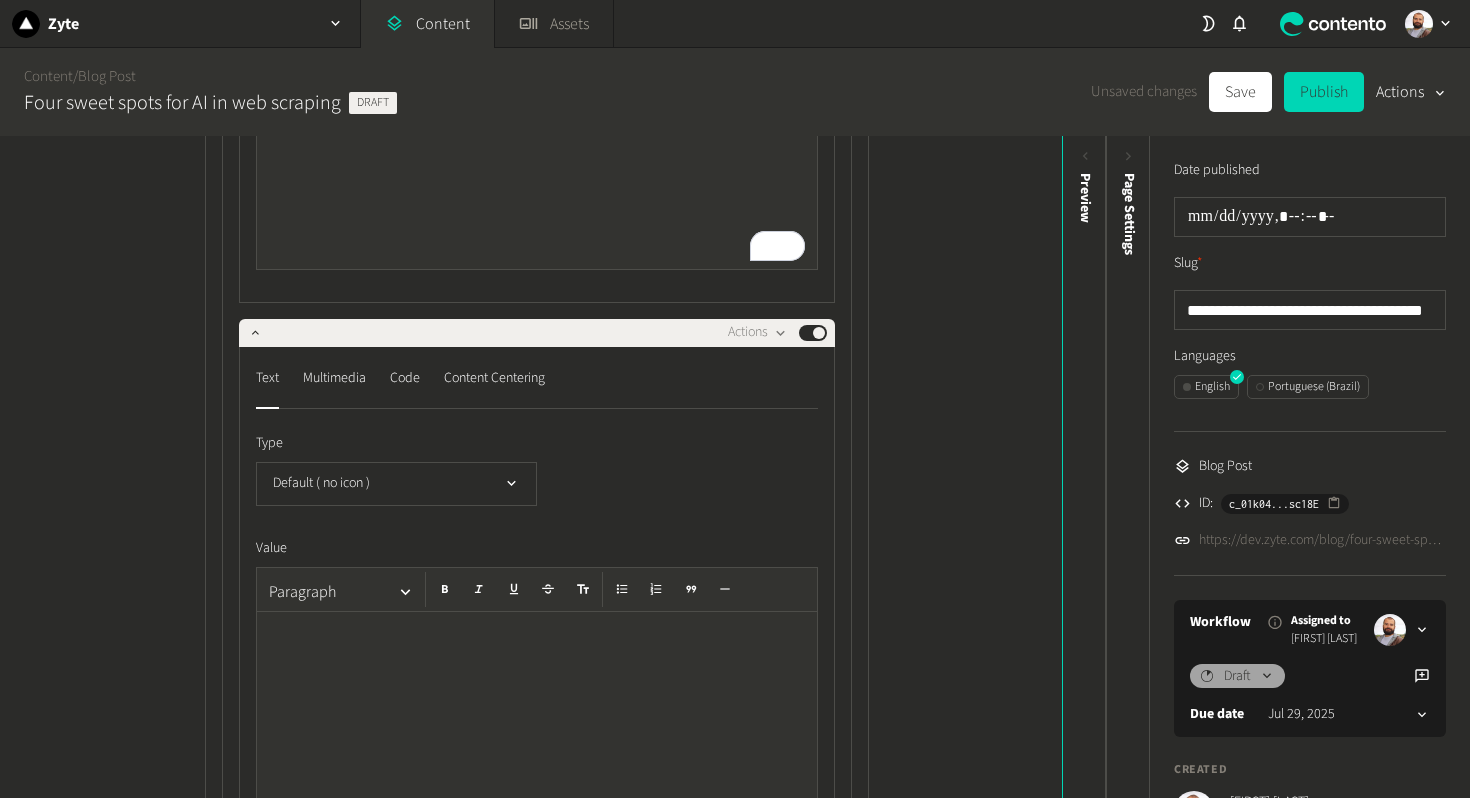 click 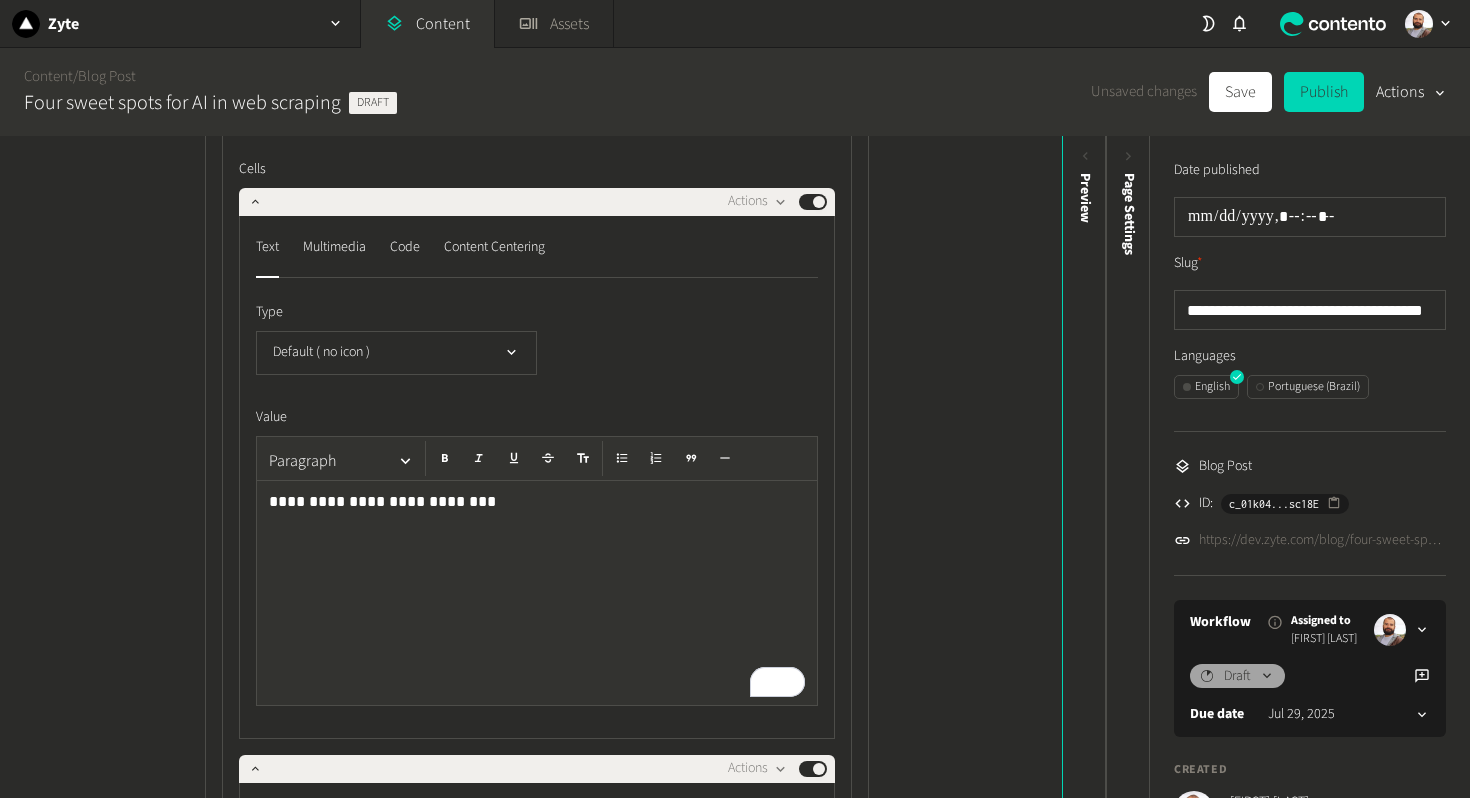 scroll, scrollTop: 2153, scrollLeft: 0, axis: vertical 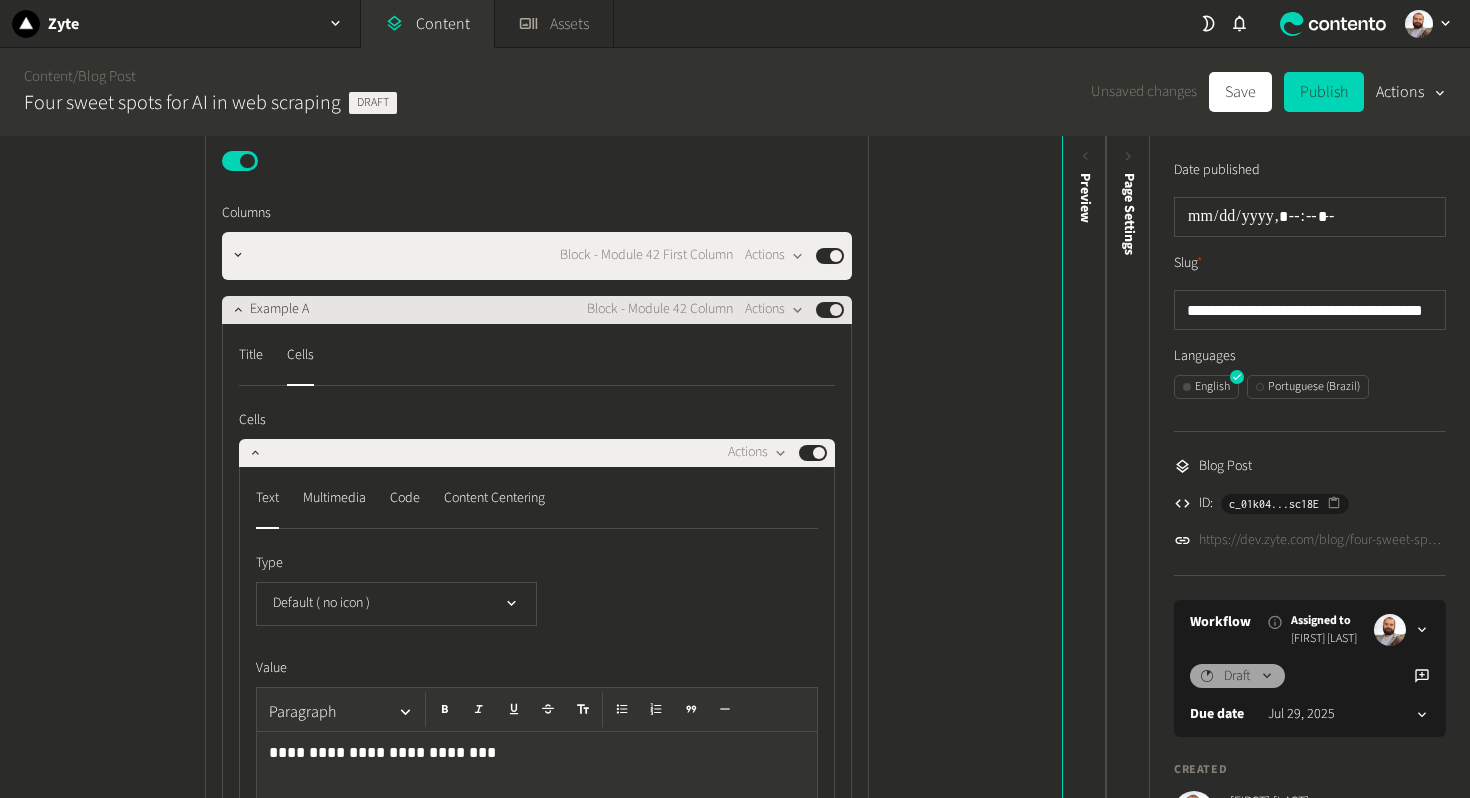 click on "Example A" 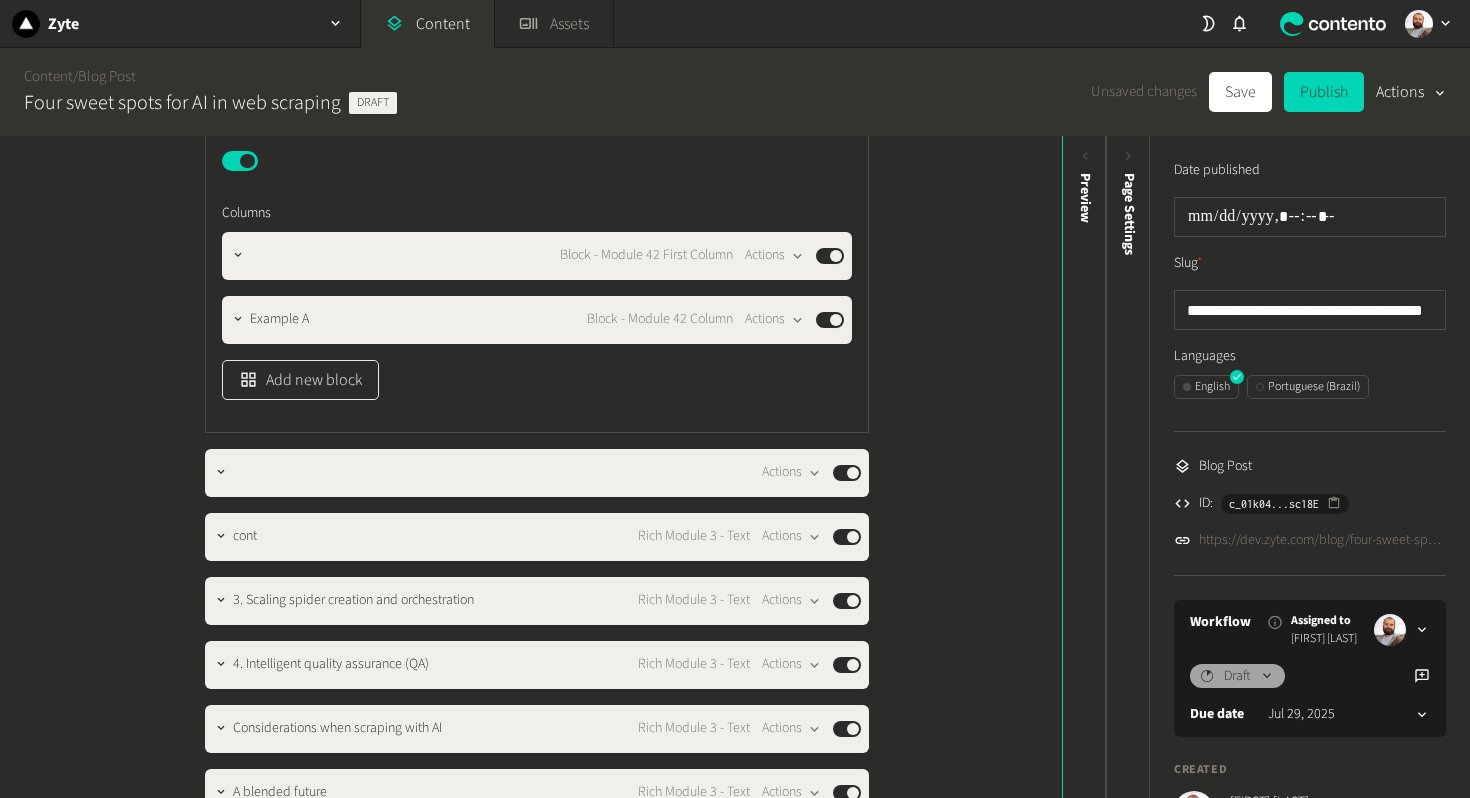 click on "Add new block" 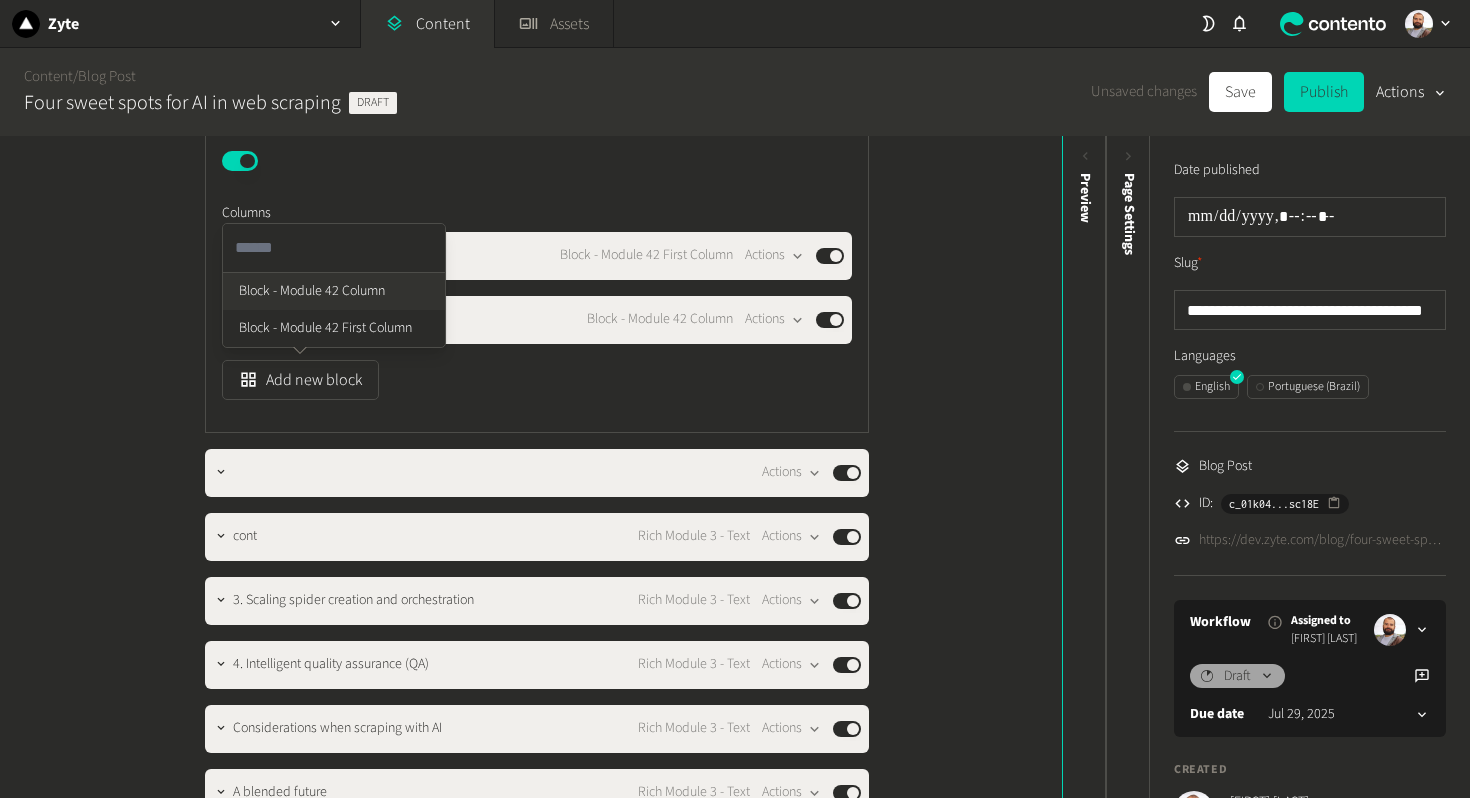 click on "Block - Module 42 Column" 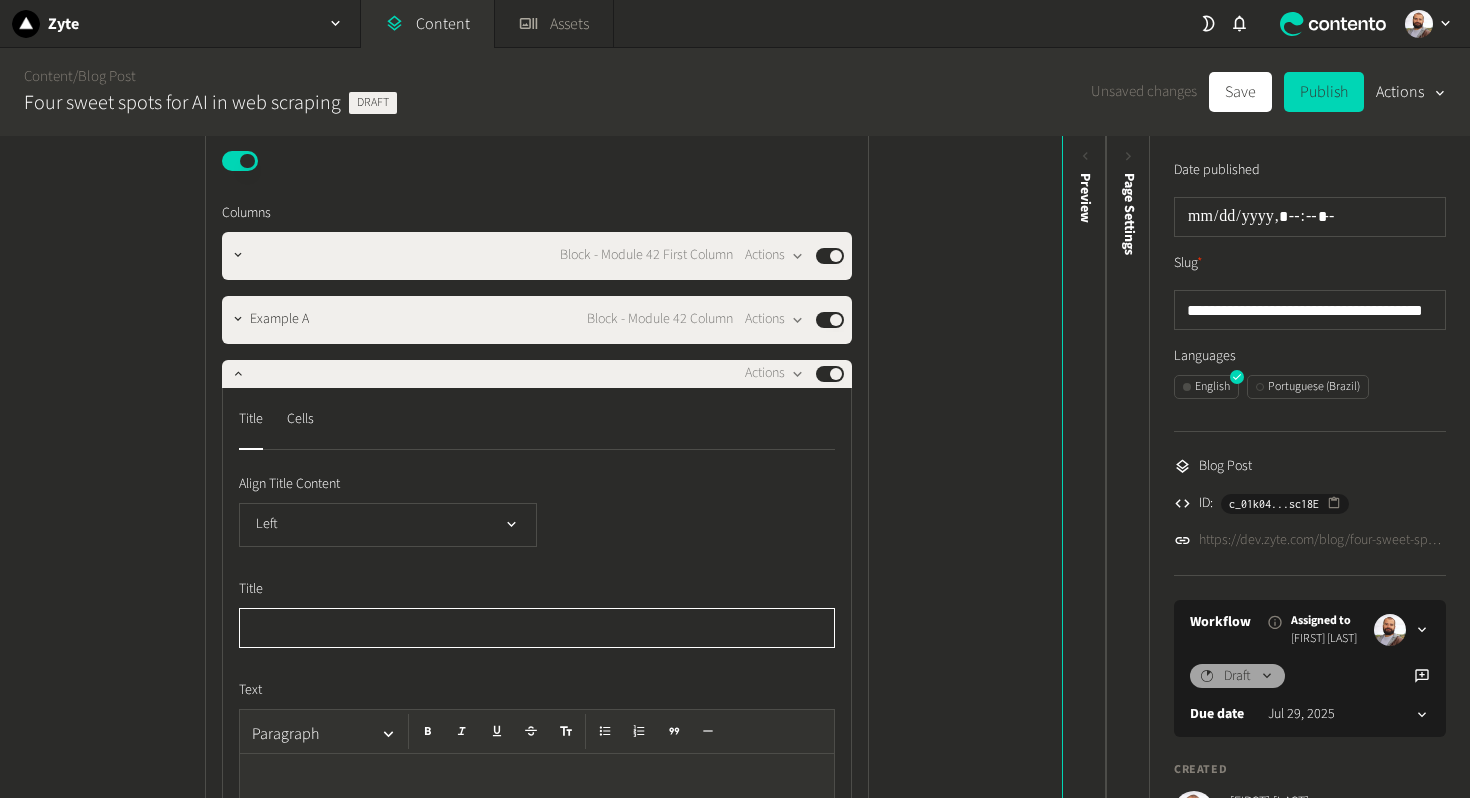 paste on "*********" 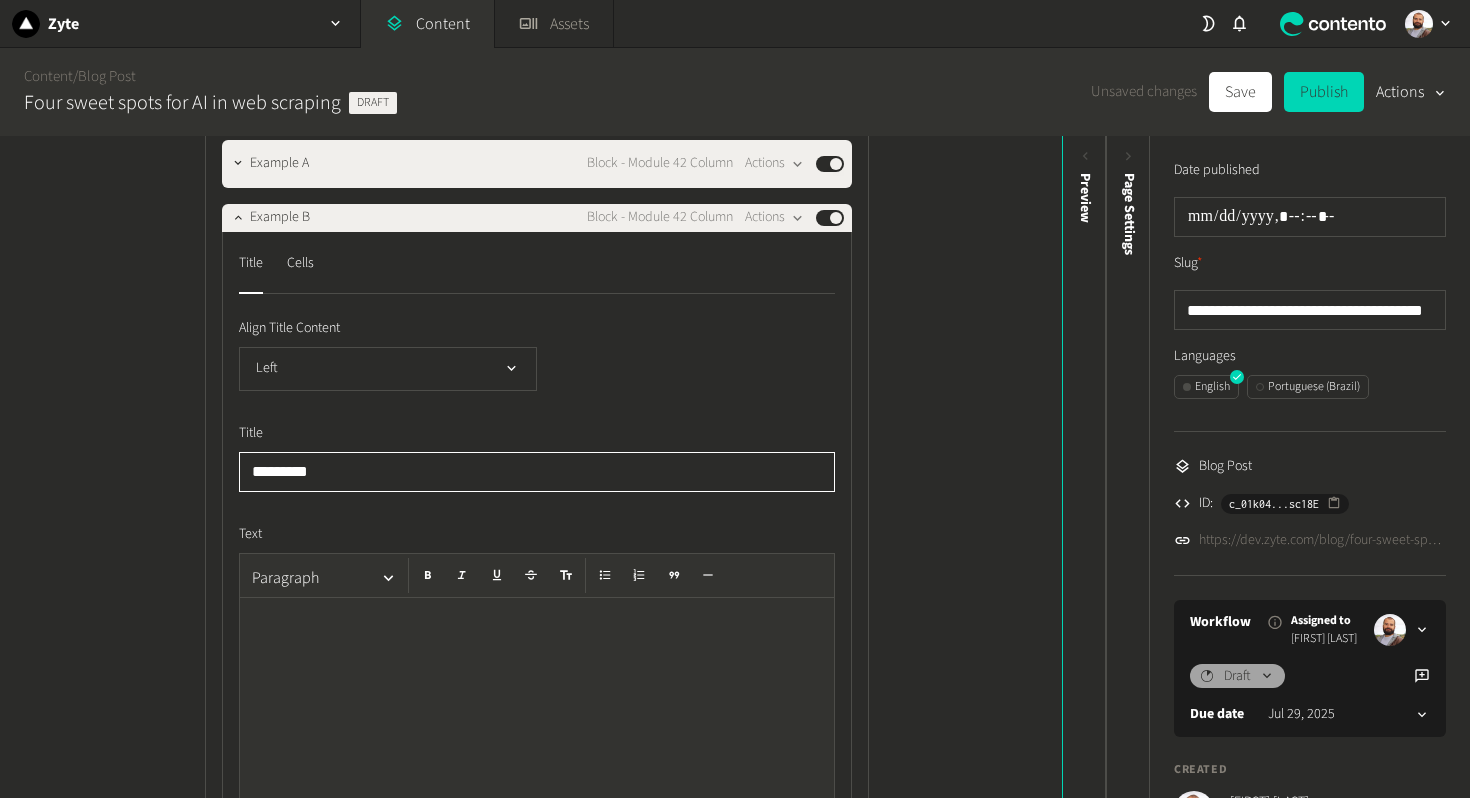 scroll, scrollTop: 2314, scrollLeft: 0, axis: vertical 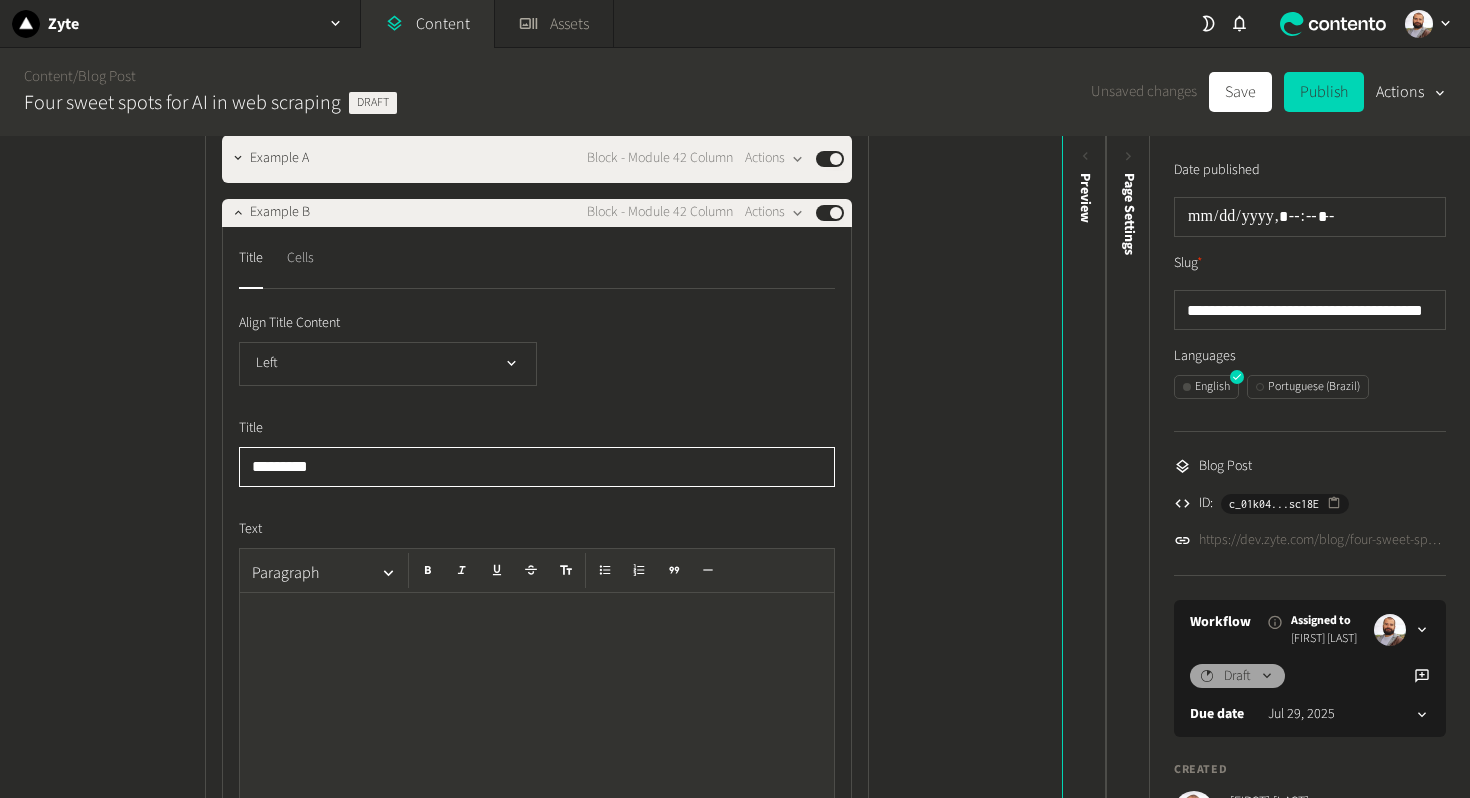 click on "Cells" 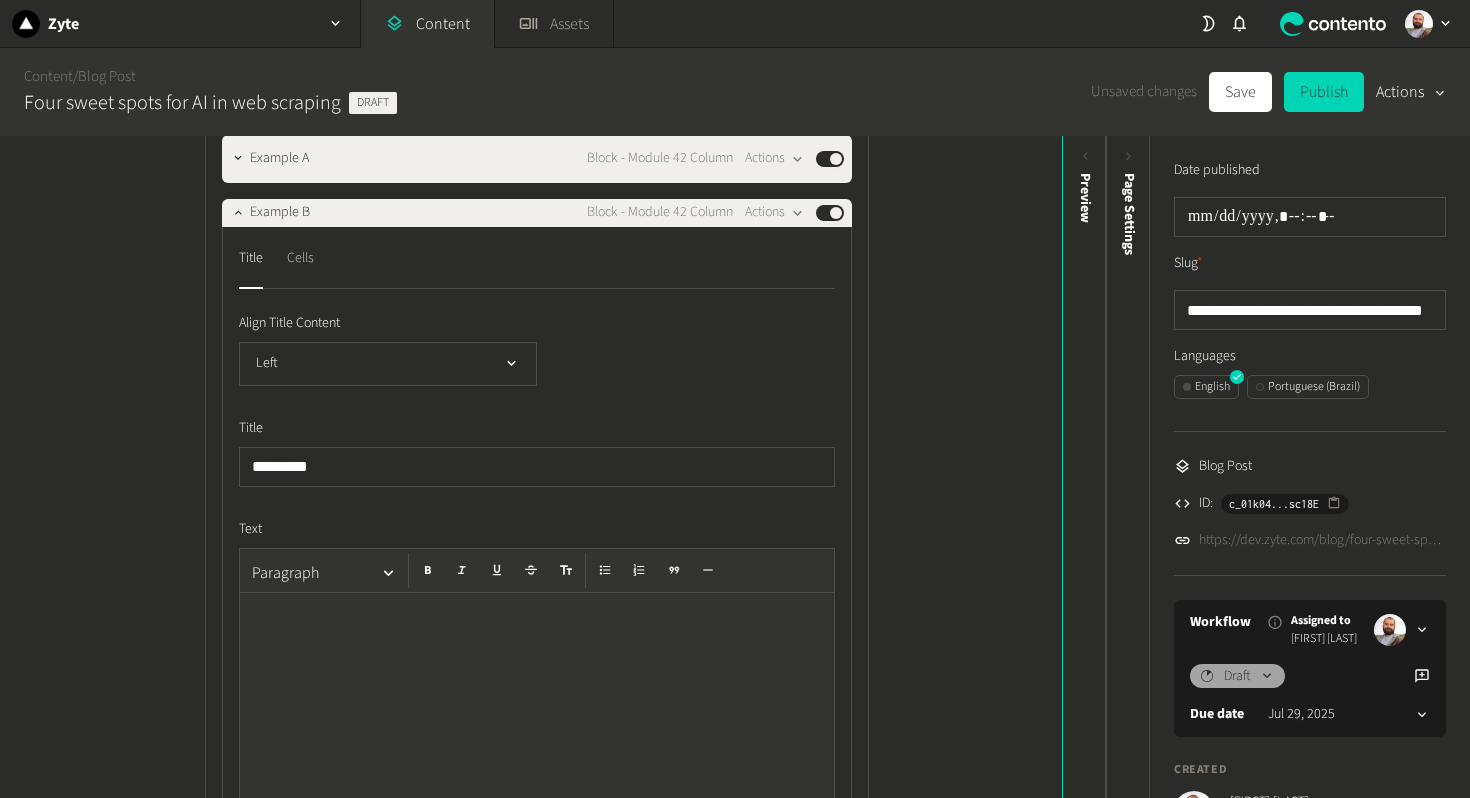 type 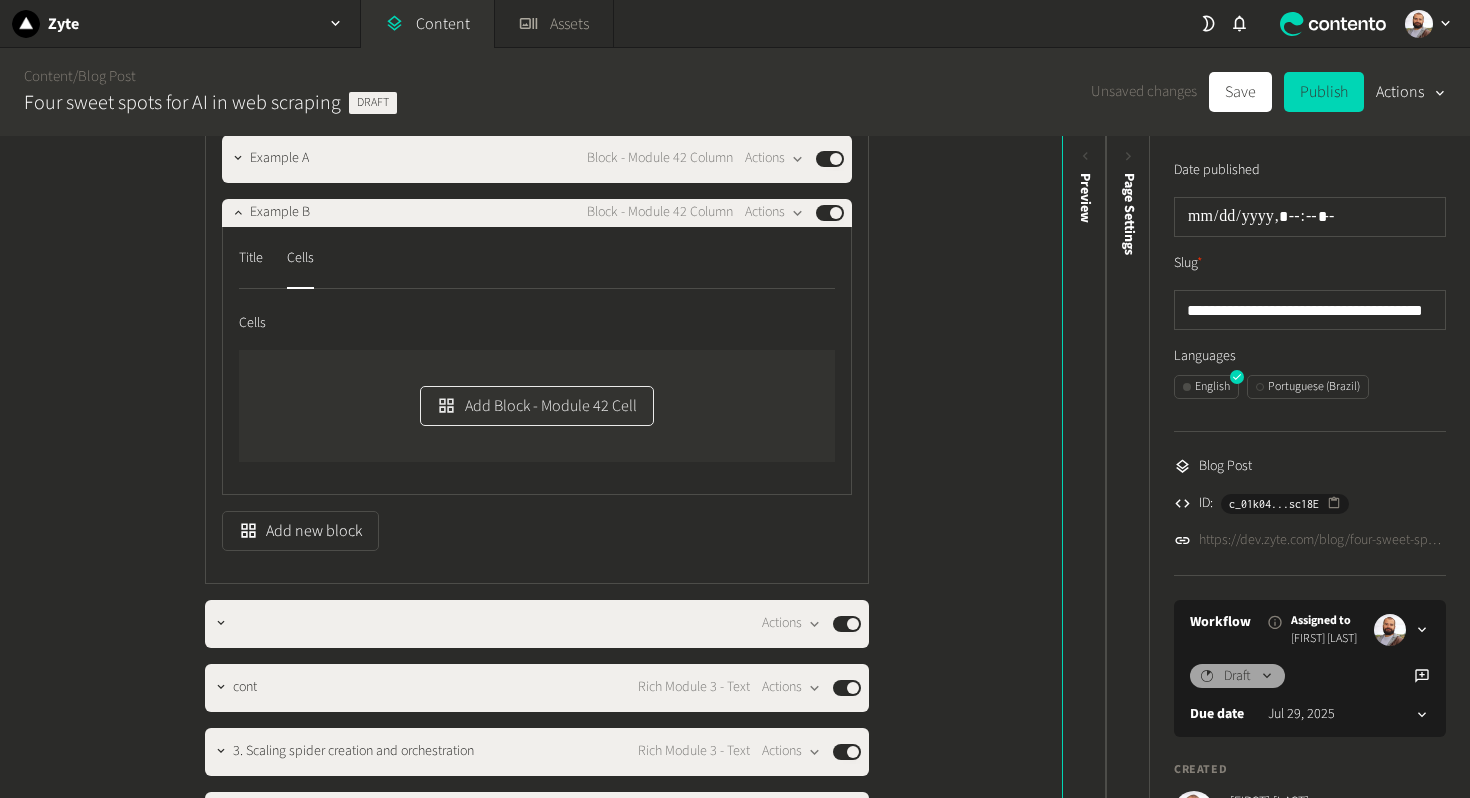 click on "Add Block - Module 42 Cell" 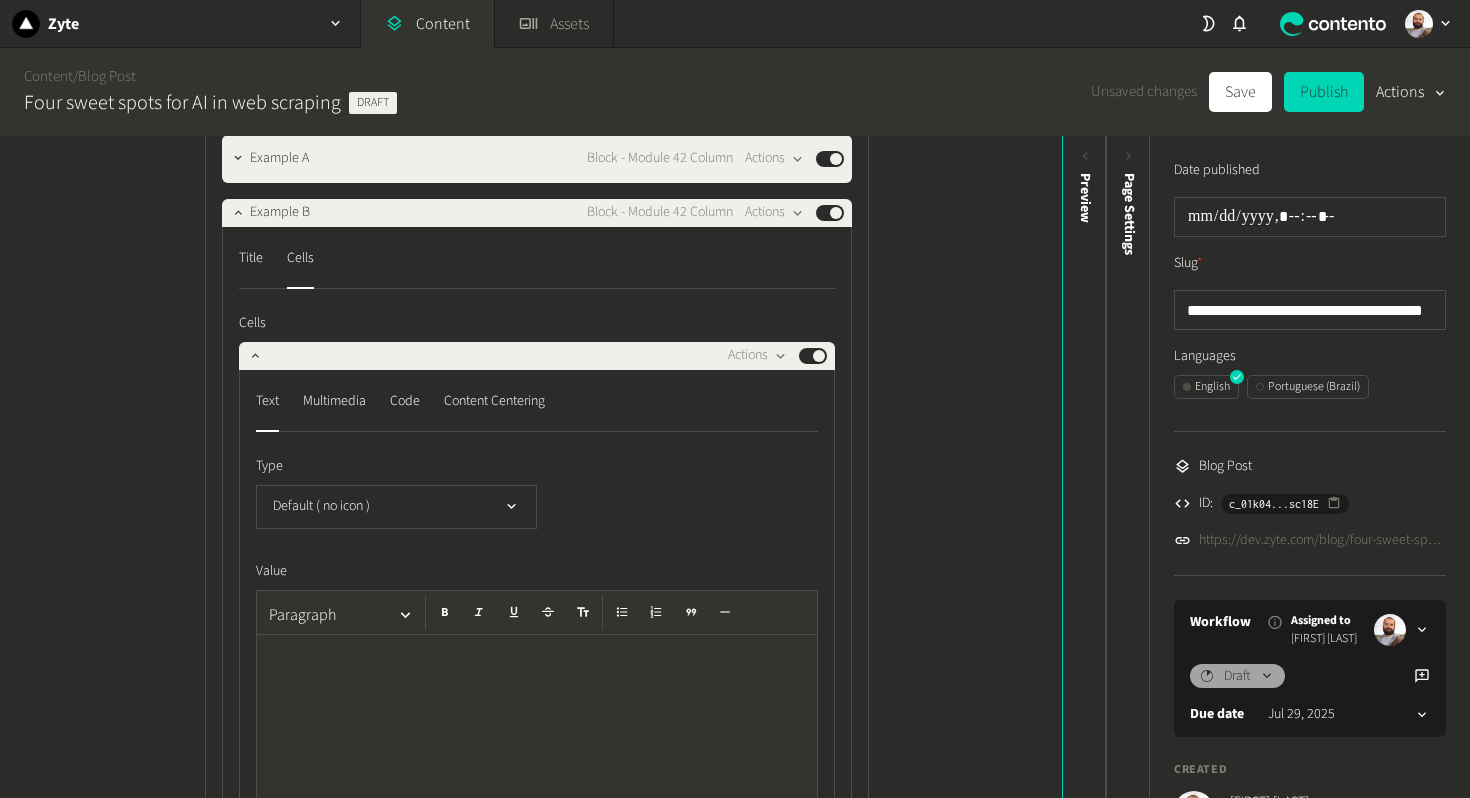 click 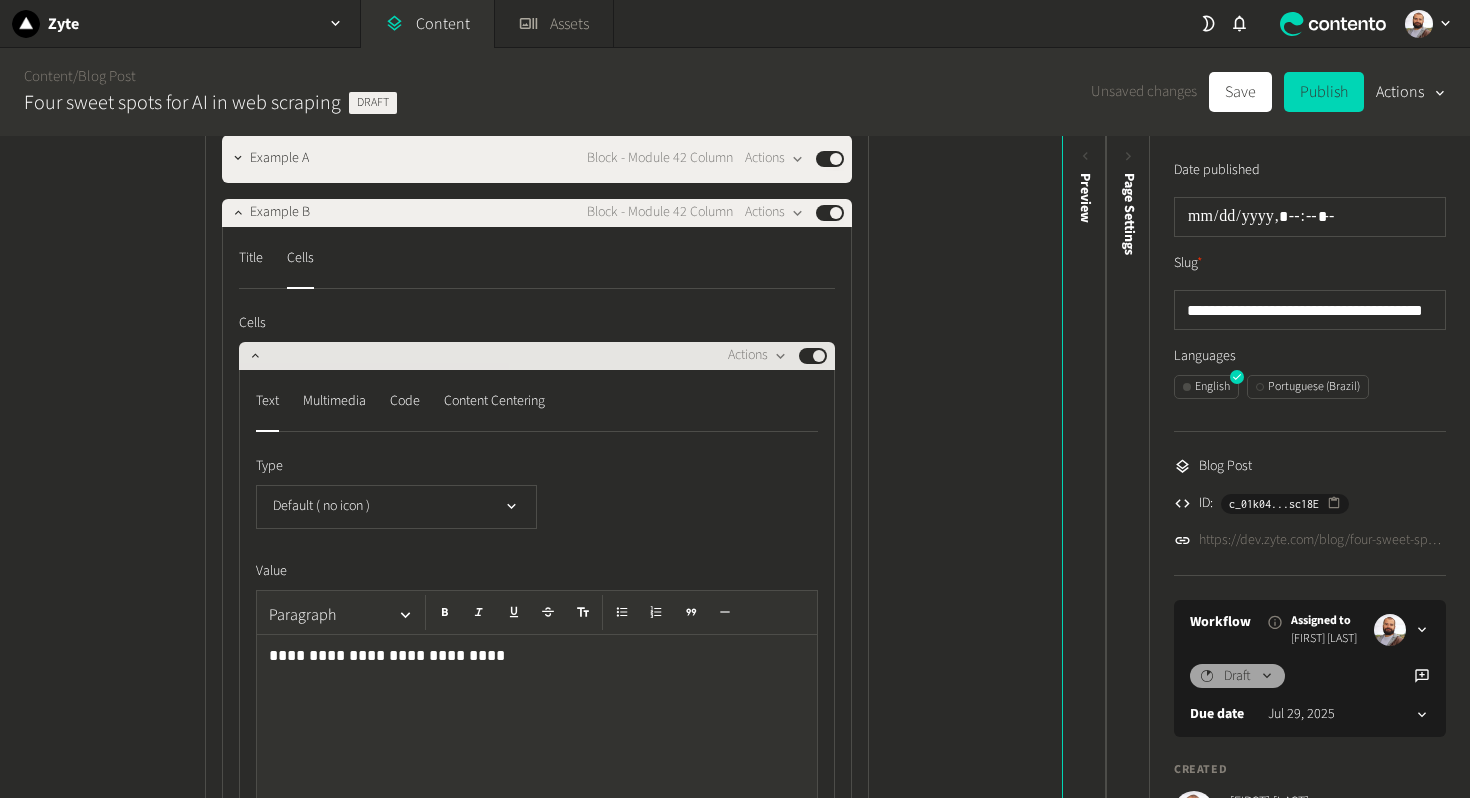 click on "Actions  Published" 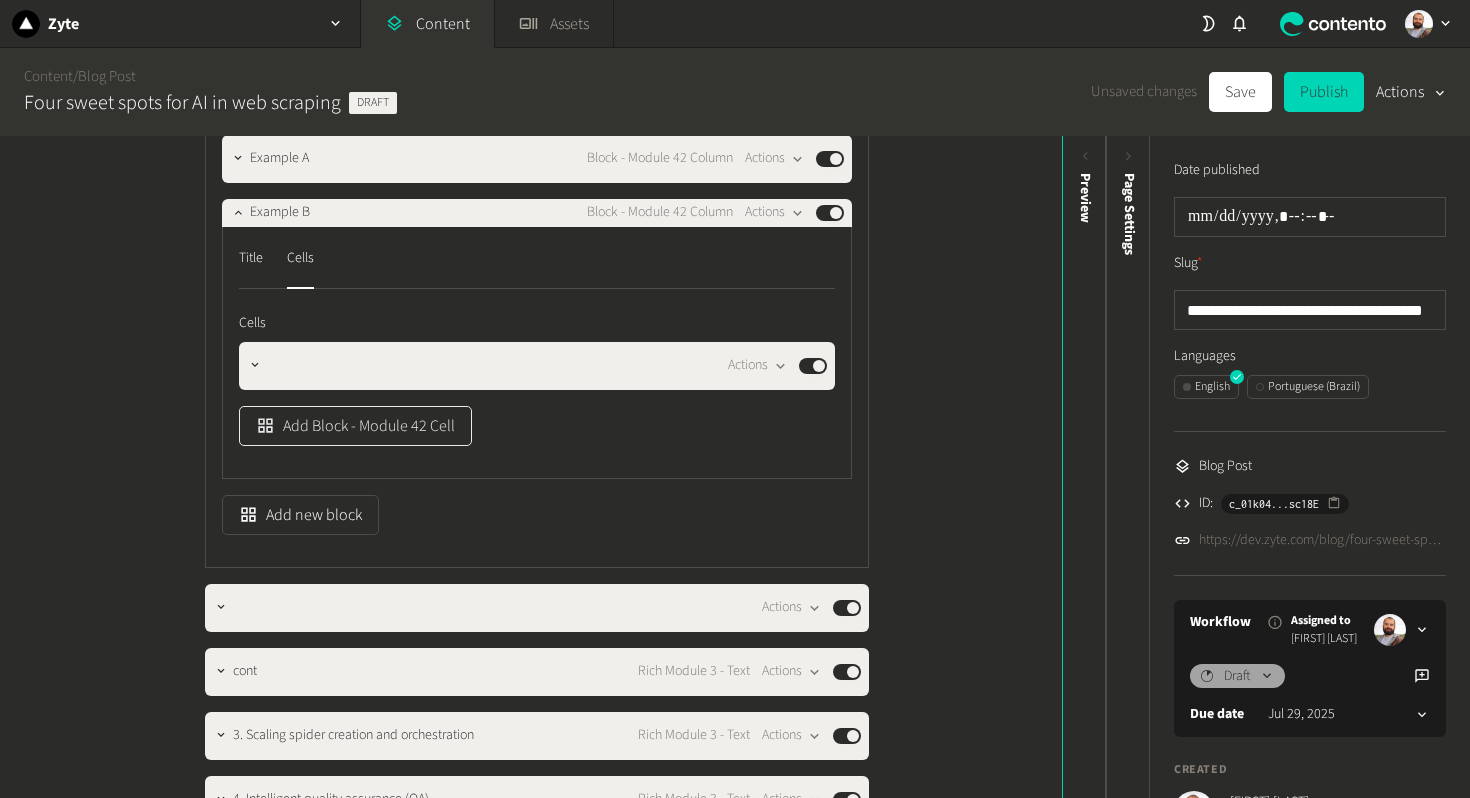 click on "Add Block - Module 42 Cell" 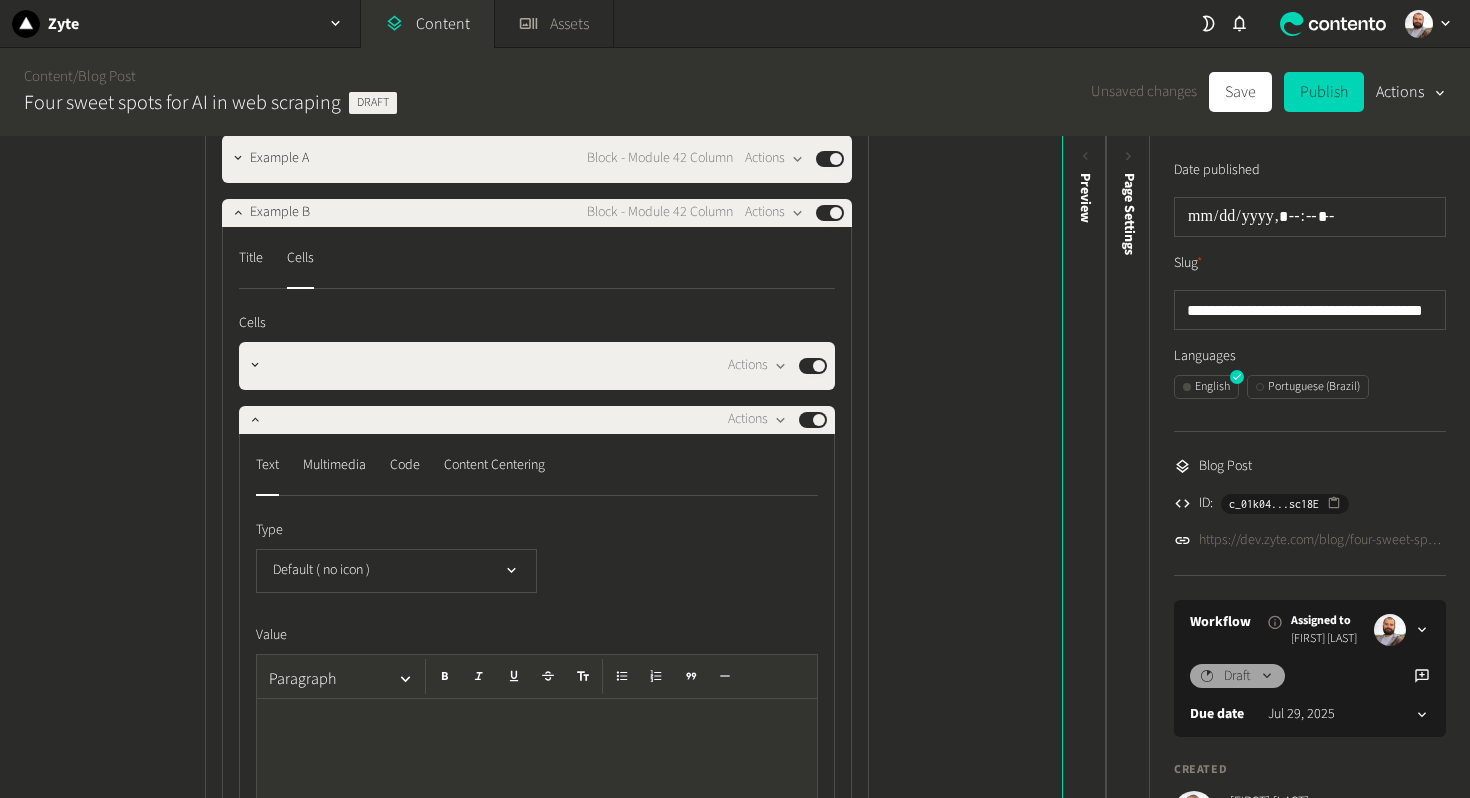 type 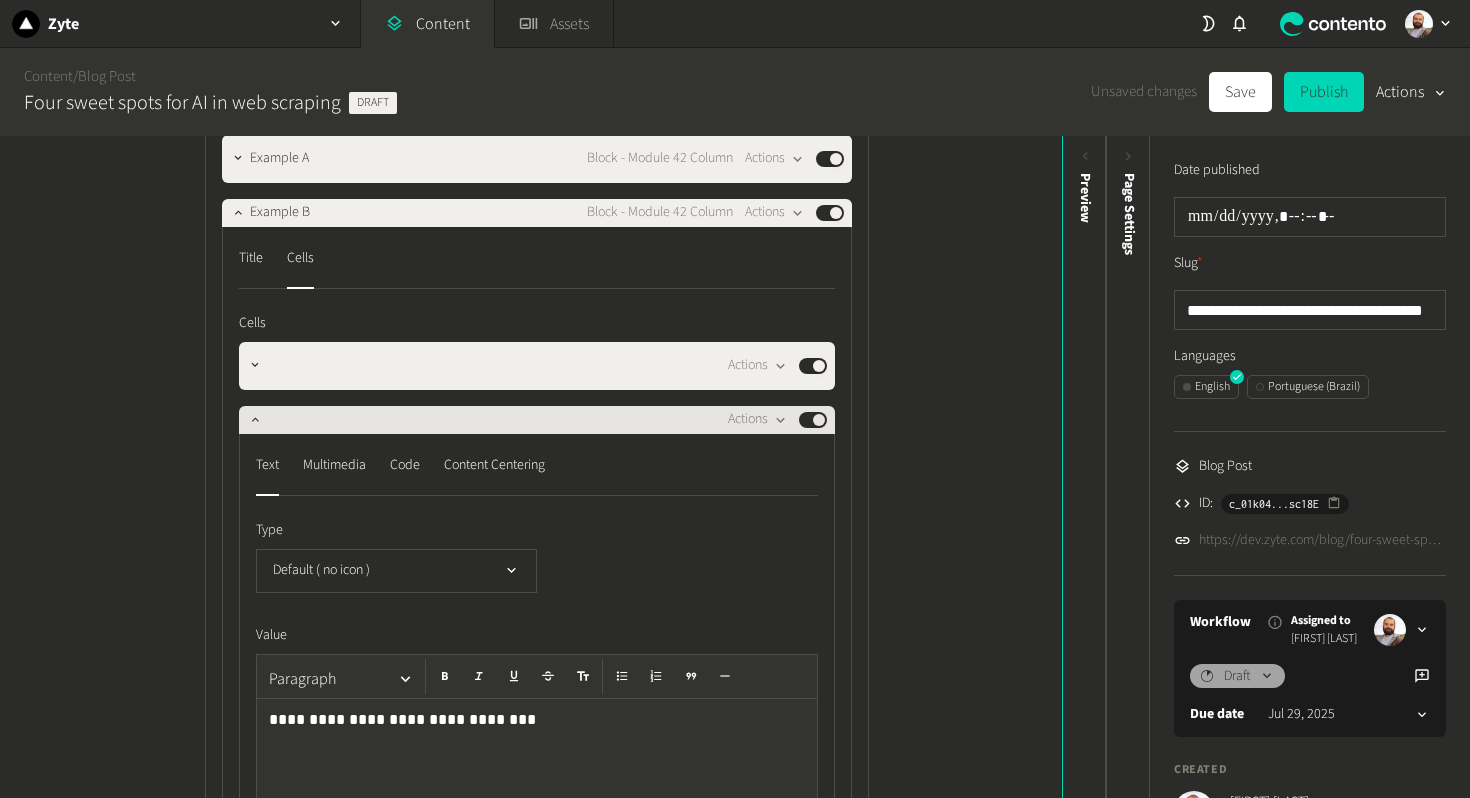 click on "Actions  Published" 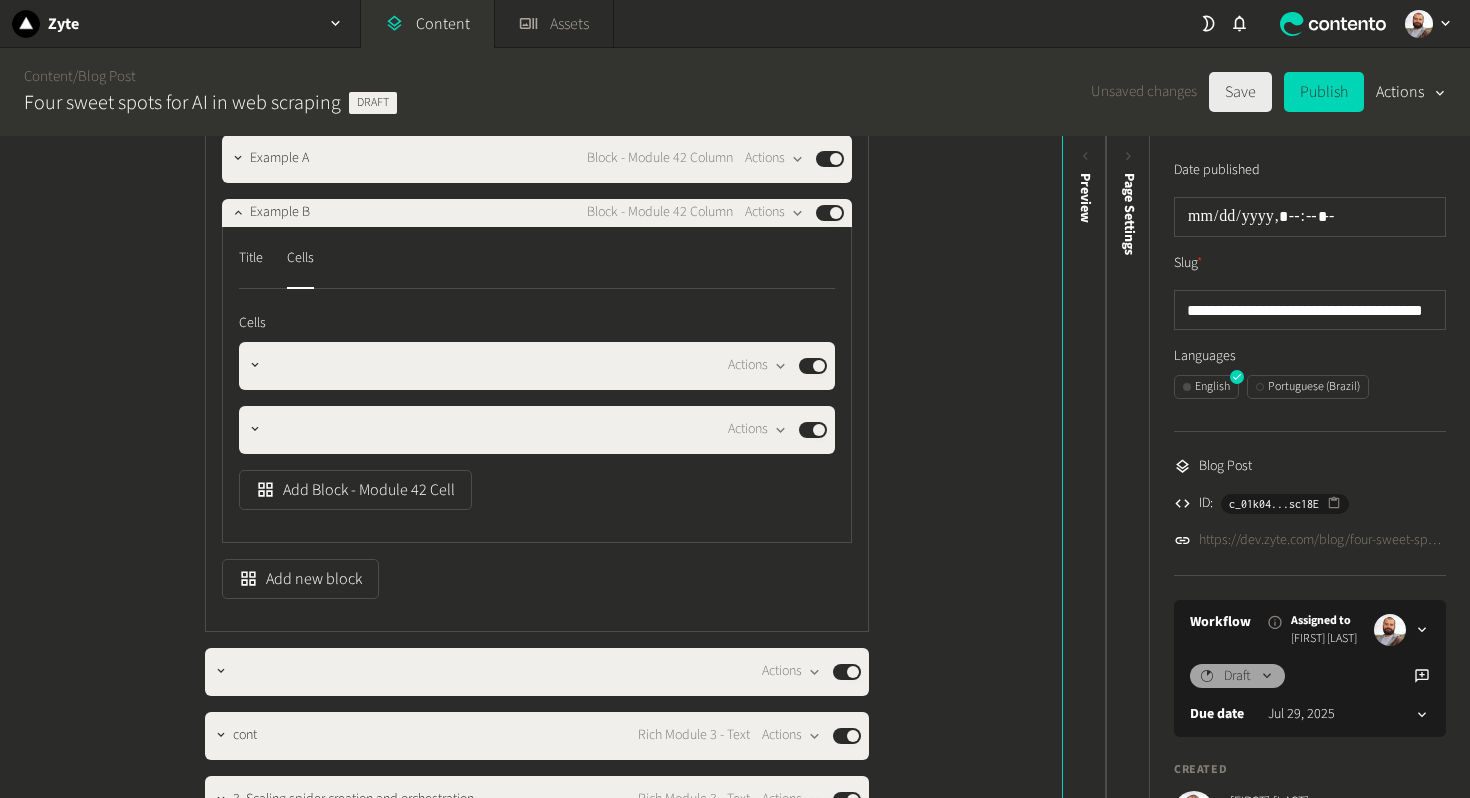 click on "Save" 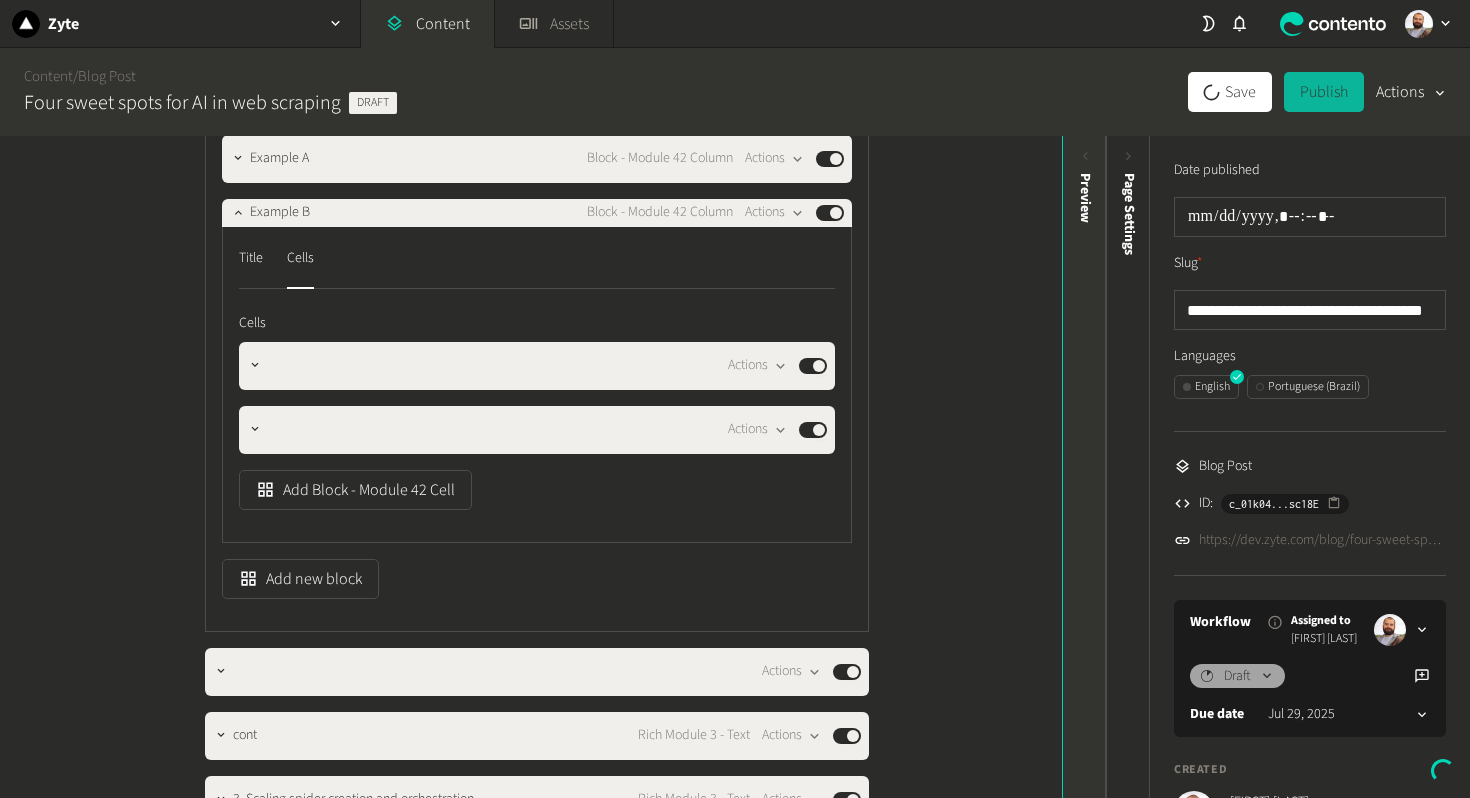 click on "Preview" 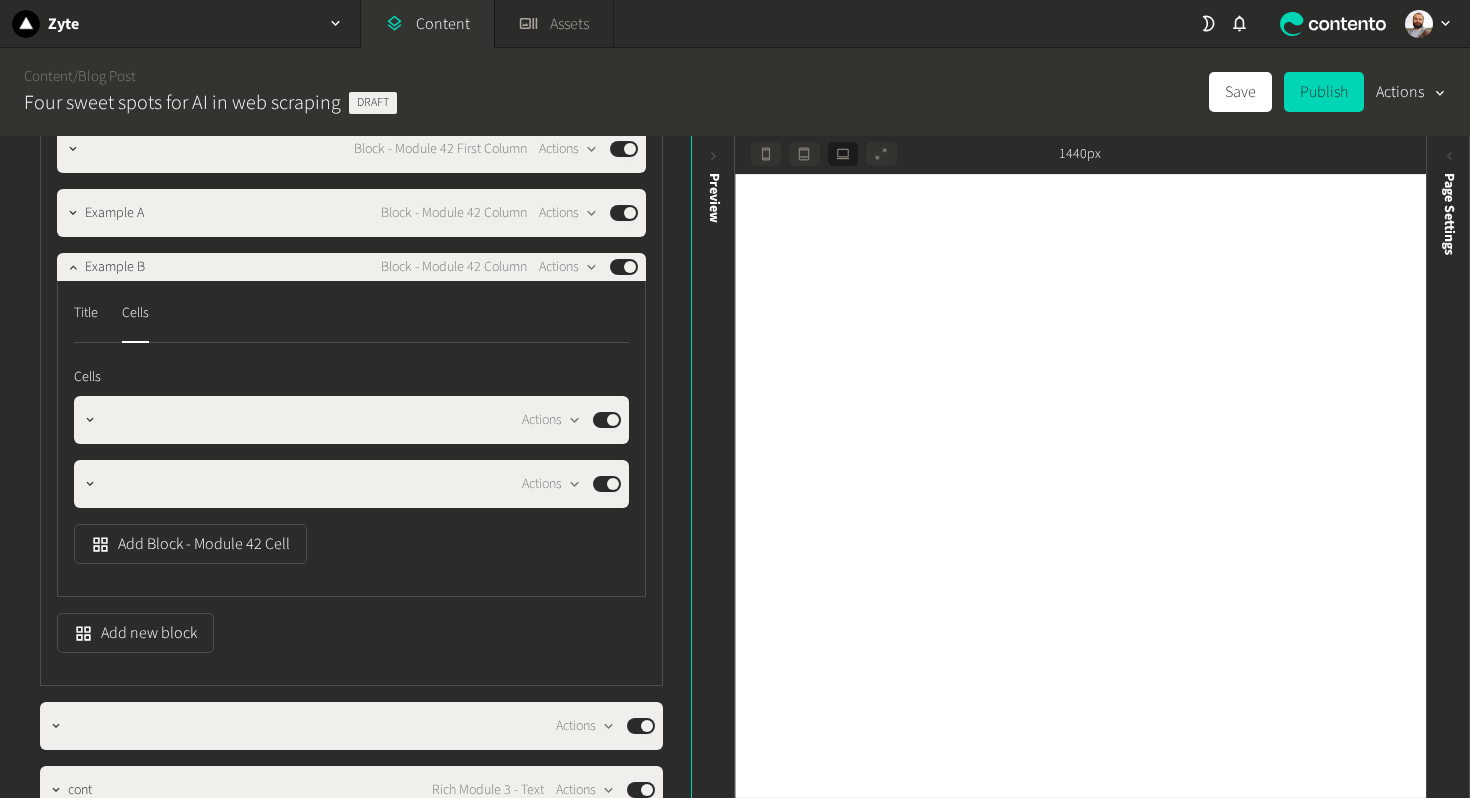 scroll, scrollTop: 2237, scrollLeft: 0, axis: vertical 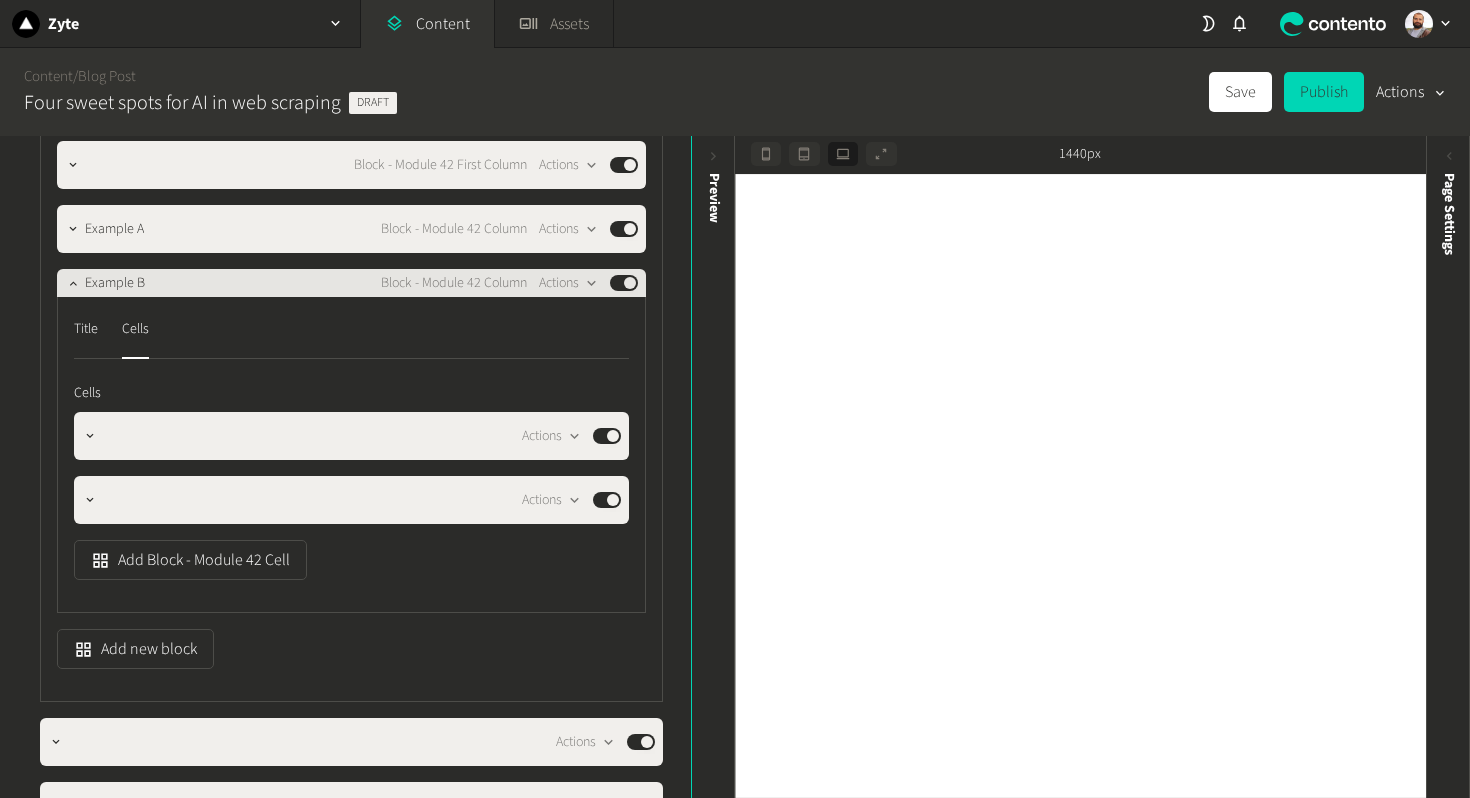 click on "Example B" 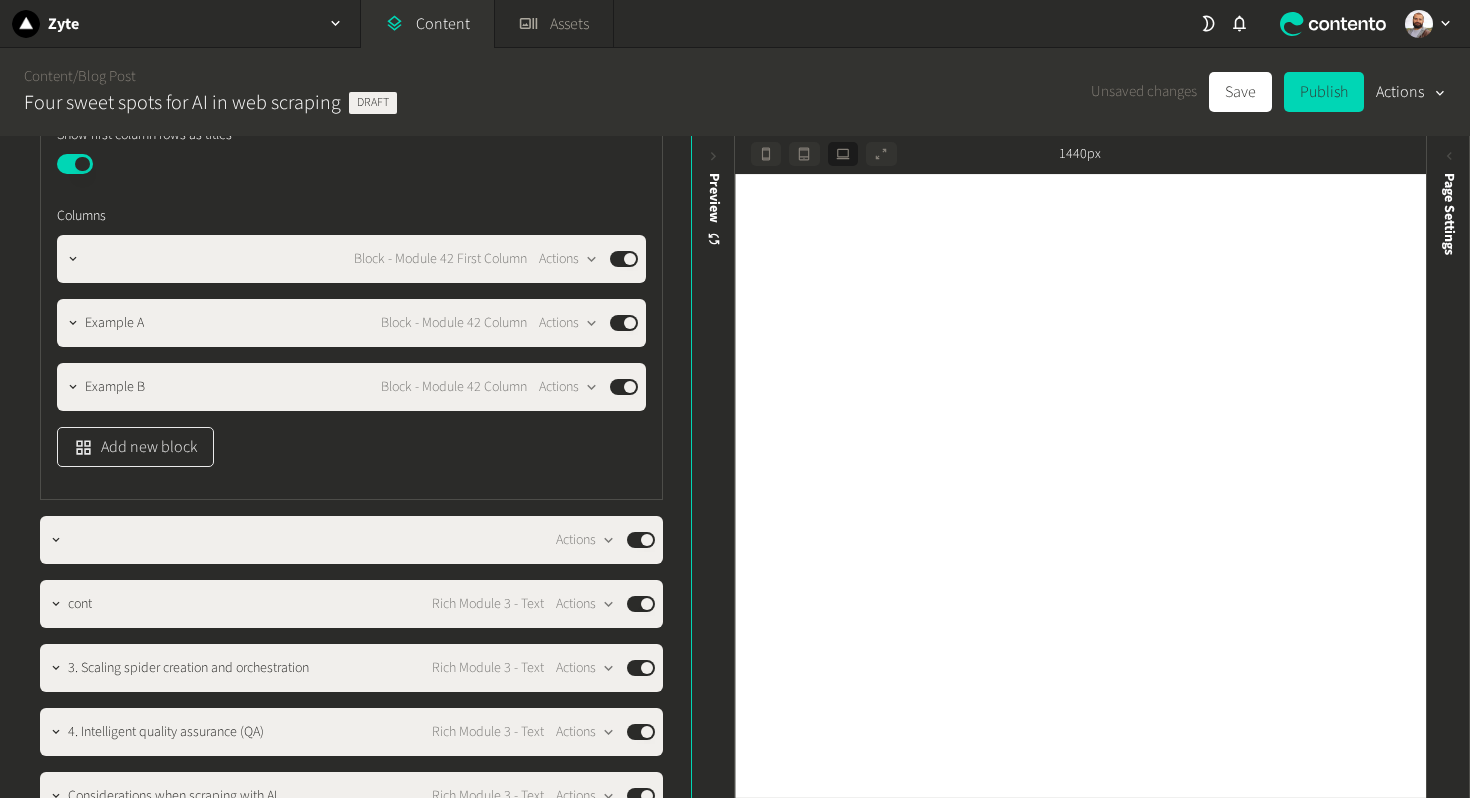 scroll, scrollTop: 2137, scrollLeft: 0, axis: vertical 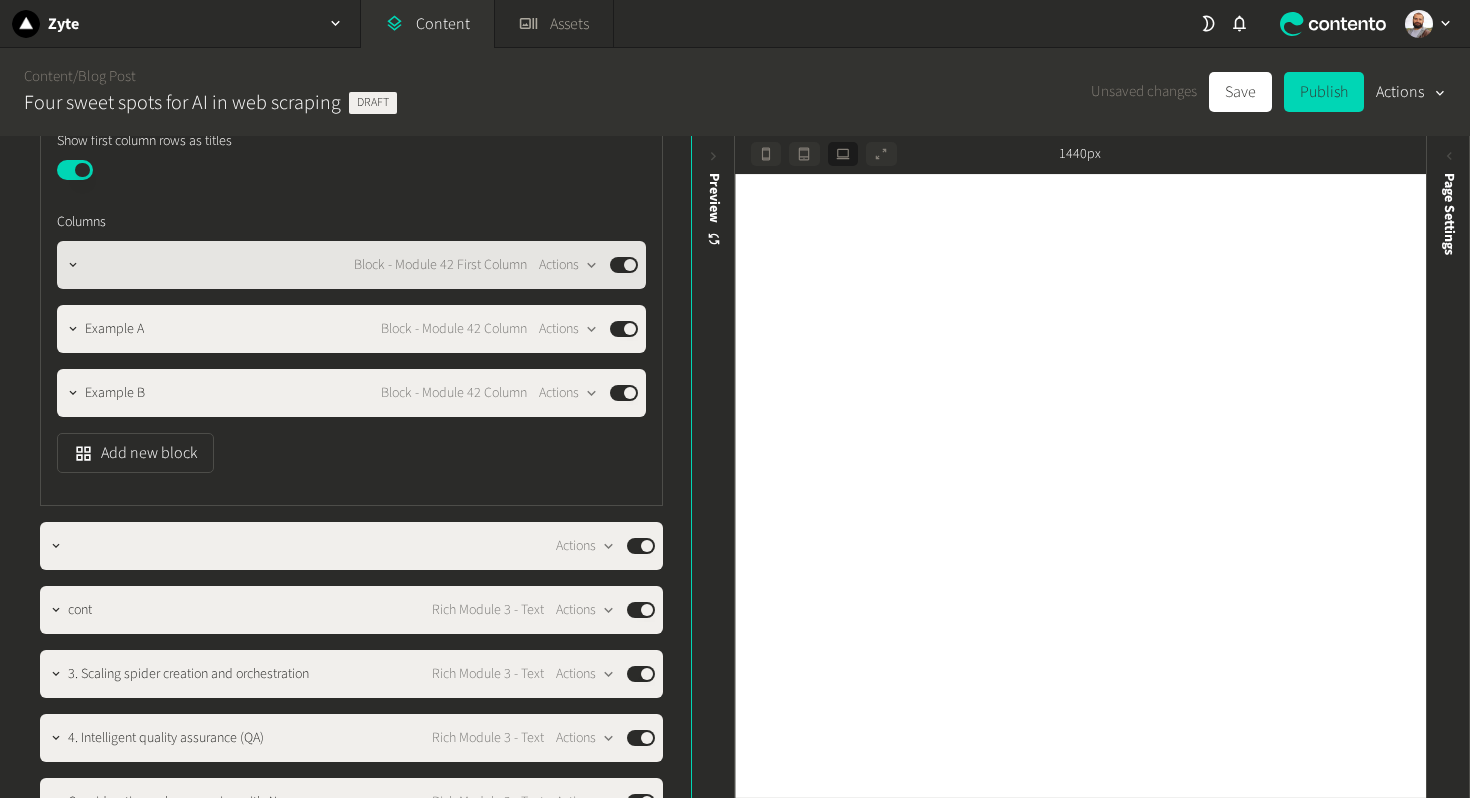 click on "Block - Module 42 First Column  Actions  Published" 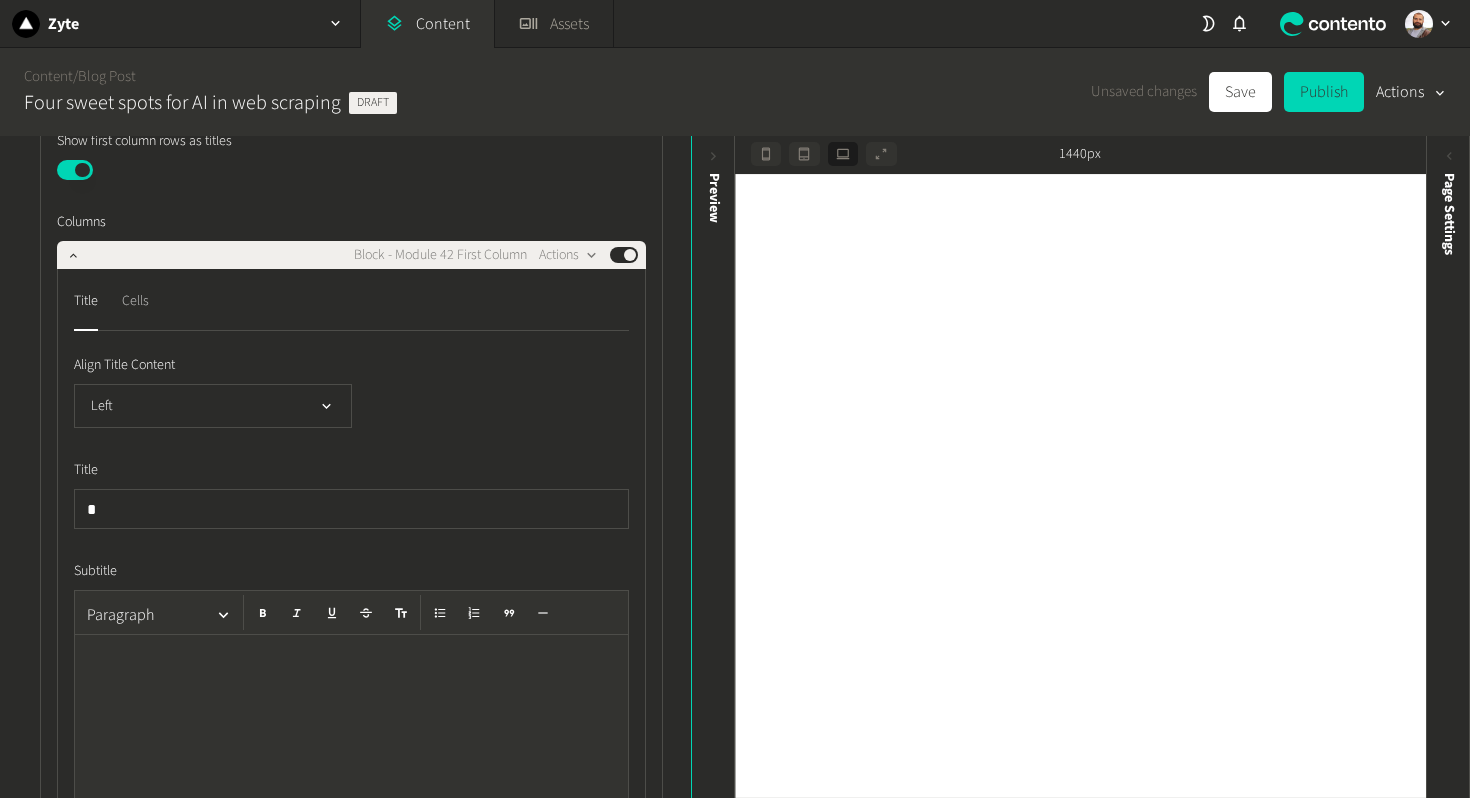 click on "Cells" 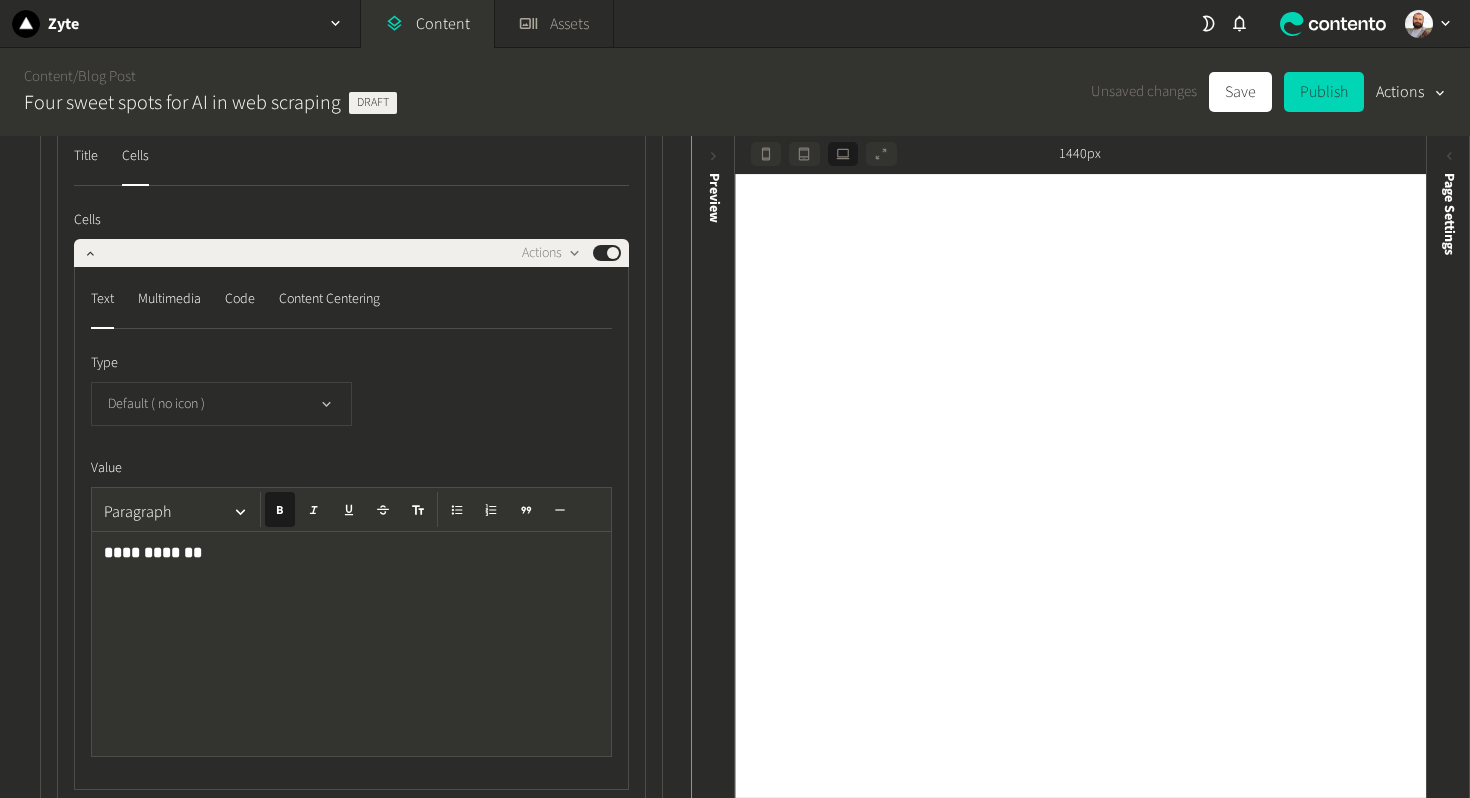 scroll, scrollTop: 2216, scrollLeft: 0, axis: vertical 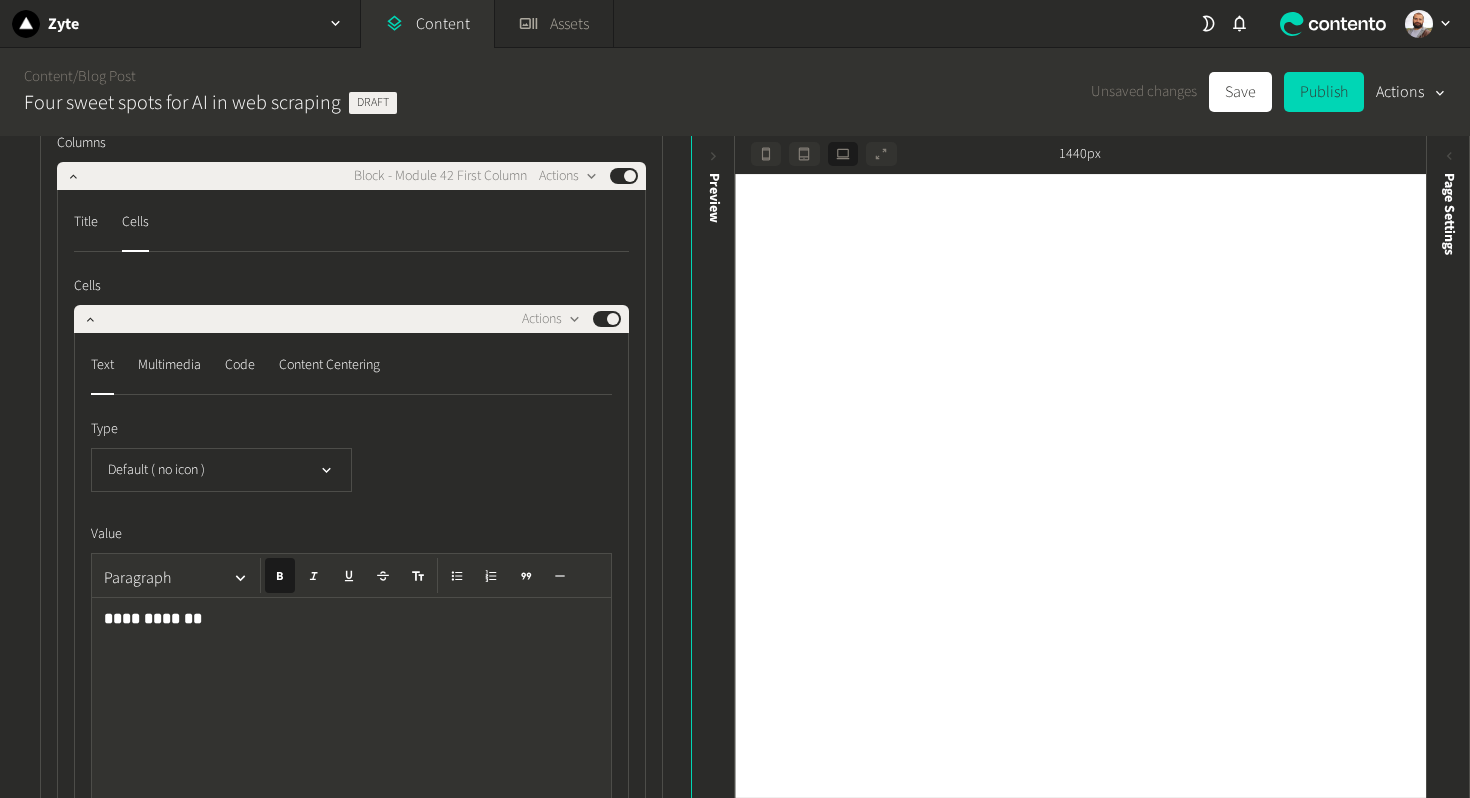 click on "Cells" 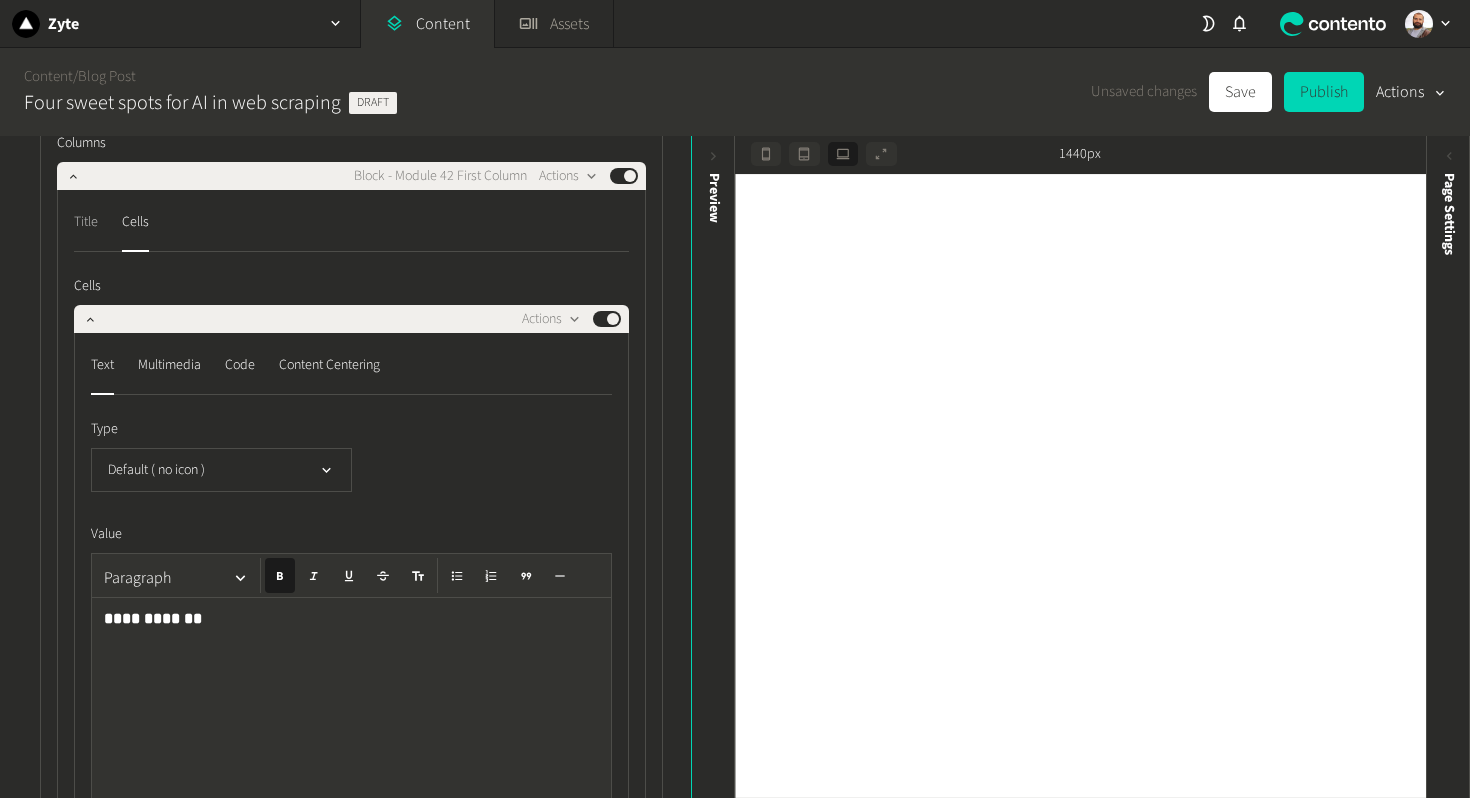 click on "Title" 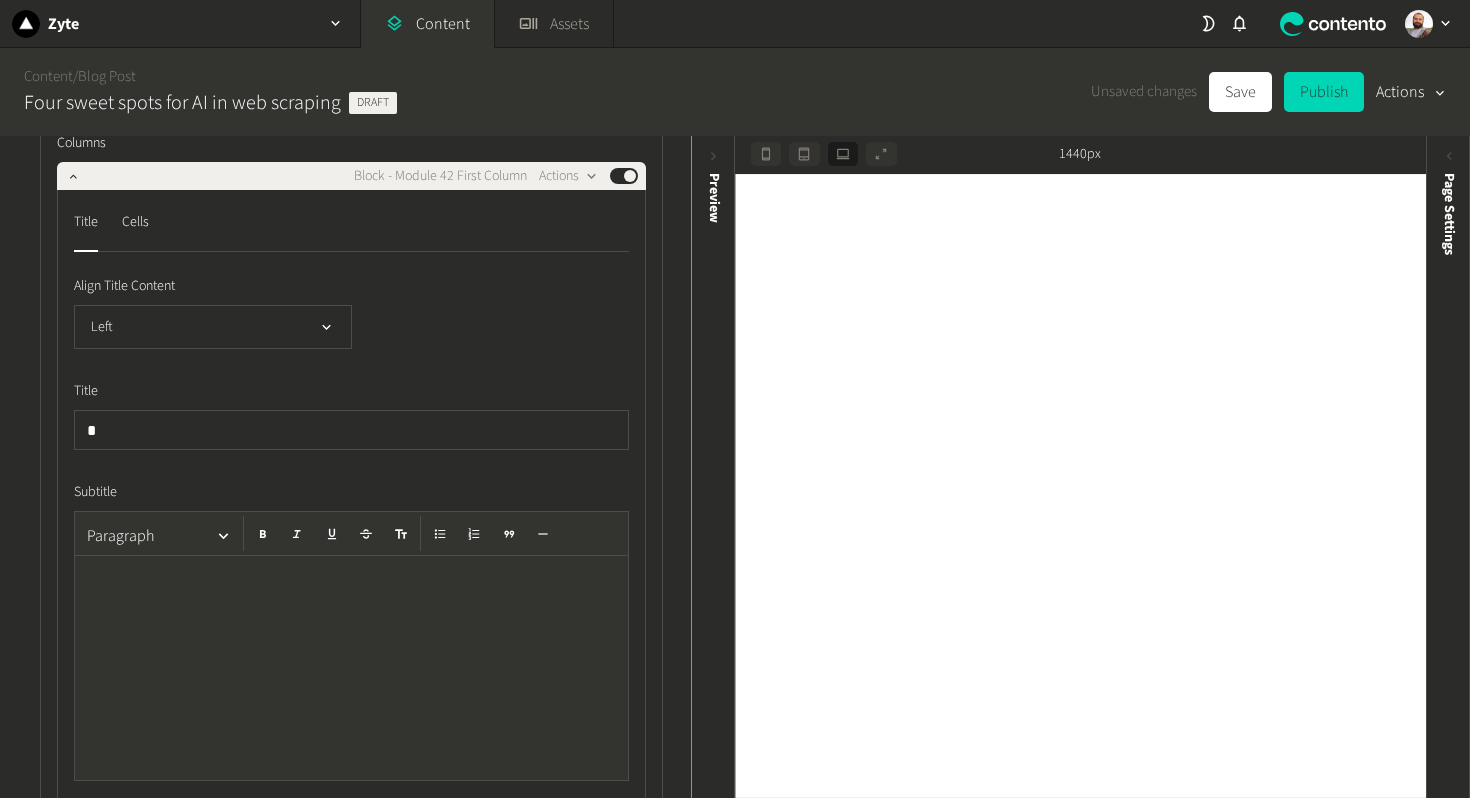 scroll, scrollTop: 2351, scrollLeft: 0, axis: vertical 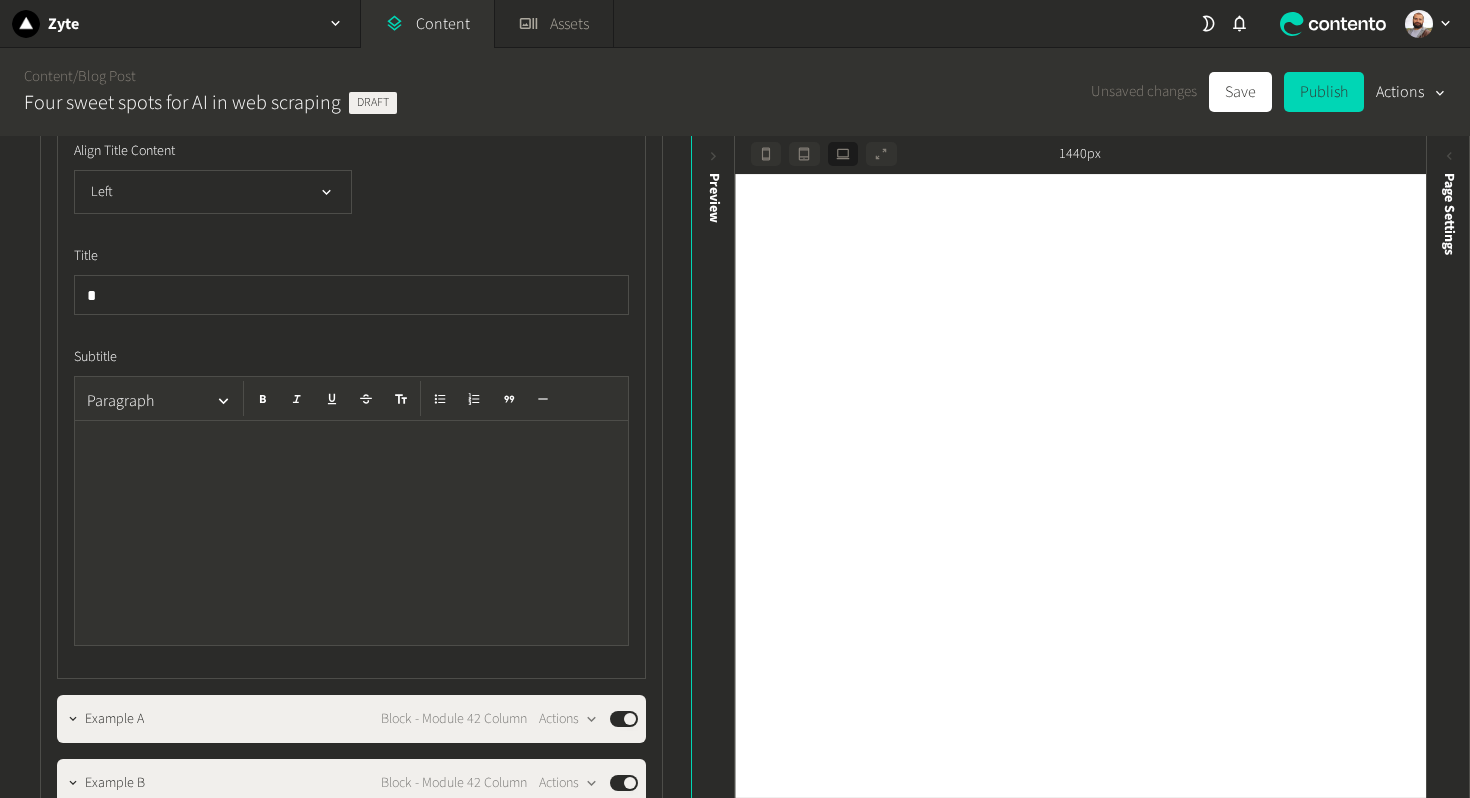 click on "Align Title Content Left Title Subtitle Paragraph" 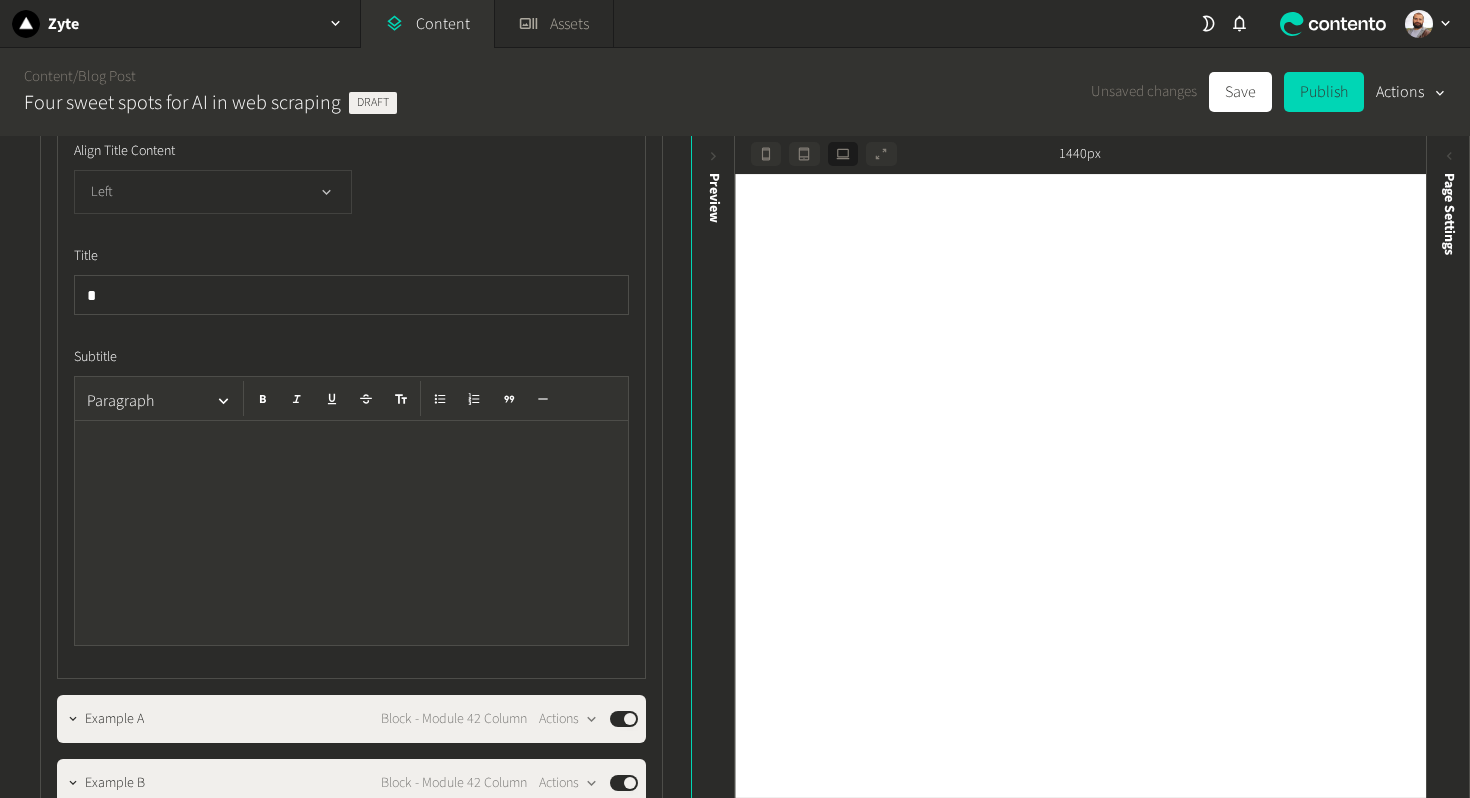 click on "Left" 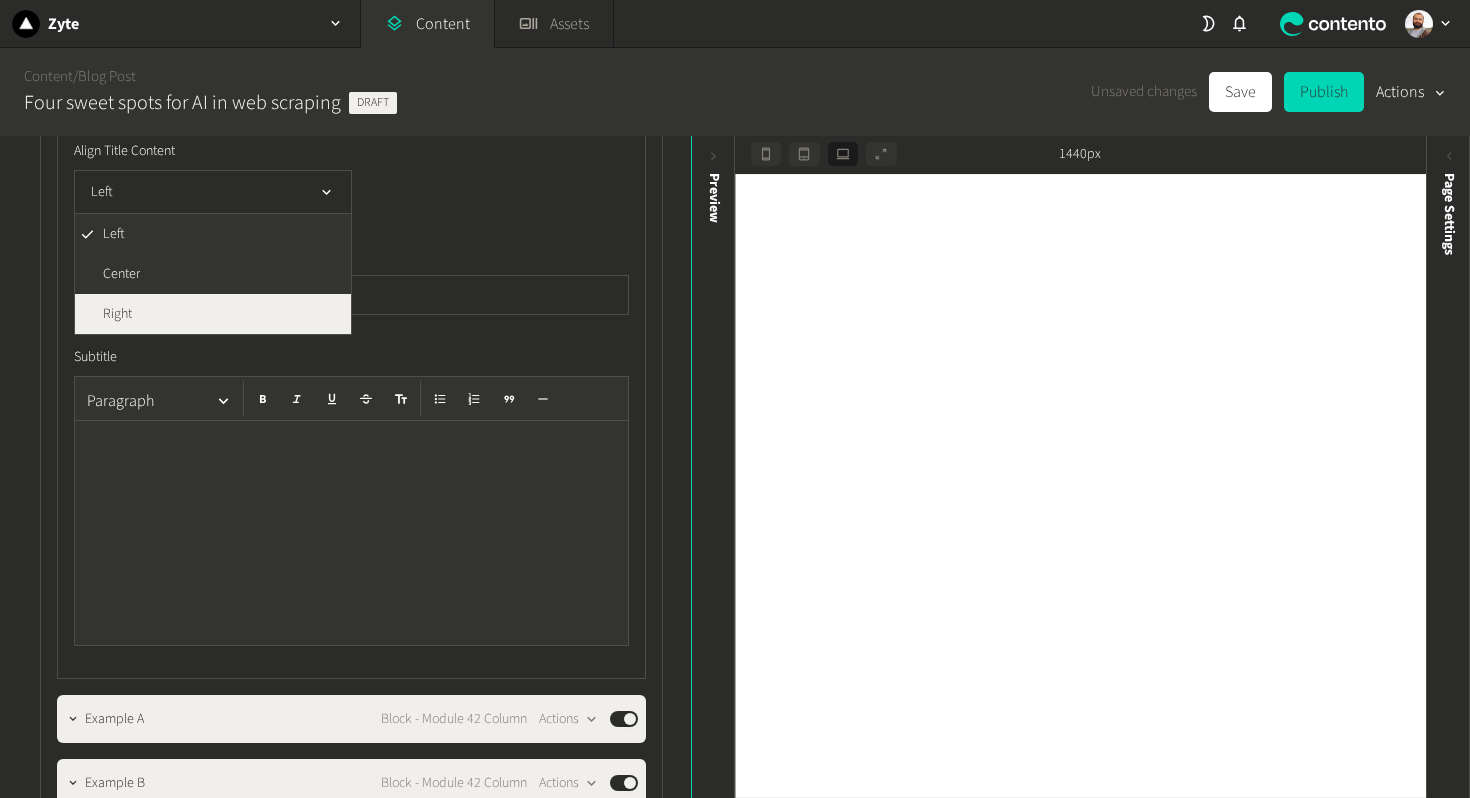 click on "Right" 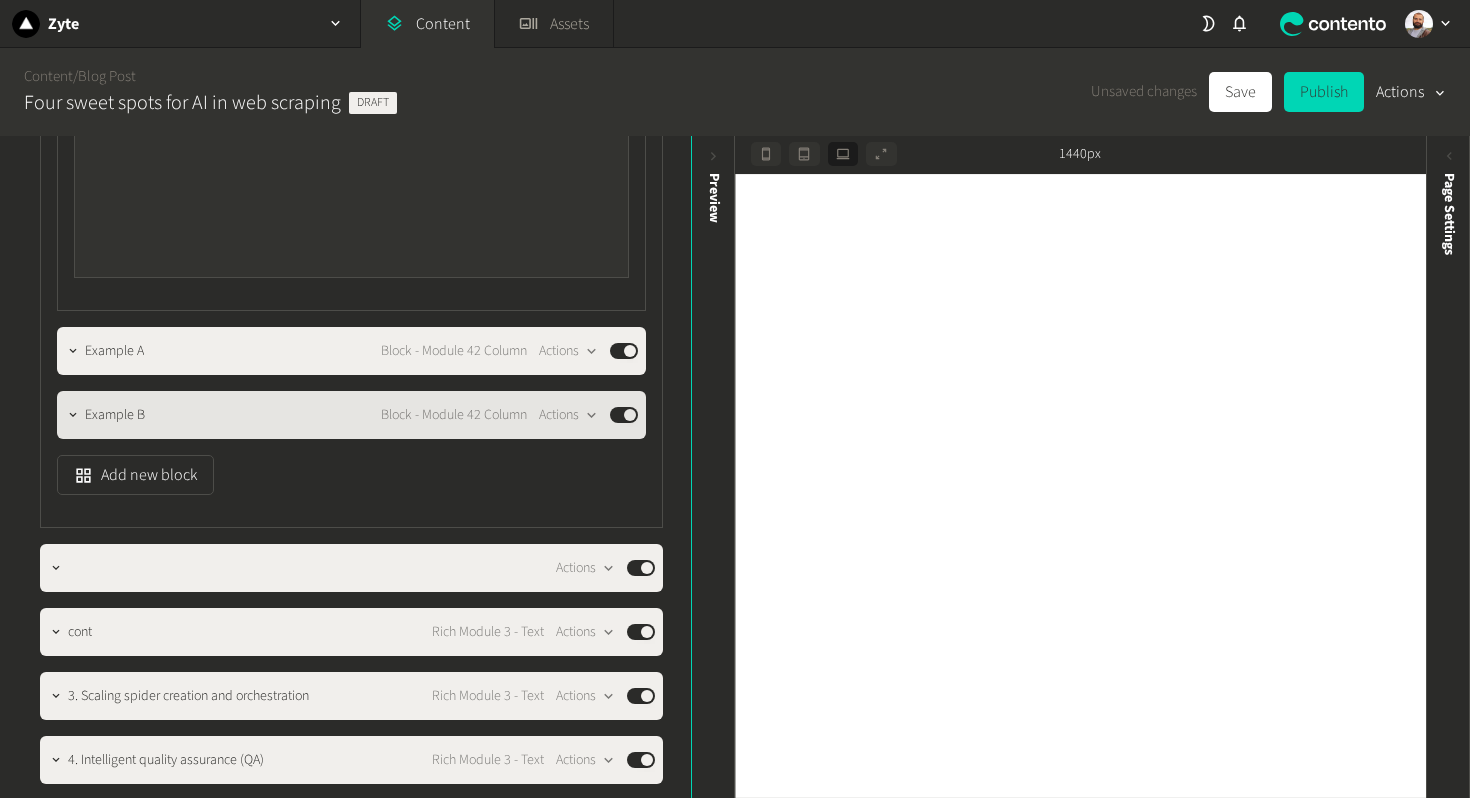 scroll, scrollTop: 2837, scrollLeft: 0, axis: vertical 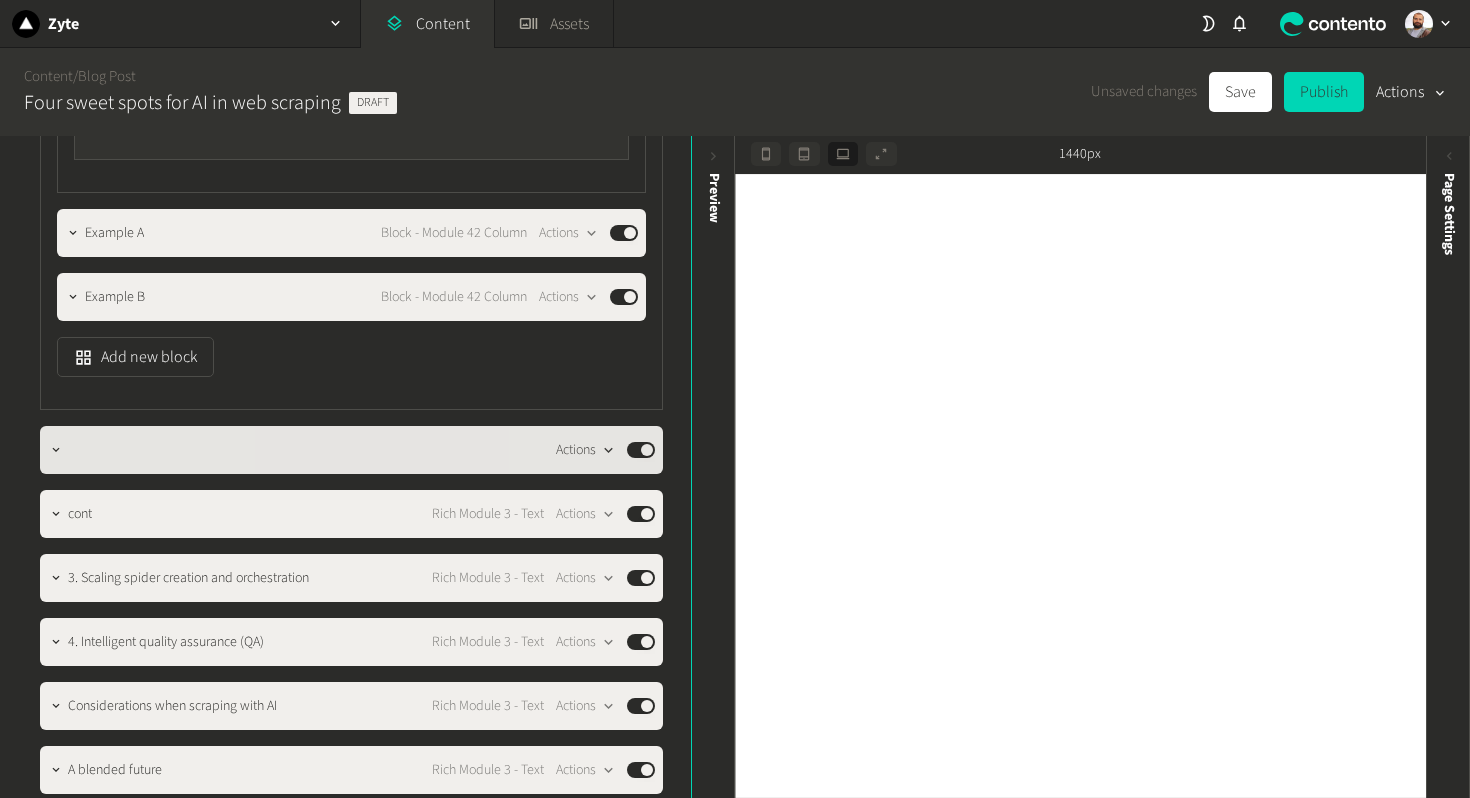 click on "Actions" 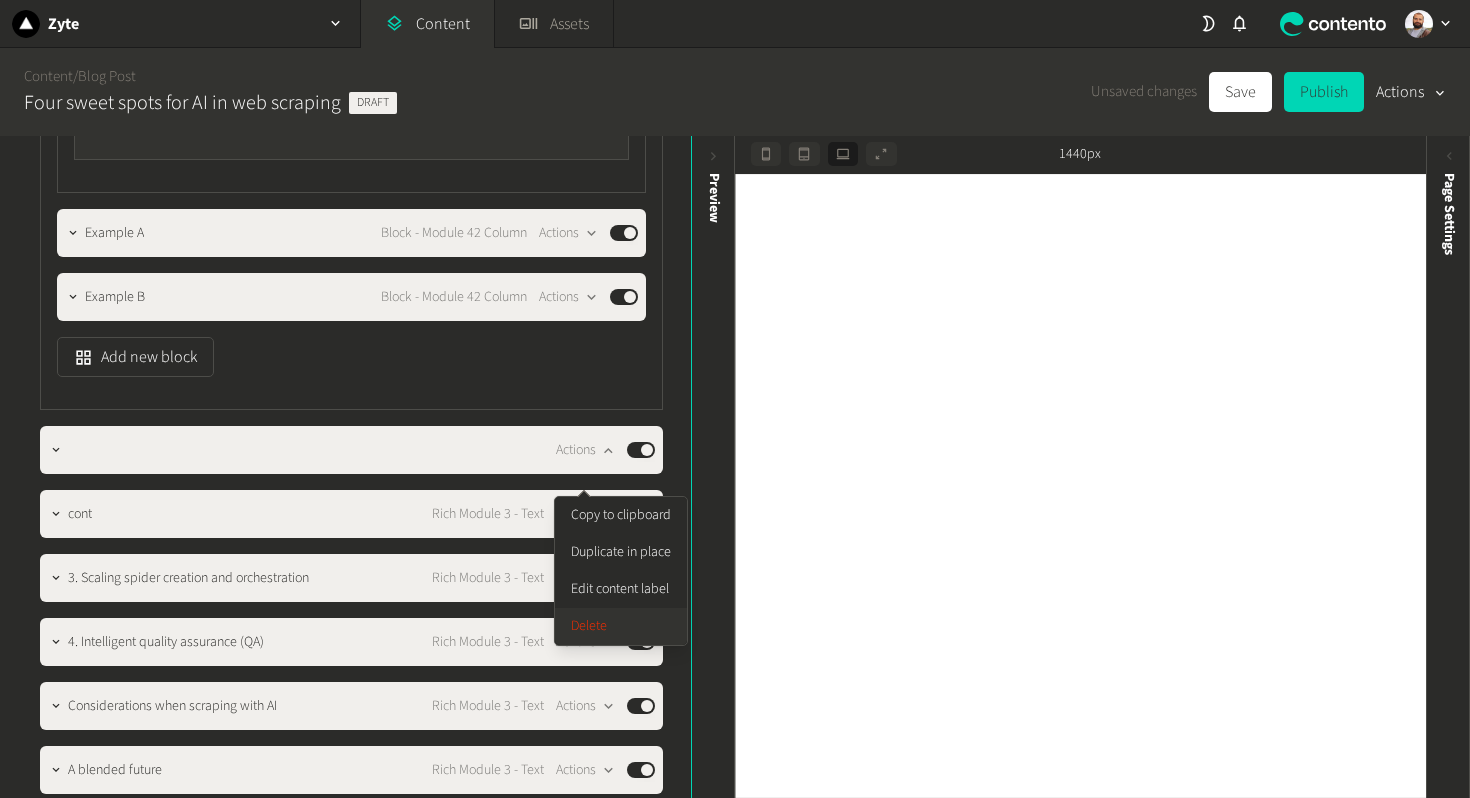 click on "Delete" 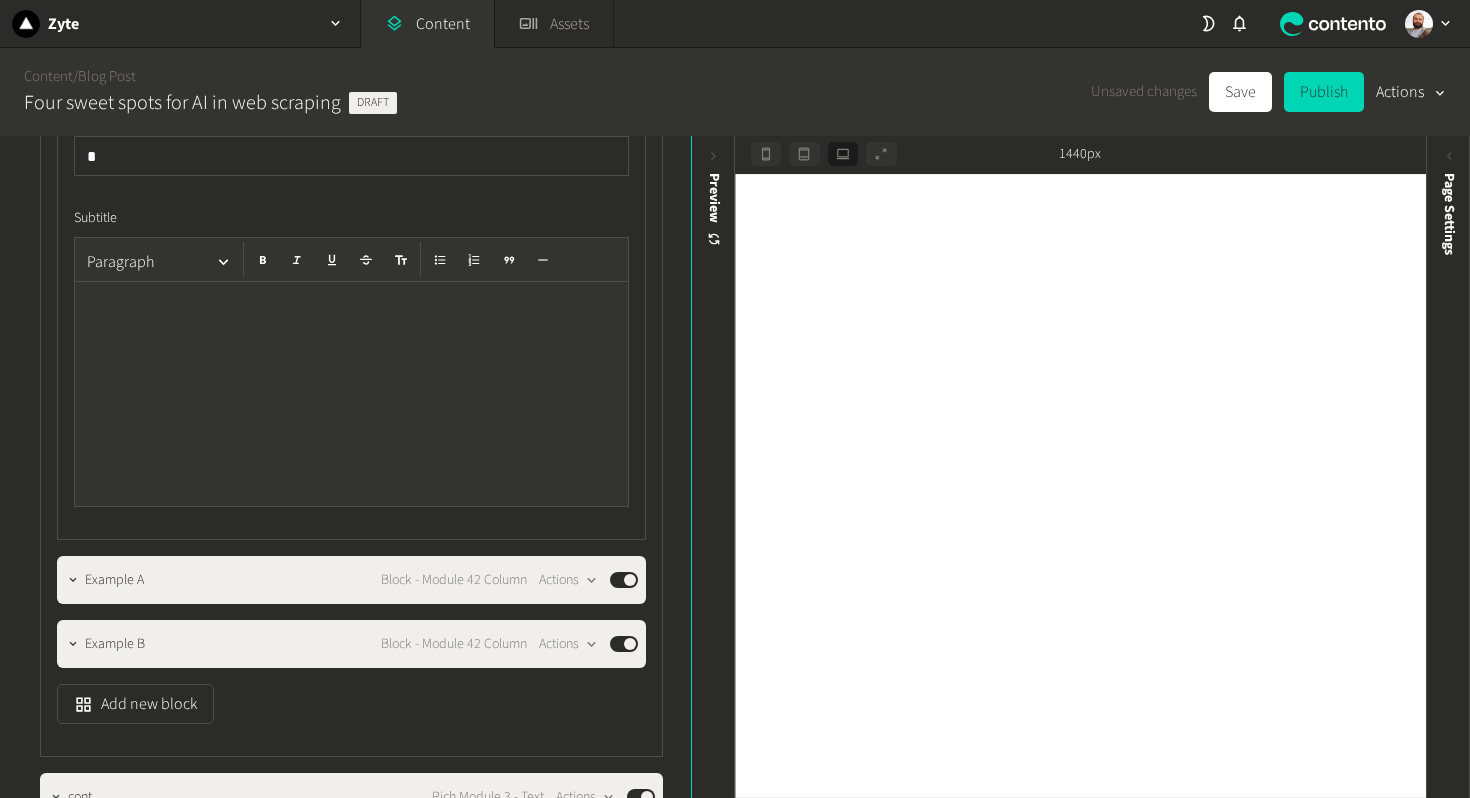 scroll, scrollTop: 2482, scrollLeft: 0, axis: vertical 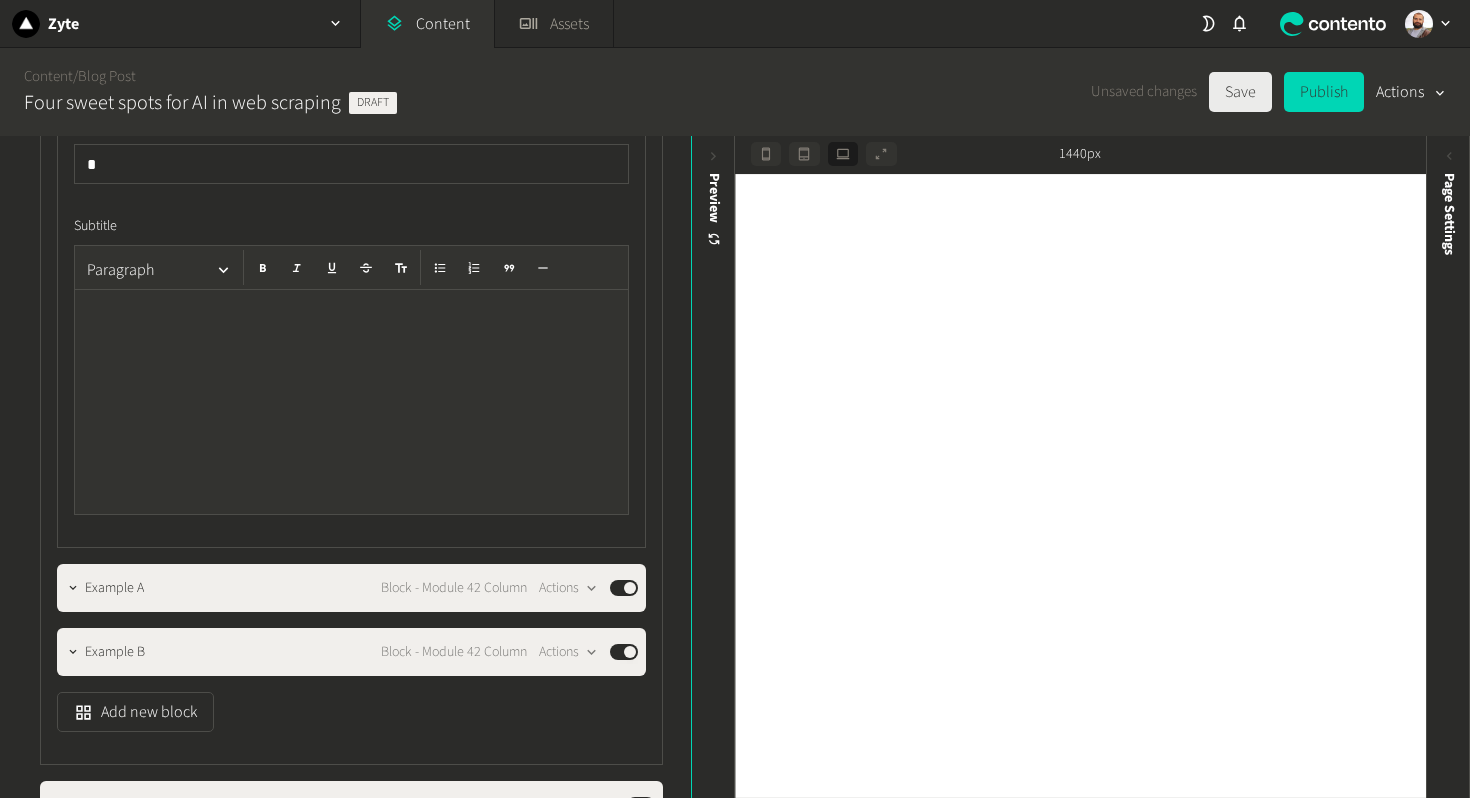 click on "Save" 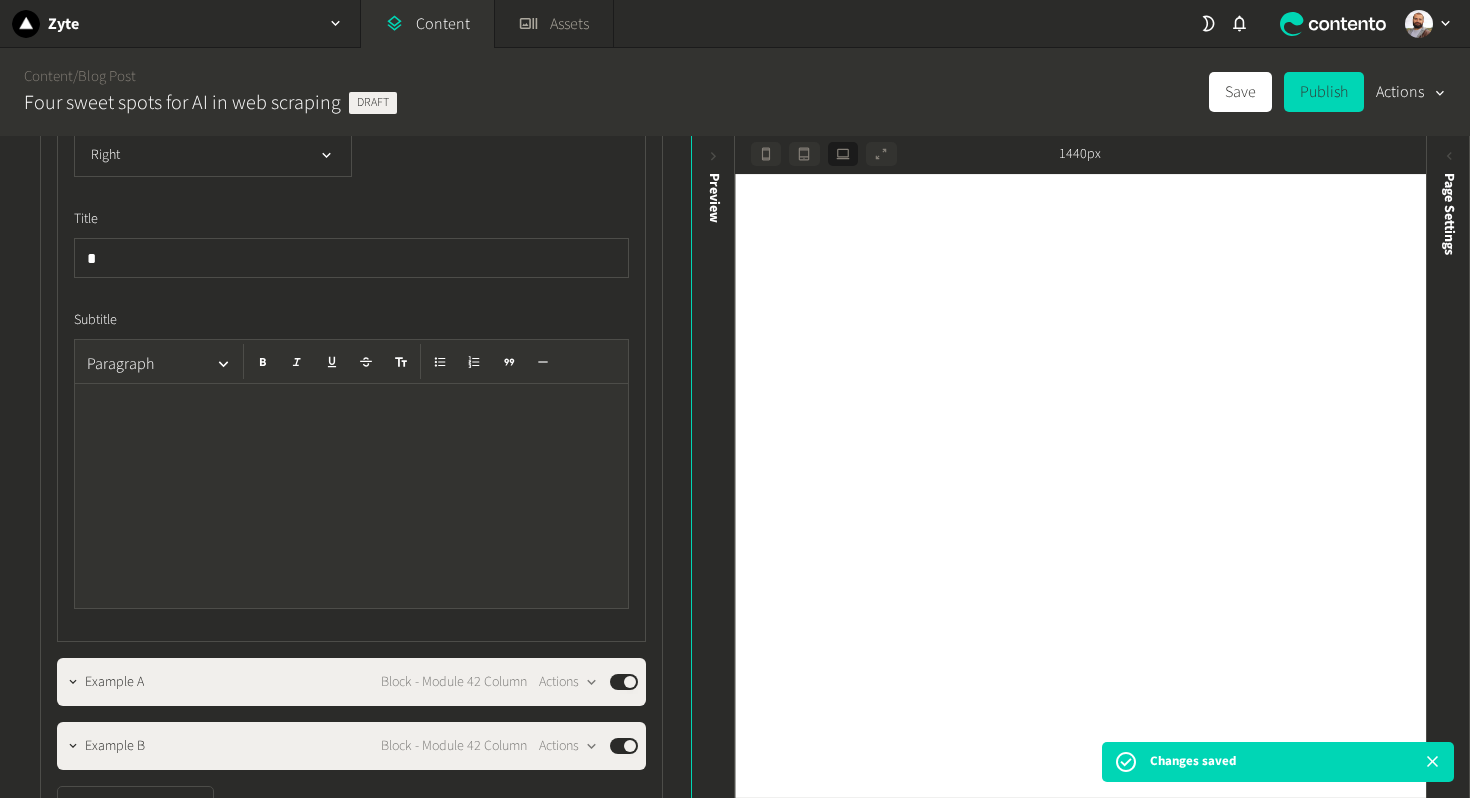 scroll, scrollTop: 2297, scrollLeft: 0, axis: vertical 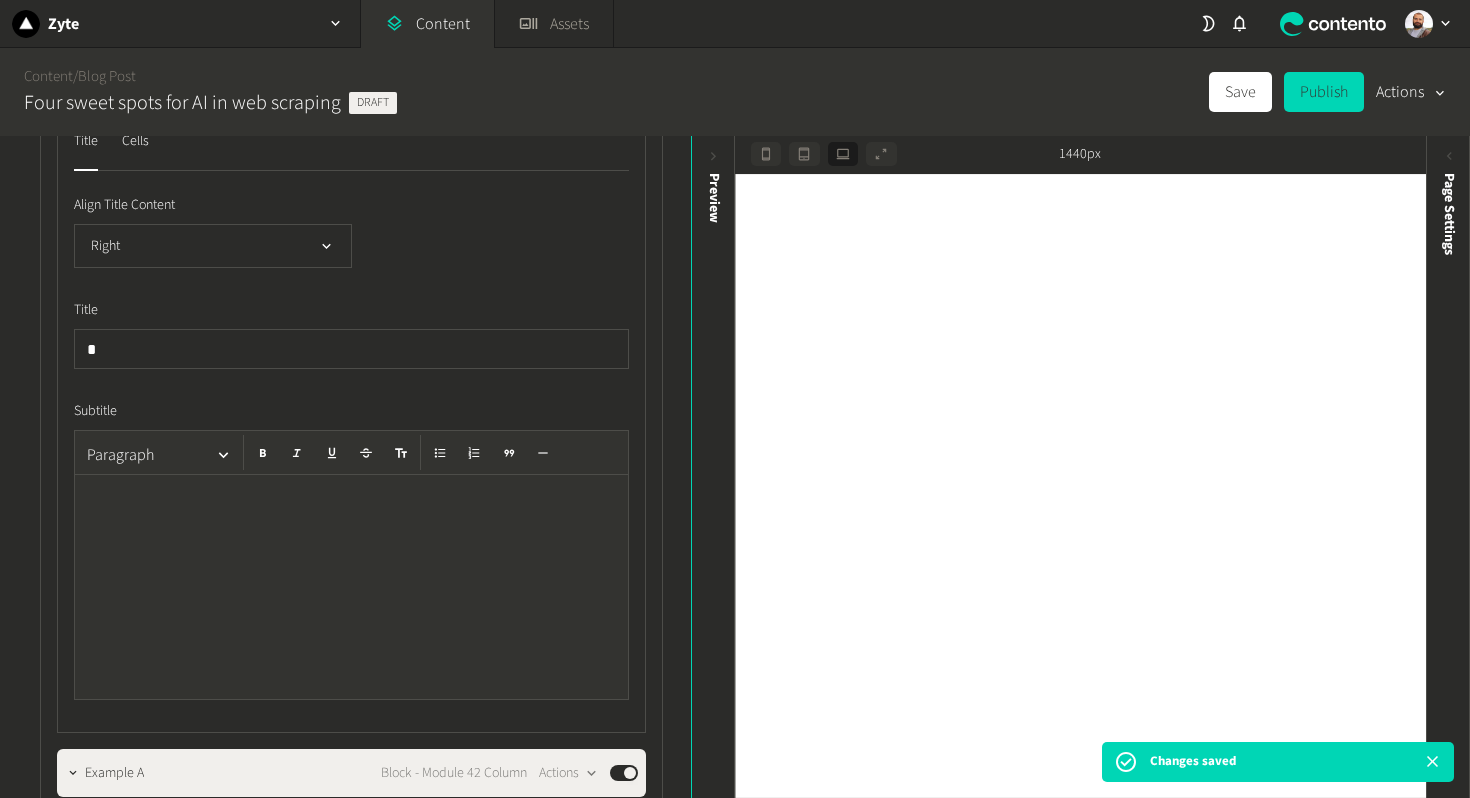 click 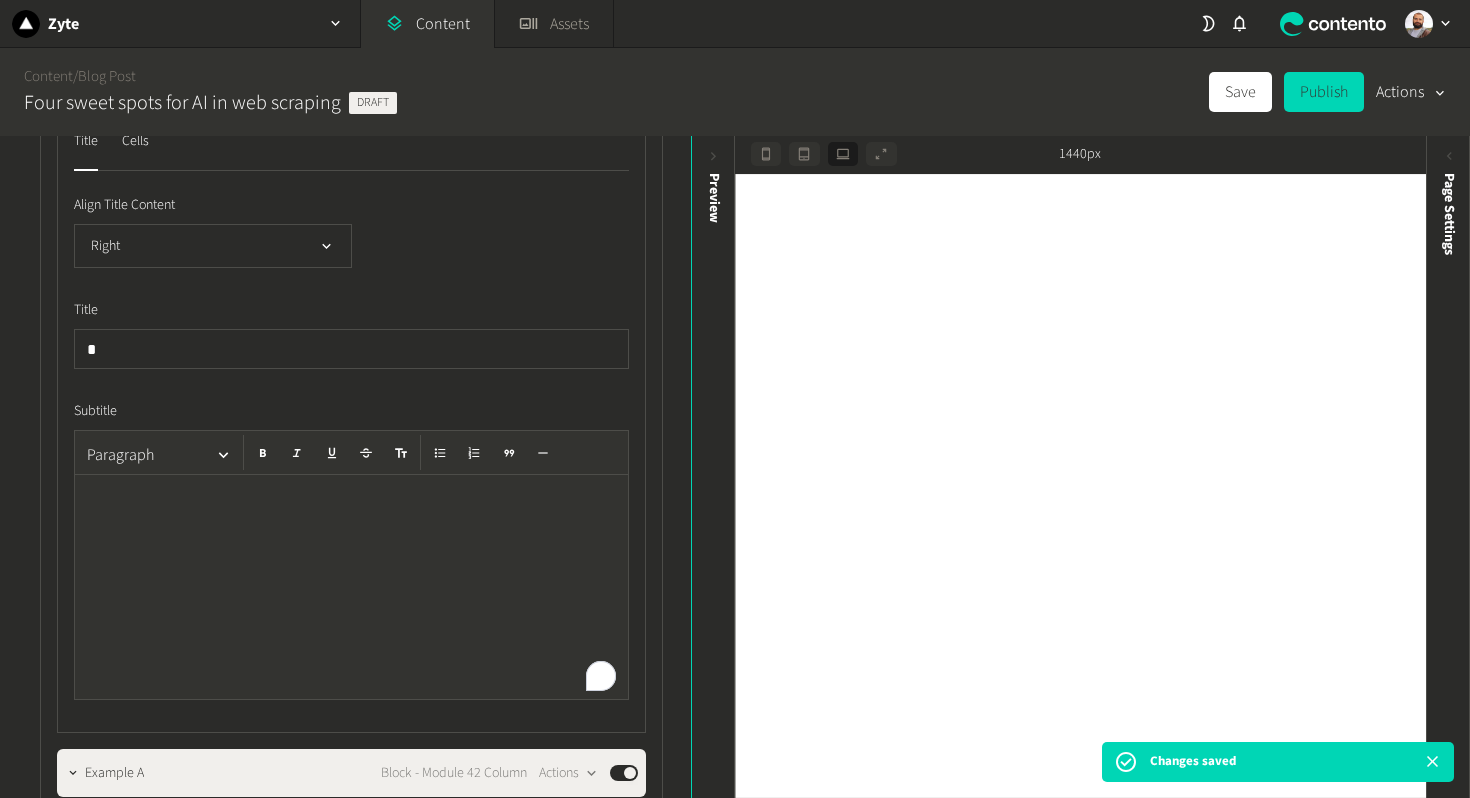 type 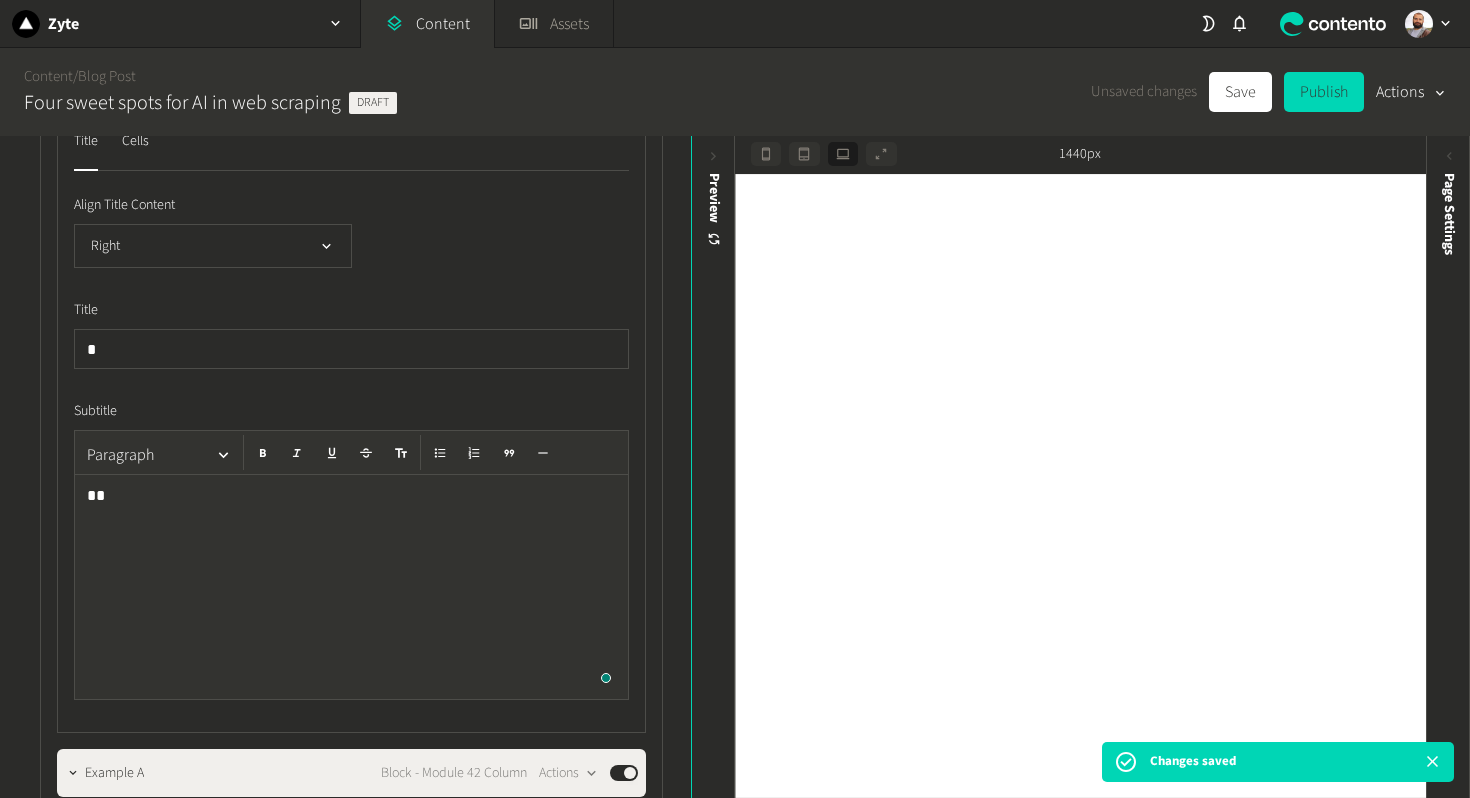 click on "Subtitle" 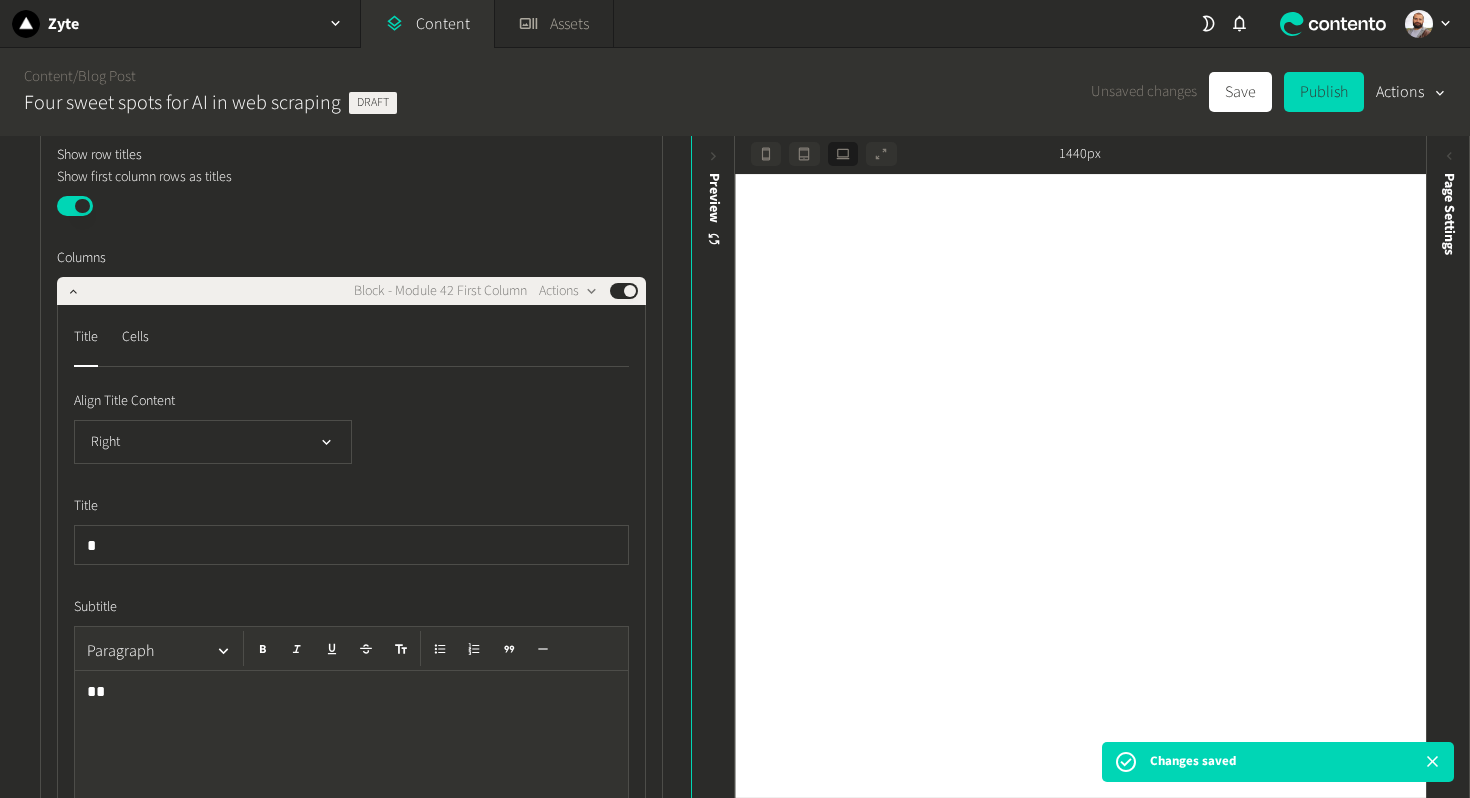 scroll, scrollTop: 2104, scrollLeft: 0, axis: vertical 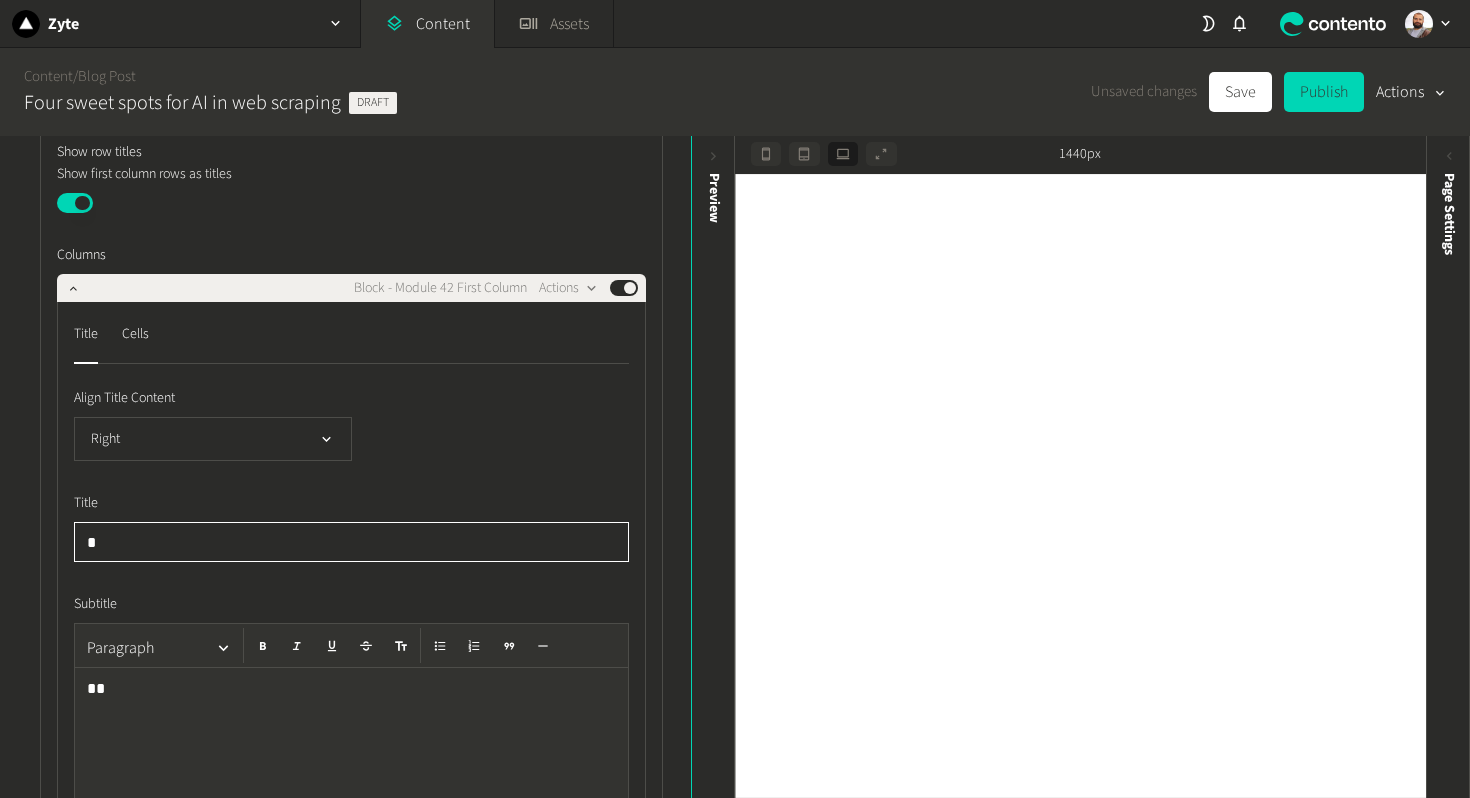 click 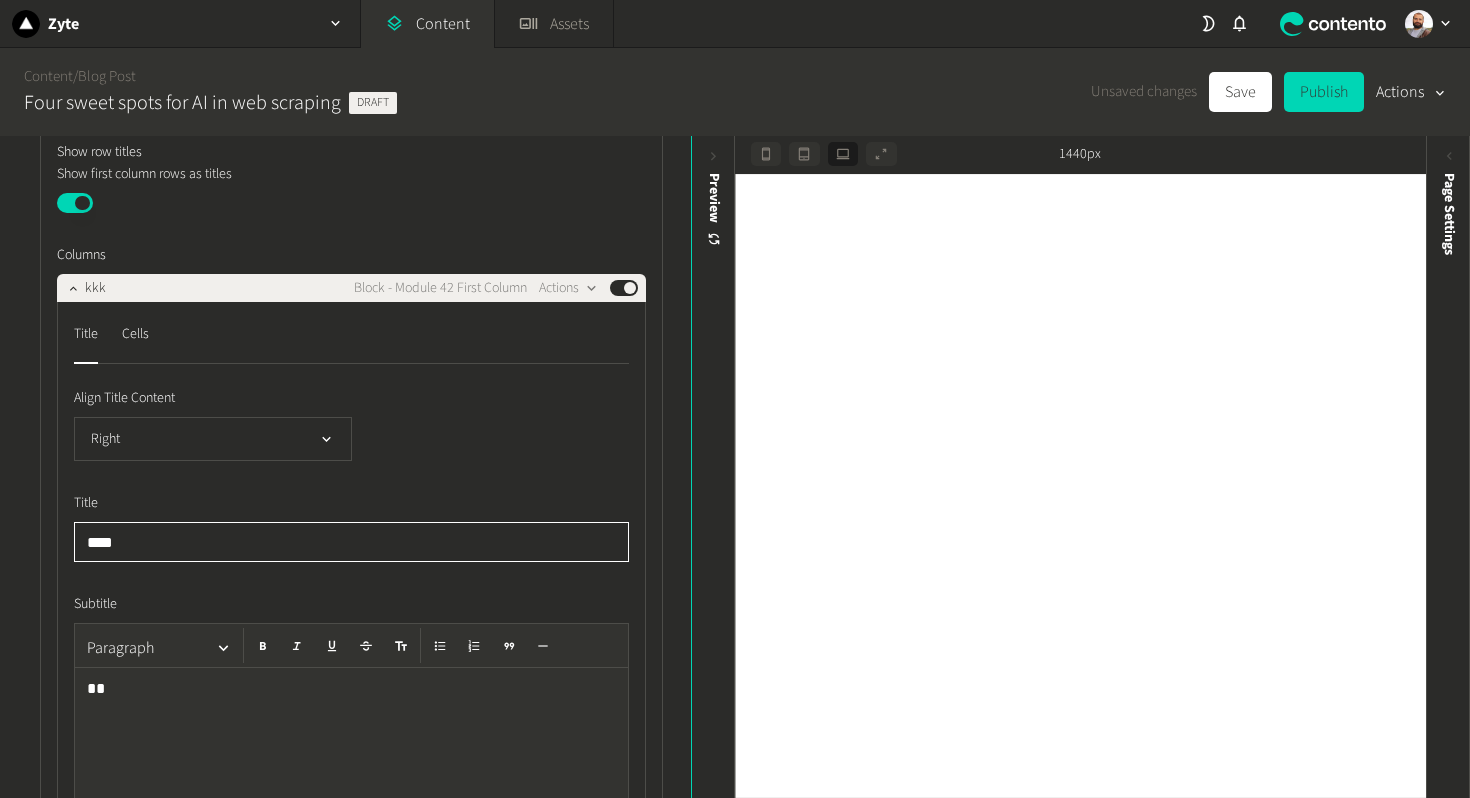 type on "***" 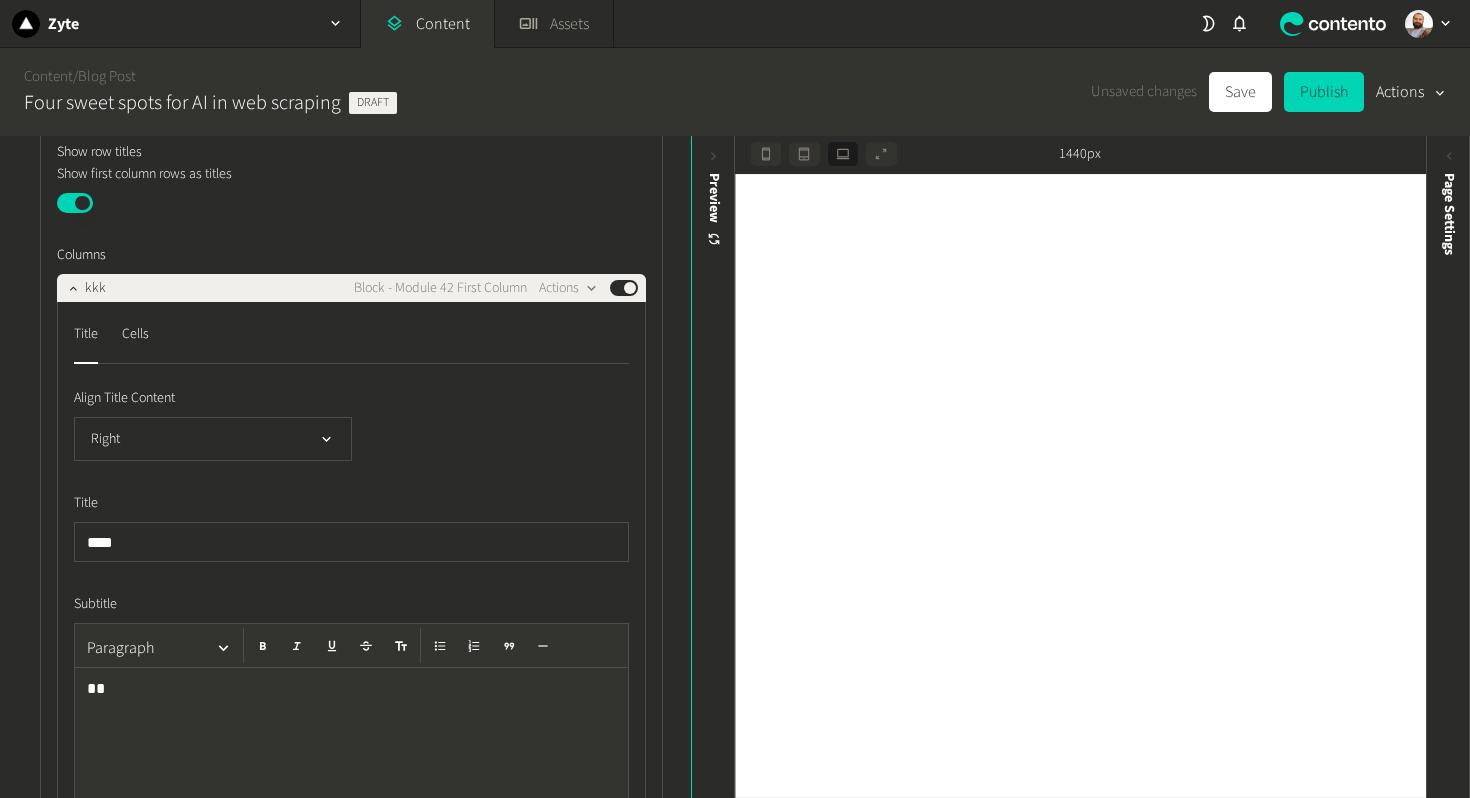 click on "**" 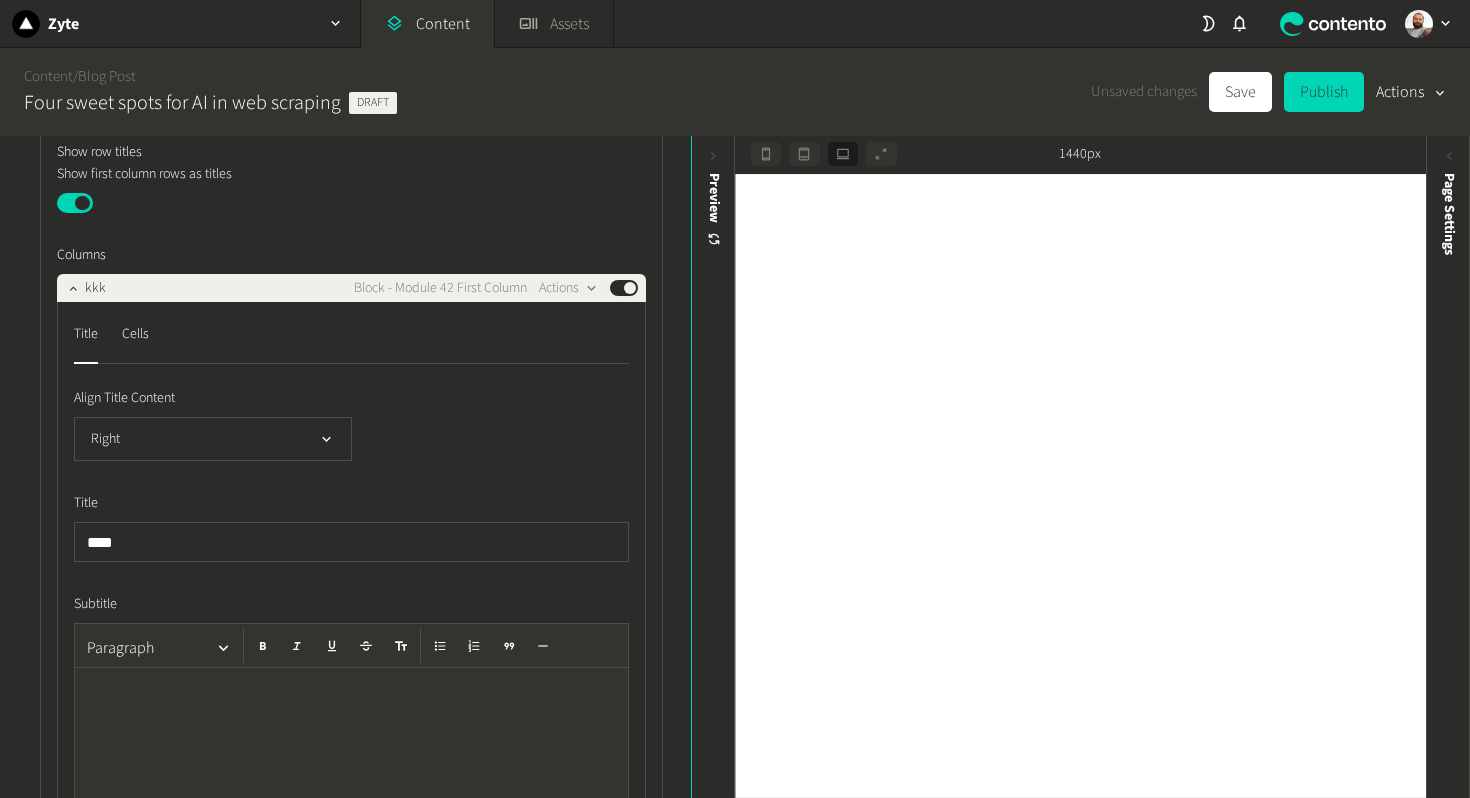 click on "Title" 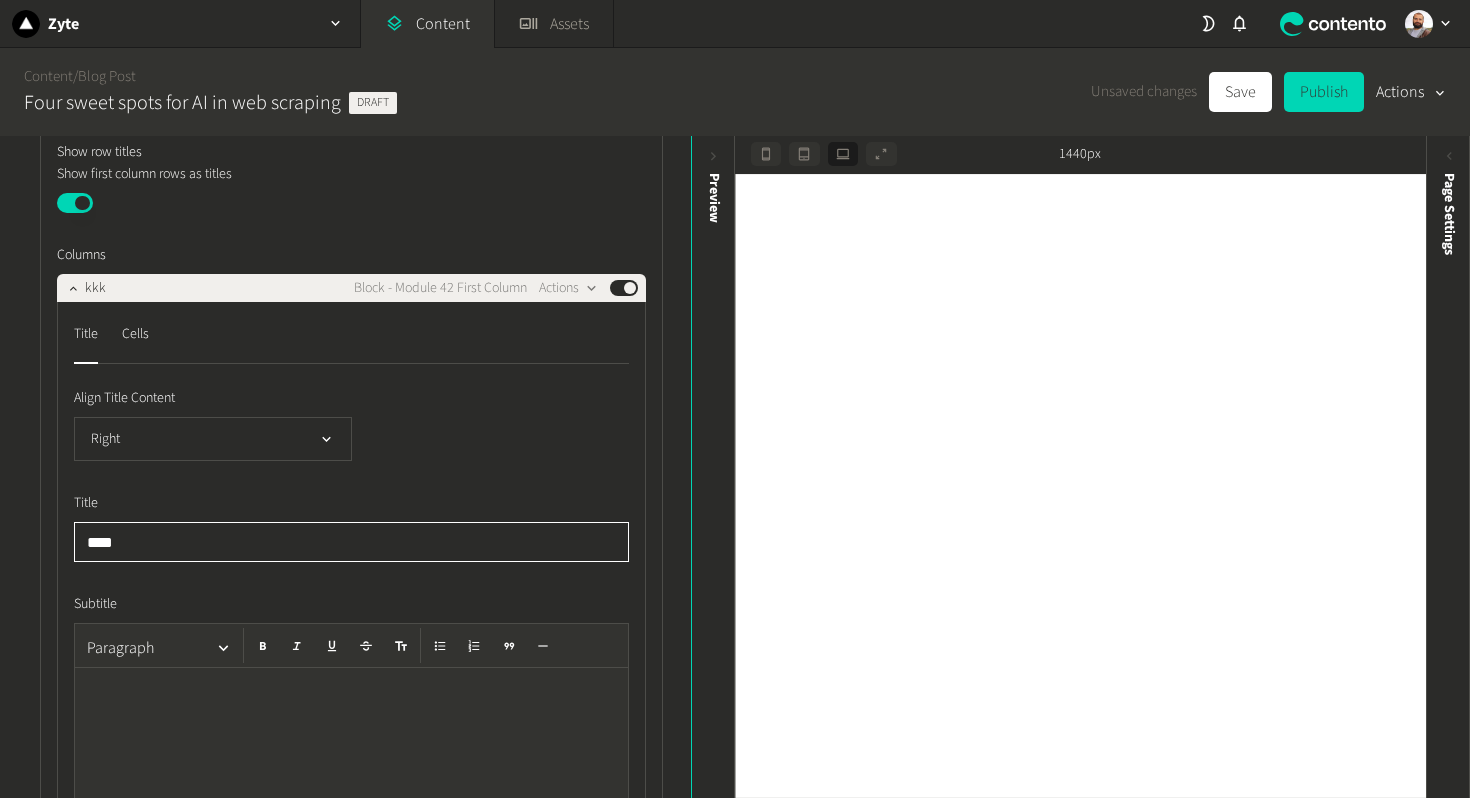 click on "***" 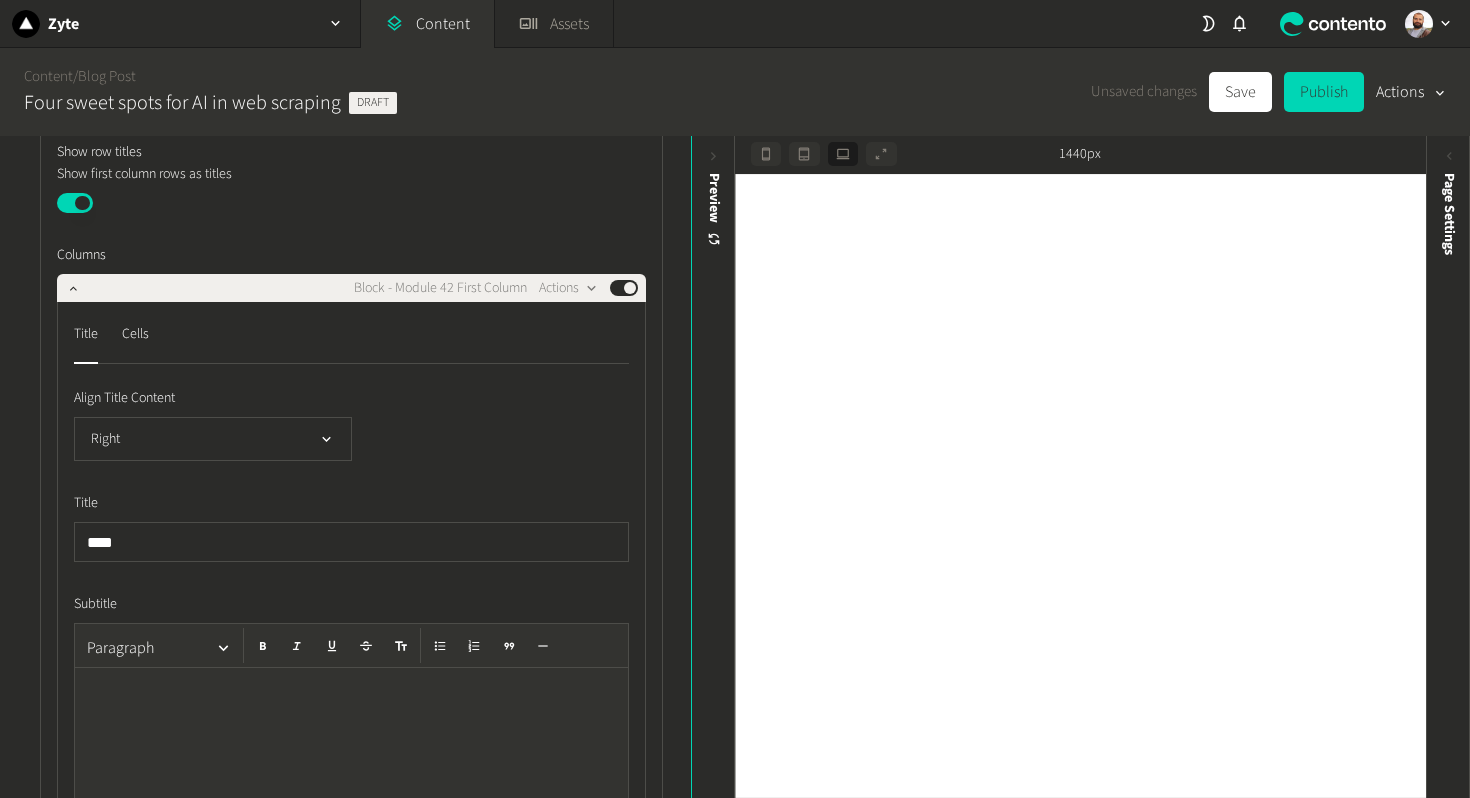click on "Right" 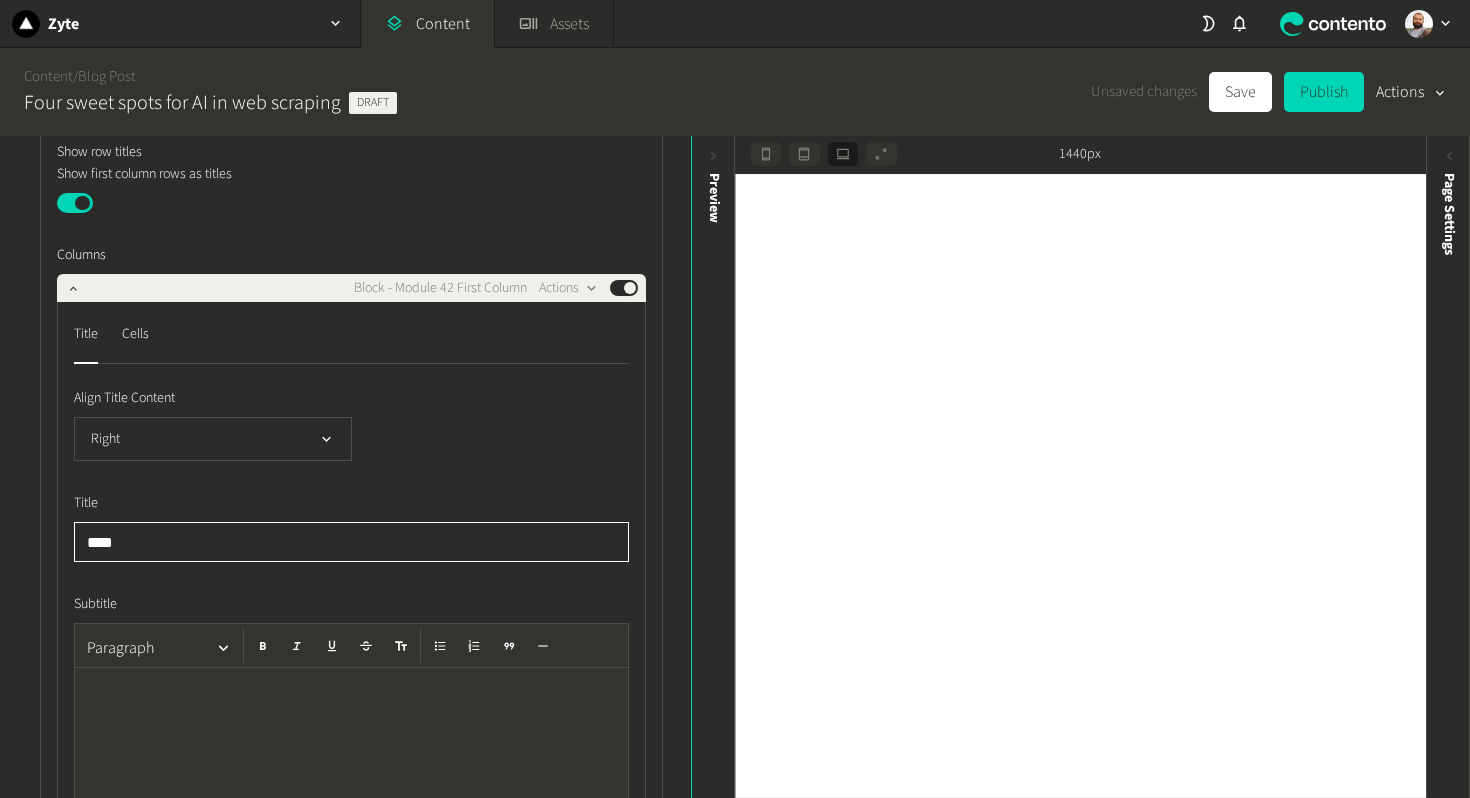 click 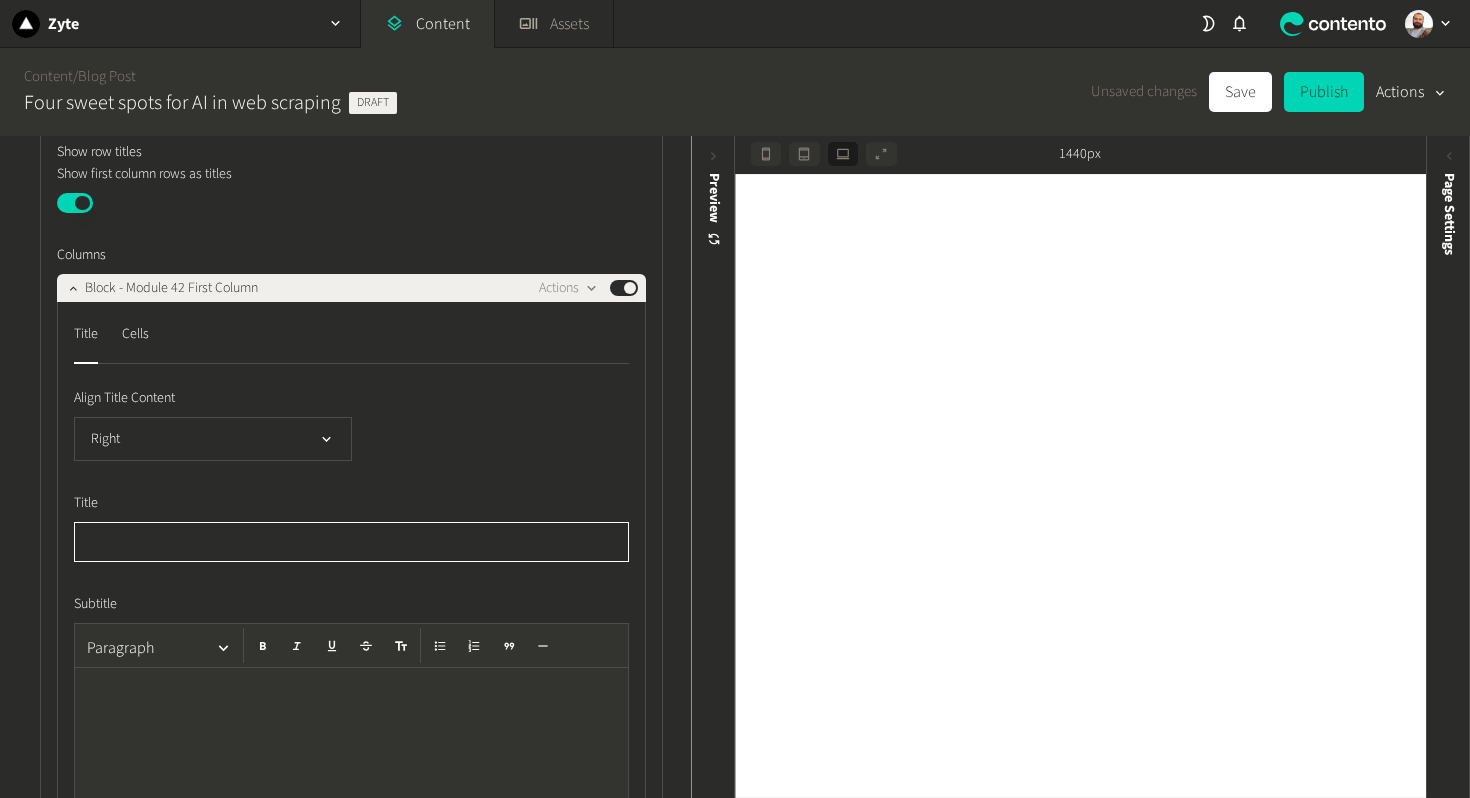 type on "*" 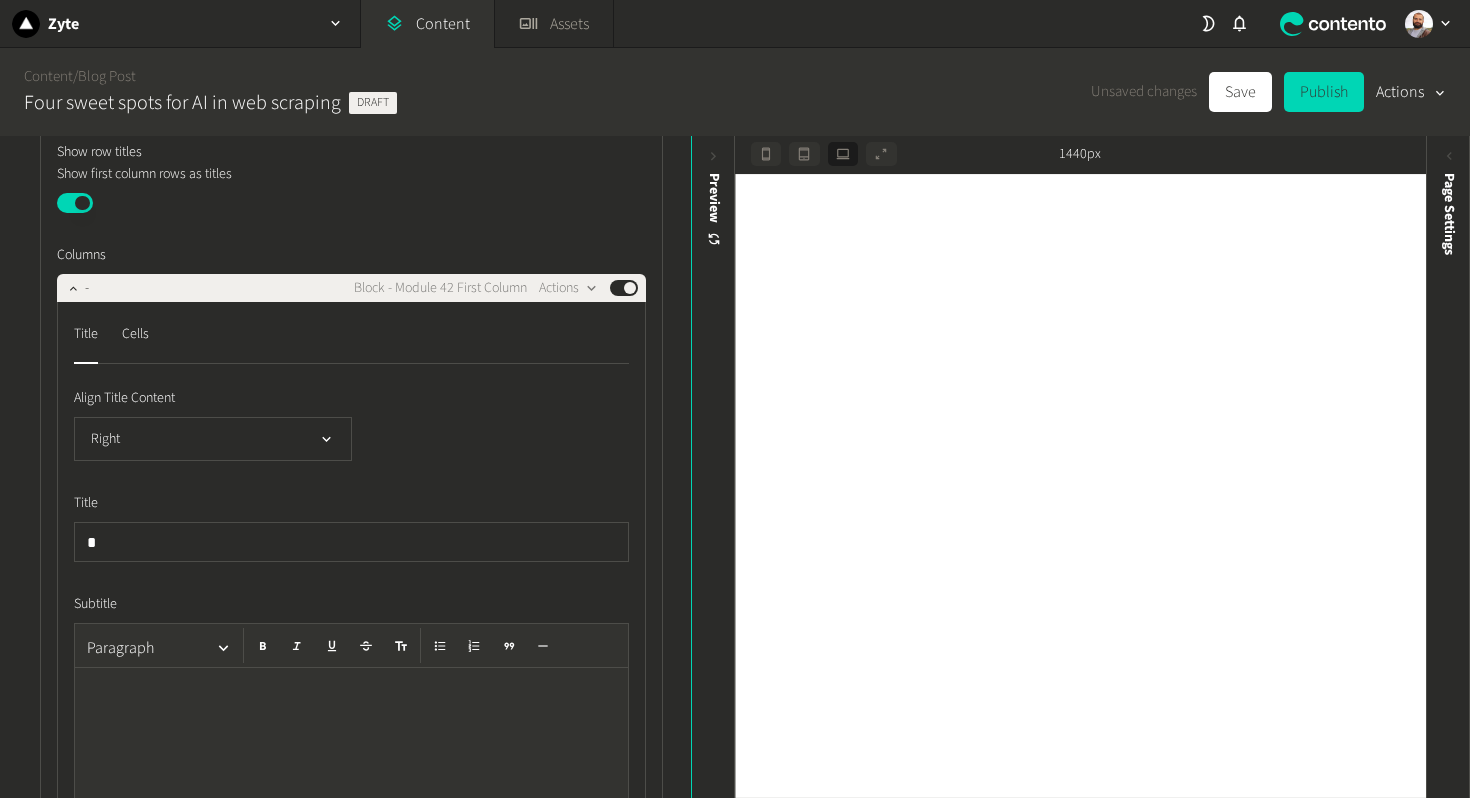 click on "**********" 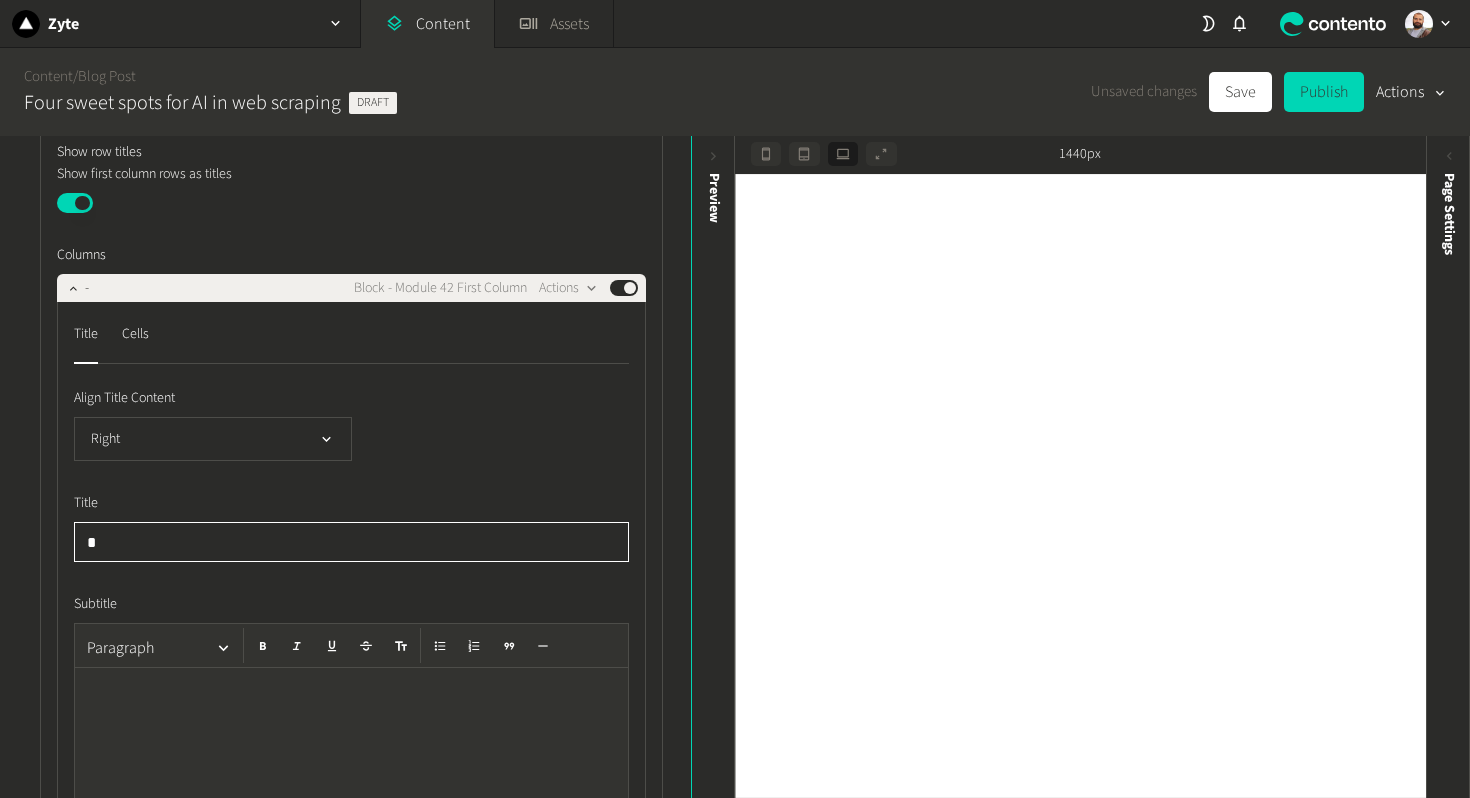 click on "*" 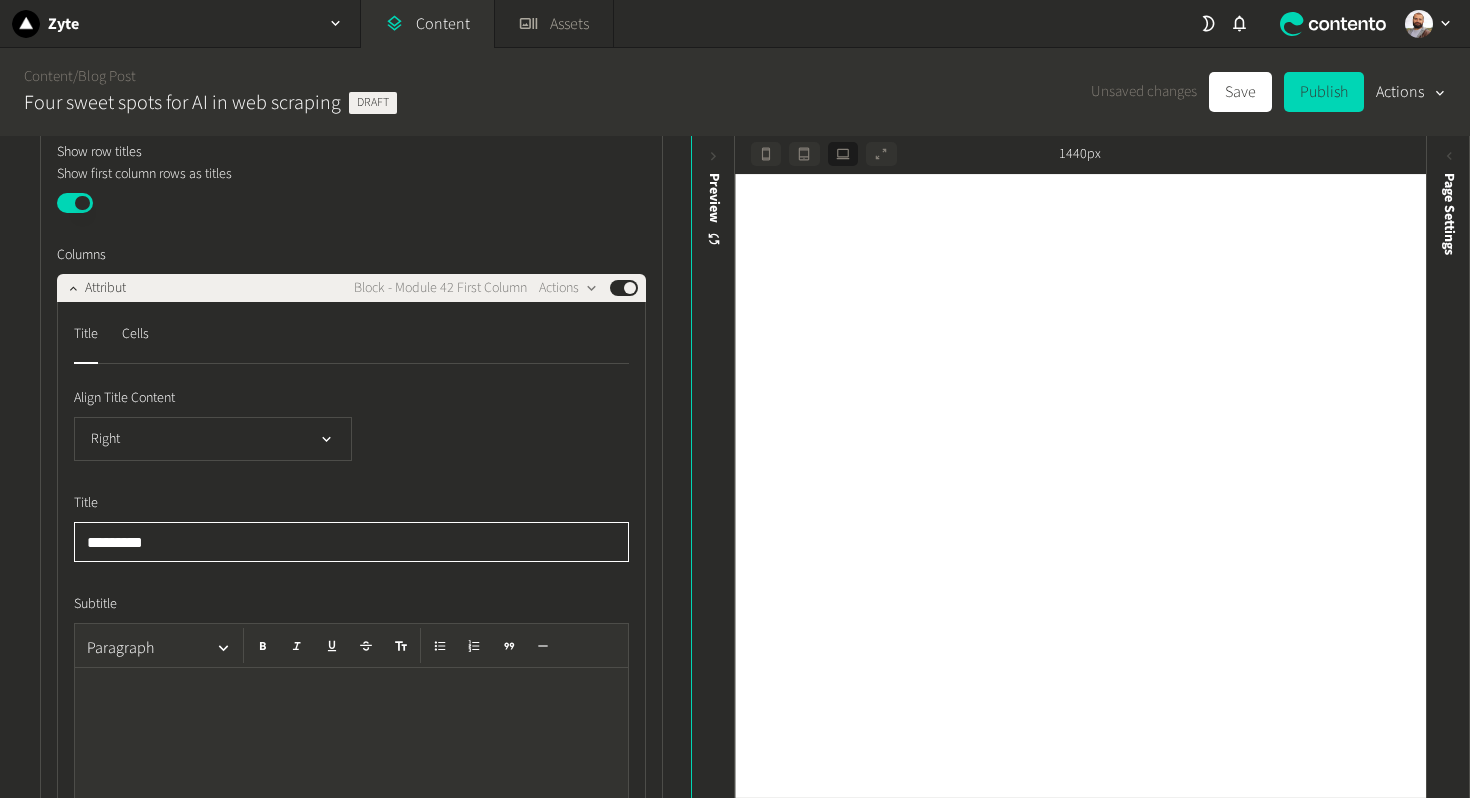 type on "**********" 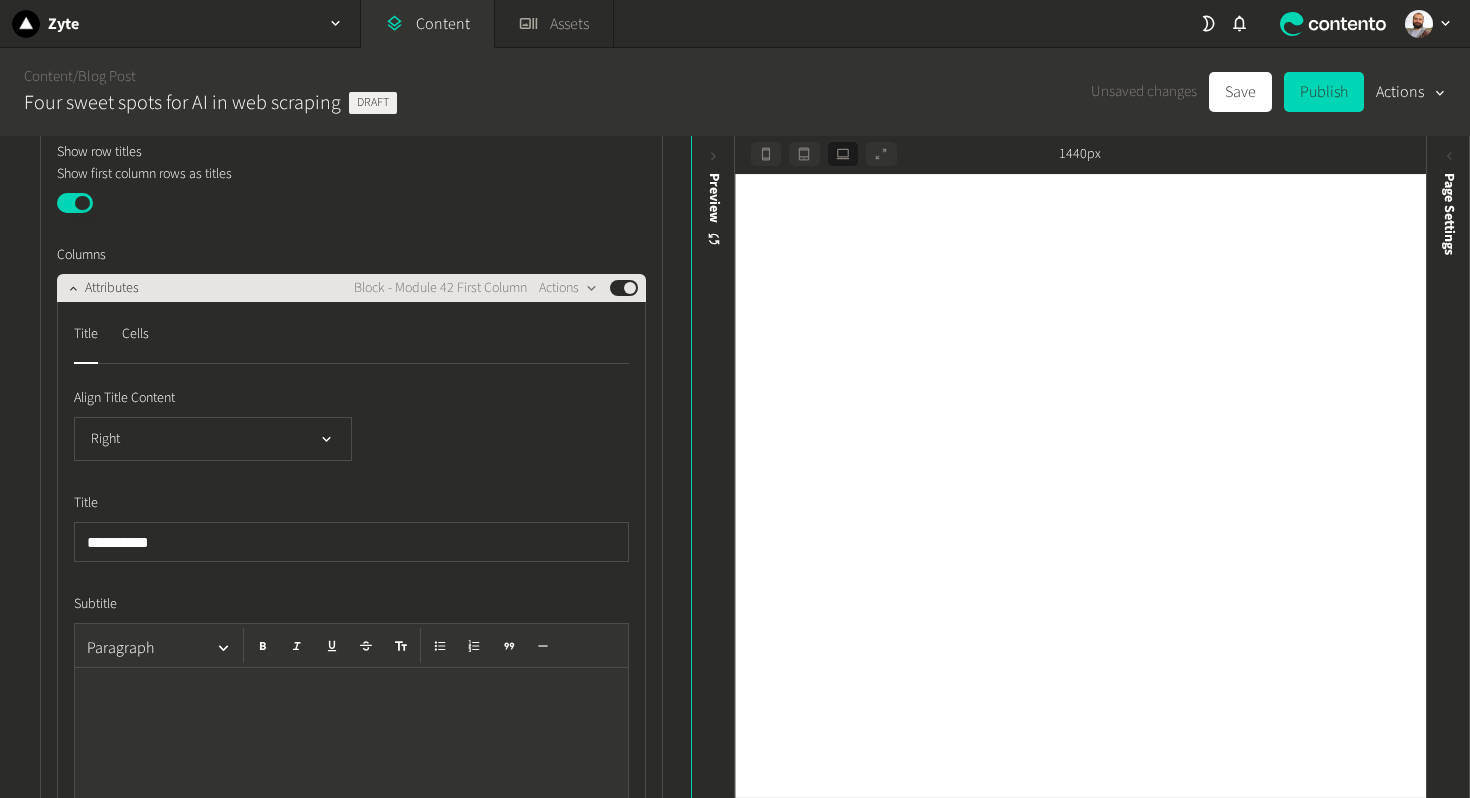 click on "Attributes" 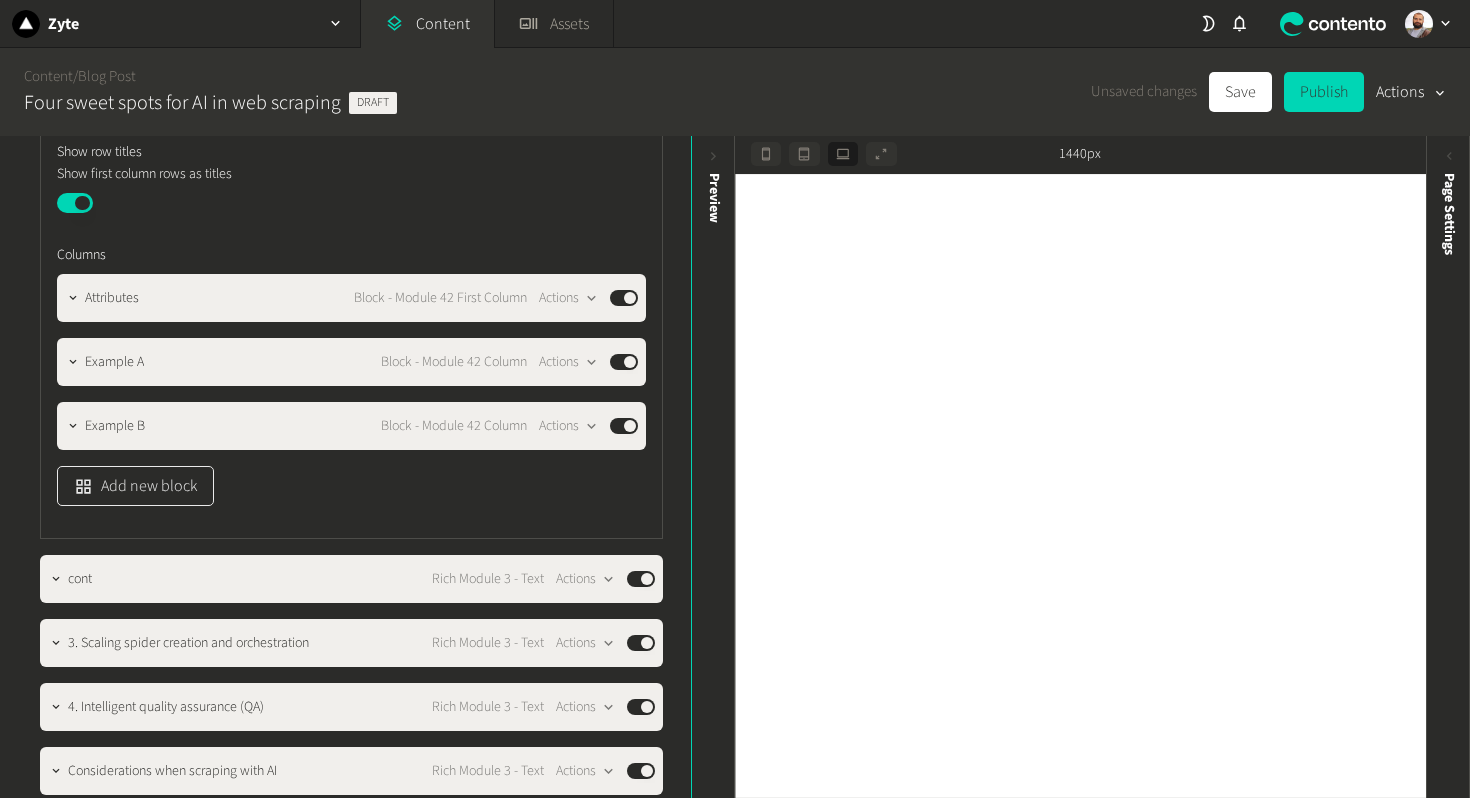 click on "Add new block" 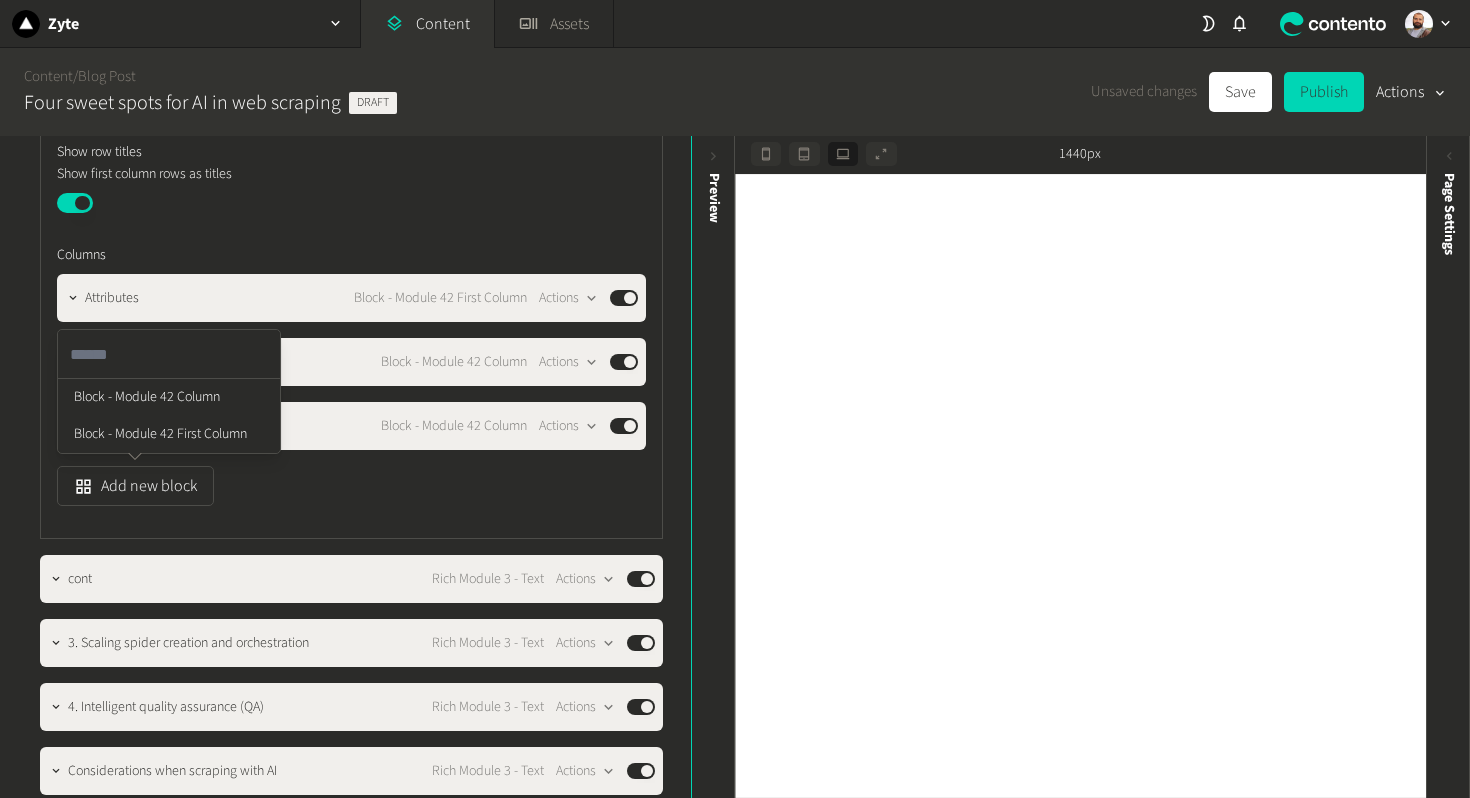 click on "Add new block  Block - Module 42 Column Block - Module 42 First Column" 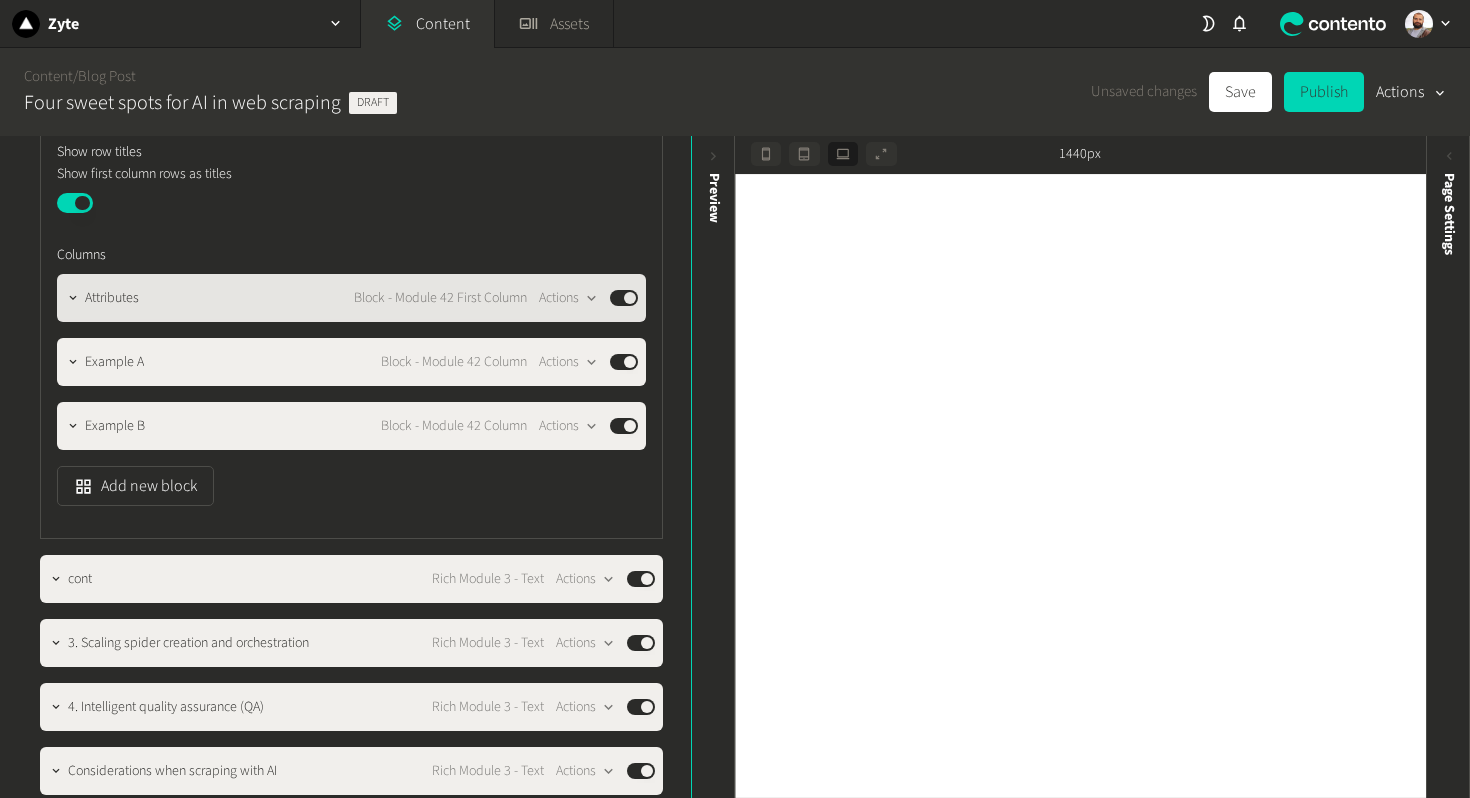click on "Attributes" 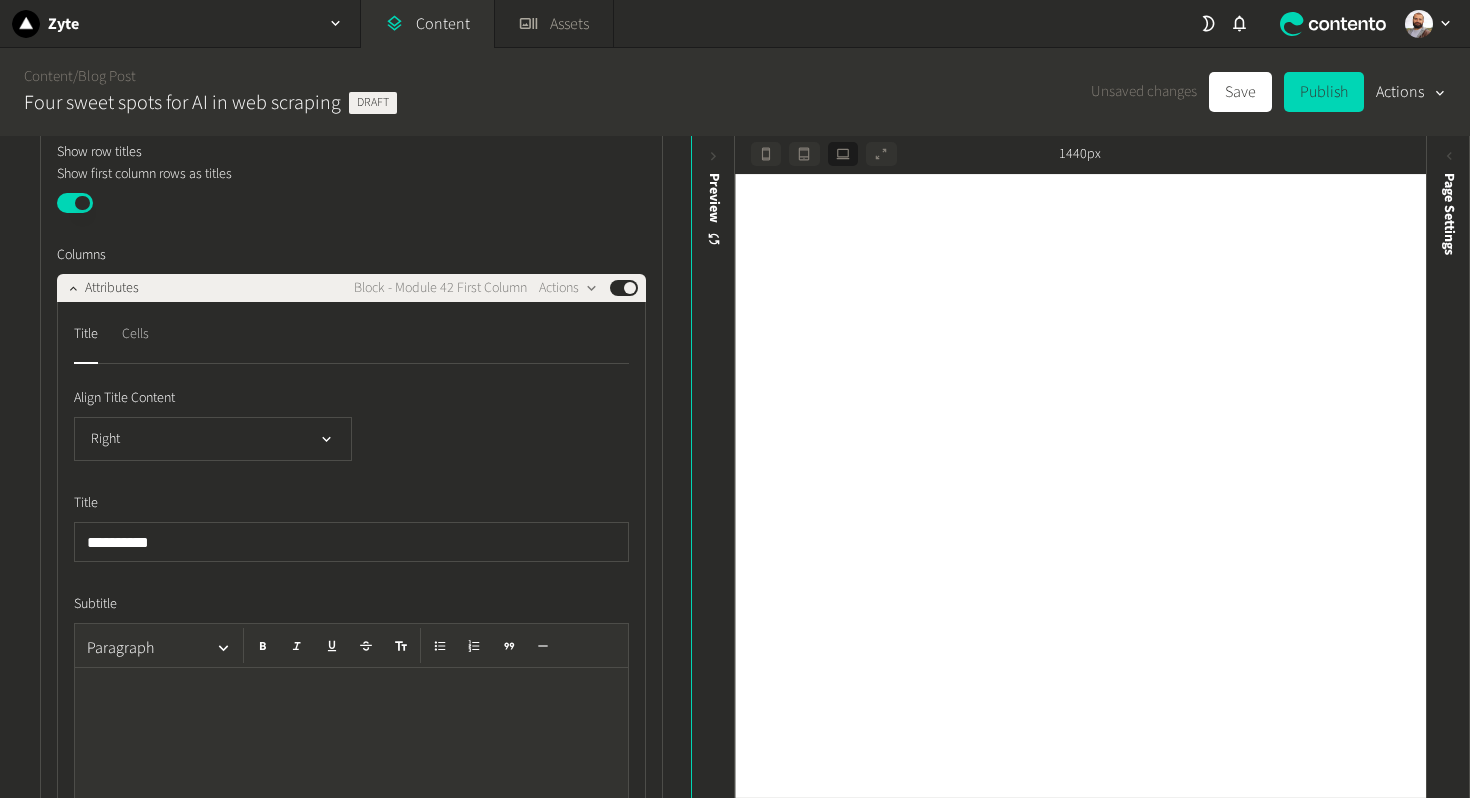 click on "Cells" 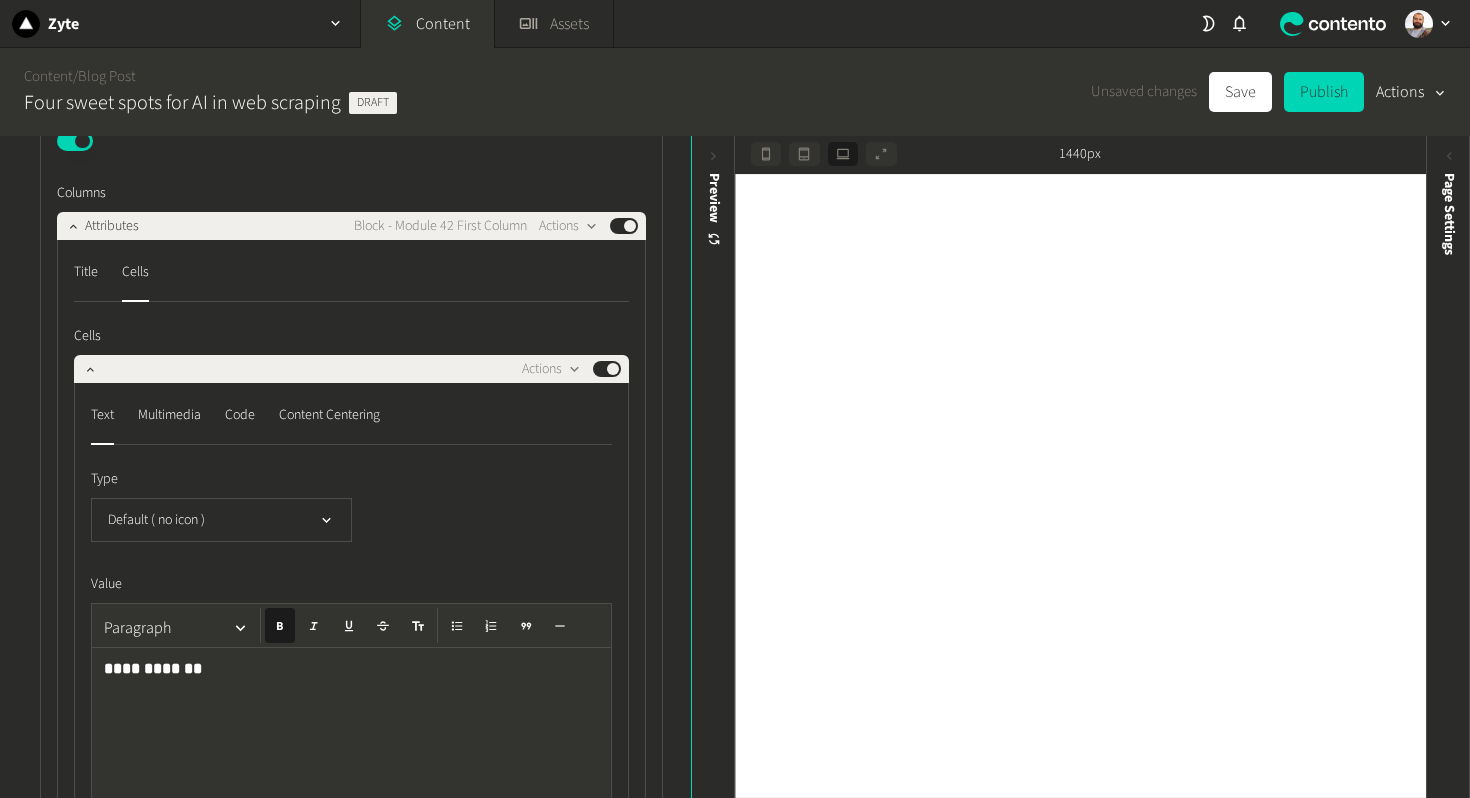 scroll, scrollTop: 2188, scrollLeft: 0, axis: vertical 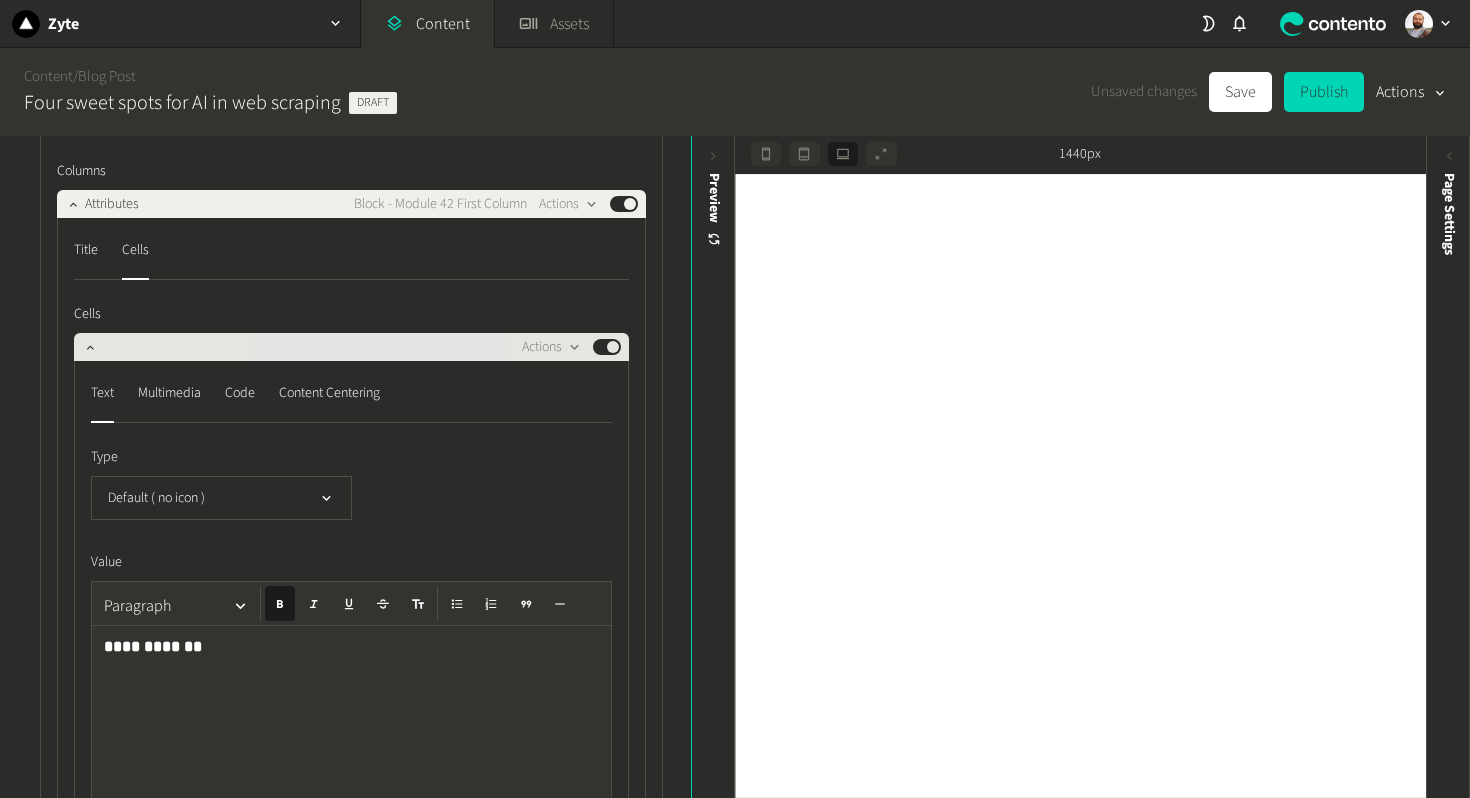 click on "Actions  Published" 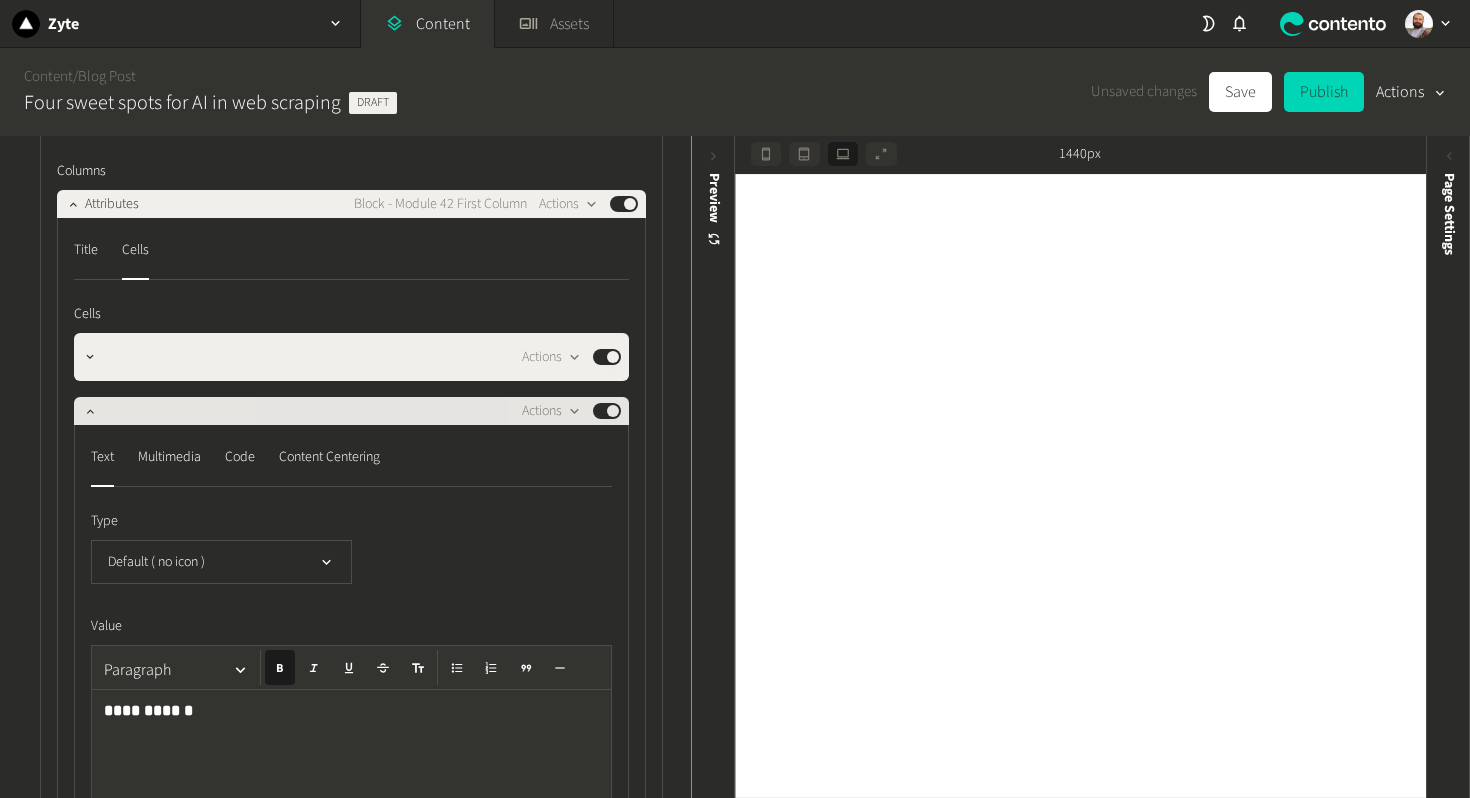click on "Actions  Published" 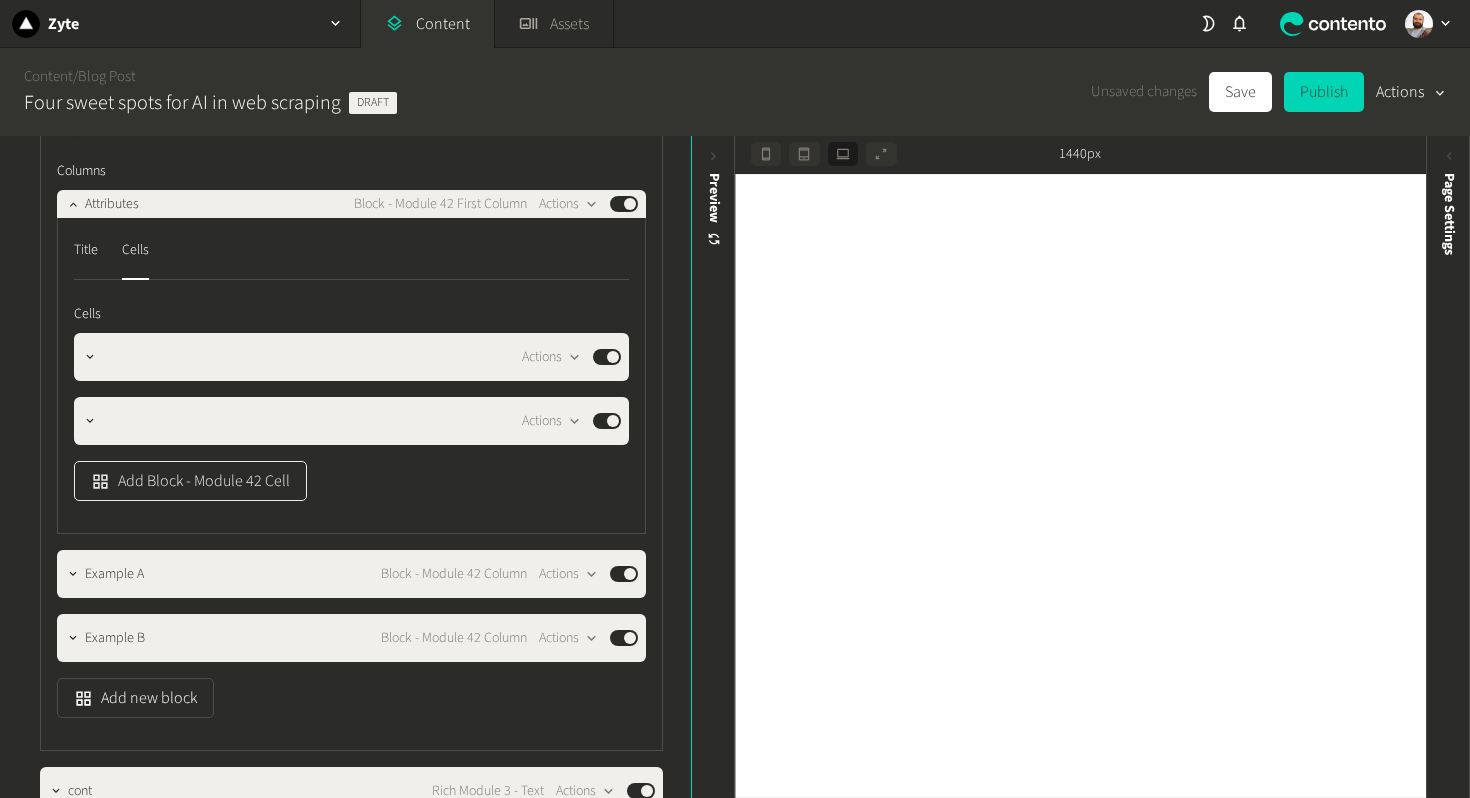 click on "Add Block - Module 42 Cell" 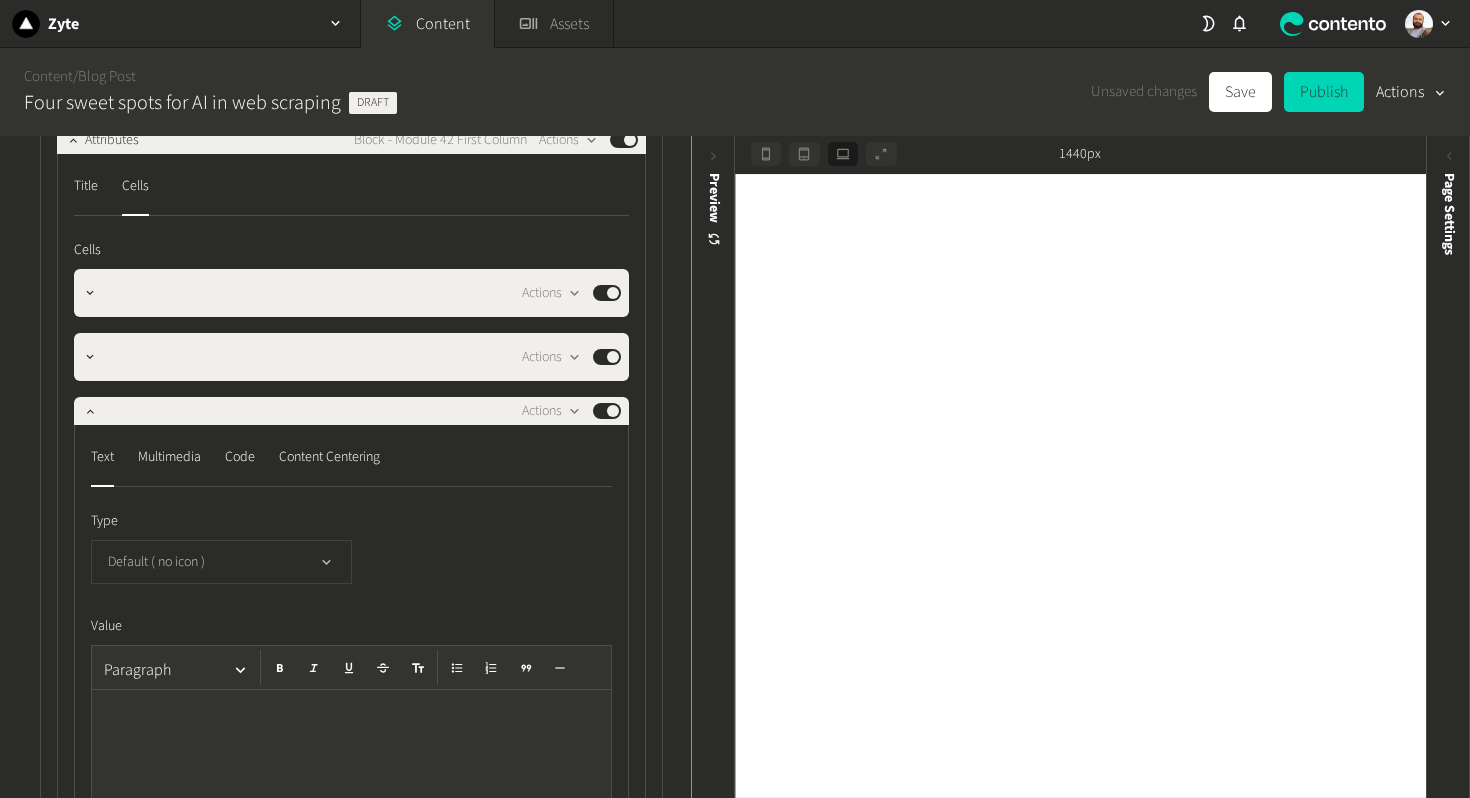 scroll, scrollTop: 2327, scrollLeft: 0, axis: vertical 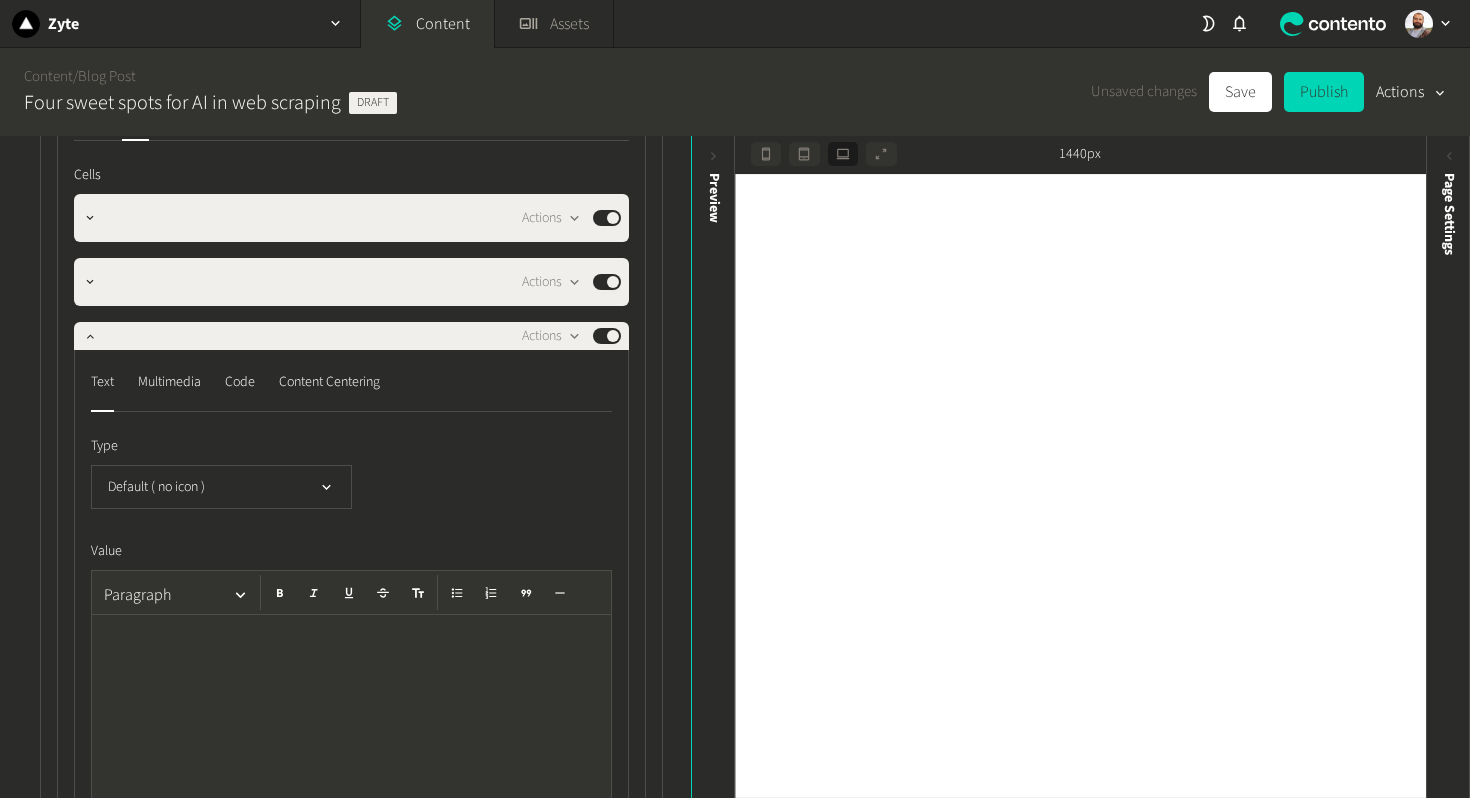 click 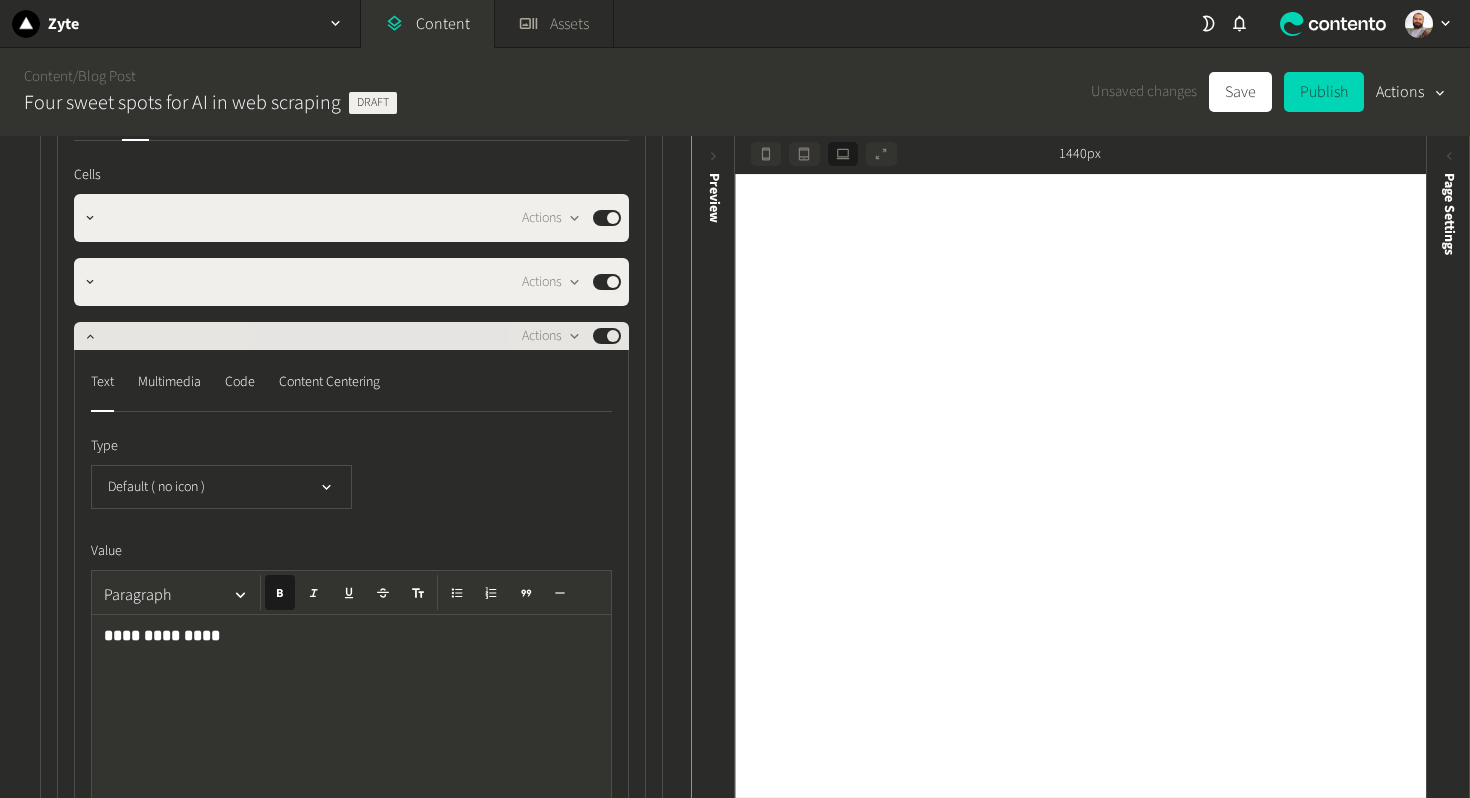 click on "Actions  Published" 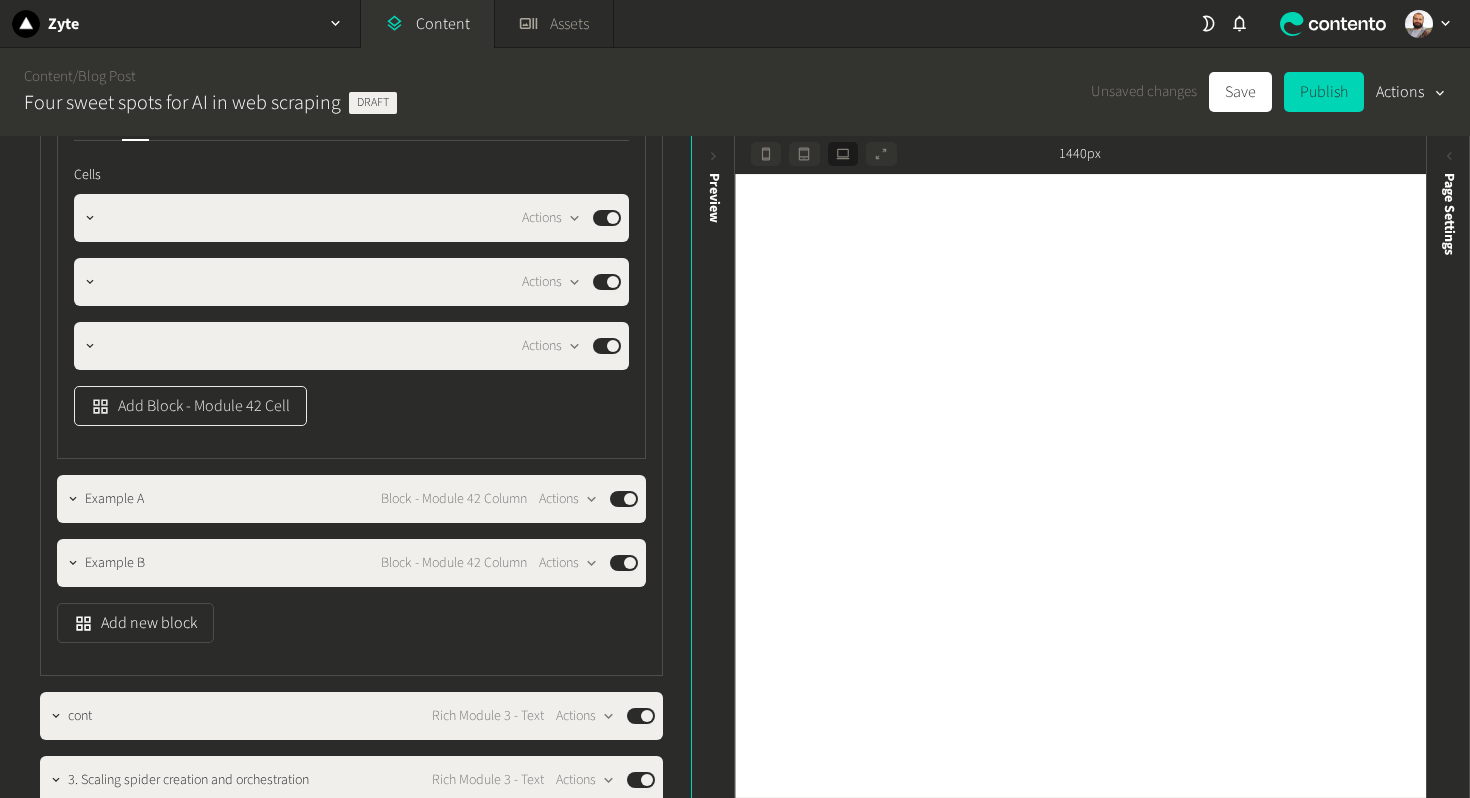 click on "Add Block - Module 42 Cell" 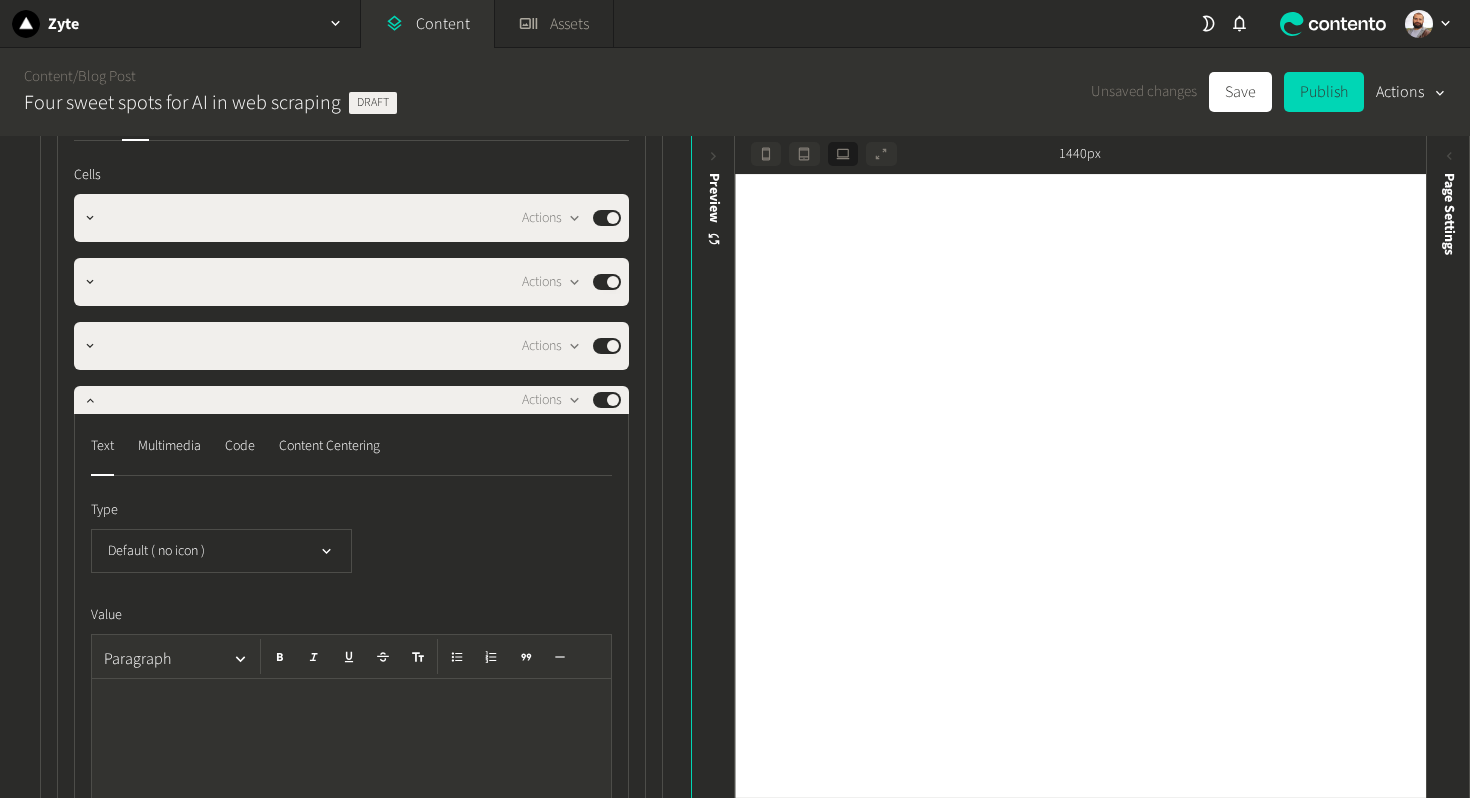 click 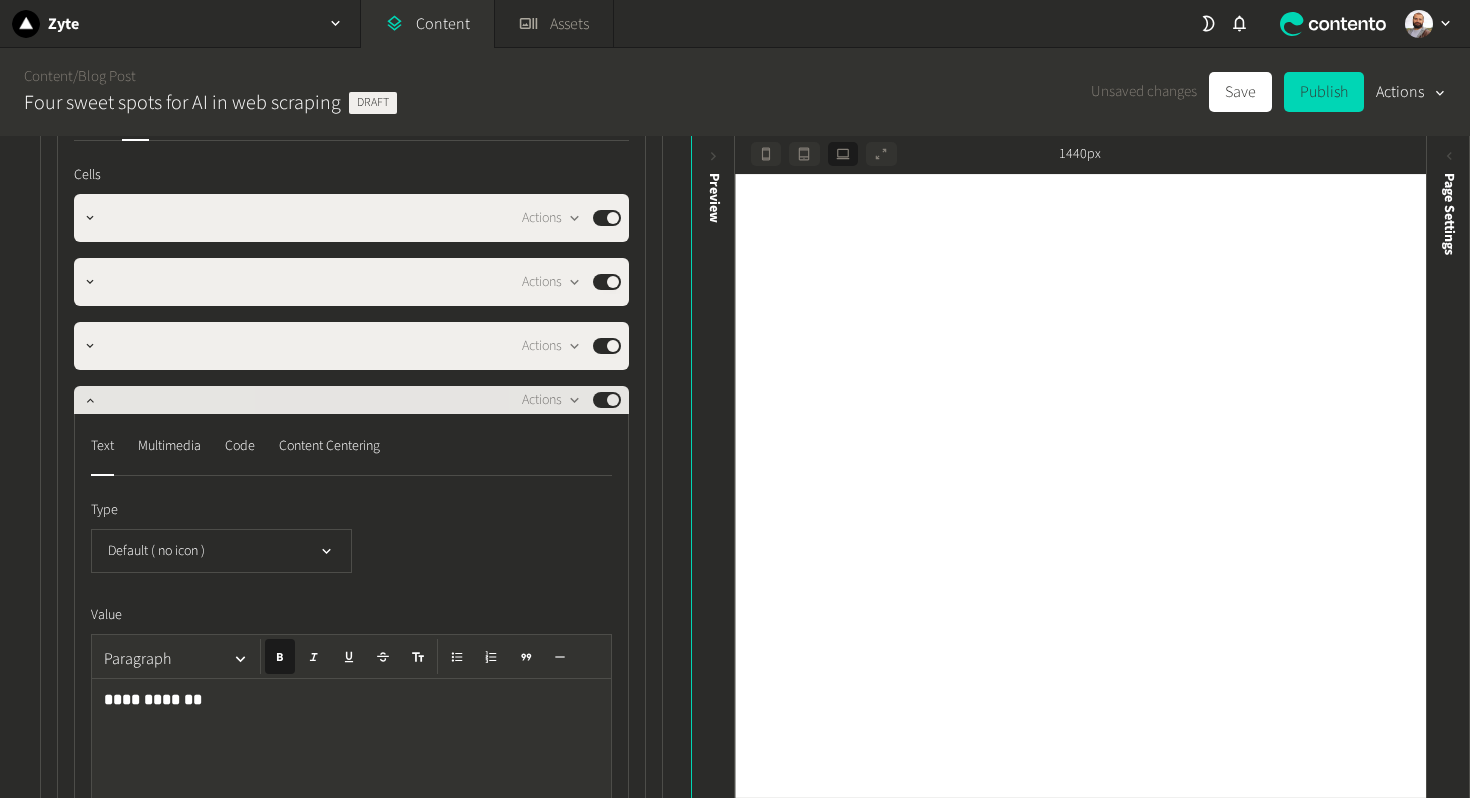 click on "Actions  Published" 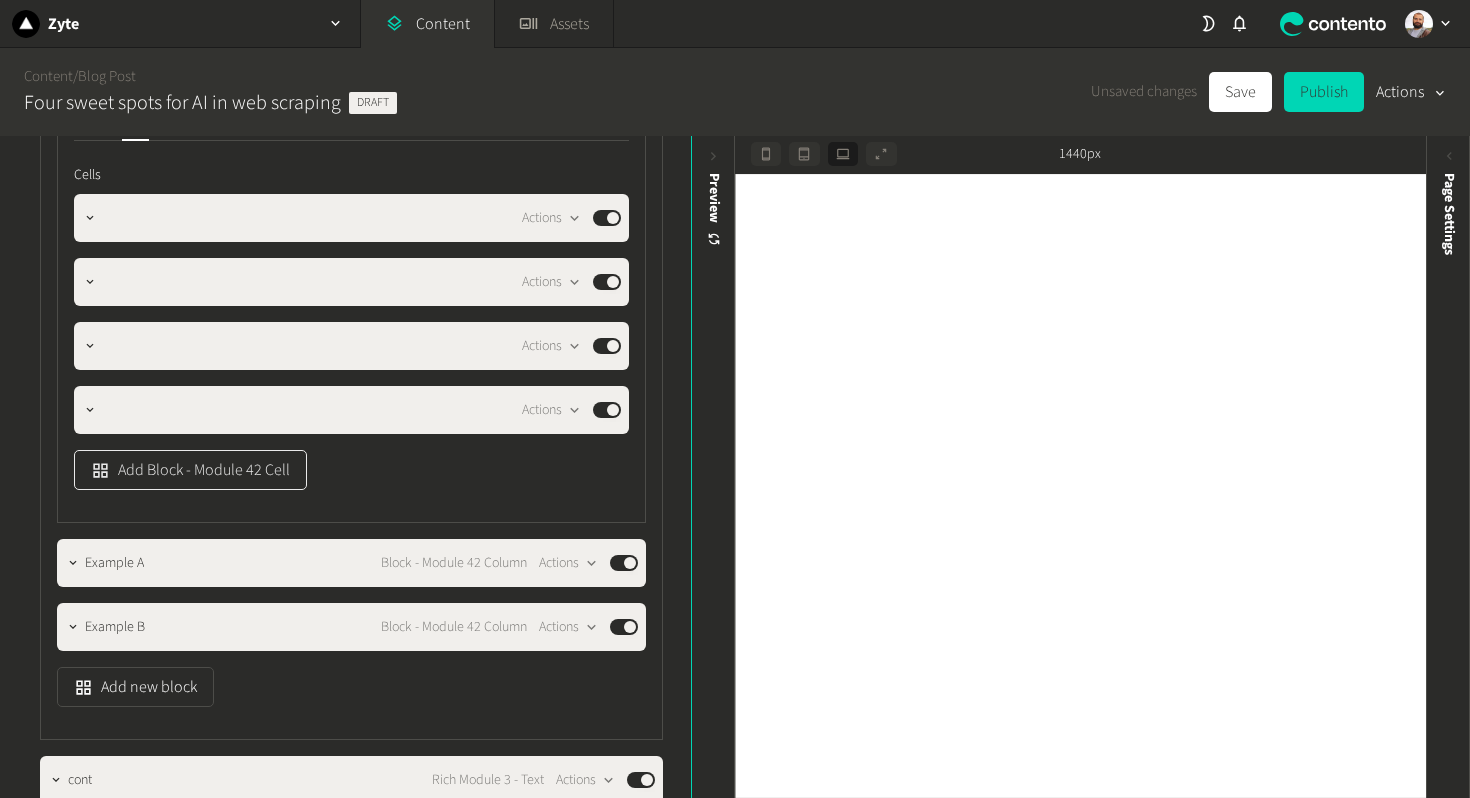 click on "Add Block - Module 42 Cell" 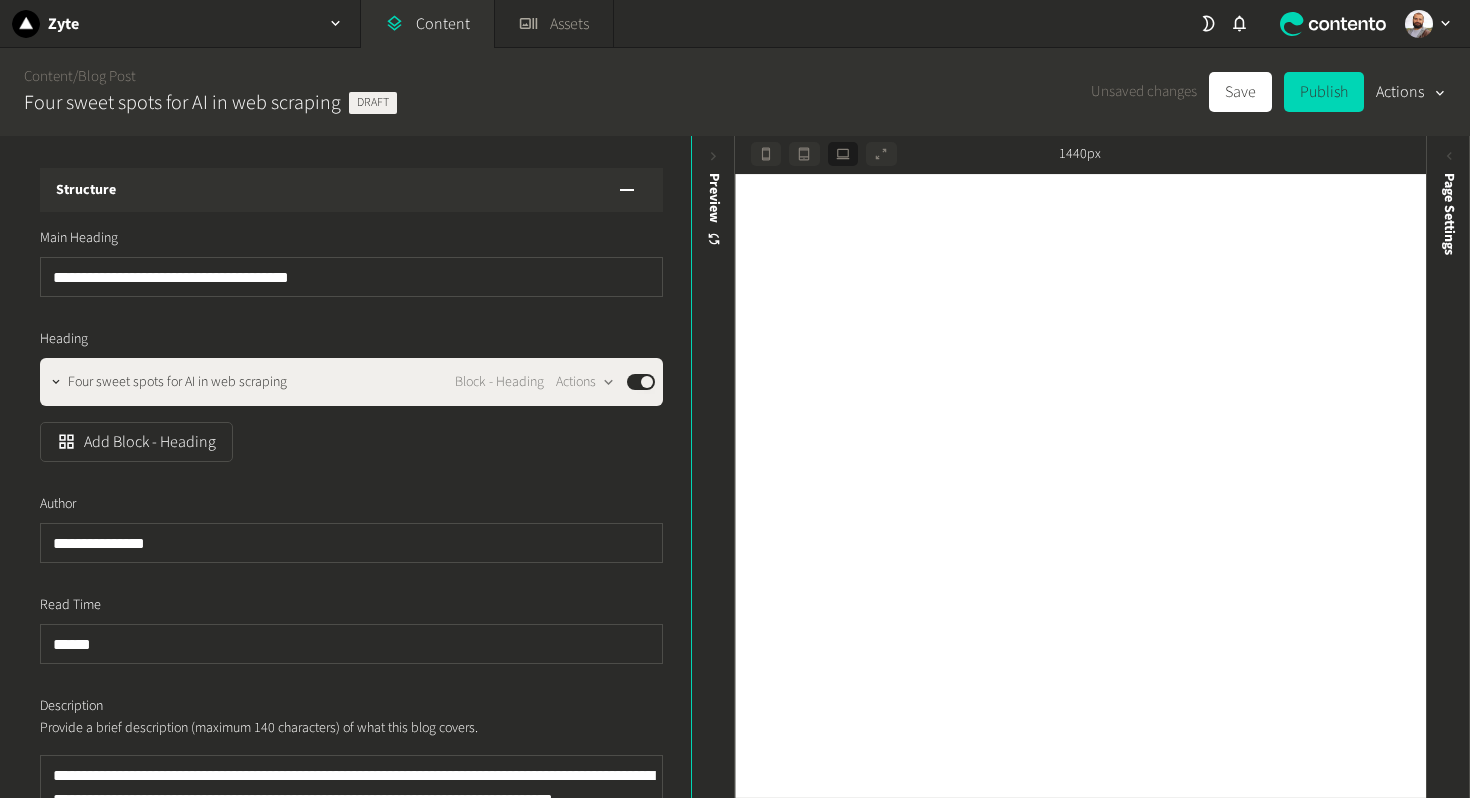 scroll, scrollTop: 0, scrollLeft: 0, axis: both 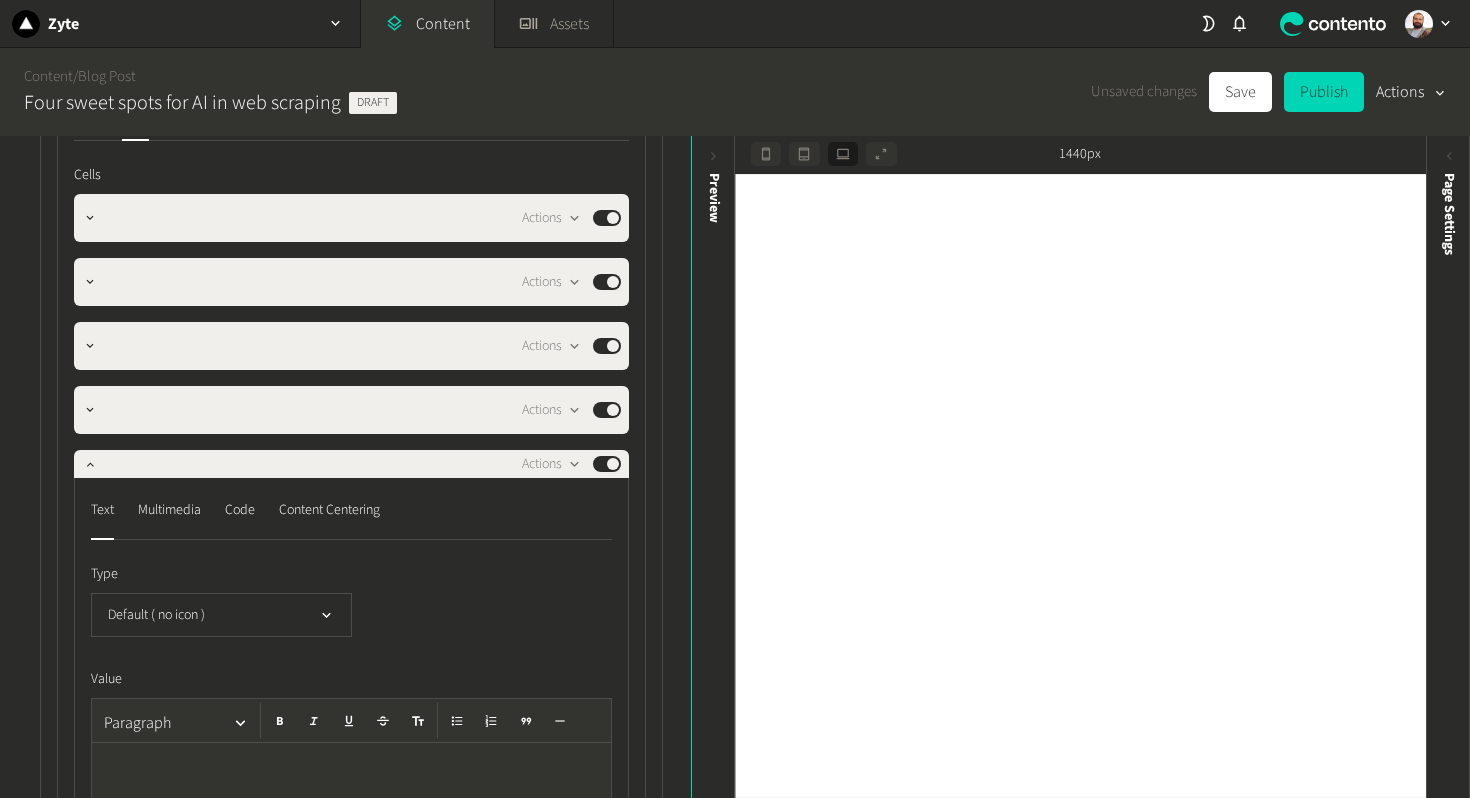 click 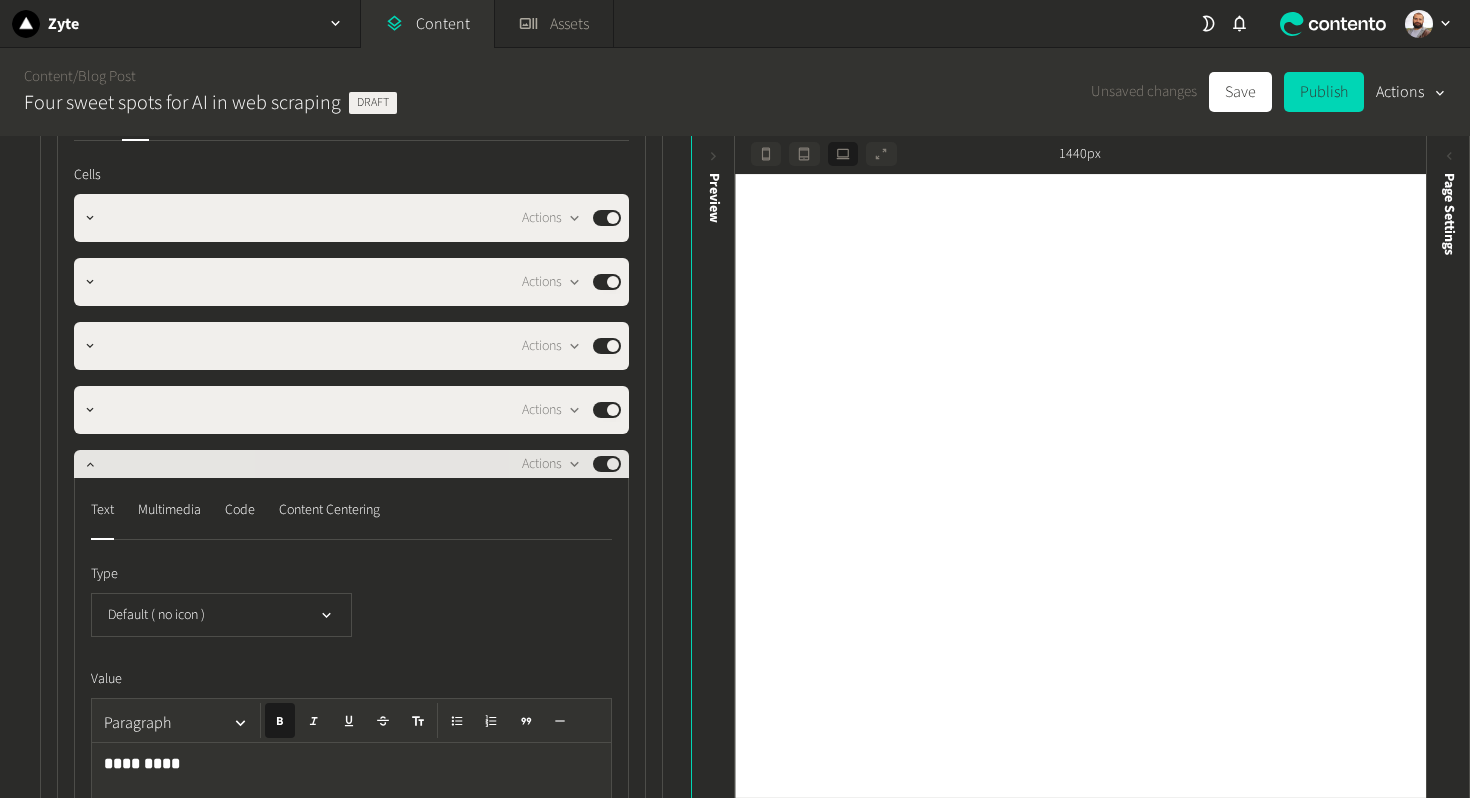 click on "Actions  Published" 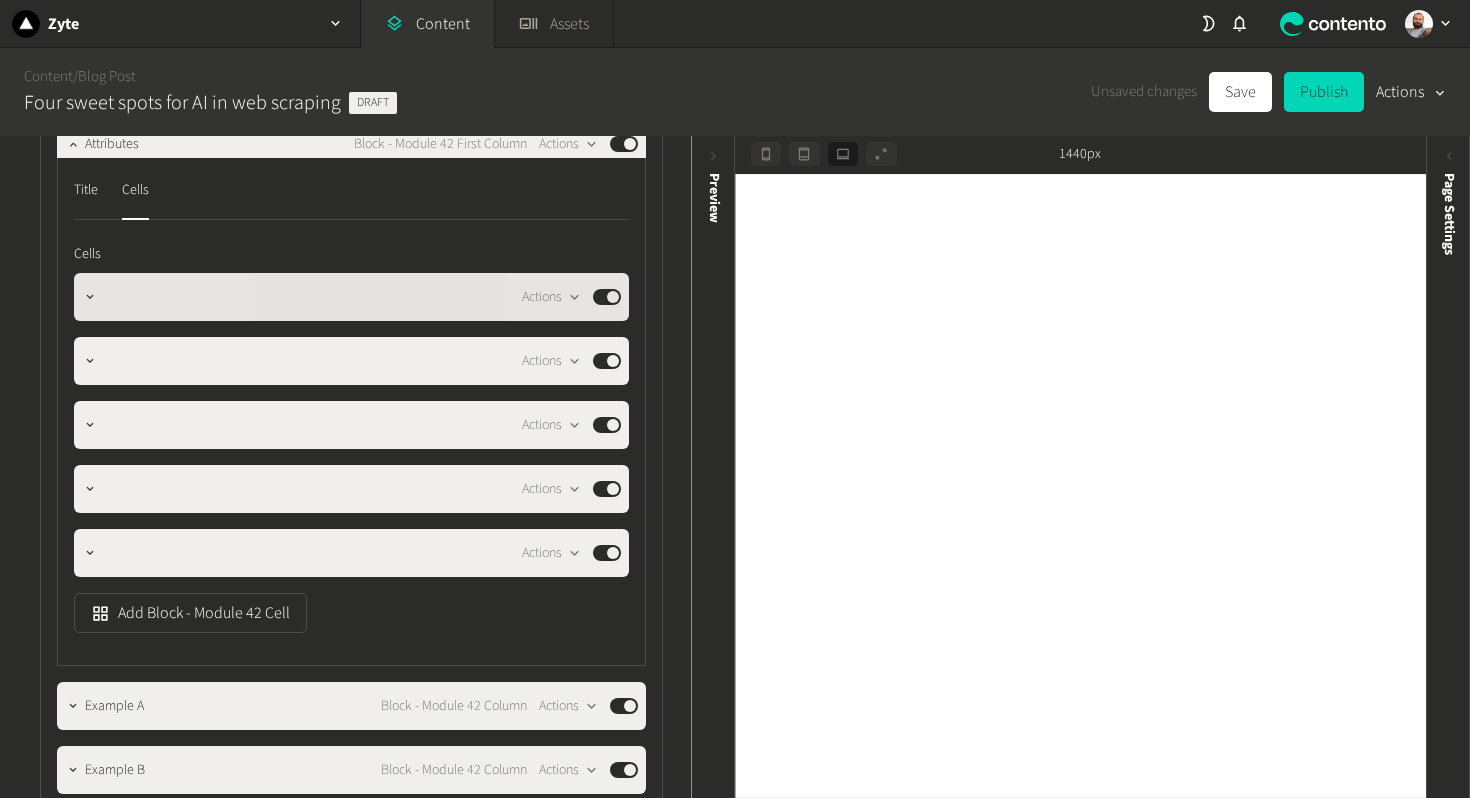 scroll, scrollTop: 2242, scrollLeft: 0, axis: vertical 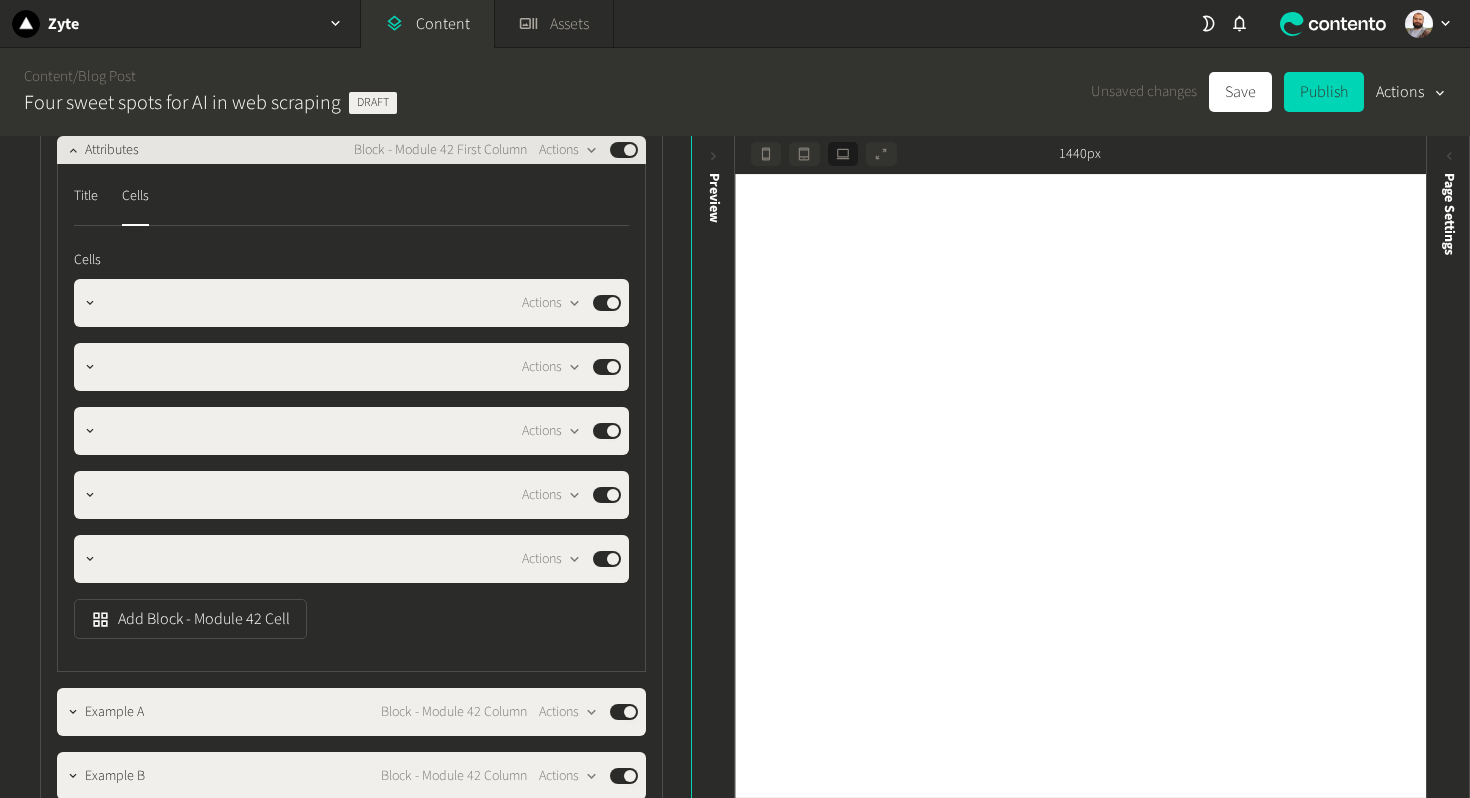click on "Attributes Block - Module 42 First Column  Actions  Published" 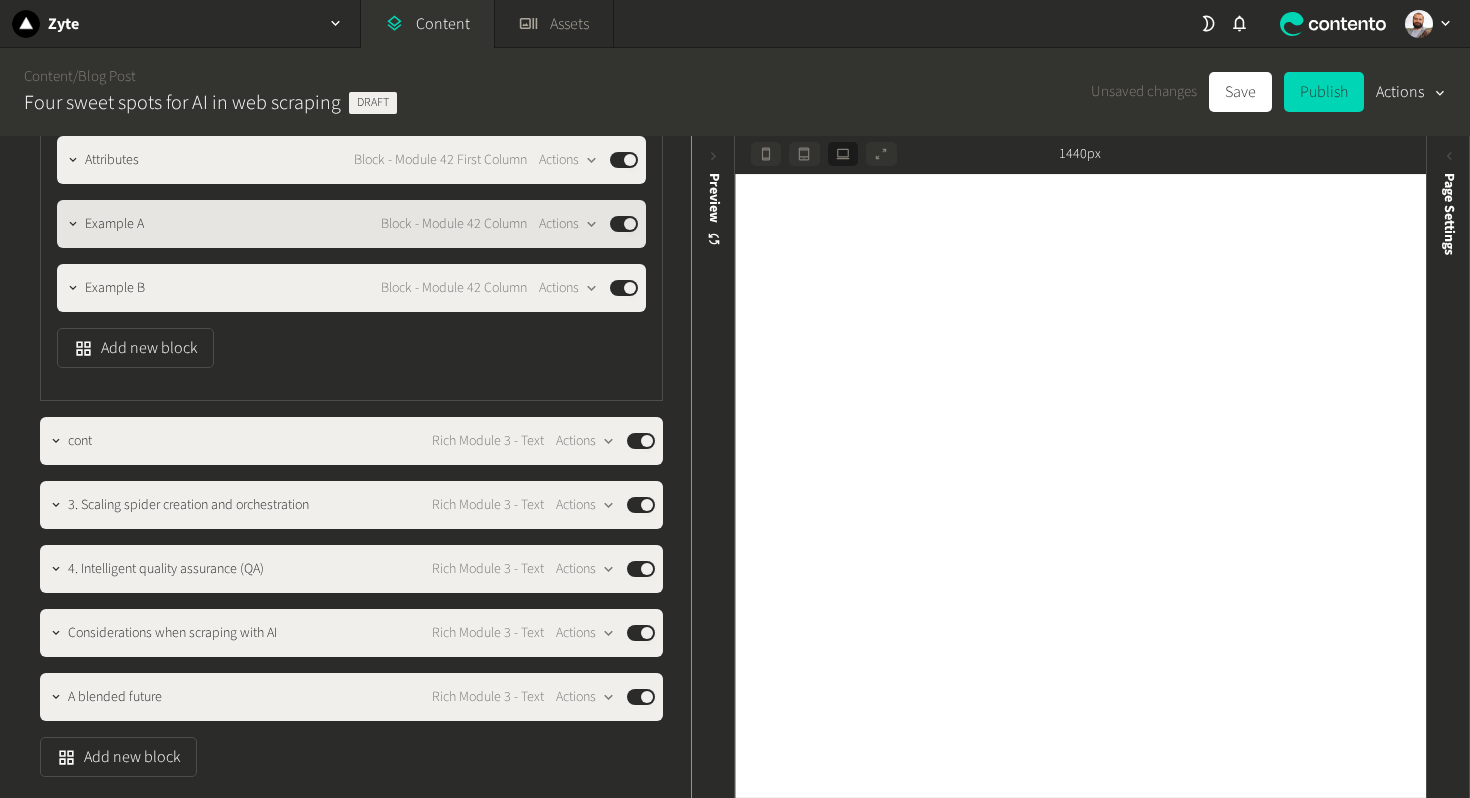 click on "Example A Block - Module 42 Column  Actions  Published" 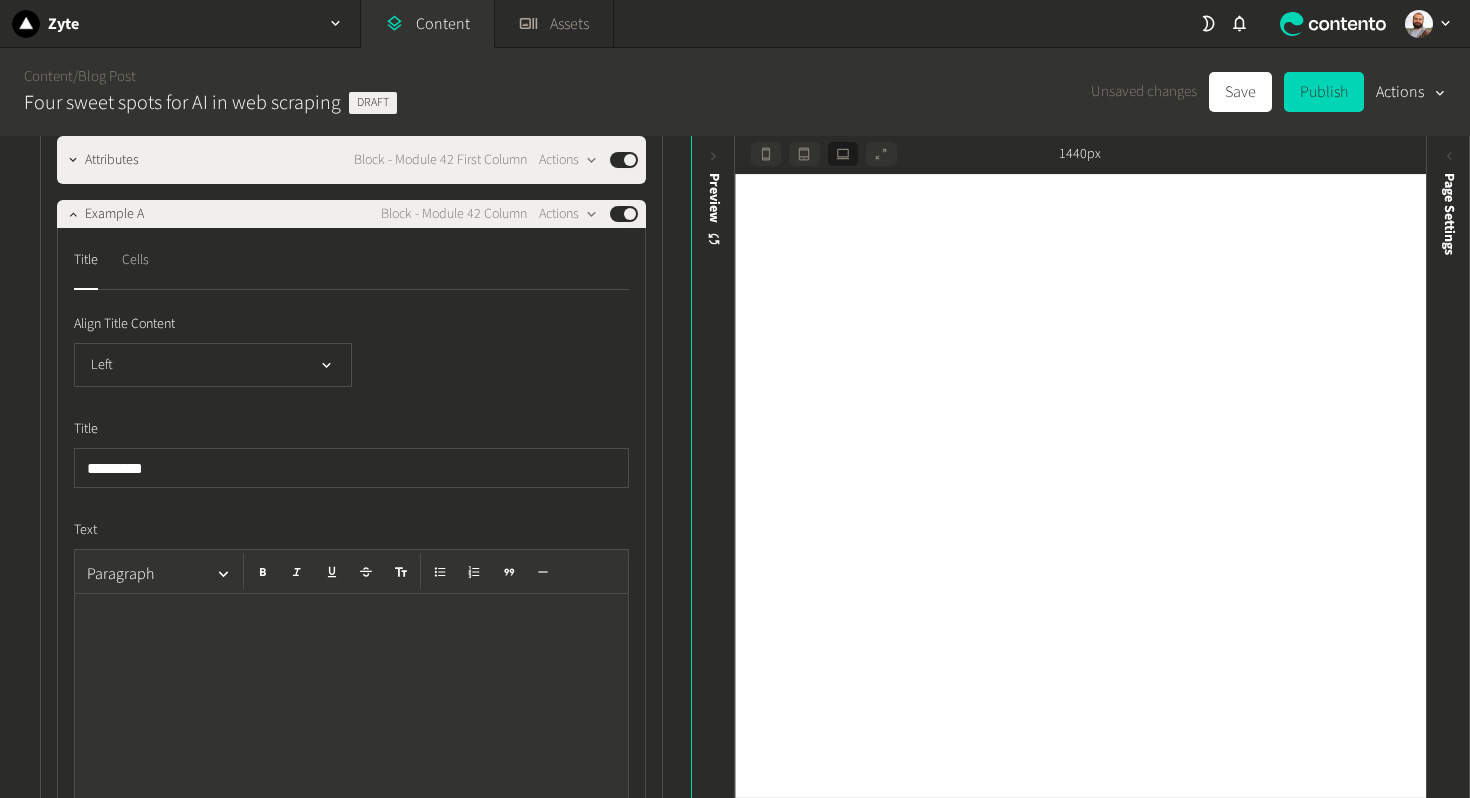 click on "Cells" 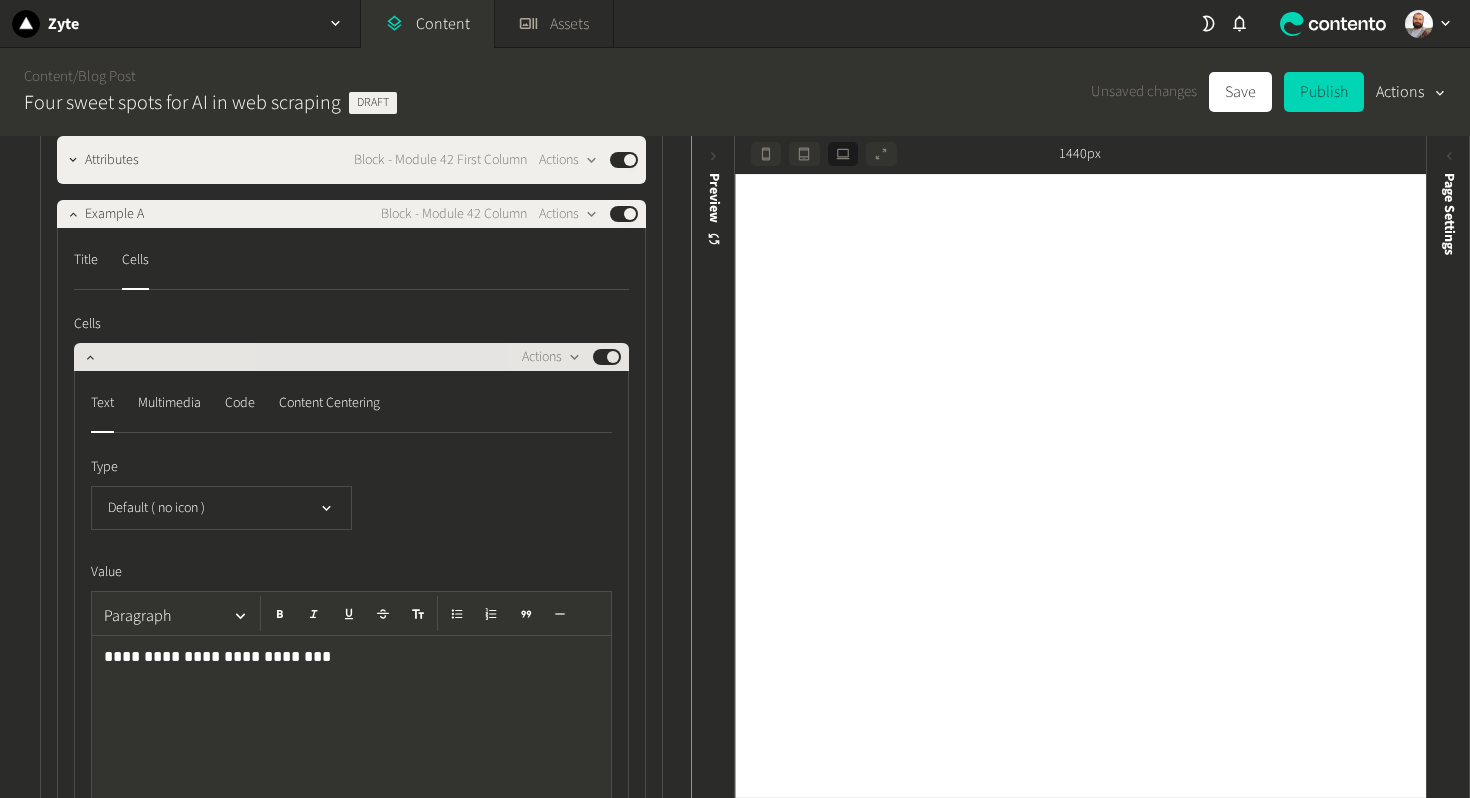 click on "Actions  Published" 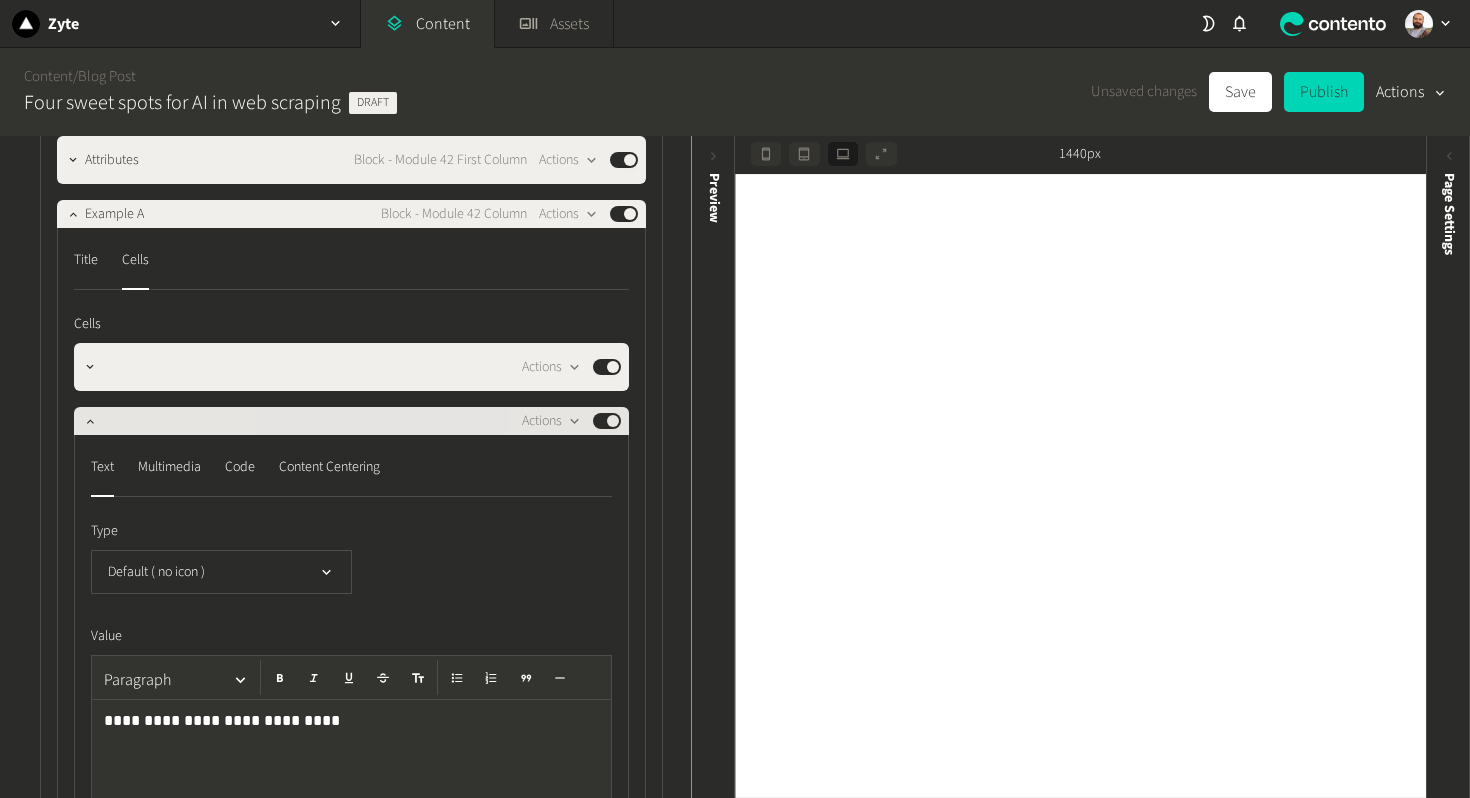 click on "Actions  Published" 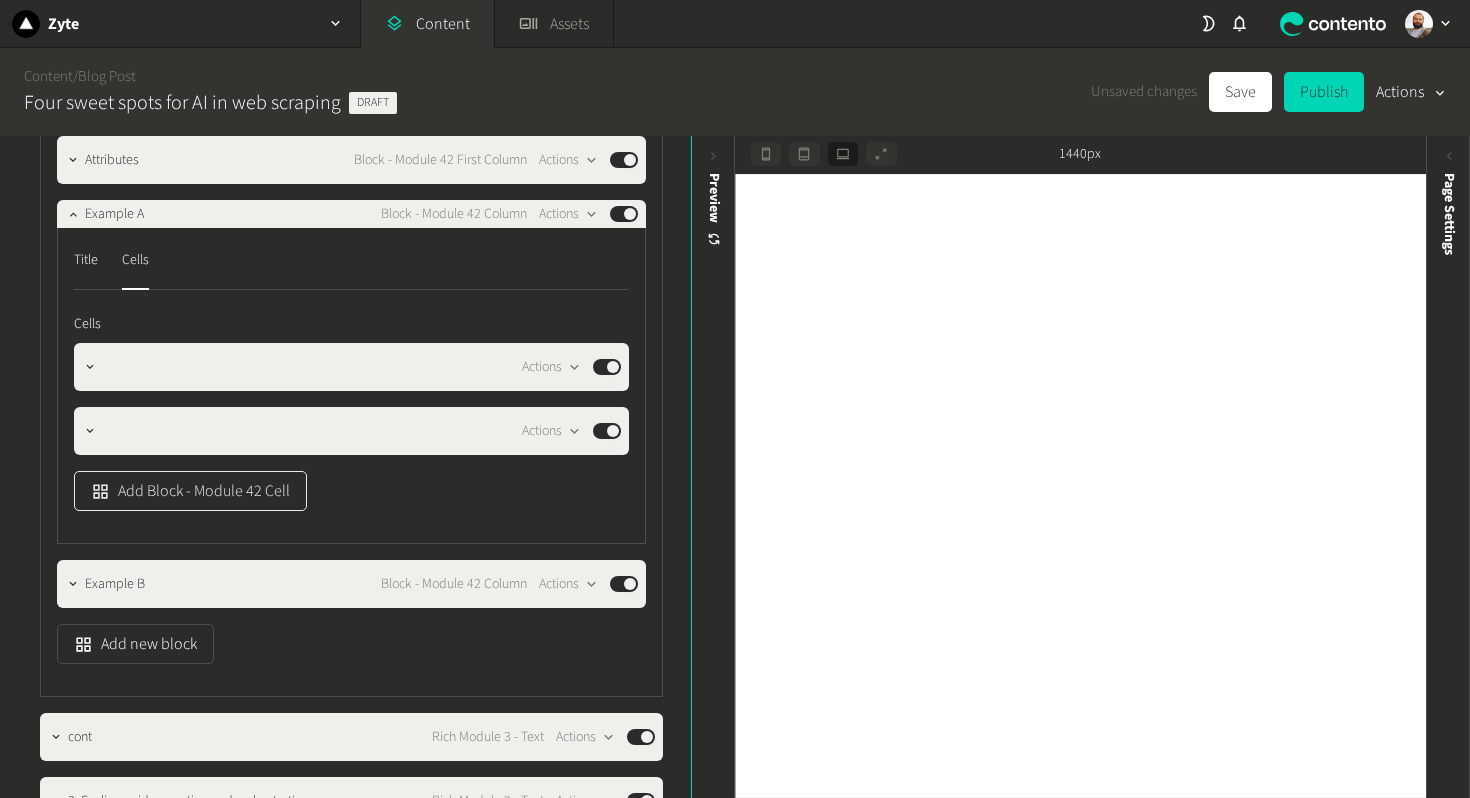 click on "Add Block - Module 42 Cell" 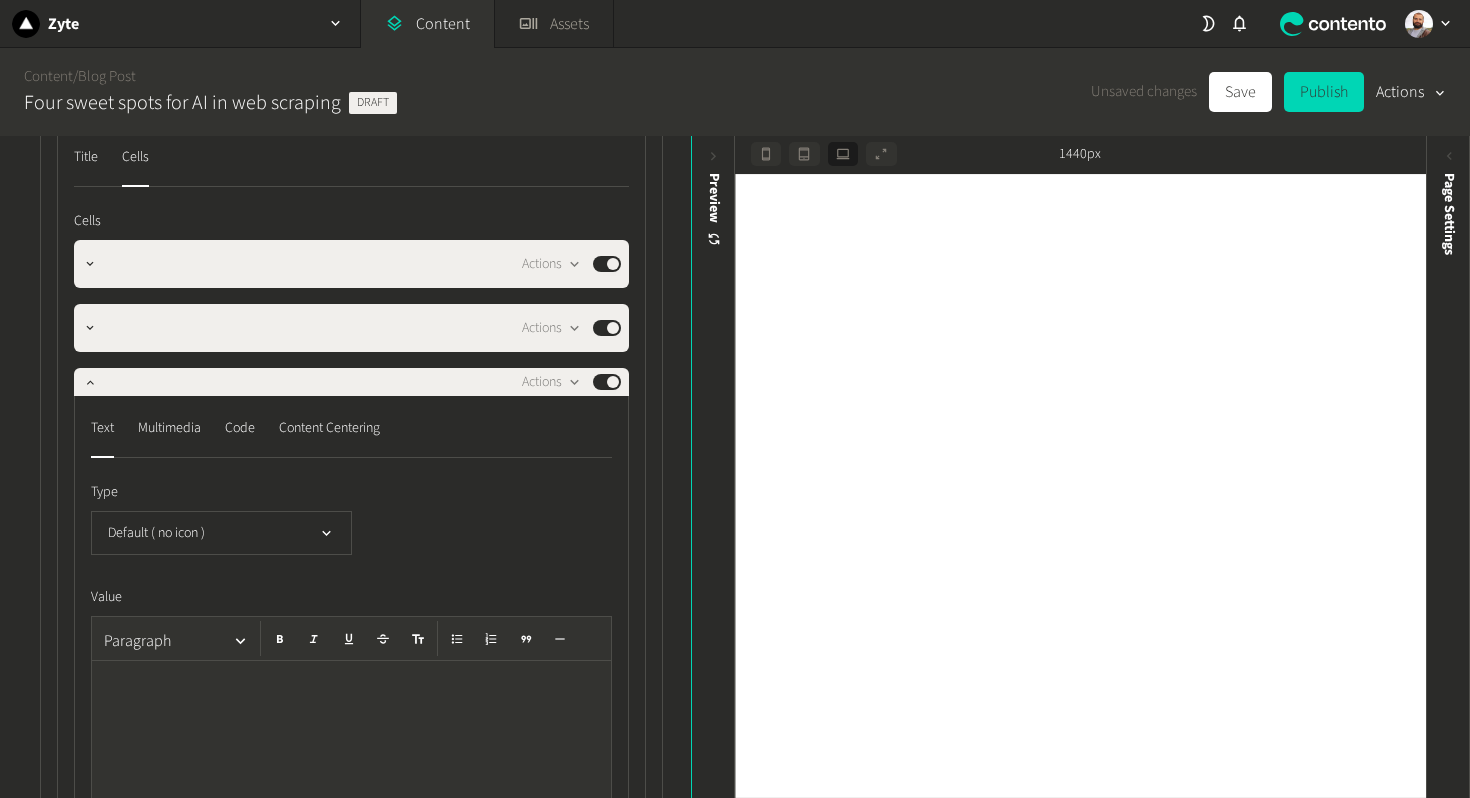 scroll, scrollTop: 2381, scrollLeft: 0, axis: vertical 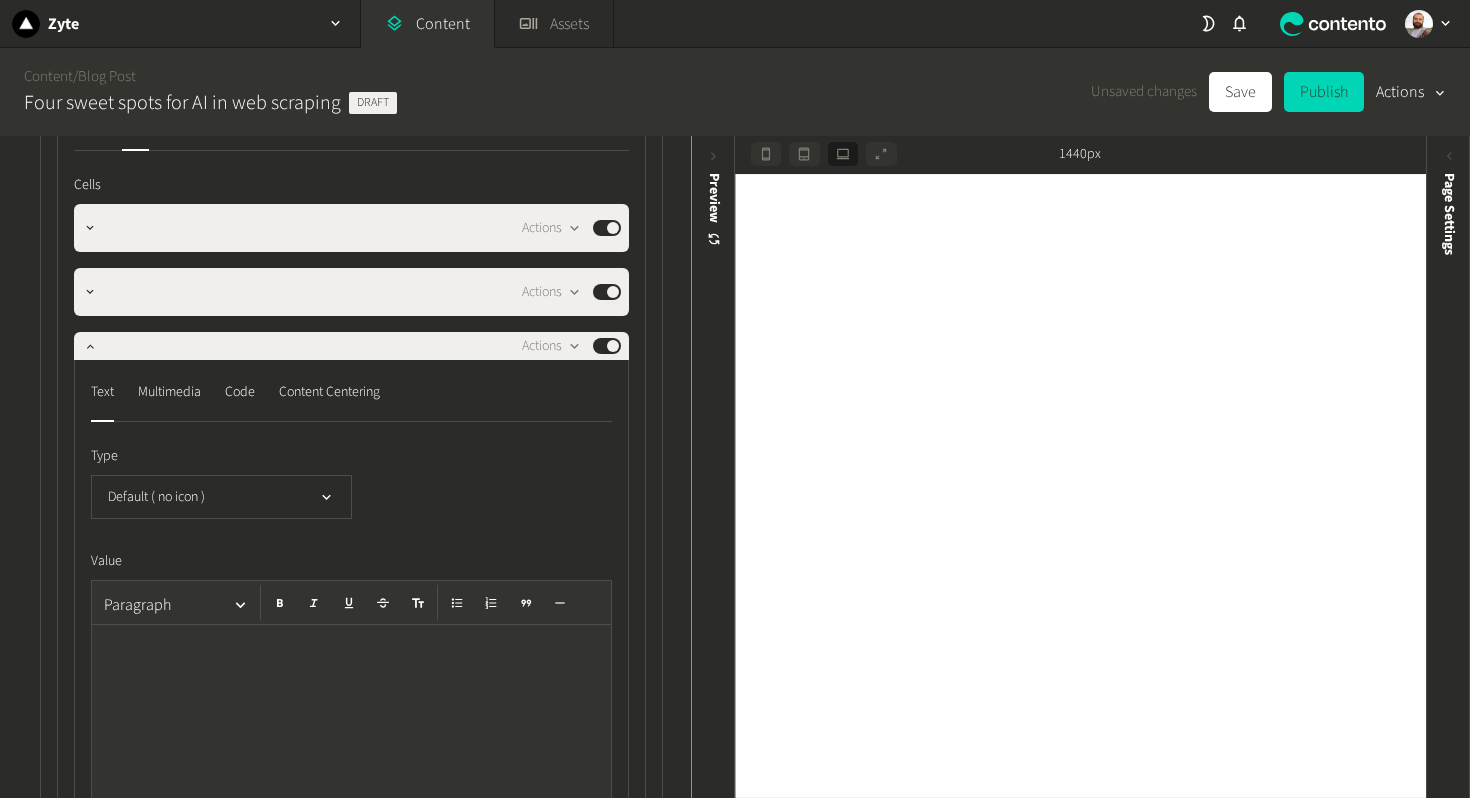 click 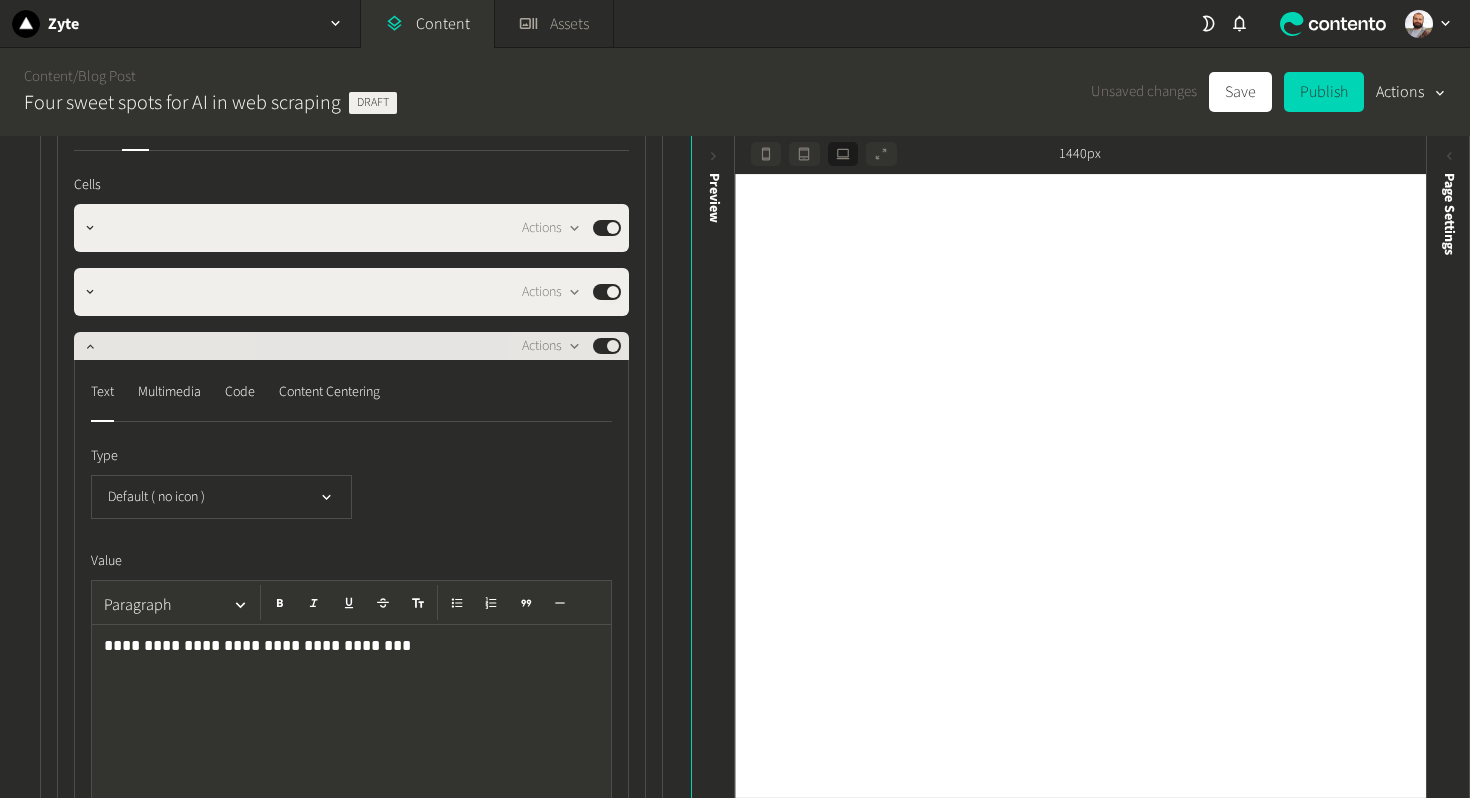 click on "Actions  Published" 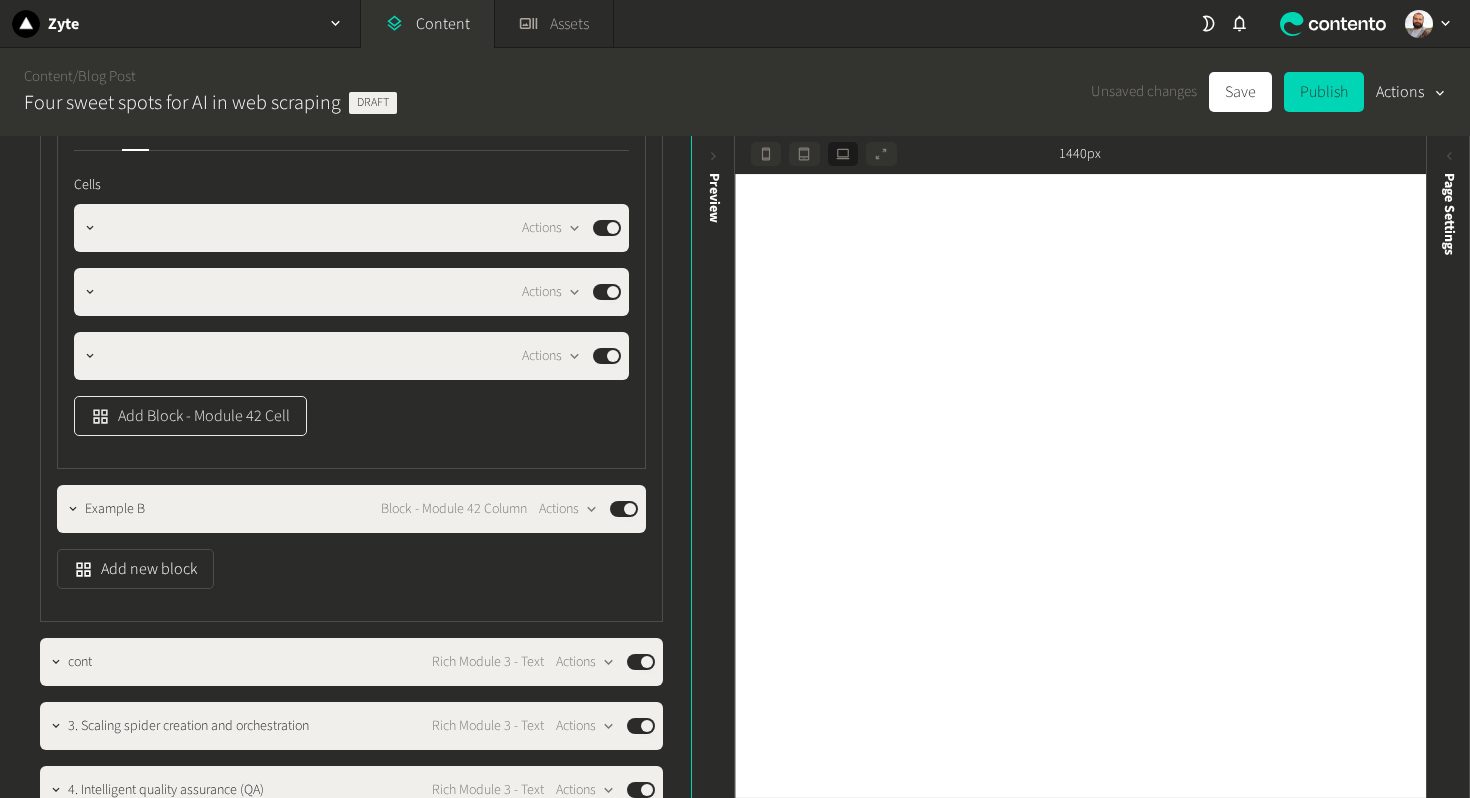 click on "Add Block - Module 42 Cell" 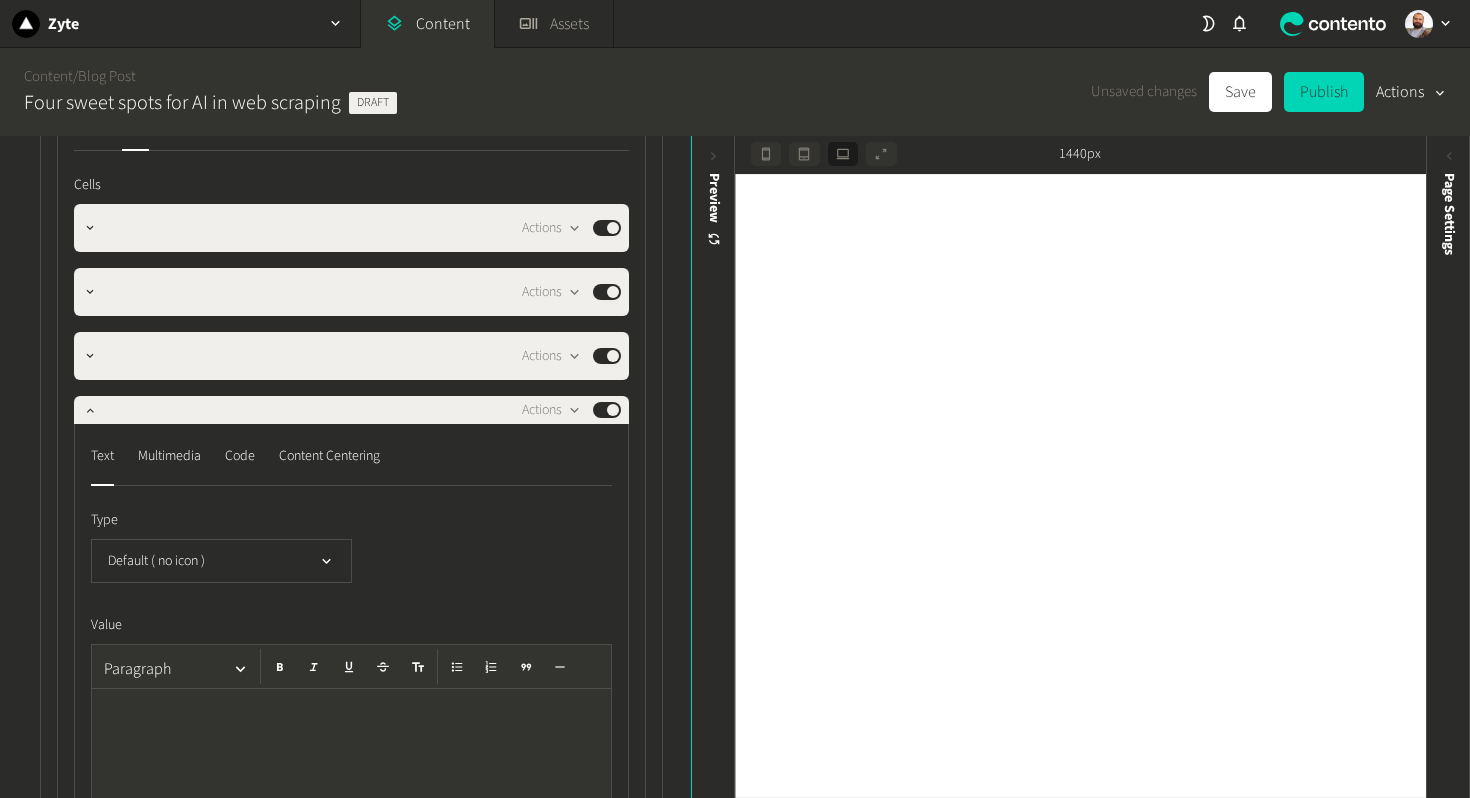 click 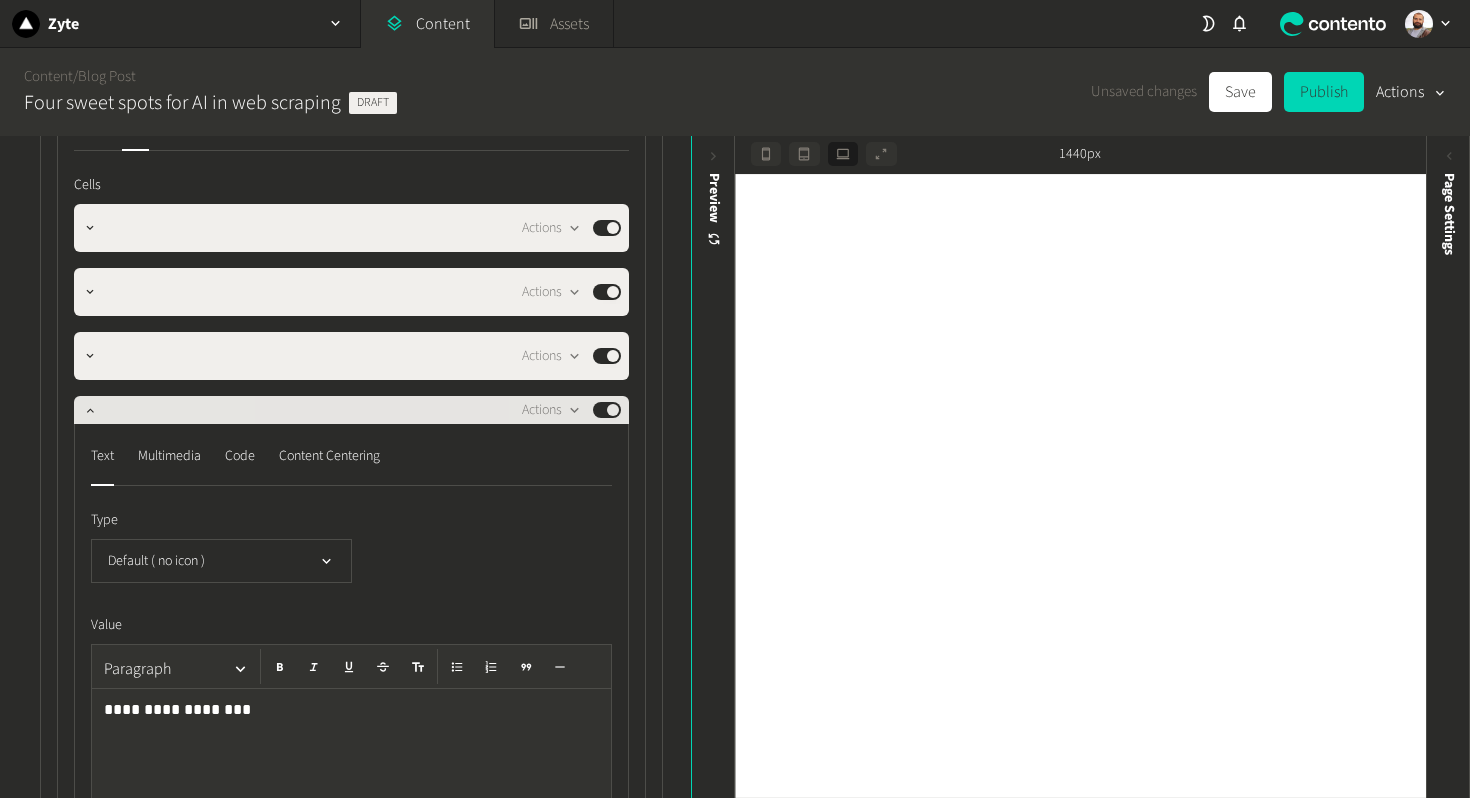 click on "Actions  Published" 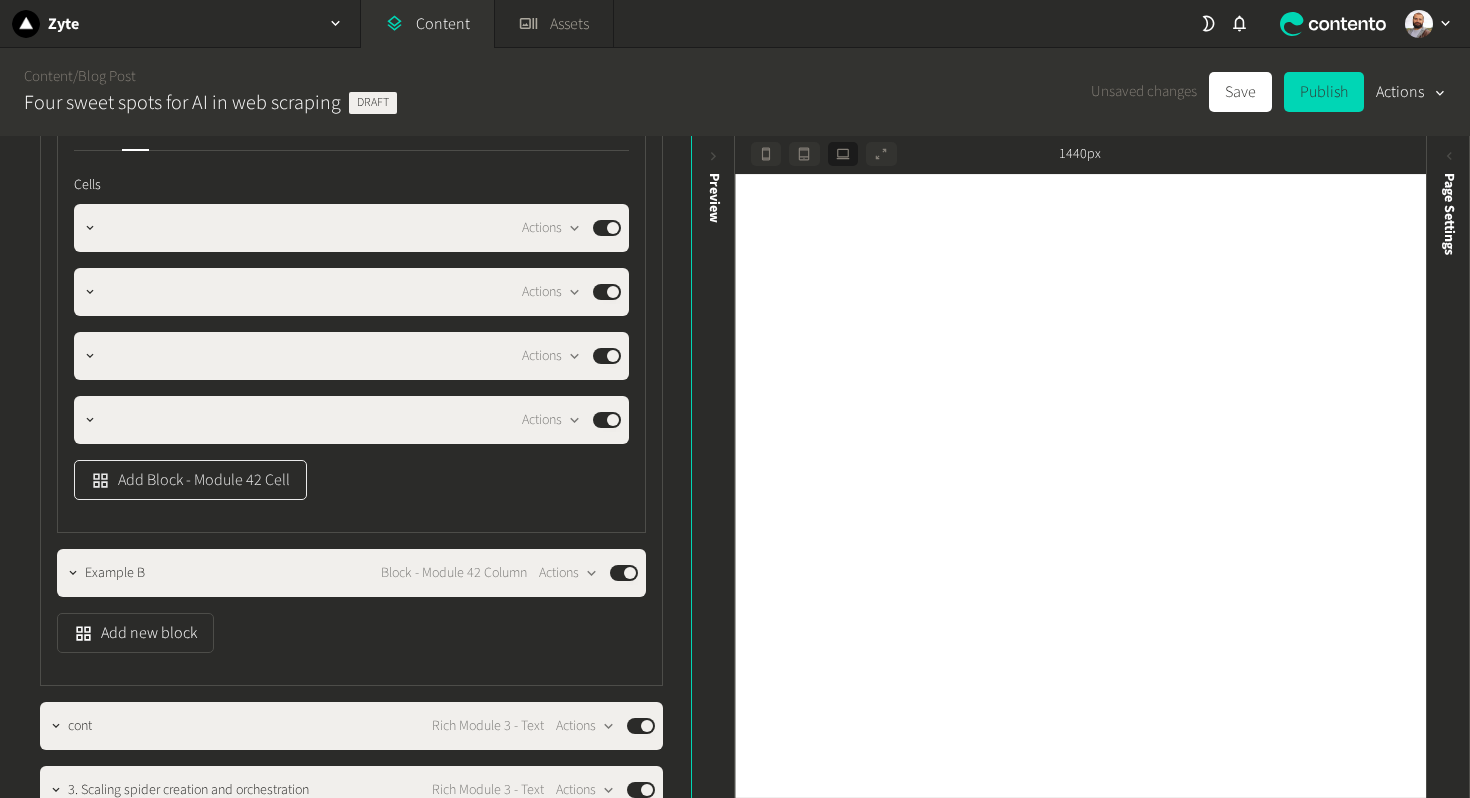 click on "Add Block - Module 42 Cell" 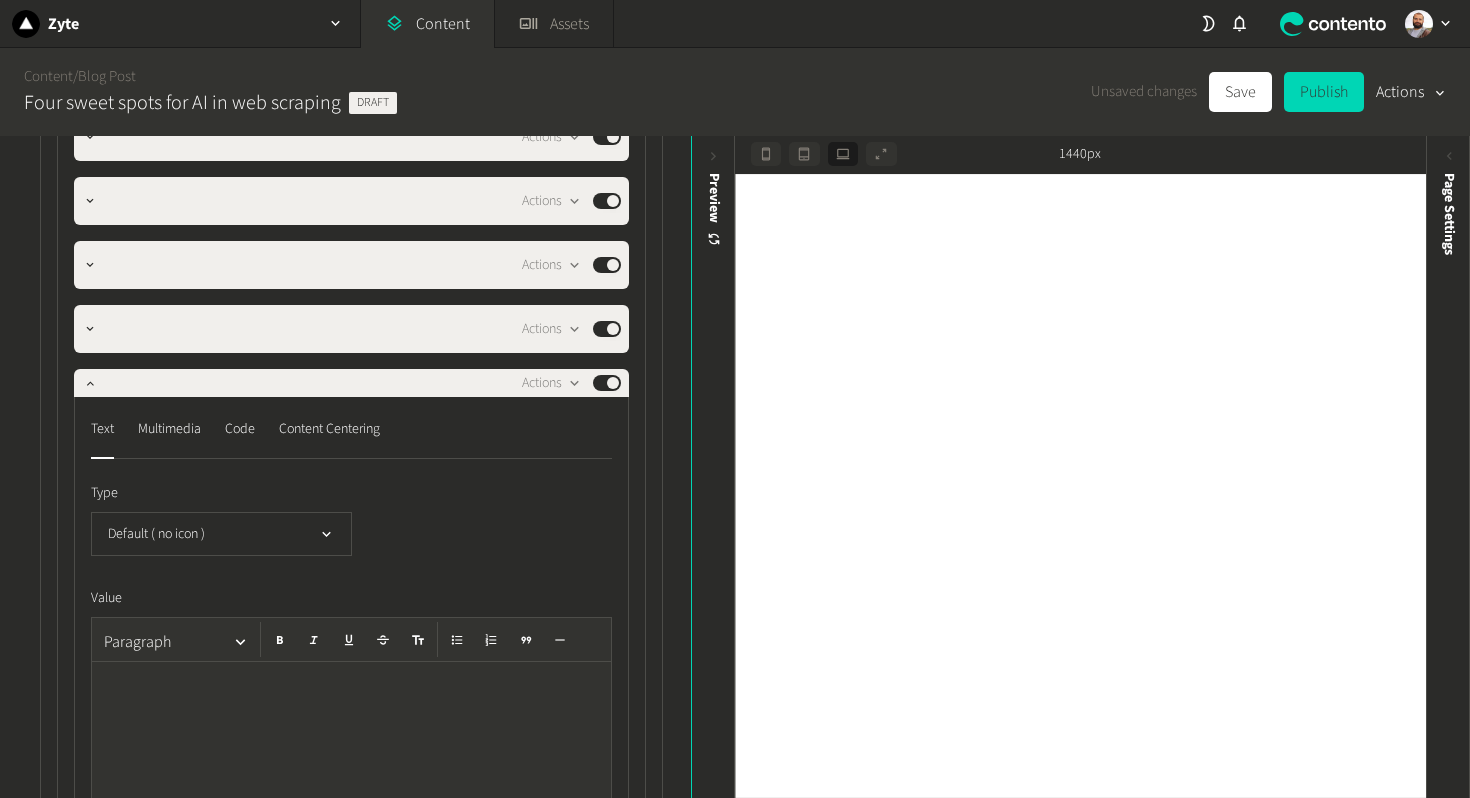scroll, scrollTop: 2481, scrollLeft: 0, axis: vertical 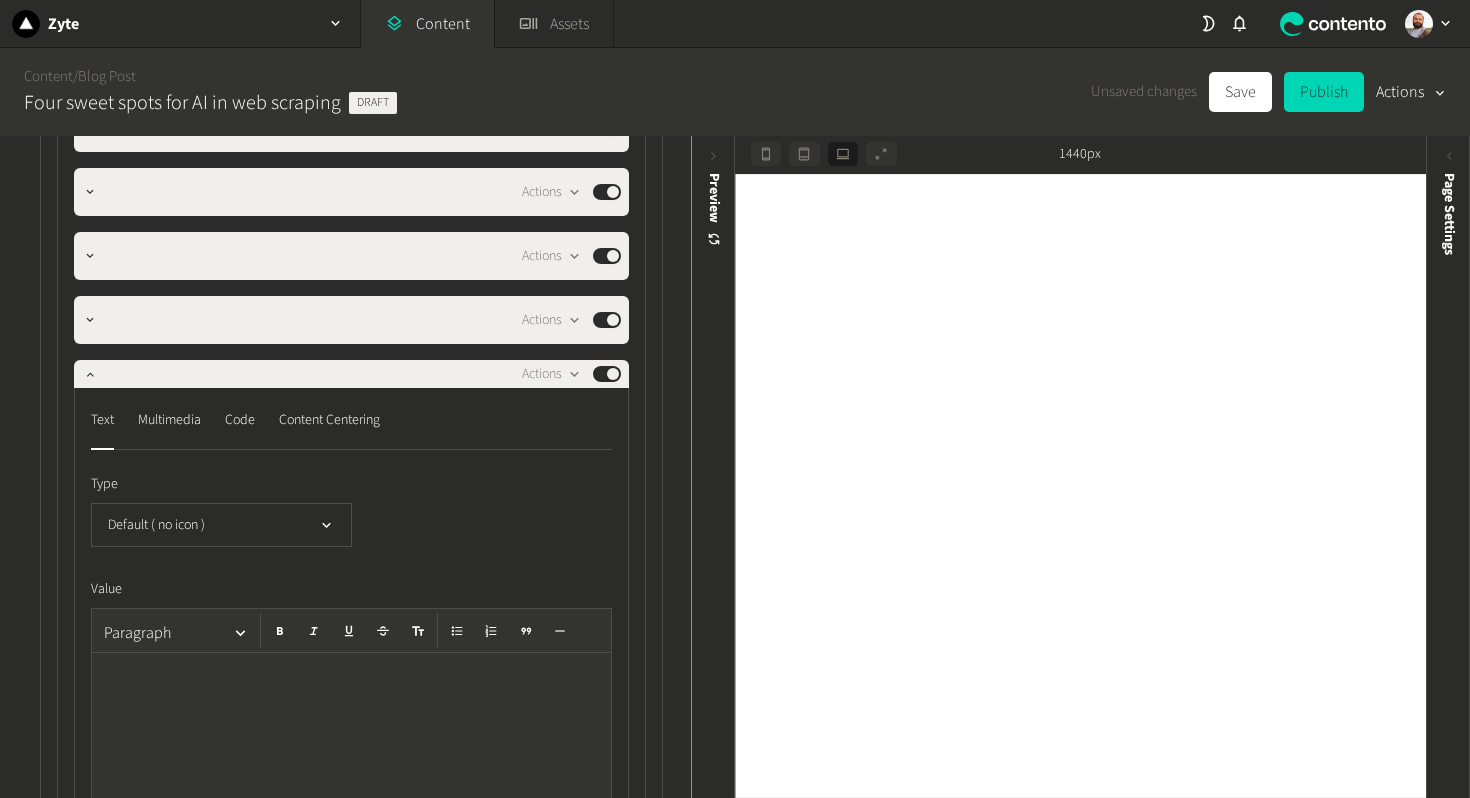 click 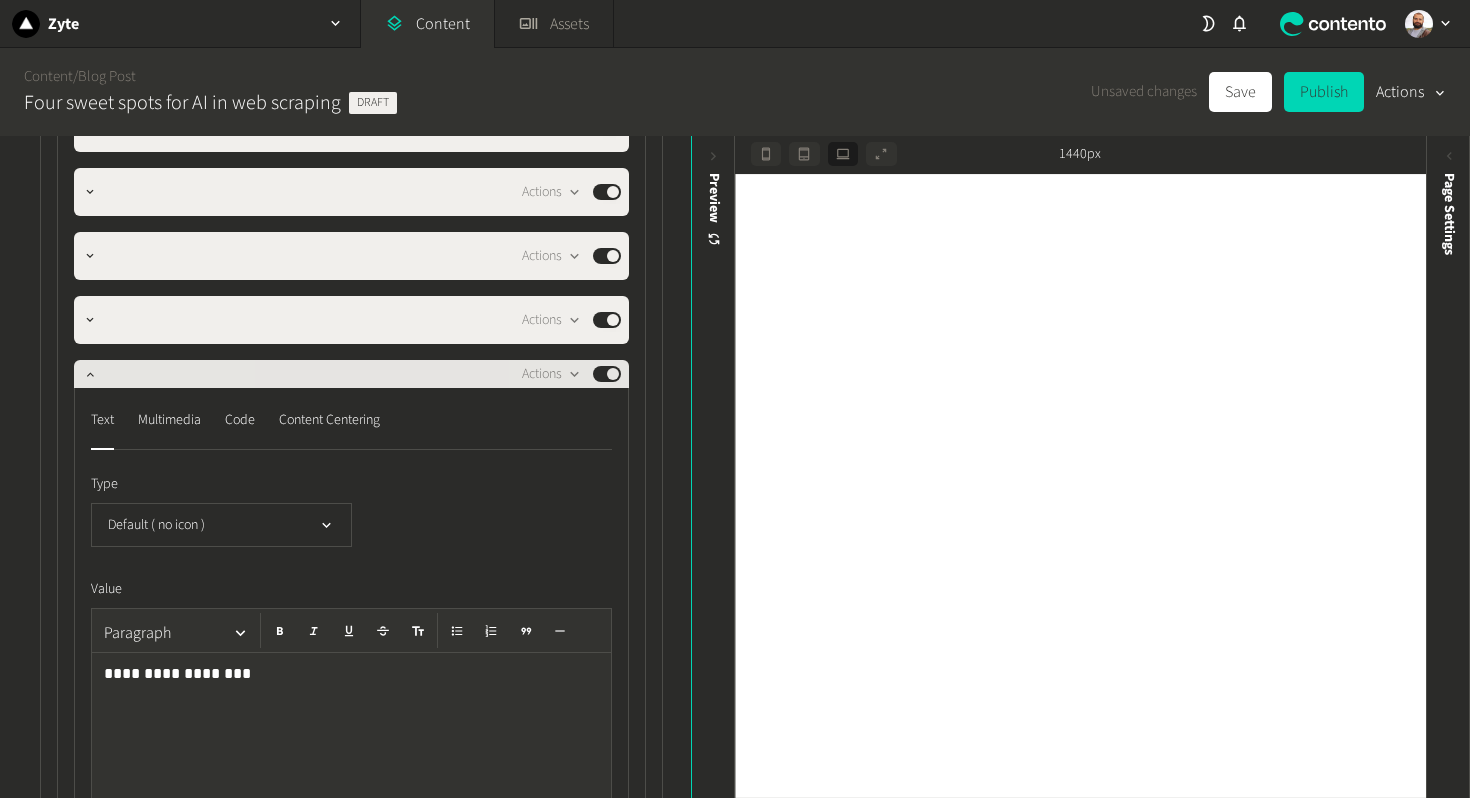 click on "Actions  Published" 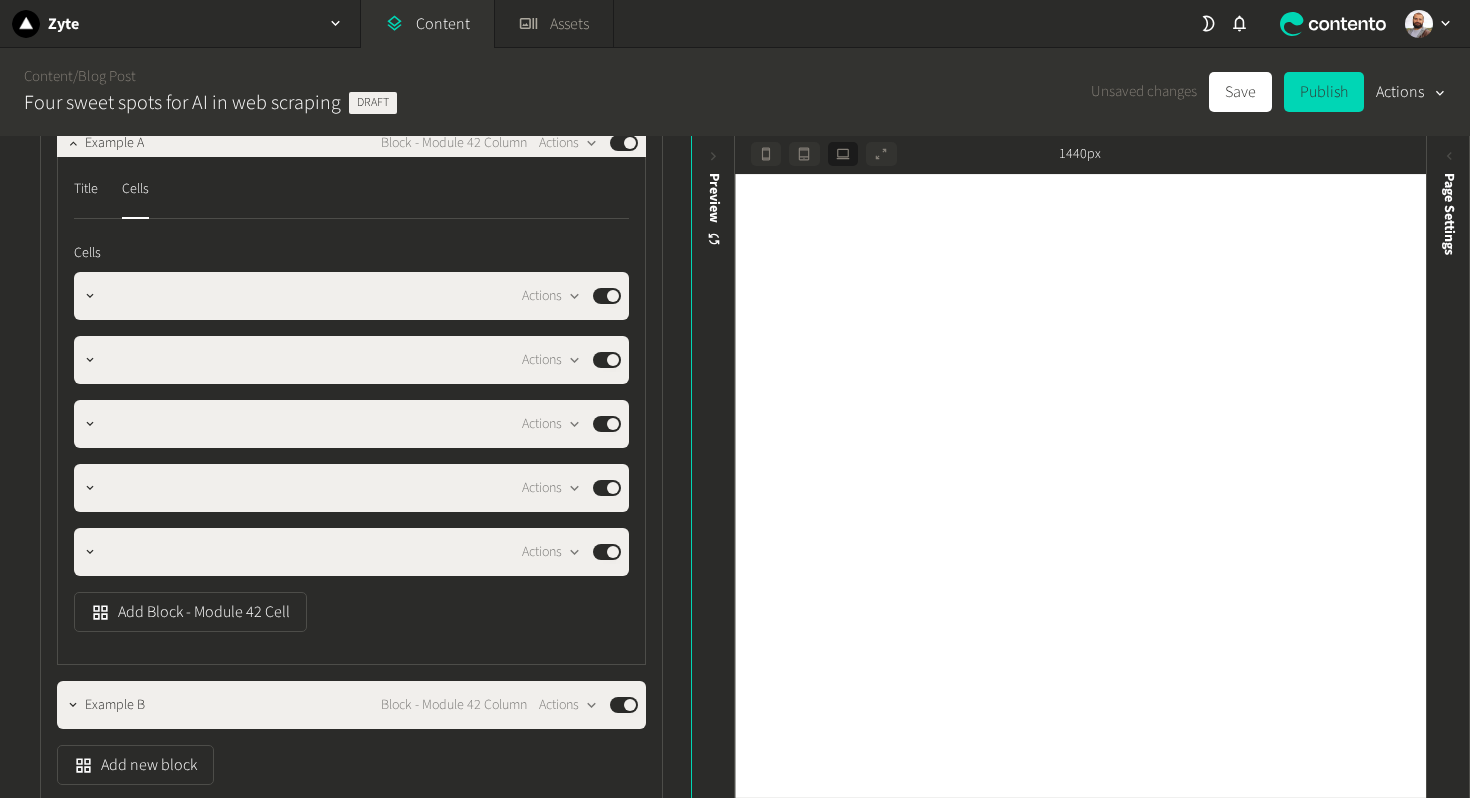 scroll, scrollTop: 2244, scrollLeft: 0, axis: vertical 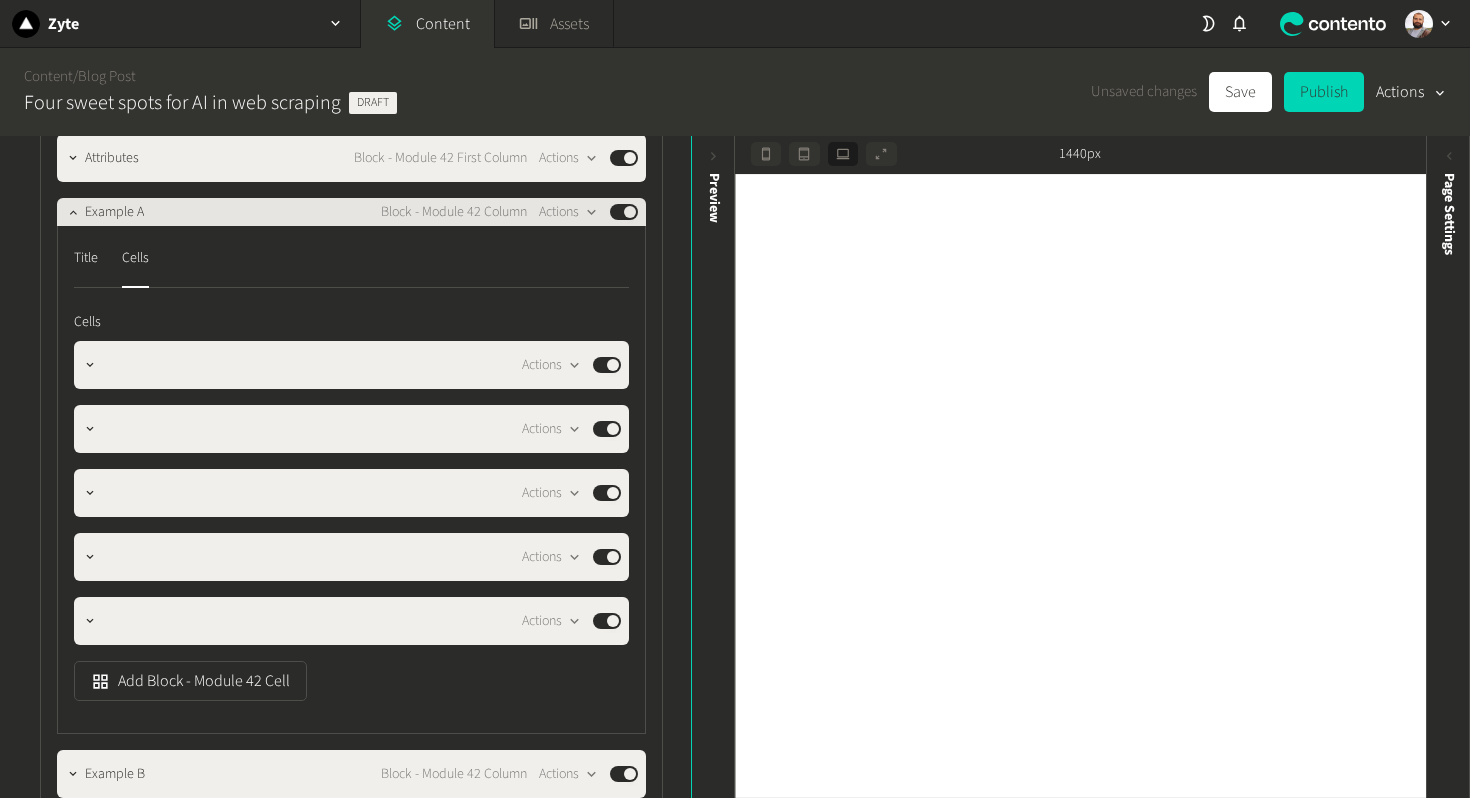 click on "Example A" 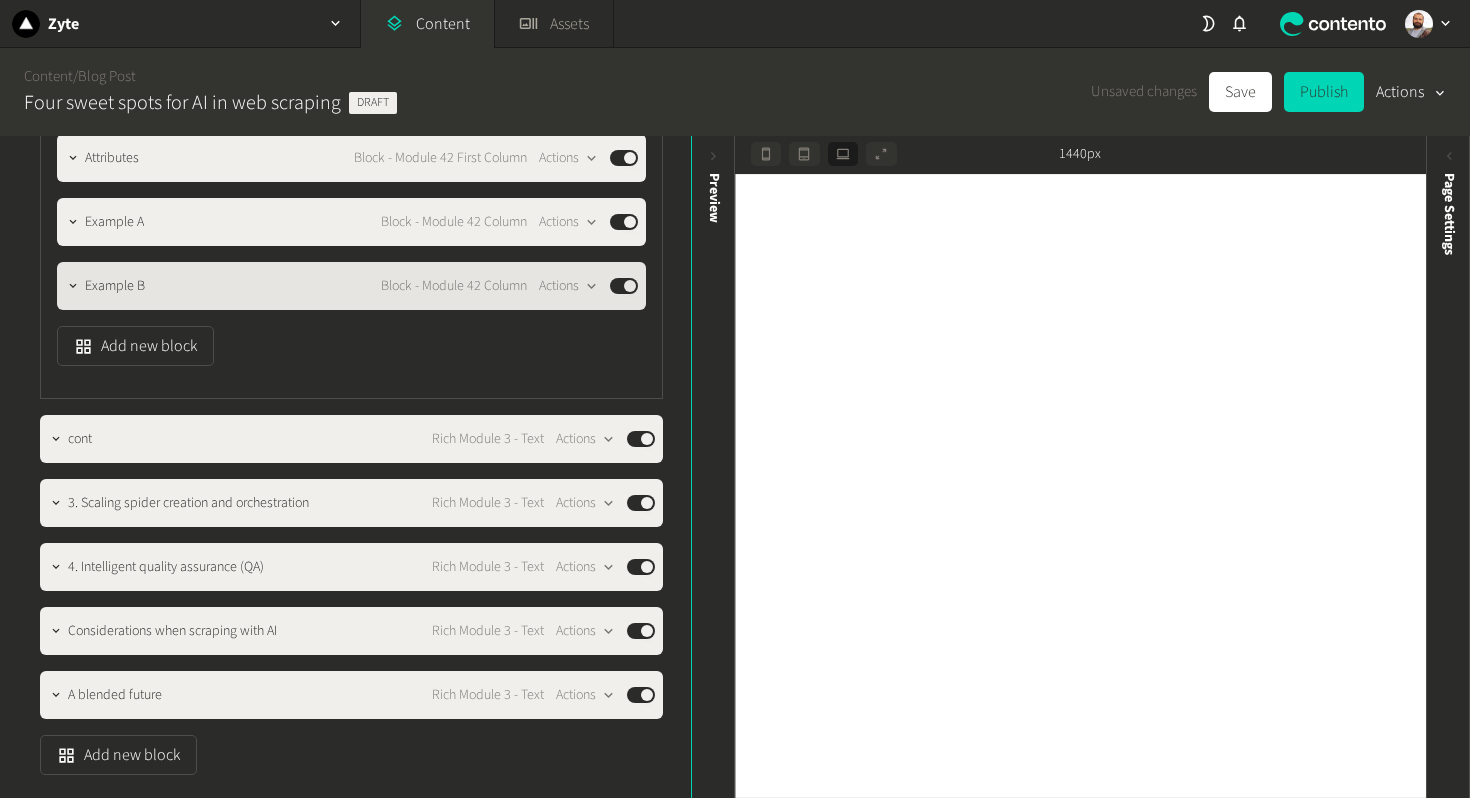 click on "Example B" 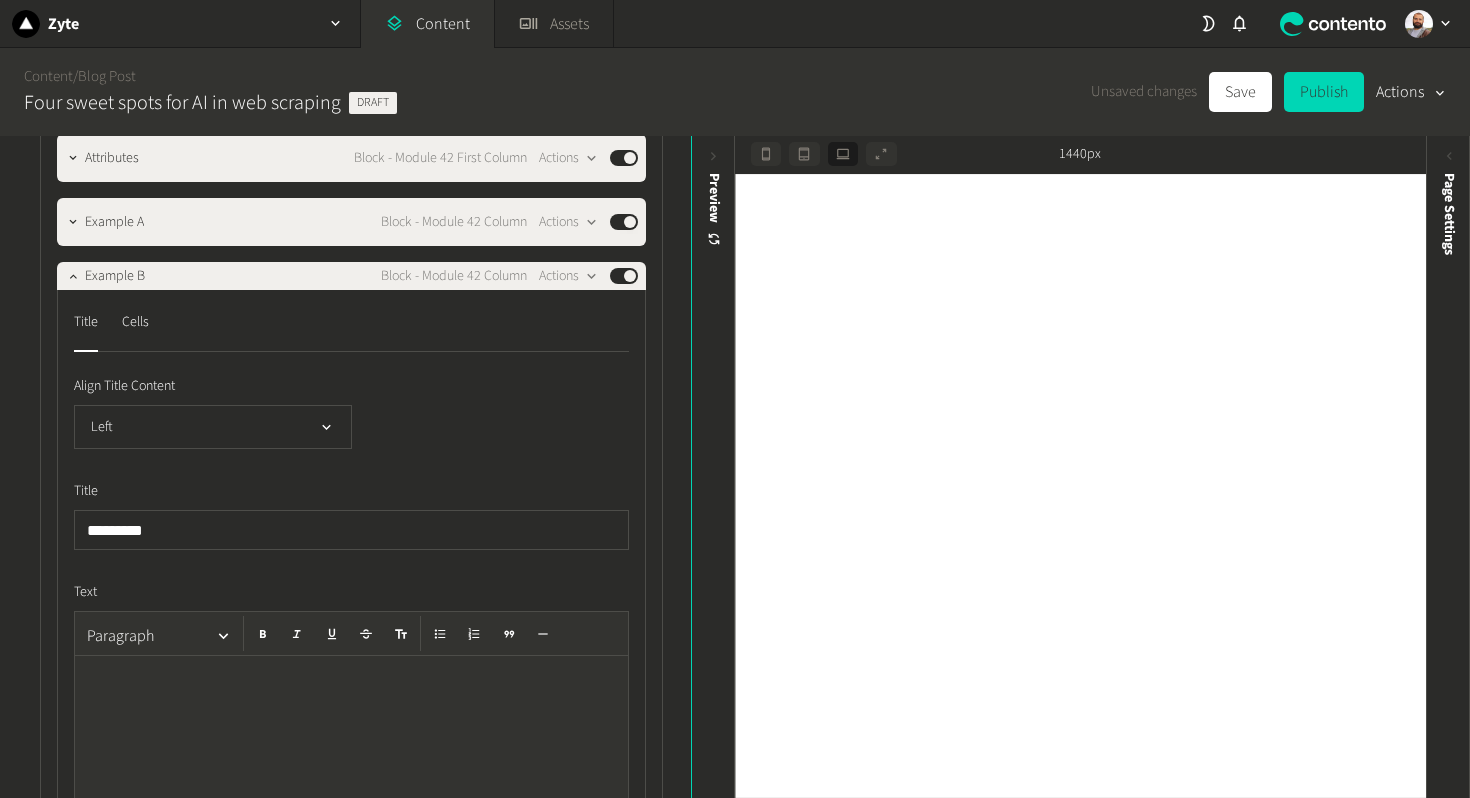 click on "Title  Cells" 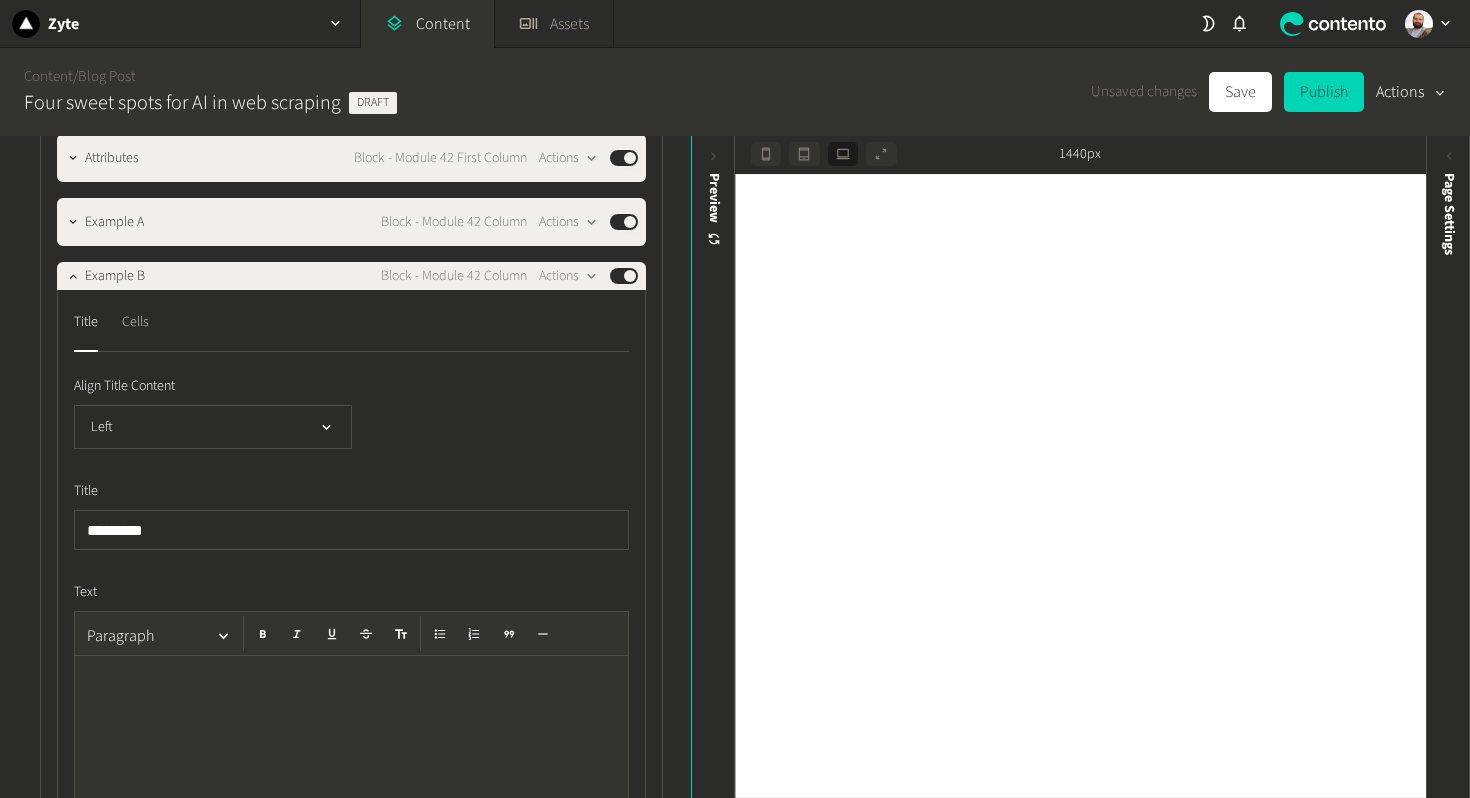 click on "Cells" 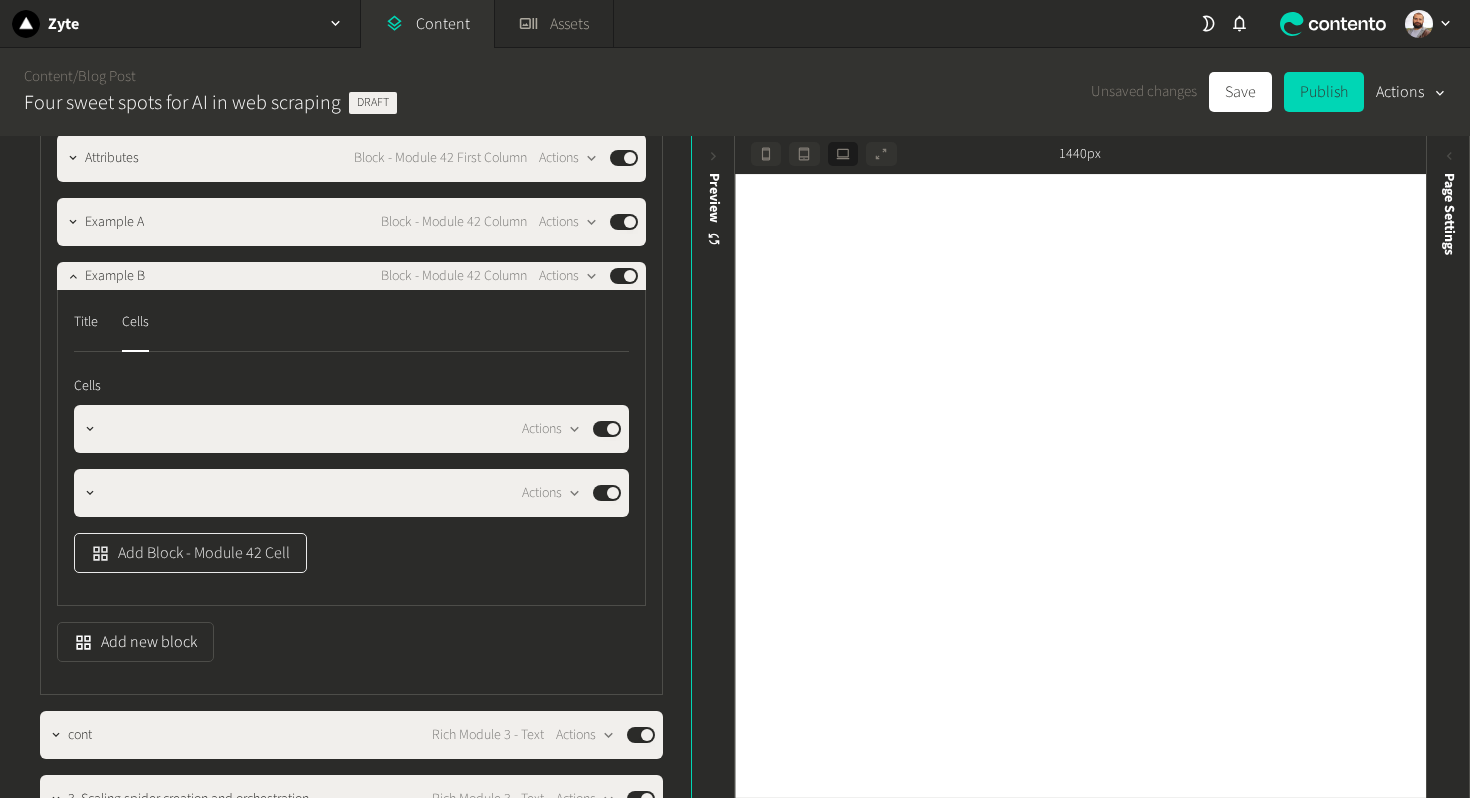 click on "Add Block - Module 42 Cell" 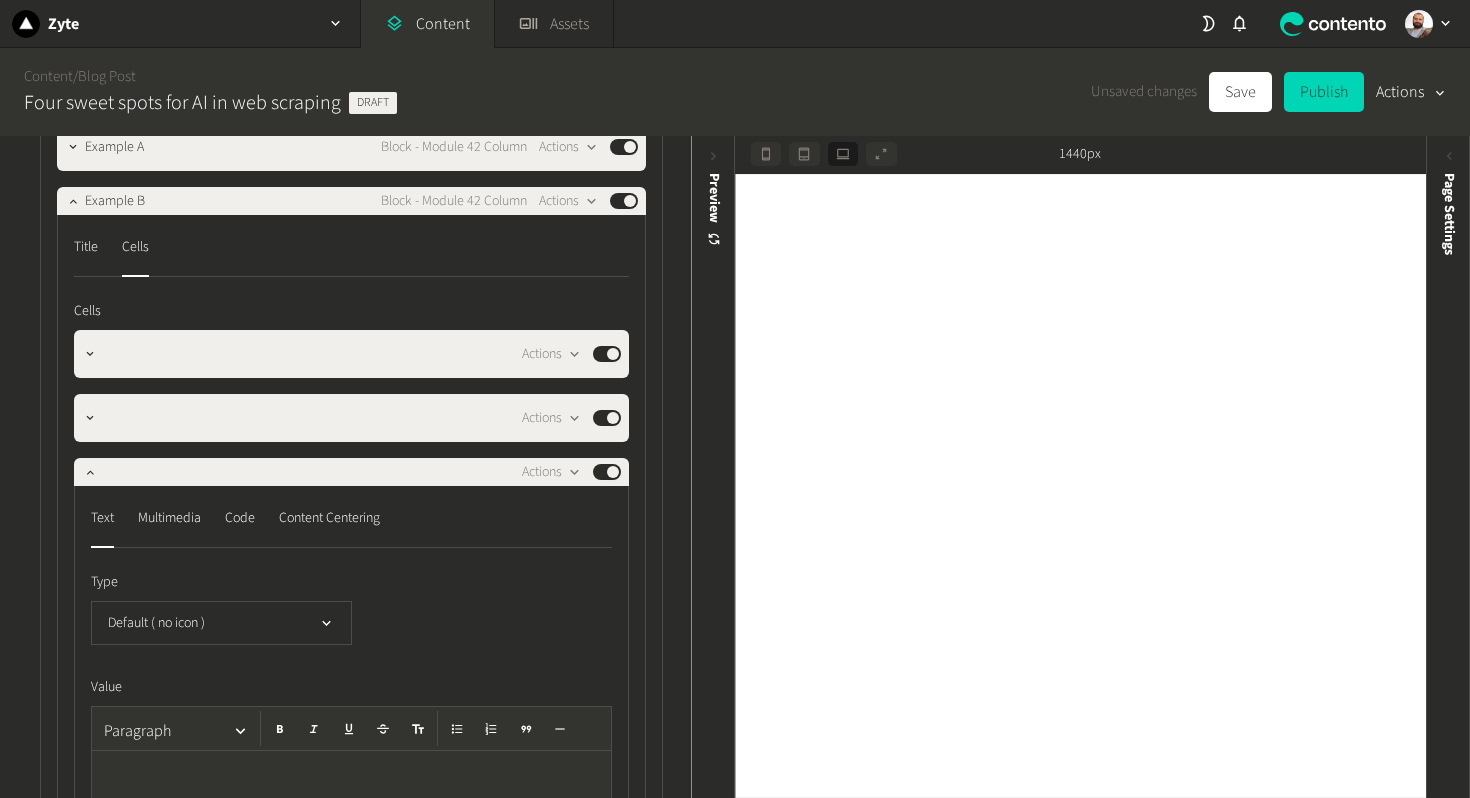 scroll, scrollTop: 2389, scrollLeft: 0, axis: vertical 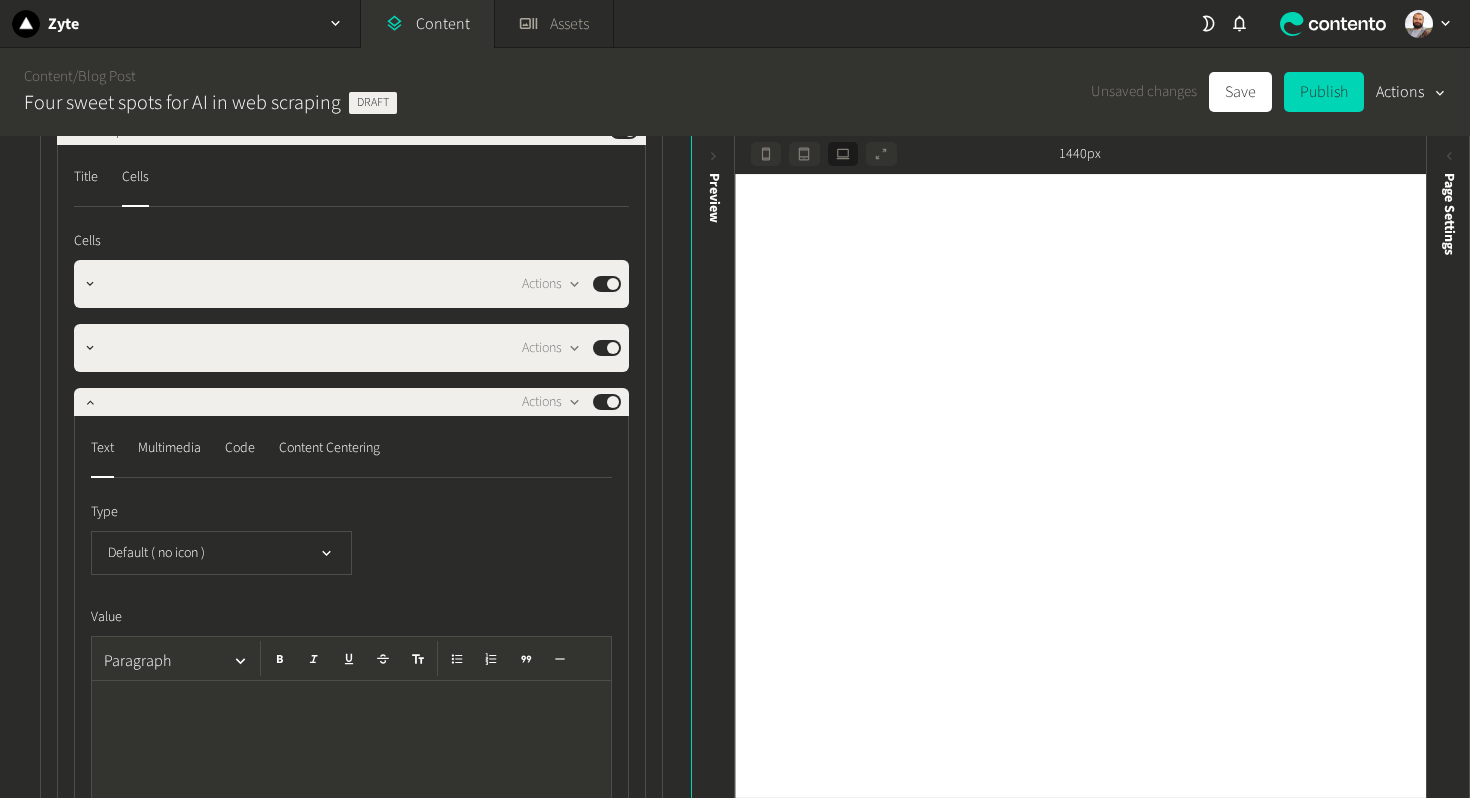 click 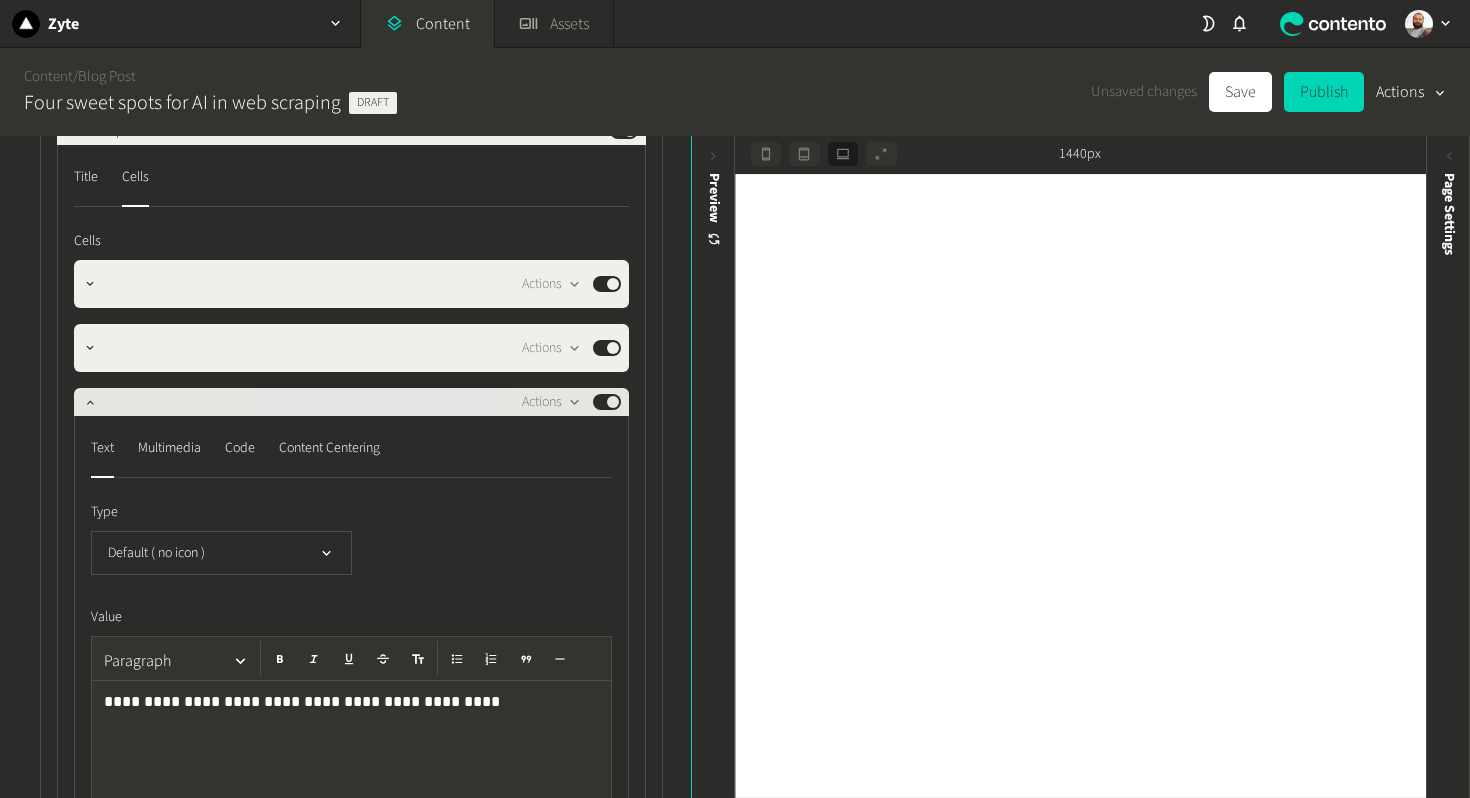 click on "Actions  Published" 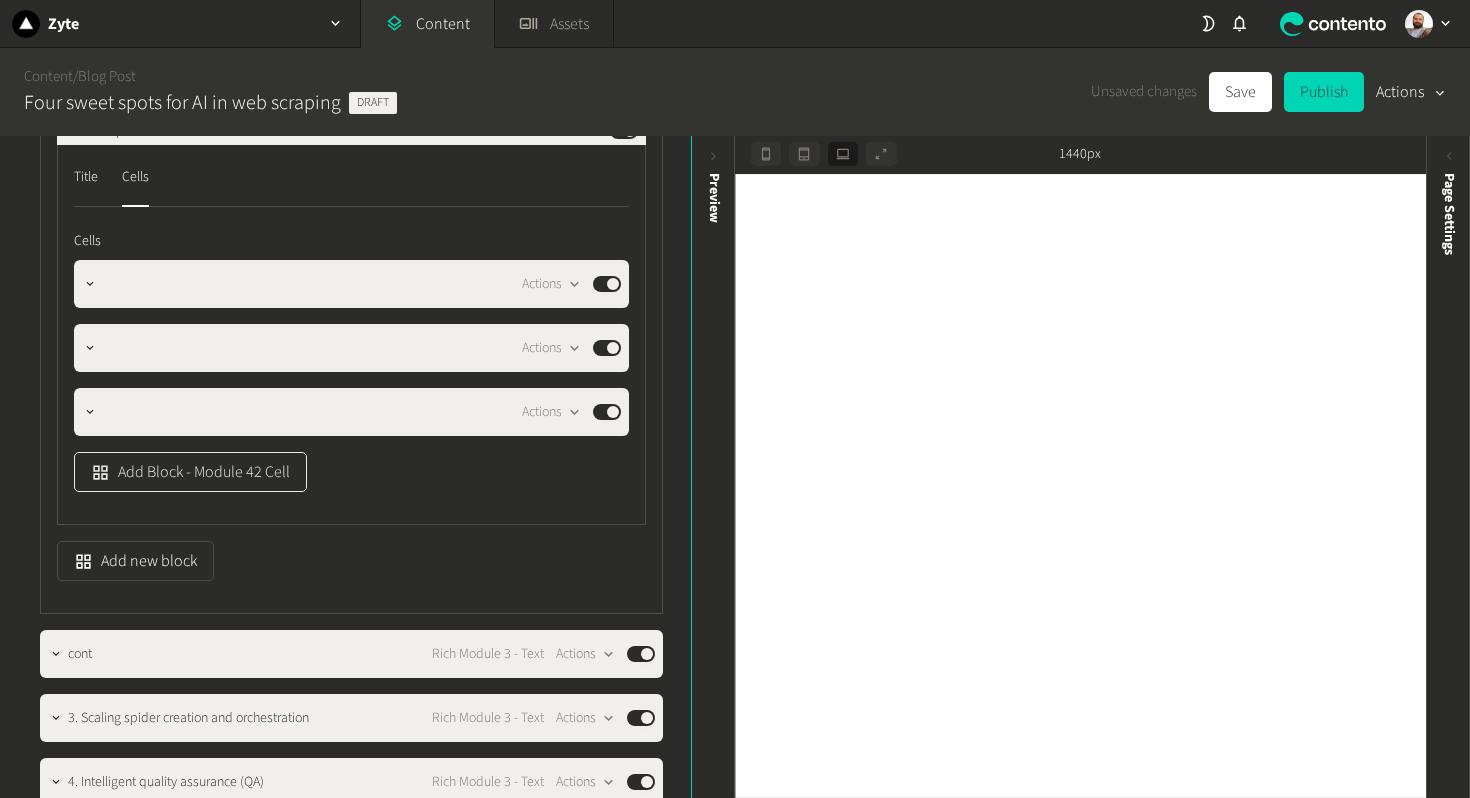click on "Add Block - Module 42 Cell" 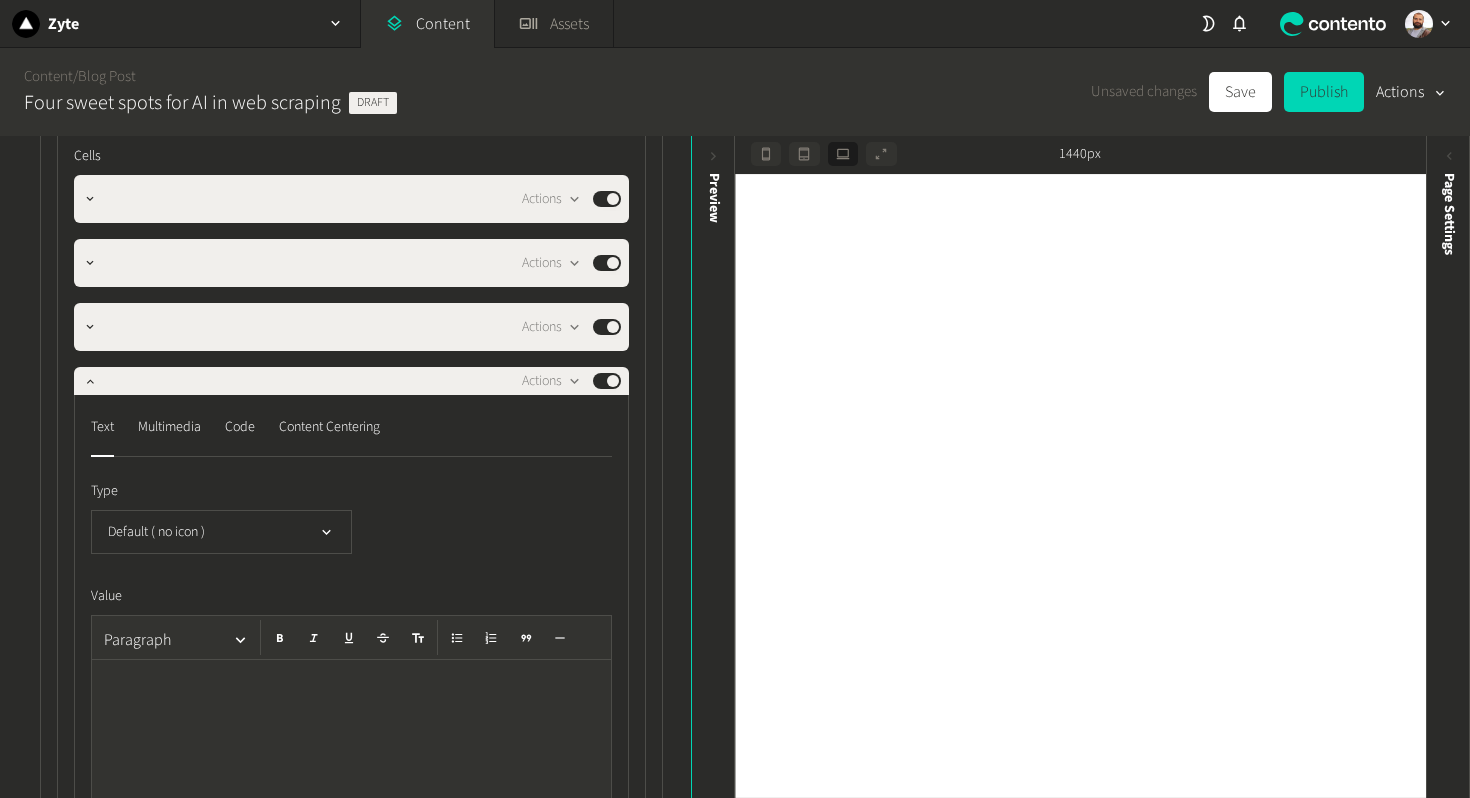 scroll, scrollTop: 2488, scrollLeft: 0, axis: vertical 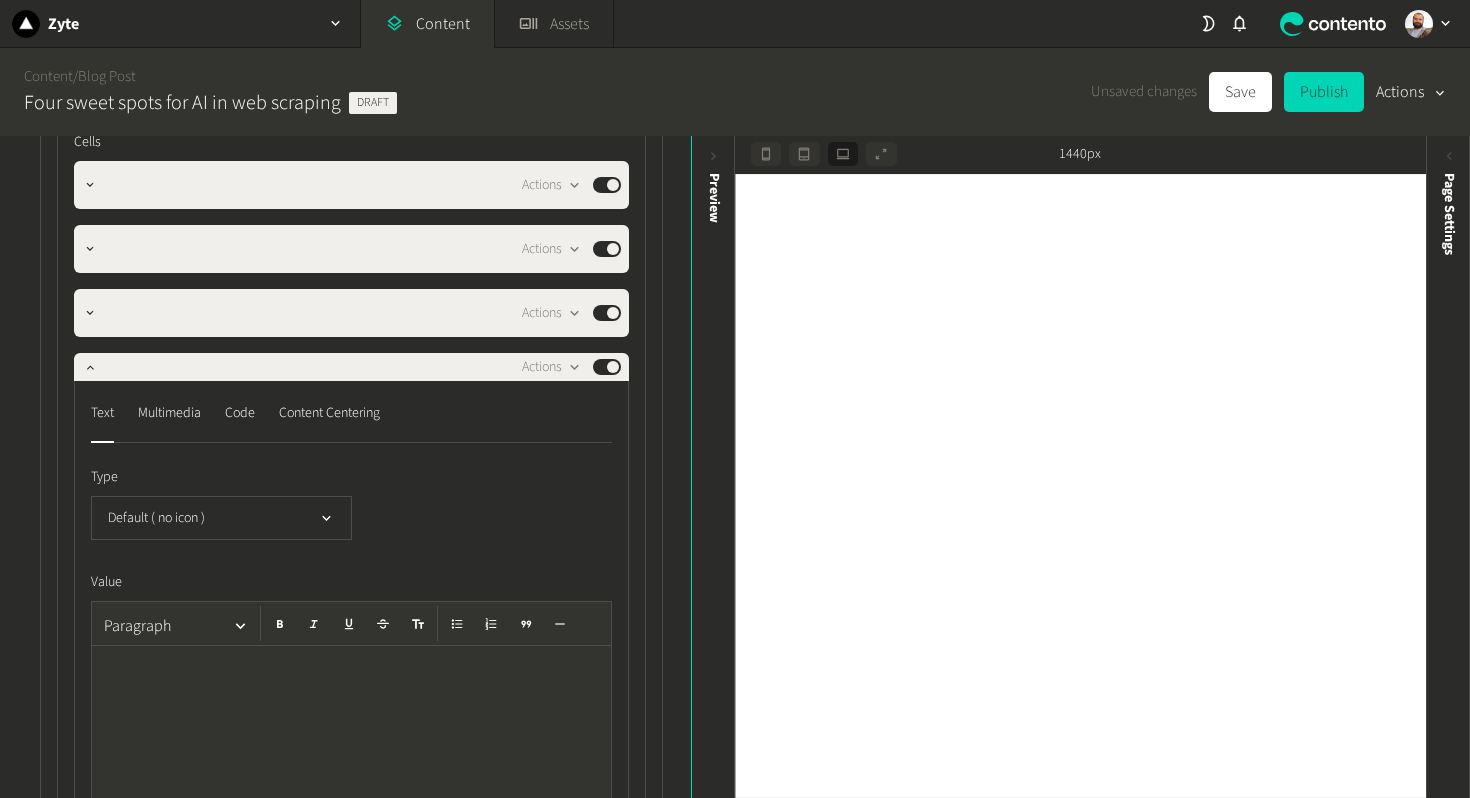 click 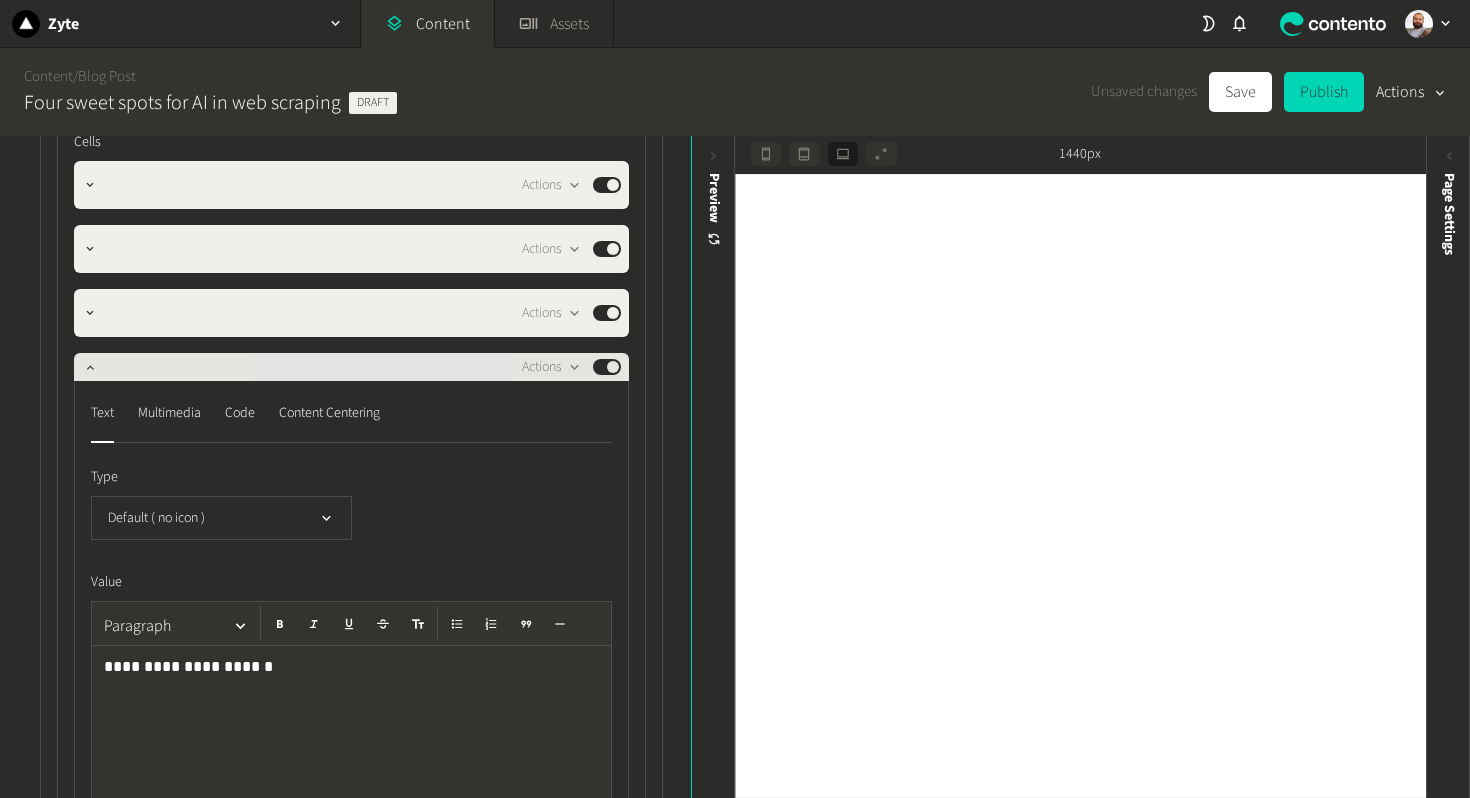 click on "Actions  Published" 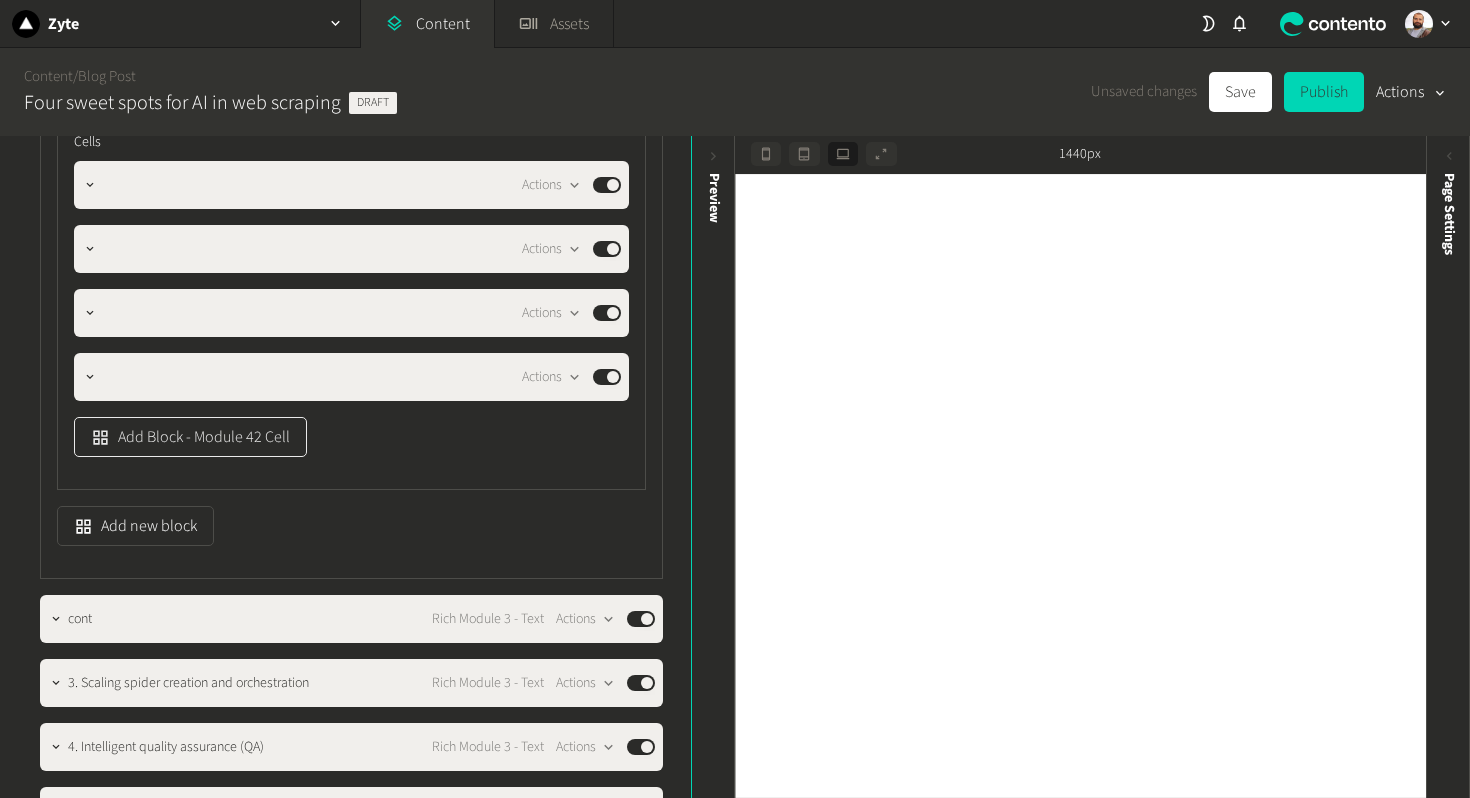 click on "Add Block - Module 42 Cell" 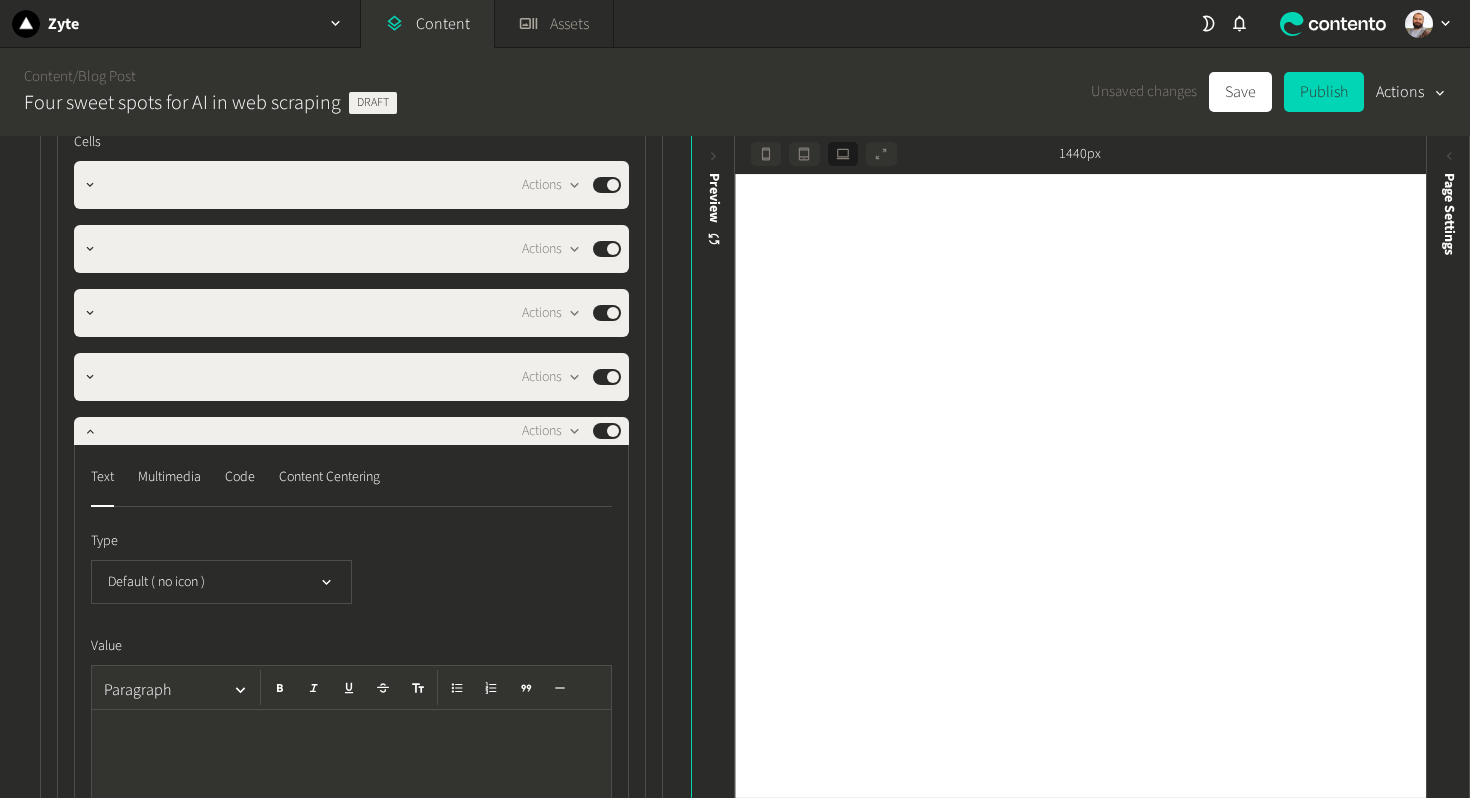 click 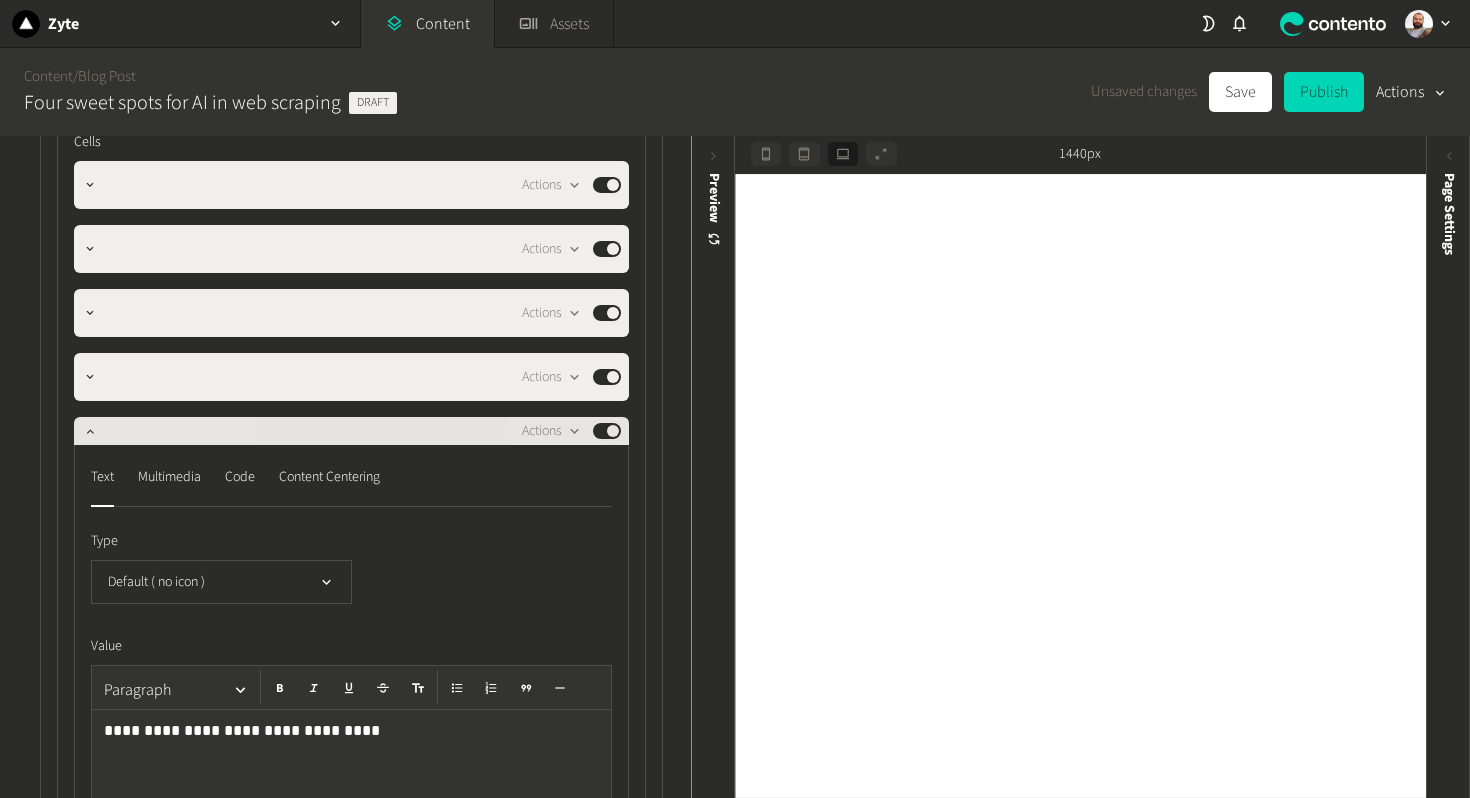 click on "Actions  Published" 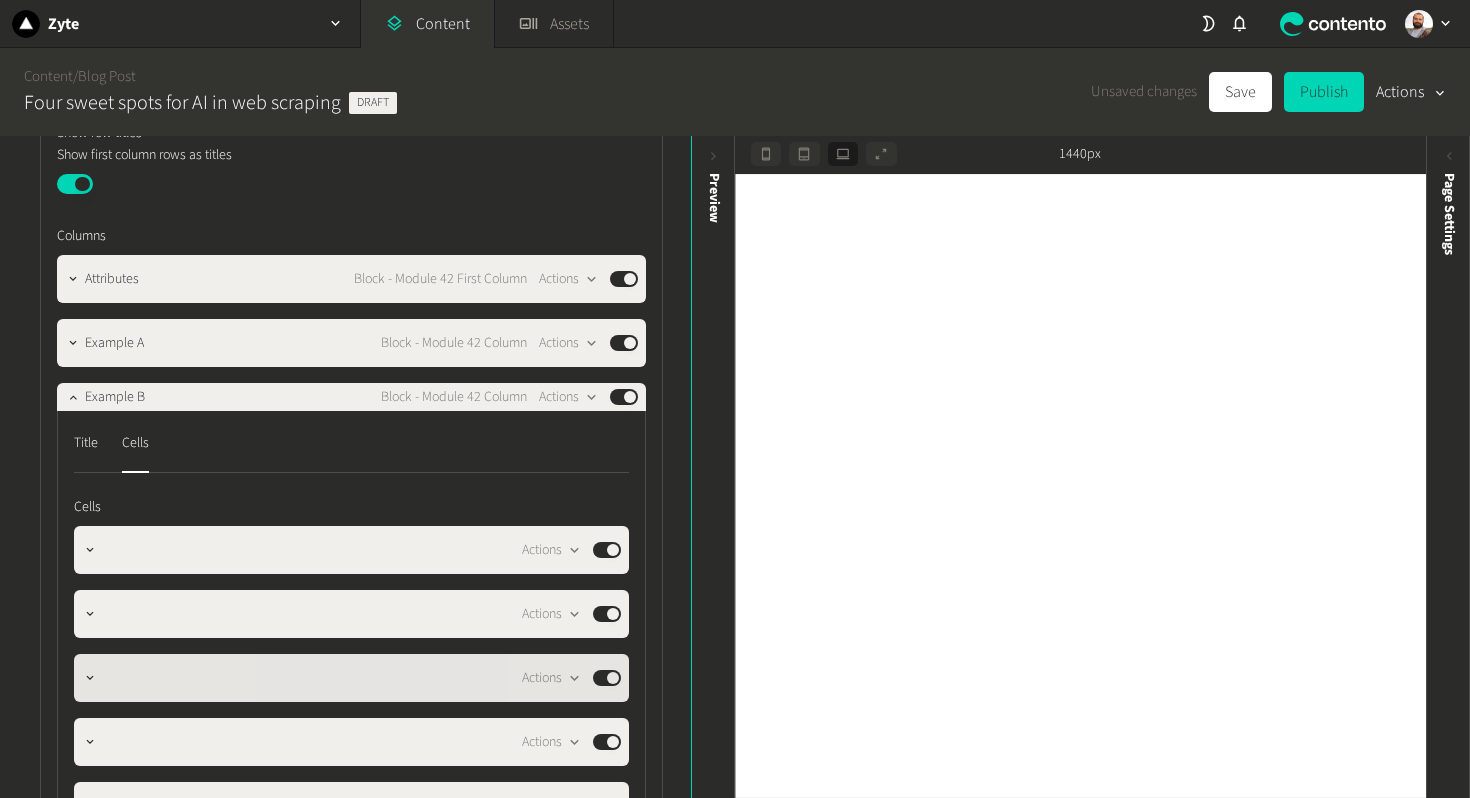 scroll, scrollTop: 2091, scrollLeft: 0, axis: vertical 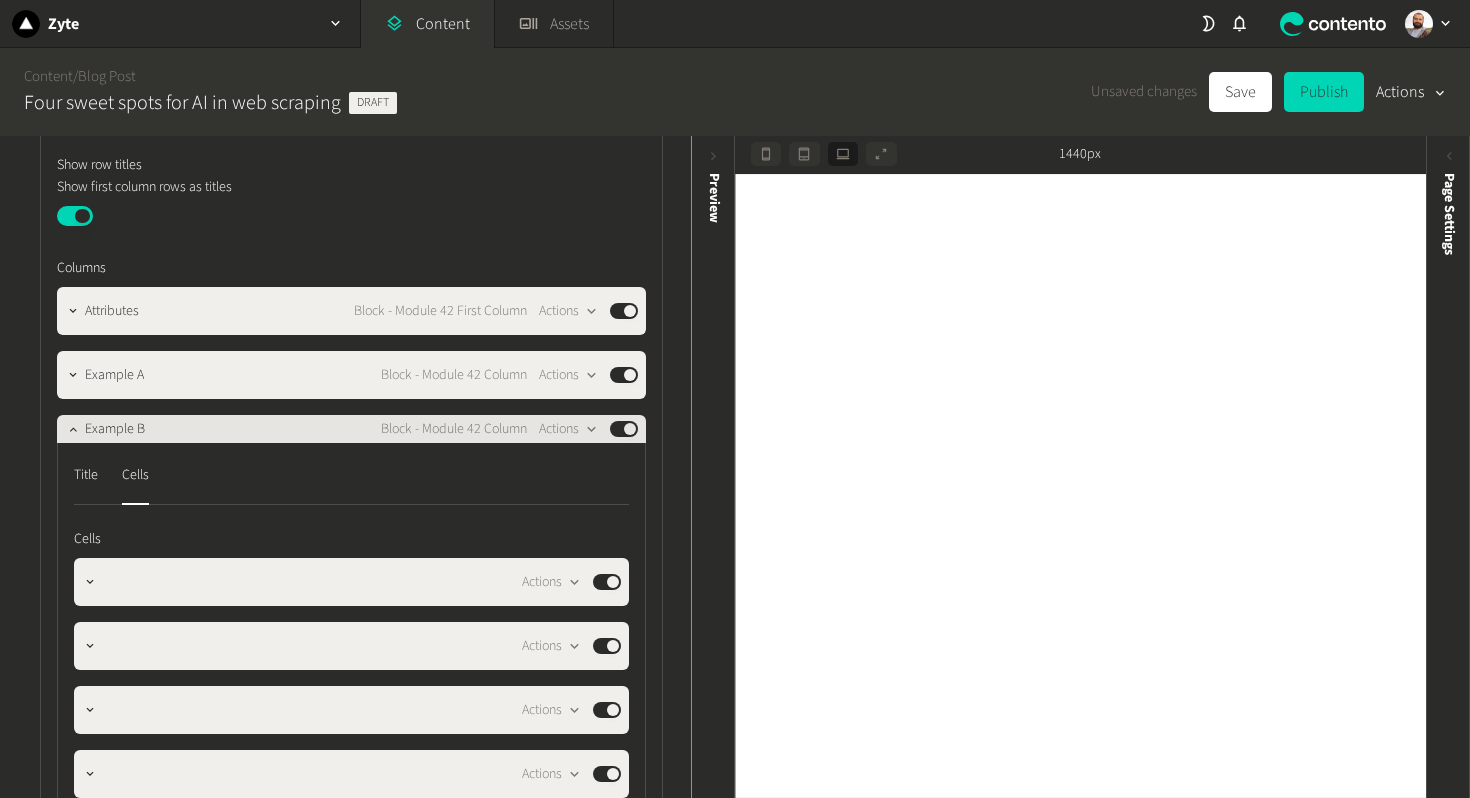 click on "Example B Block - Module 42 Column  Actions  Published" 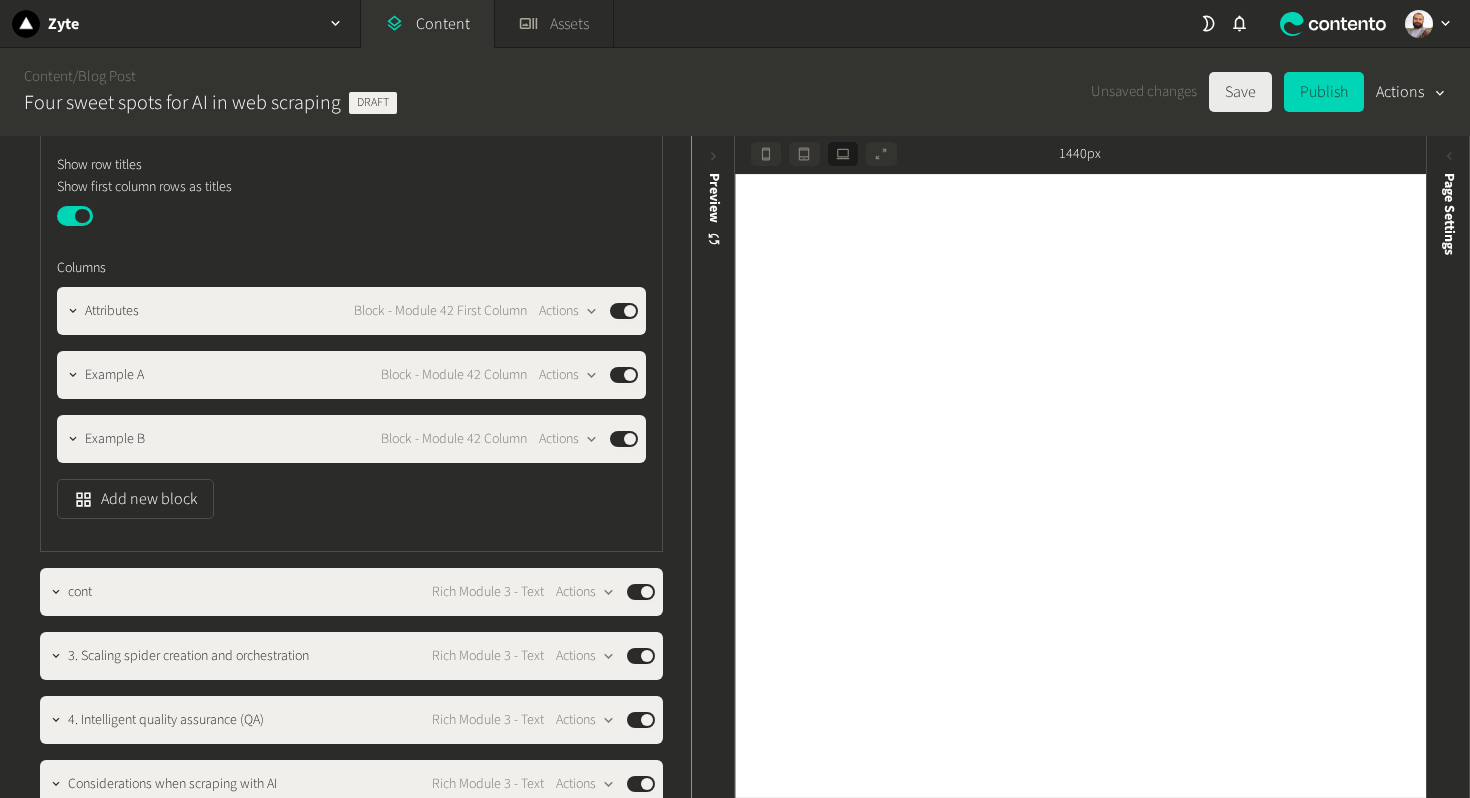 click on "Save" 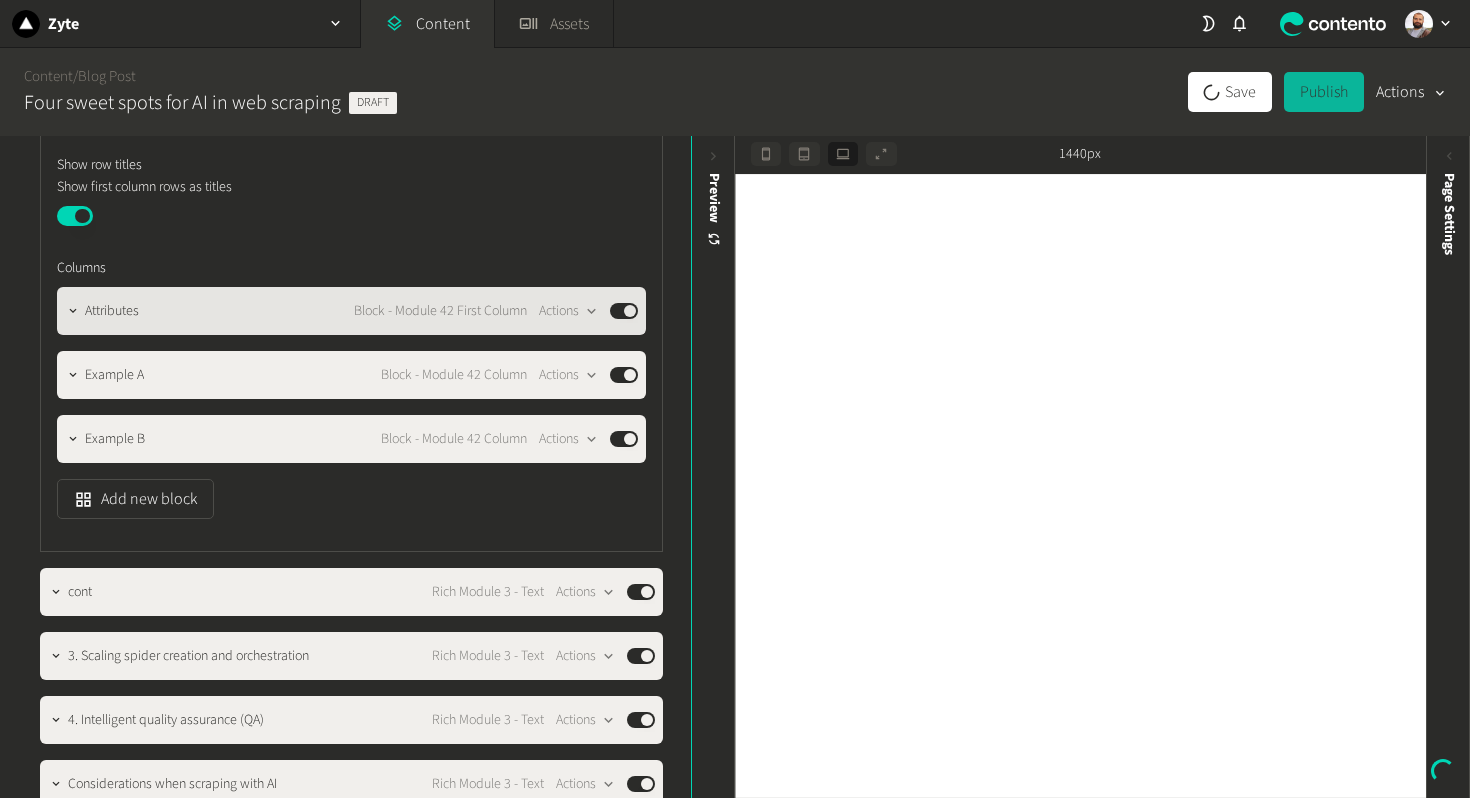 scroll, scrollTop: 1719, scrollLeft: 0, axis: vertical 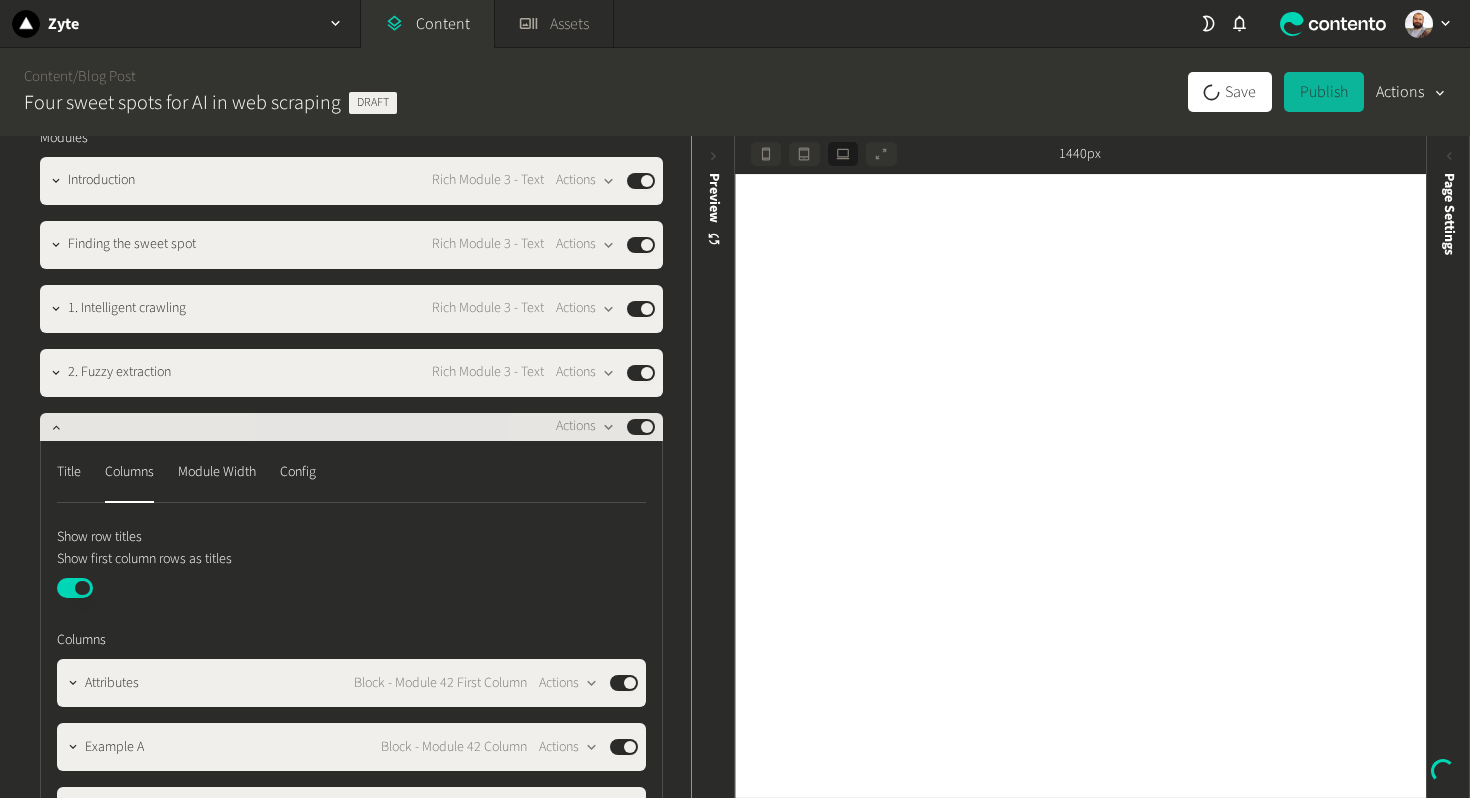 click on "Actions  Published" 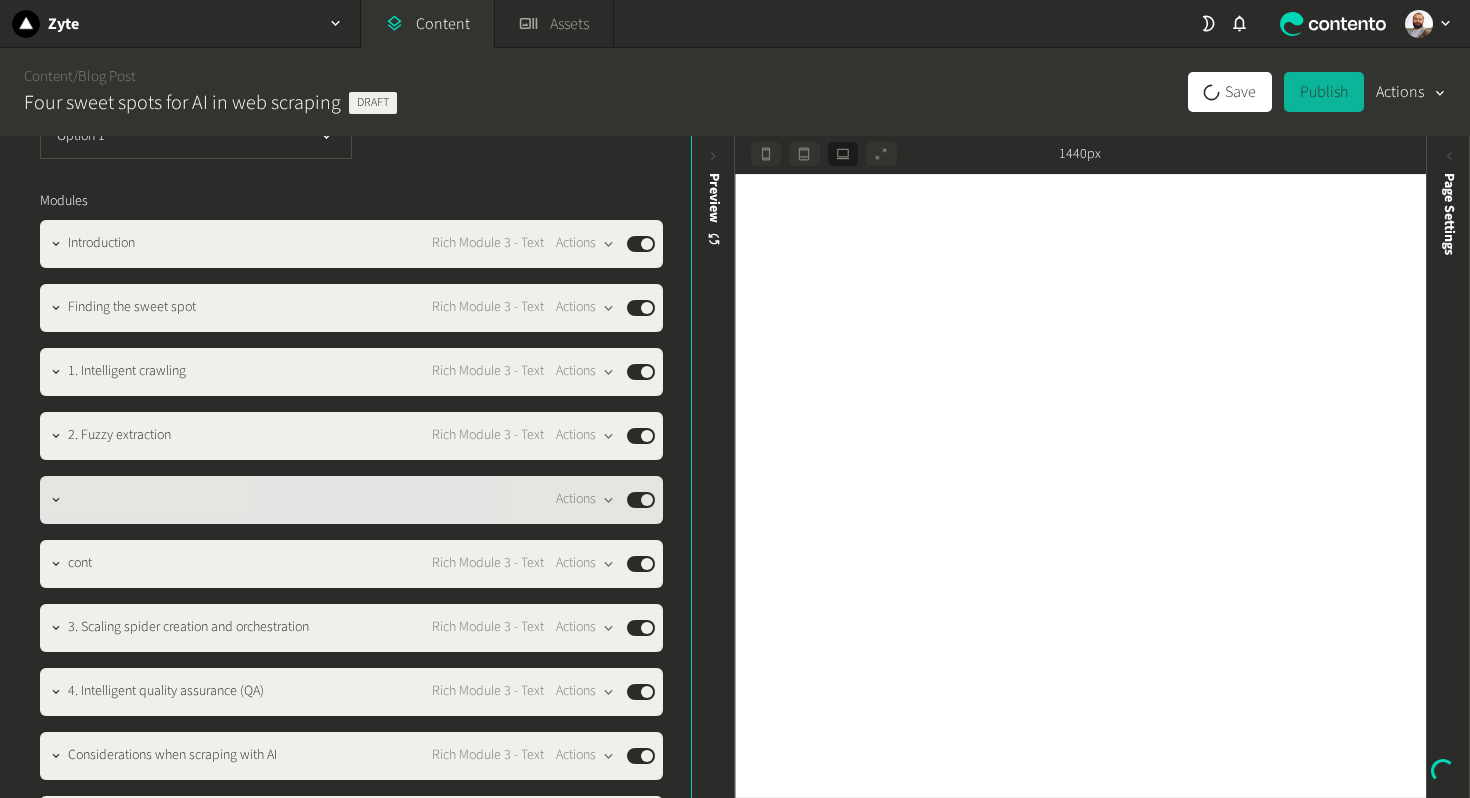 scroll, scrollTop: 1638, scrollLeft: 0, axis: vertical 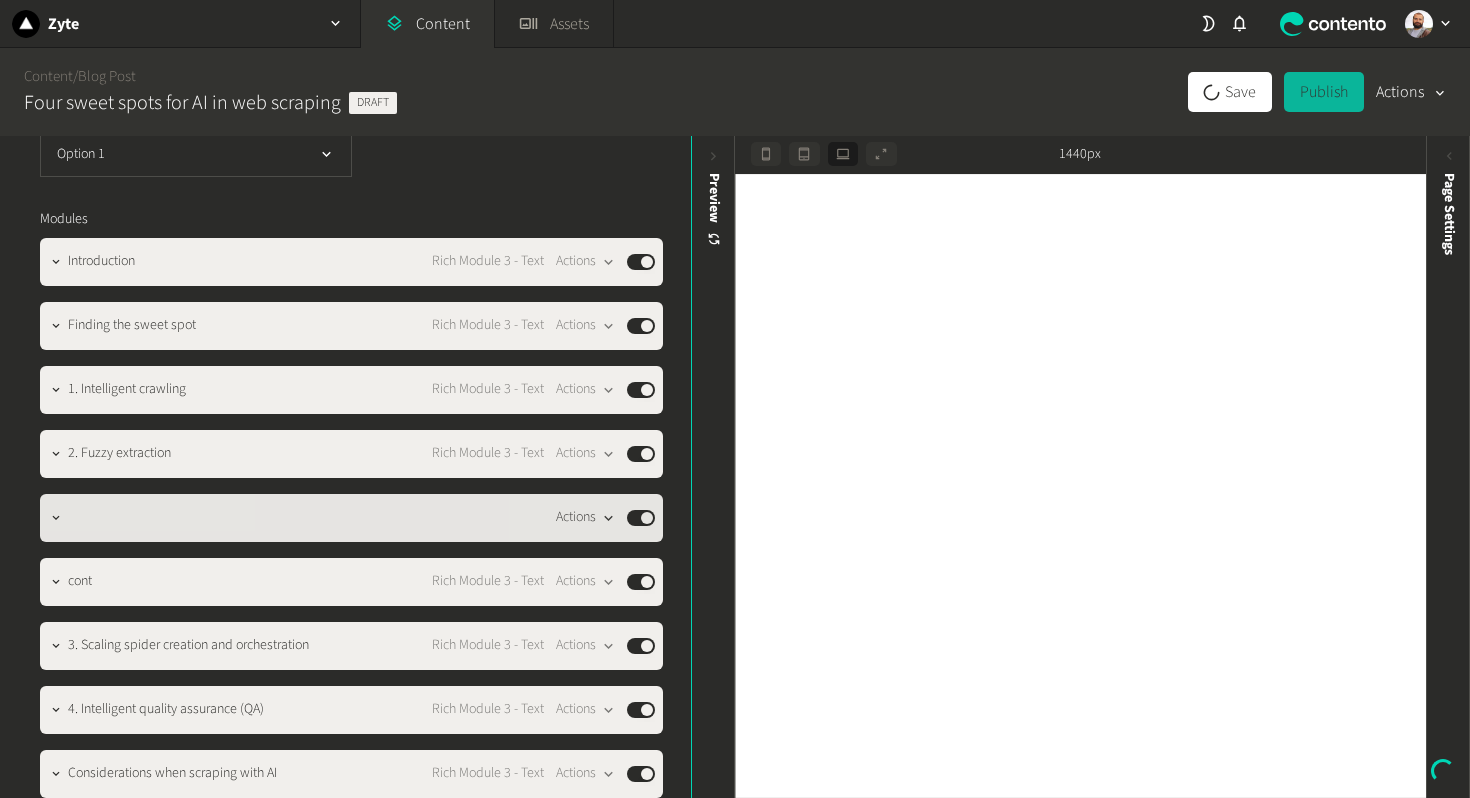 click on "Actions" 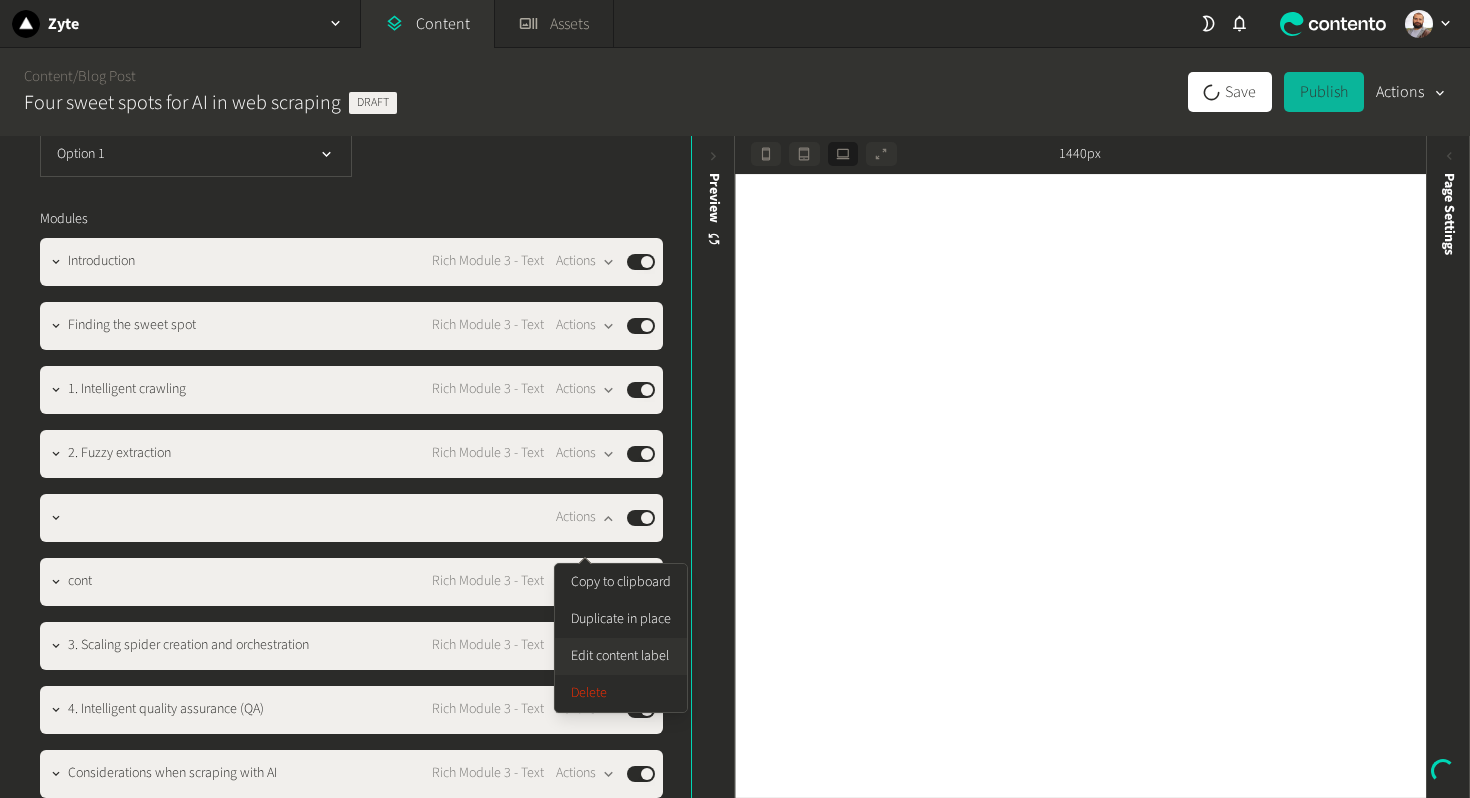 click on "Edit content label" 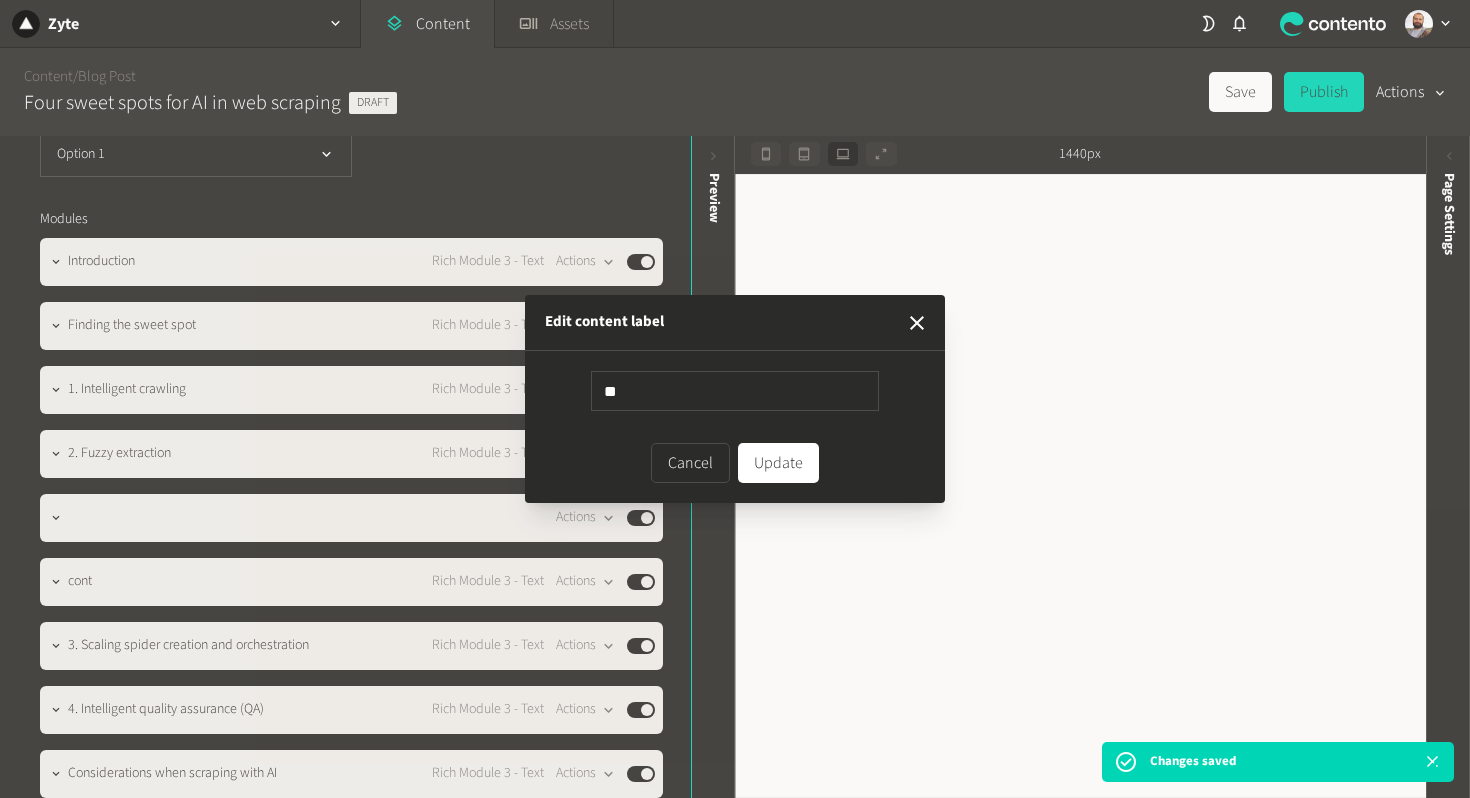 type on "*" 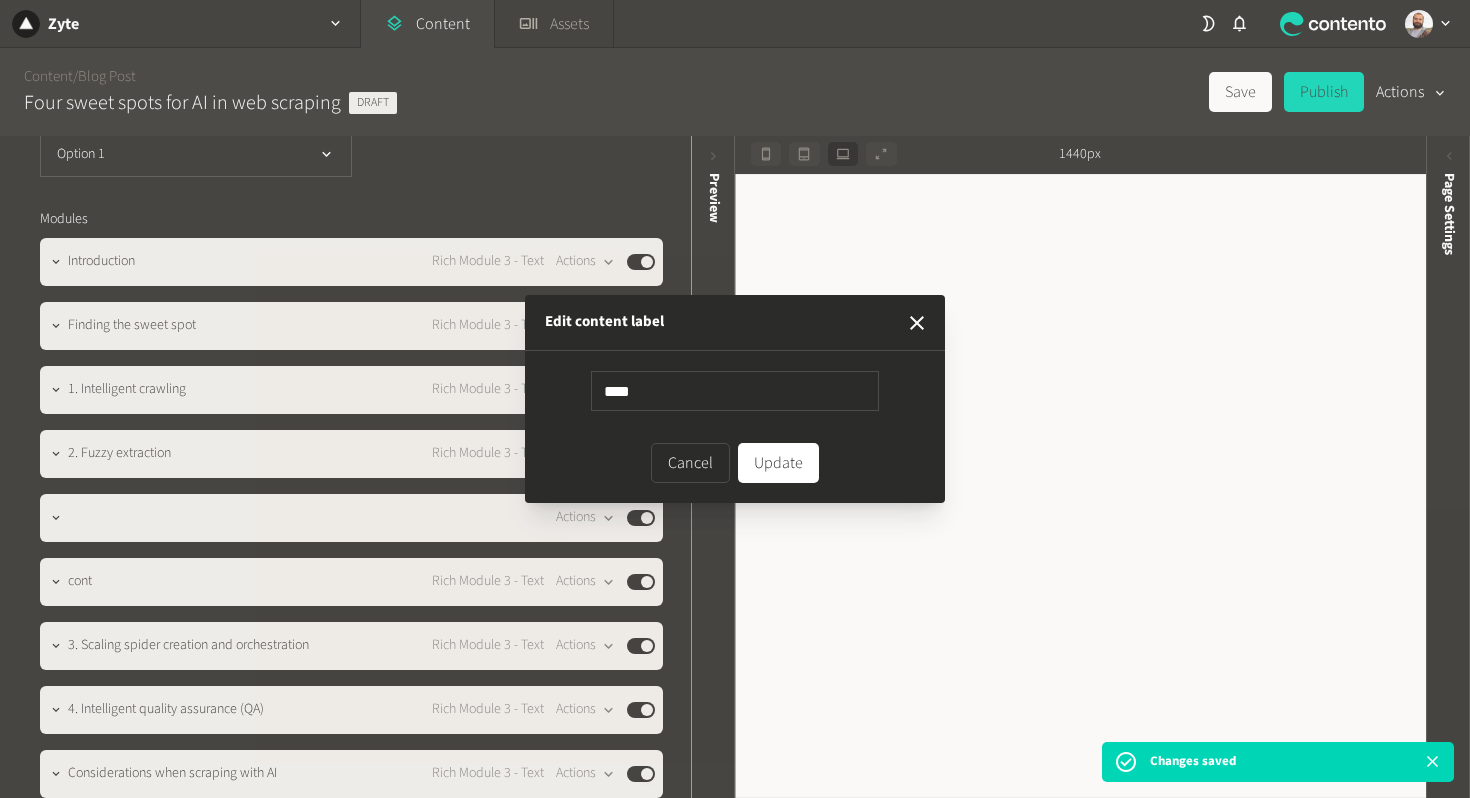 type on "*****" 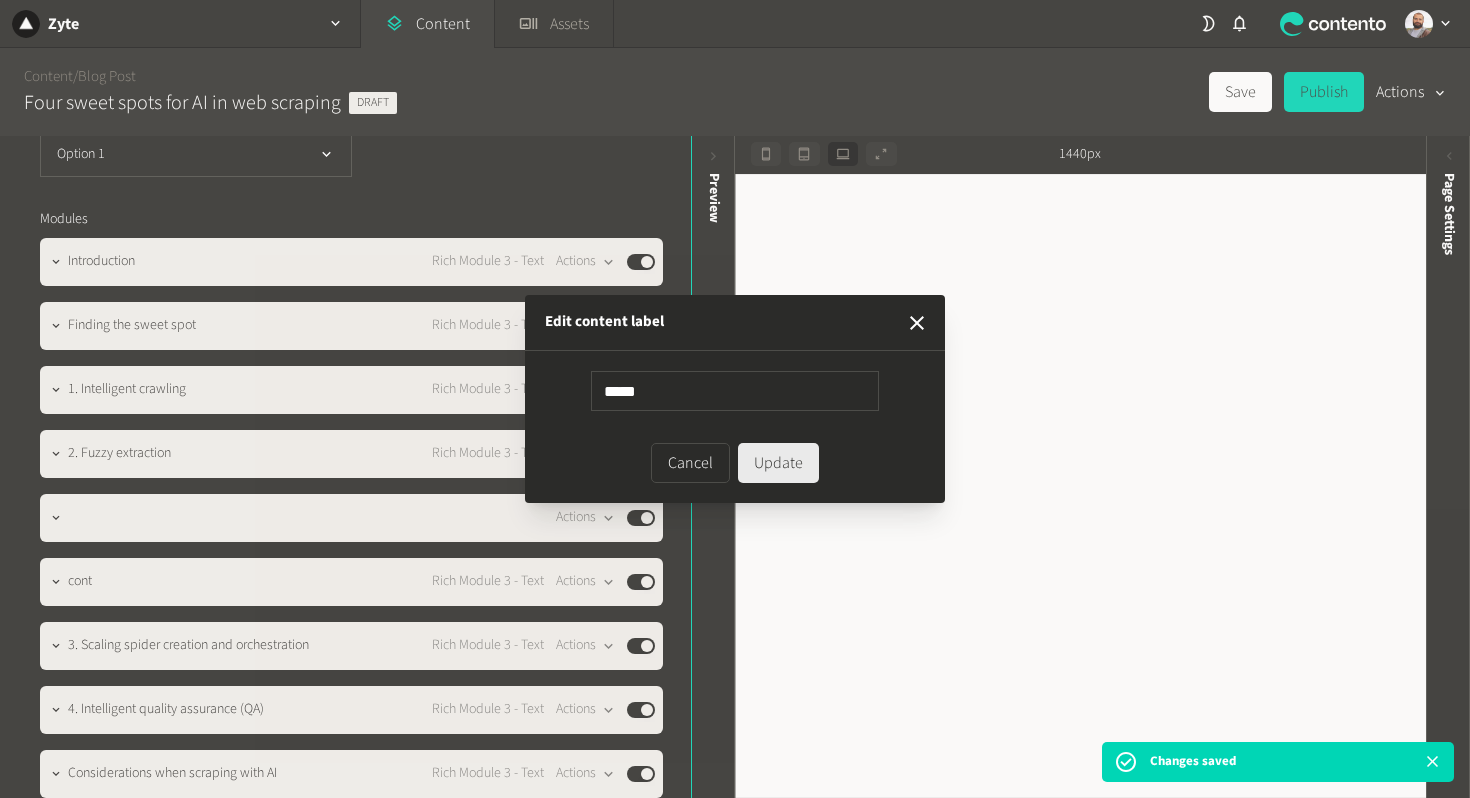 click on "Update" at bounding box center [778, 463] 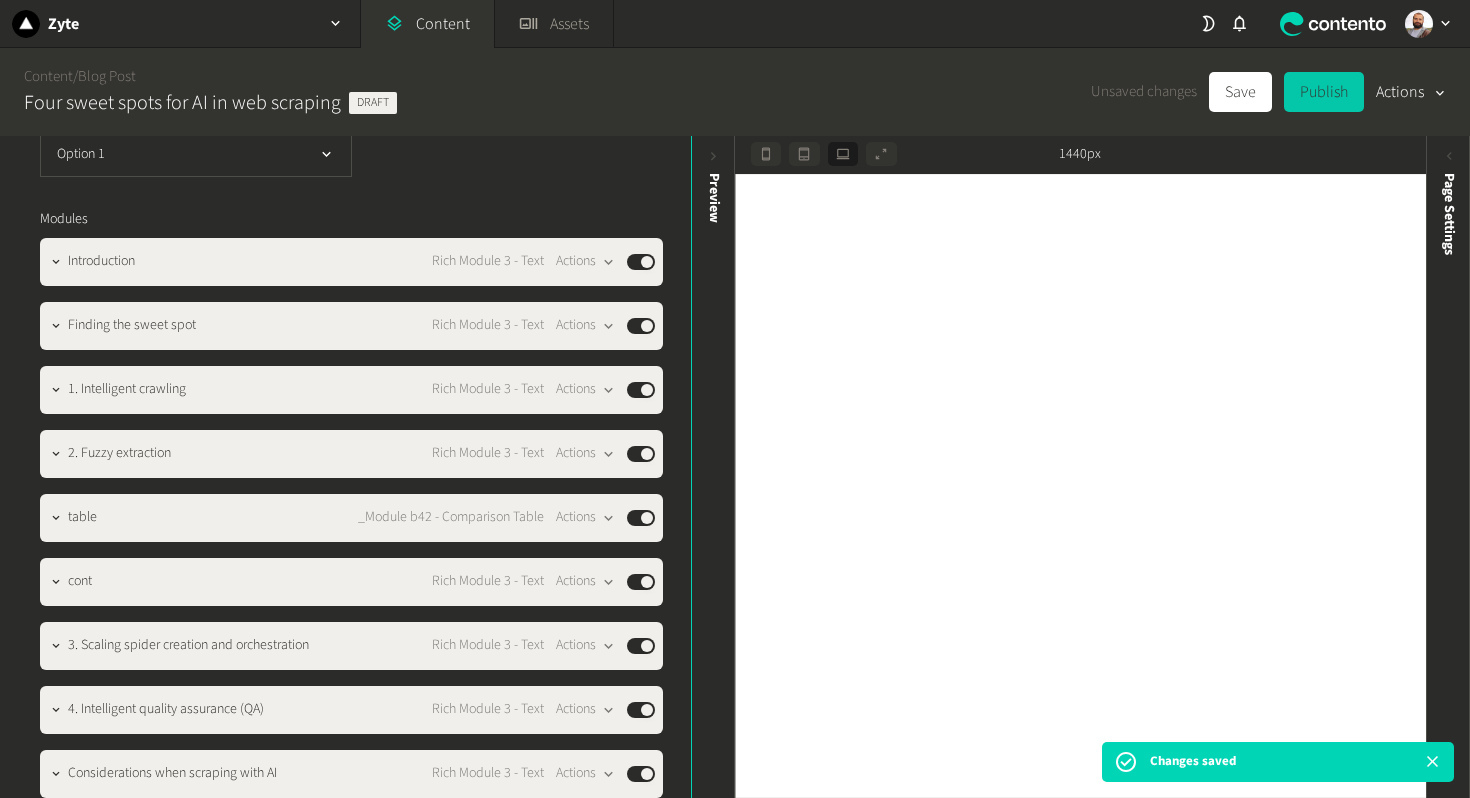 click on "Publish" 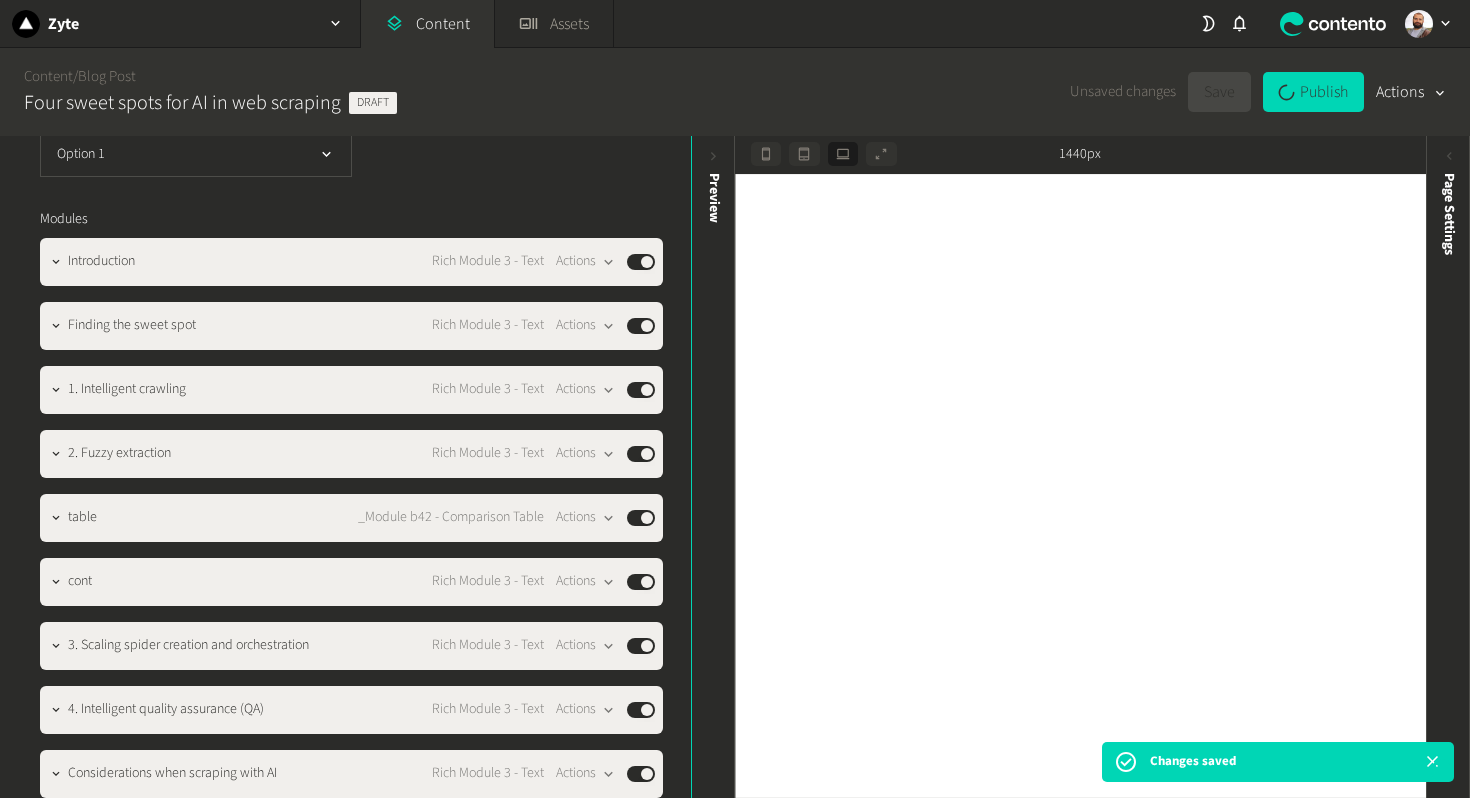type 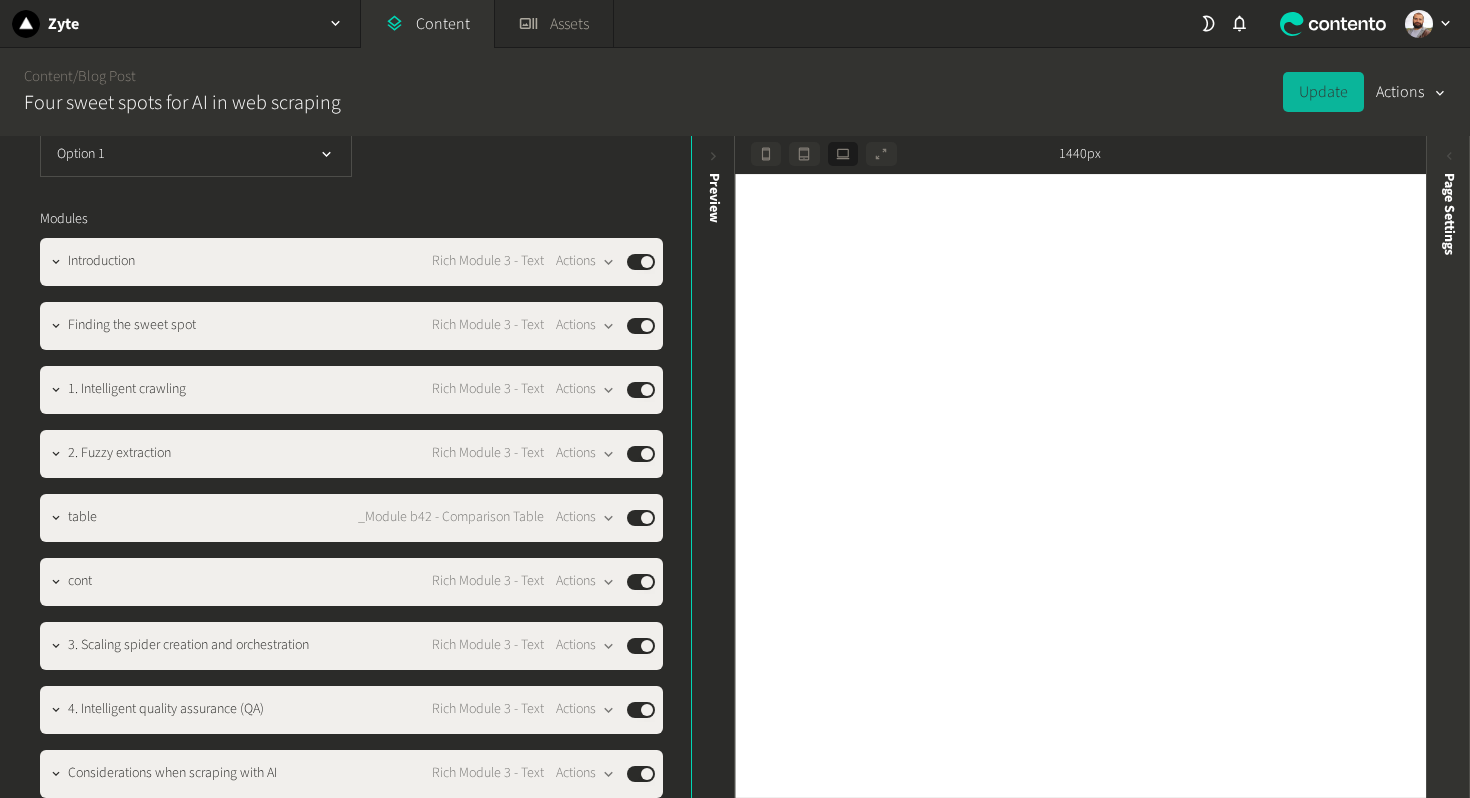 click on "Page Settings" 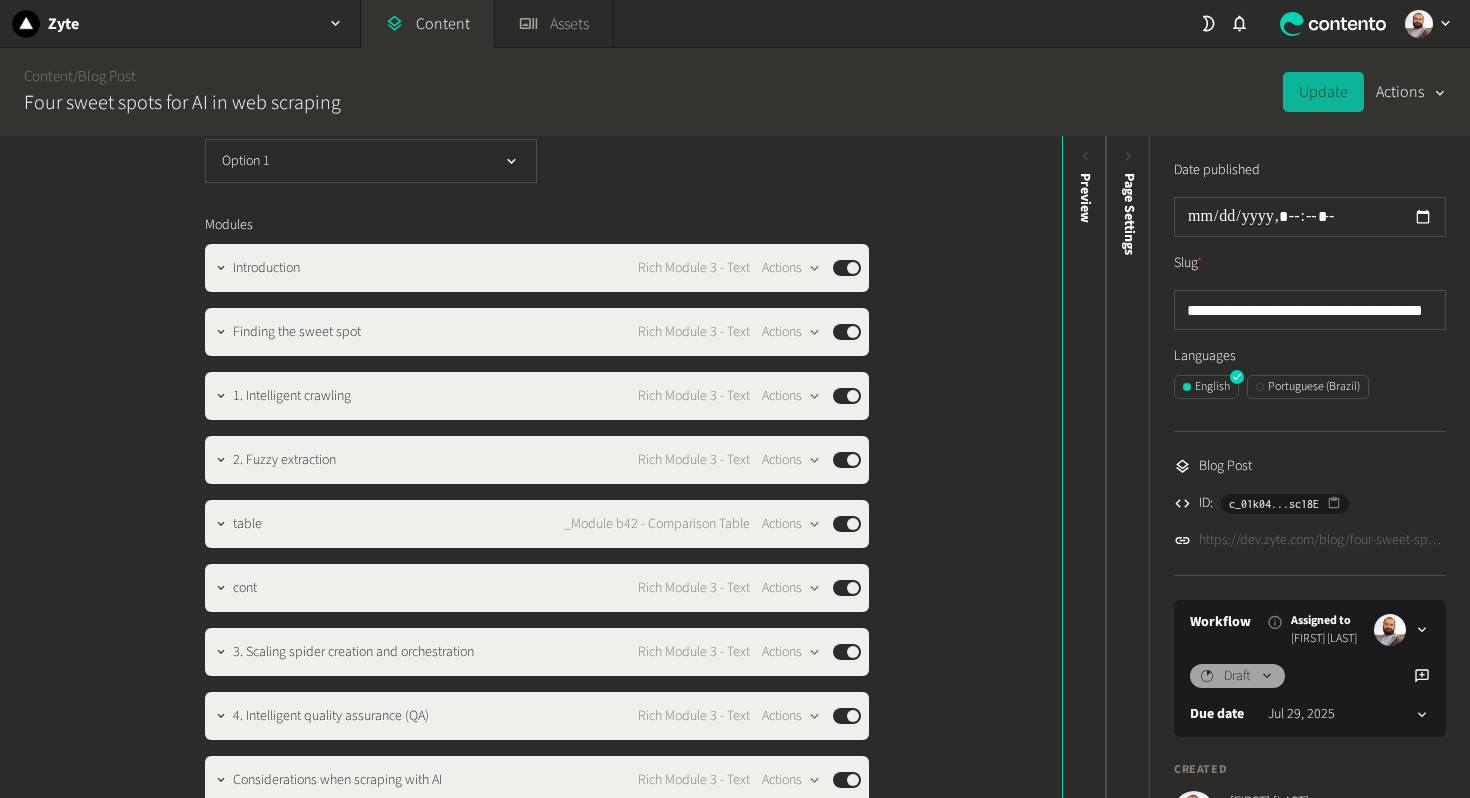 click on "https://dev.zyte.com/blog/four-sweet-spots-for-ai-in-web-scraping" 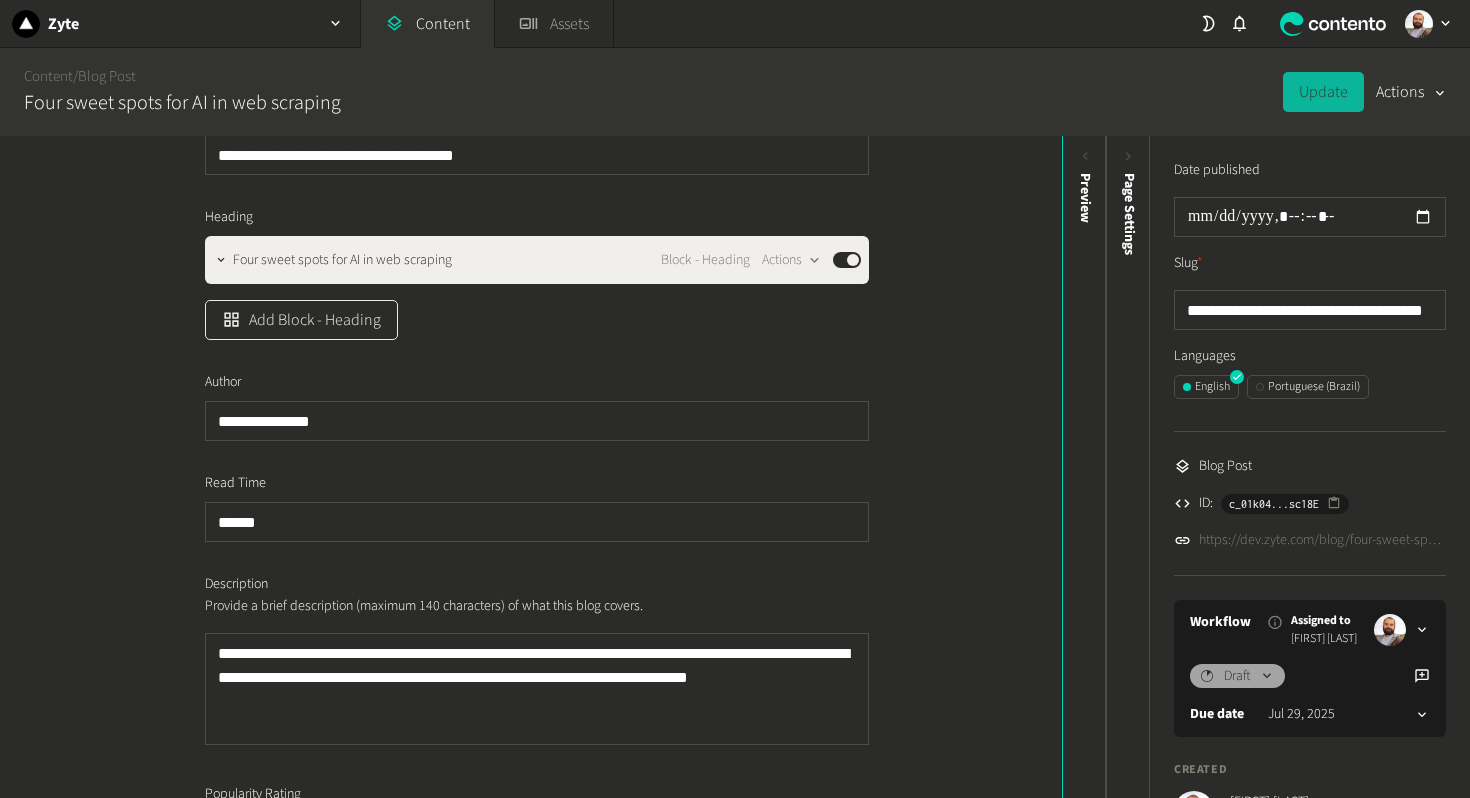 scroll, scrollTop: 230, scrollLeft: 0, axis: vertical 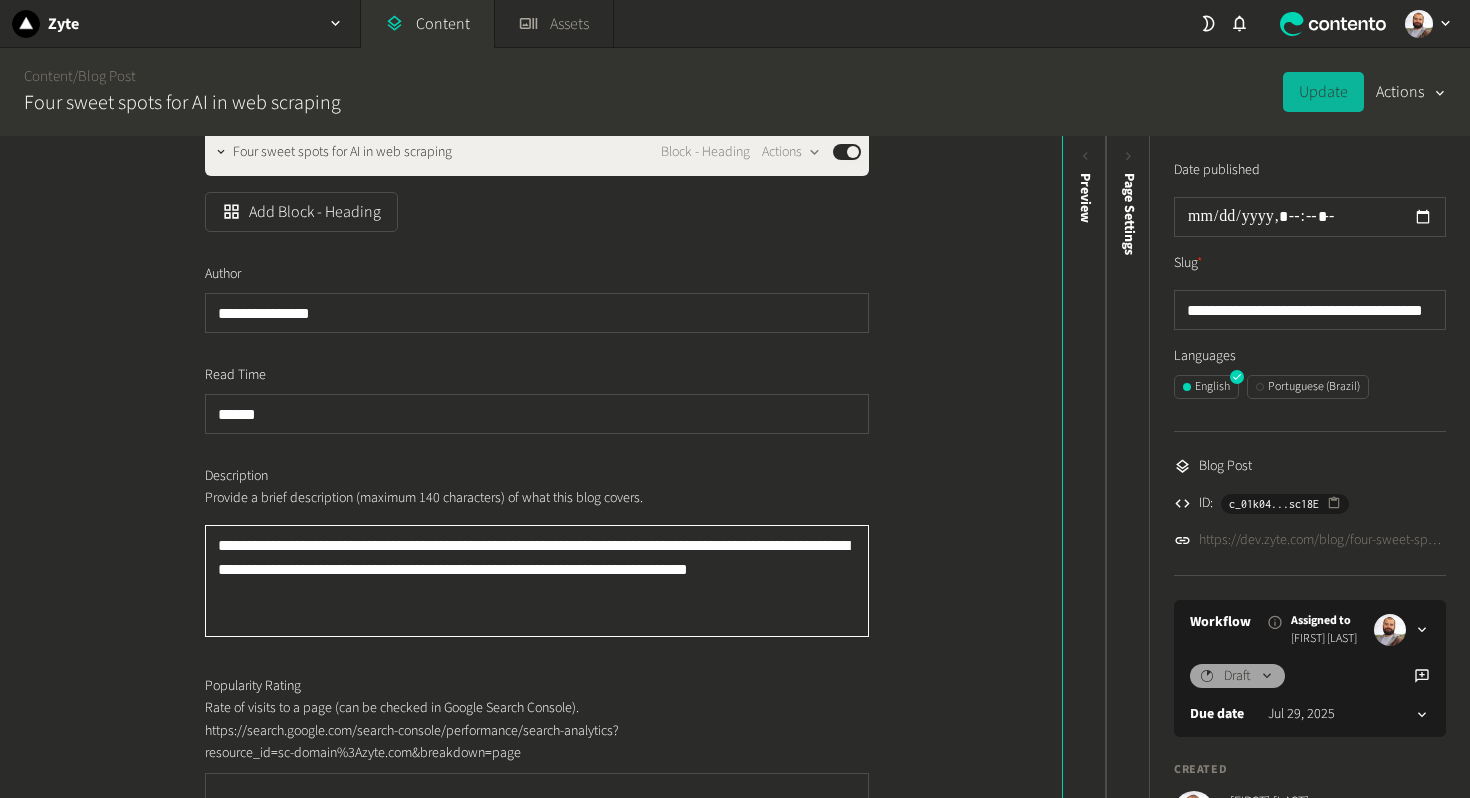 click on "**********" 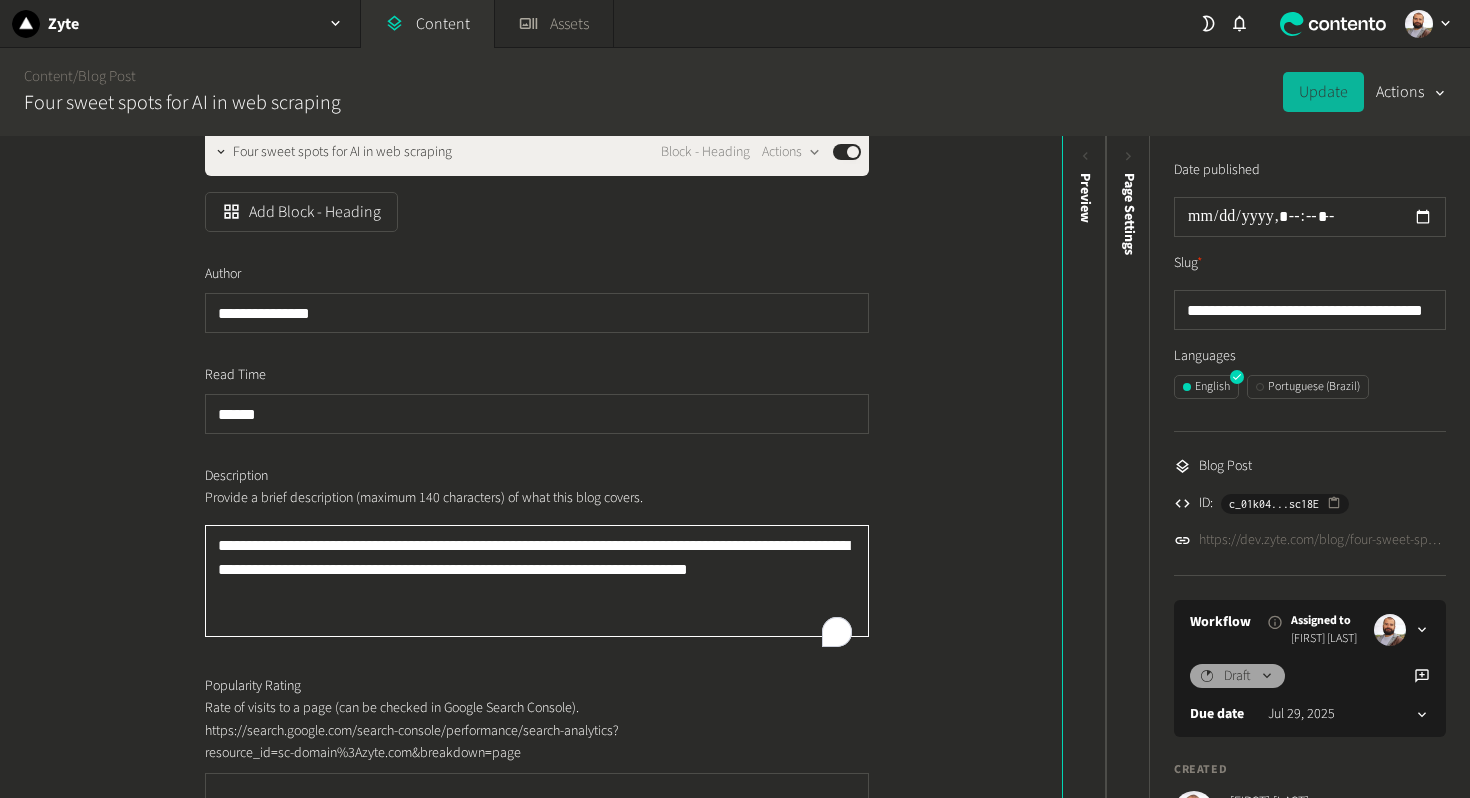paste 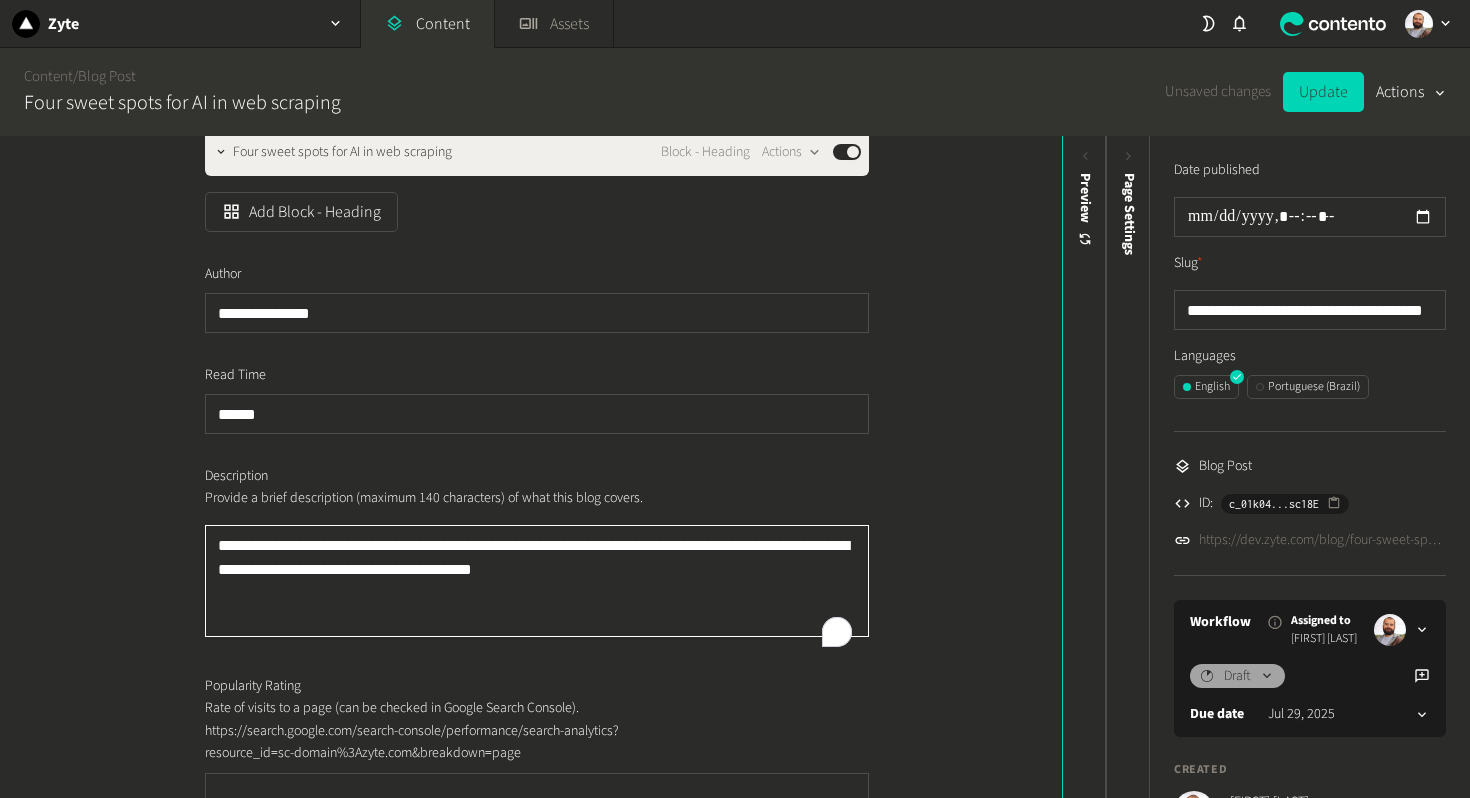 type on "**********" 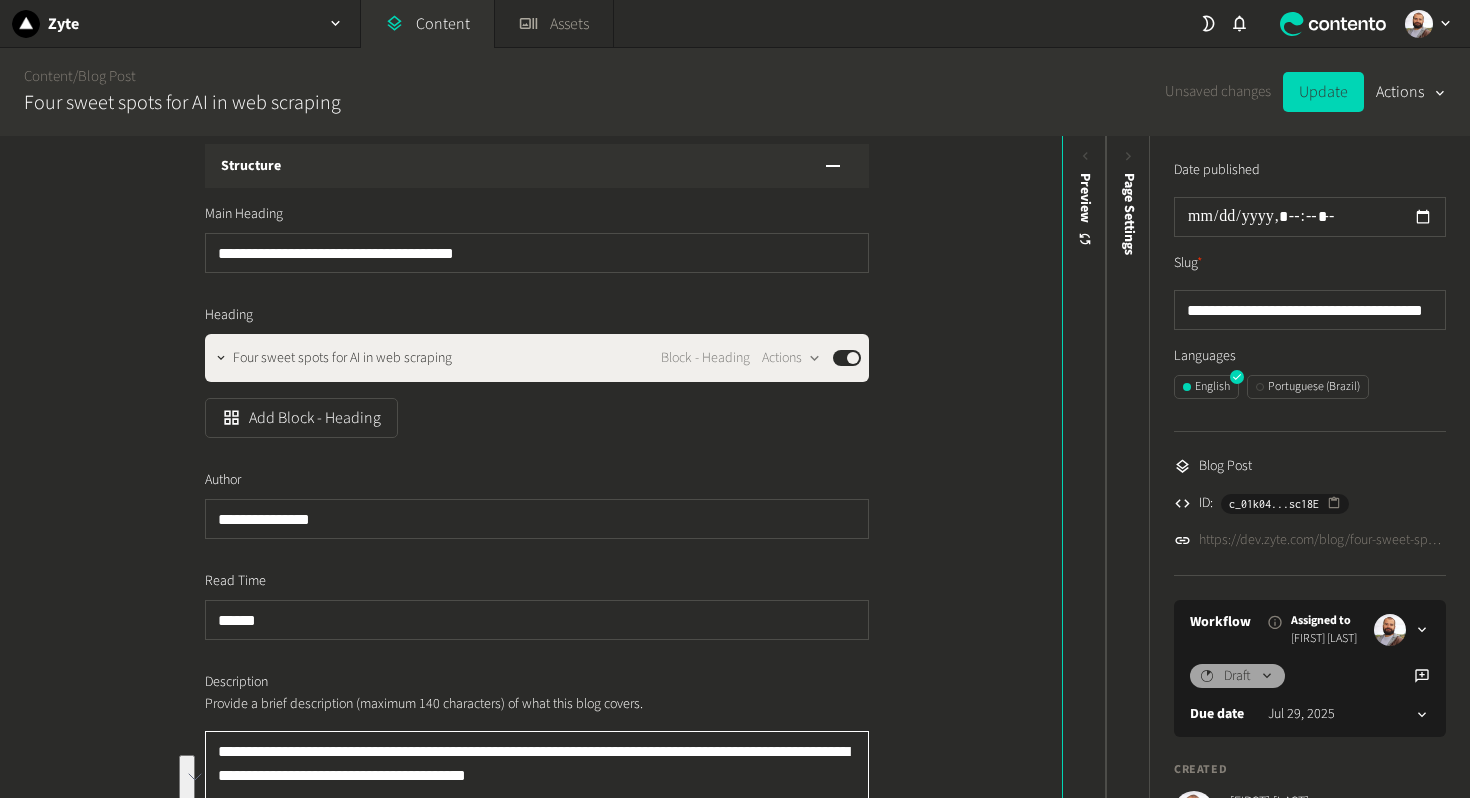 scroll, scrollTop: 0, scrollLeft: 0, axis: both 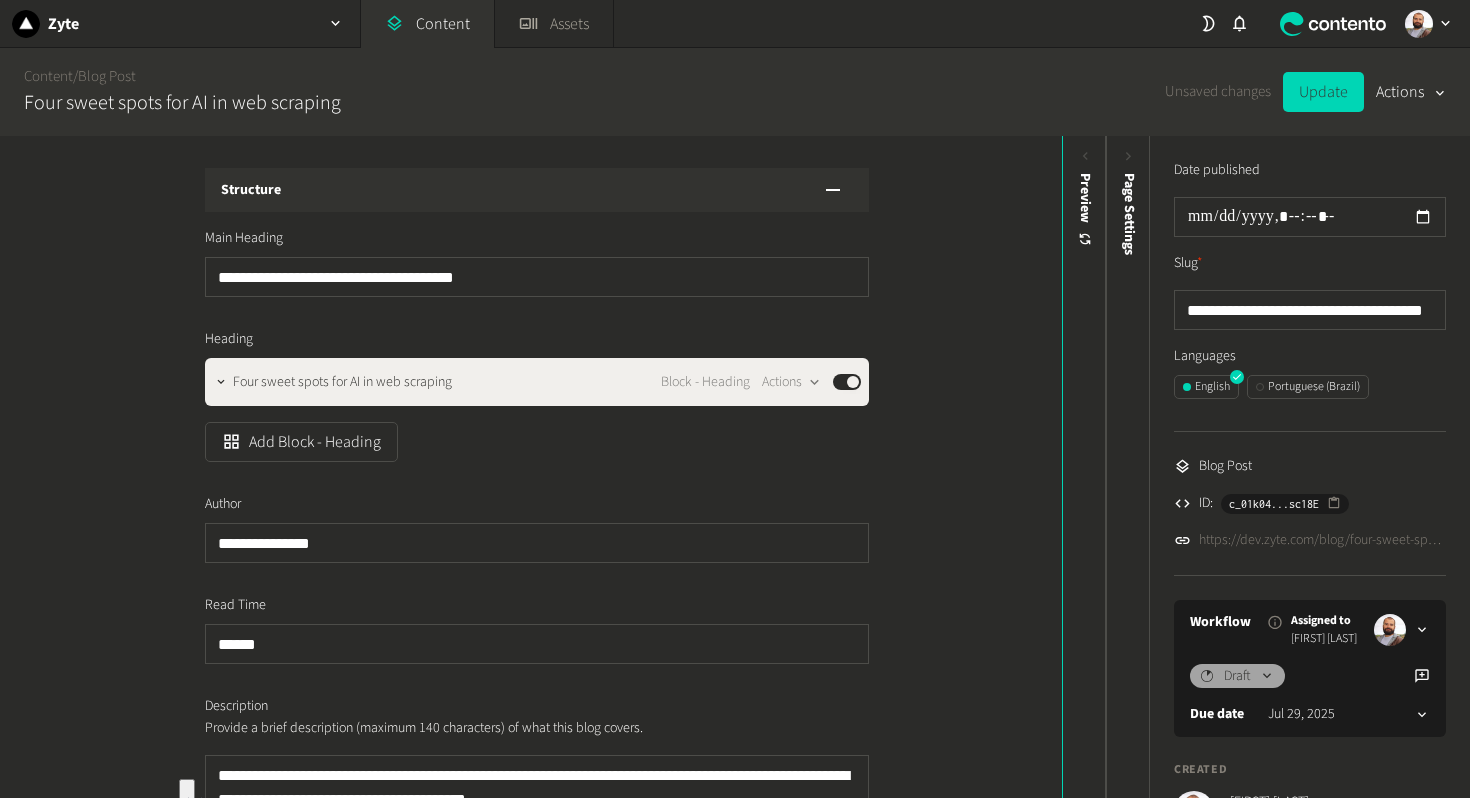 click on "Structure" 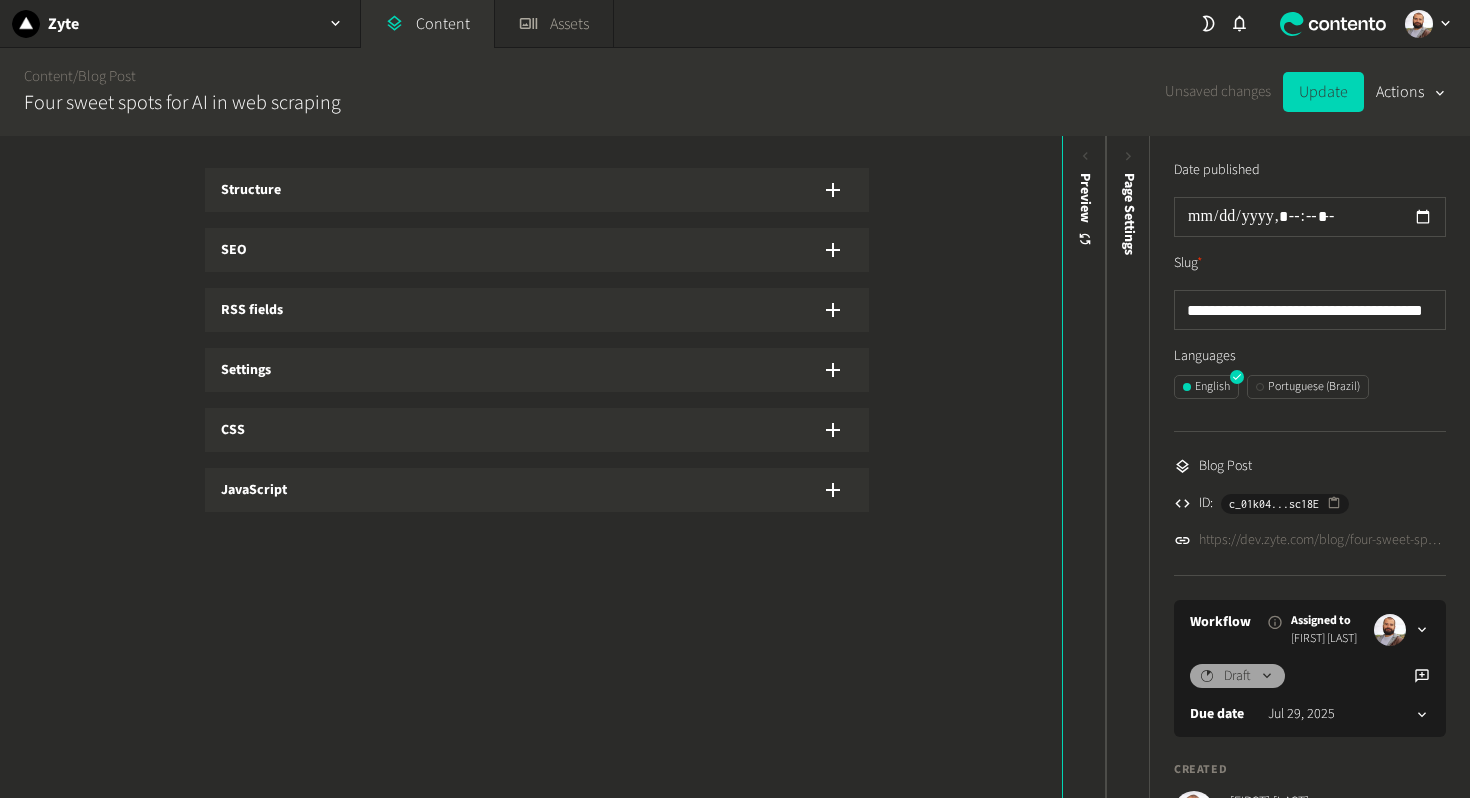 click on "SEO" 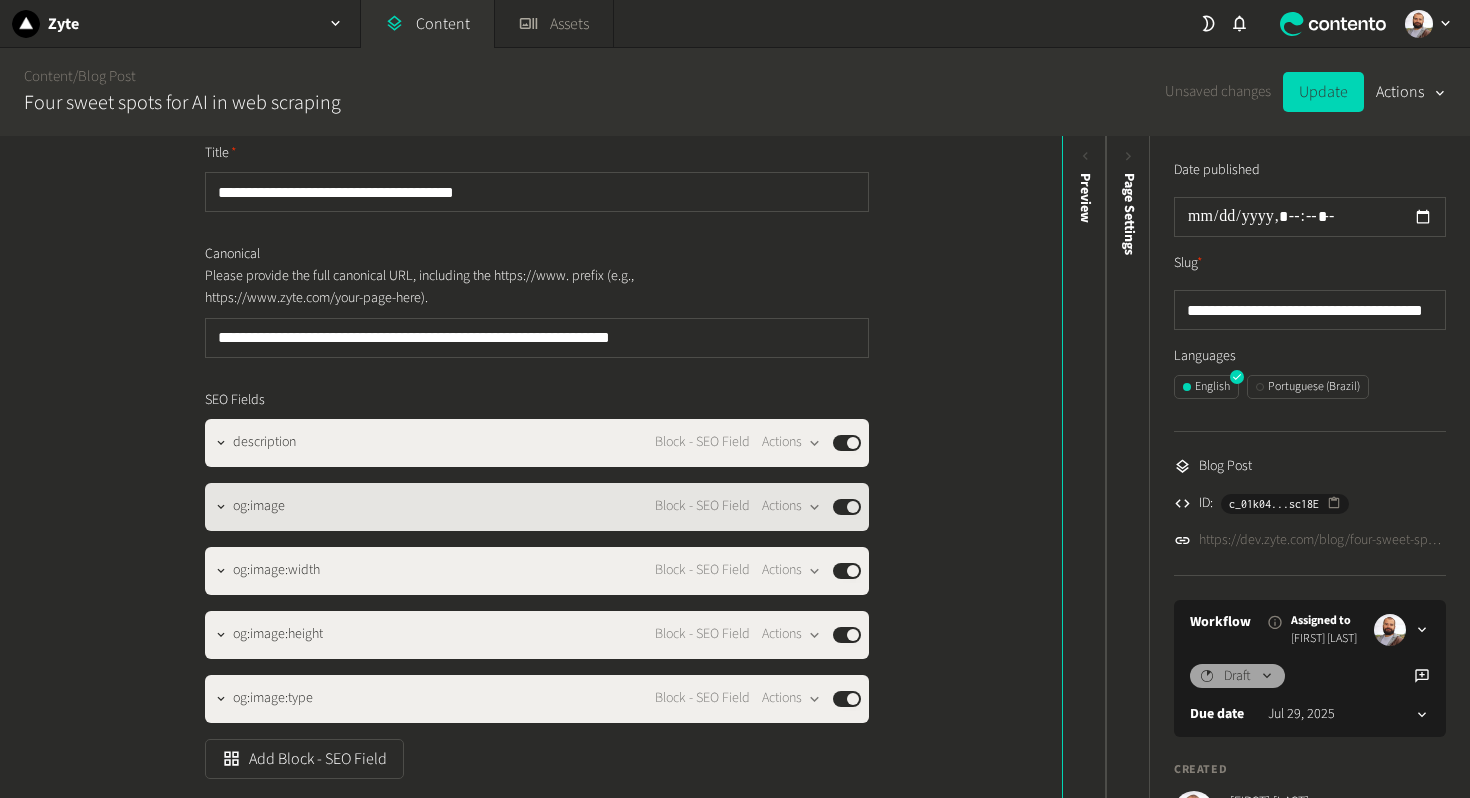 scroll, scrollTop: 149, scrollLeft: 0, axis: vertical 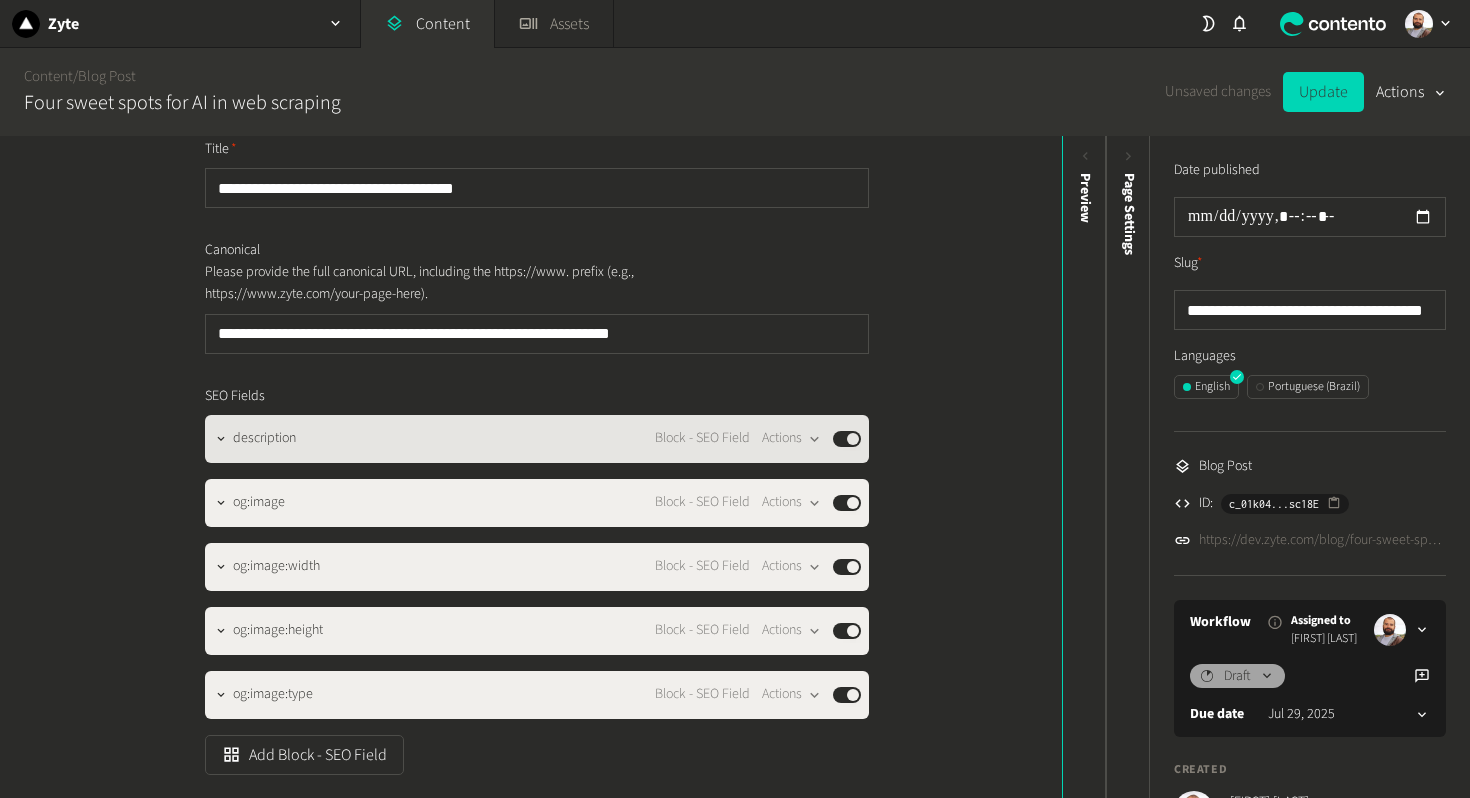click on "description" 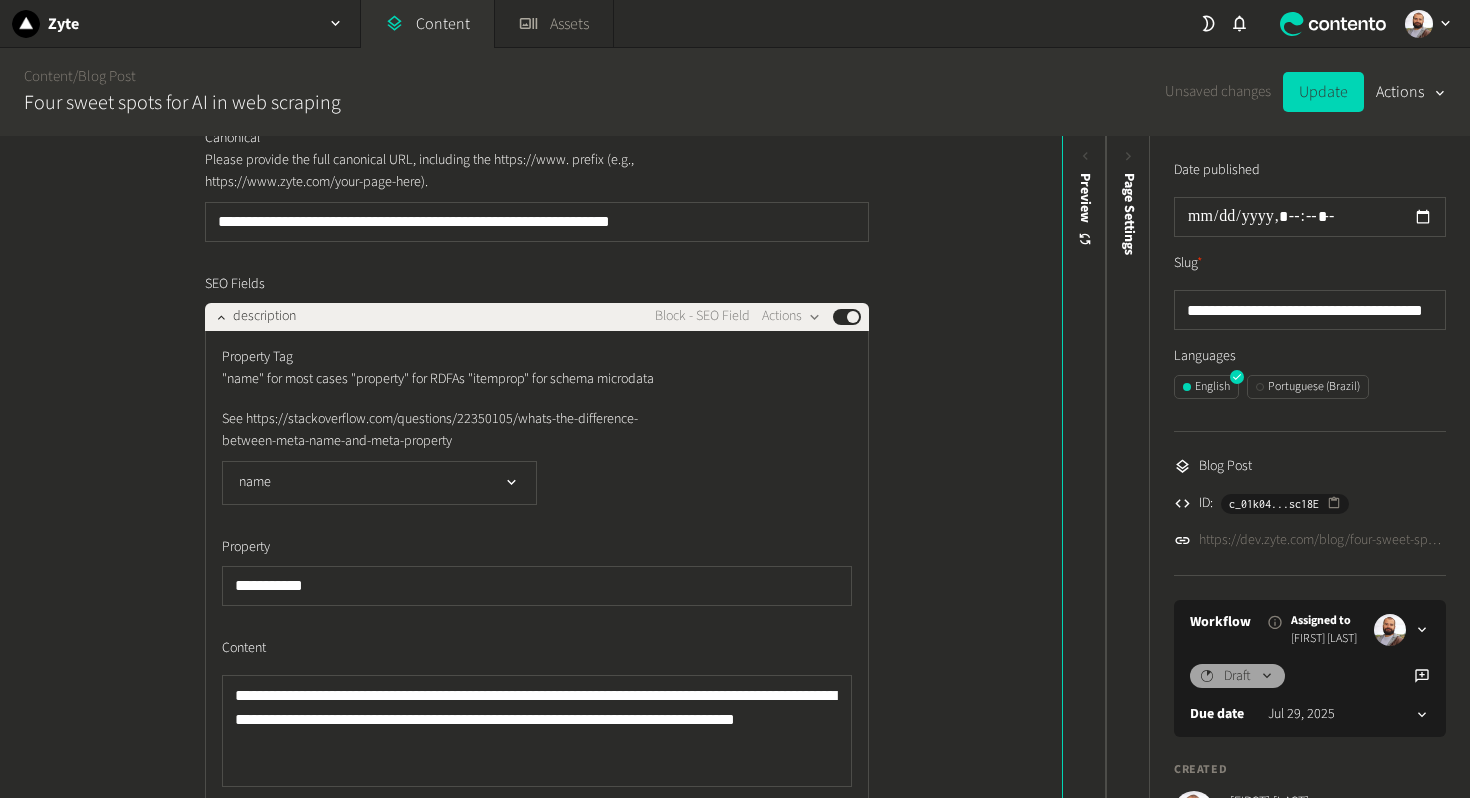 scroll, scrollTop: 277, scrollLeft: 0, axis: vertical 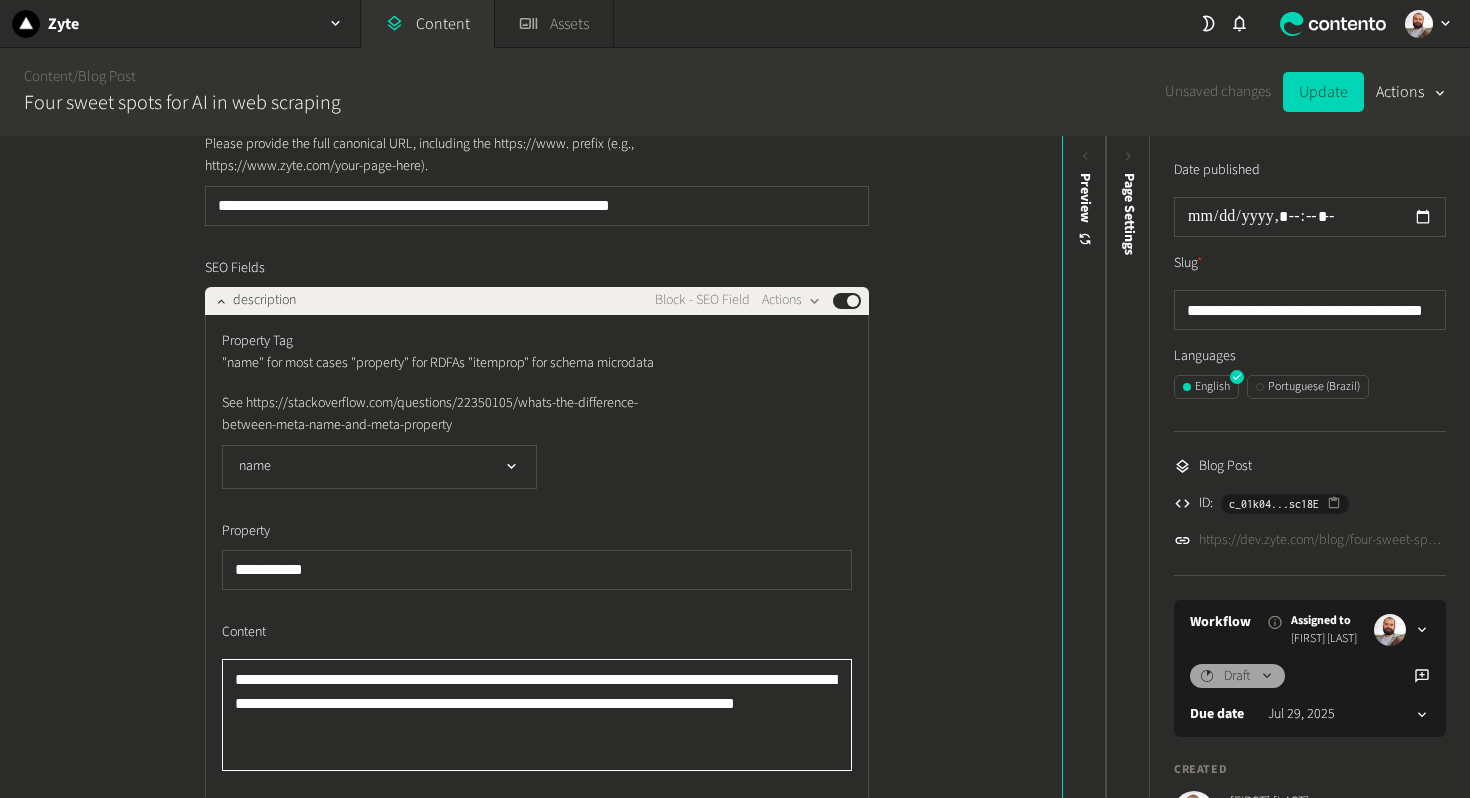 click on "**********" 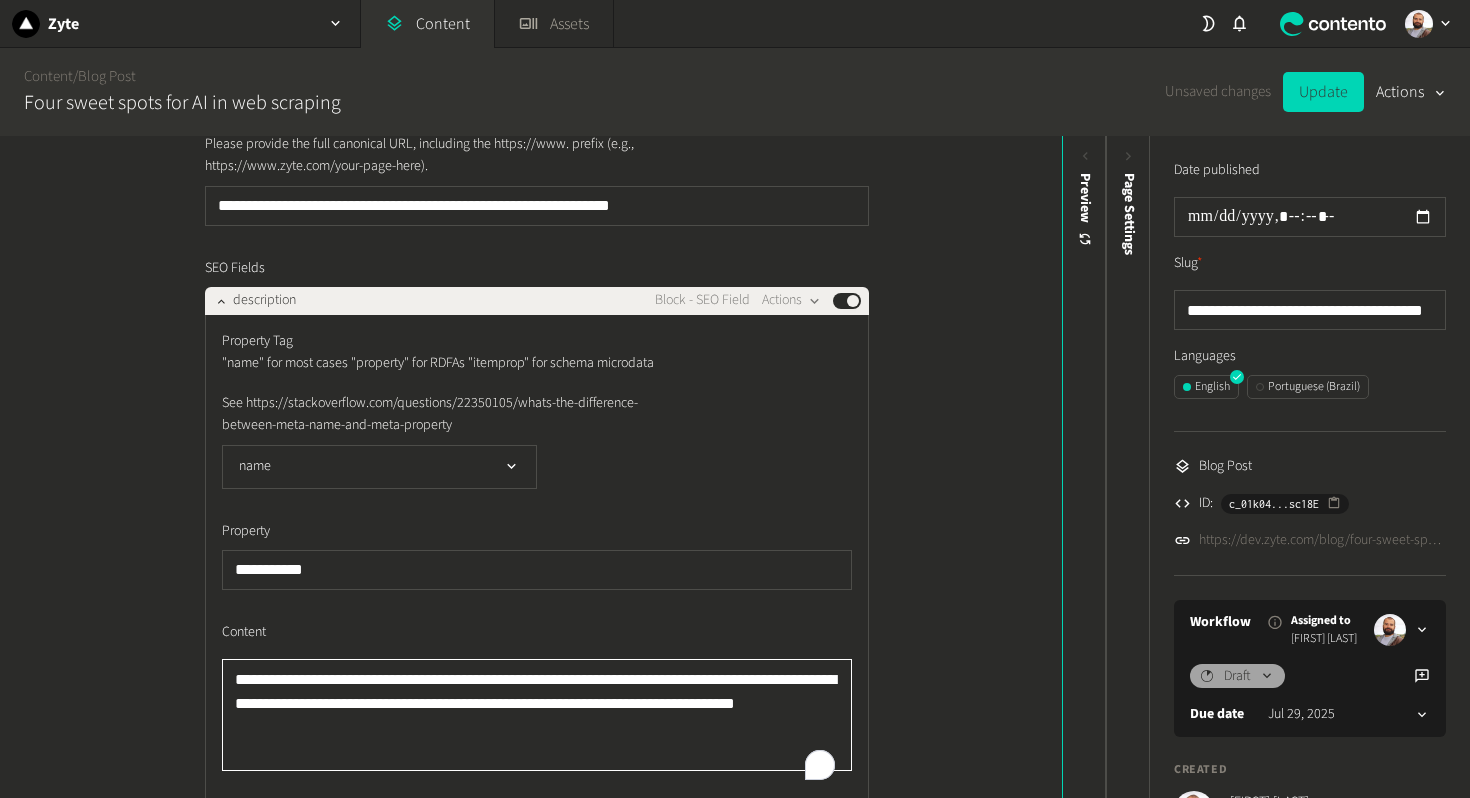 paste 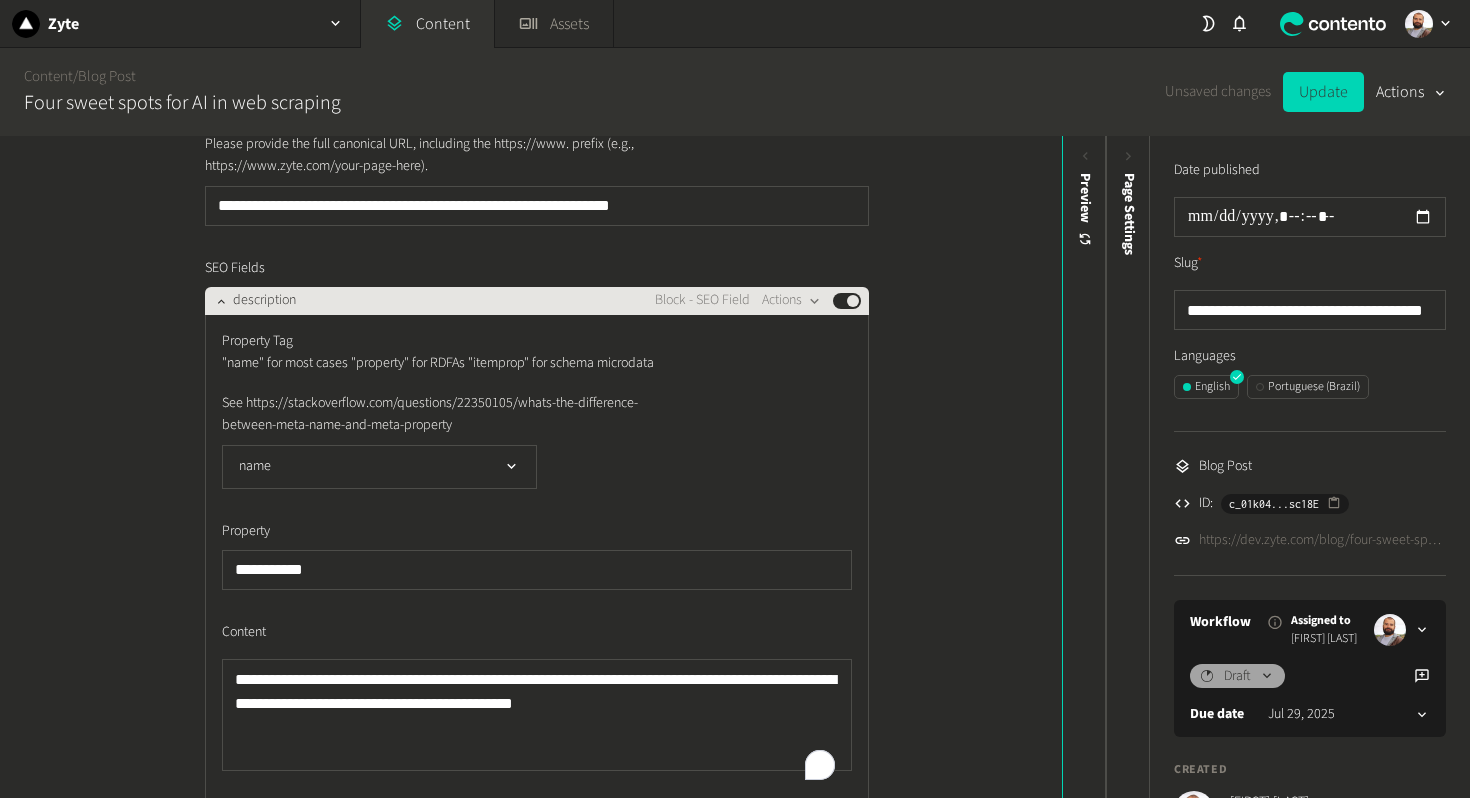 click on "description Block - SEO Field  Actions  Published" 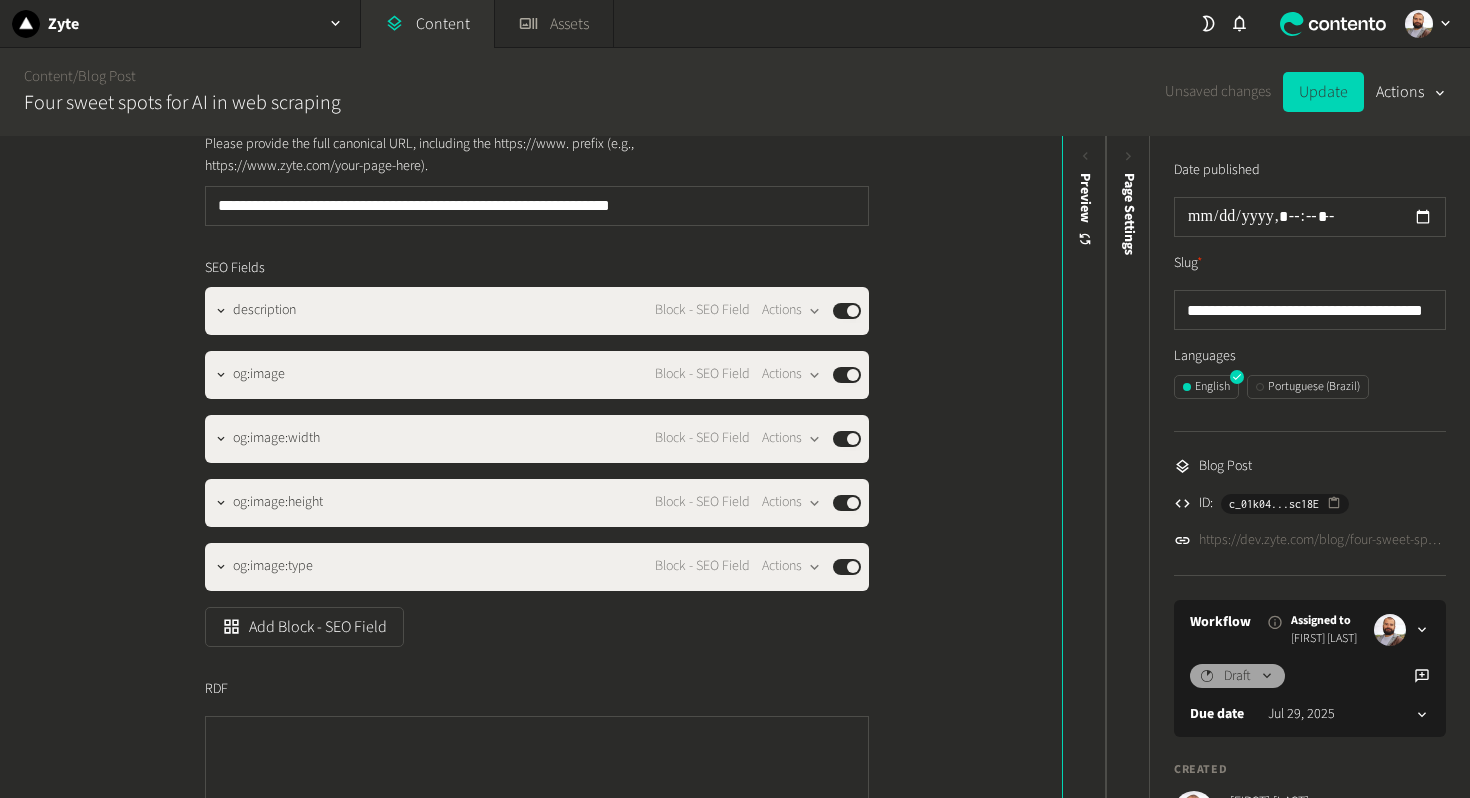 click on "Unsaved changes   Update   Actions" 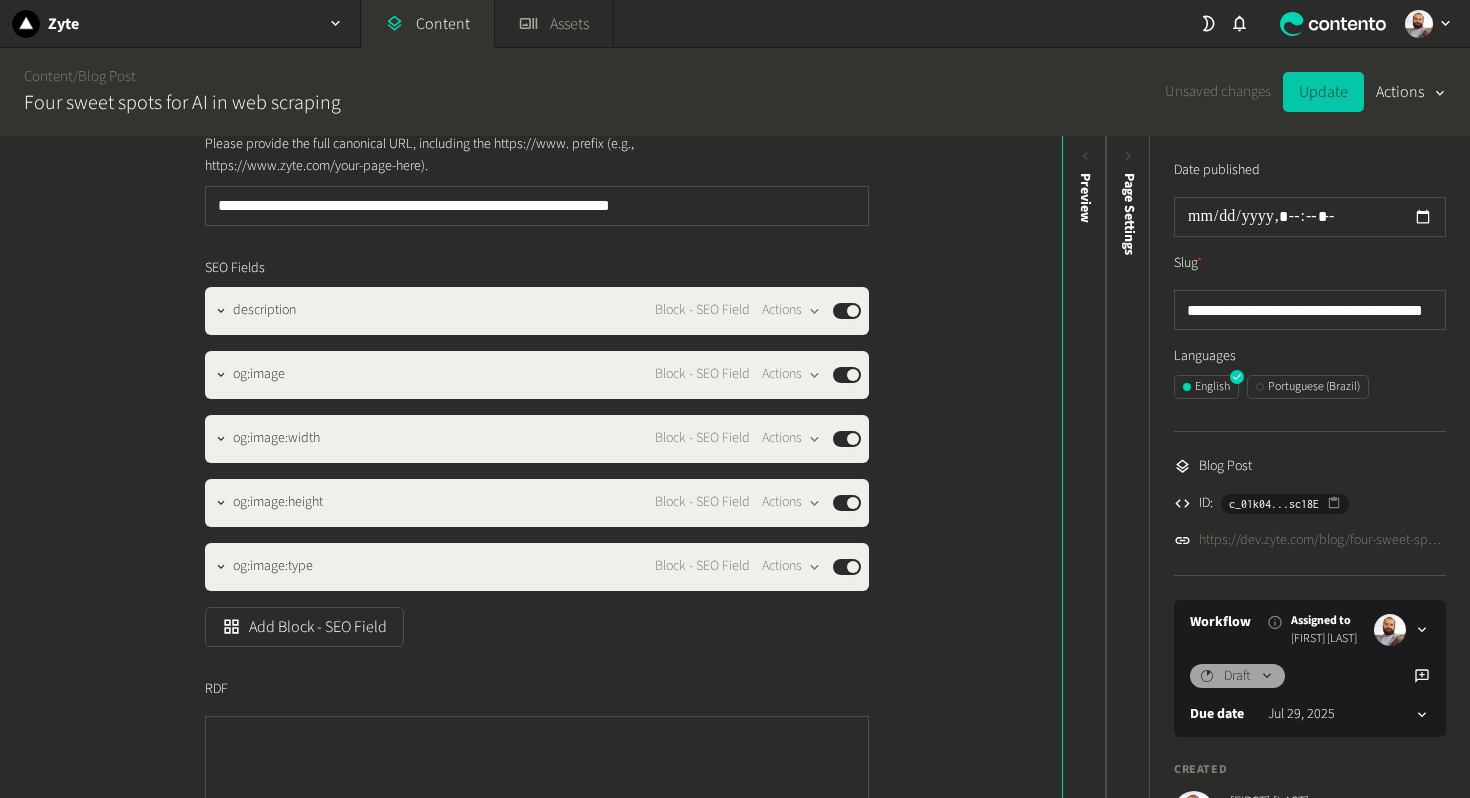 click on "Update" 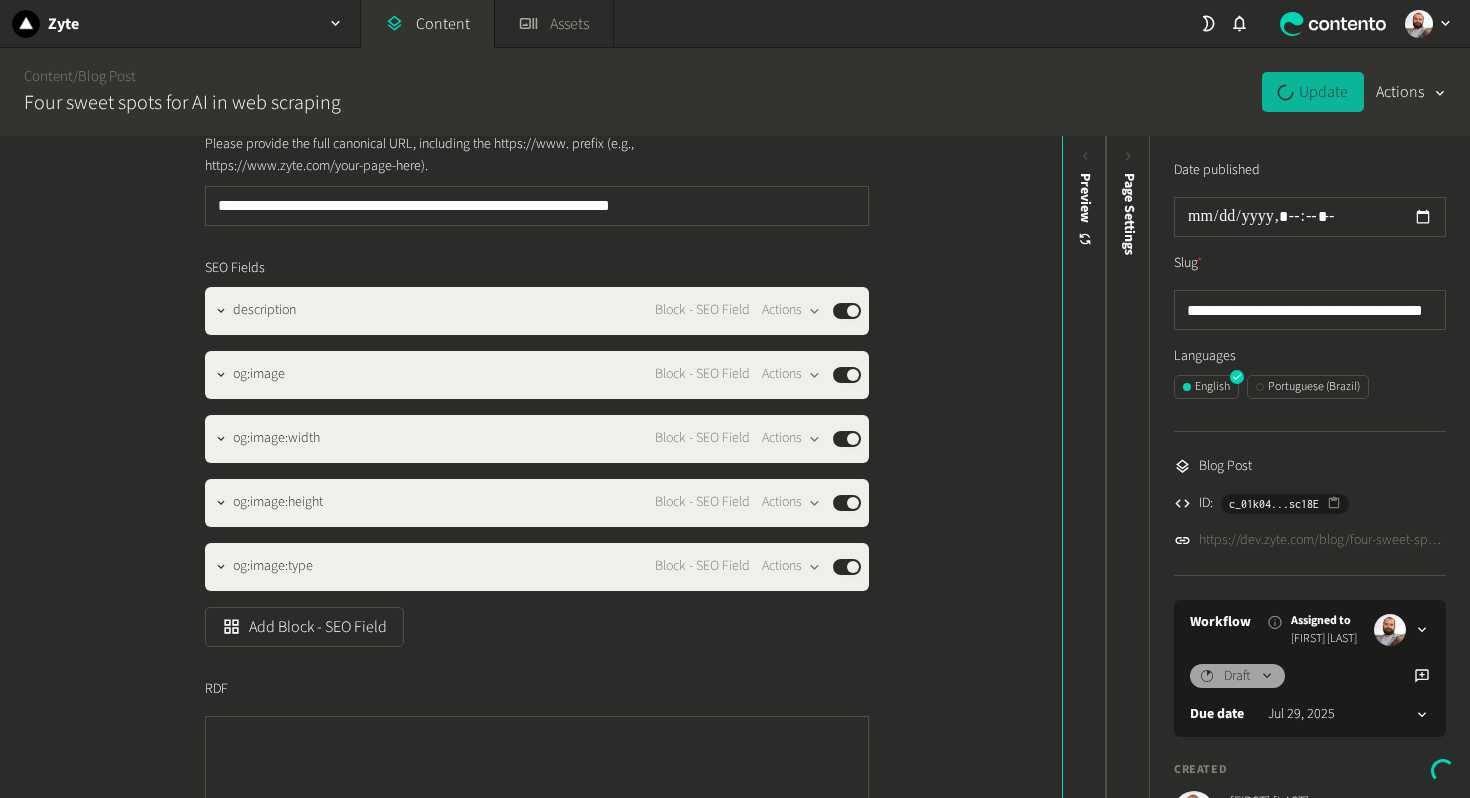 scroll, scrollTop: 0, scrollLeft: 0, axis: both 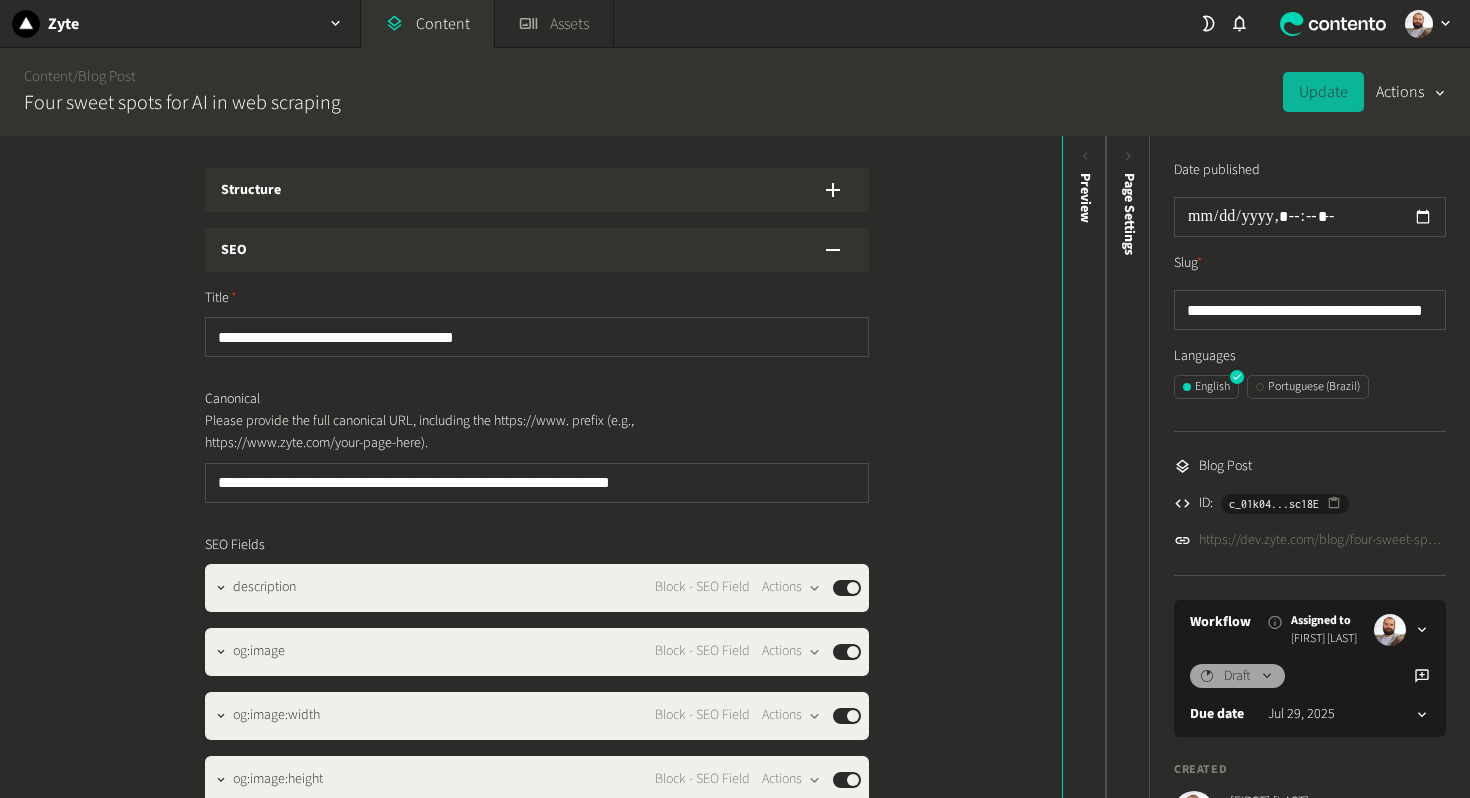 click on "Structure" 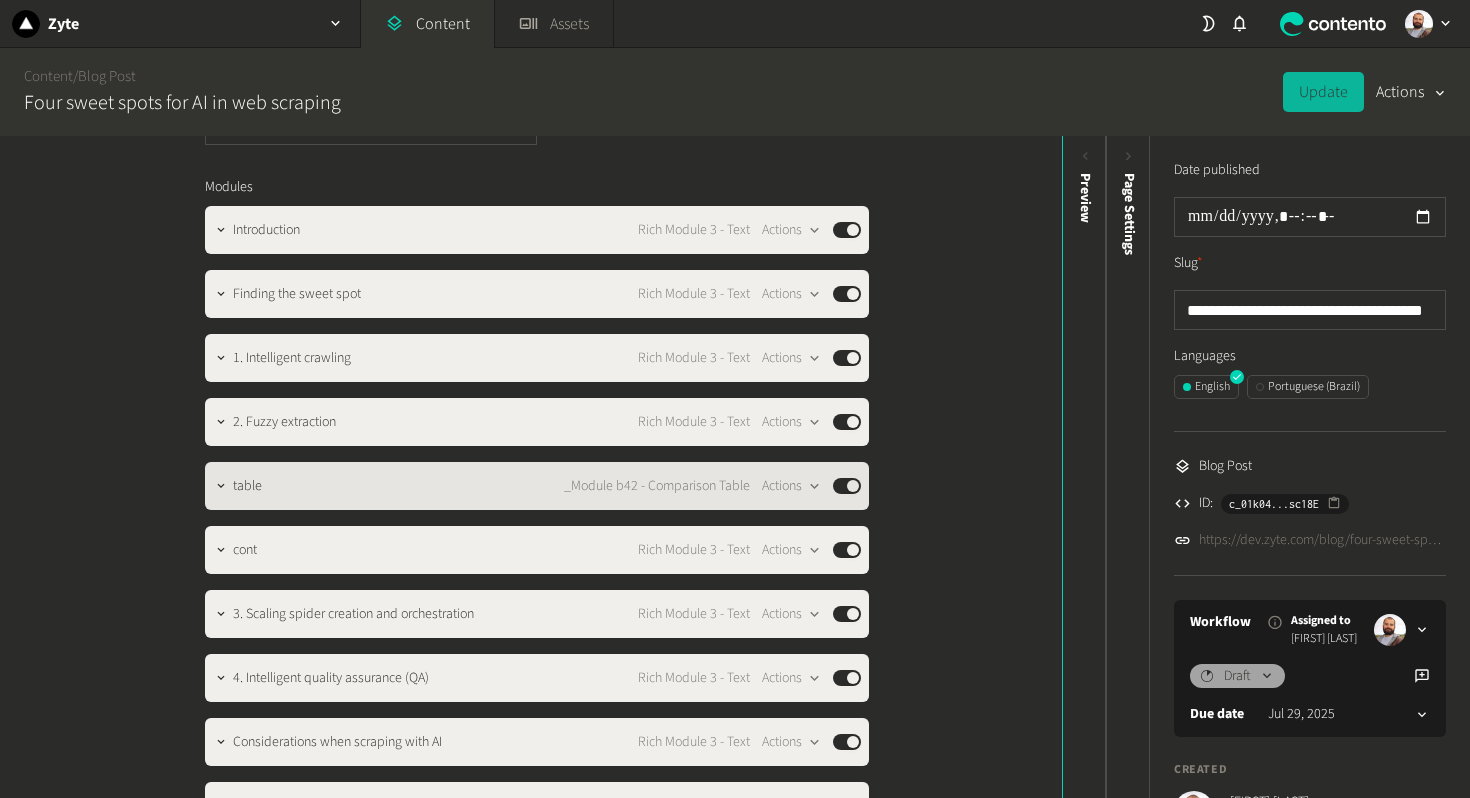 click on "table _Module b42 - Comparison Table  Actions  Published" 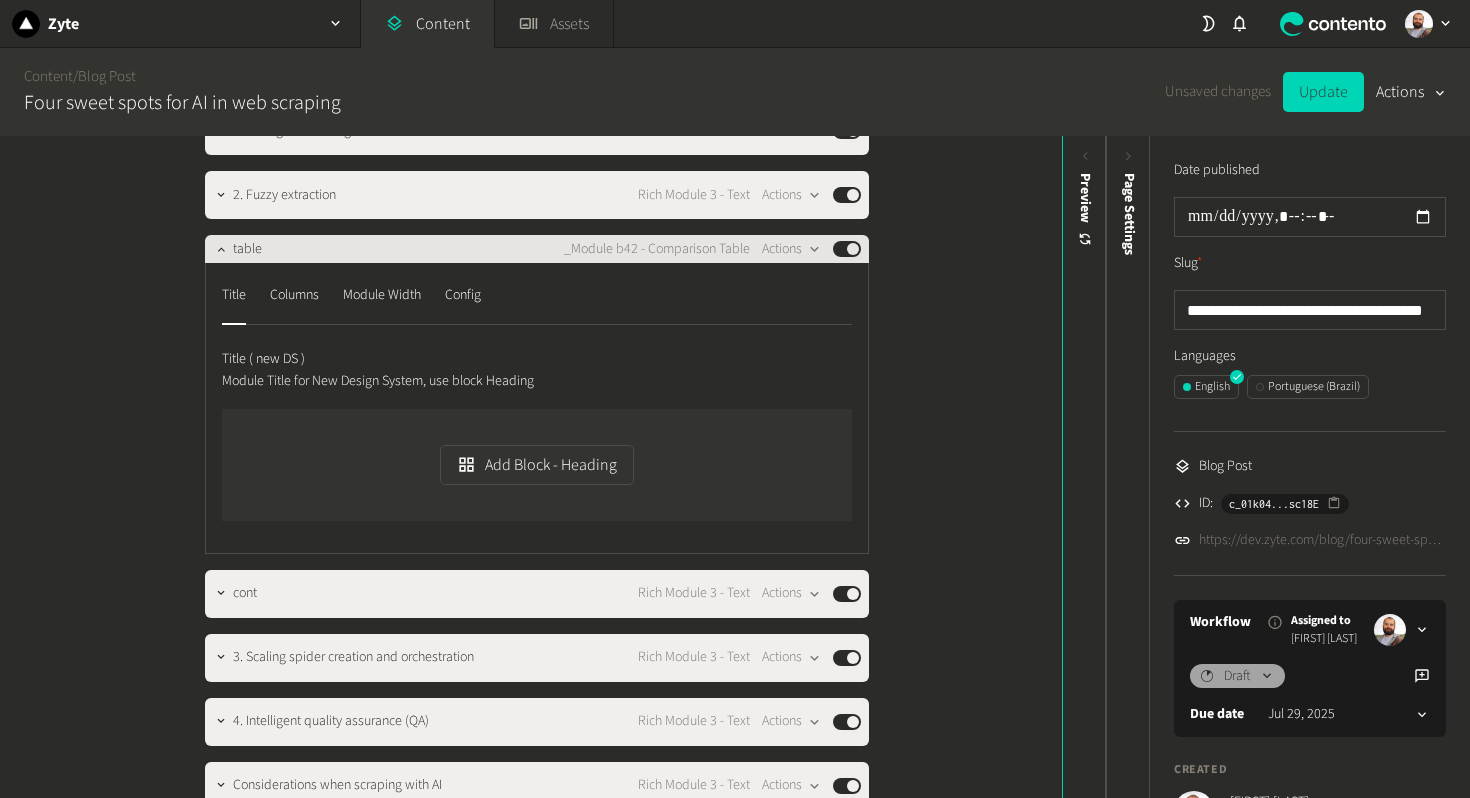 scroll, scrollTop: 1987, scrollLeft: 0, axis: vertical 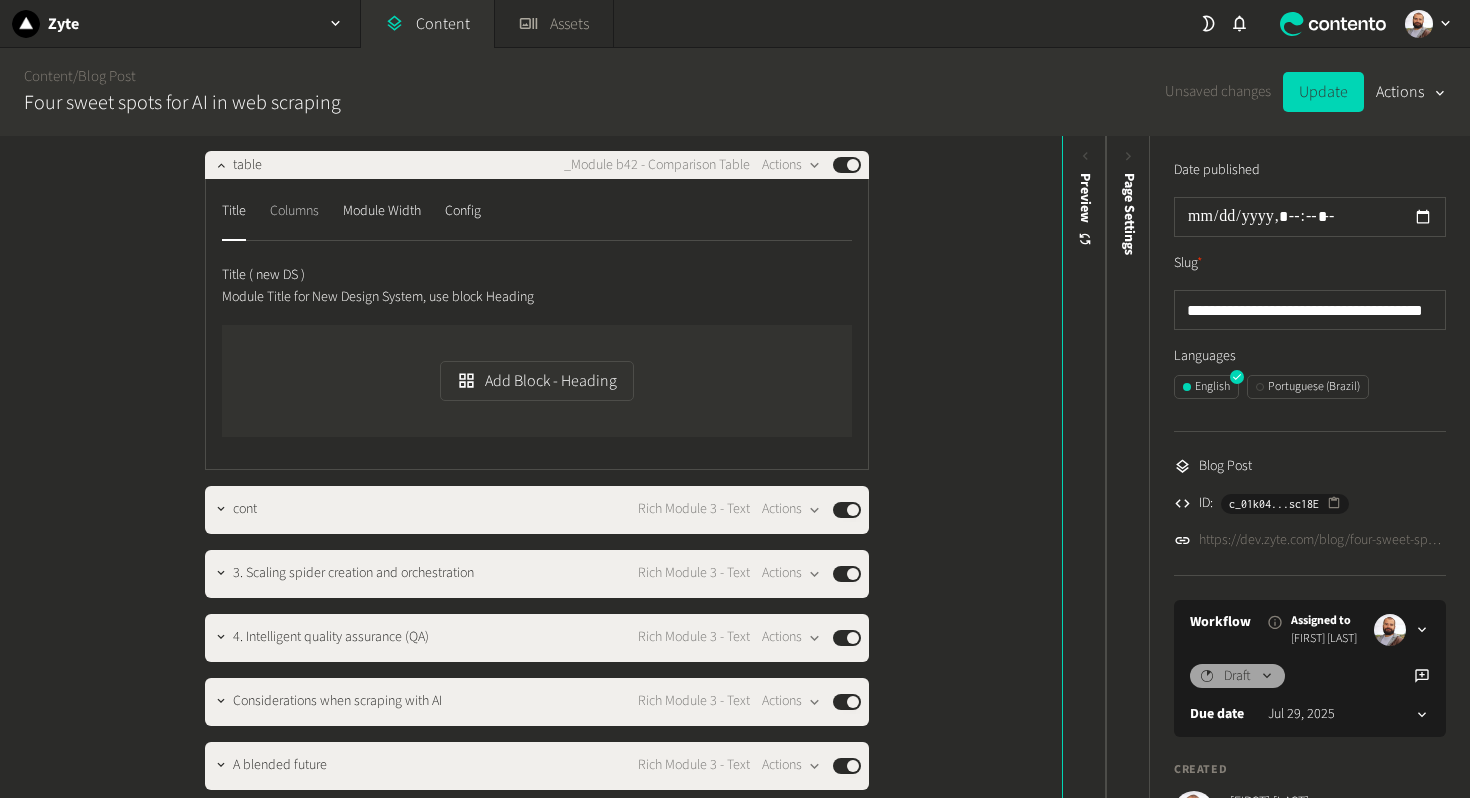 click on "Columns" 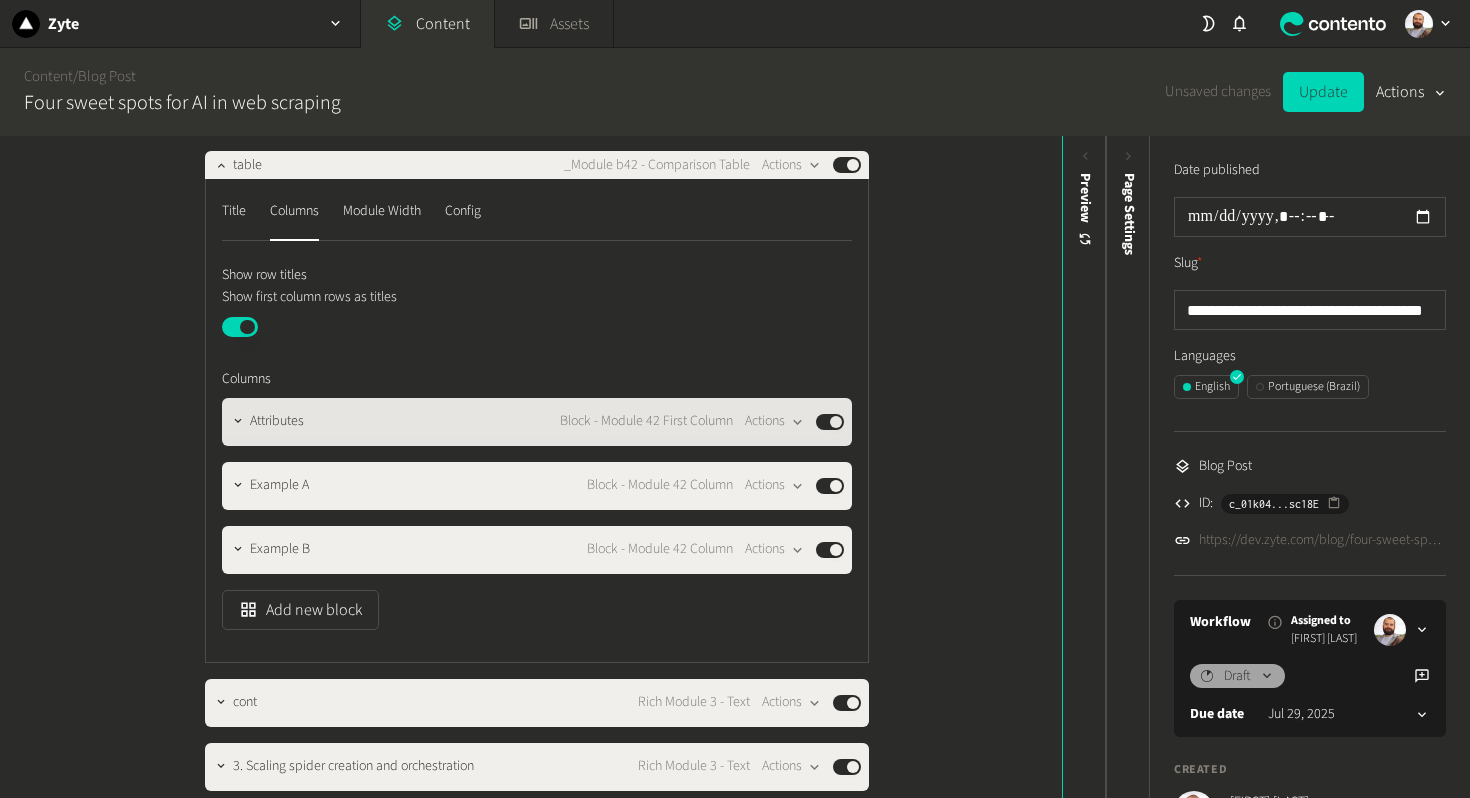click on "Attributes Block - Module 42 First Column  Actions  Published" 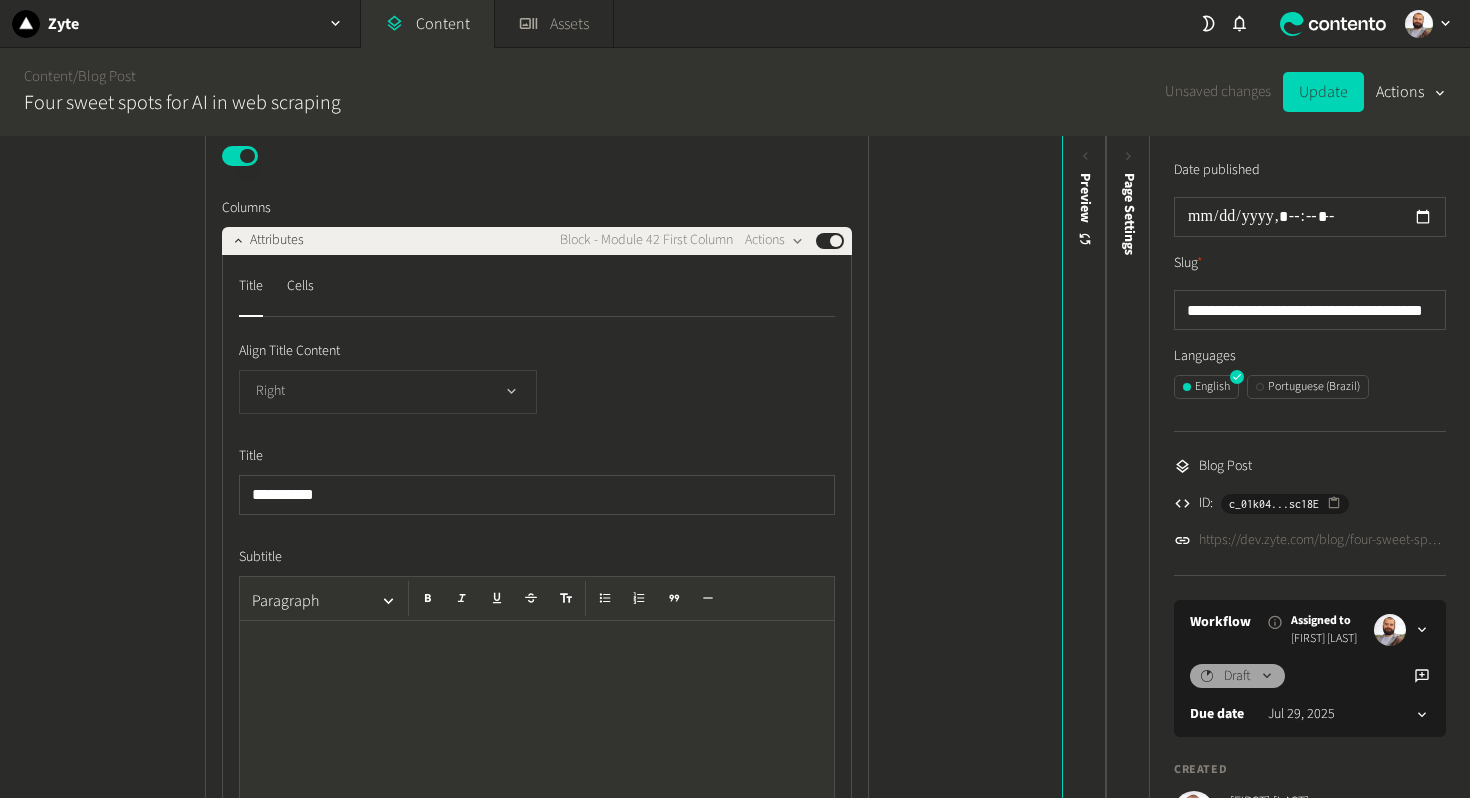 scroll, scrollTop: 2160, scrollLeft: 0, axis: vertical 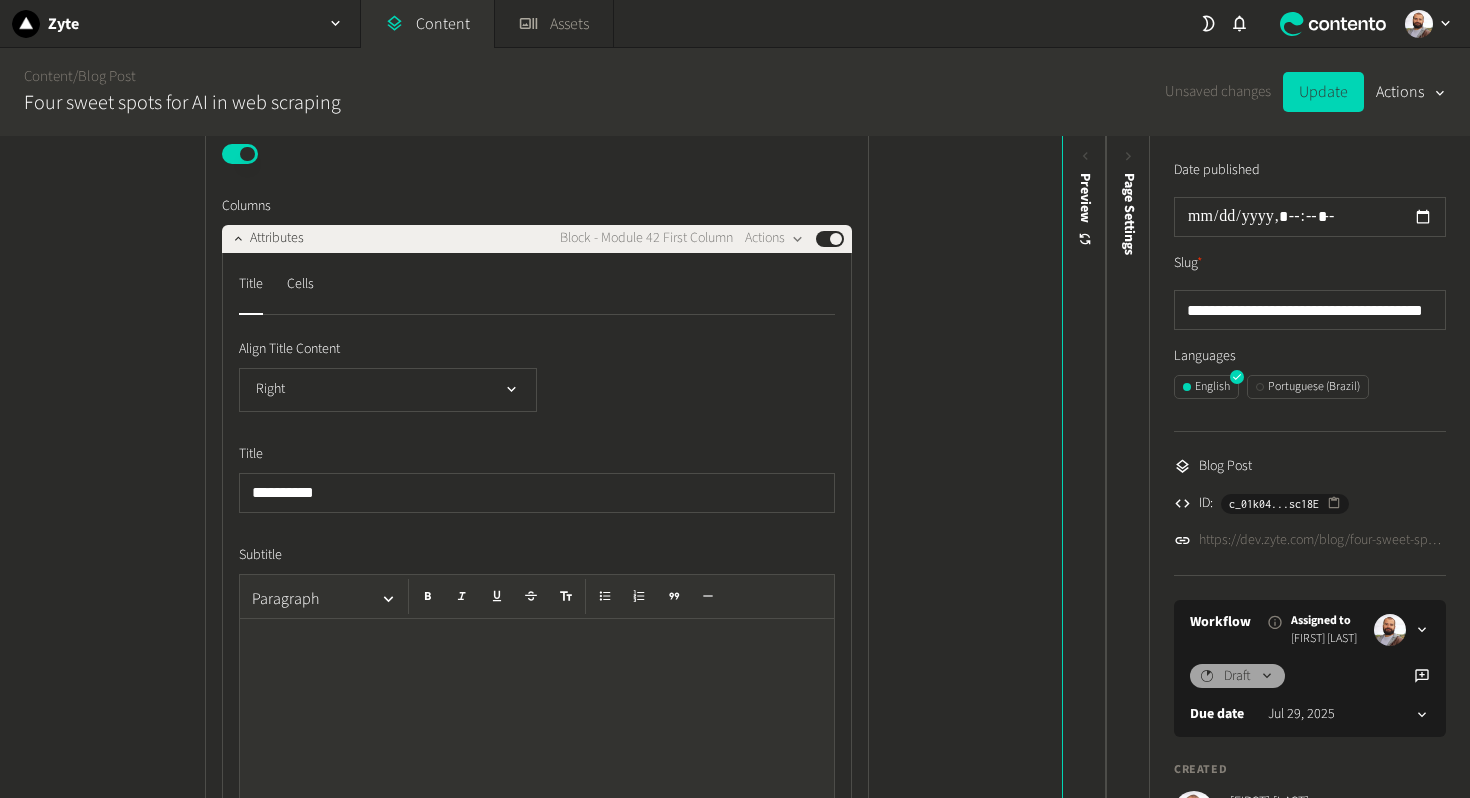 click on "Align Title Content Right" 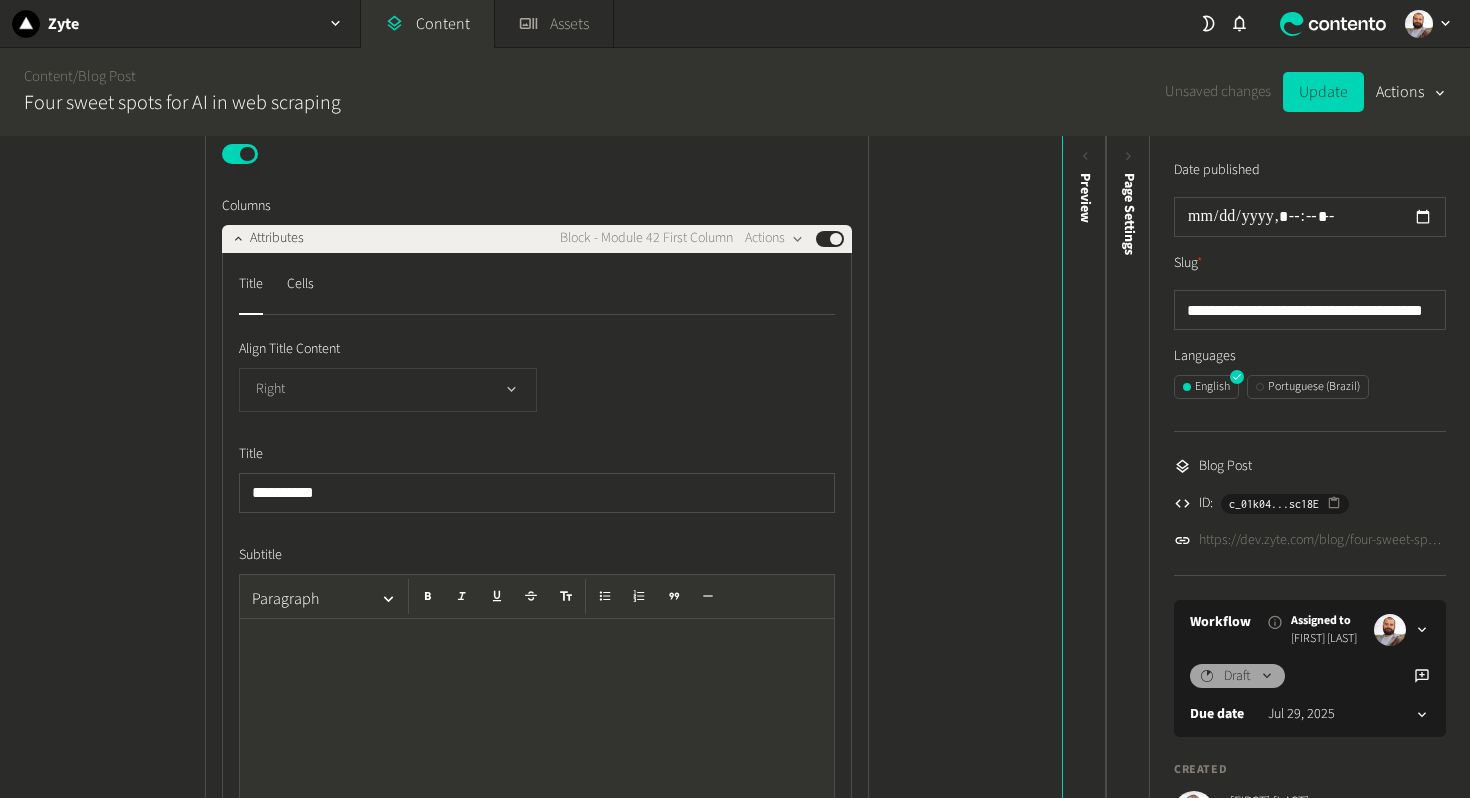 click on "Right" 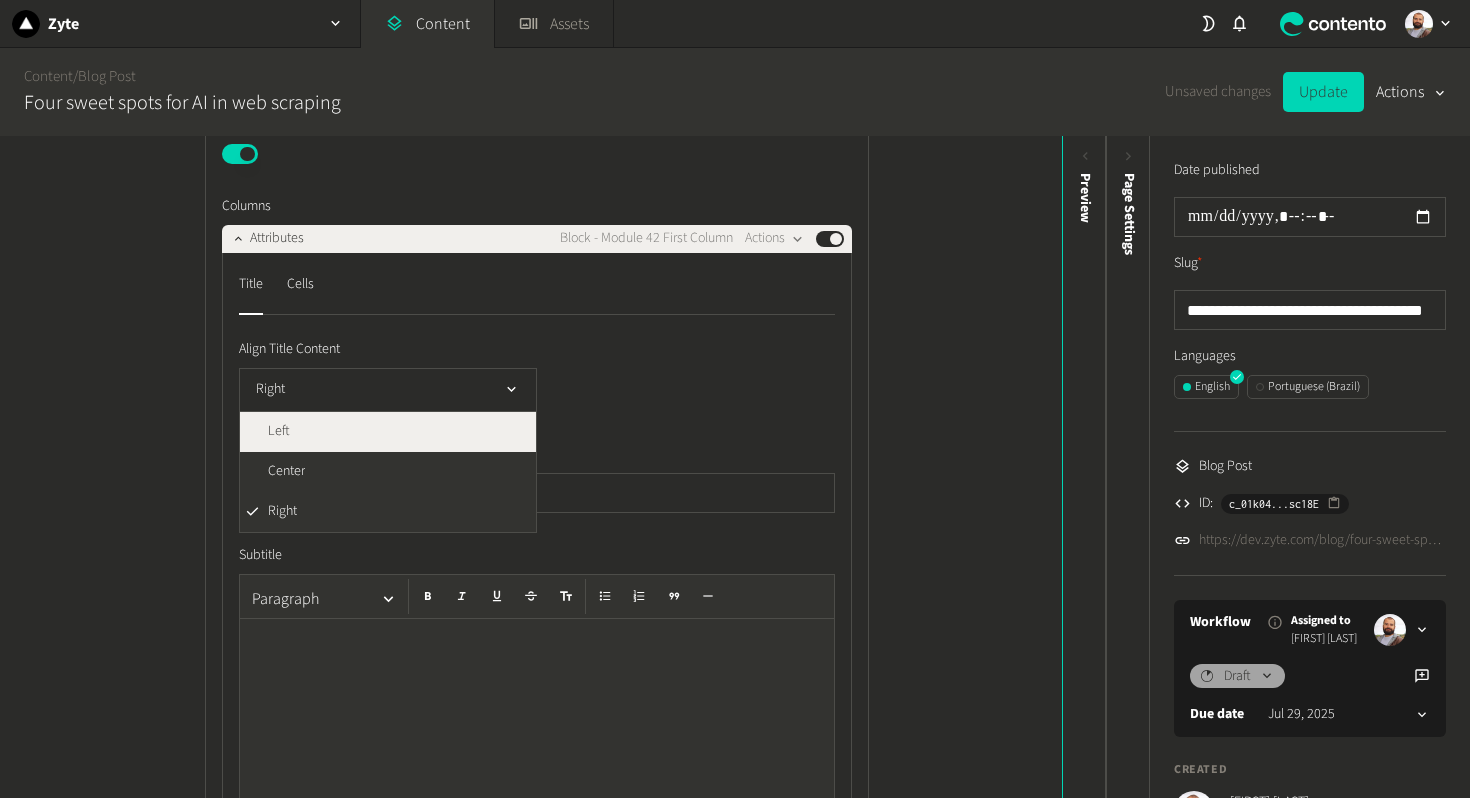 click on "Left" 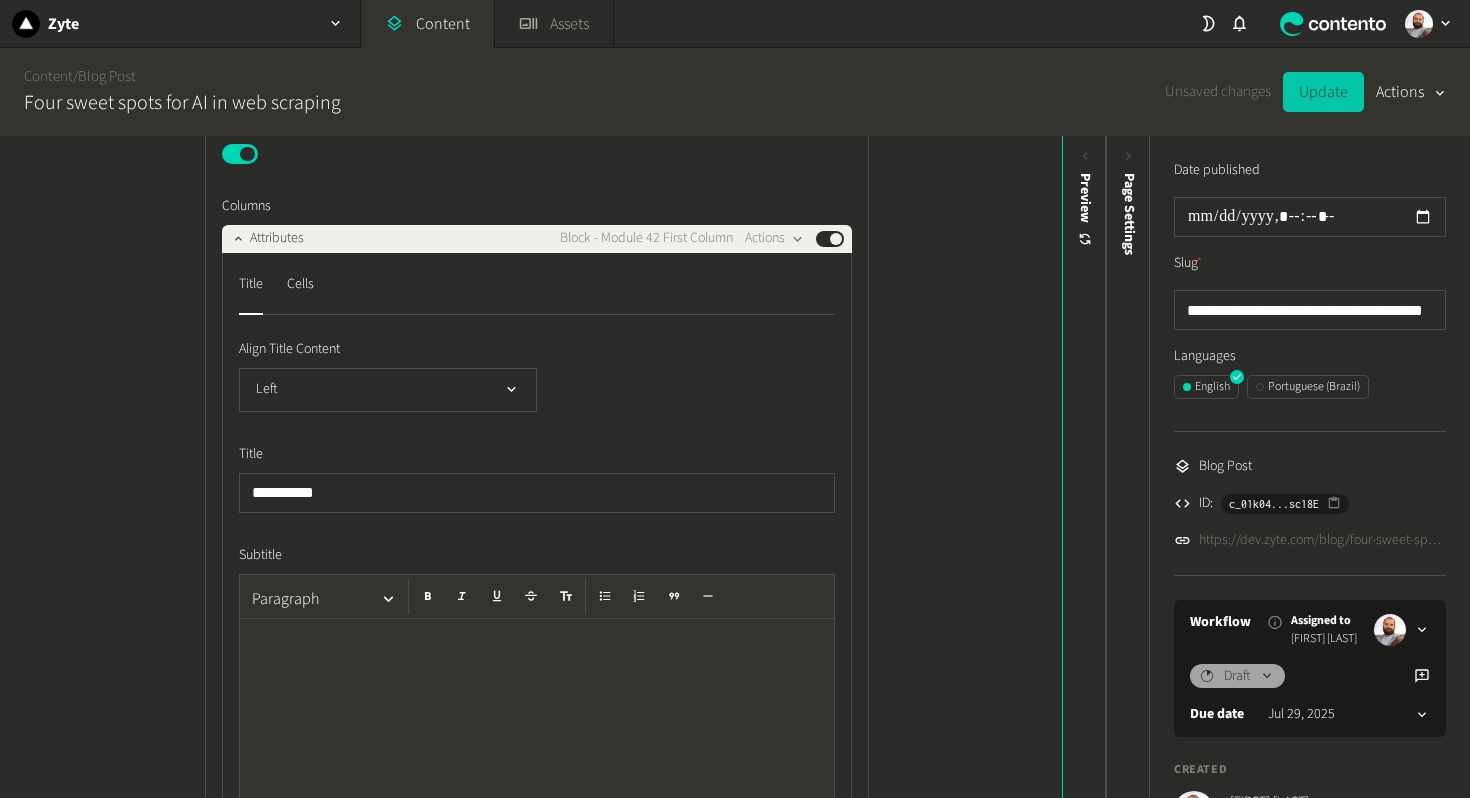 click on "Update" 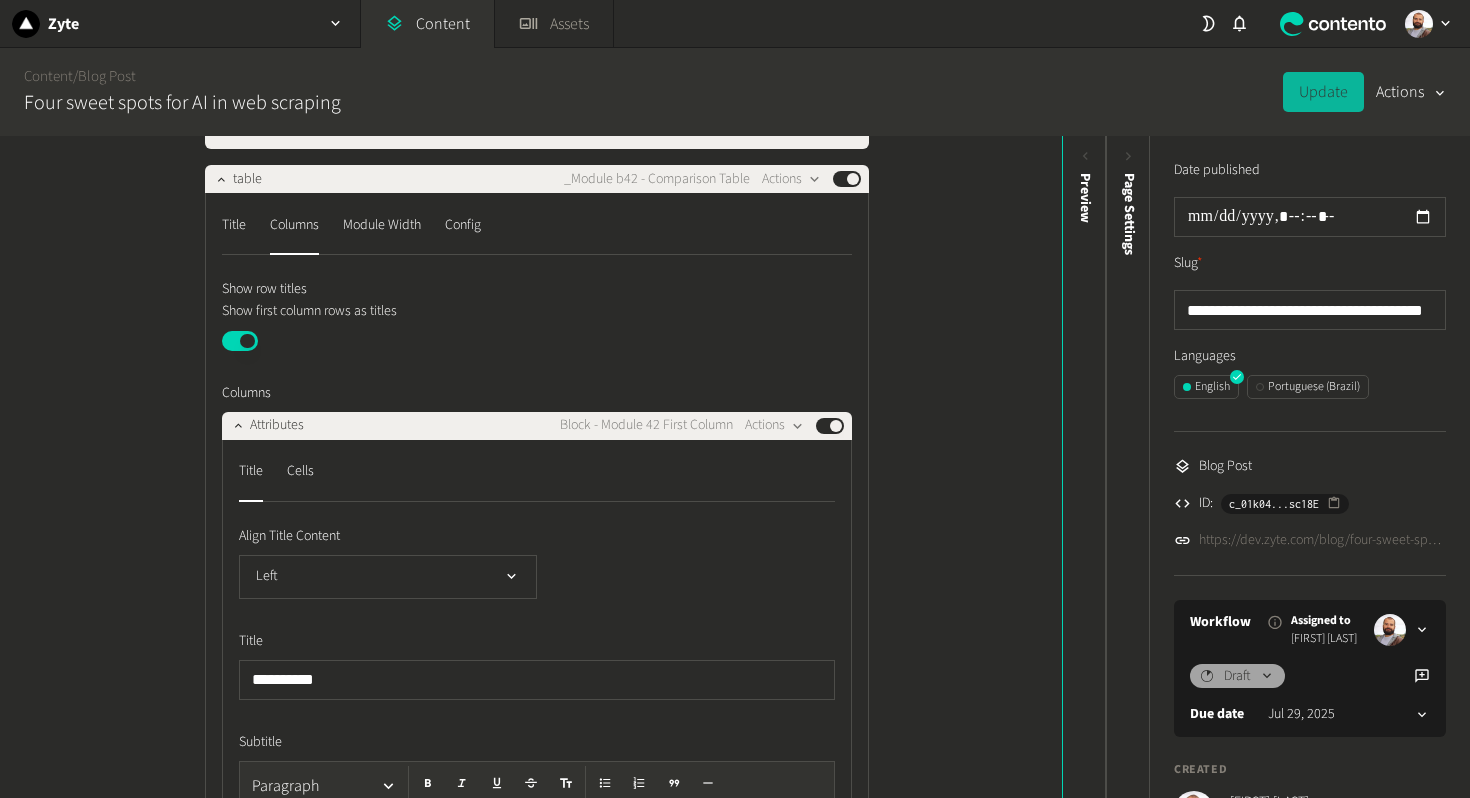 scroll, scrollTop: 1959, scrollLeft: 0, axis: vertical 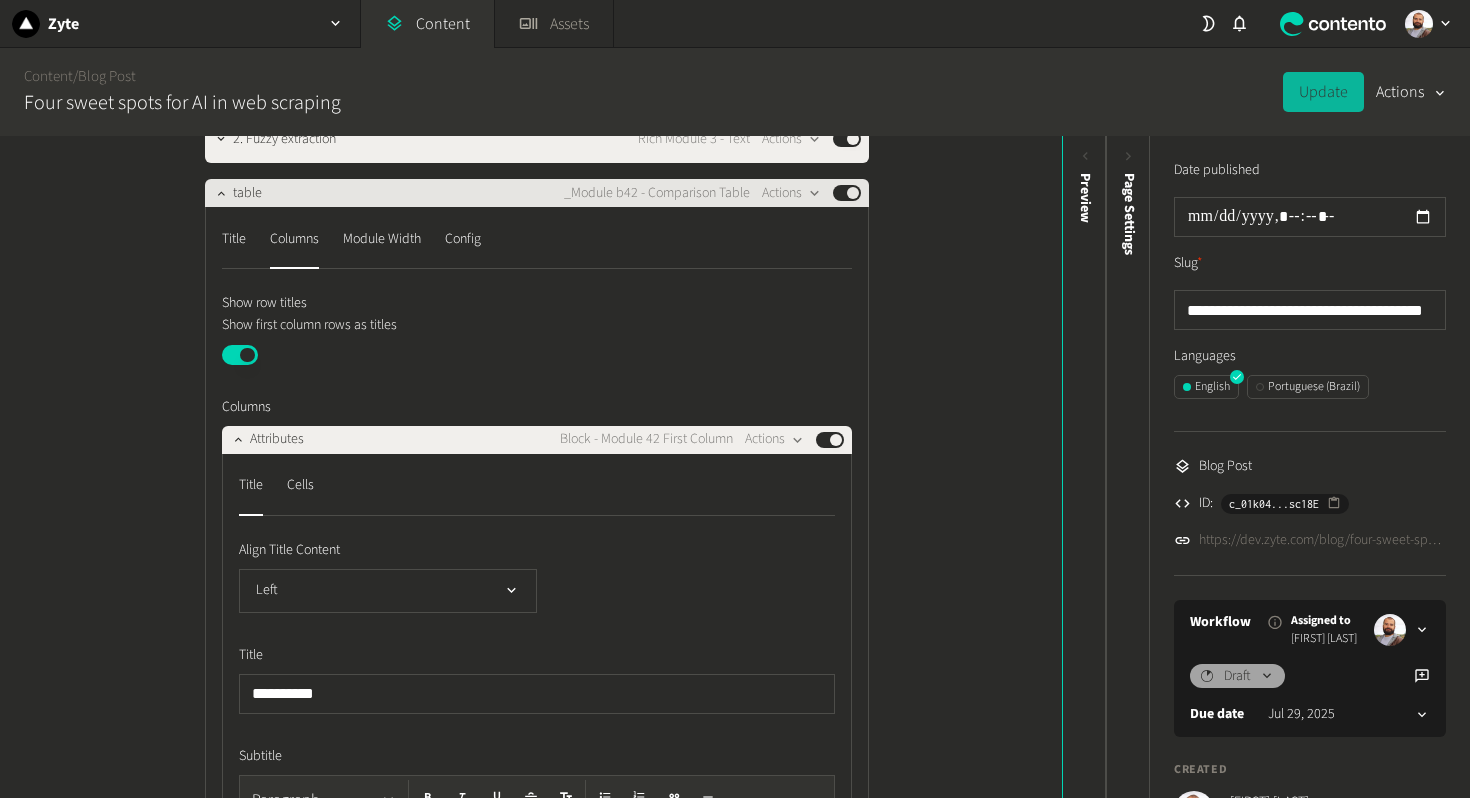 click on "table _Module b42 - Comparison Table  Actions  Published" 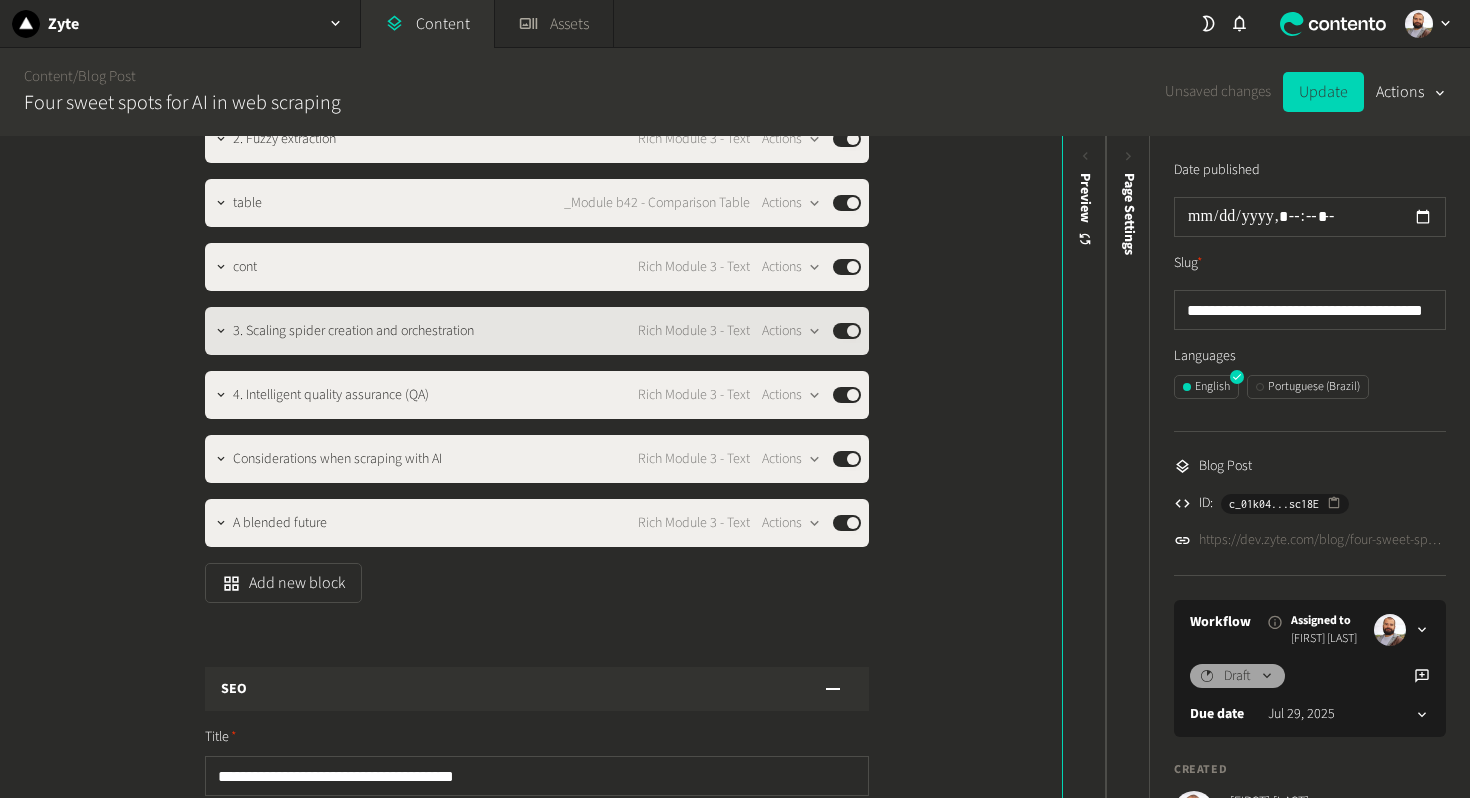 click on "3. Scaling spider creation and orchestration" 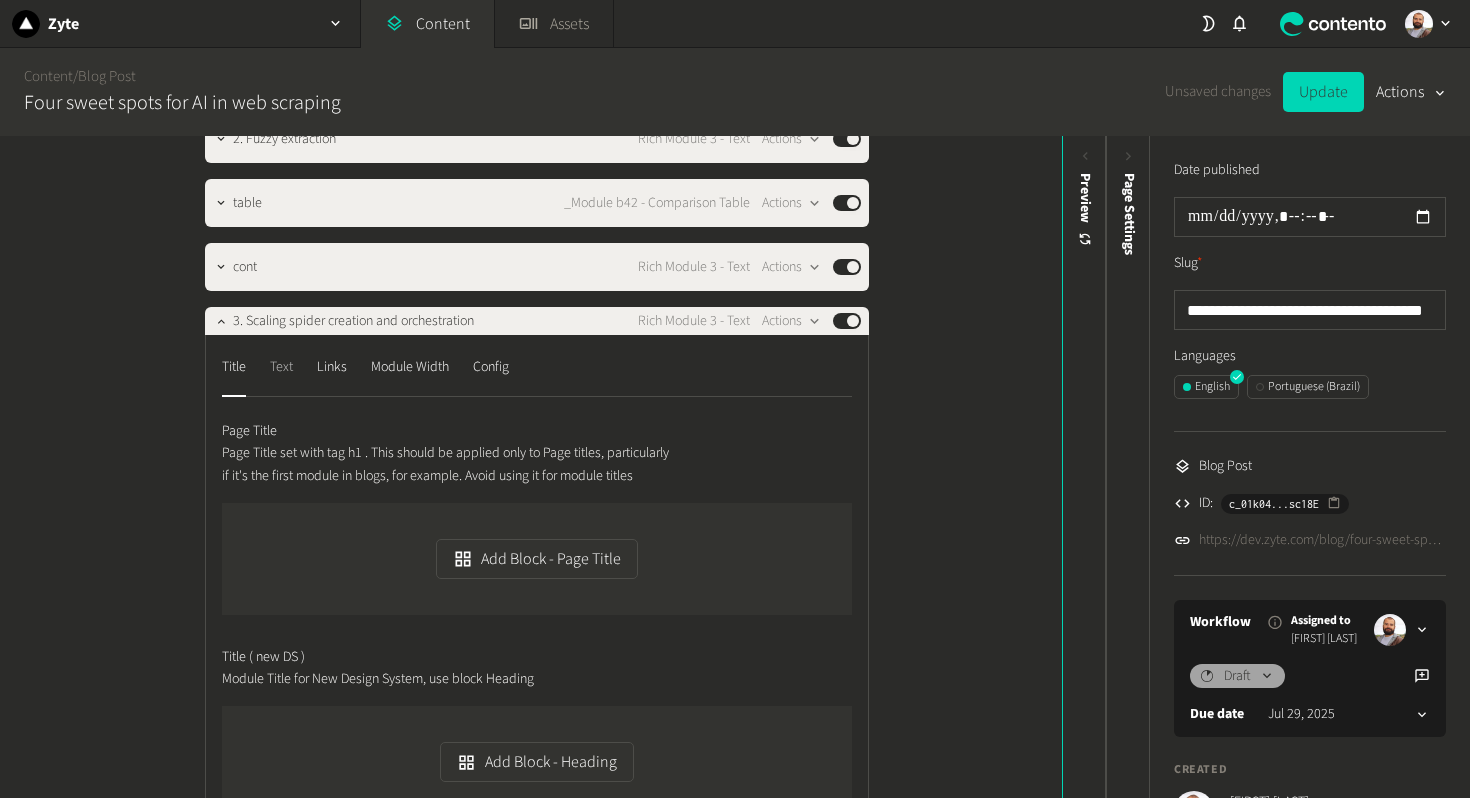 click on "Text" 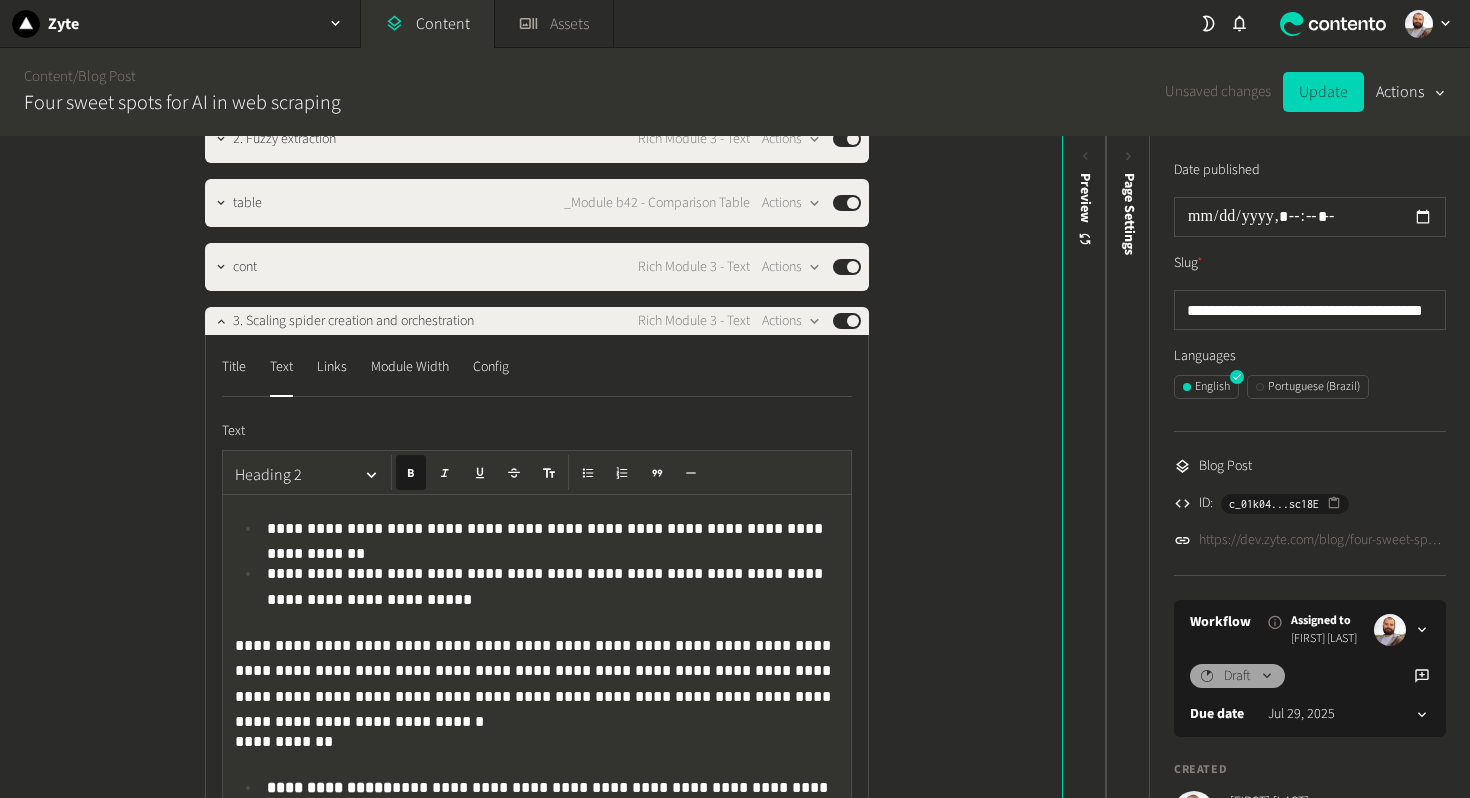 scroll, scrollTop: 373, scrollLeft: 0, axis: vertical 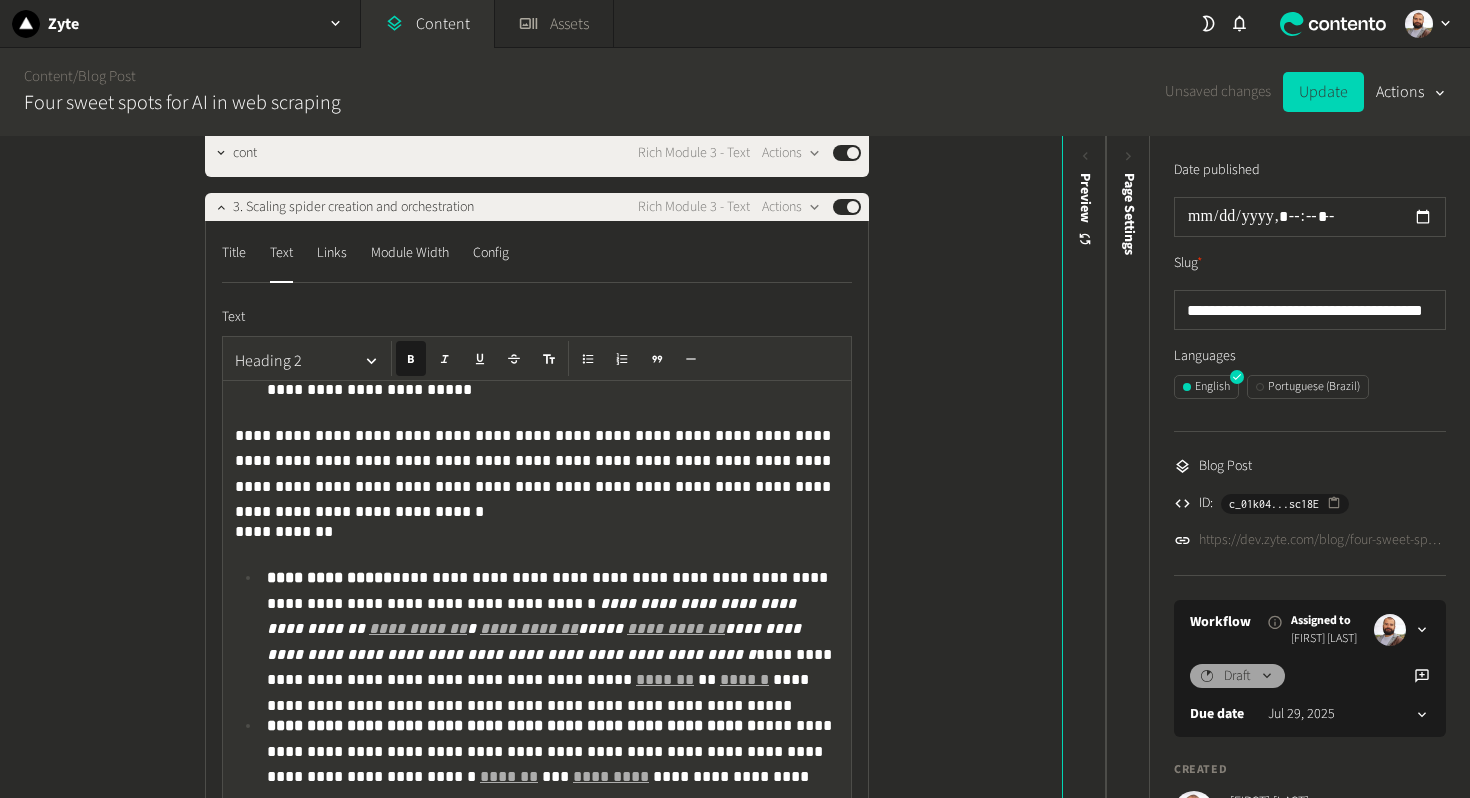 click on "**********" 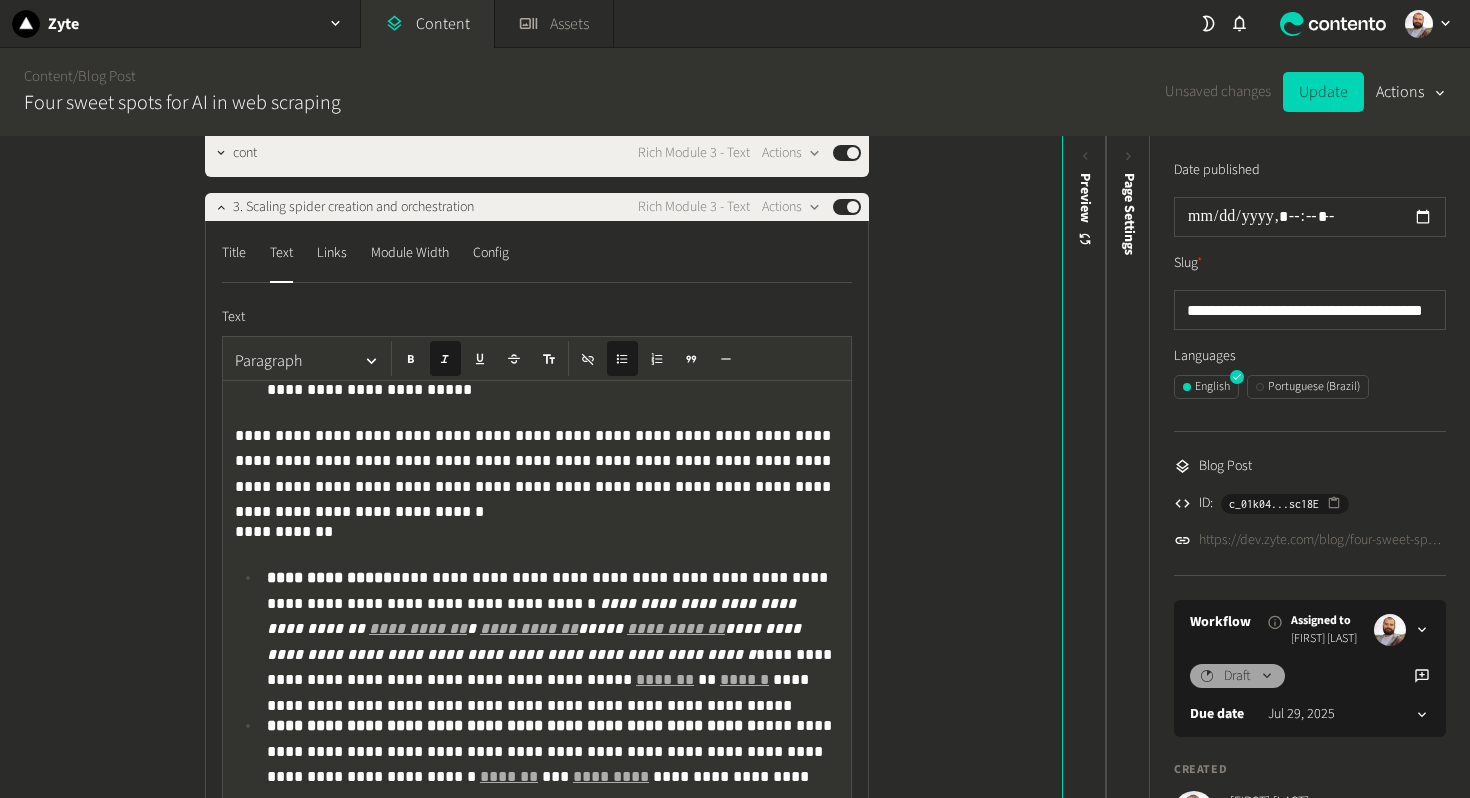 scroll, scrollTop: 347, scrollLeft: 0, axis: vertical 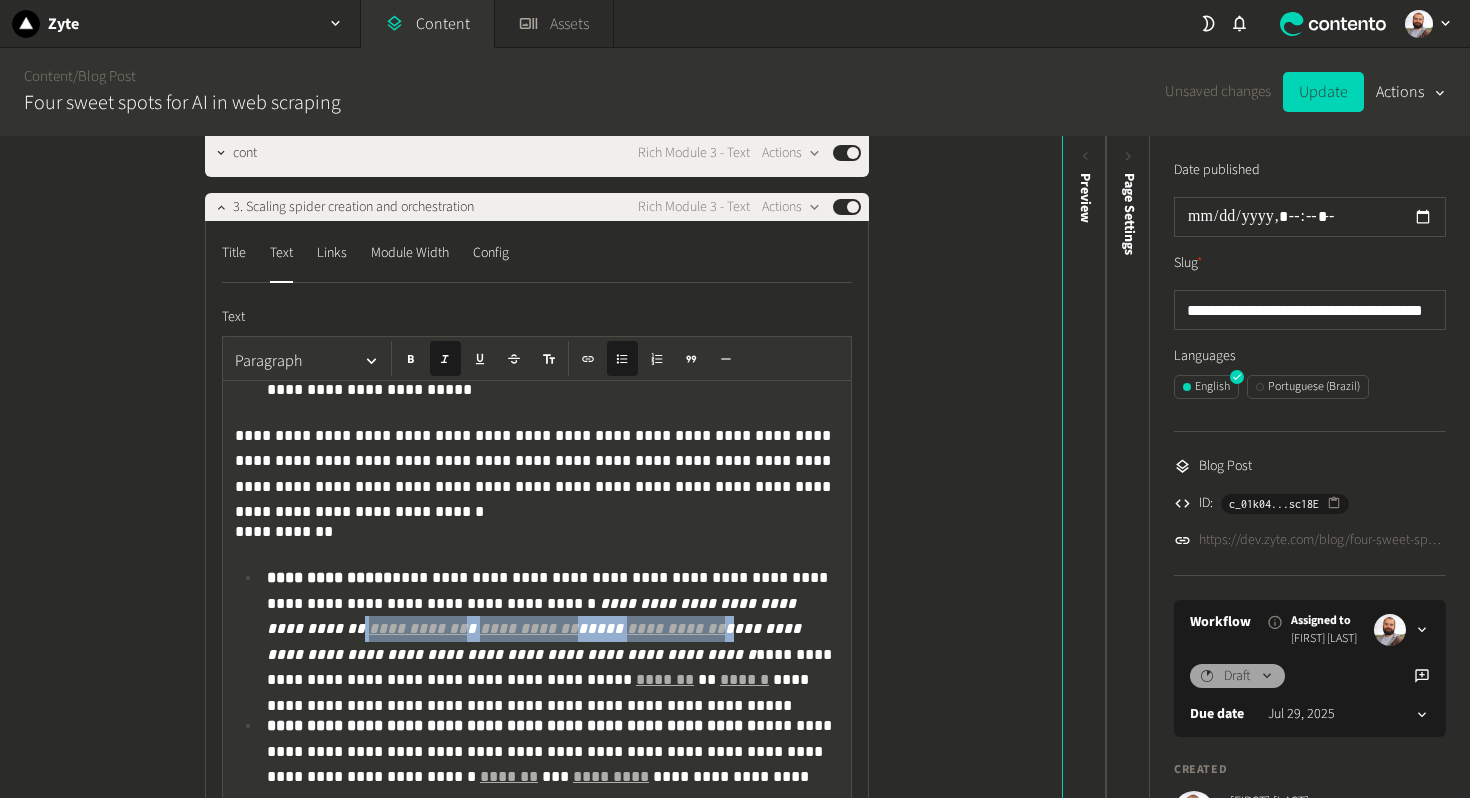 drag, startPoint x: 727, startPoint y: 619, endPoint x: 483, endPoint y: 642, distance: 245.08162 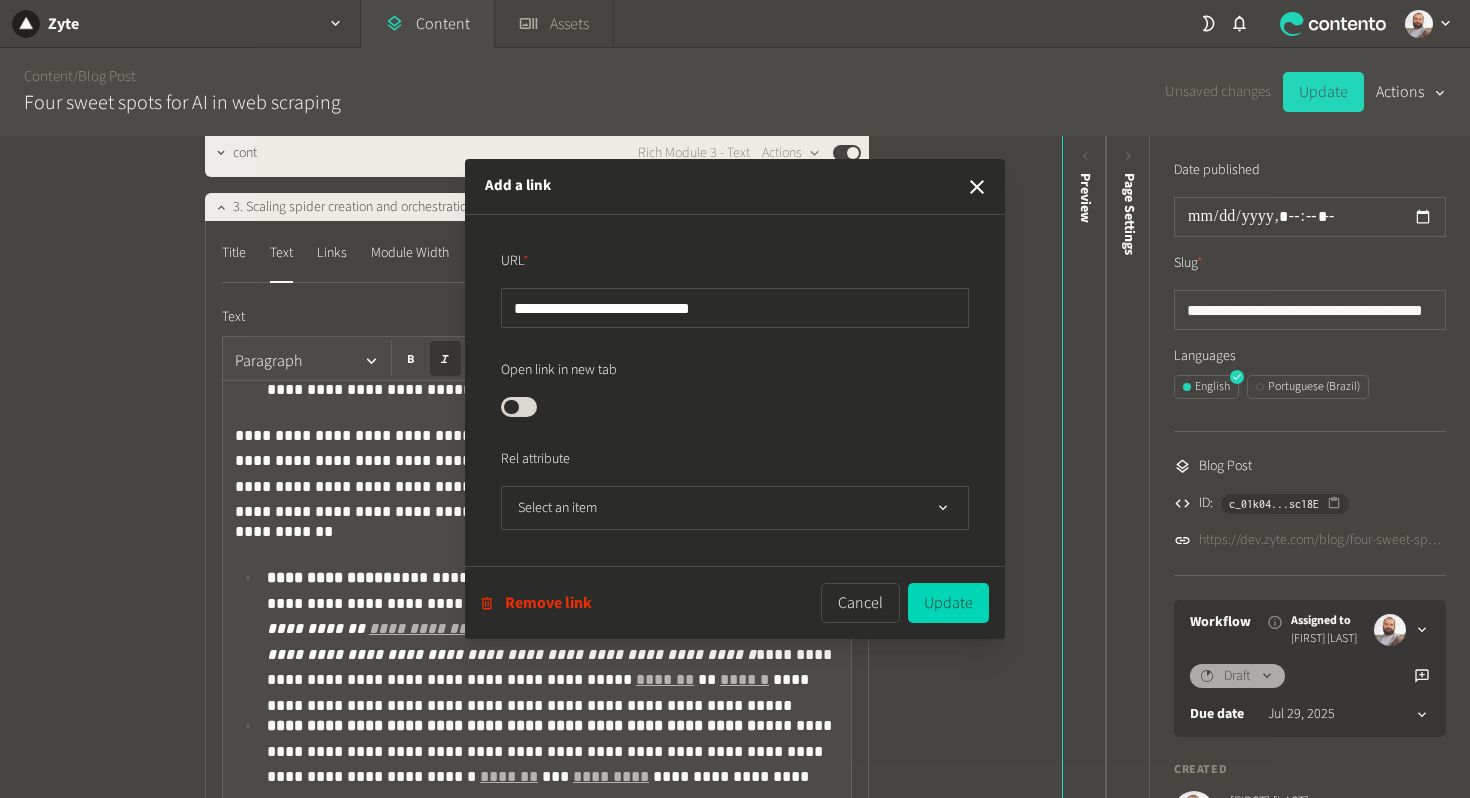 click on "Remove link" at bounding box center (536, 603) 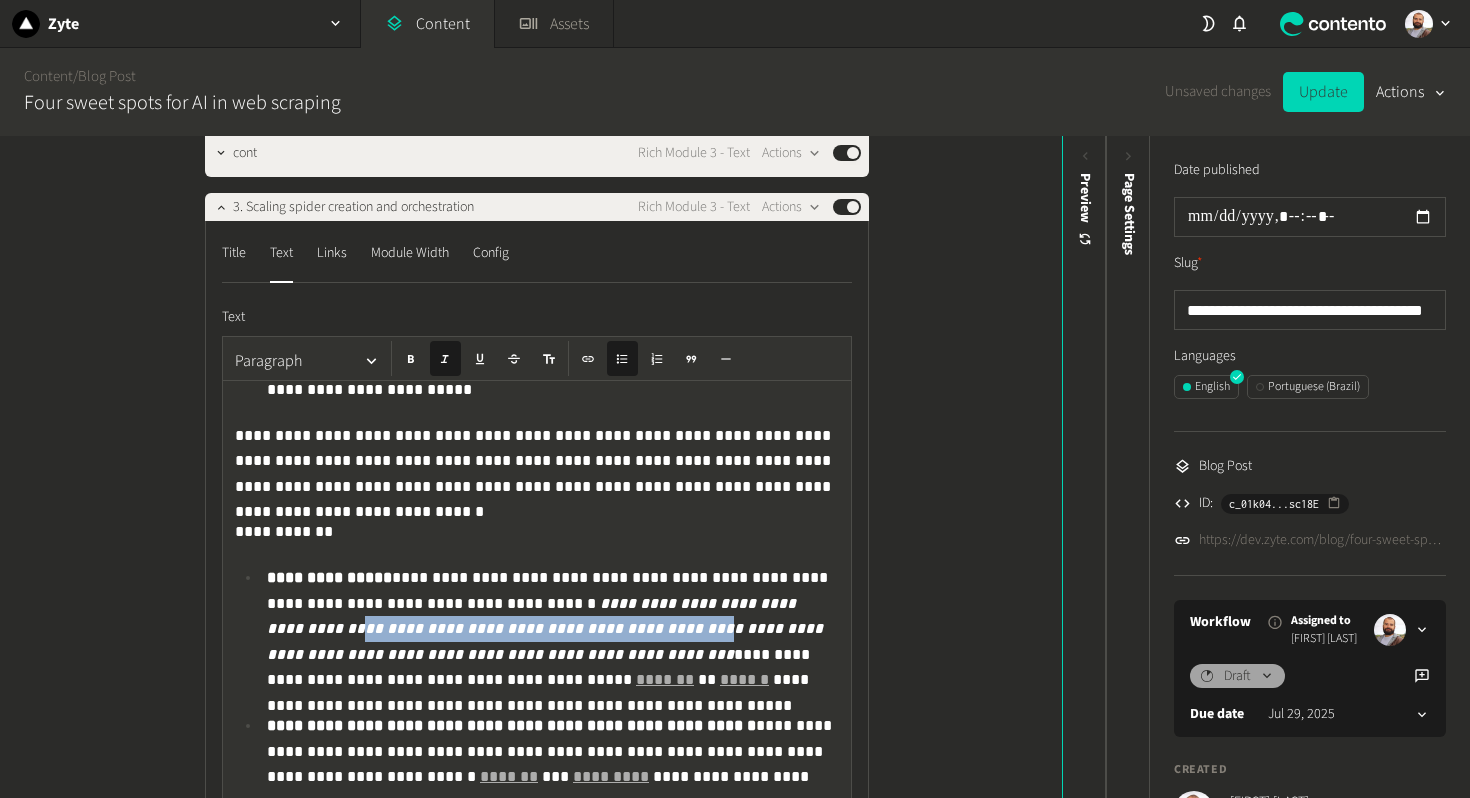 click on "**********" 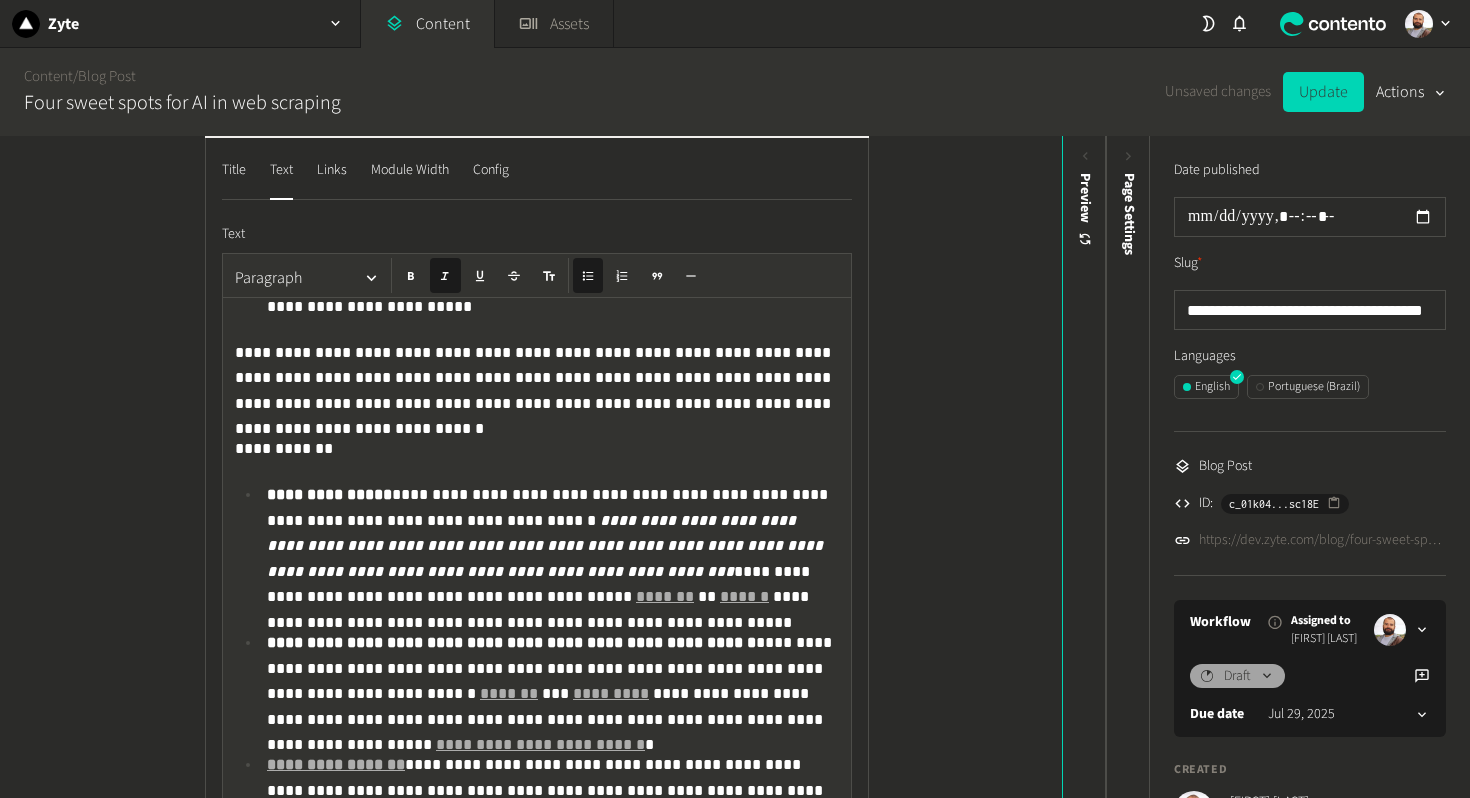 scroll, scrollTop: 2161, scrollLeft: 0, axis: vertical 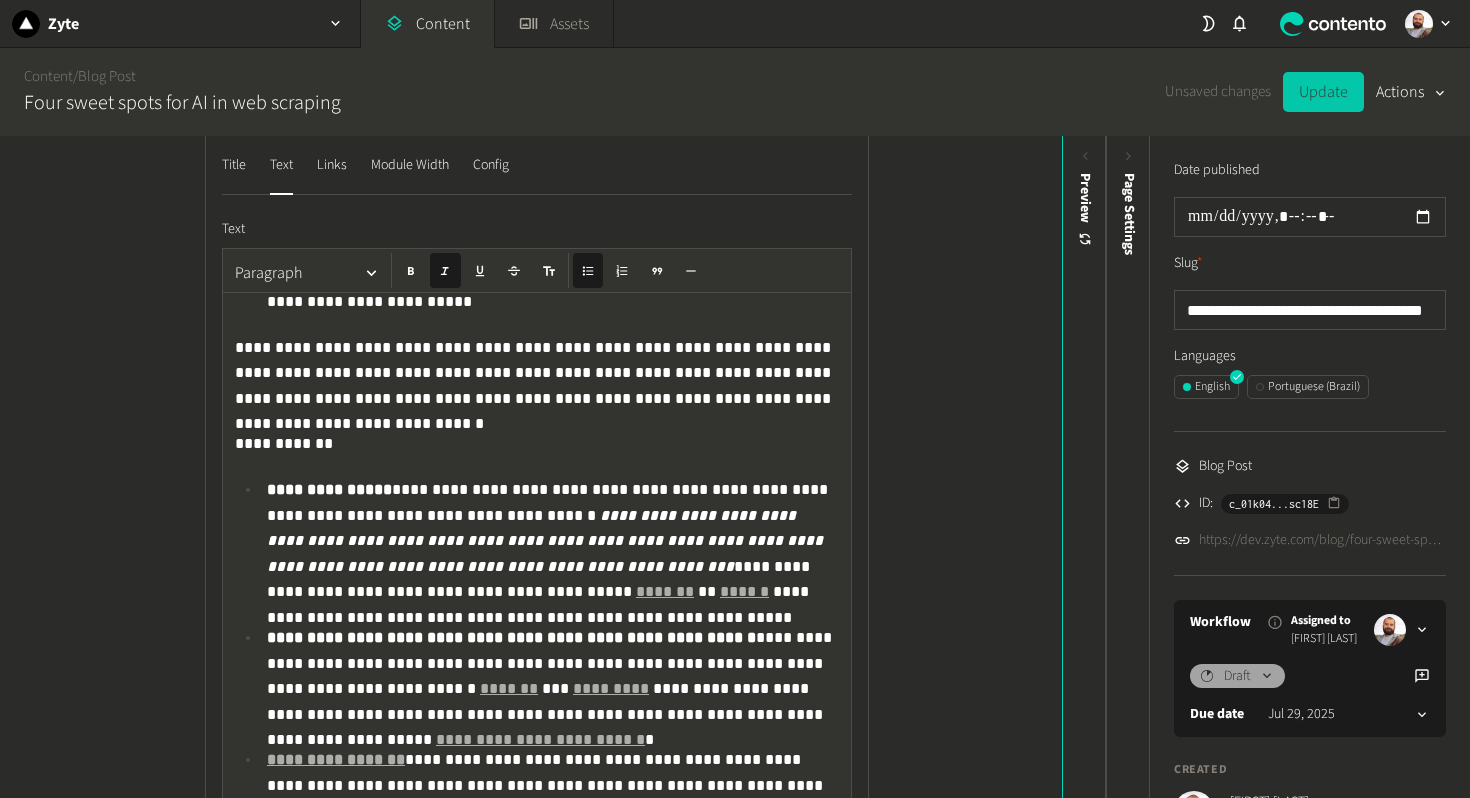click on "Update" 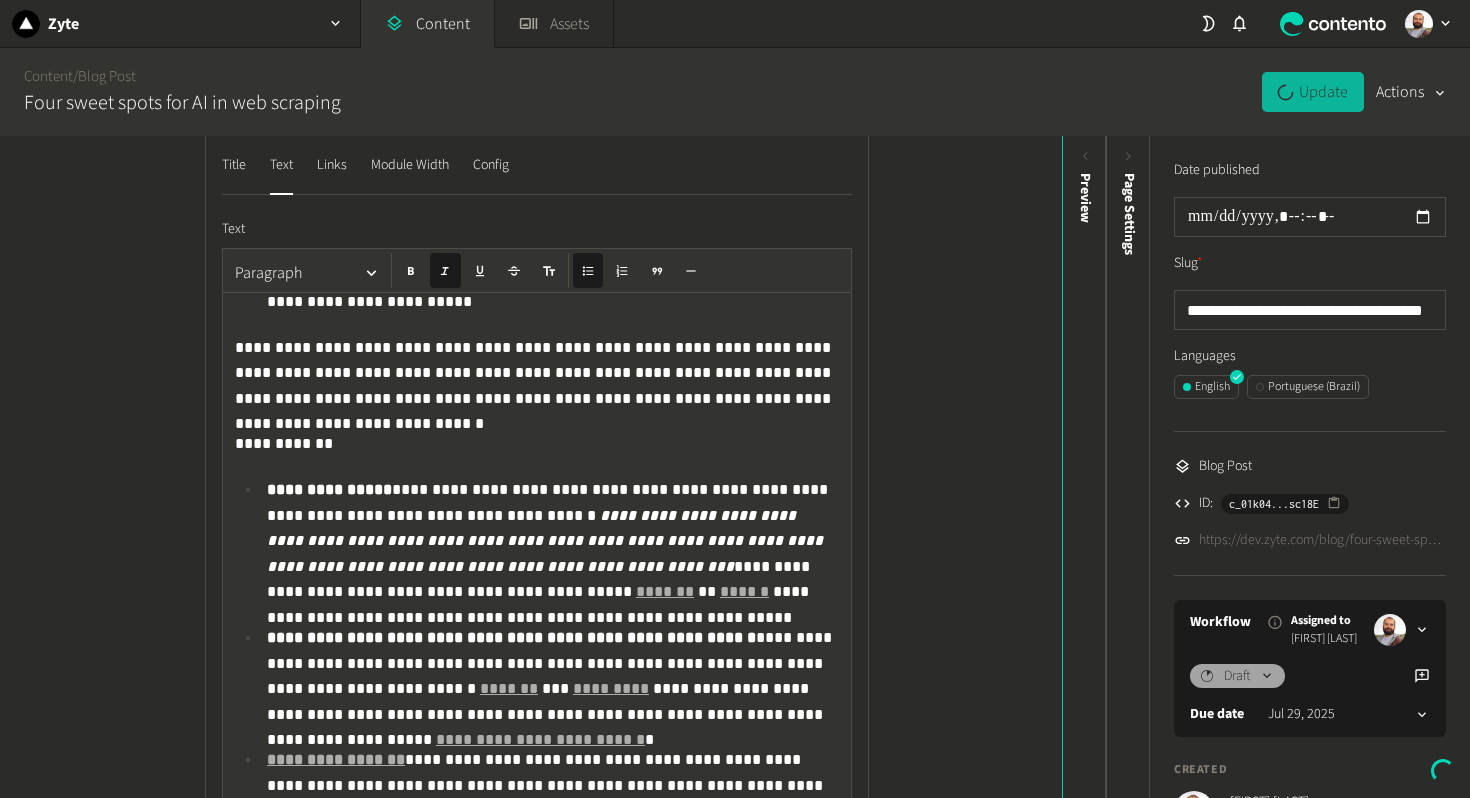 type on "**********" 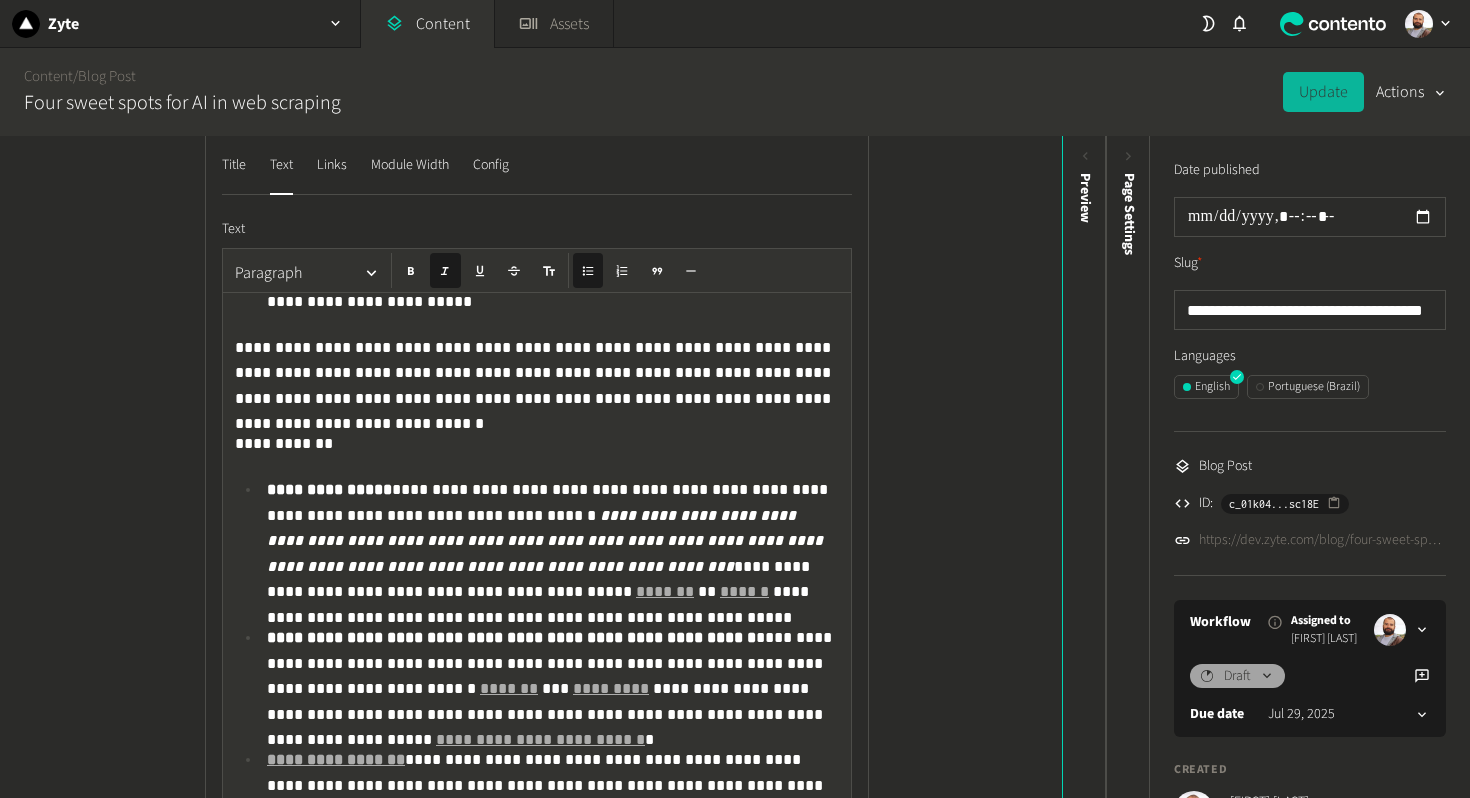 click on "Update   Actions" 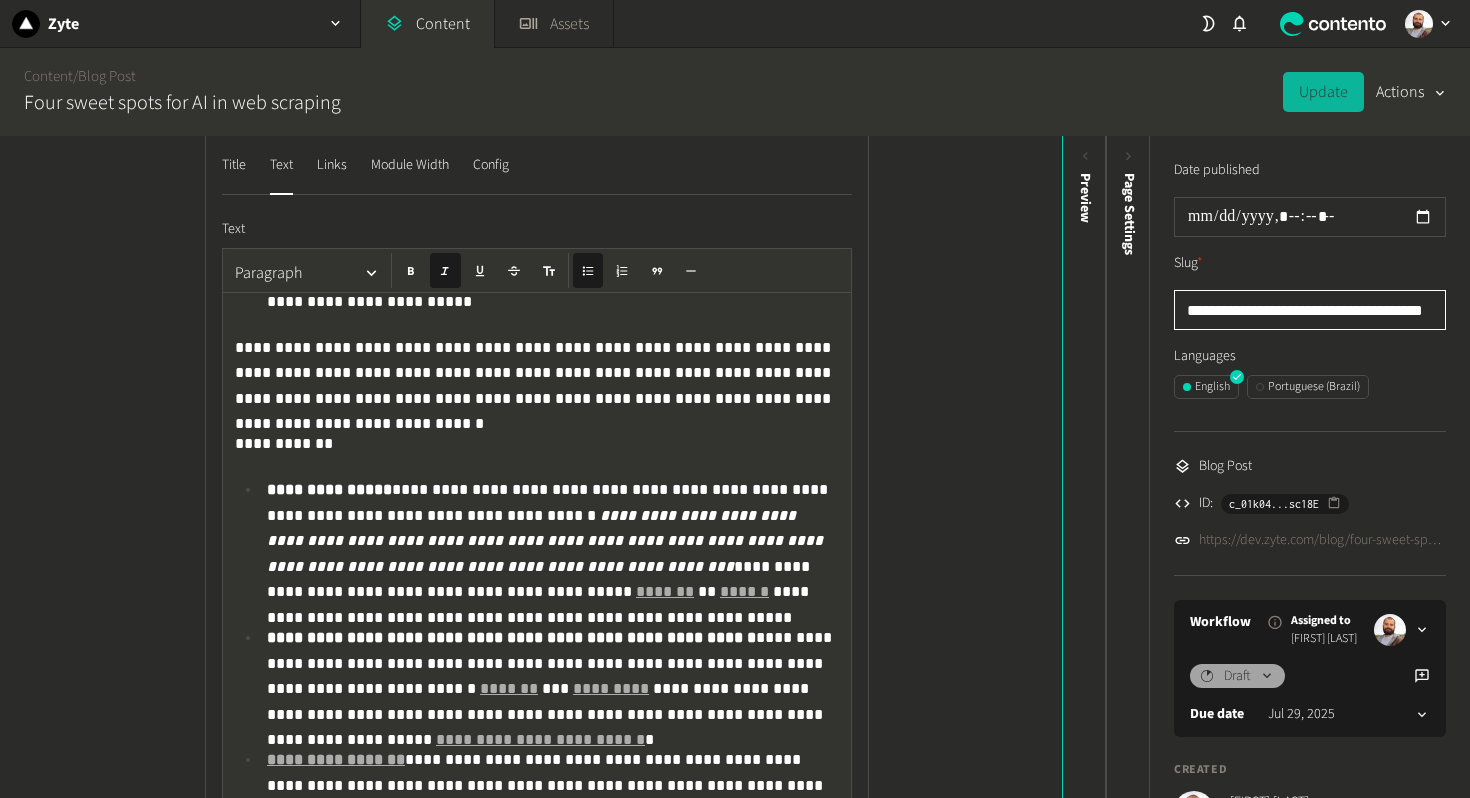 click on "**********" 